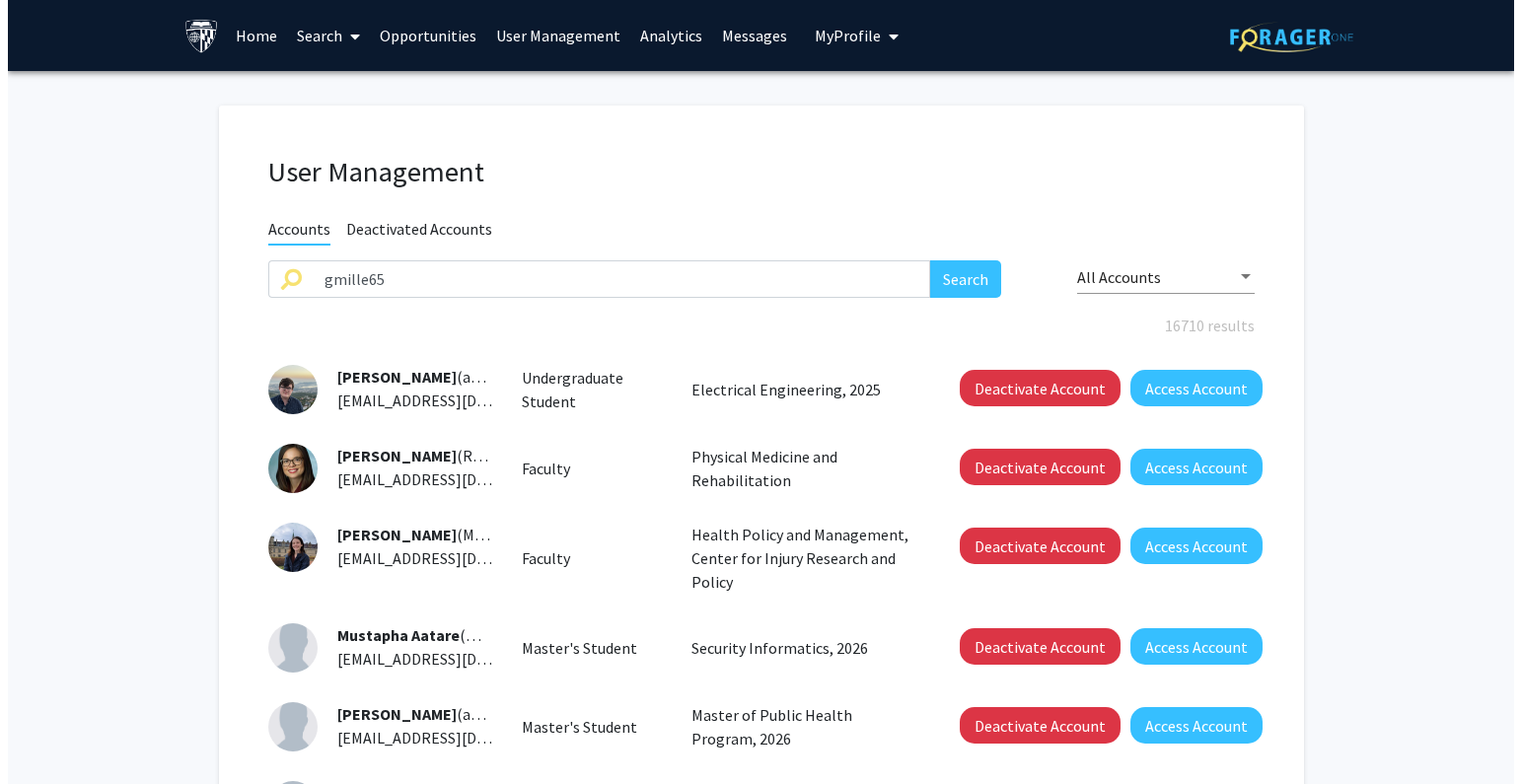scroll, scrollTop: 0, scrollLeft: 0, axis: both 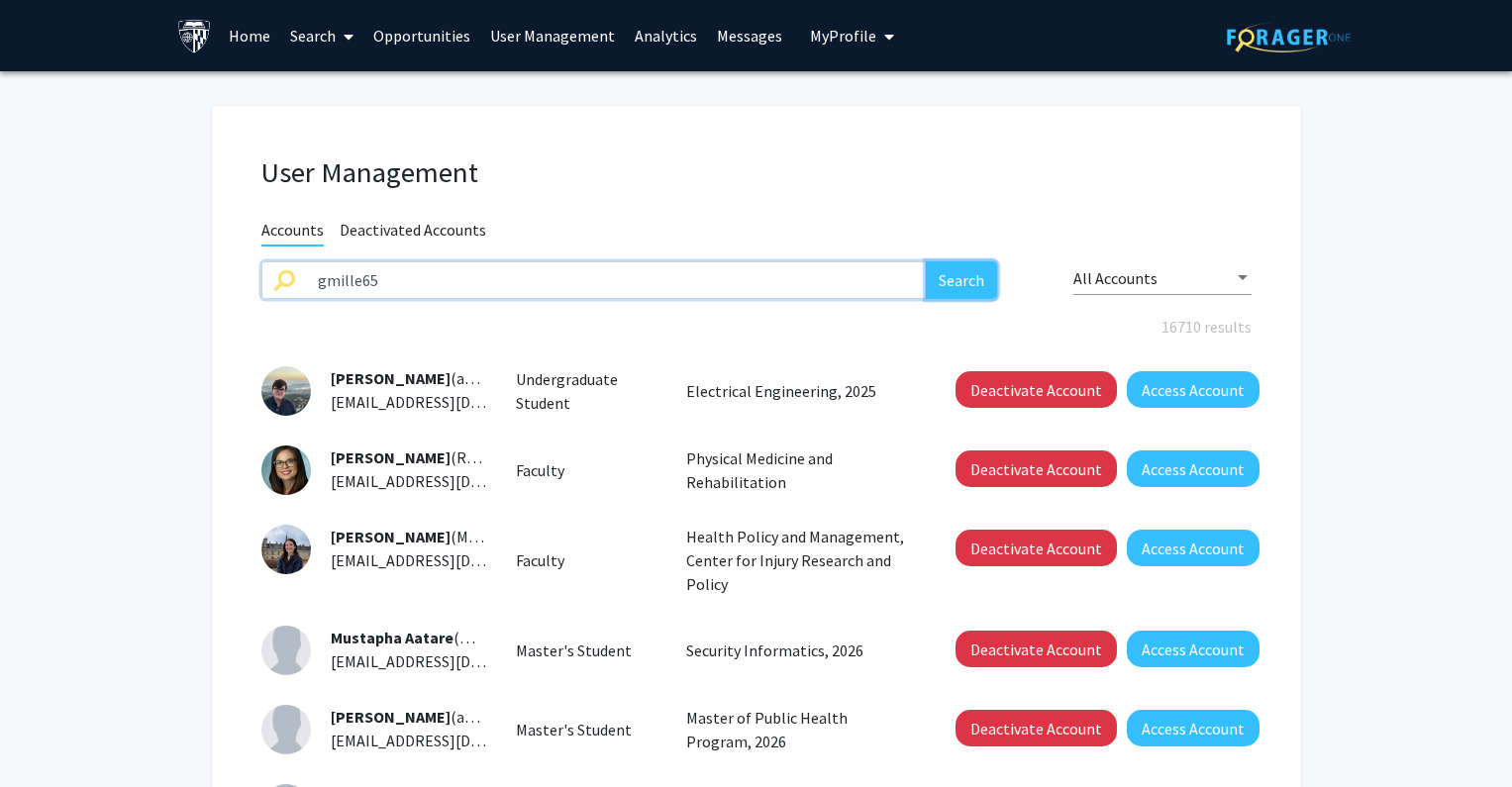 click on "Search" 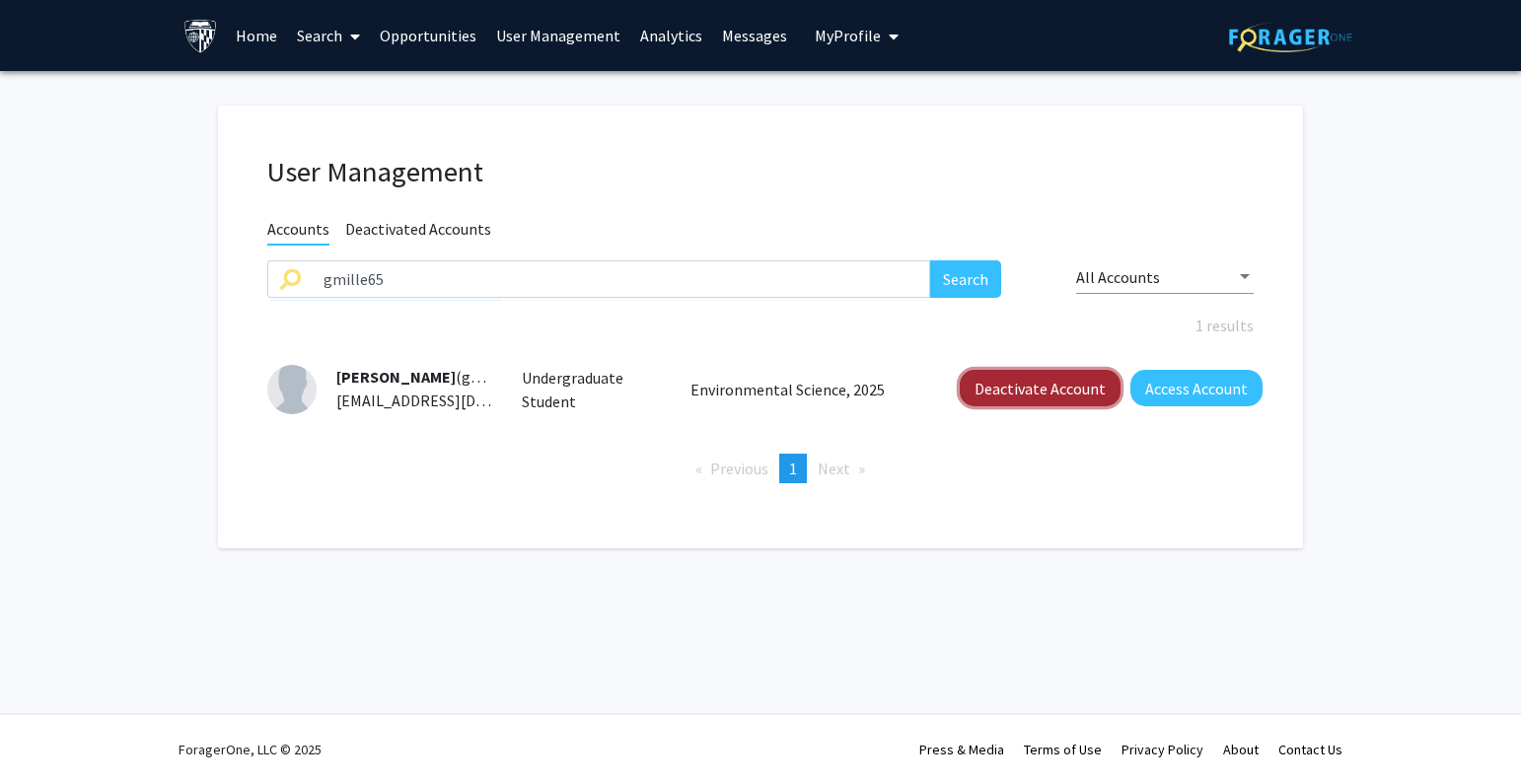 click on "Deactivate Account" 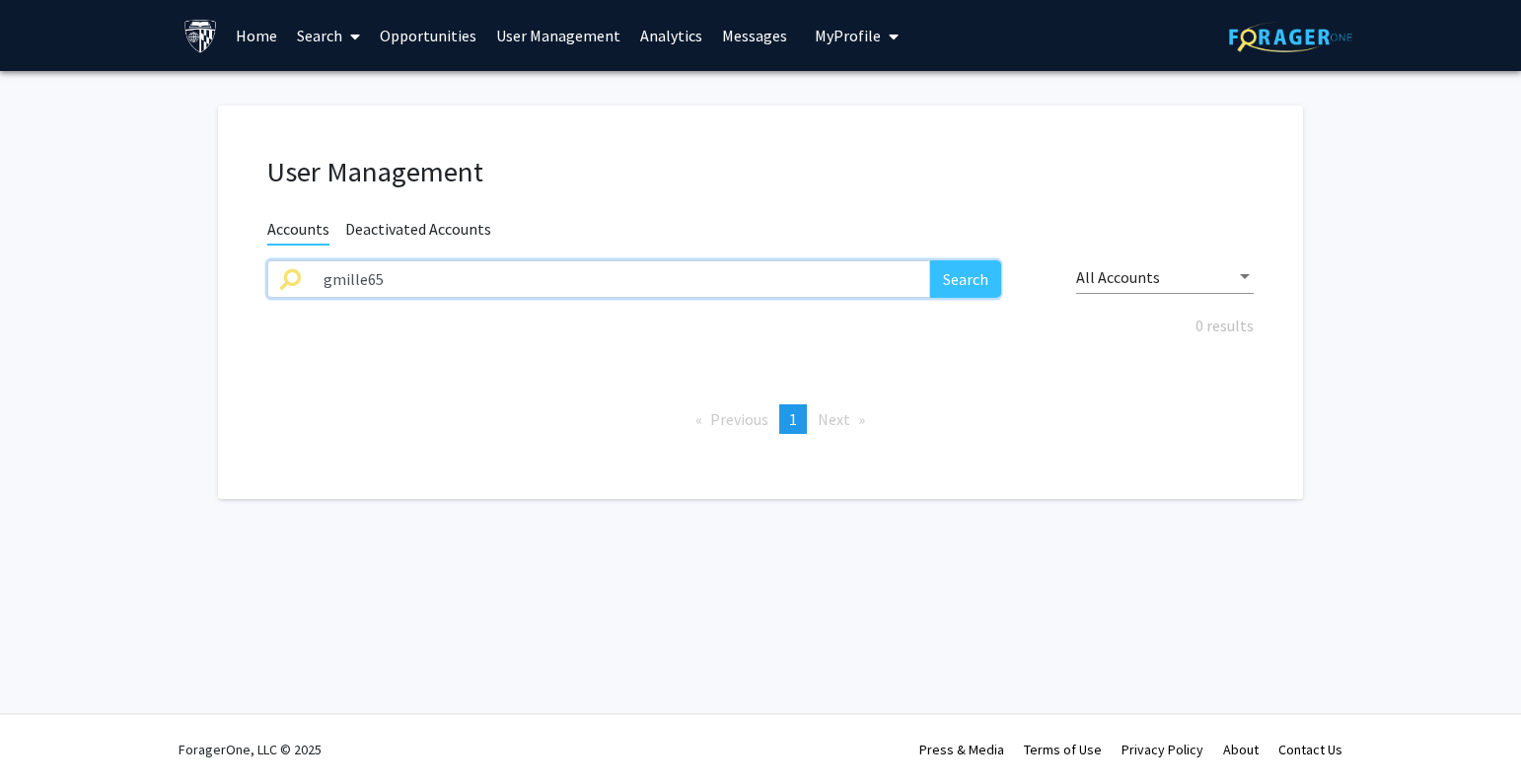 drag, startPoint x: 393, startPoint y: 281, endPoint x: 535, endPoint y: 292, distance: 142.42542 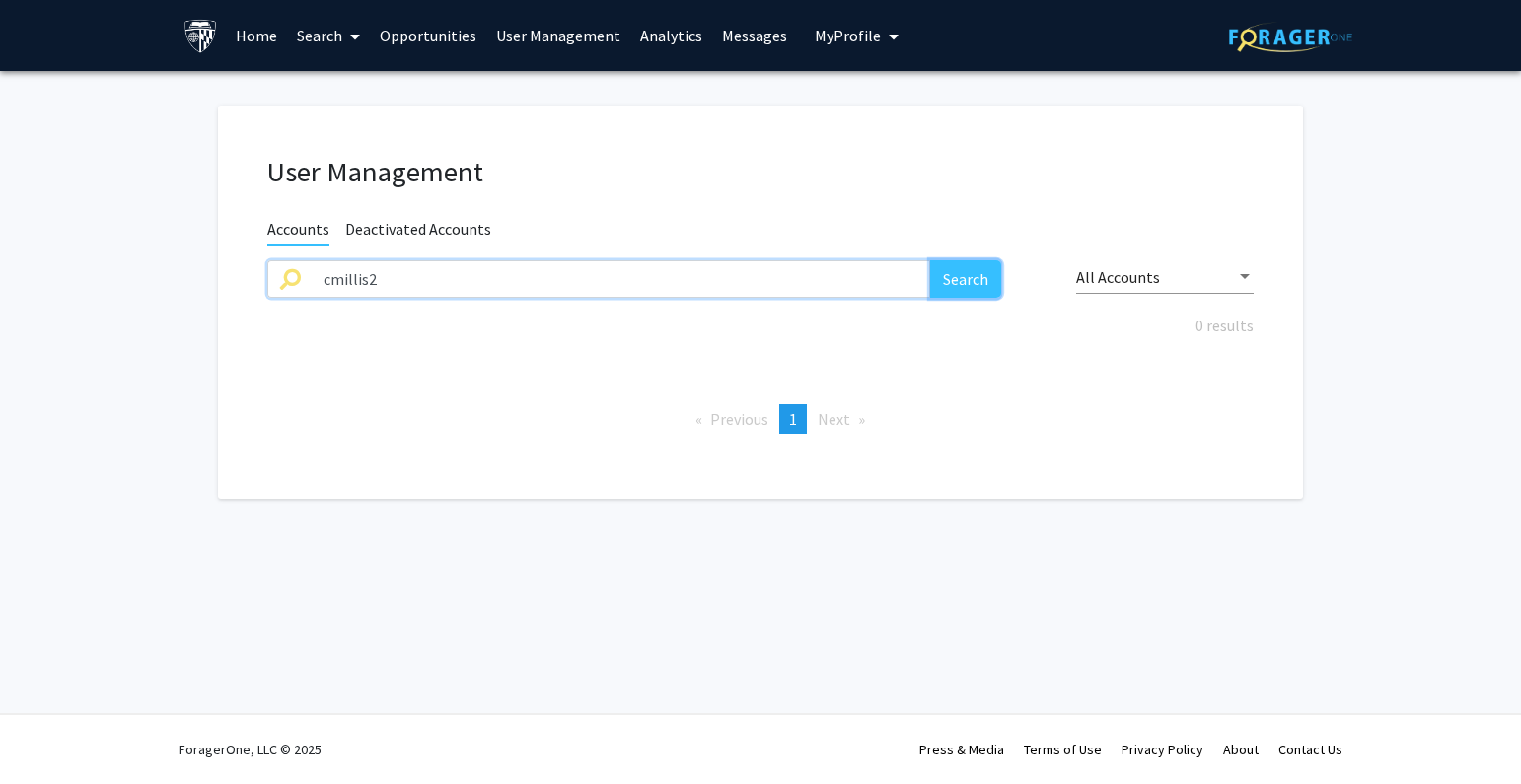 click on "Search" 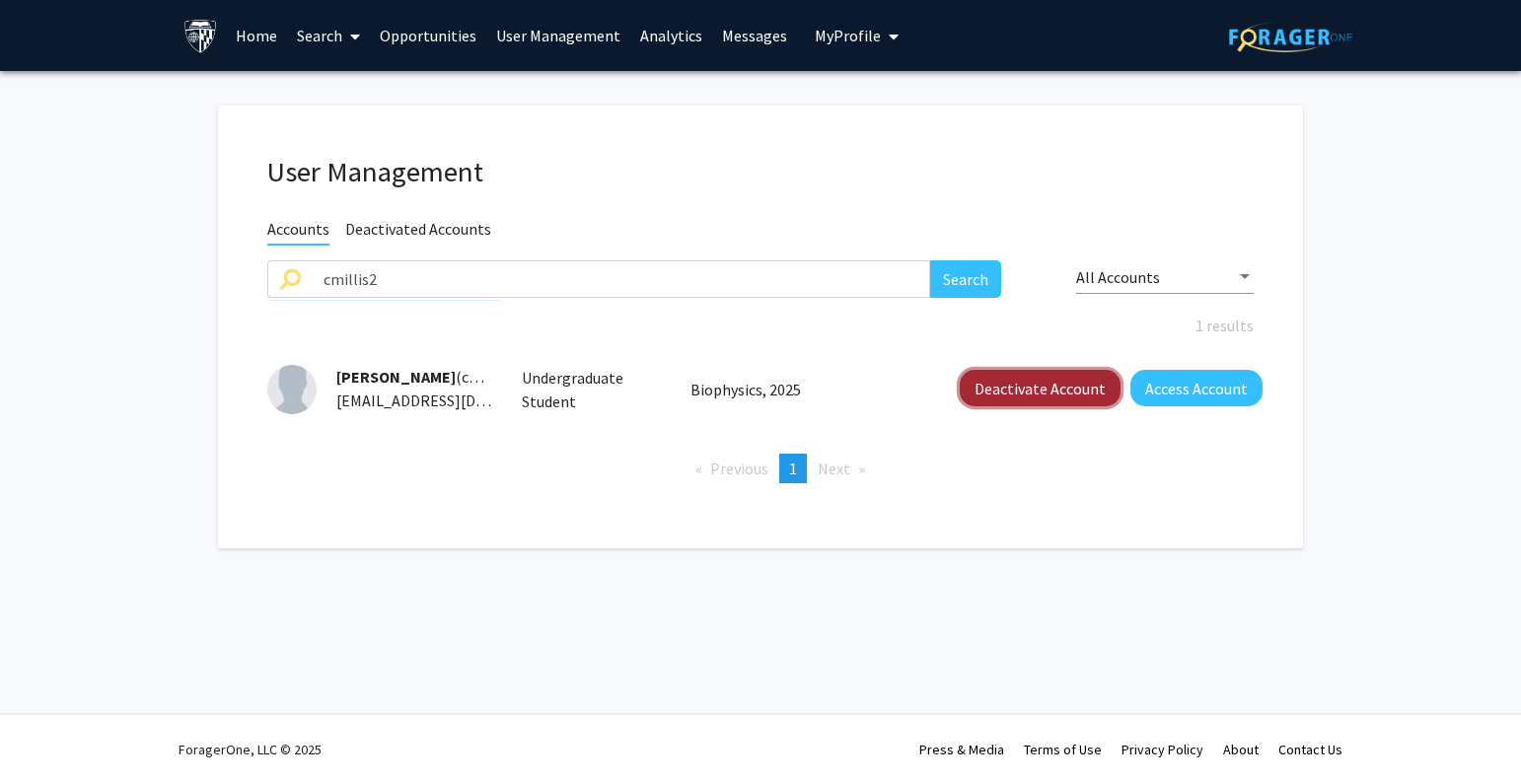 click on "Deactivate Account" 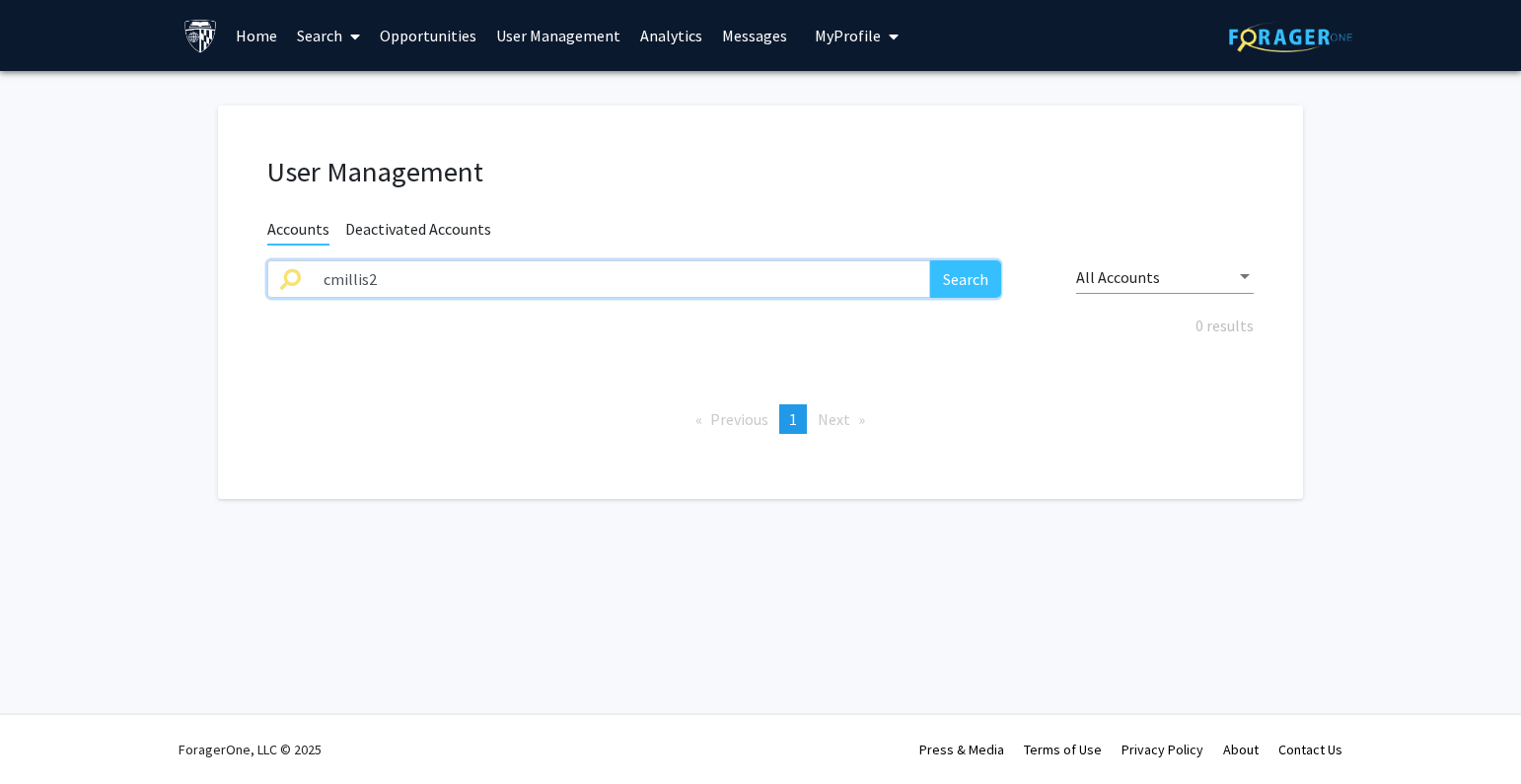 drag, startPoint x: 373, startPoint y: 289, endPoint x: 227, endPoint y: 284, distance: 146.08559 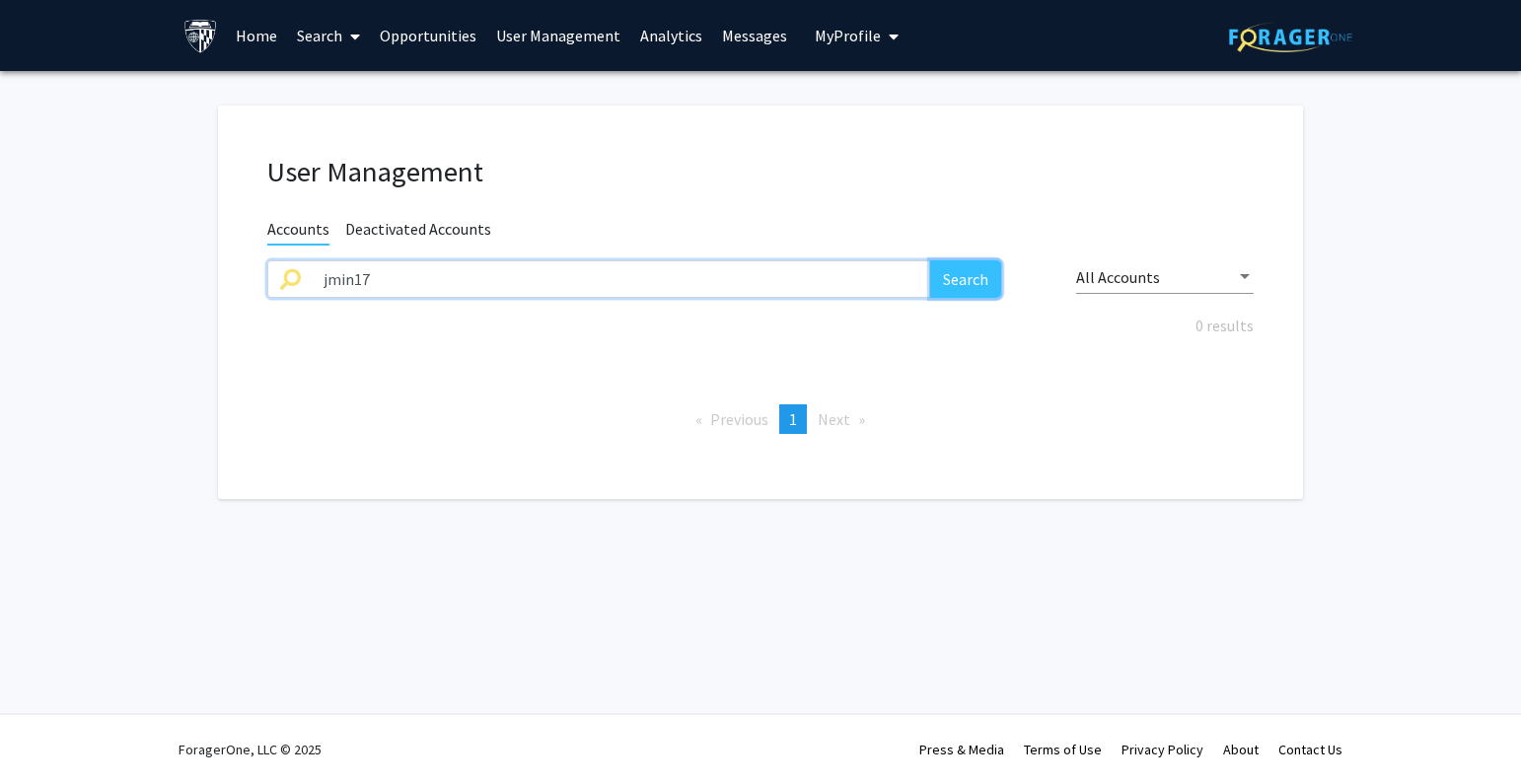click on "Search" 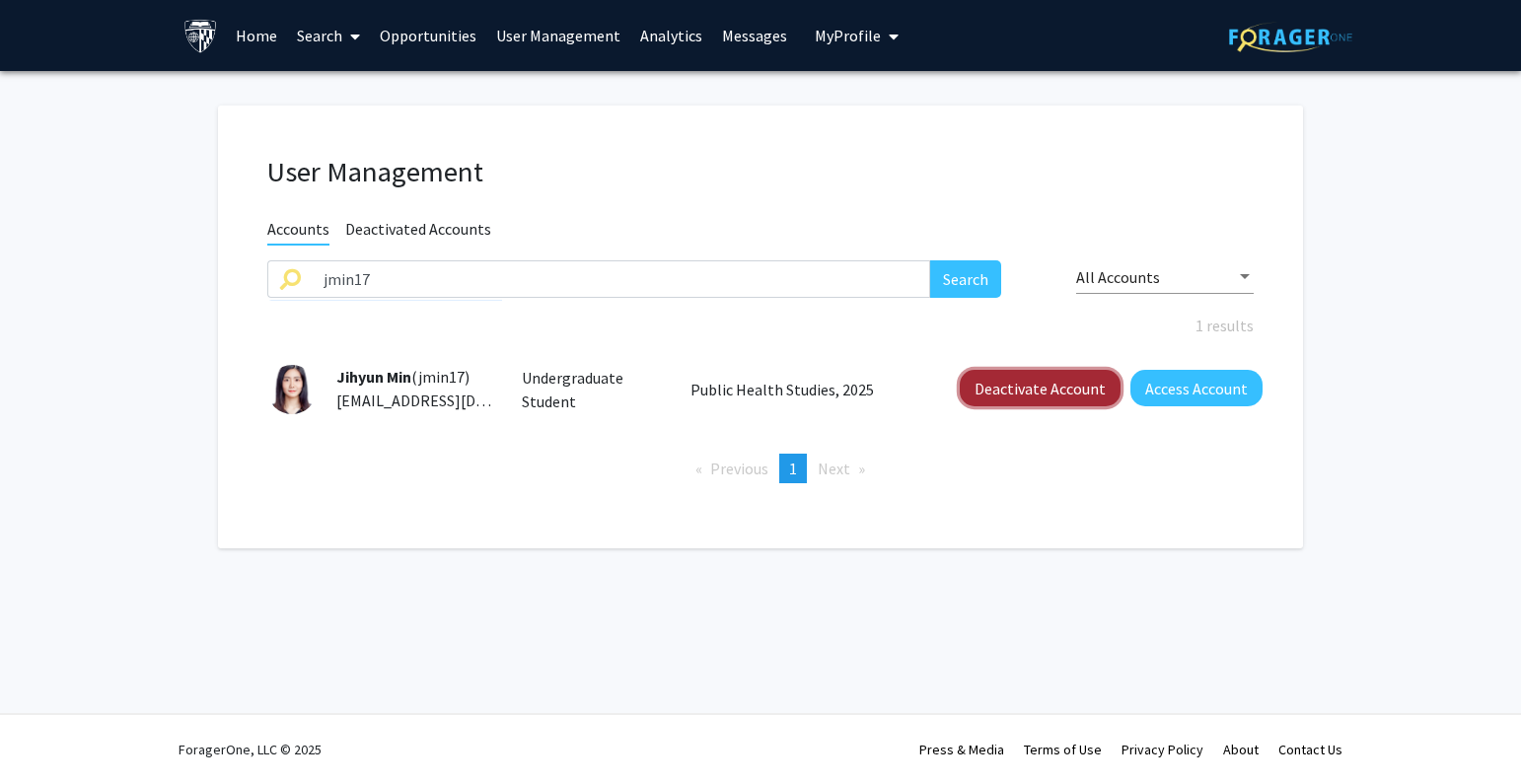 click on "Deactivate Account" 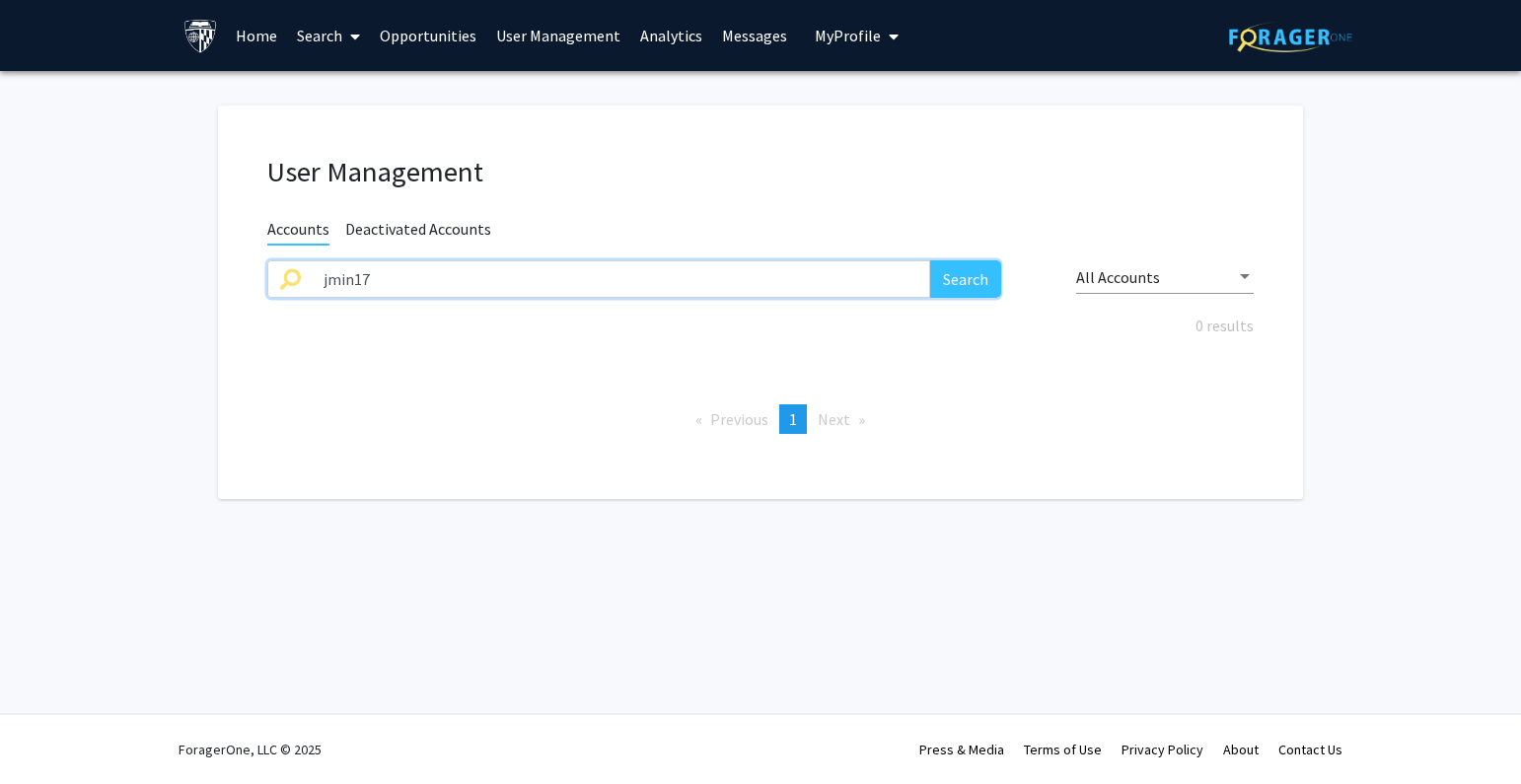 drag, startPoint x: 231, startPoint y: 284, endPoint x: 165, endPoint y: 289, distance: 66.18912 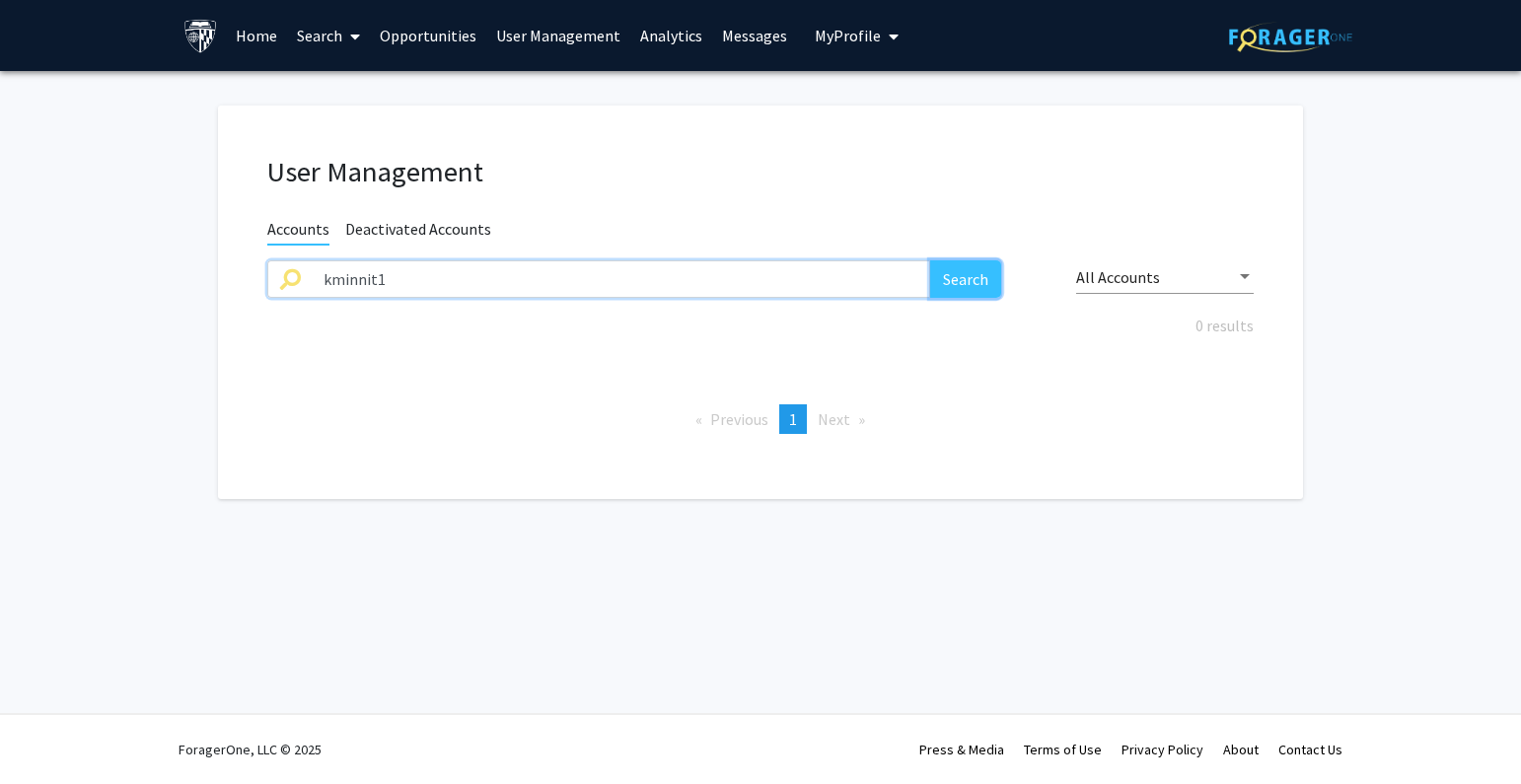 click on "Search" 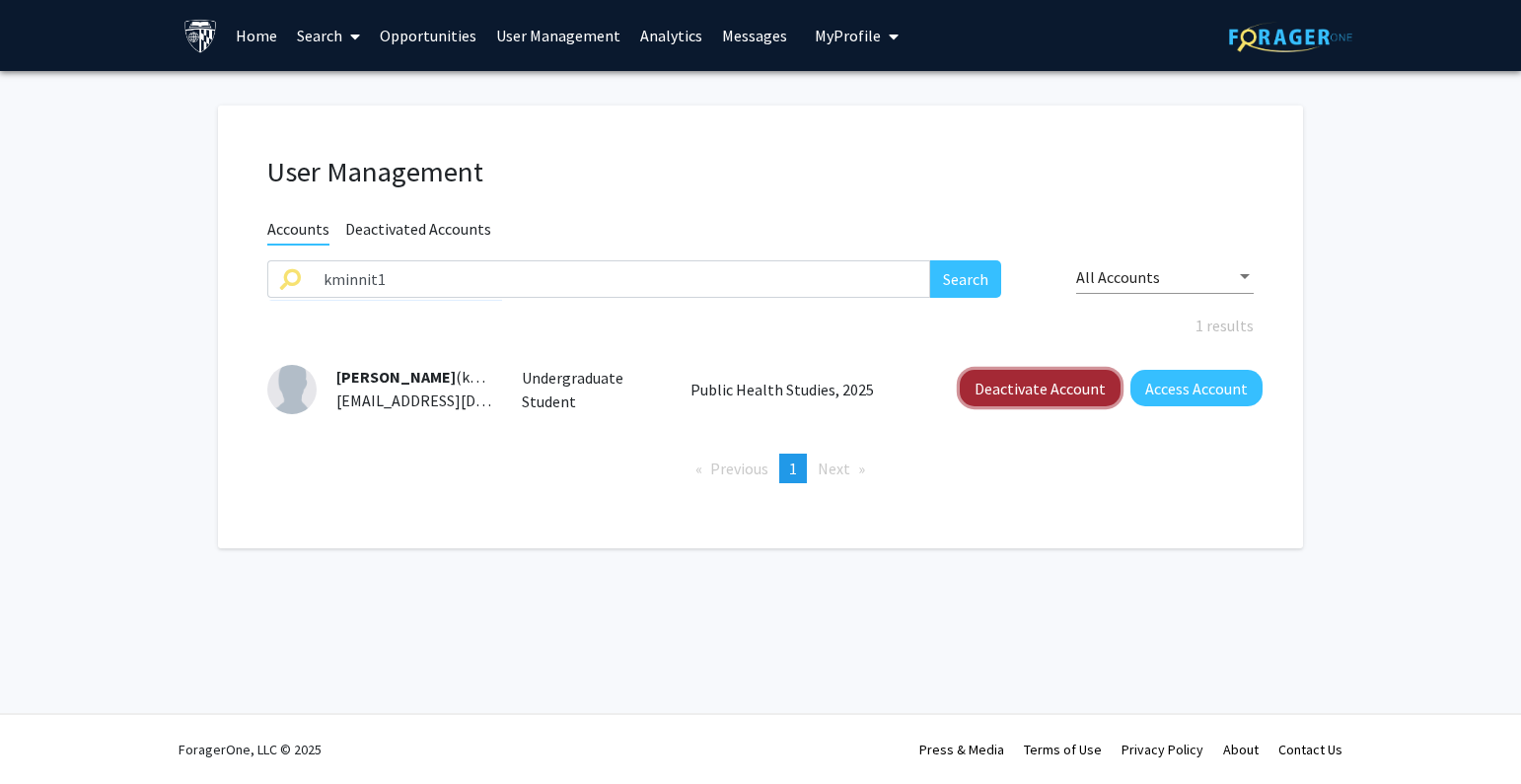 click on "Deactivate Account" 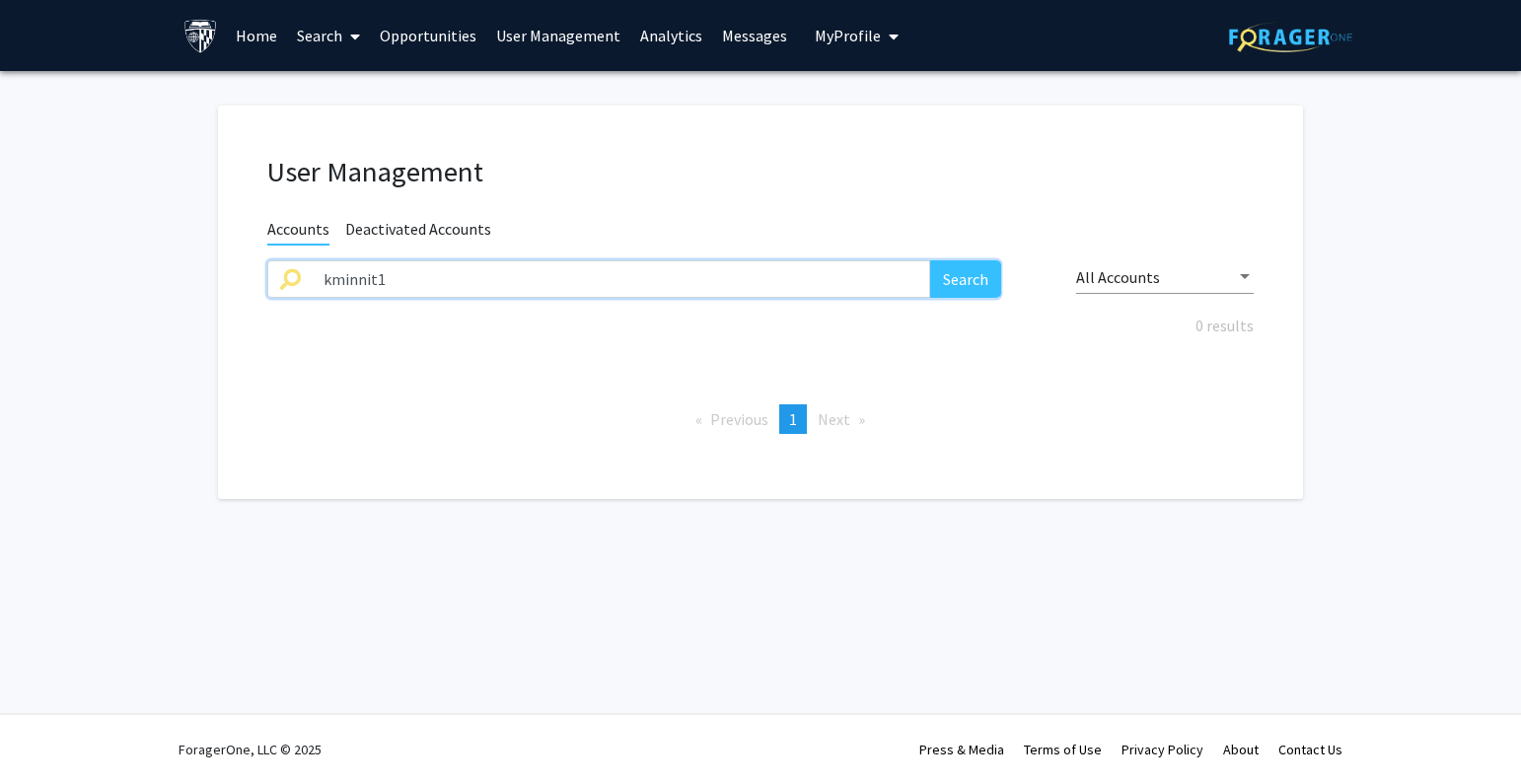 drag, startPoint x: 530, startPoint y: 269, endPoint x: -29, endPoint y: 296, distance: 559.6517 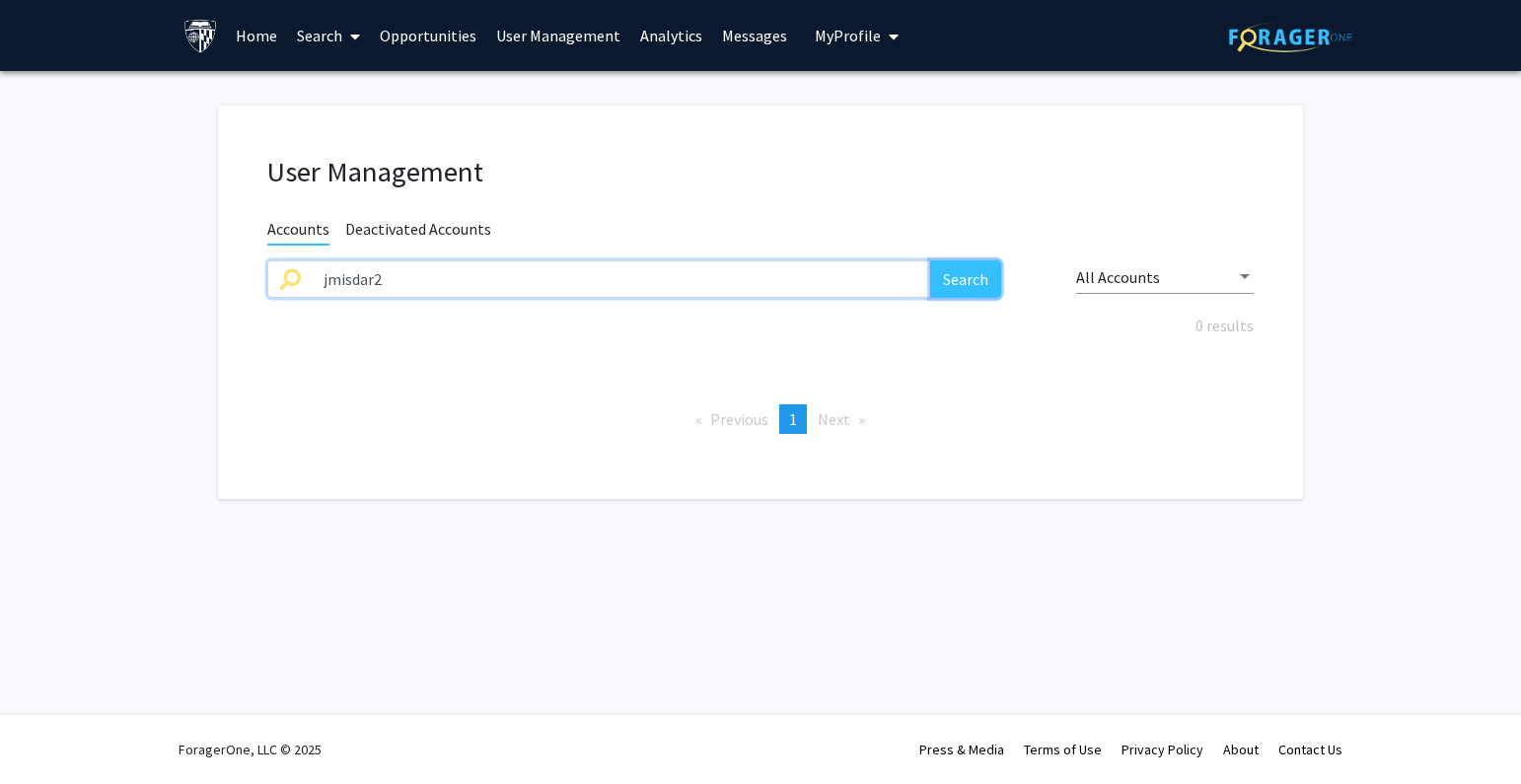 click on "Search" 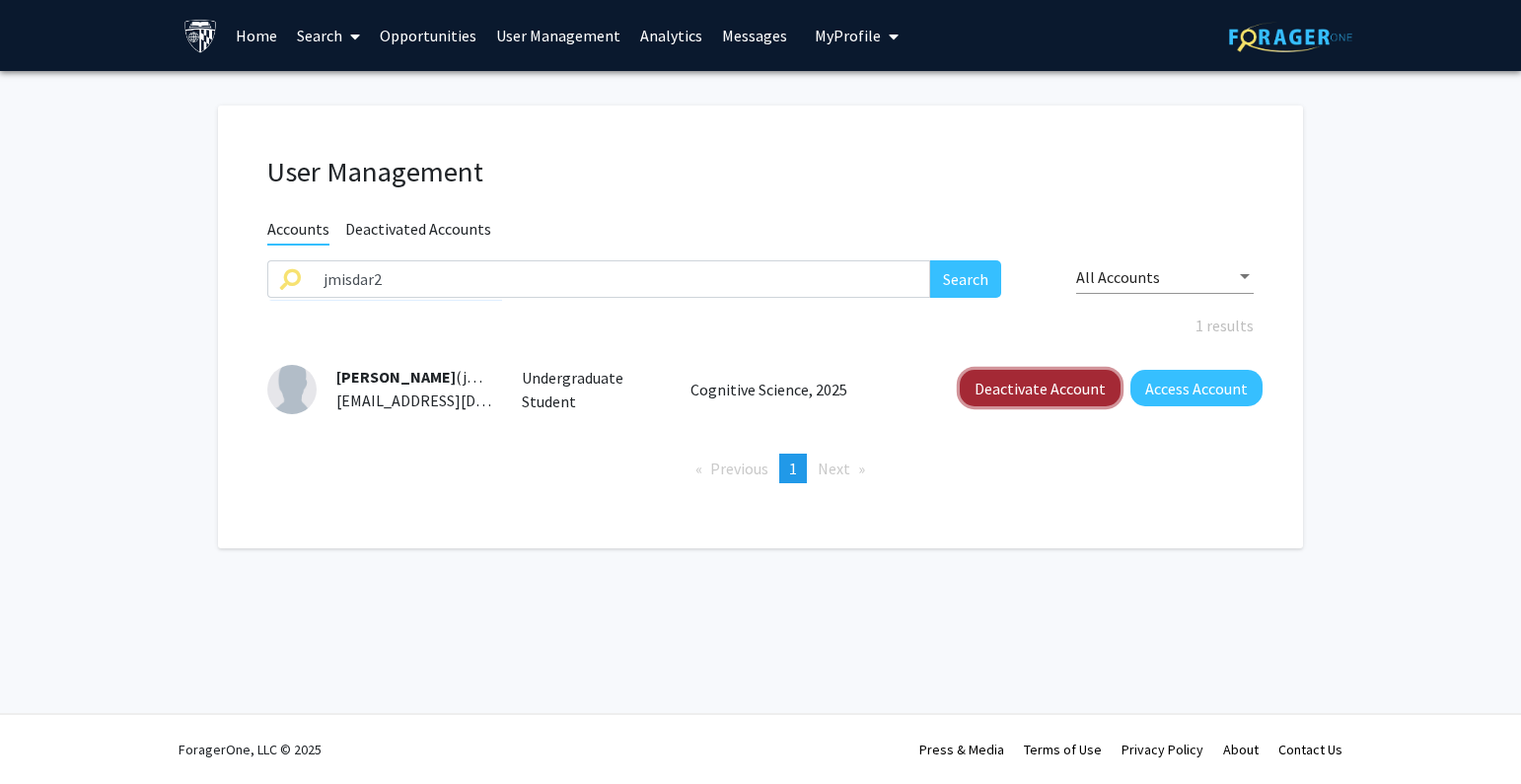 click on "Deactivate Account" 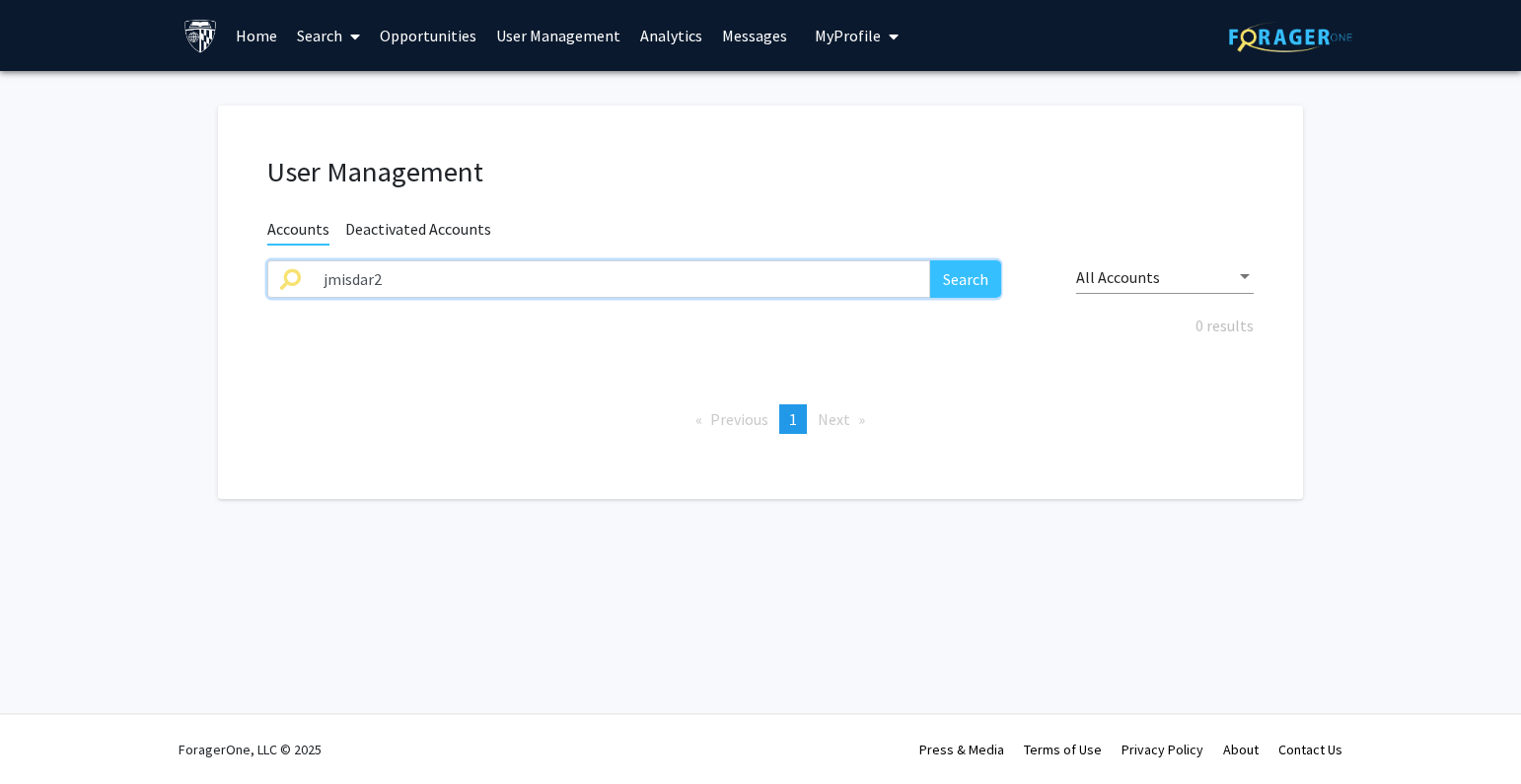 drag, startPoint x: 749, startPoint y: 287, endPoint x: 139, endPoint y: 286, distance: 610.0008 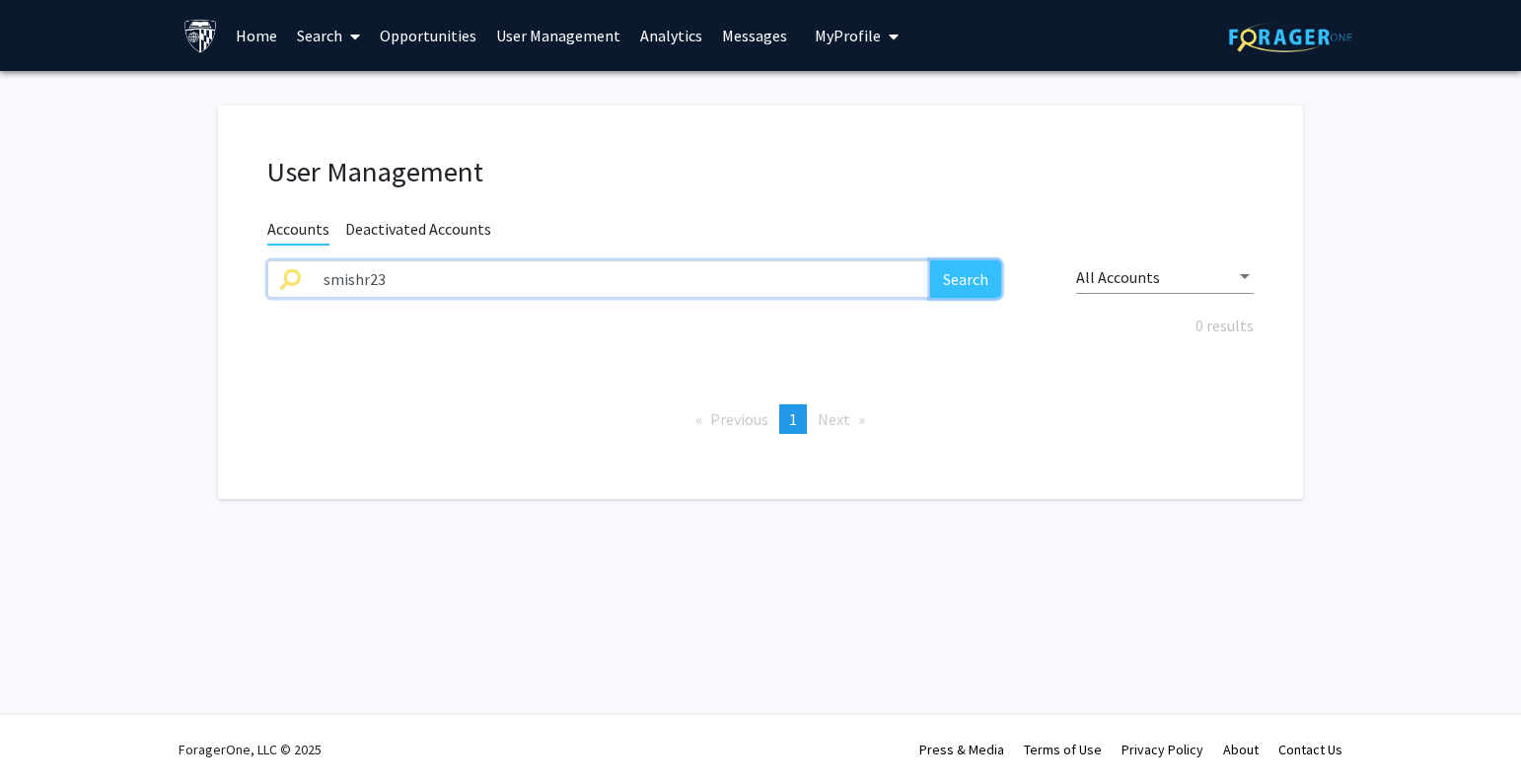click on "Search" 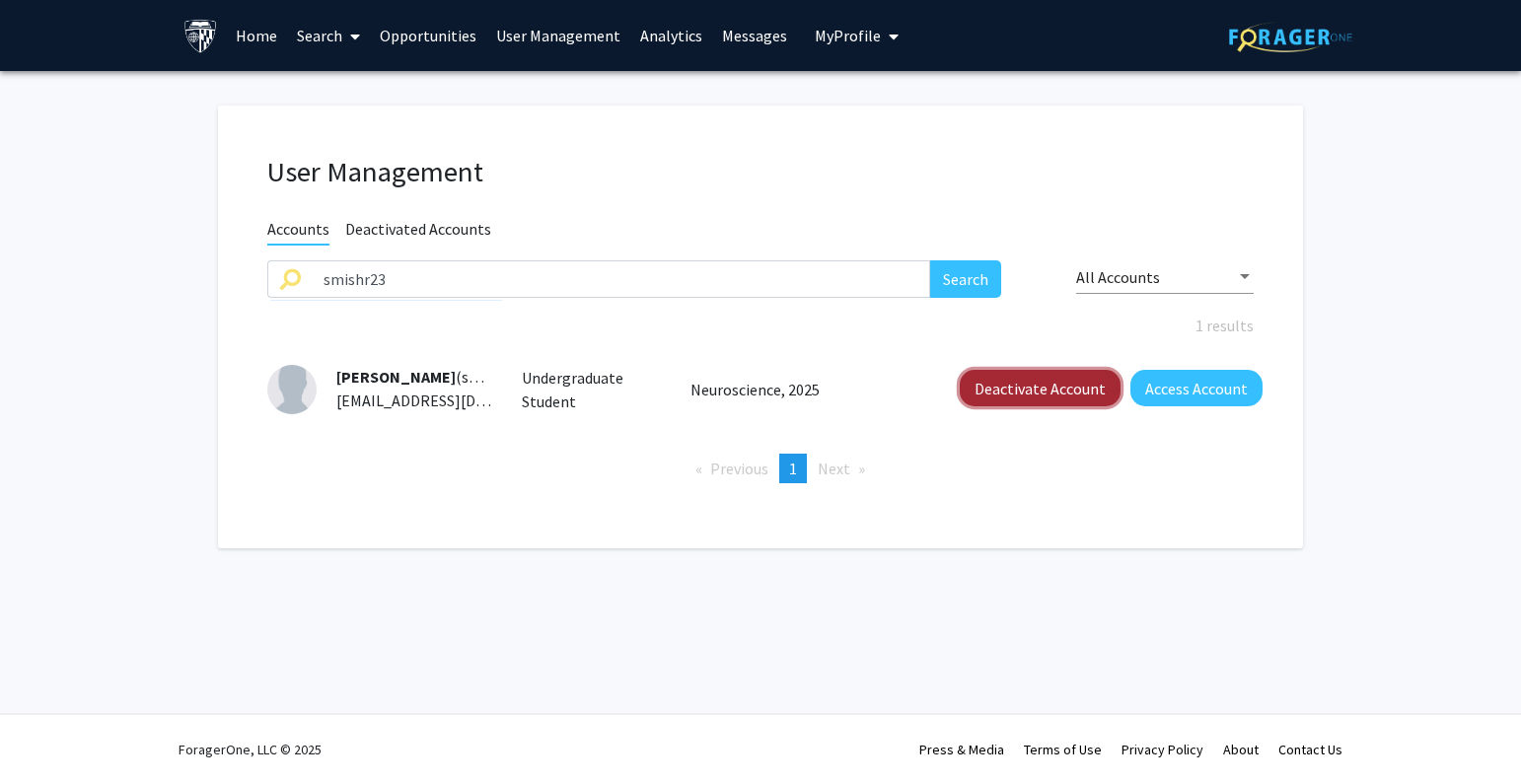 click on "Deactivate Account" 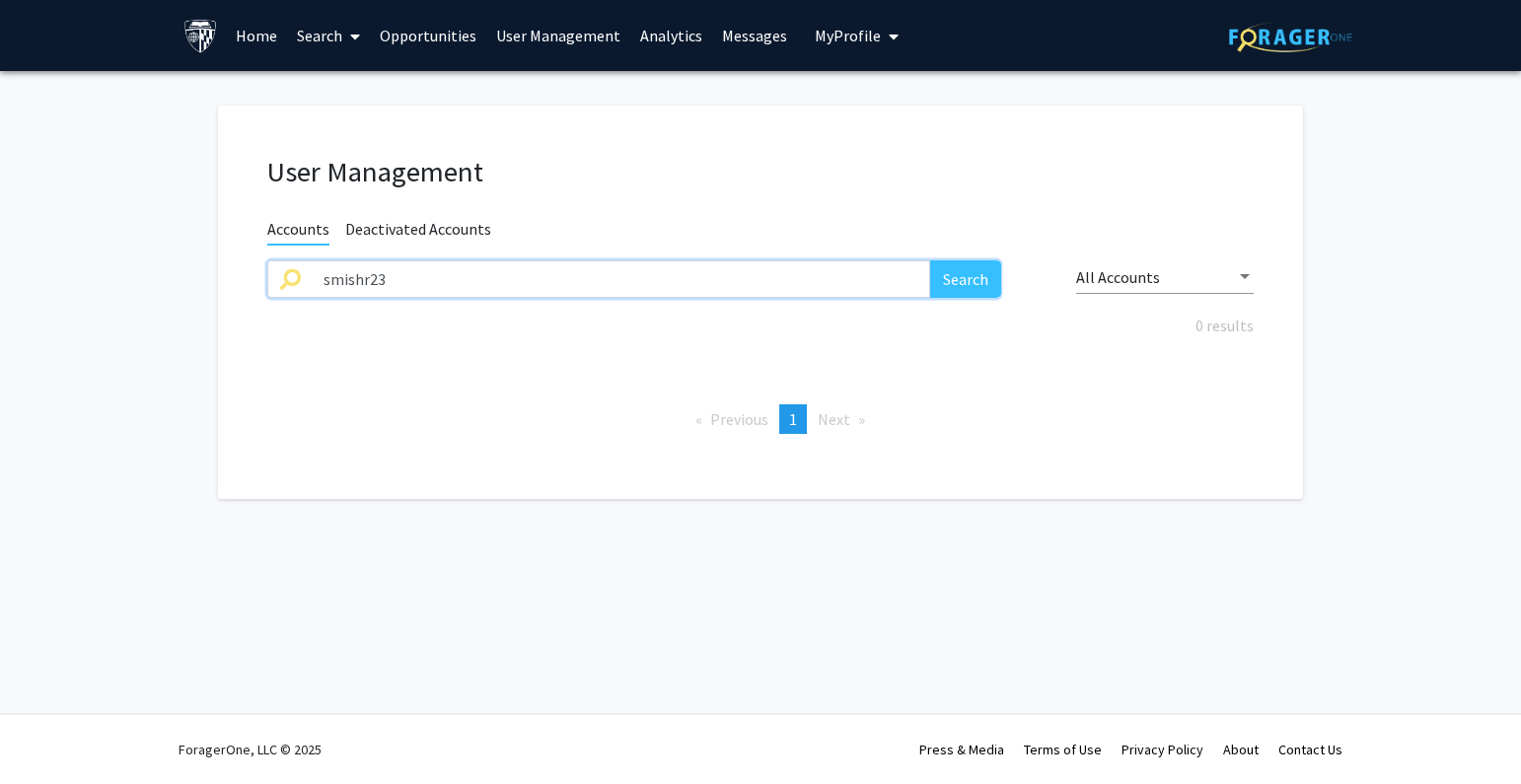 drag, startPoint x: 398, startPoint y: 283, endPoint x: 242, endPoint y: 276, distance: 156.15697 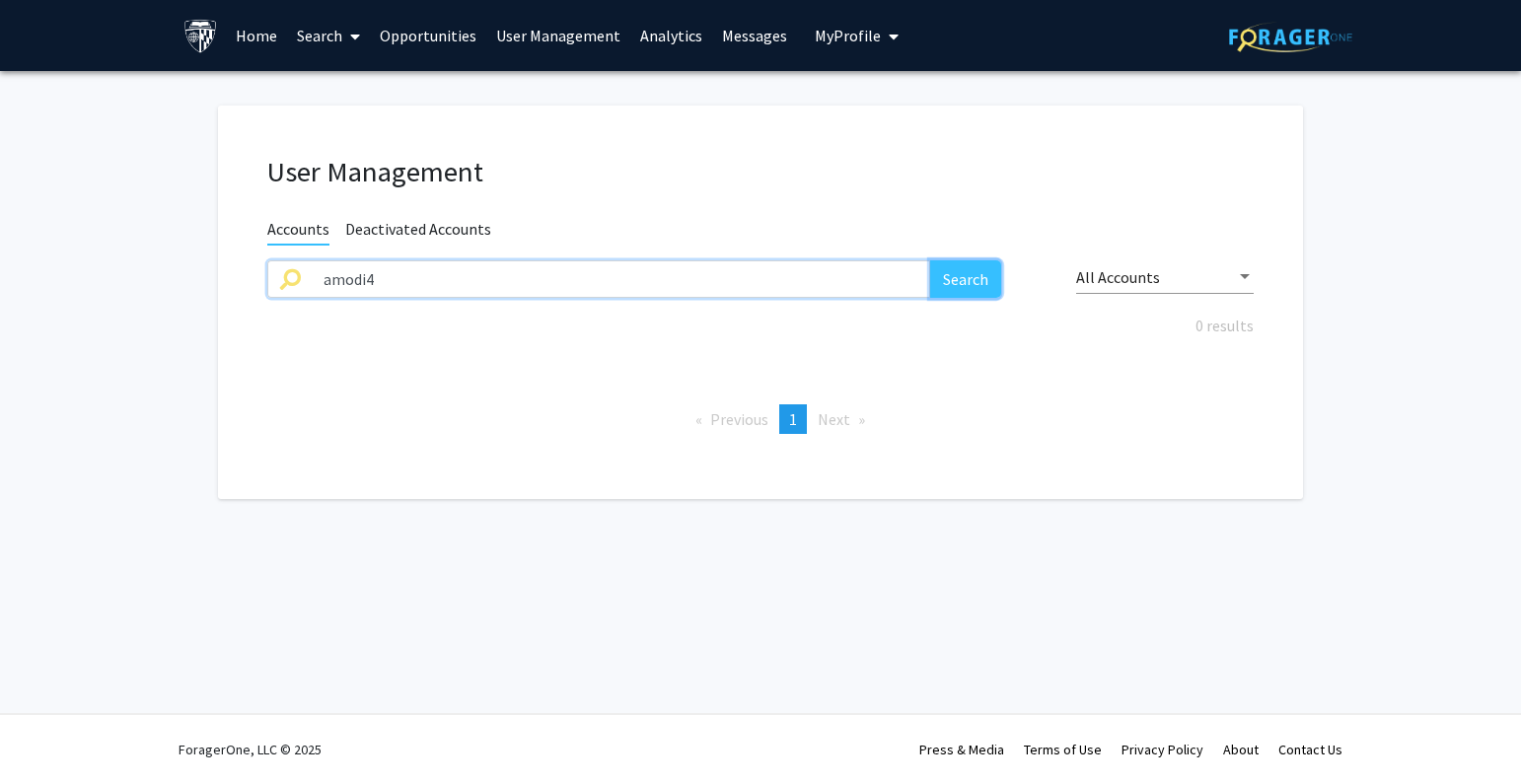 drag, startPoint x: 956, startPoint y: 271, endPoint x: 984, endPoint y: 207, distance: 69.857 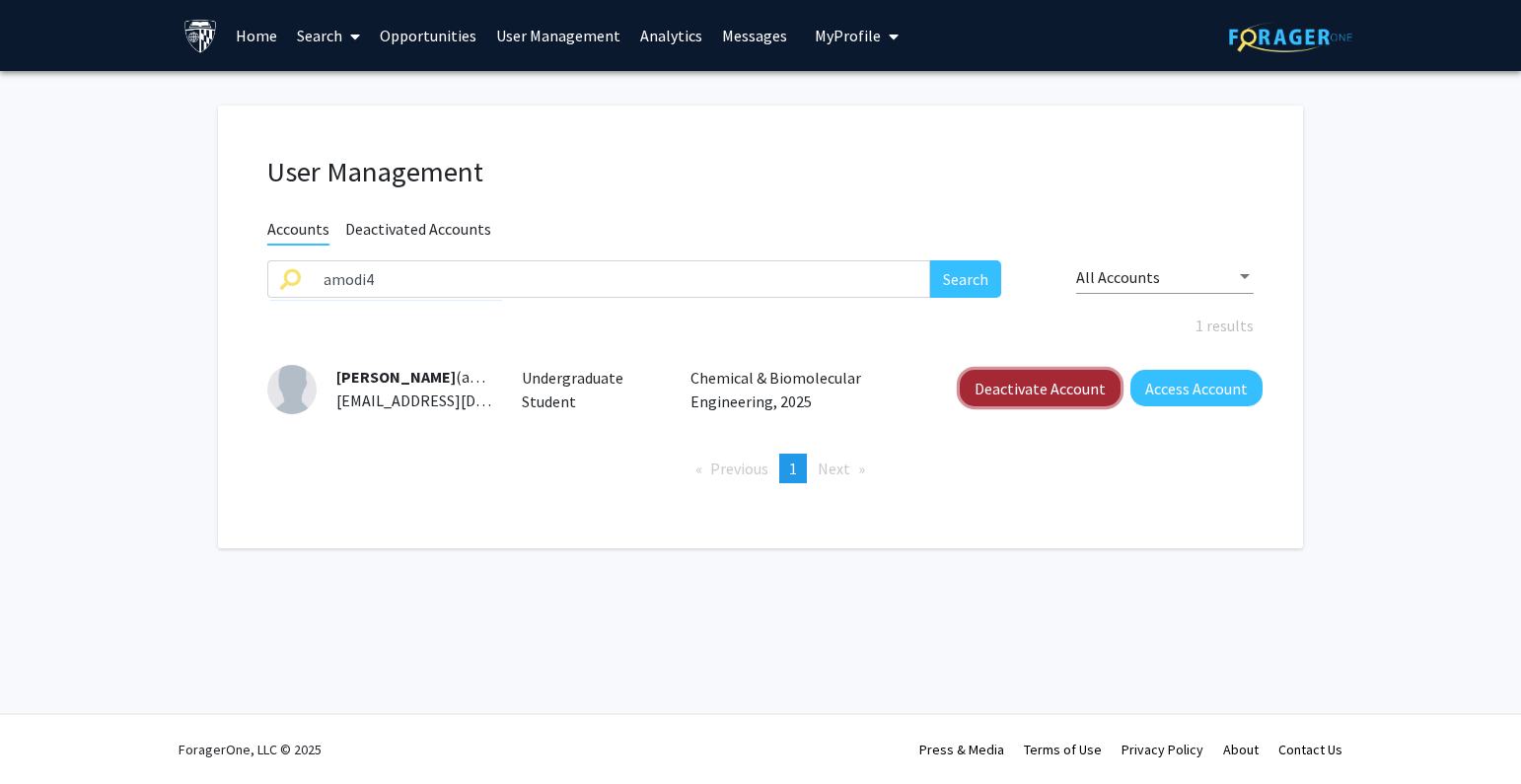 click on "Deactivate Account" 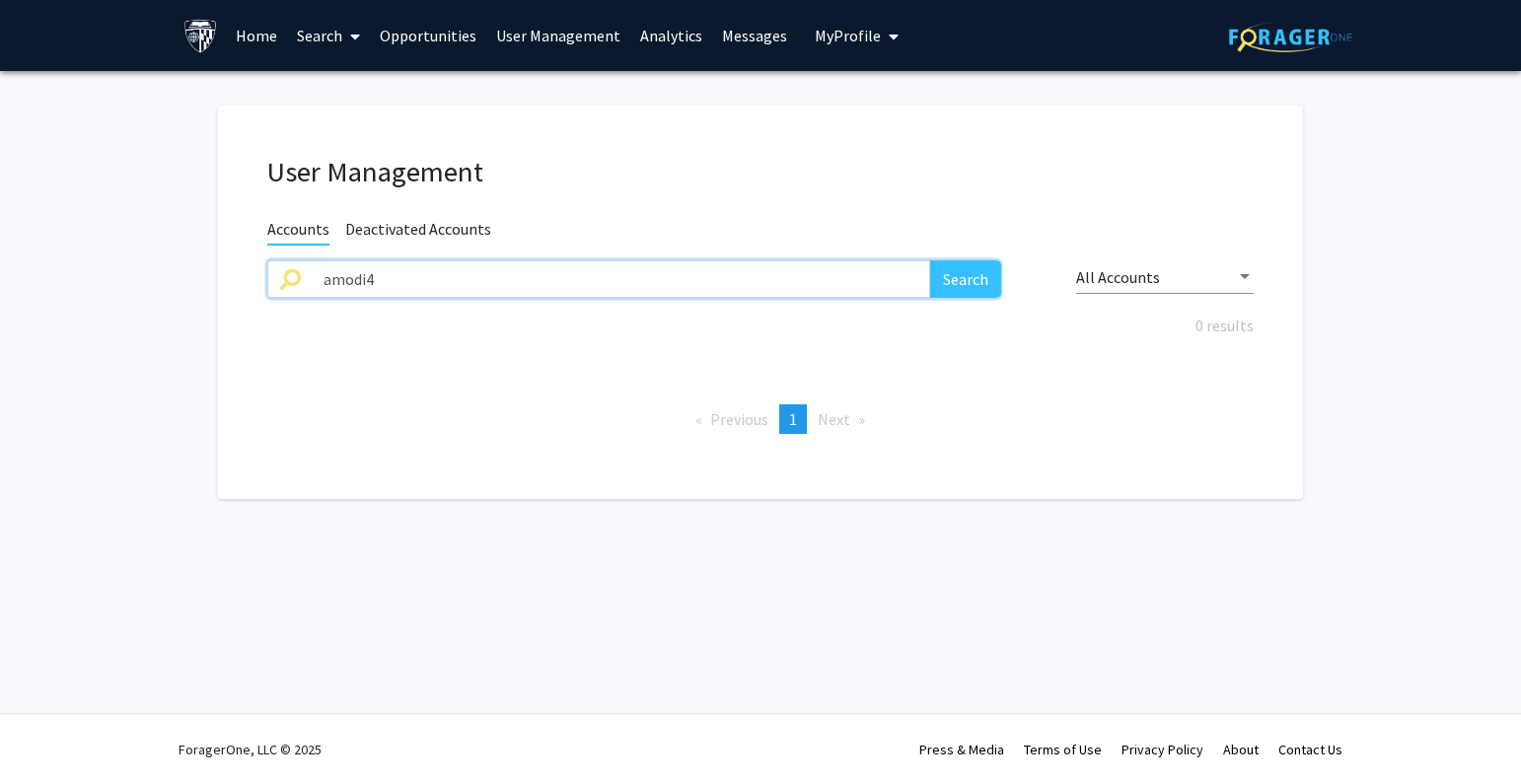 drag, startPoint x: 122, startPoint y: 288, endPoint x: 348, endPoint y: 267, distance: 226.97357 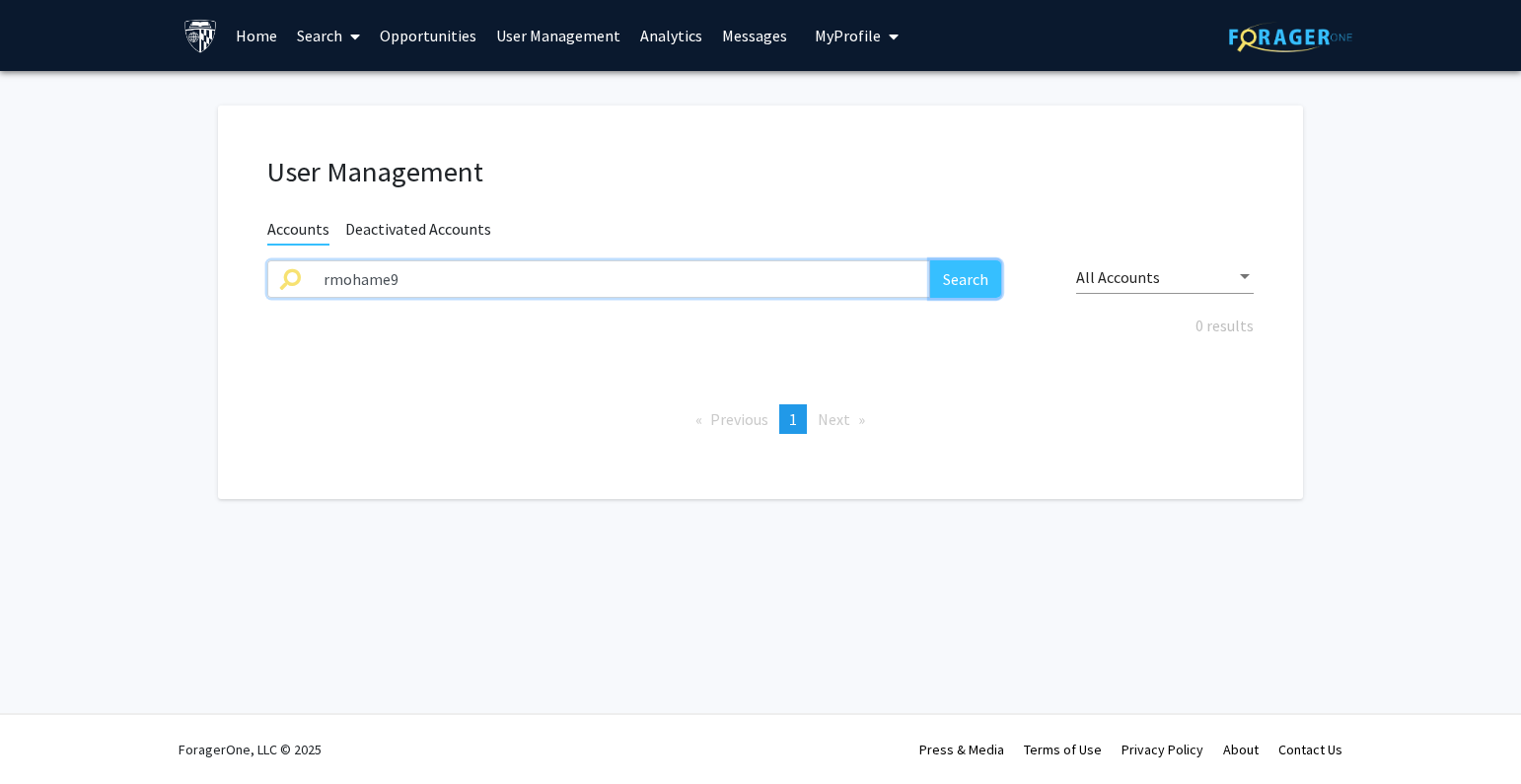 click on "Search" 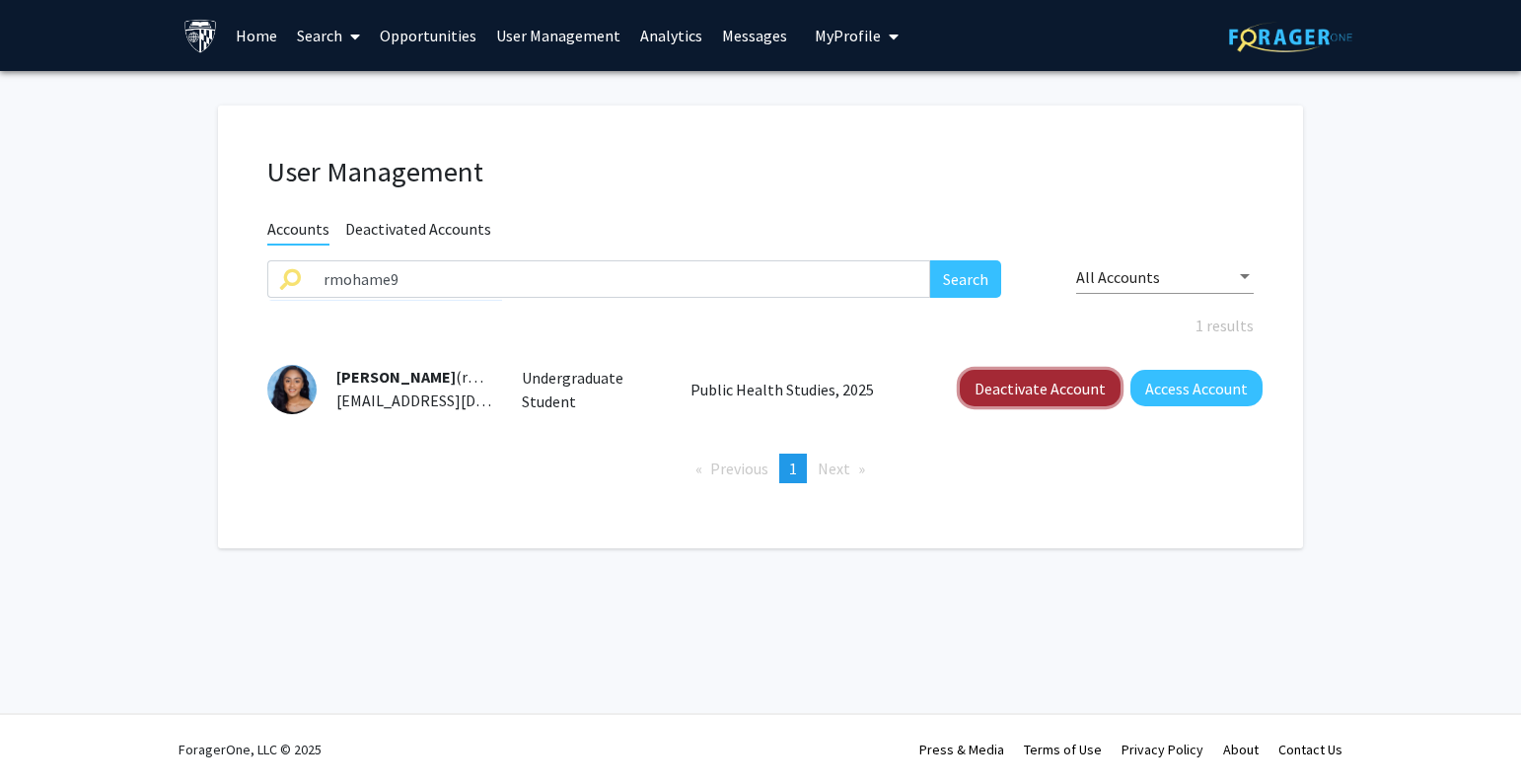 click on "Deactivate Account" 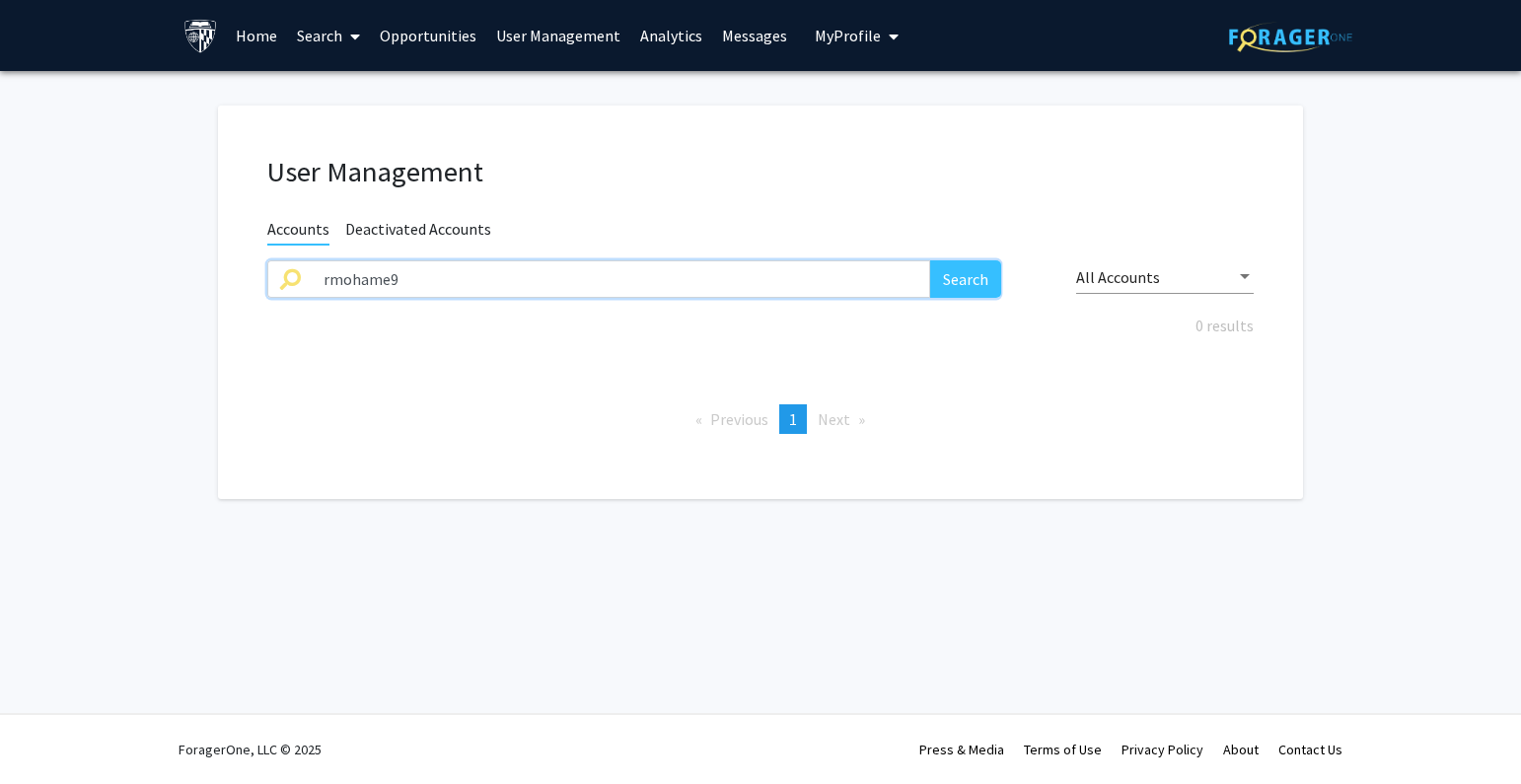 drag, startPoint x: 581, startPoint y: 290, endPoint x: 46, endPoint y: 290, distance: 535 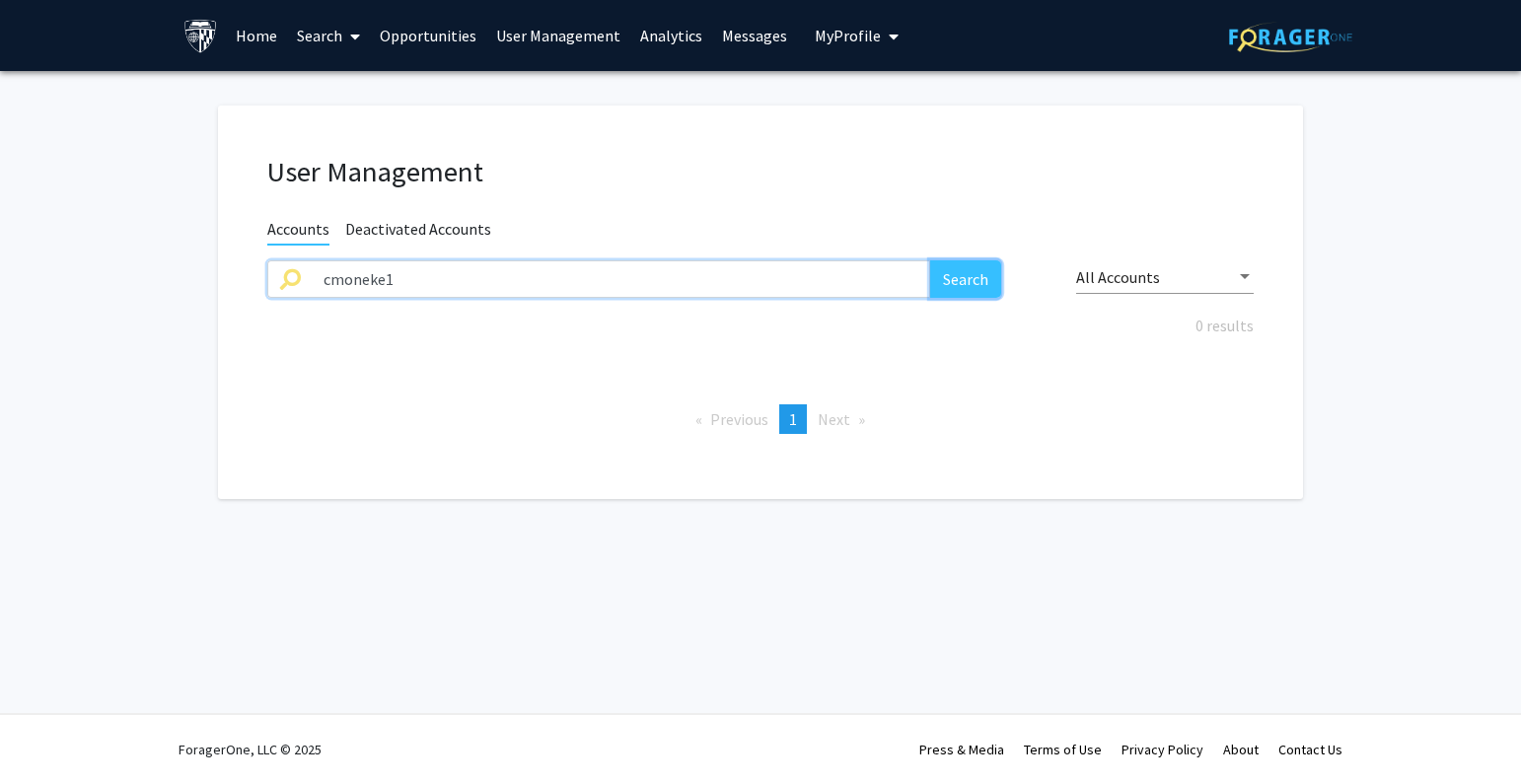 click on "Search" 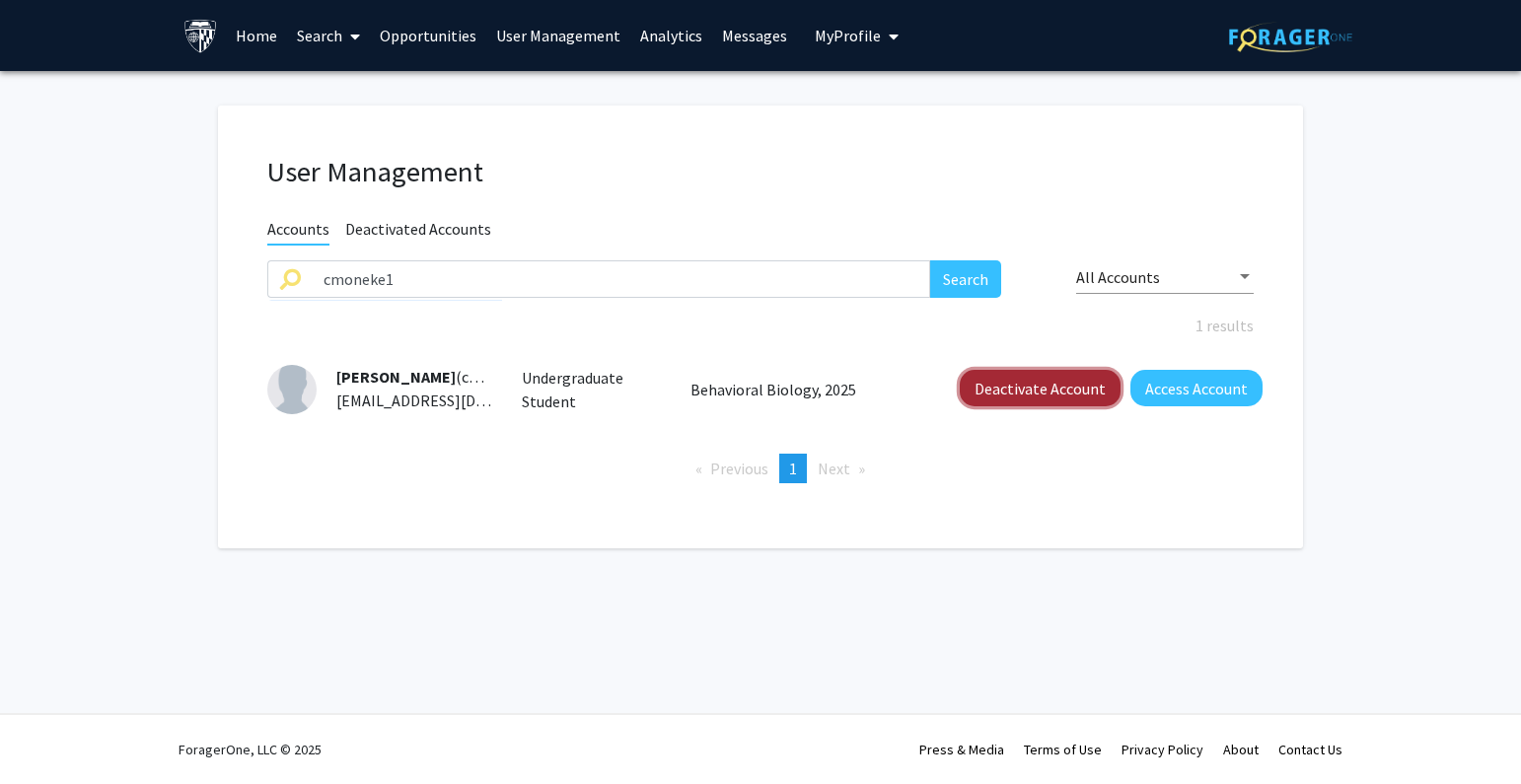 click on "Deactivate Account" 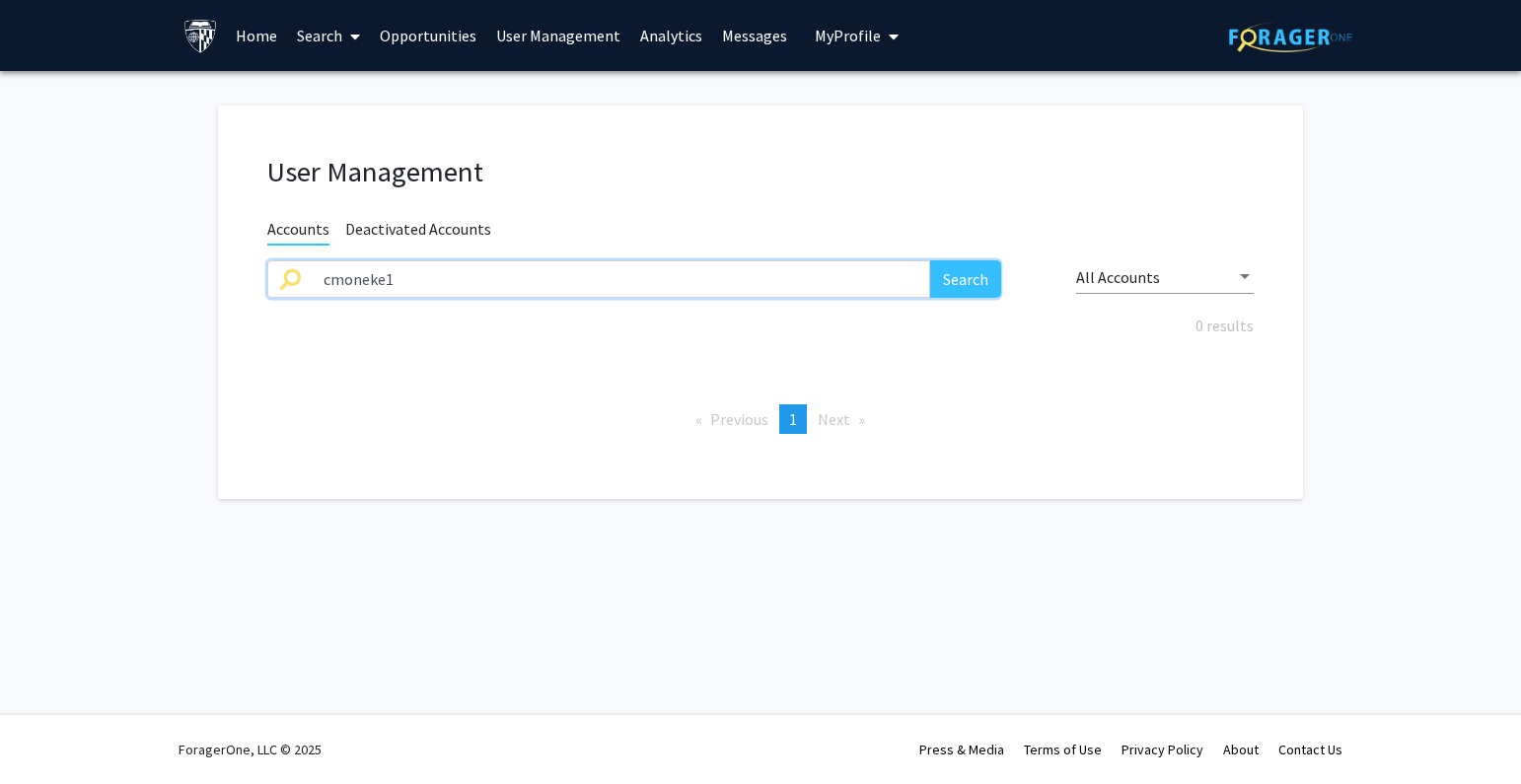 drag, startPoint x: 505, startPoint y: 284, endPoint x: 117, endPoint y: 279, distance: 388.0322 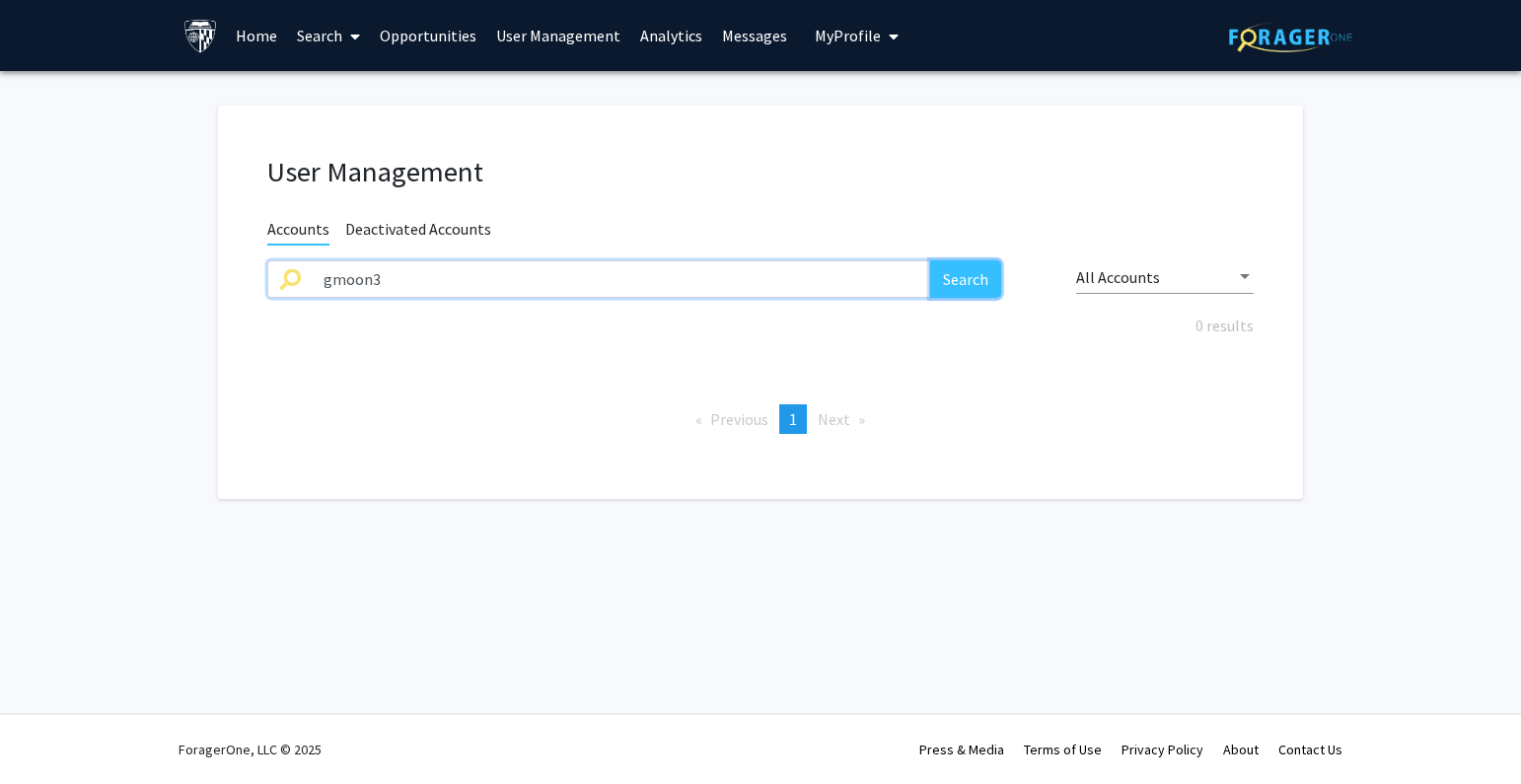 drag, startPoint x: 963, startPoint y: 272, endPoint x: 1049, endPoint y: 190, distance: 118.827606 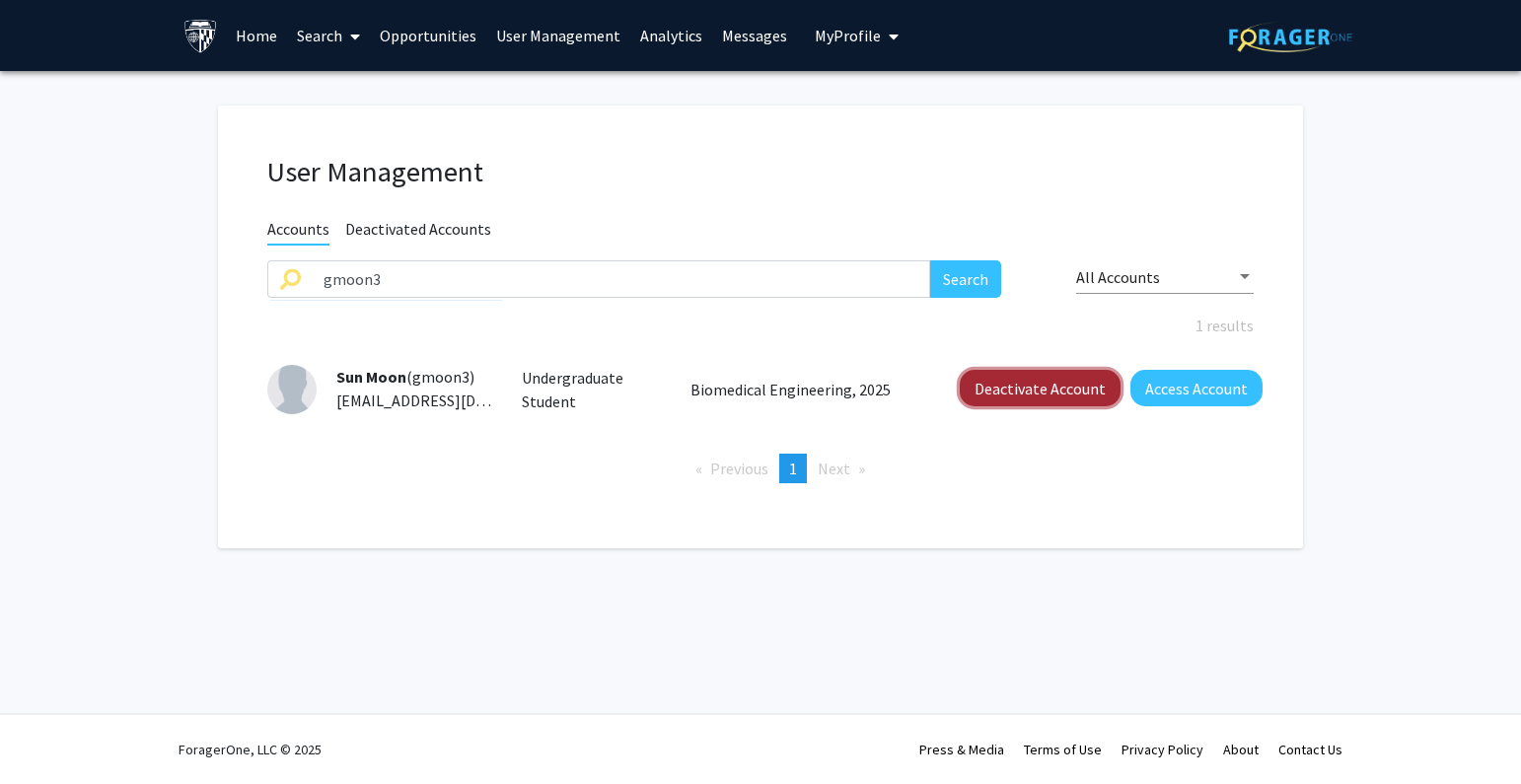 click on "Deactivate Account" 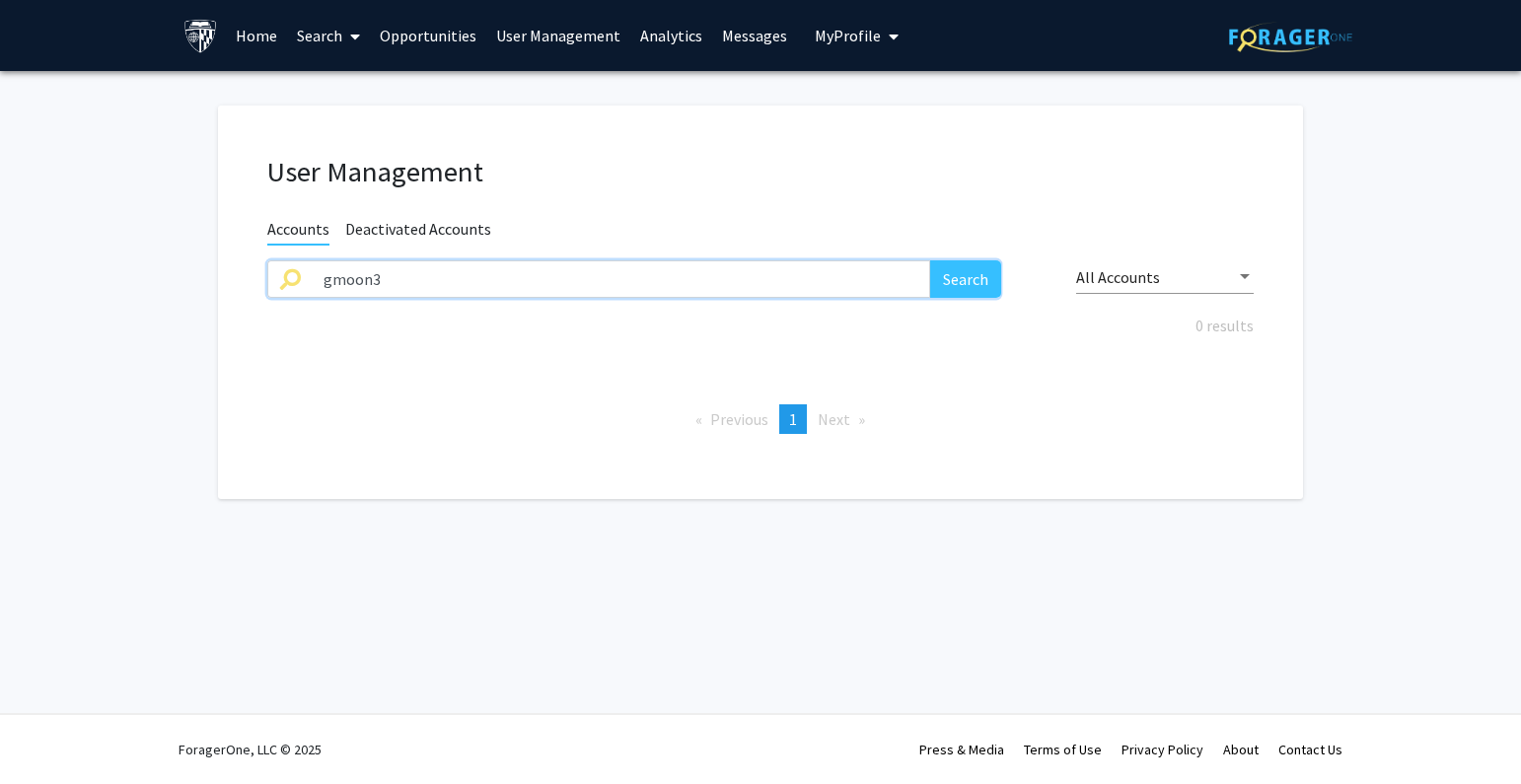 drag, startPoint x: 430, startPoint y: 265, endPoint x: 147, endPoint y: 281, distance: 283.45194 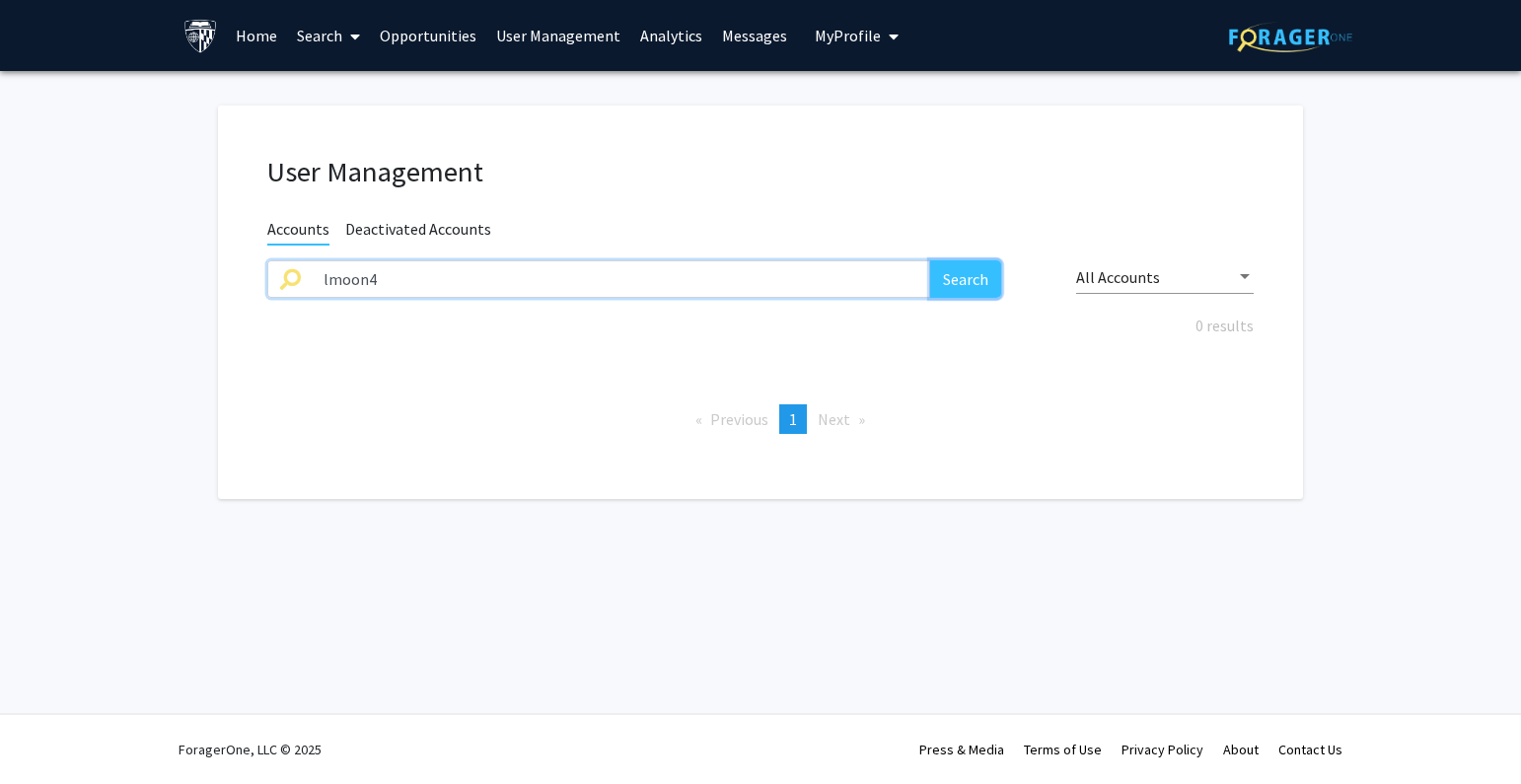click on "Search" 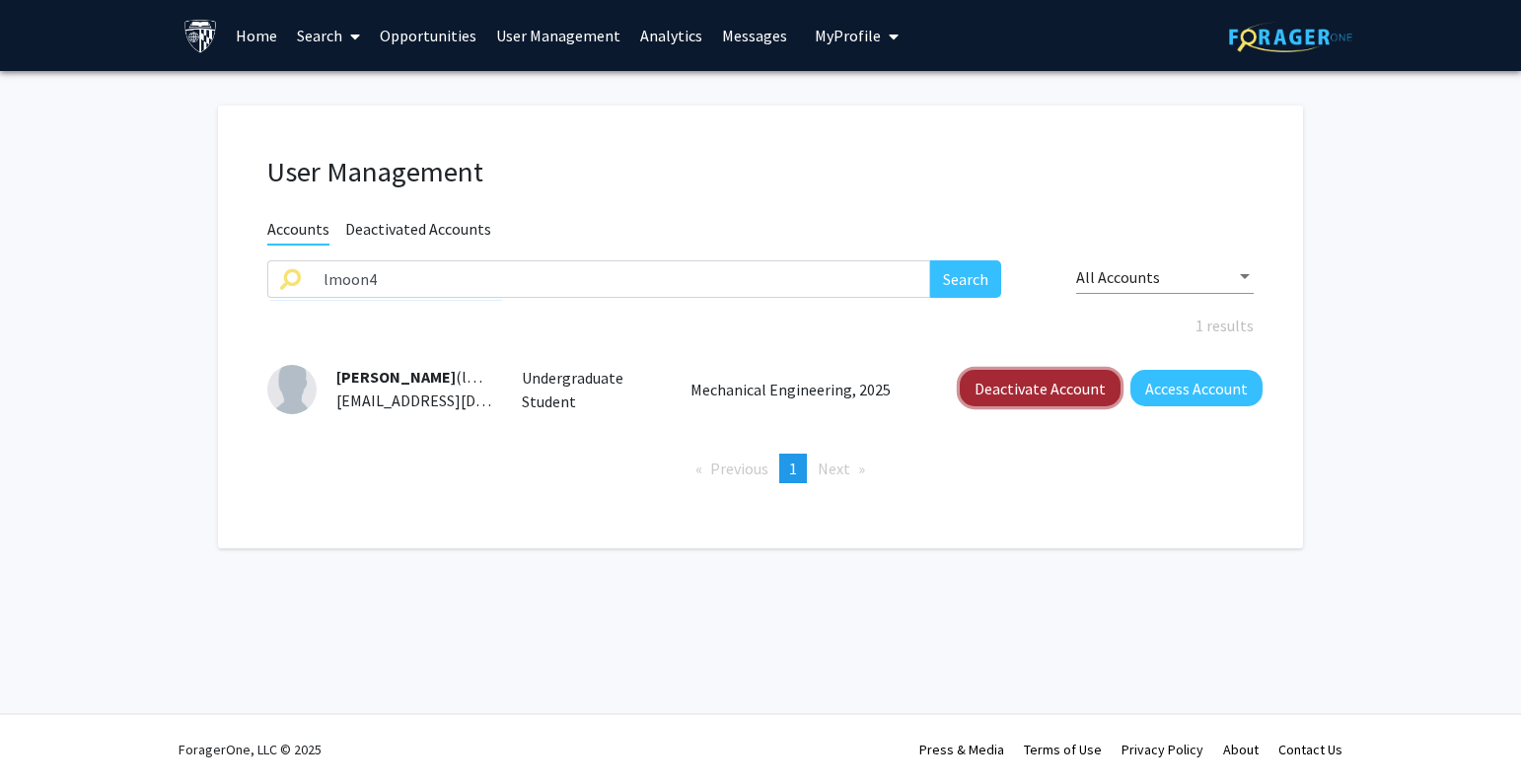 click on "Deactivate Account" 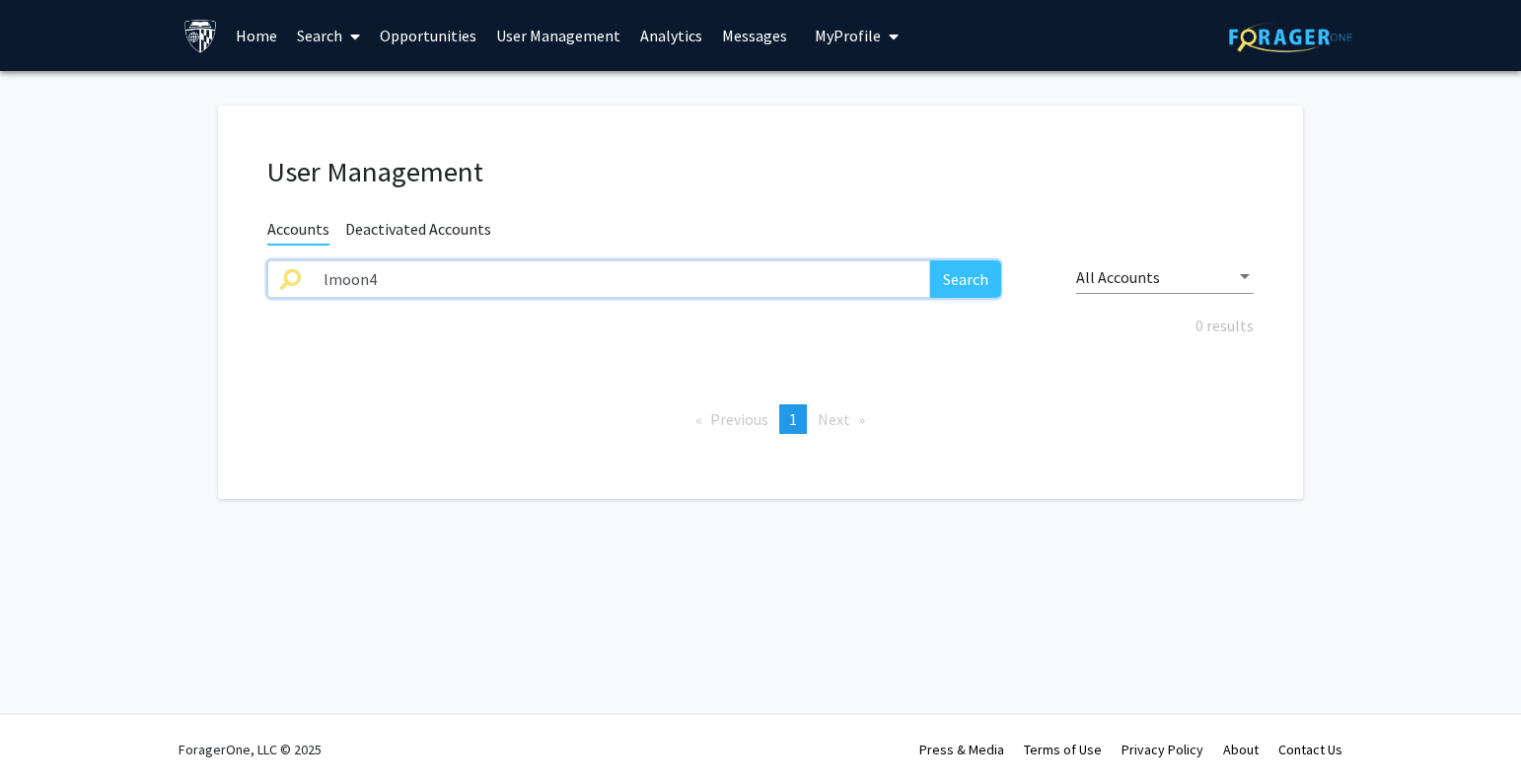 drag, startPoint x: 385, startPoint y: 277, endPoint x: 195, endPoint y: 274, distance: 190.02368 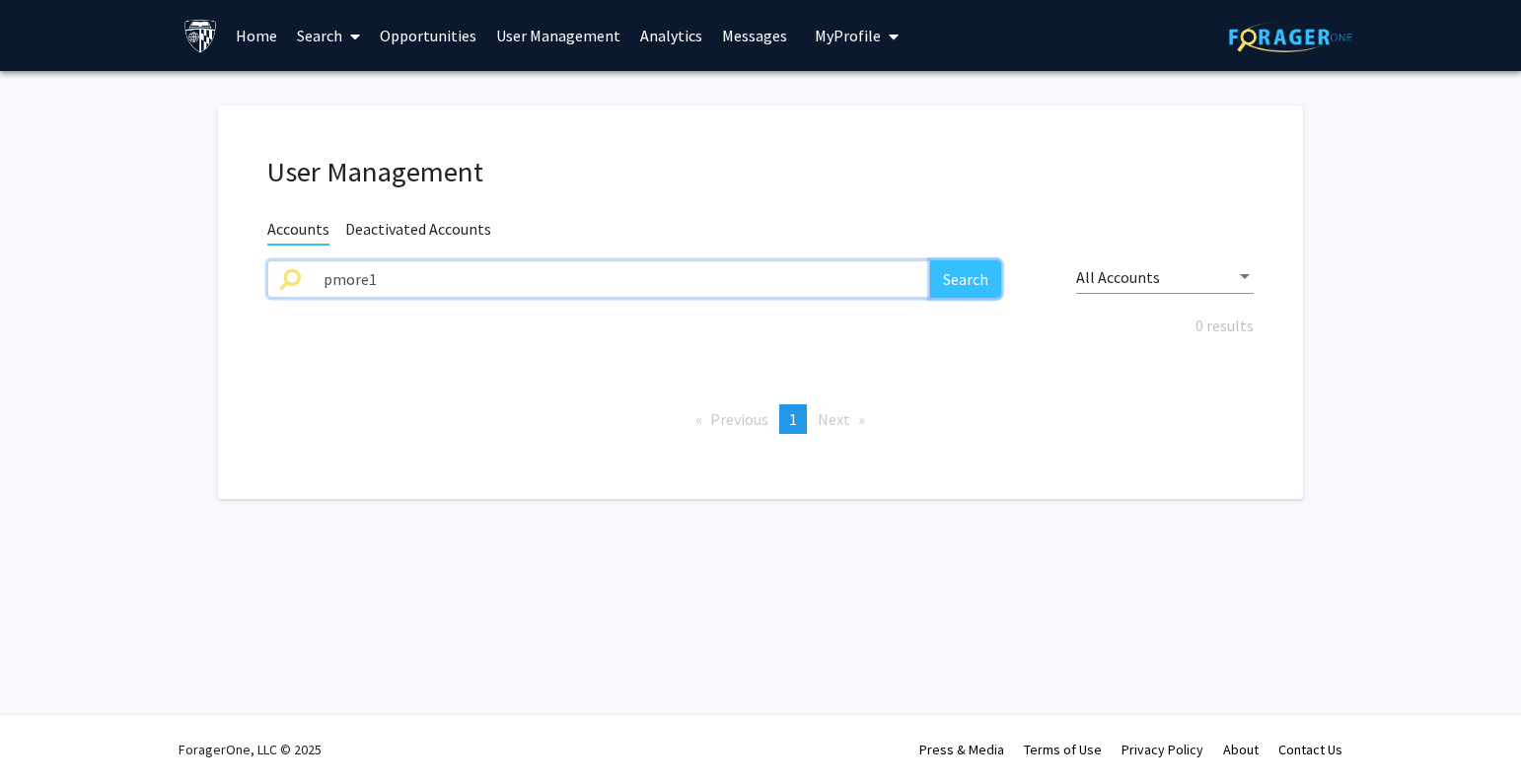 click on "Search" 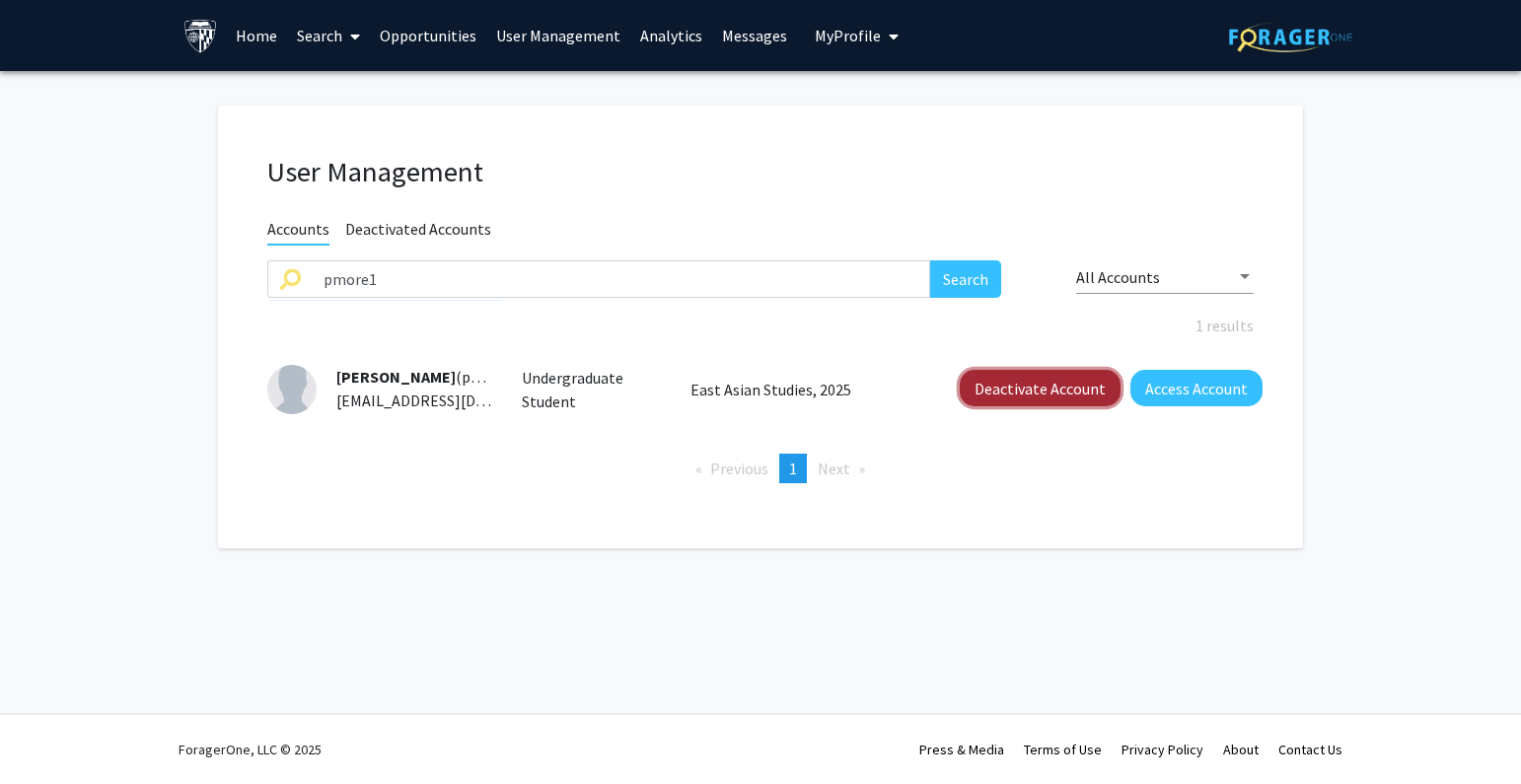 click on "Deactivate Account" 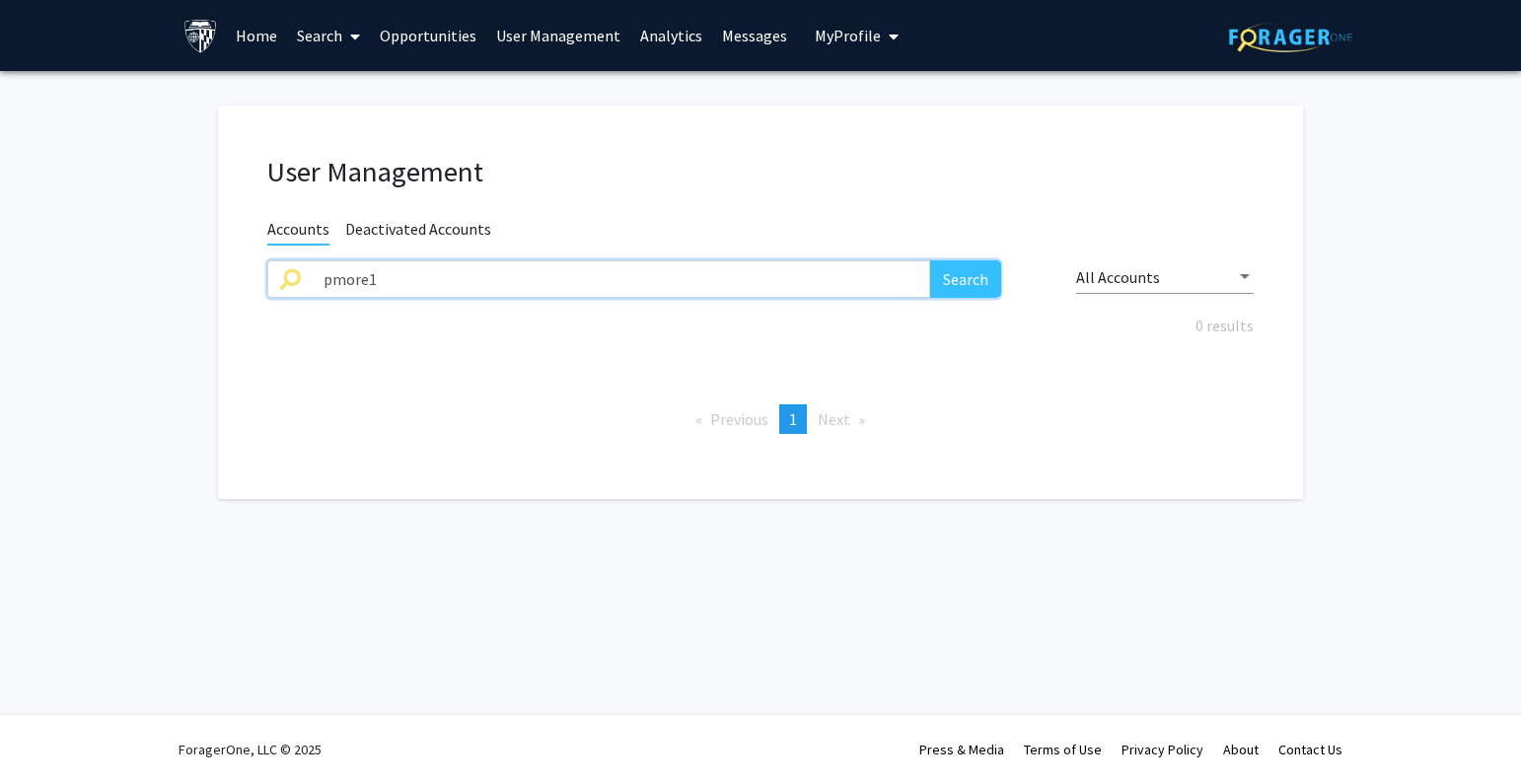 drag, startPoint x: 173, startPoint y: 283, endPoint x: 273, endPoint y: 289, distance: 100.179838 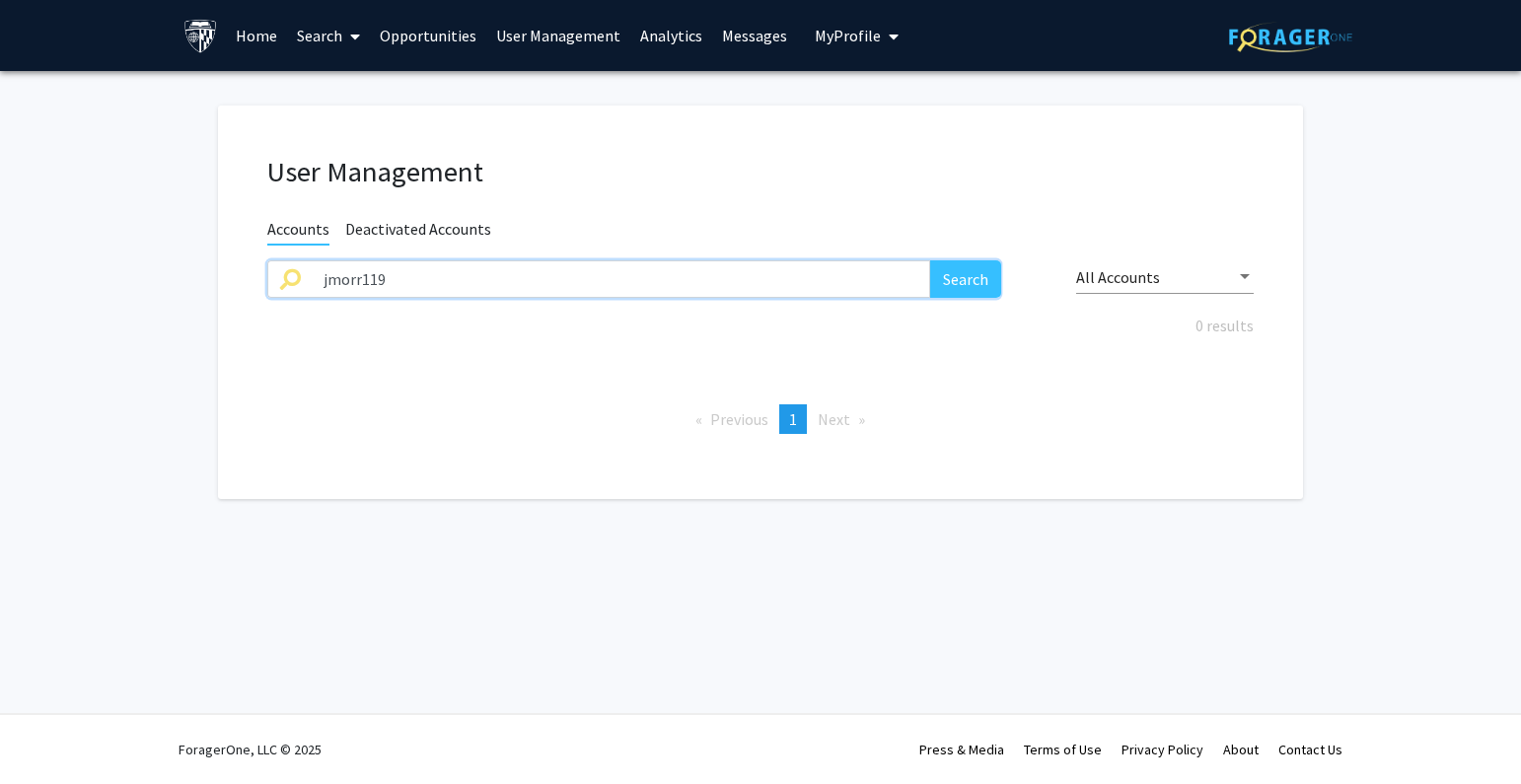 type on "jmorr119" 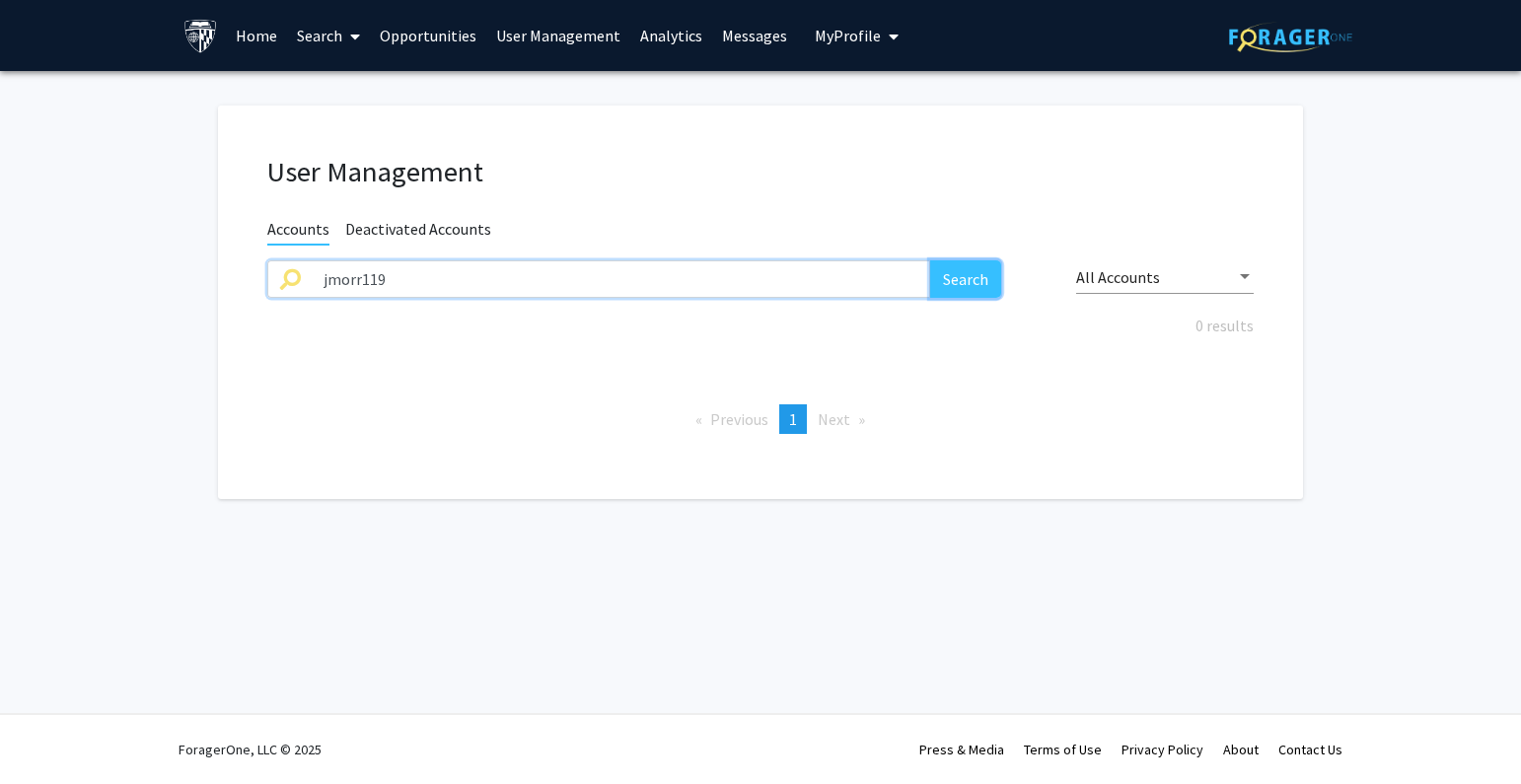 click on "Search" 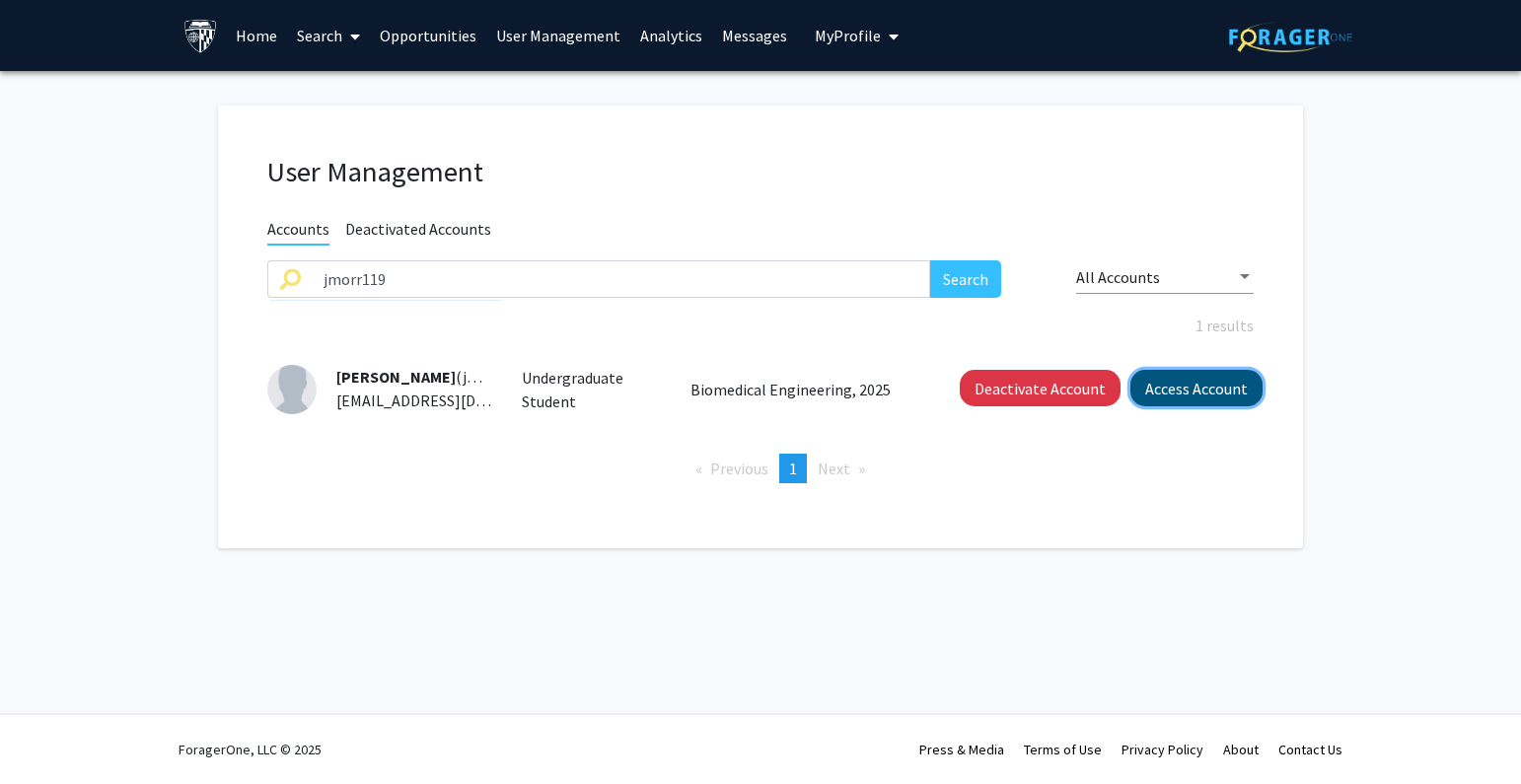 click on "Access Account" 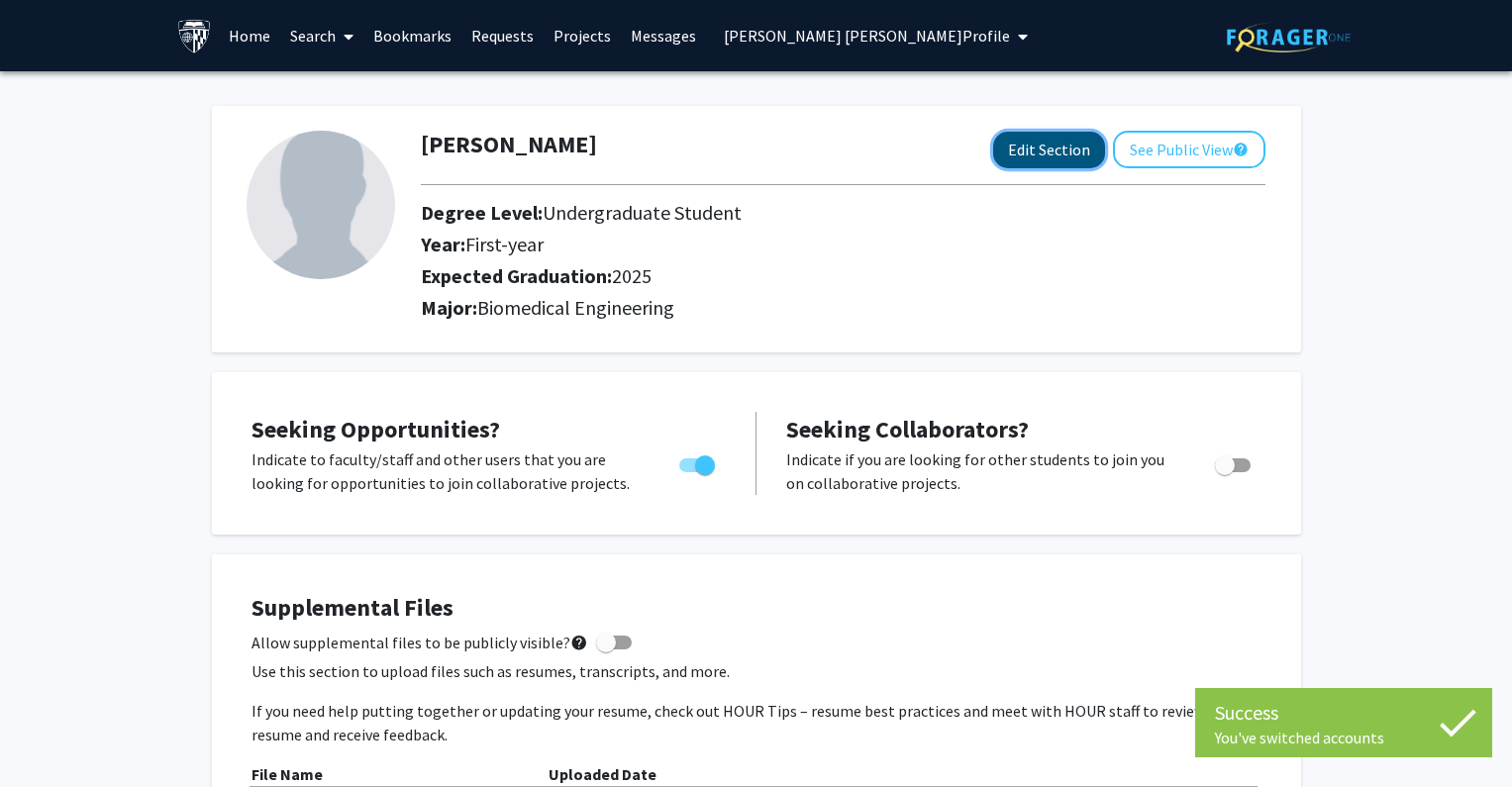 click on "Edit Section" 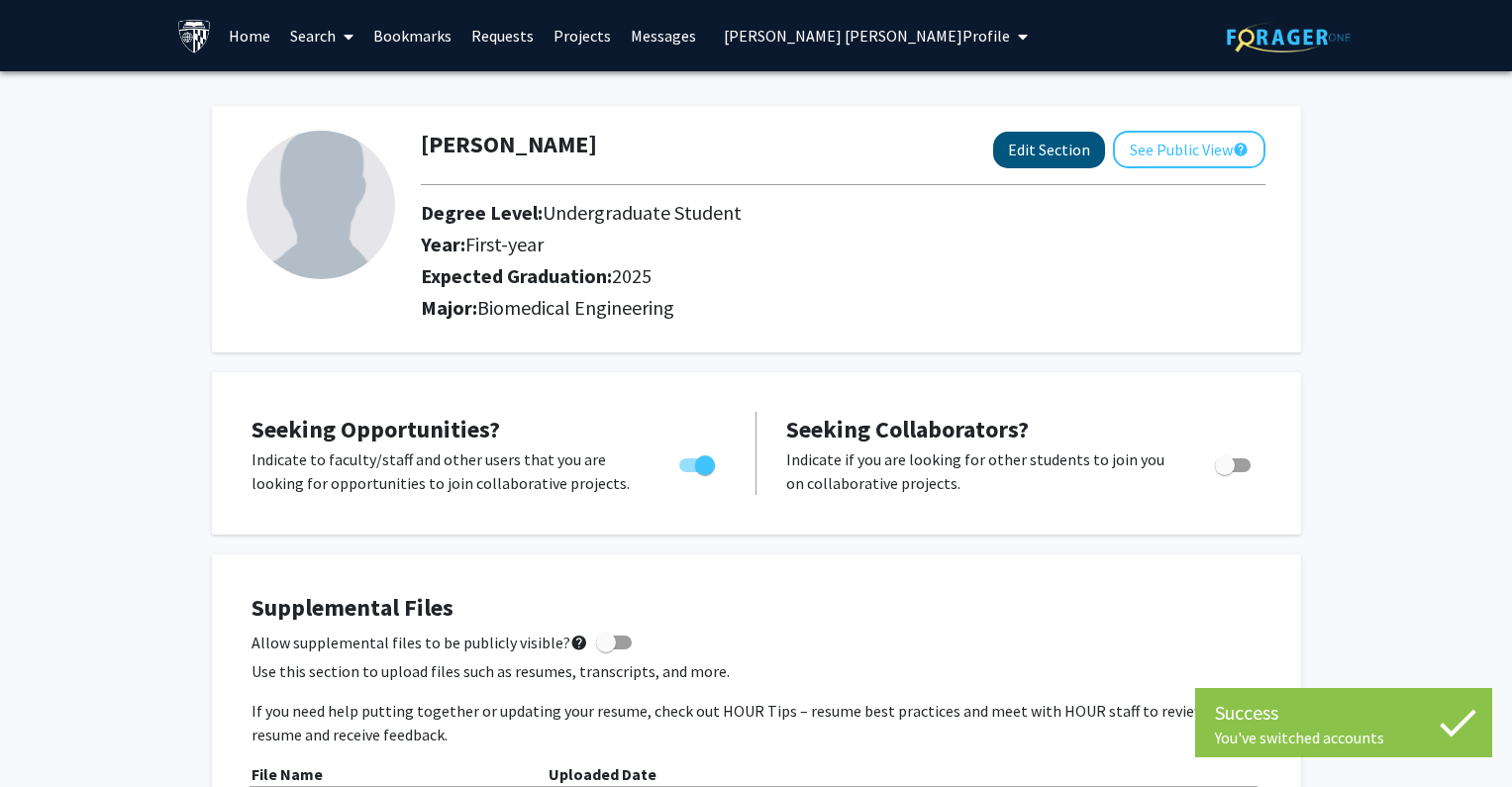 select on "first-year" 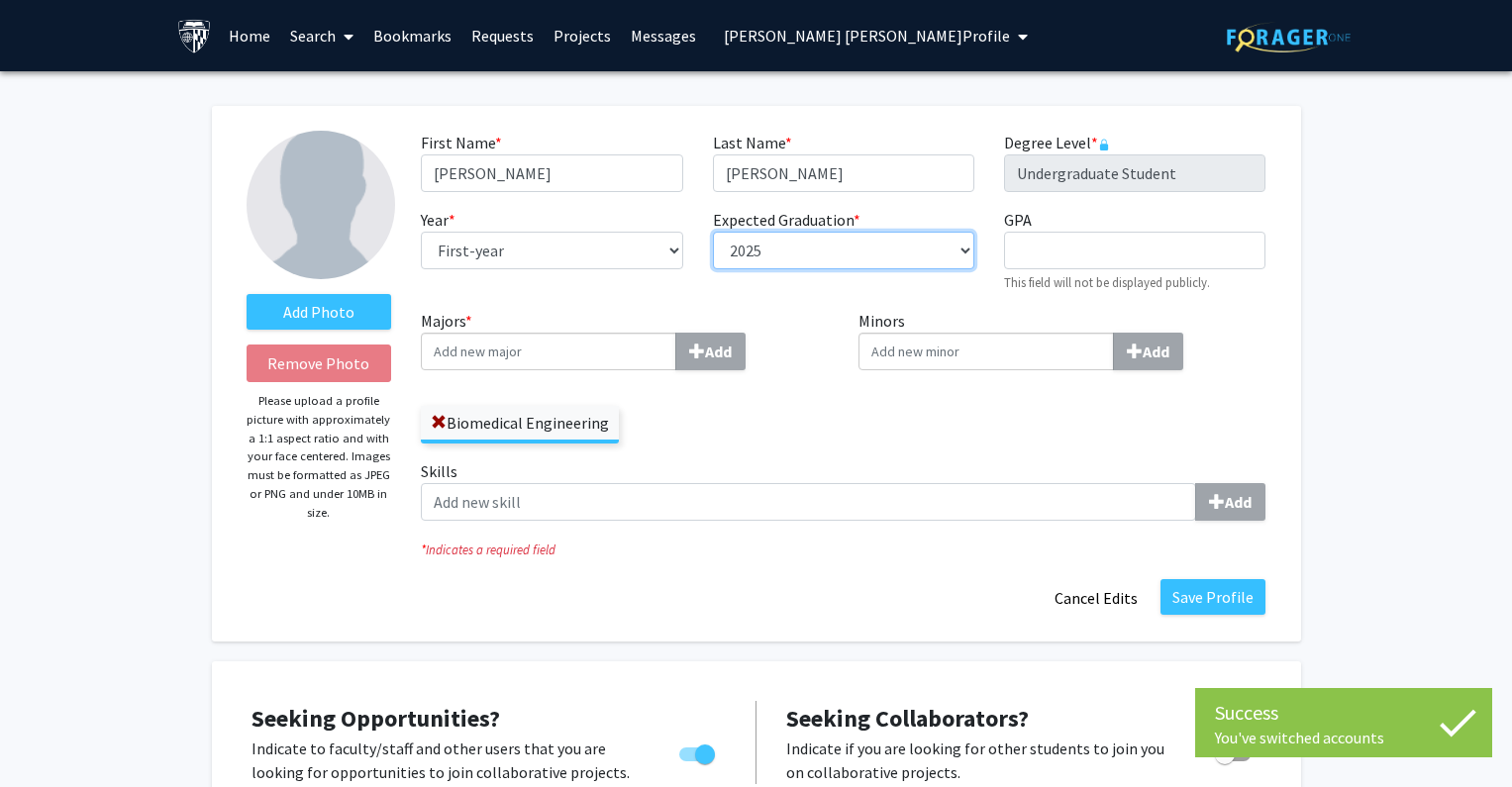 click on "---  2018   2019   2020   2021   2022   2023   2024   2025   2026   2027   2028   2029   2030   2031" at bounding box center (844, 250) 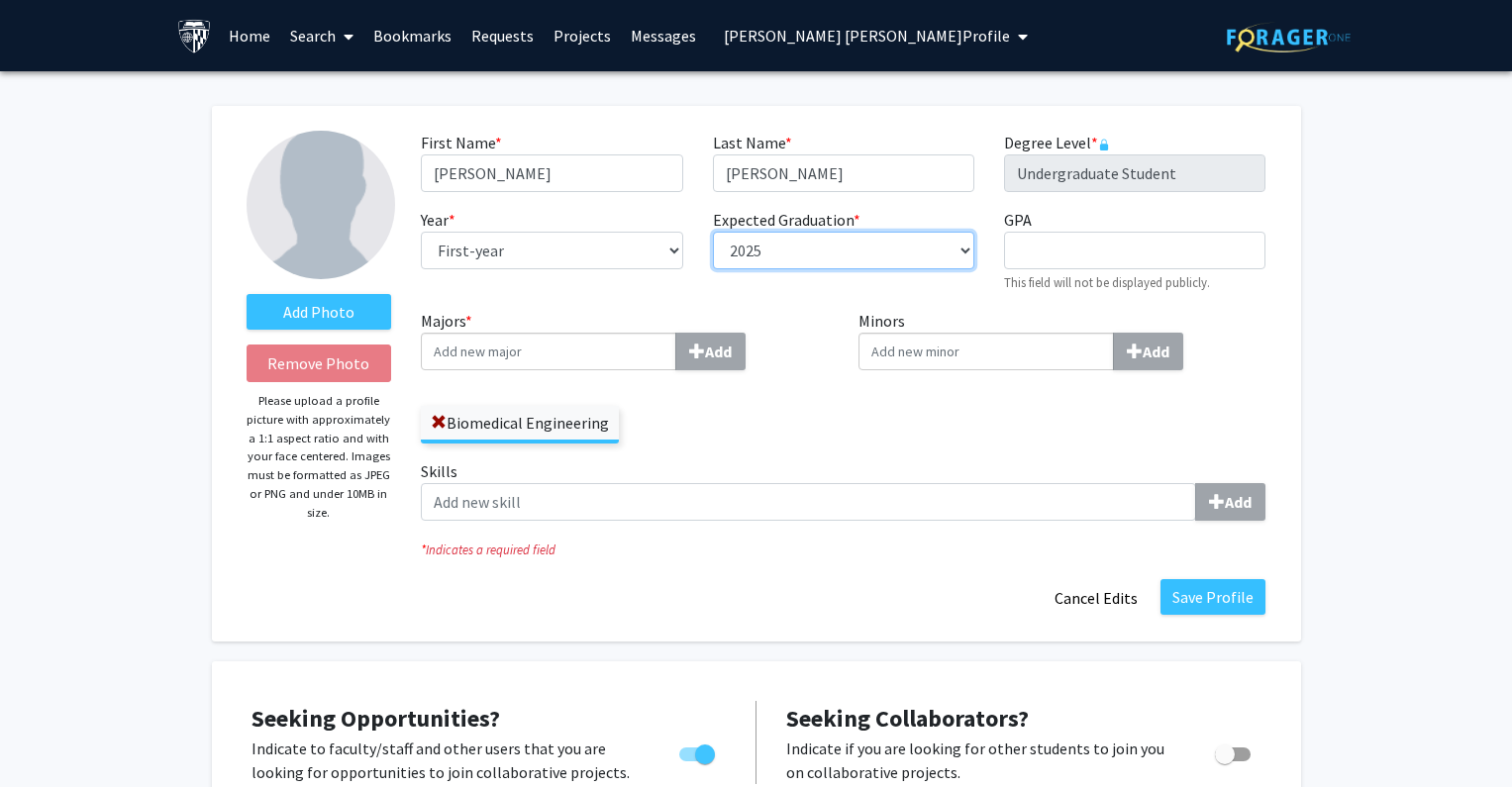 select on "2026" 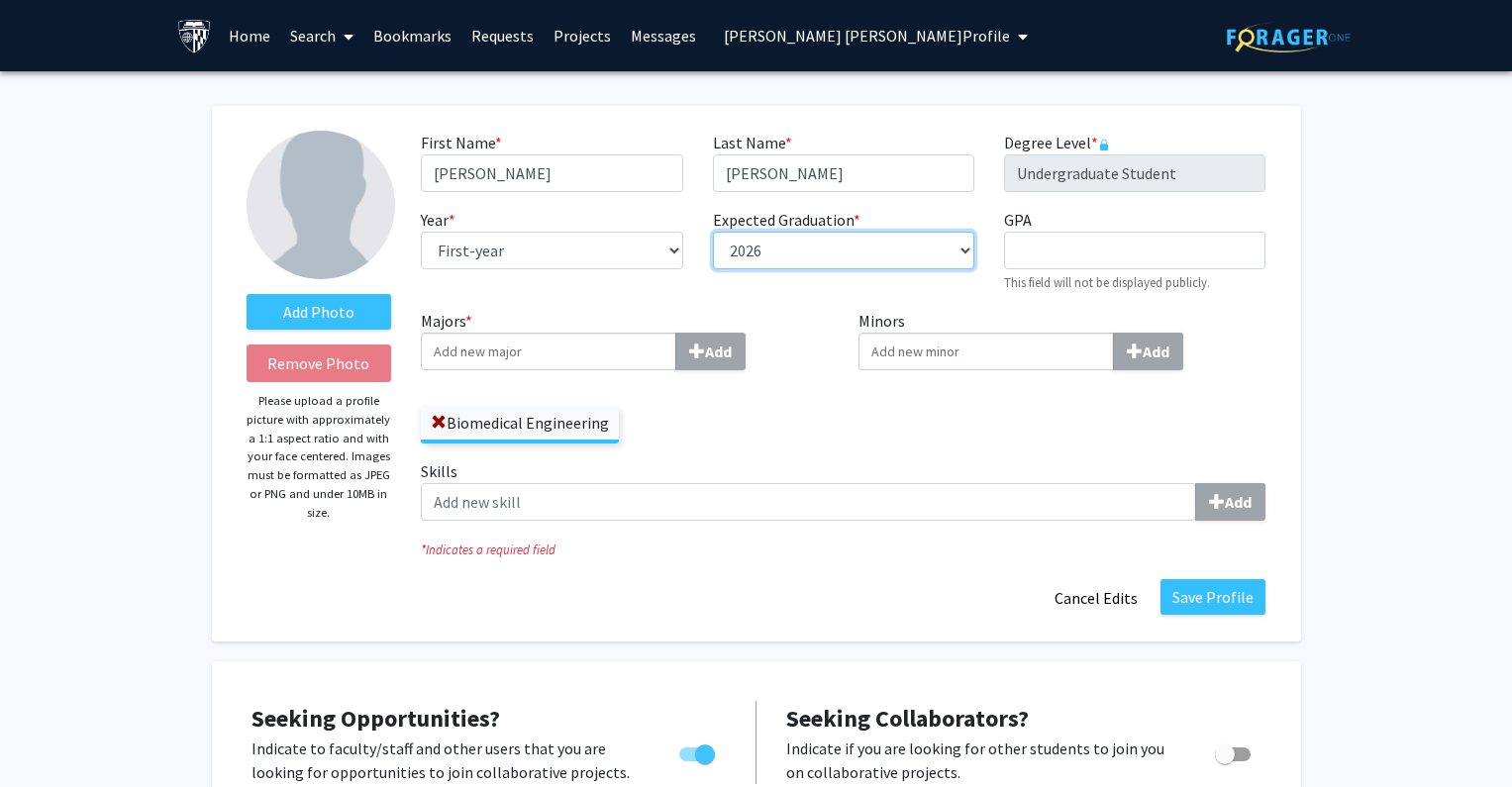 click on "---  2018   2019   2020   2021   2022   2023   2024   2025   2026   2027   2028   2029   2030   2031" at bounding box center (844, 250) 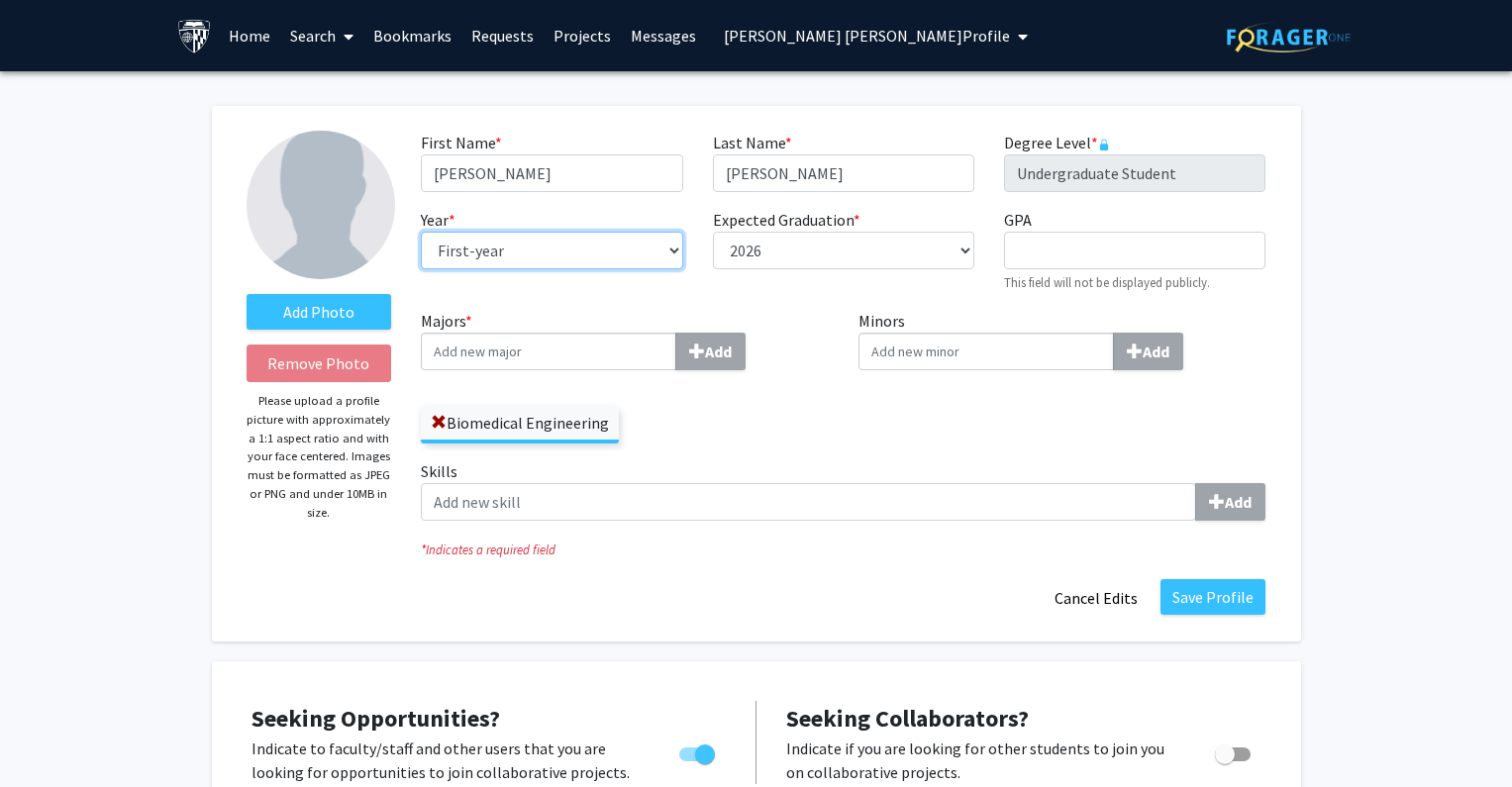 click on "---  First-year   Sophomore   Junior   Senior   Postbaccalaureate Certificate" at bounding box center (552, 250) 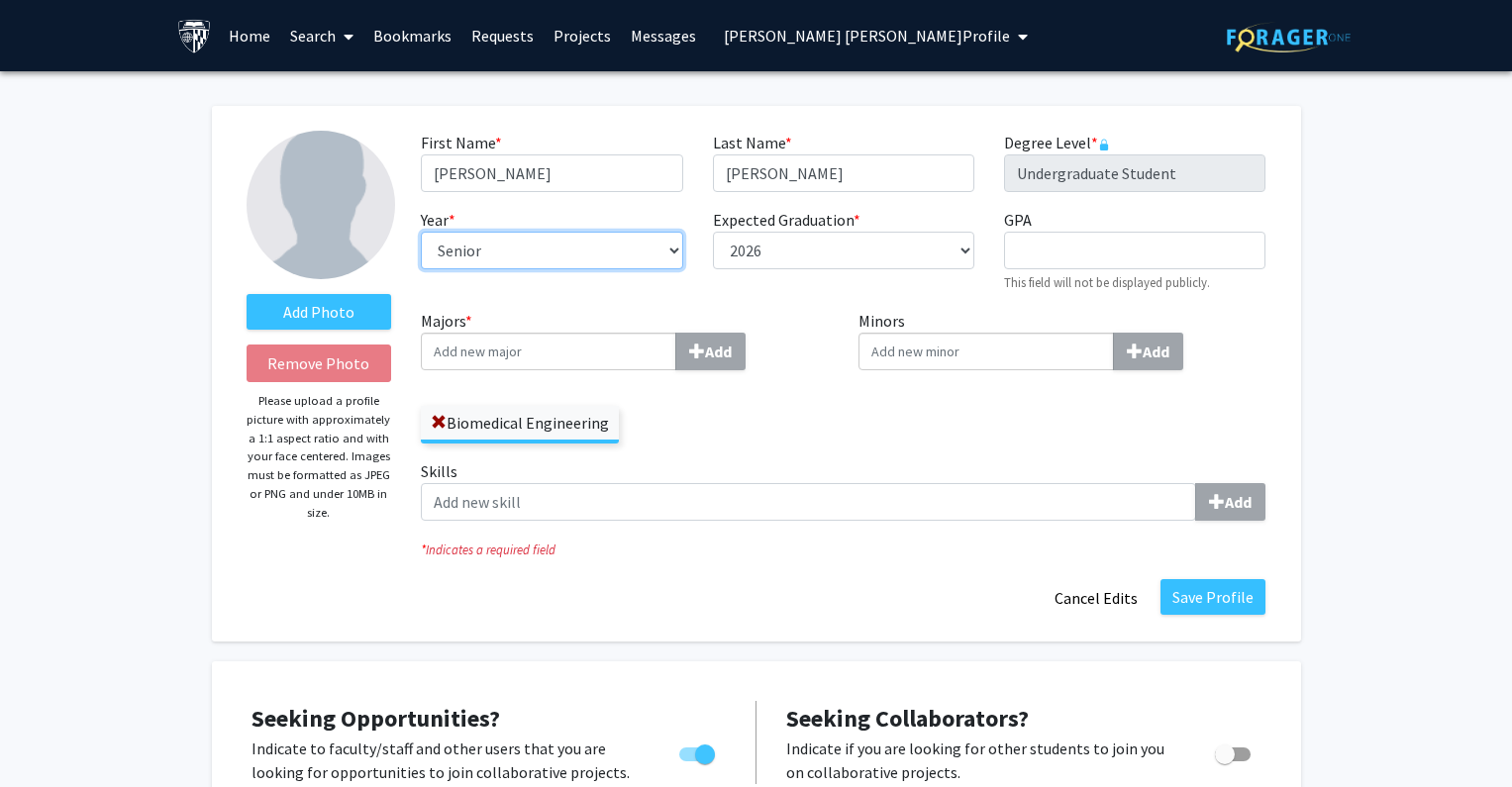 click on "---  First-year   Sophomore   Junior   Senior   Postbaccalaureate Certificate" at bounding box center (552, 250) 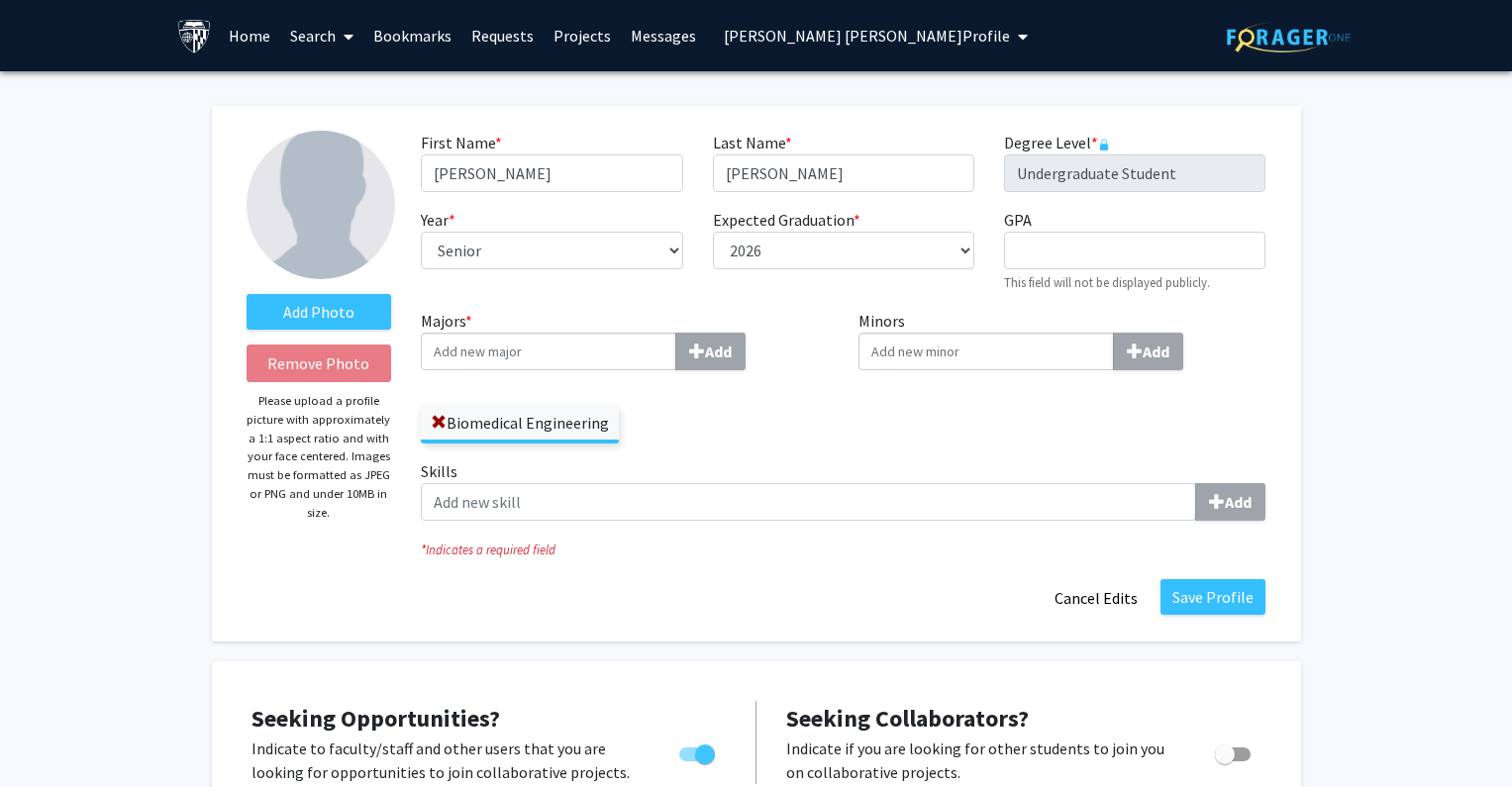 click on "Minors  Add" at bounding box center (986, 351) 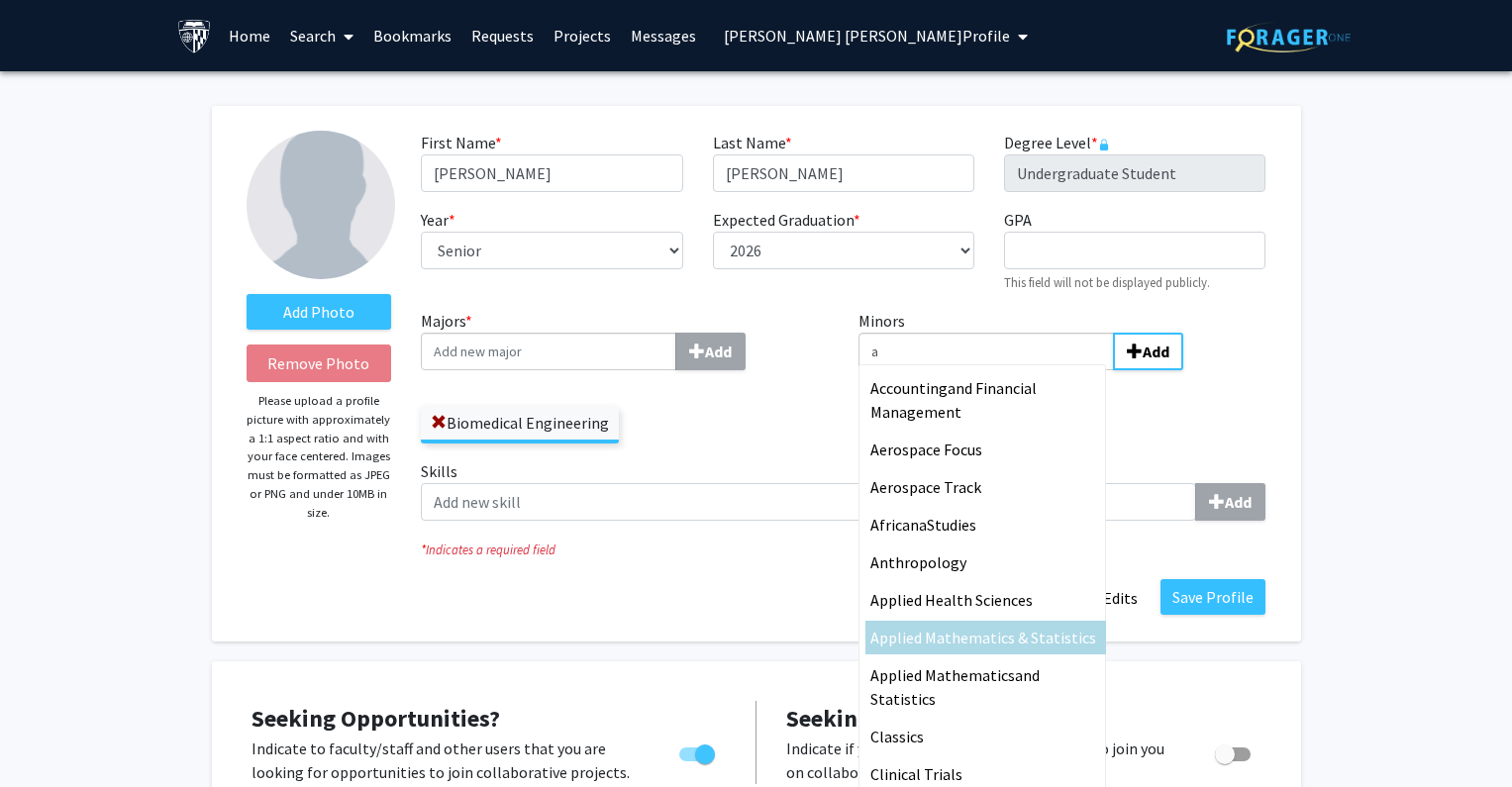type on "a" 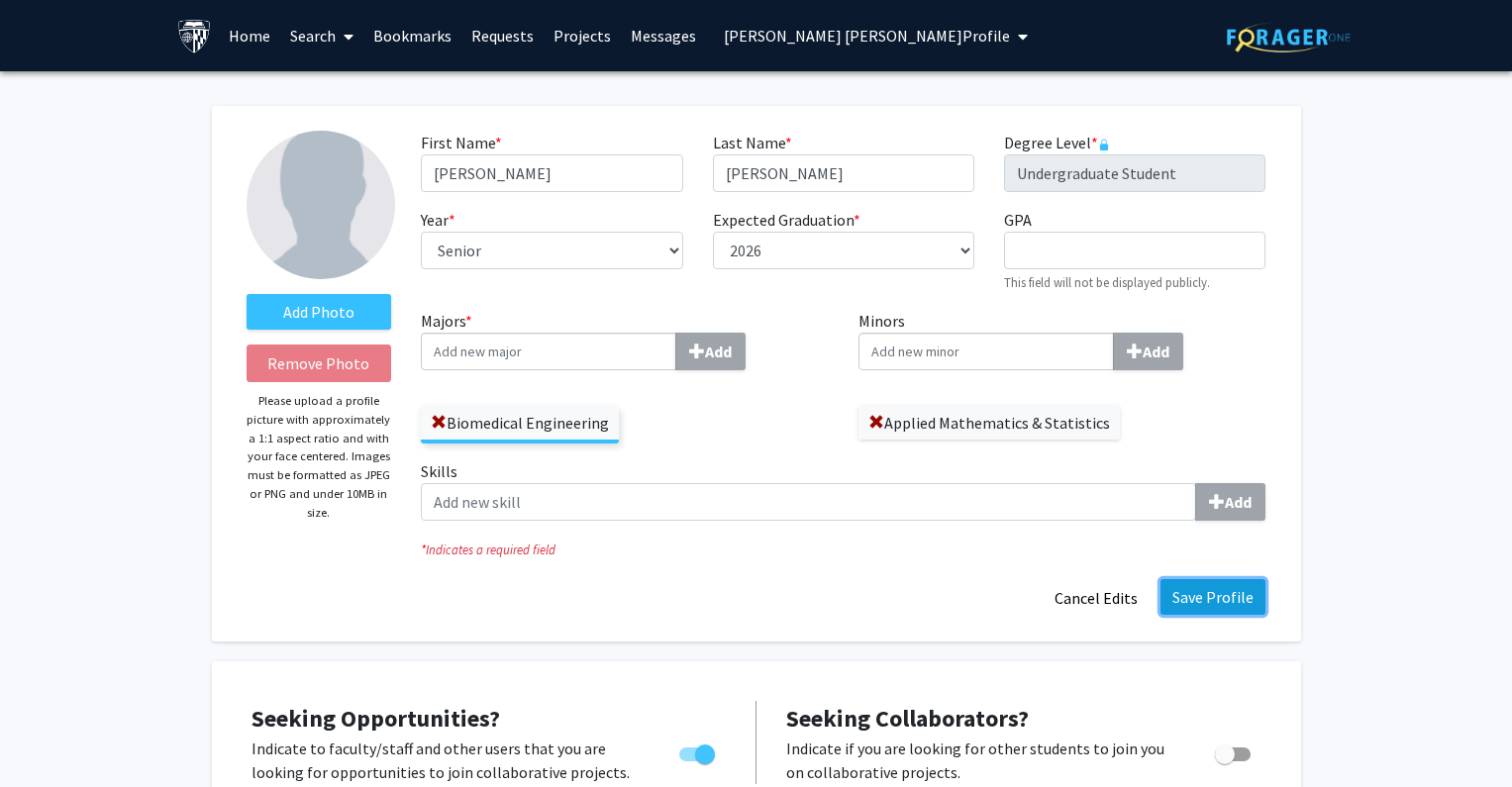 click on "Save Profile" 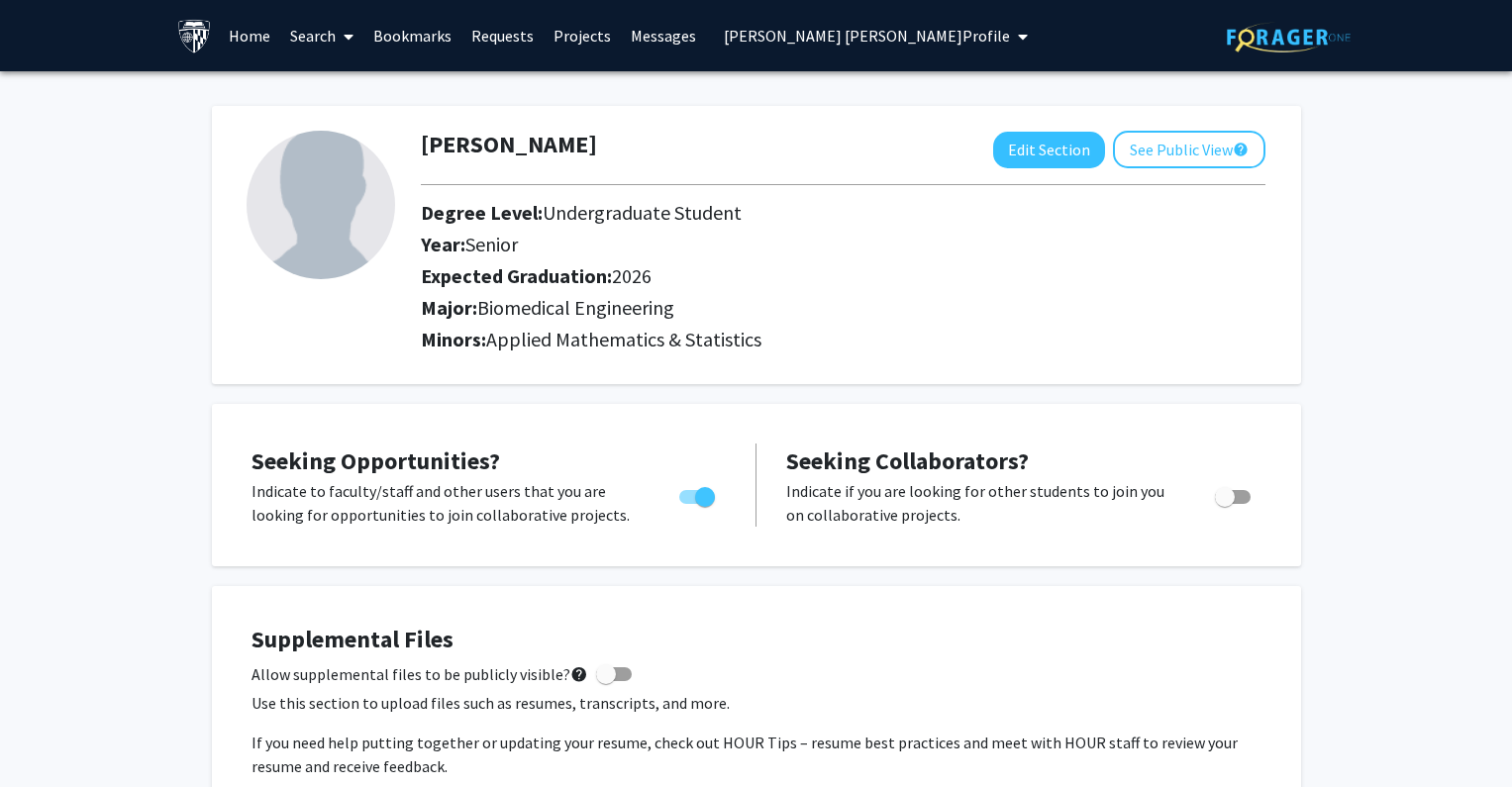 click on "[PERSON_NAME] [PERSON_NAME]   Profile" at bounding box center (866, 36) 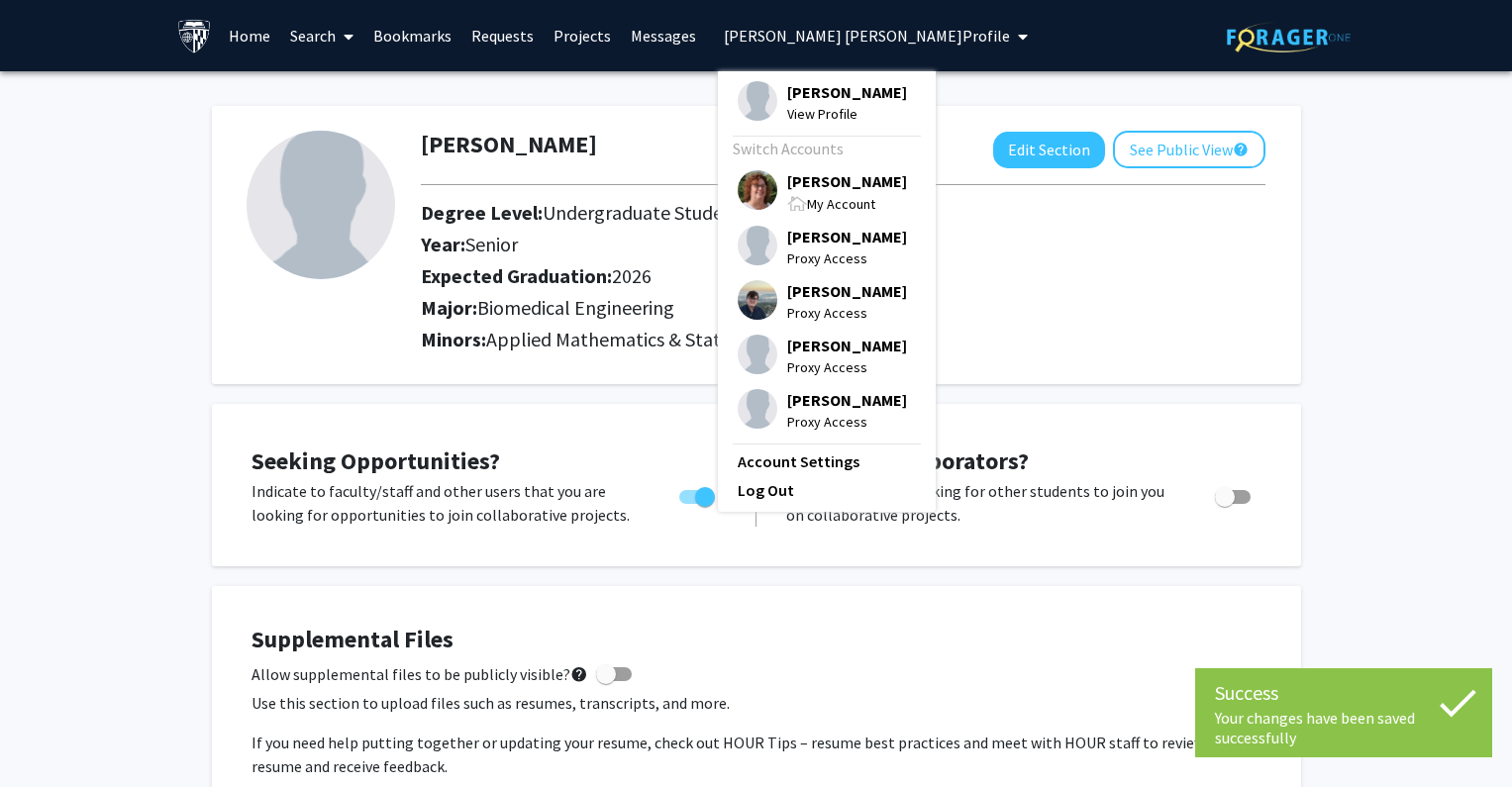 click on "[PERSON_NAME]" at bounding box center (847, 181) 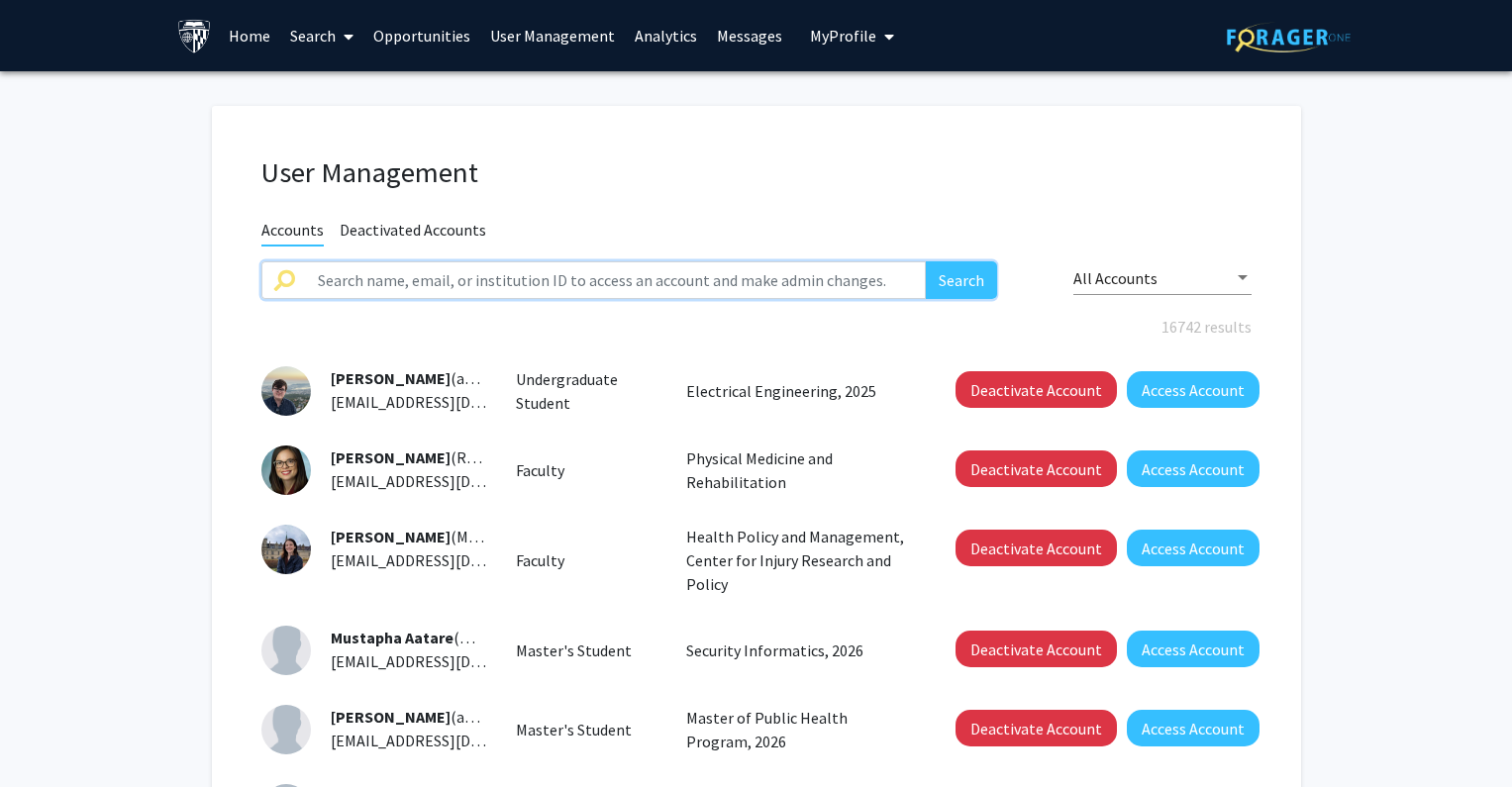 drag, startPoint x: 457, startPoint y: 266, endPoint x: 500, endPoint y: 260, distance: 43.416587 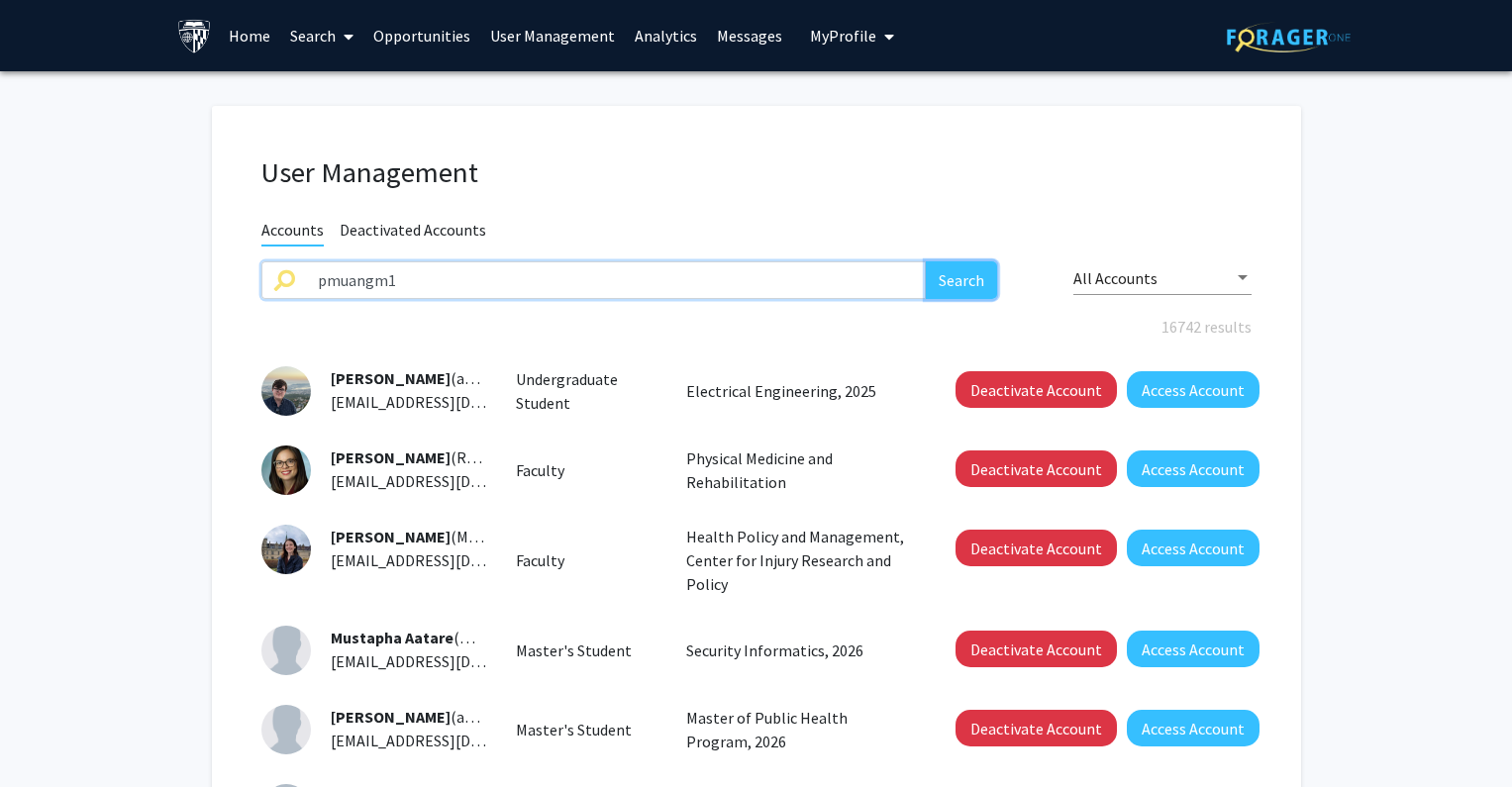 drag, startPoint x: 949, startPoint y: 287, endPoint x: 1042, endPoint y: 117, distance: 193.77564 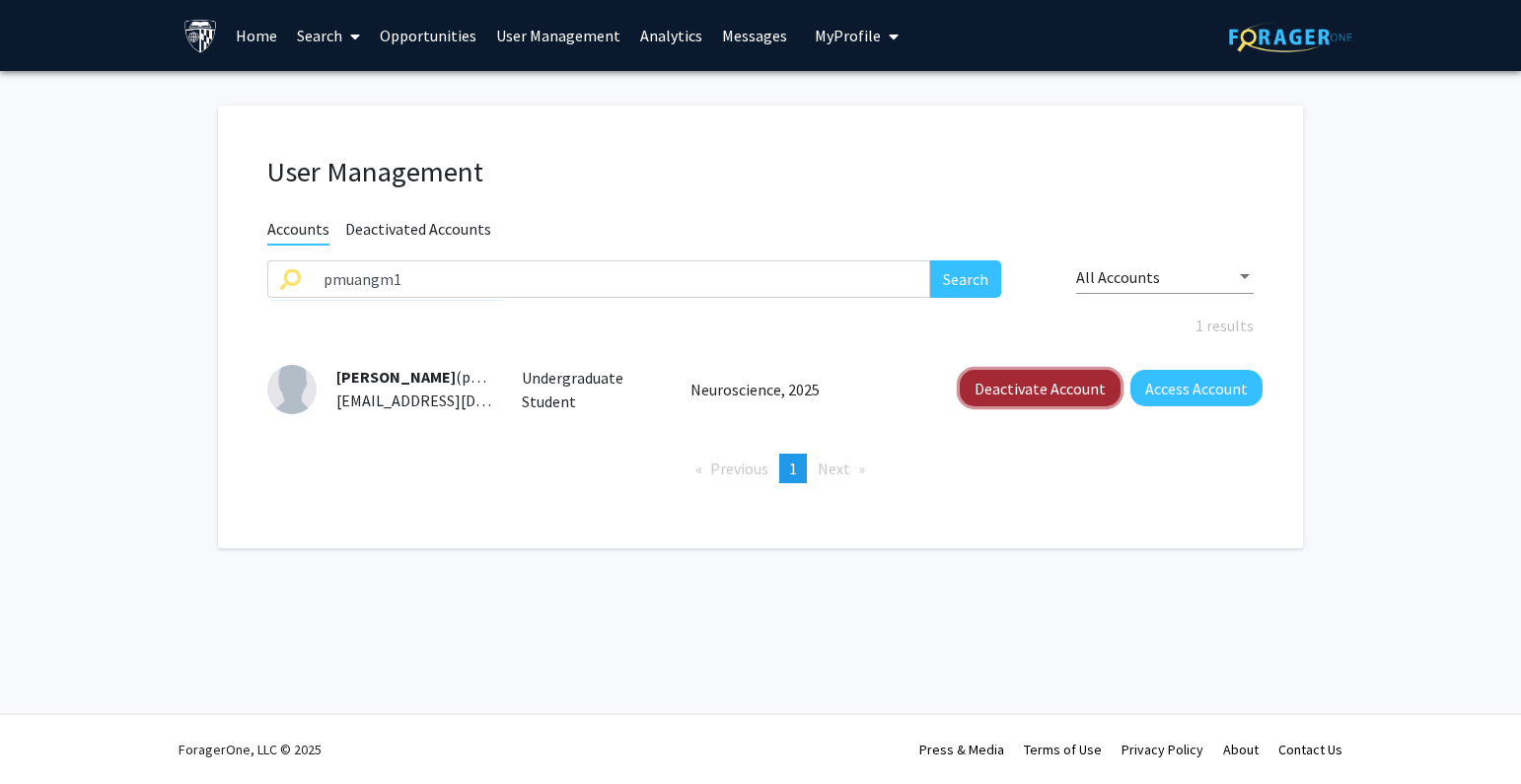 click on "Deactivate Account" 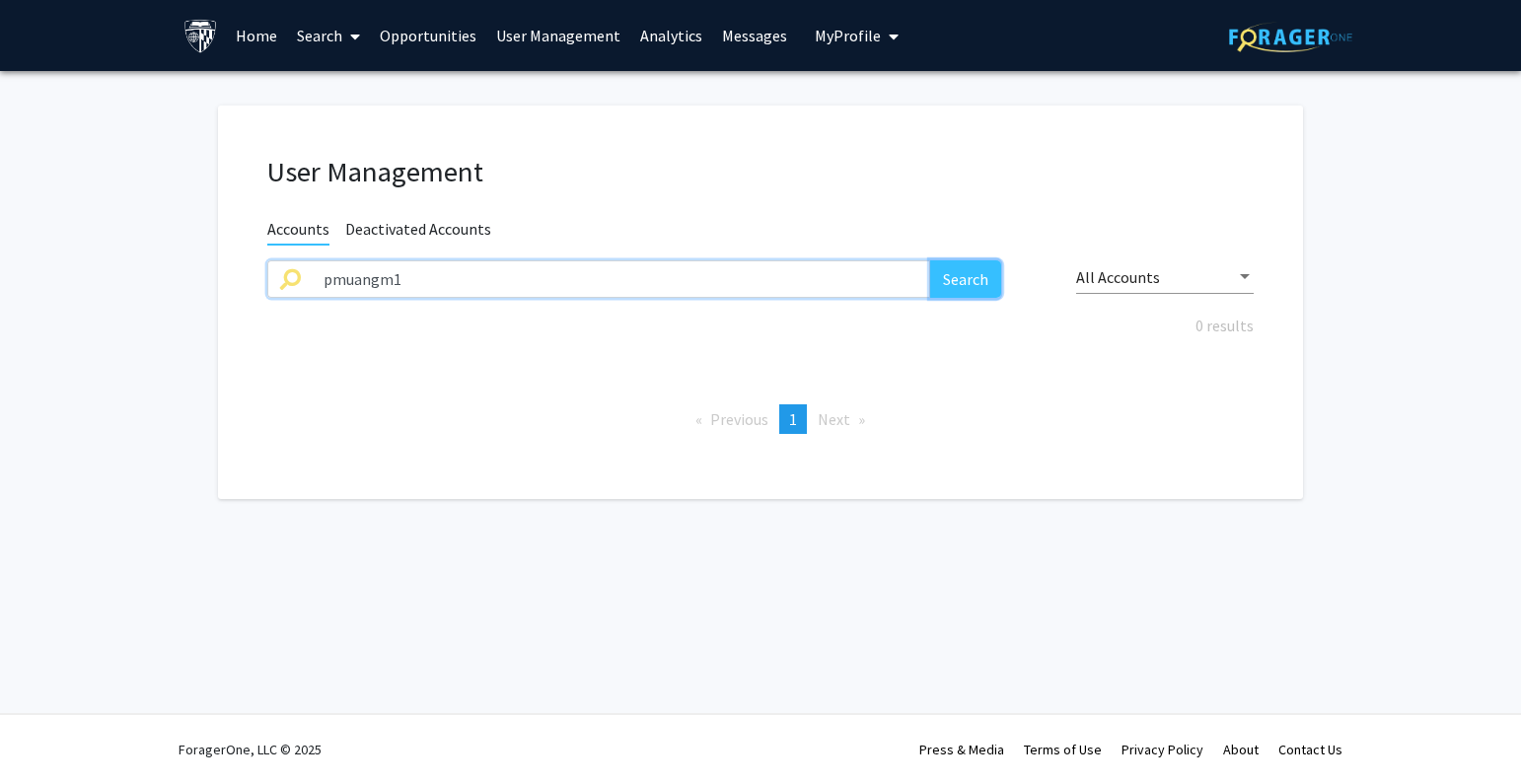 click on "Search" 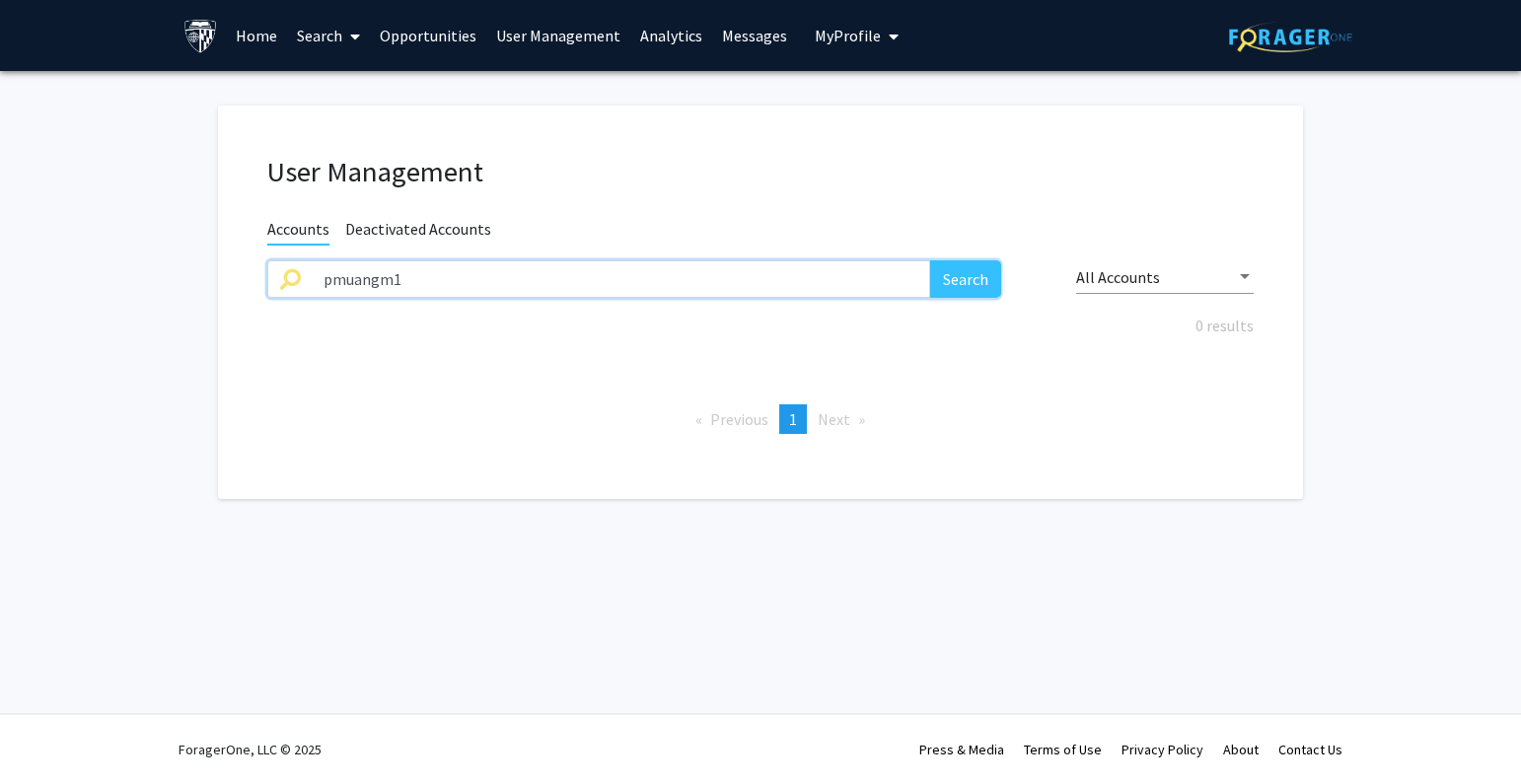 click on "pmuangm1" 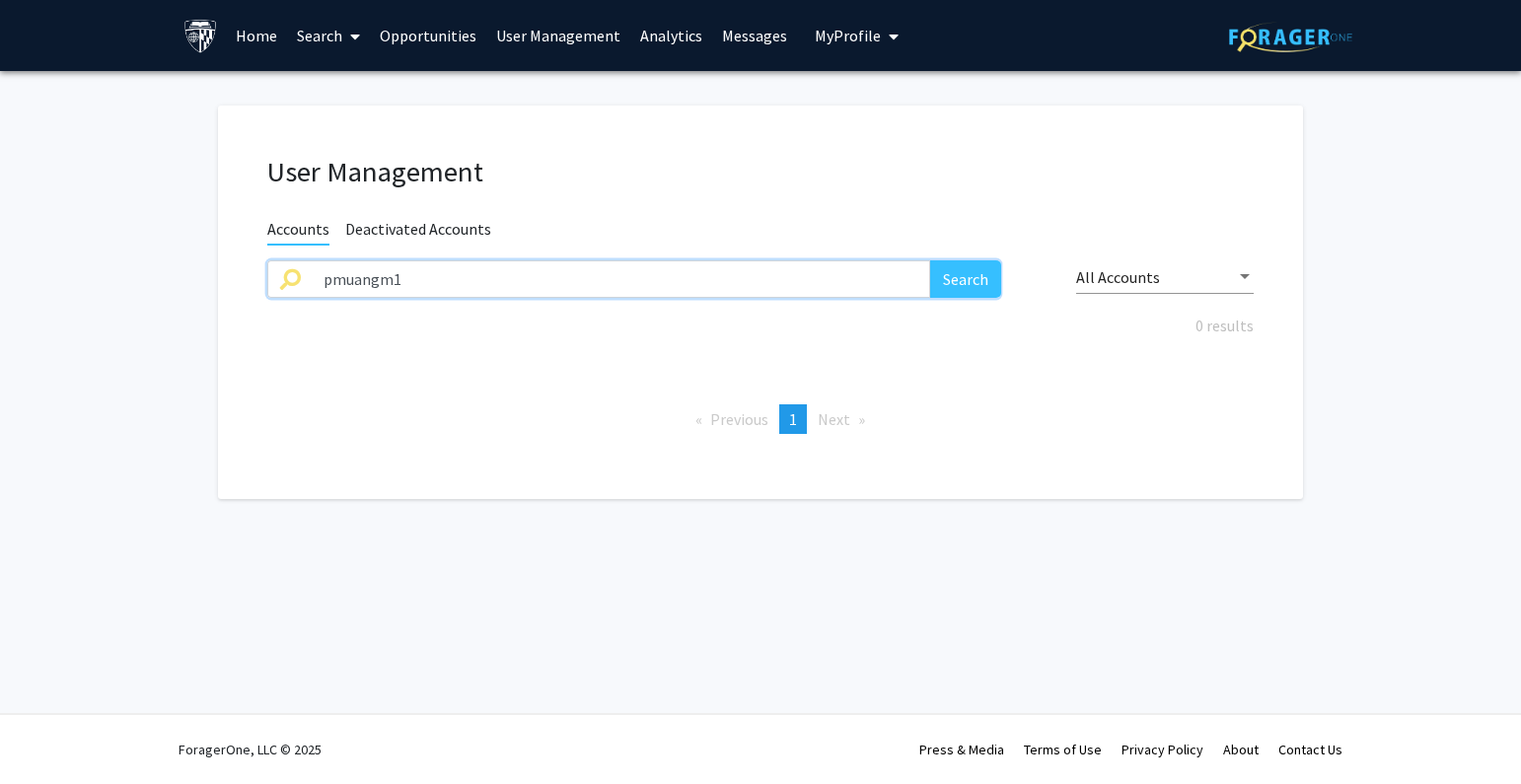 drag, startPoint x: 392, startPoint y: 278, endPoint x: 145, endPoint y: 278, distance: 247 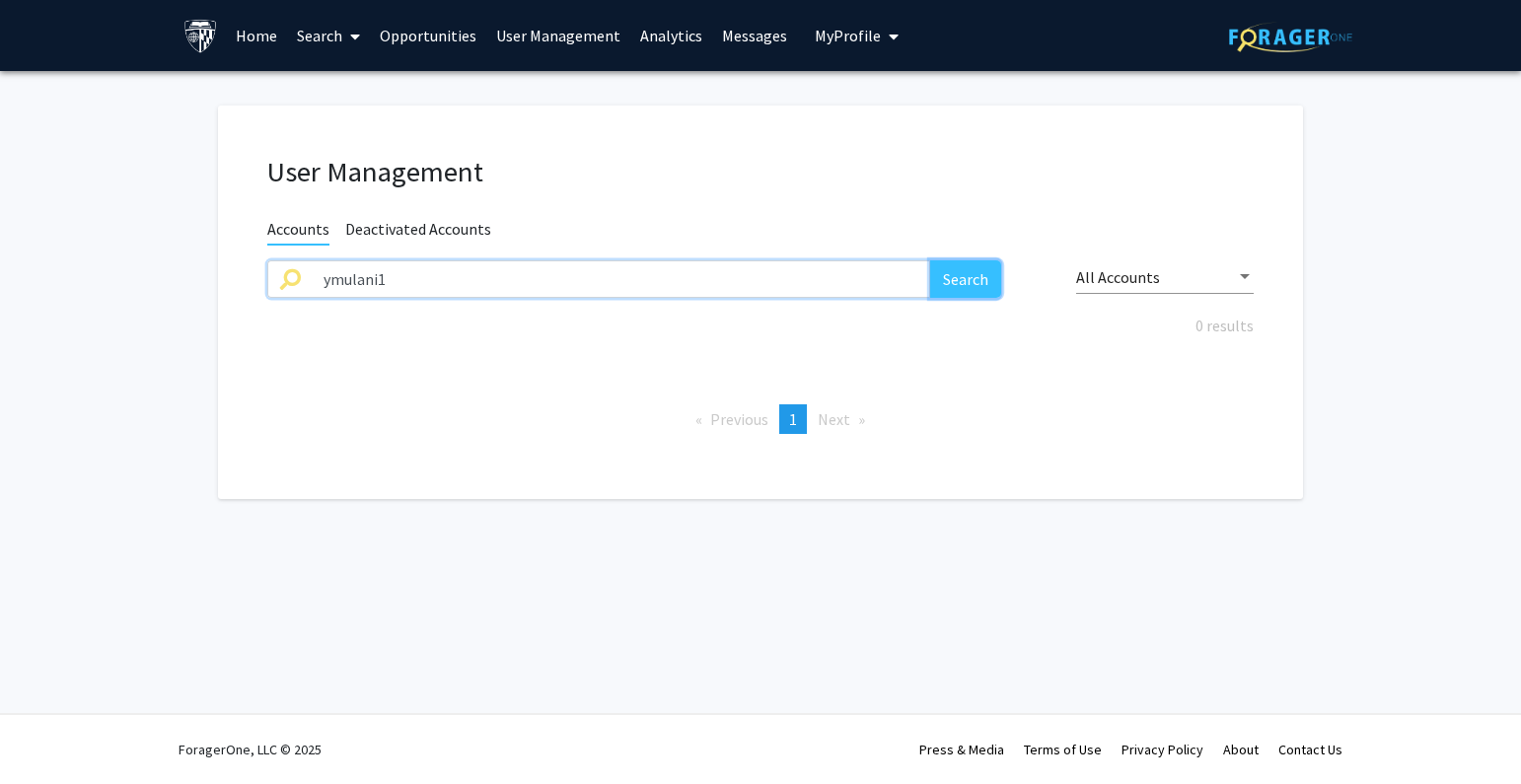 click on "Search" 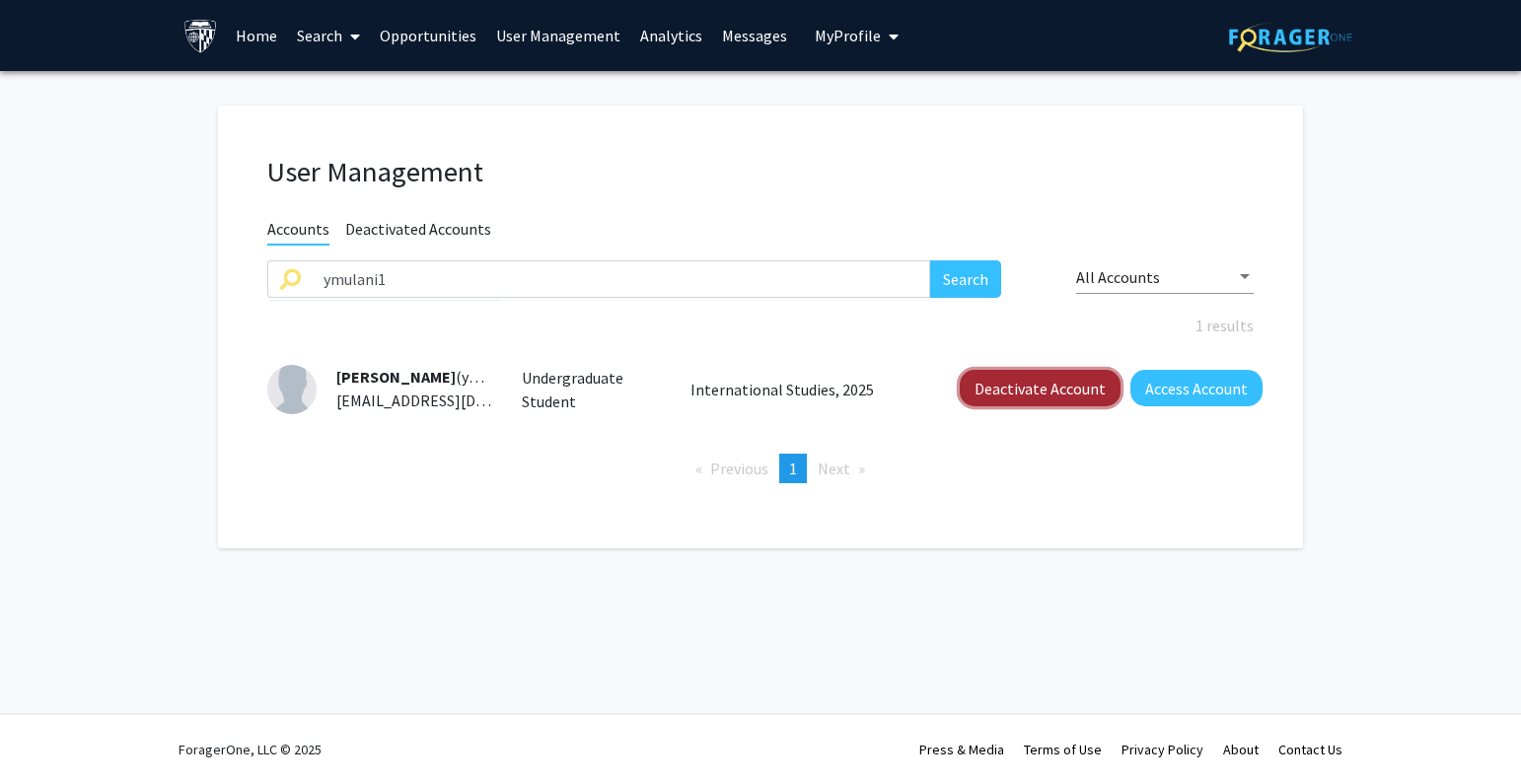 click on "Deactivate Account" 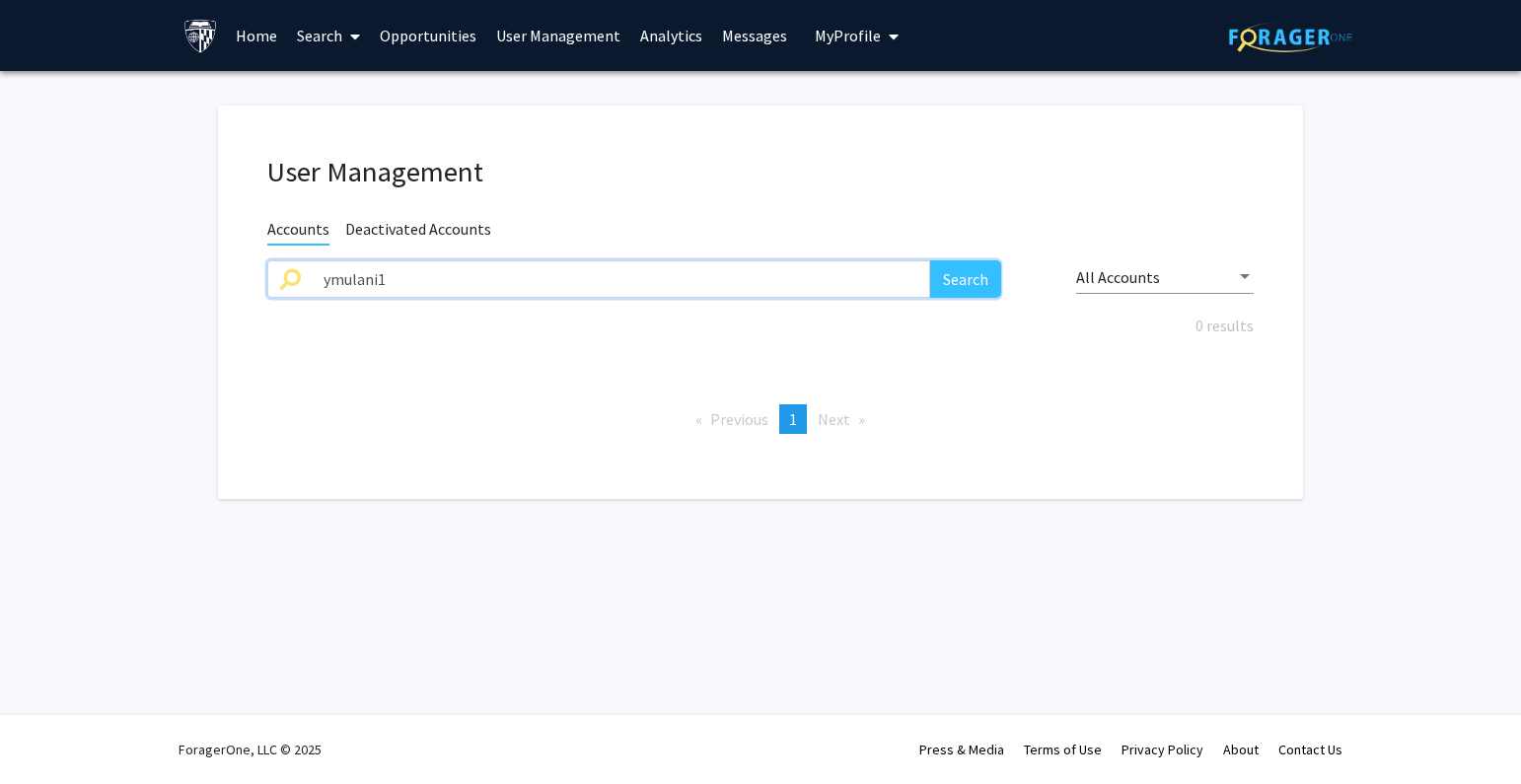 drag, startPoint x: 574, startPoint y: 284, endPoint x: 163, endPoint y: 283, distance: 411.0012 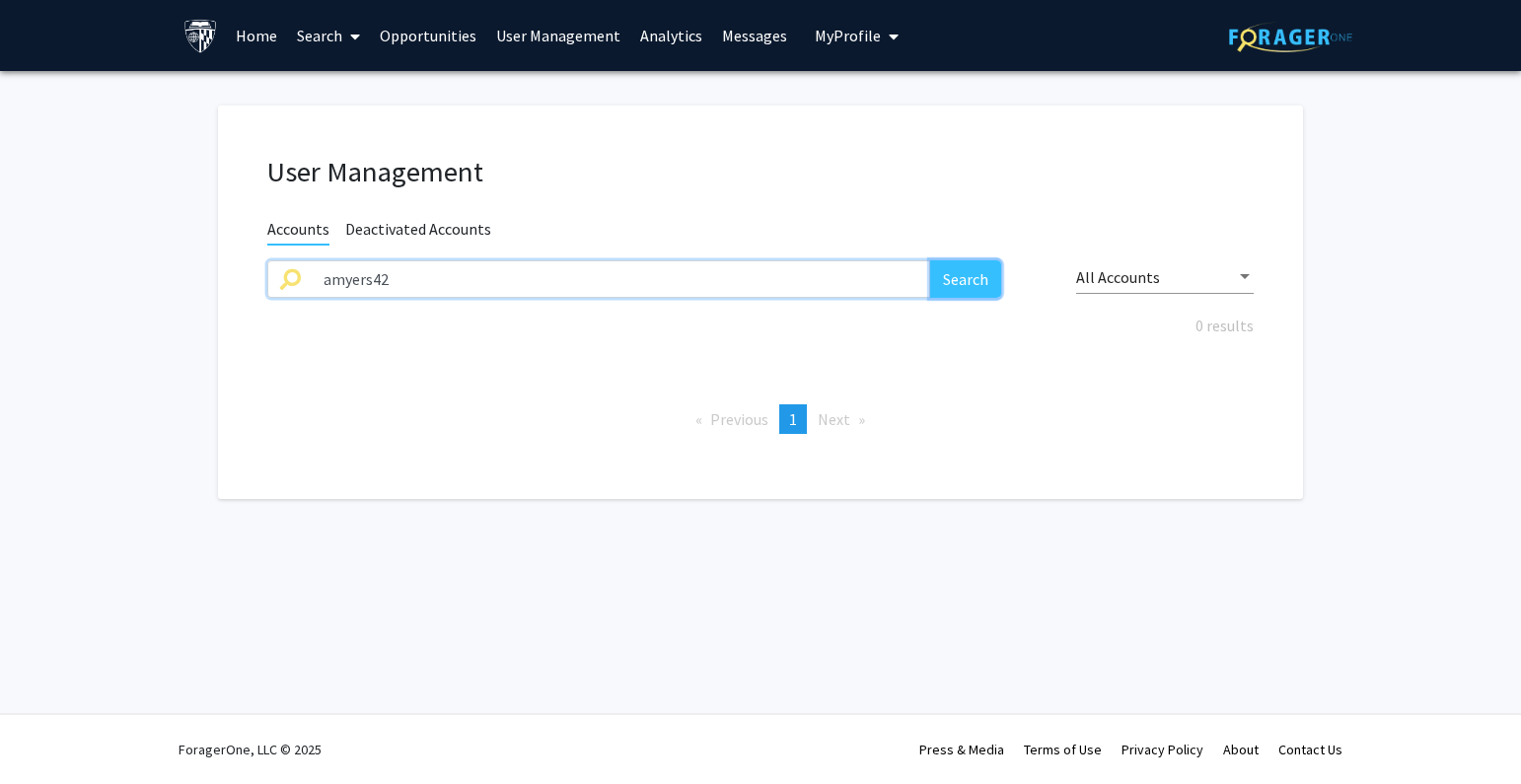 click on "Search" 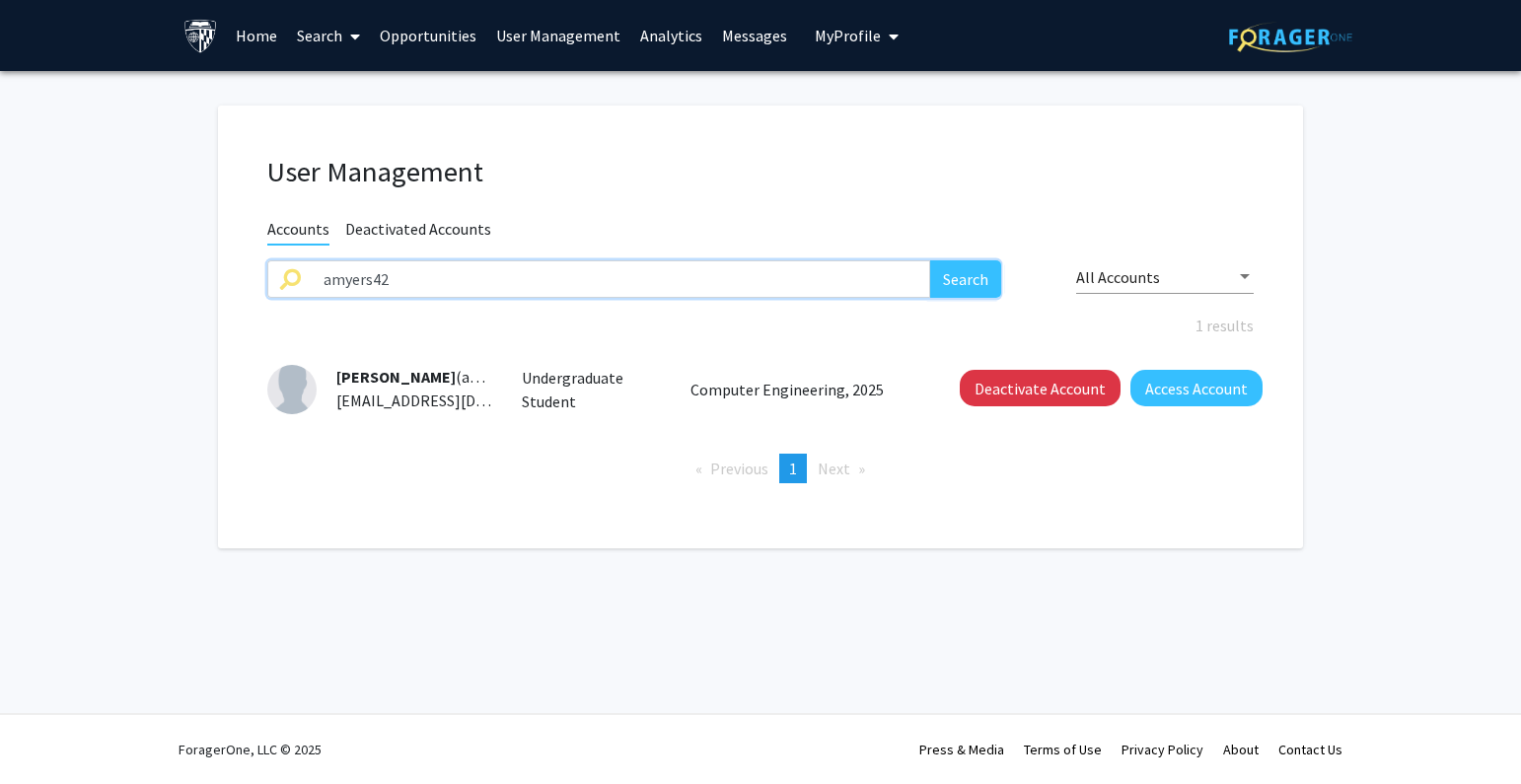 drag, startPoint x: 454, startPoint y: 267, endPoint x: 164, endPoint y: 283, distance: 290.44104 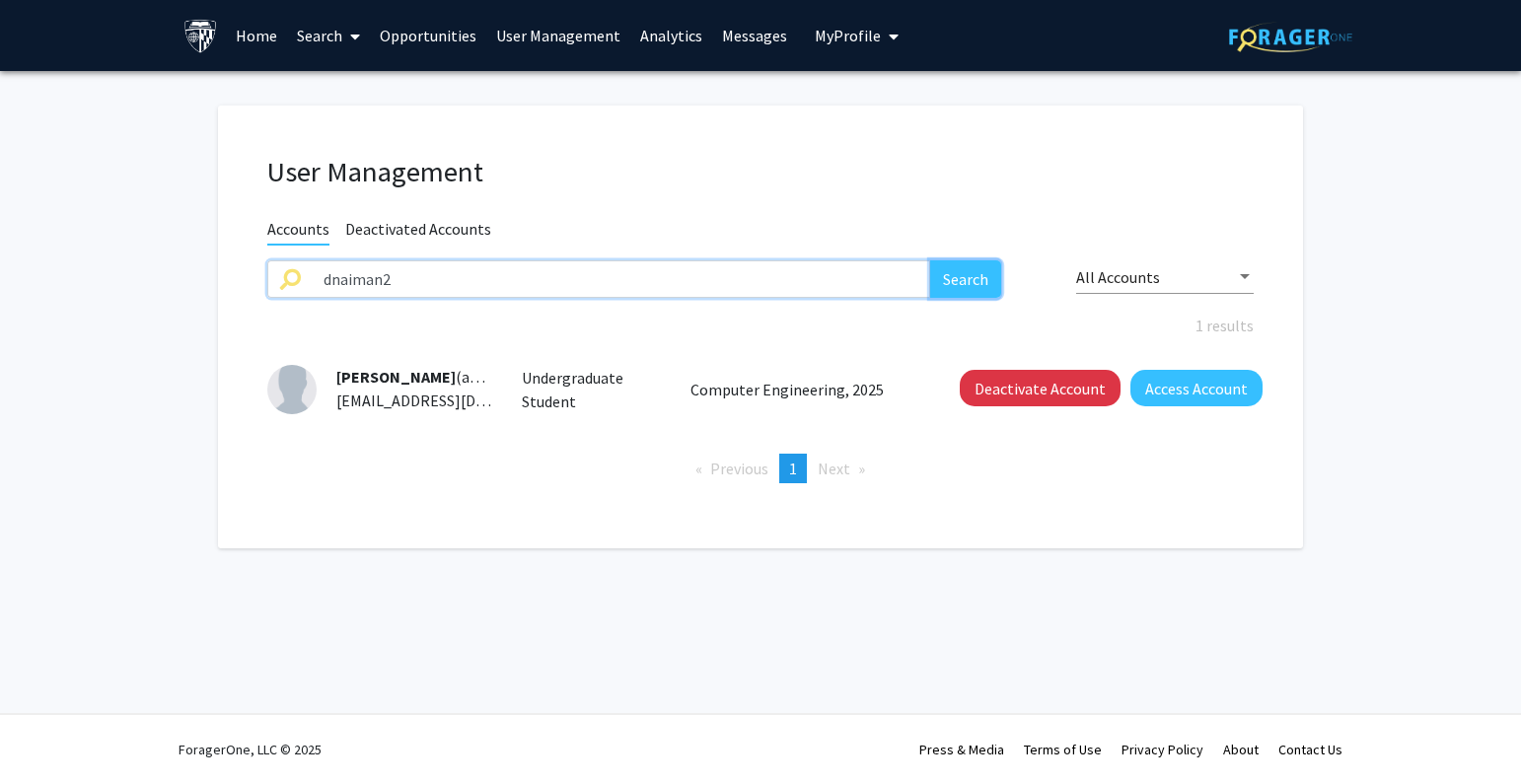click on "Search" 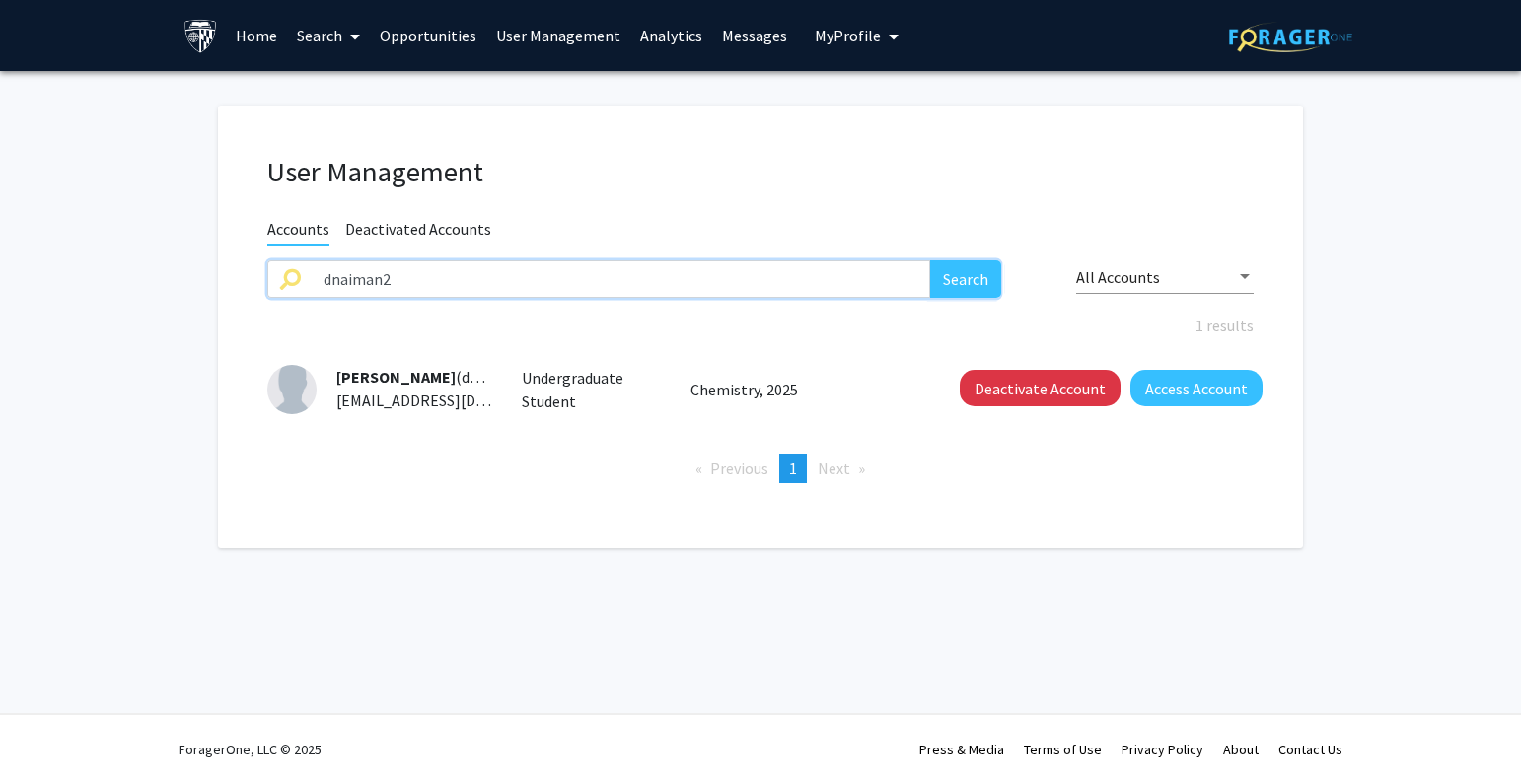 click on "User Management Accounts Deactivated Accounts dnaiman2 Search All Accounts 1 results  [PERSON_NAME]  (dnaiman2) [EMAIL_ADDRESS][DOMAIN_NAME]  Undergraduate Student   Chemistry, 2025   Deactivate Account   Access Account   Previous  page  1 / 1  You're on page  1  Next  page" 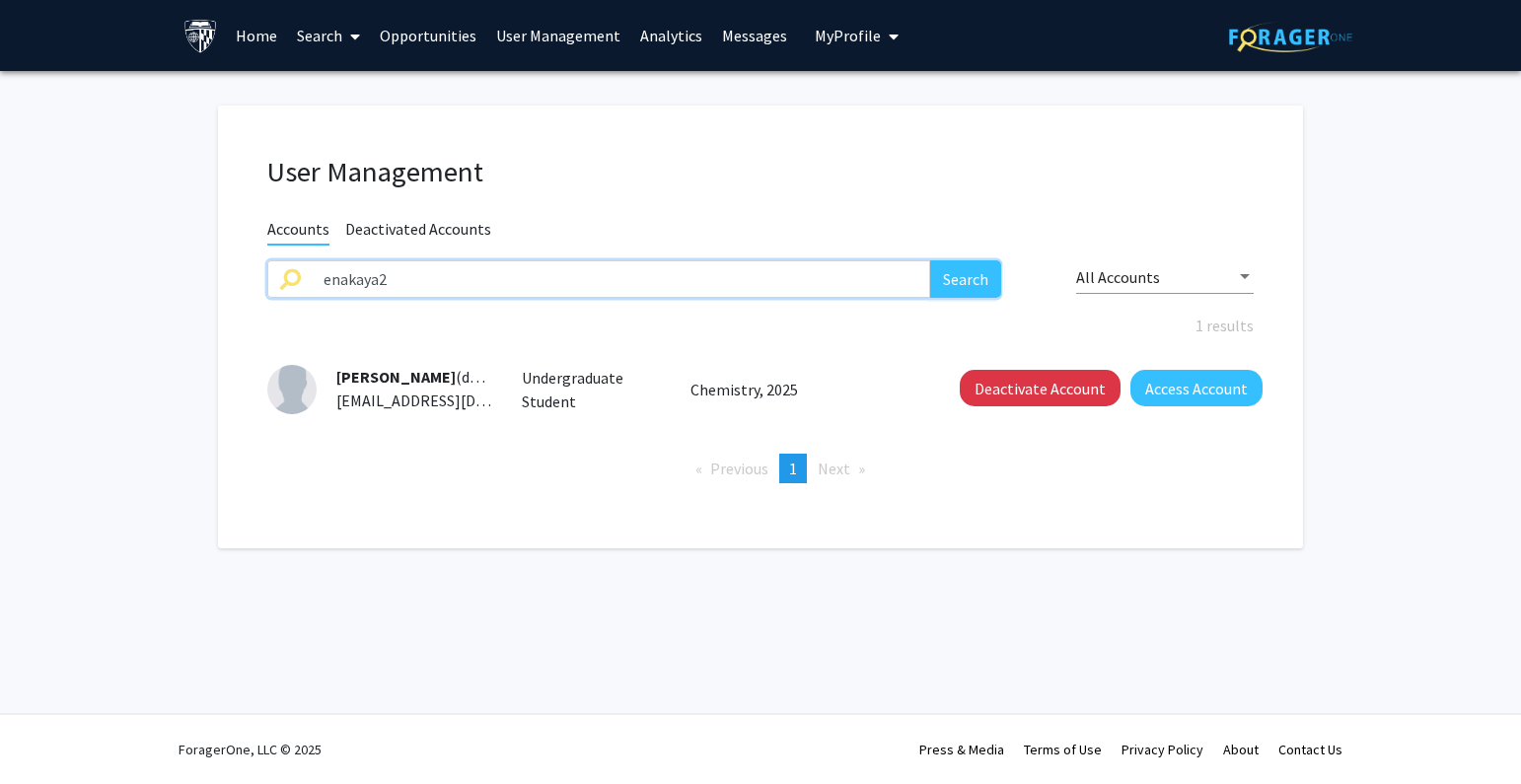 type on "enakaya2" 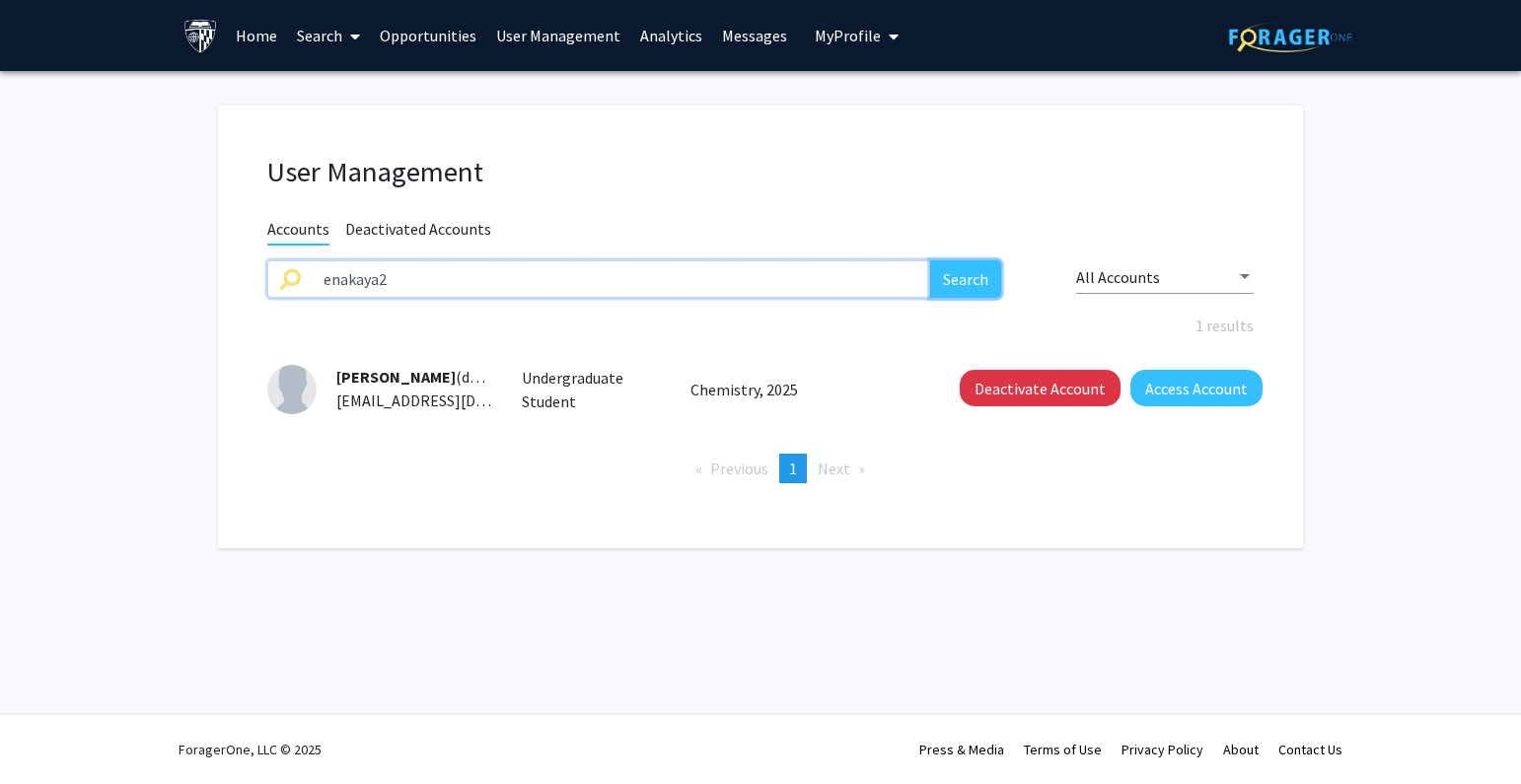 click on "Search" 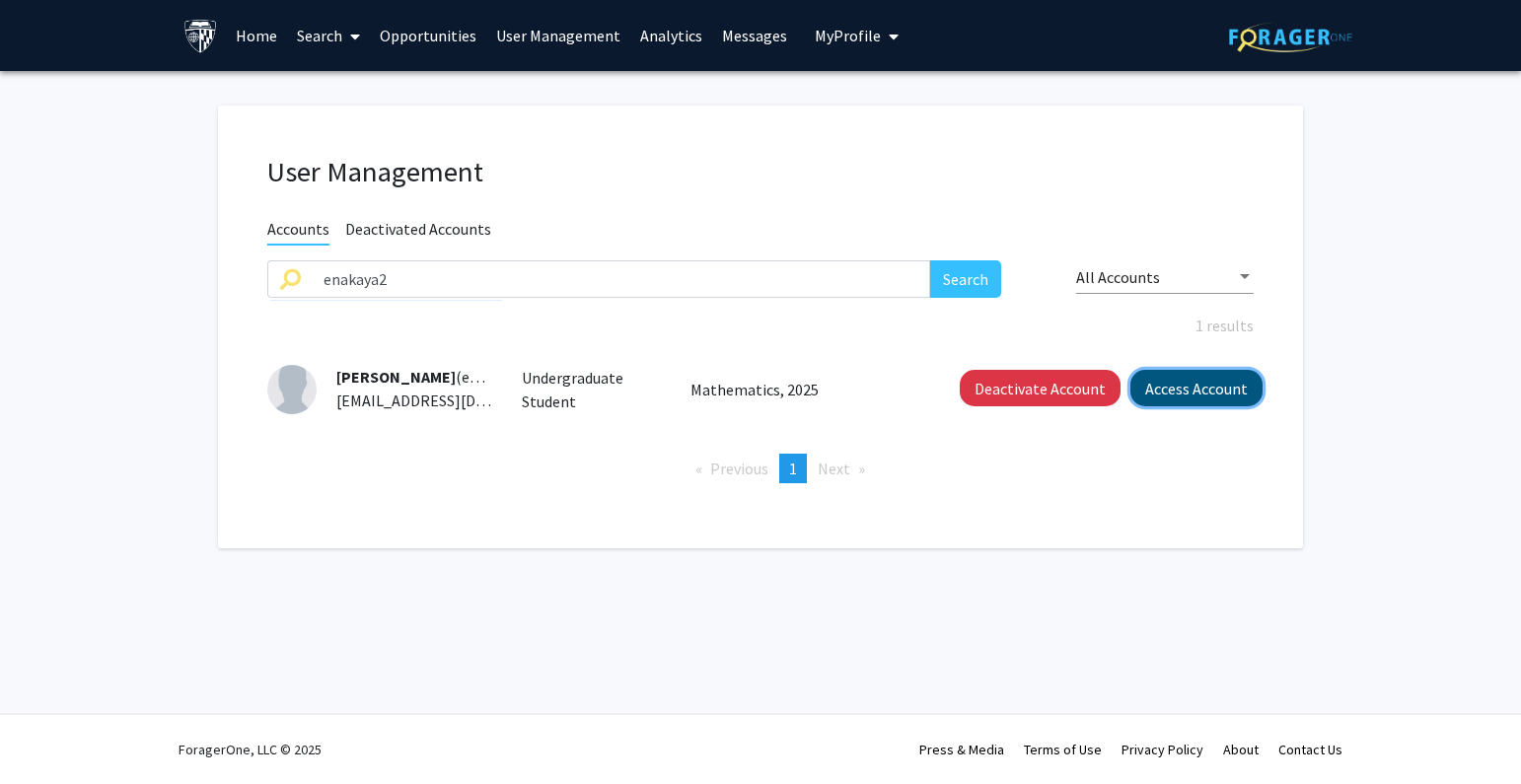 click on "Access Account" 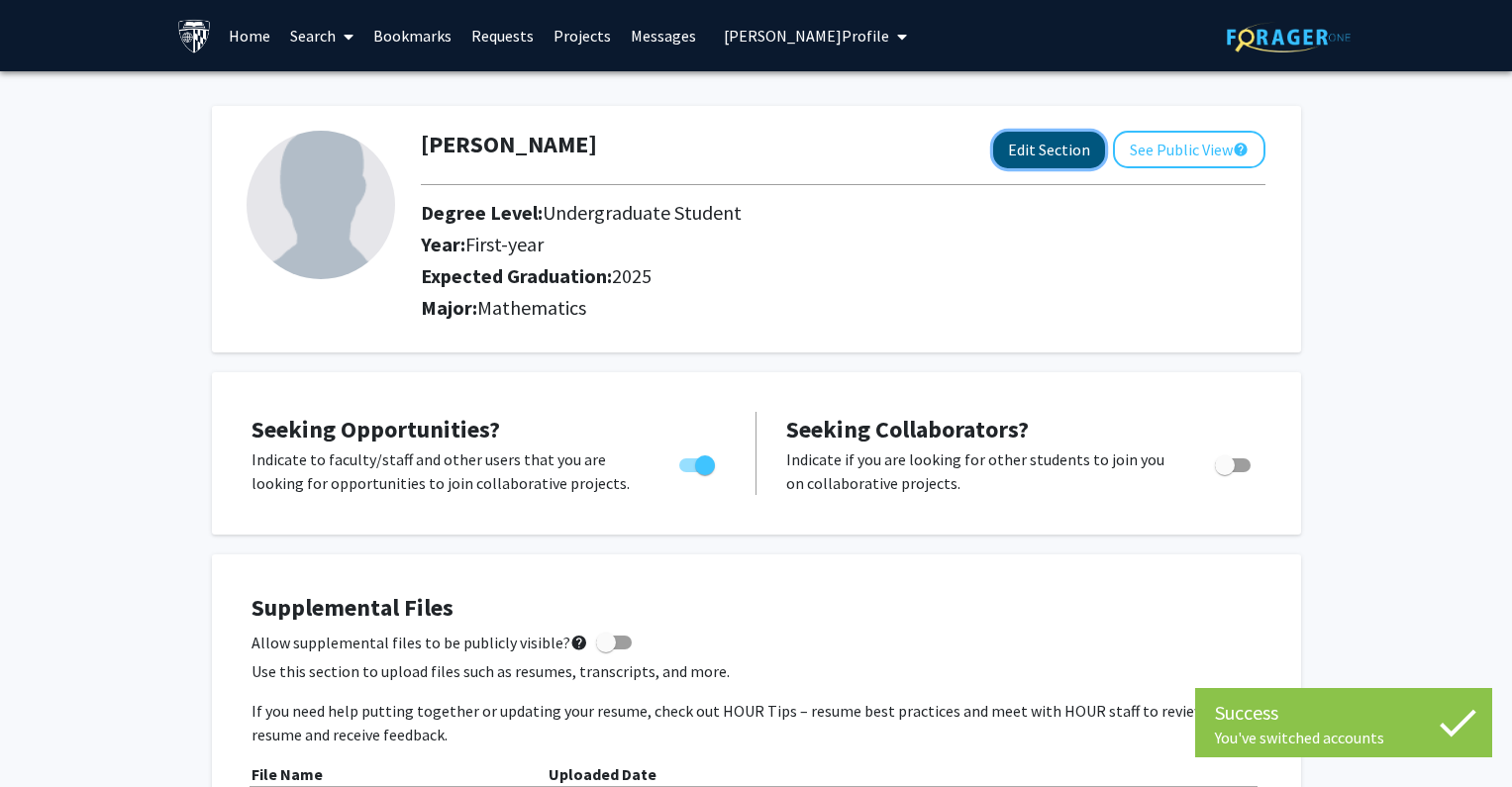 click on "Edit Section" 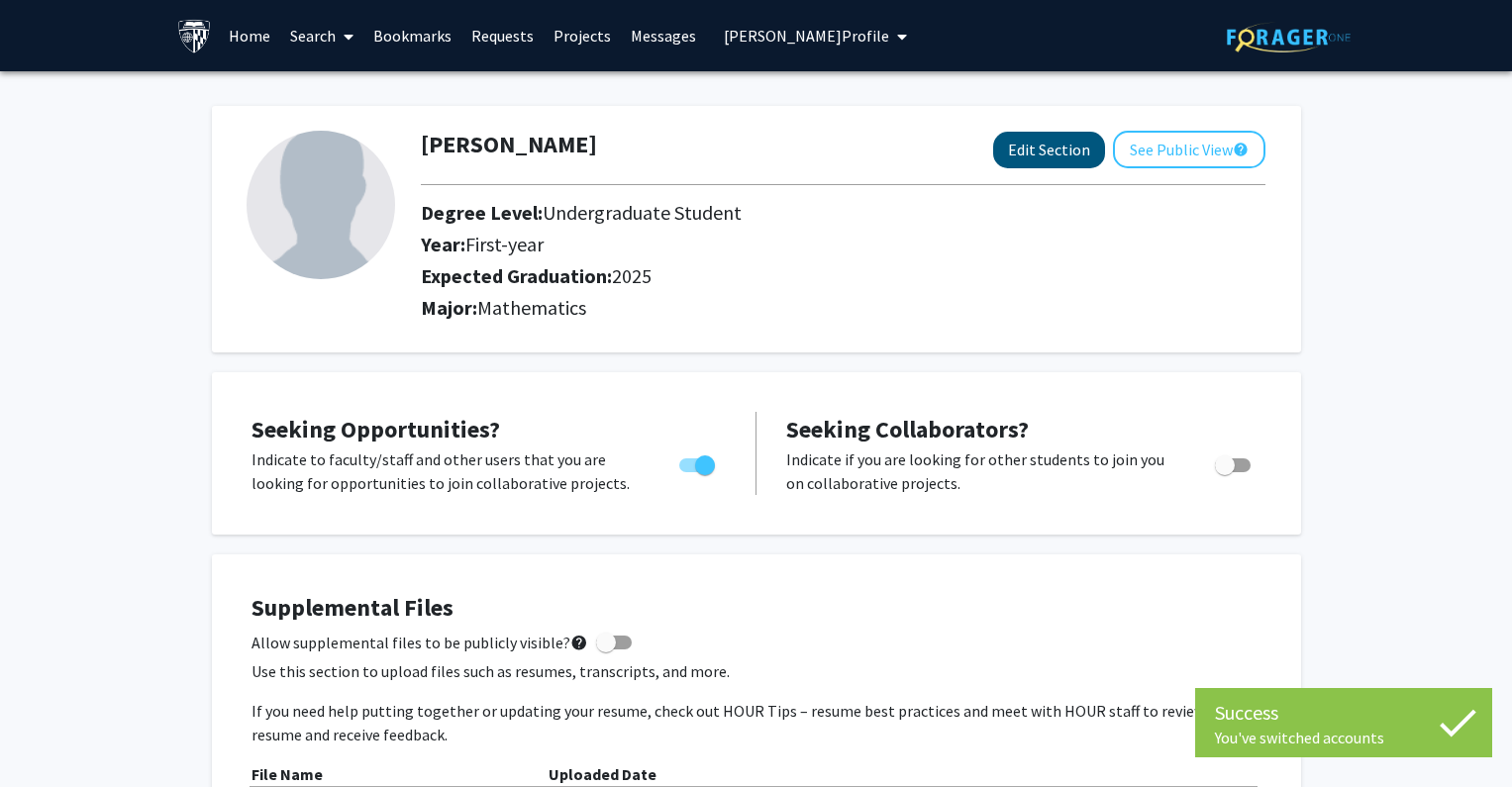 select on "first-year" 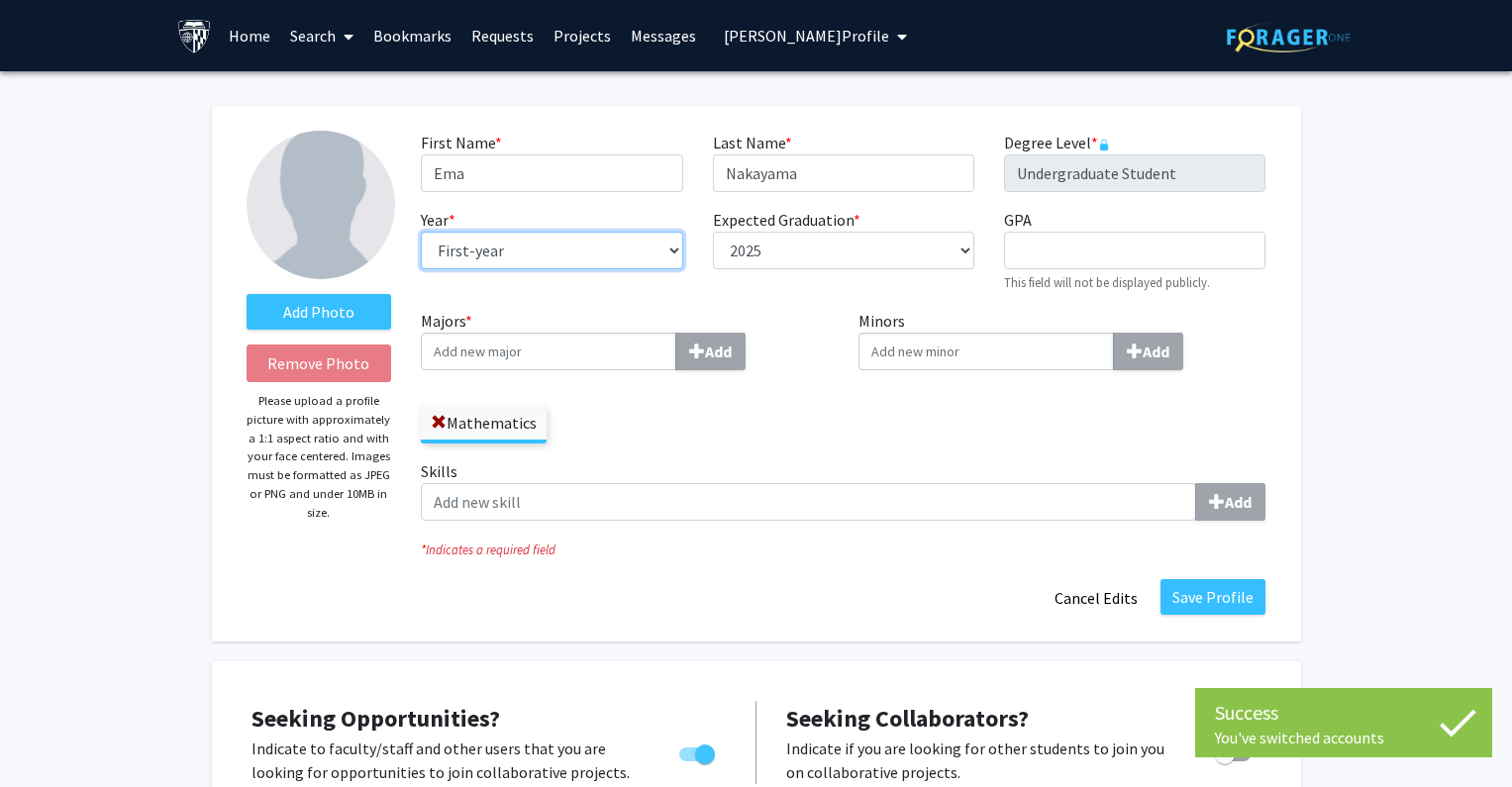 click on "---  First-year   Sophomore   Junior   Senior   Postbaccalaureate Certificate" at bounding box center (552, 250) 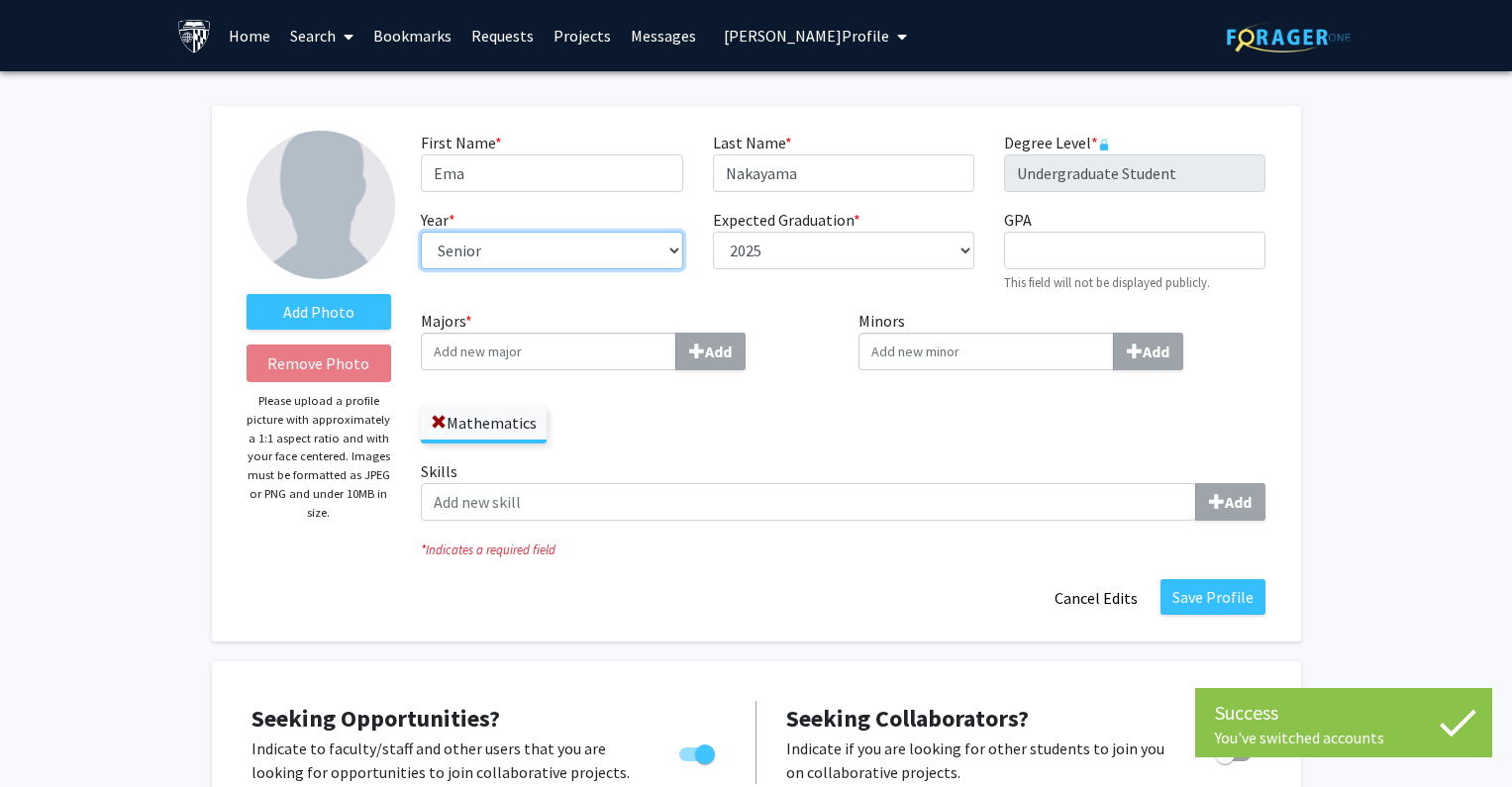 click on "---  First-year   Sophomore   Junior   Senior   Postbaccalaureate Certificate" at bounding box center (552, 250) 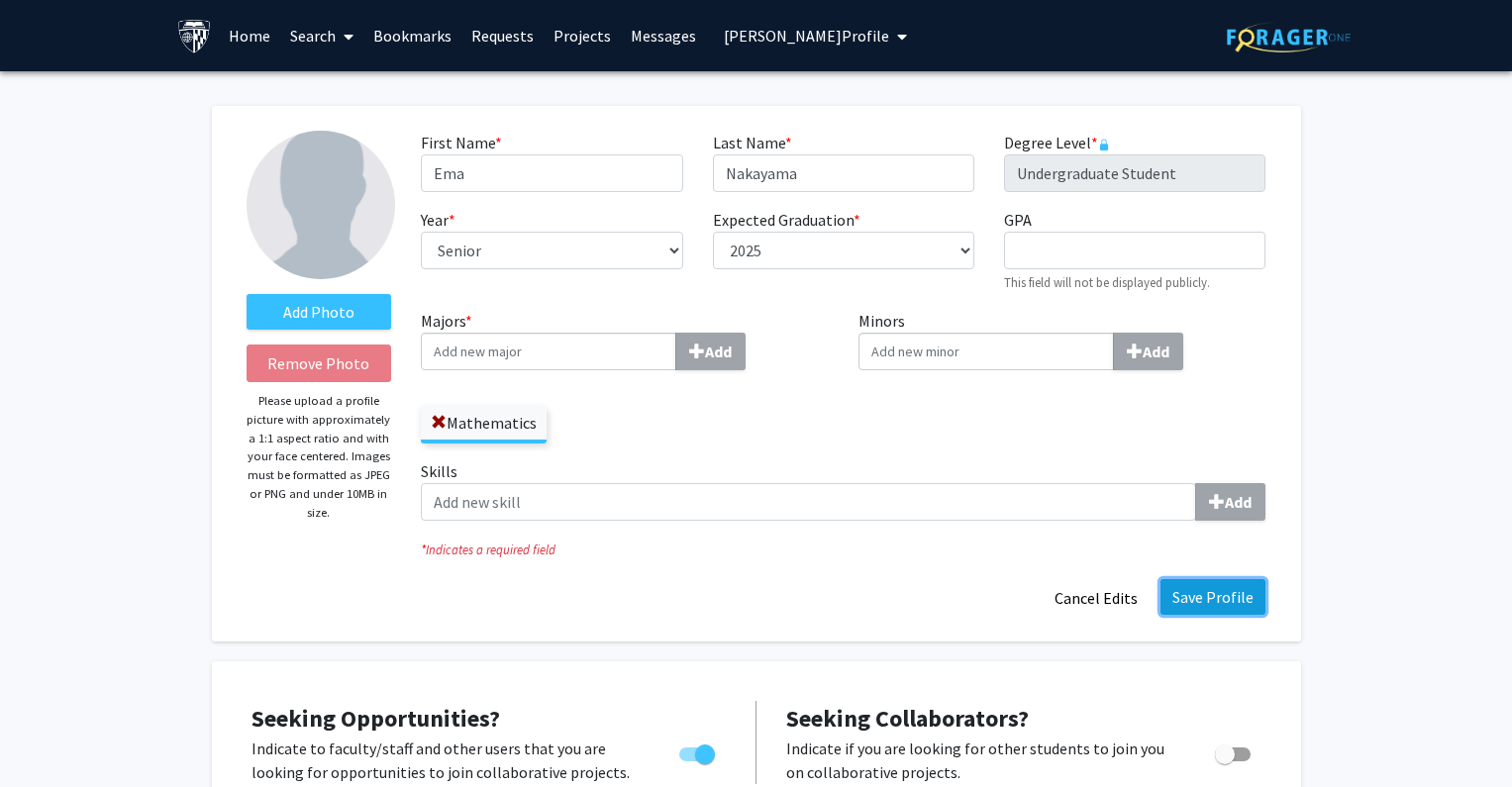 click on "Save Profile" 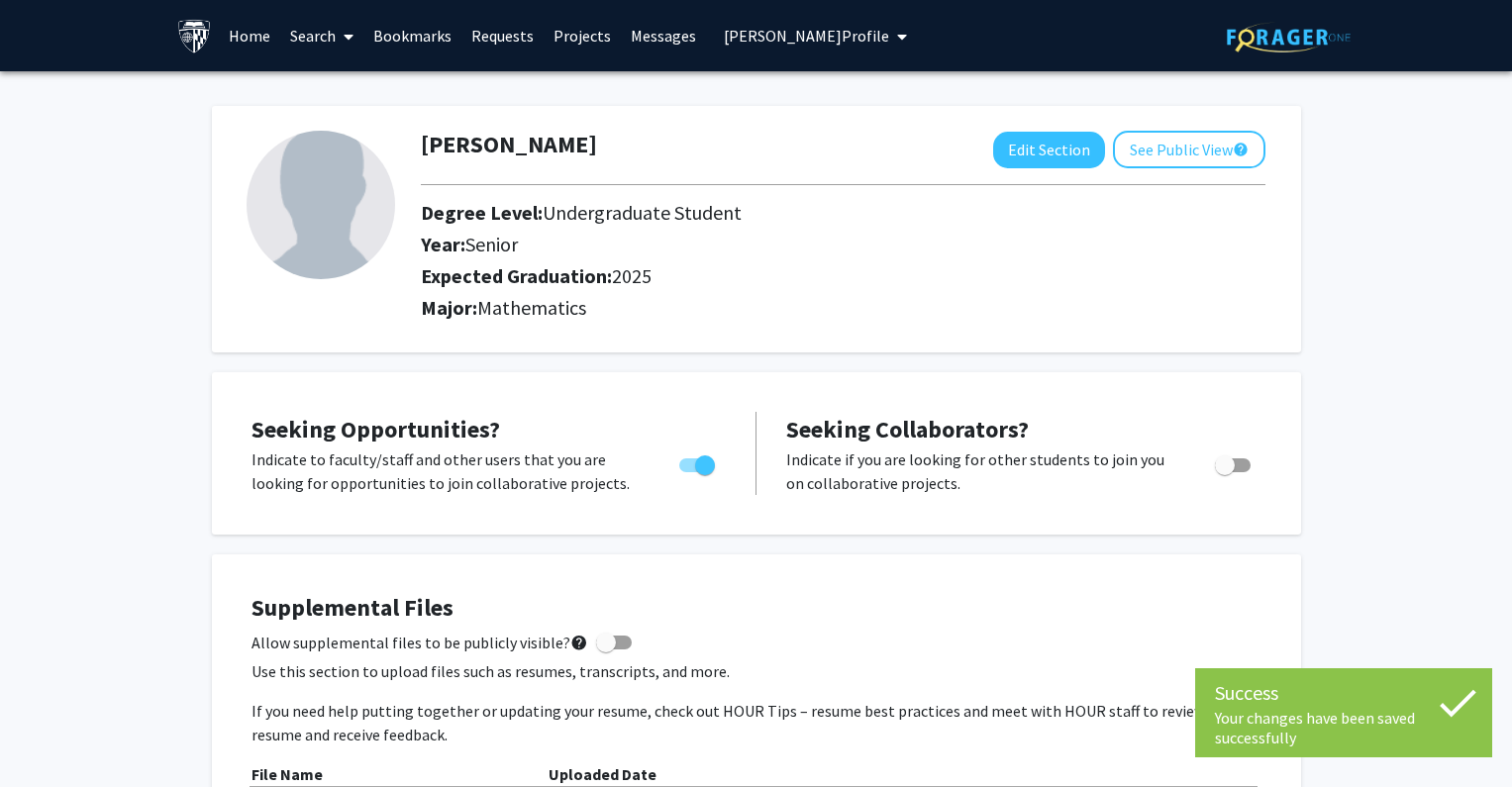 click on "[PERSON_NAME]   Profile" at bounding box center [806, 36] 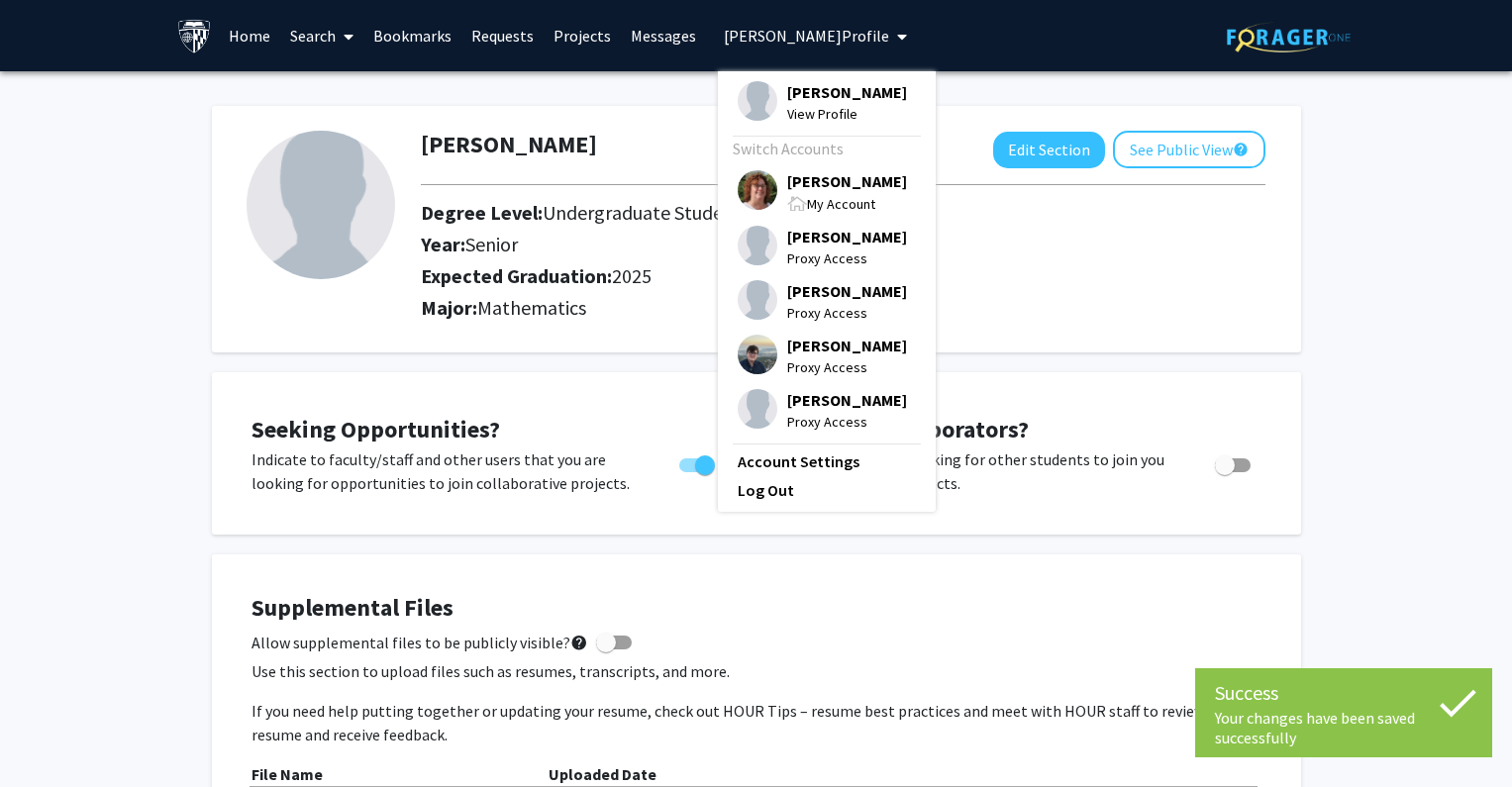 click on "[PERSON_NAME]" at bounding box center (847, 181) 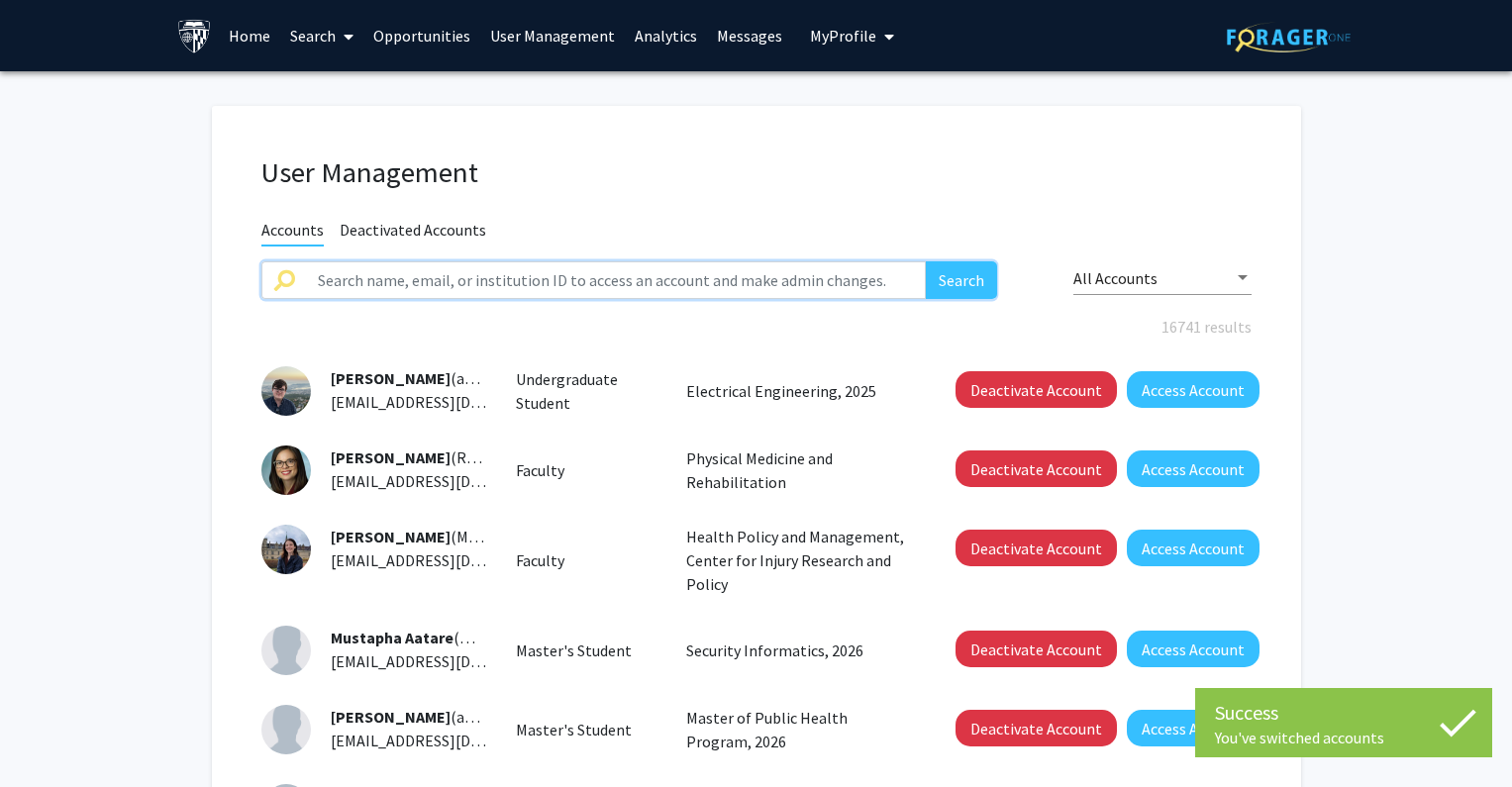 click 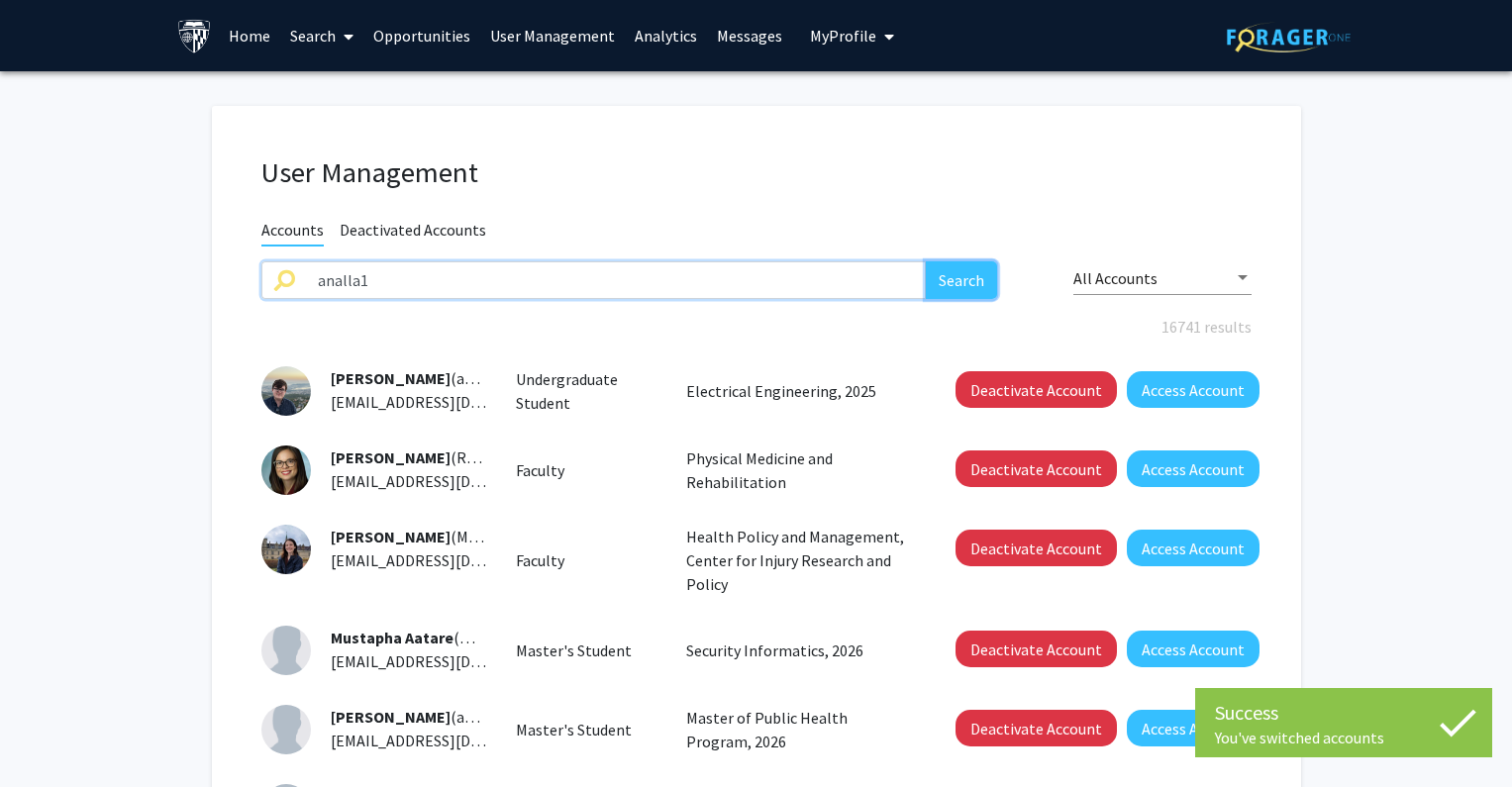 click on "Search" 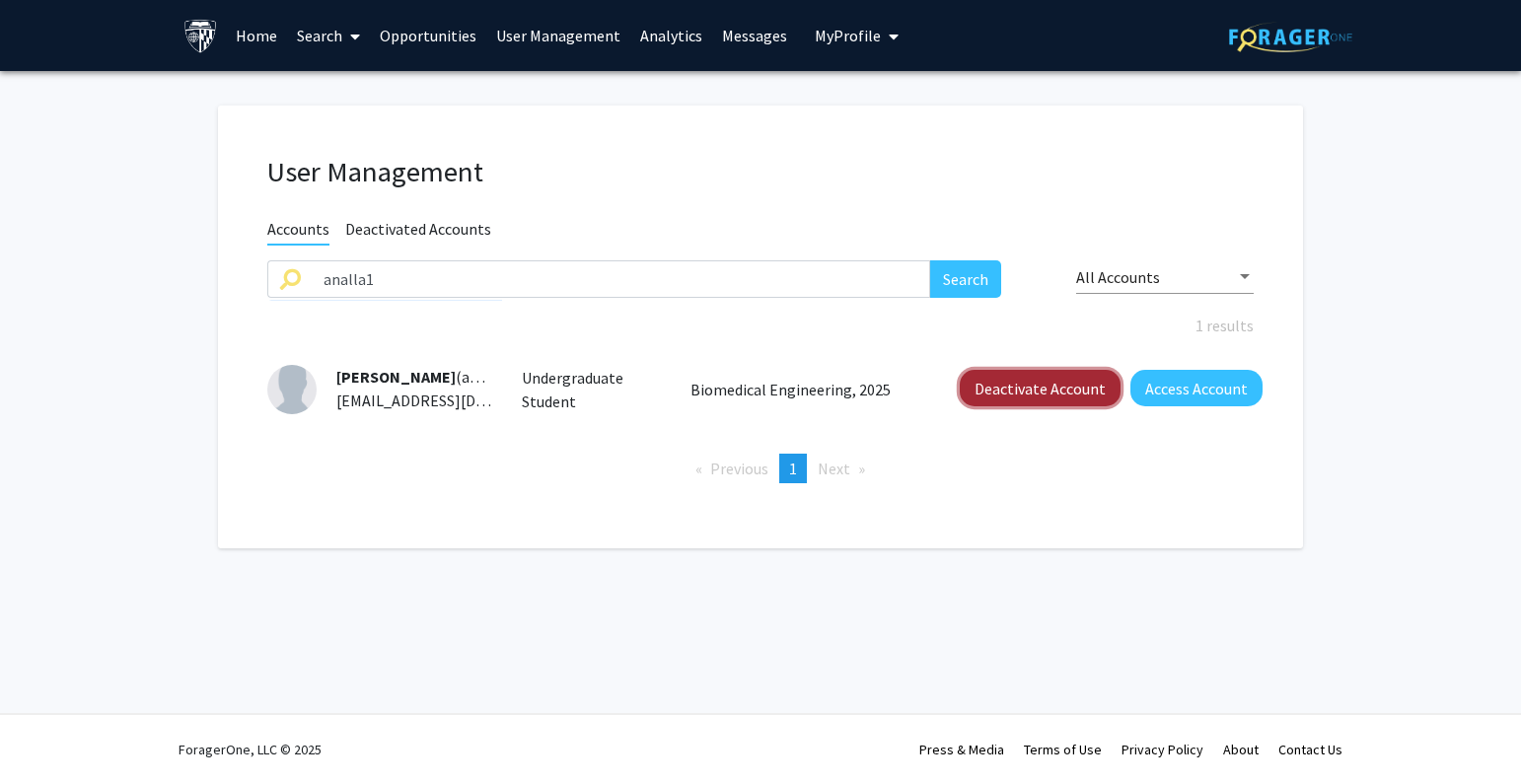 click on "Deactivate Account" 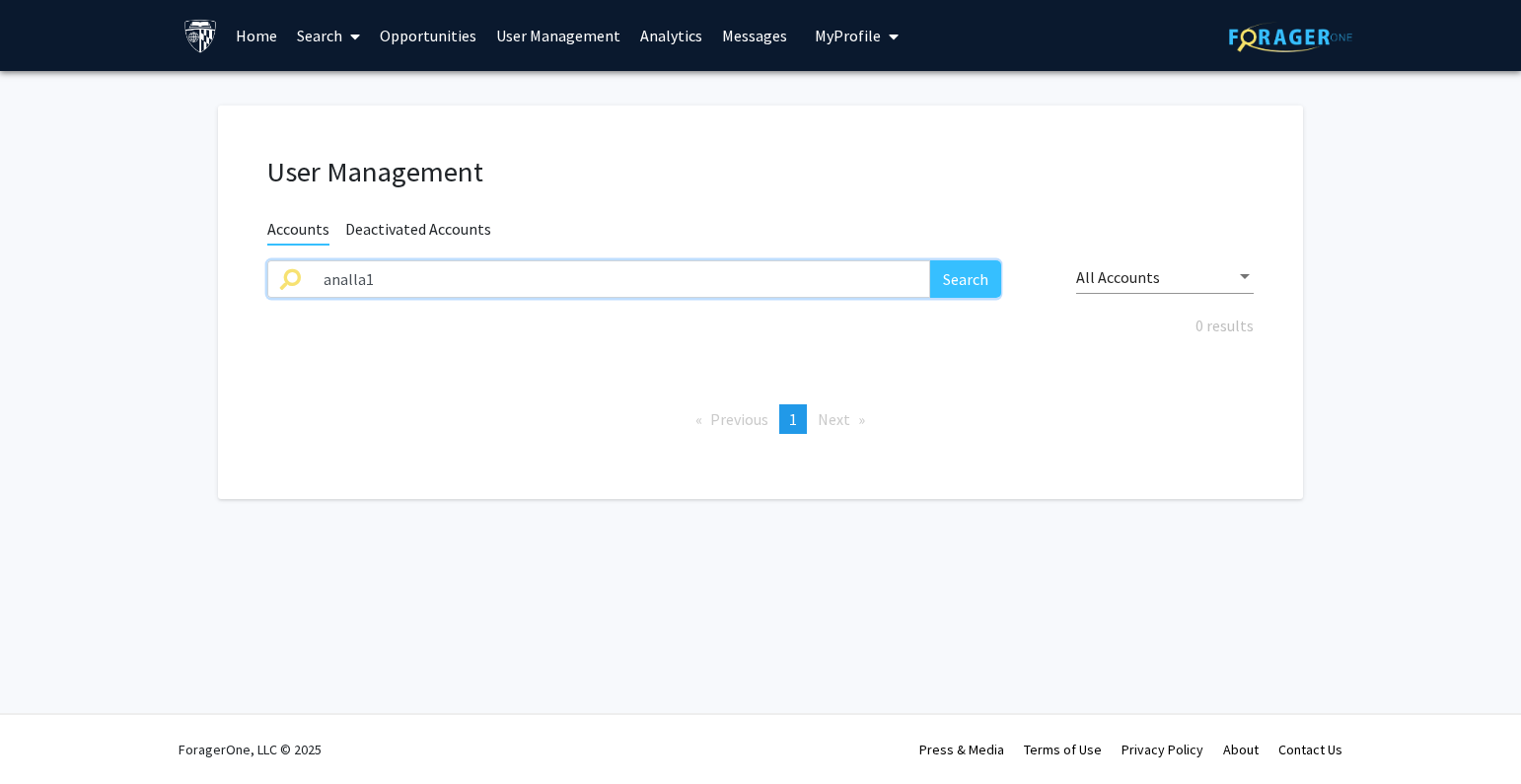 drag, startPoint x: 532, startPoint y: 273, endPoint x: 221, endPoint y: 278, distance: 311.04019 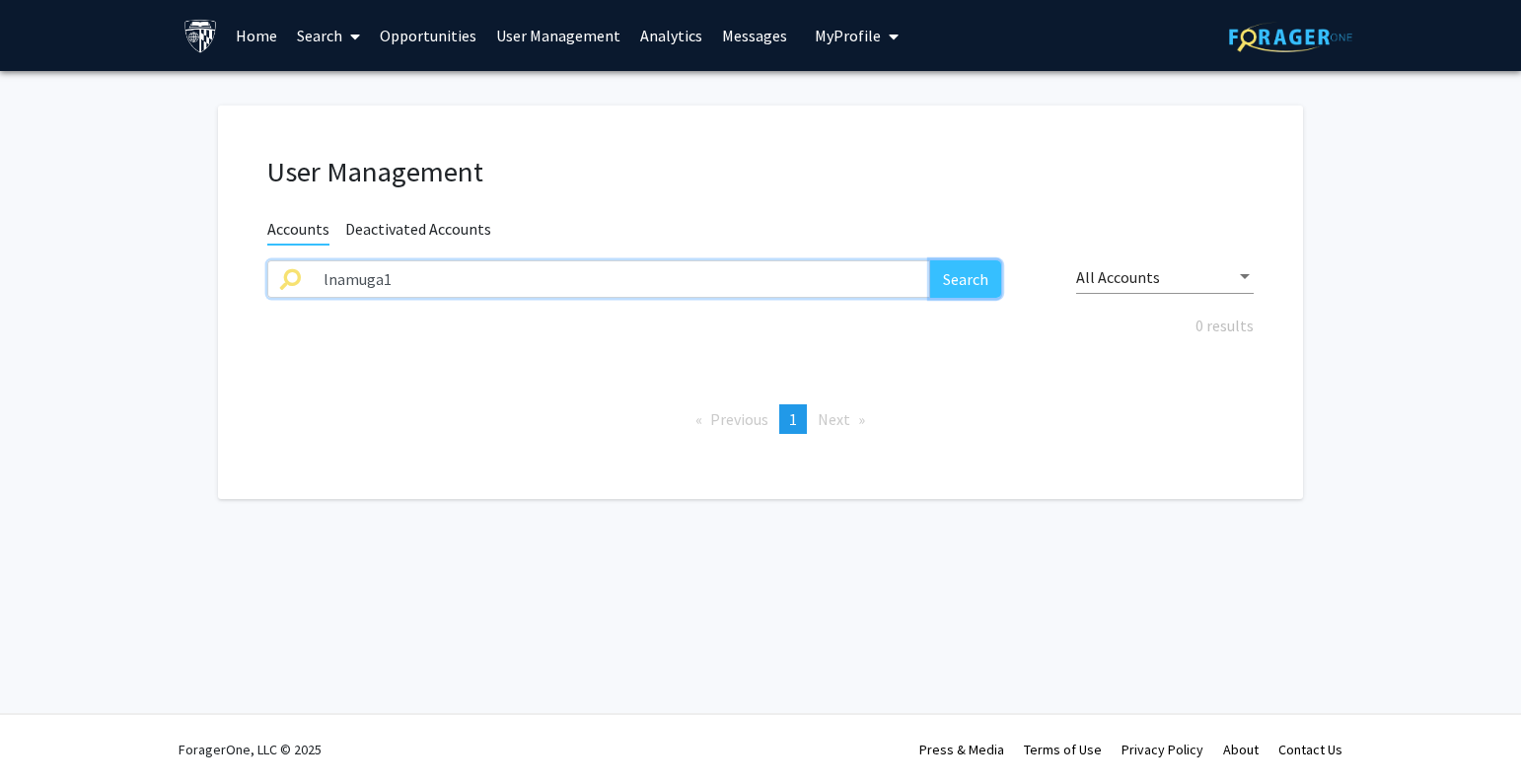 click on "Search" 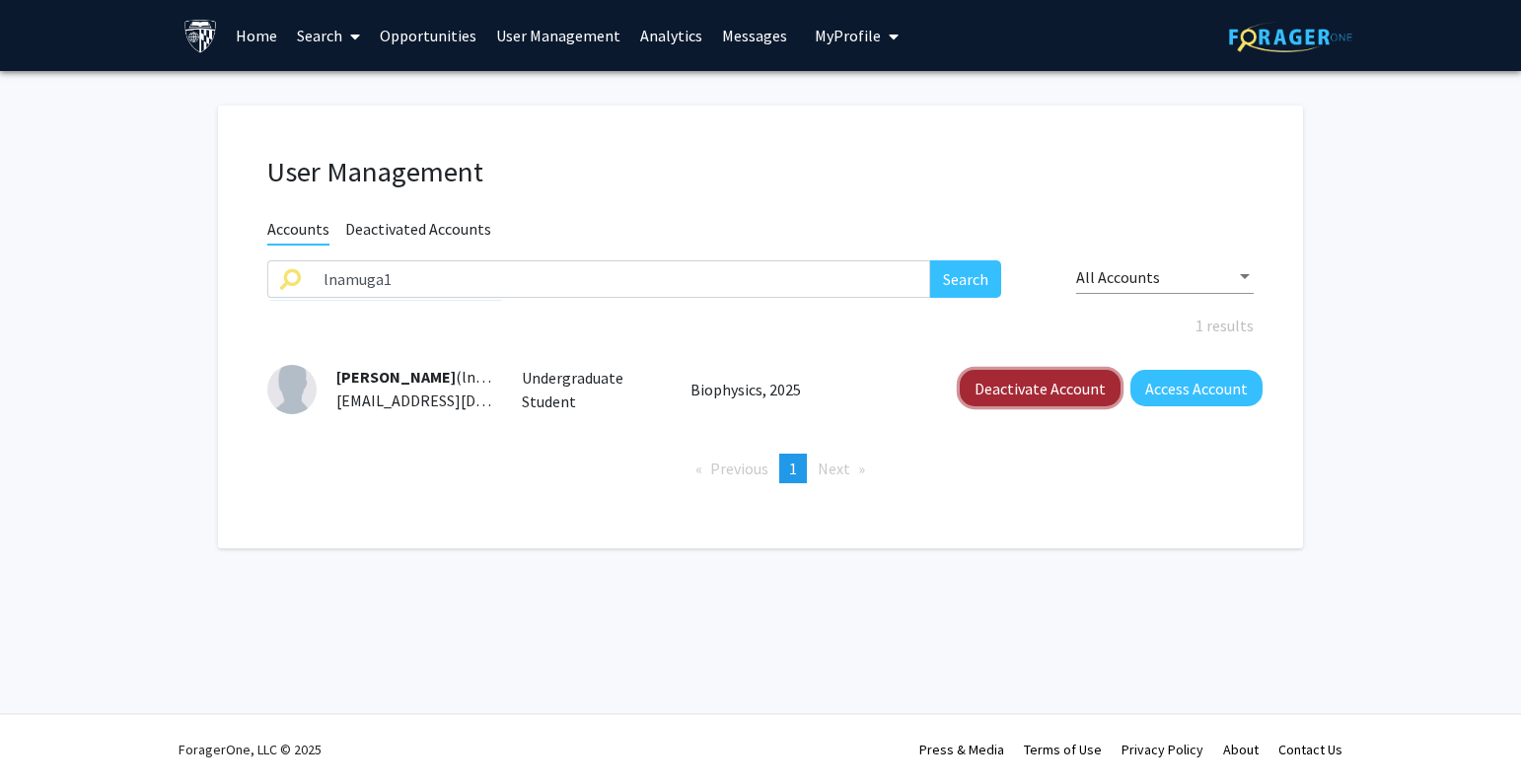 click on "Deactivate Account" 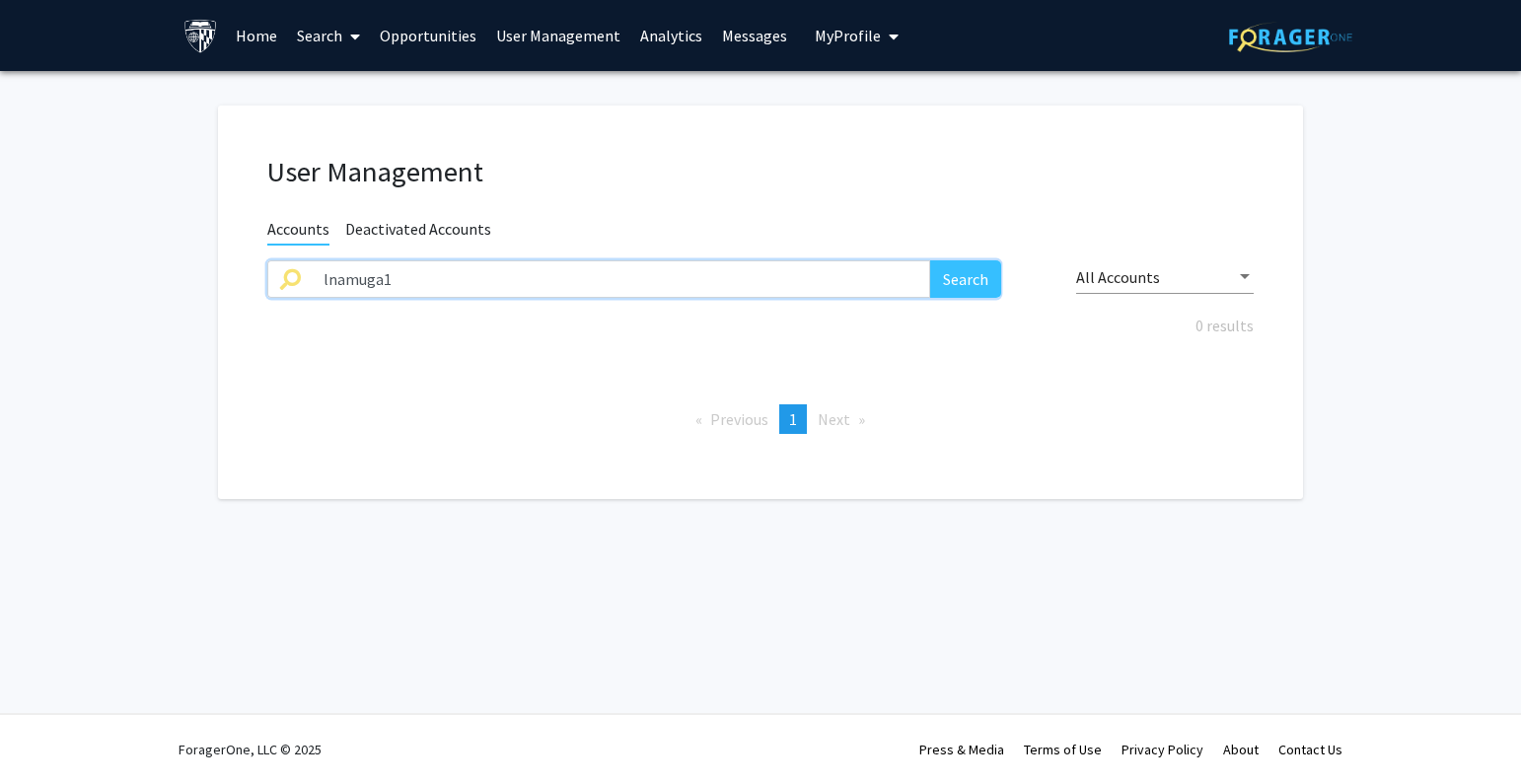 drag, startPoint x: 476, startPoint y: 287, endPoint x: 332, endPoint y: 294, distance: 144.17004 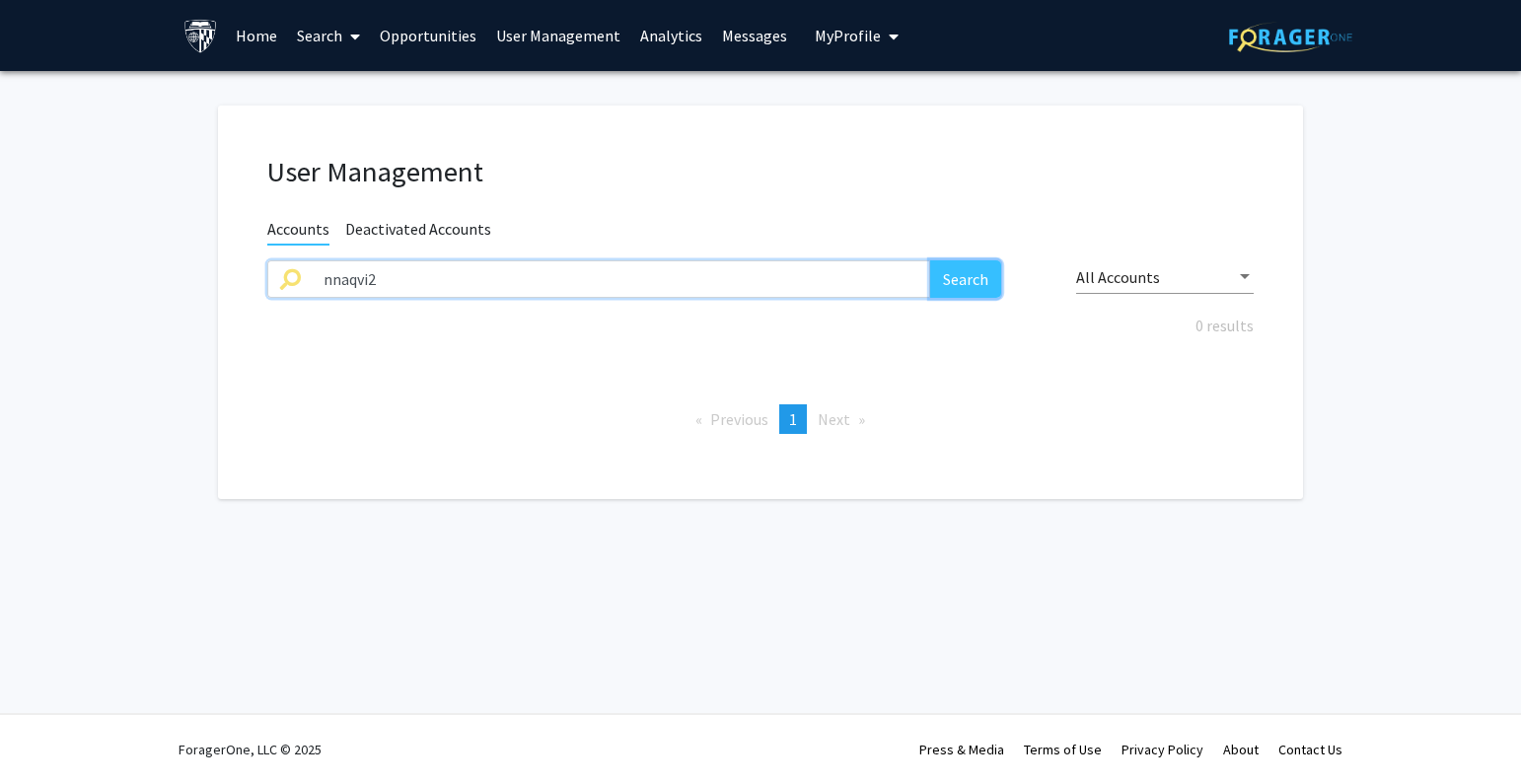 click on "Search" 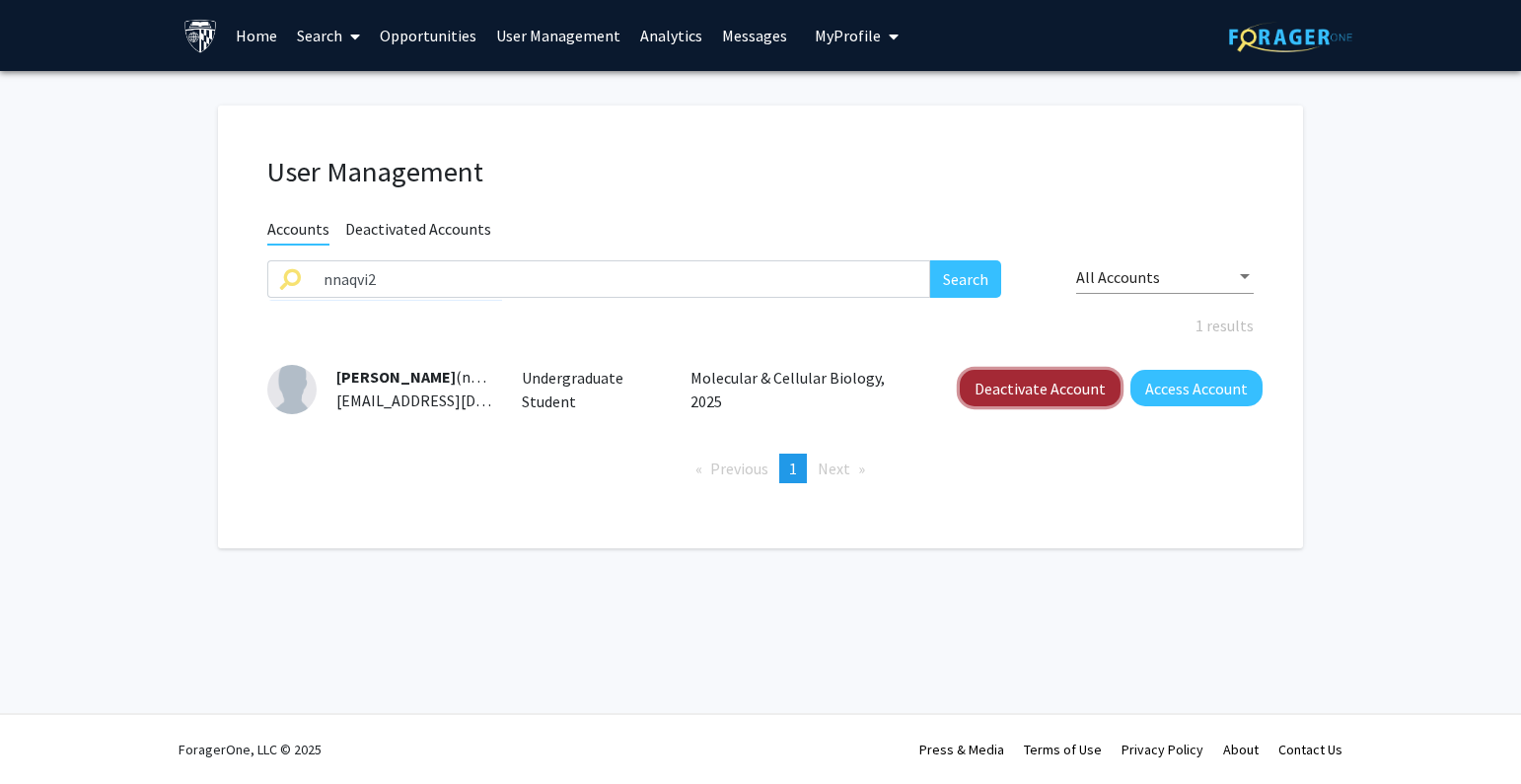 click on "Deactivate Account" 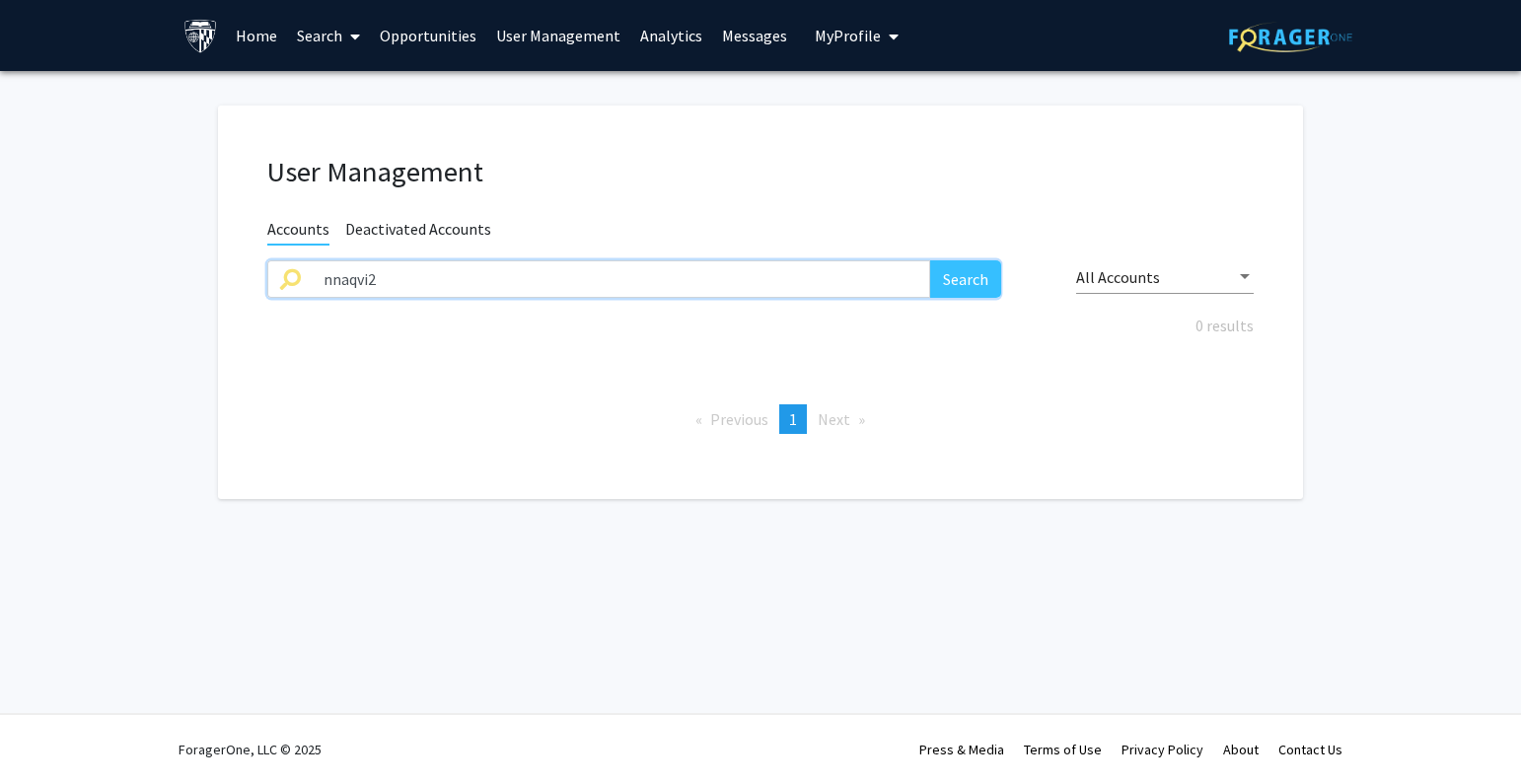 drag, startPoint x: 402, startPoint y: 275, endPoint x: 184, endPoint y: 301, distance: 219.54498 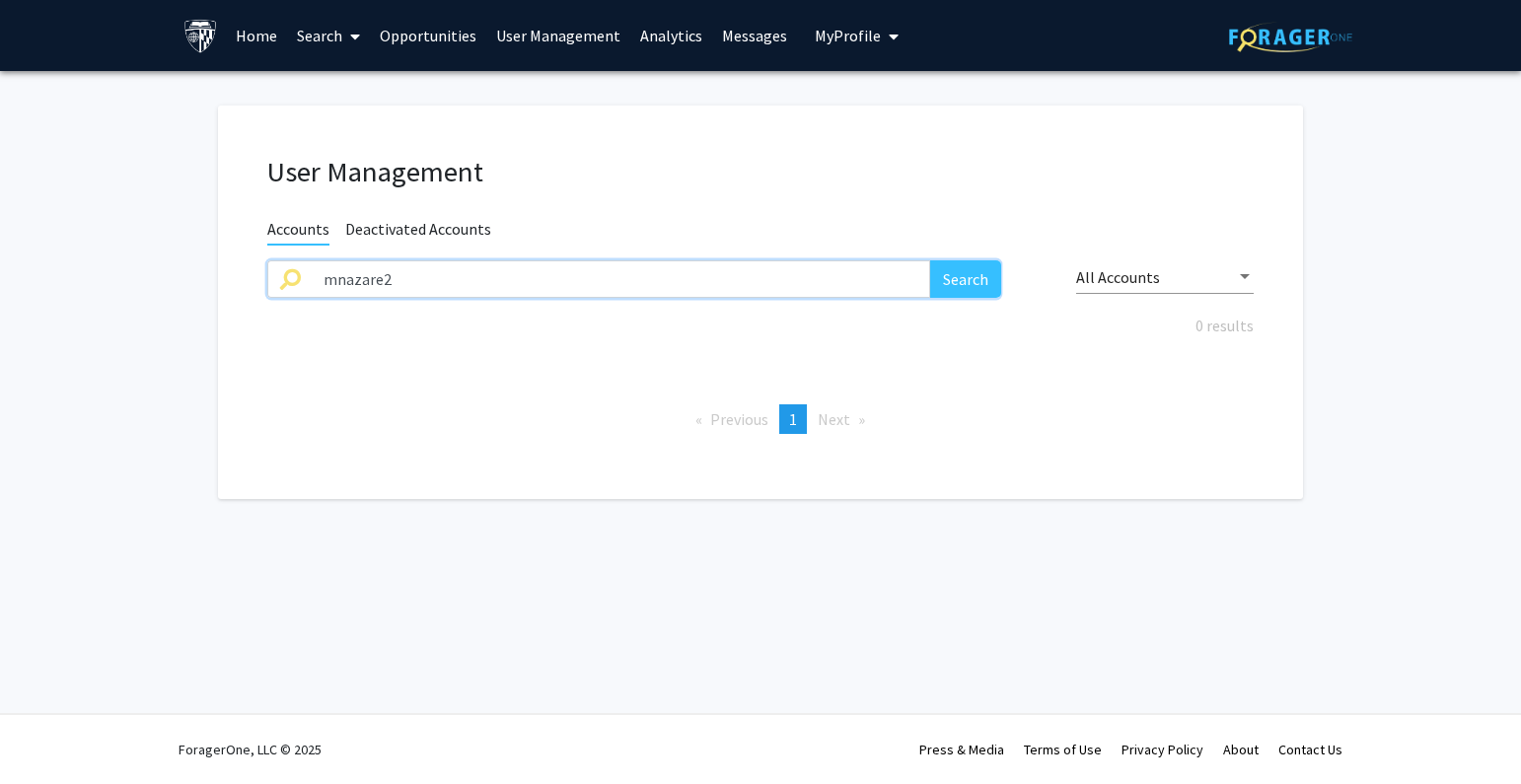 type on "mnazare2" 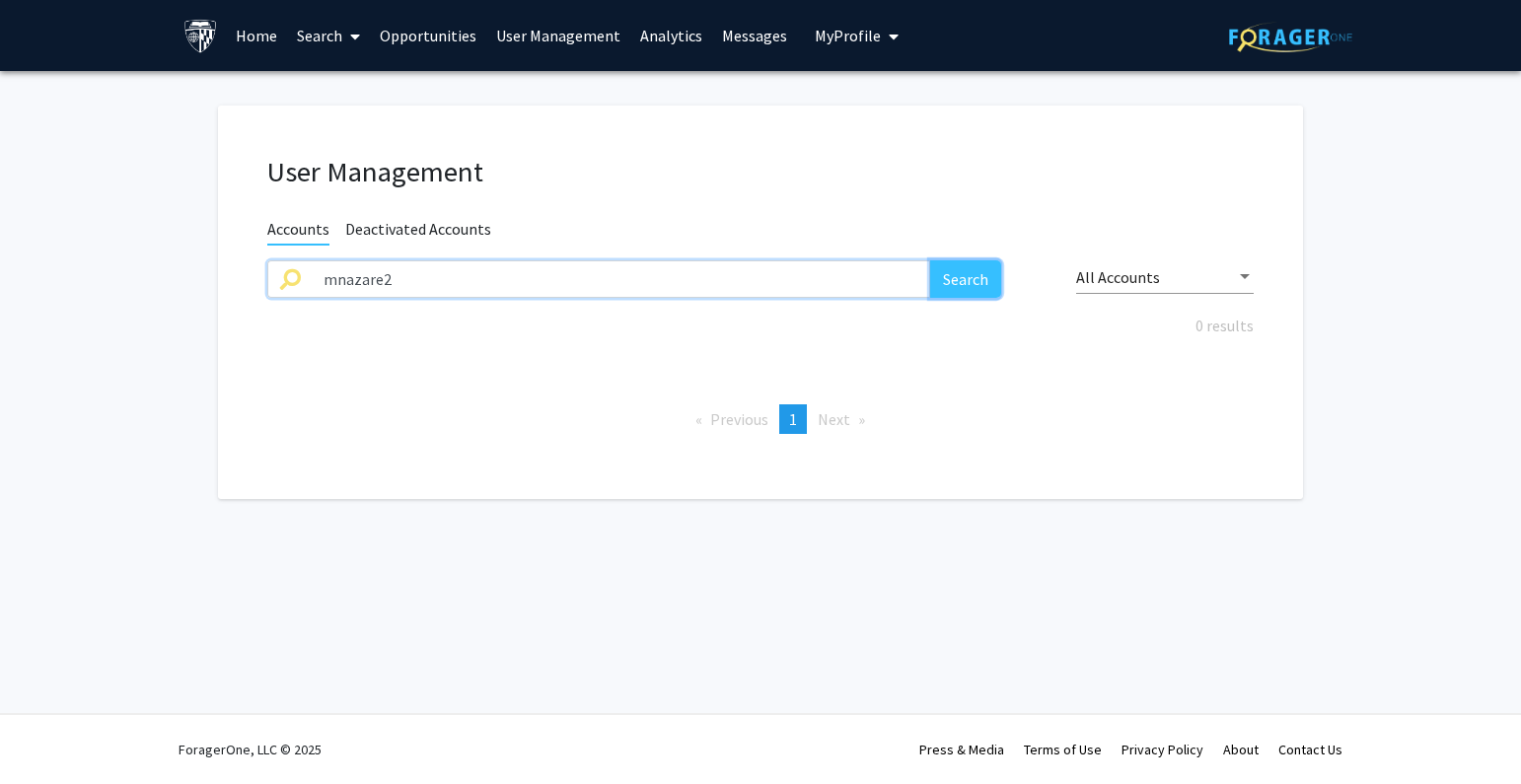 click on "Search" 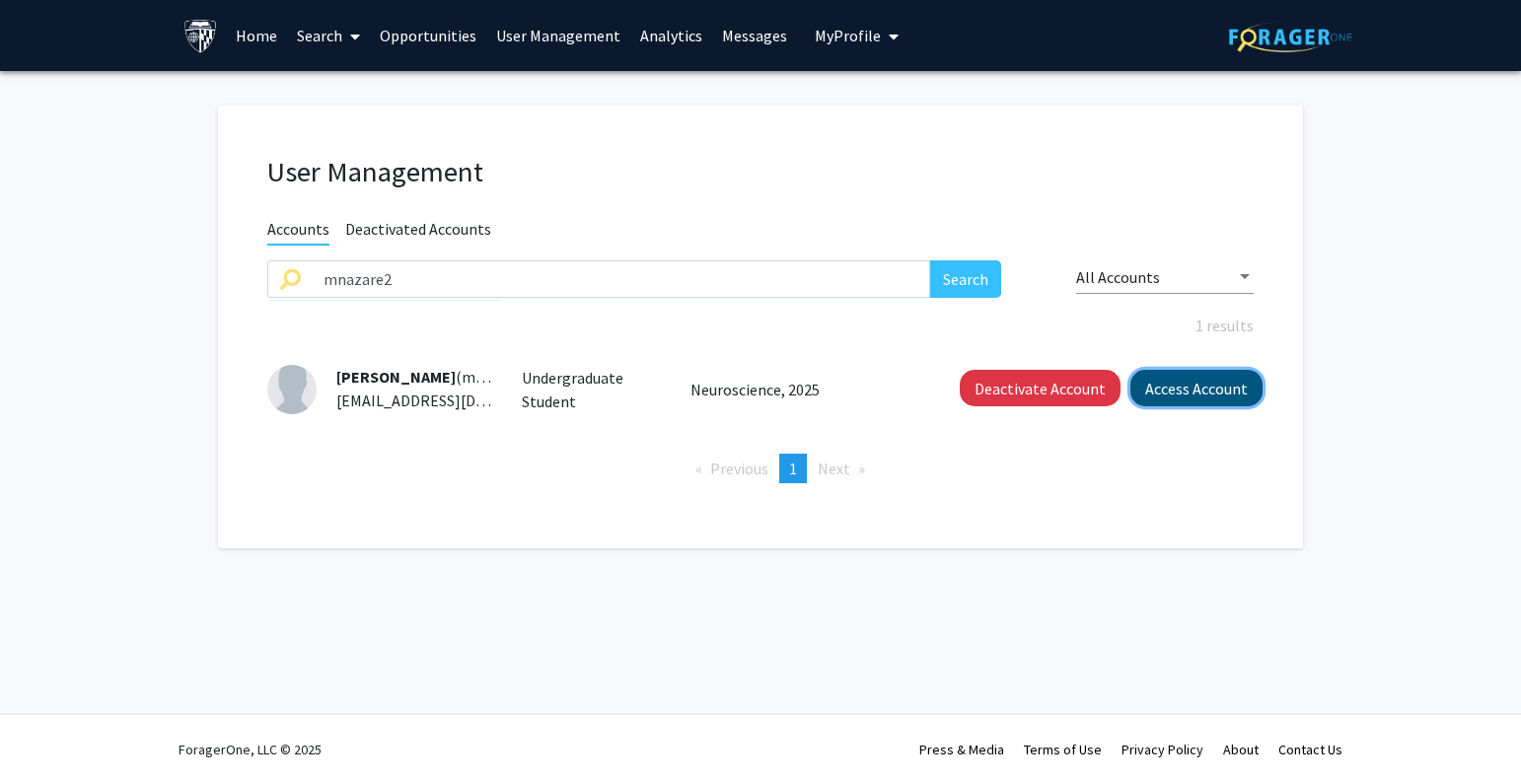 click on "Access Account" 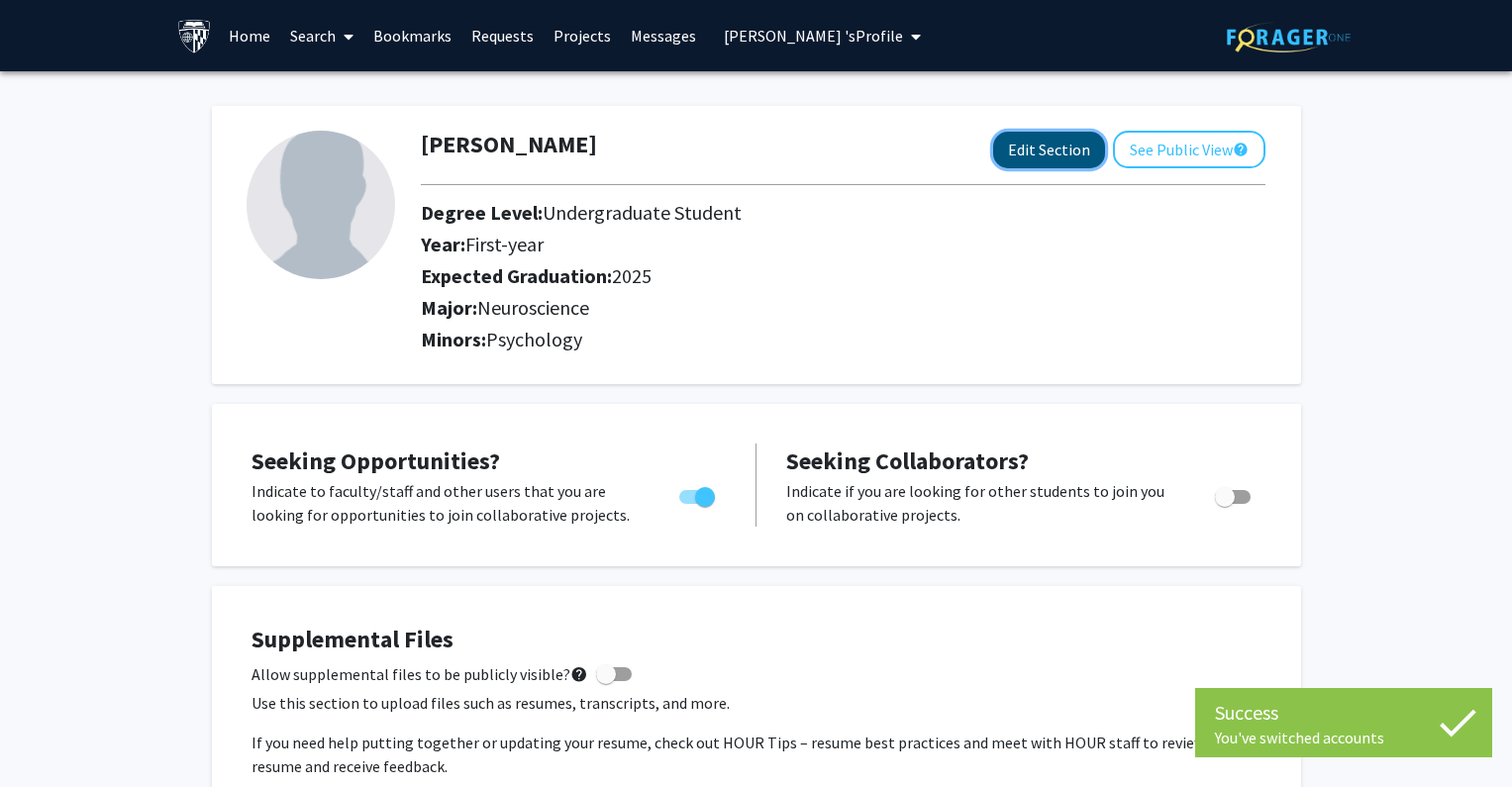 click on "Edit Section" 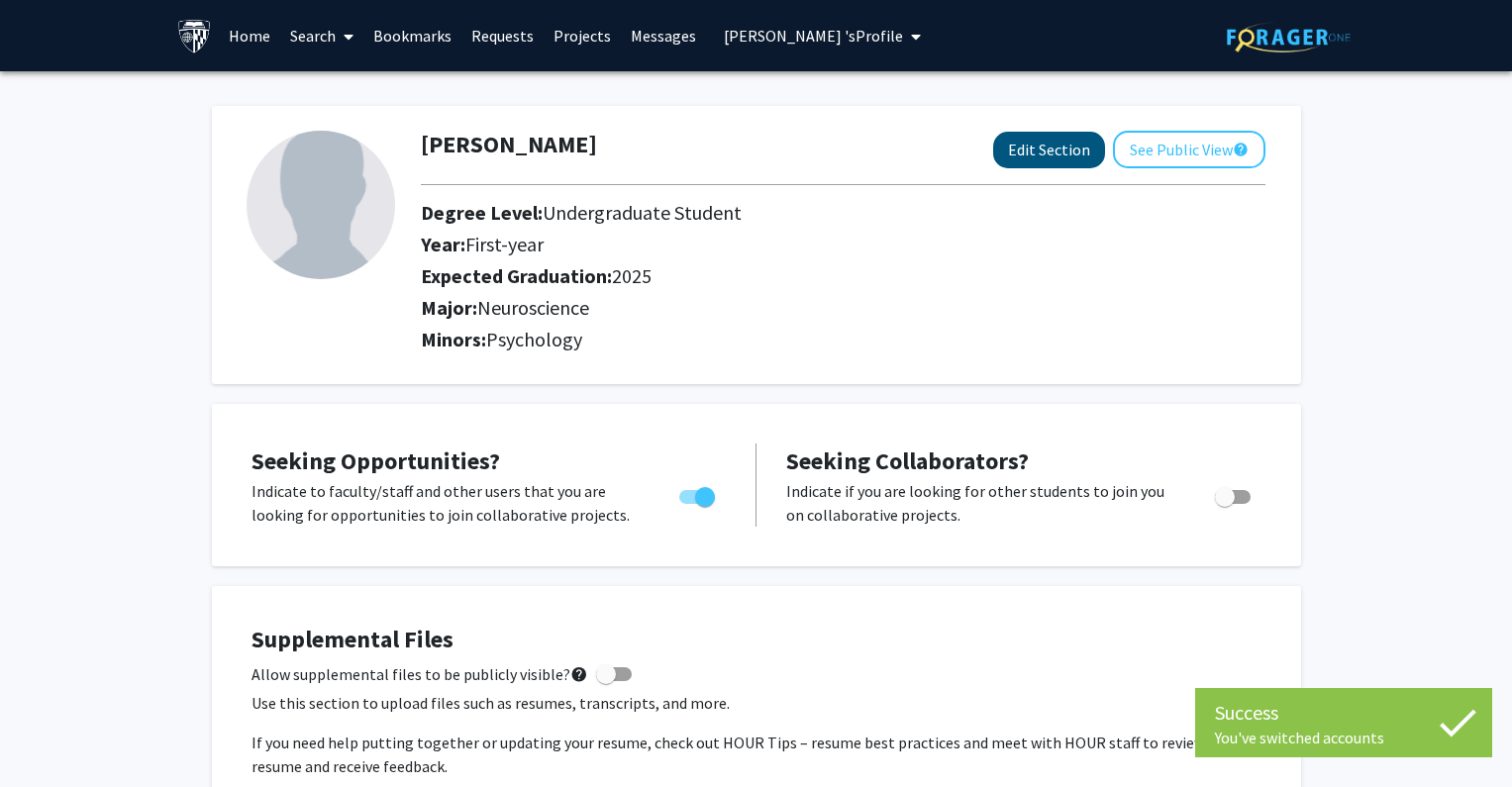 select on "first-year" 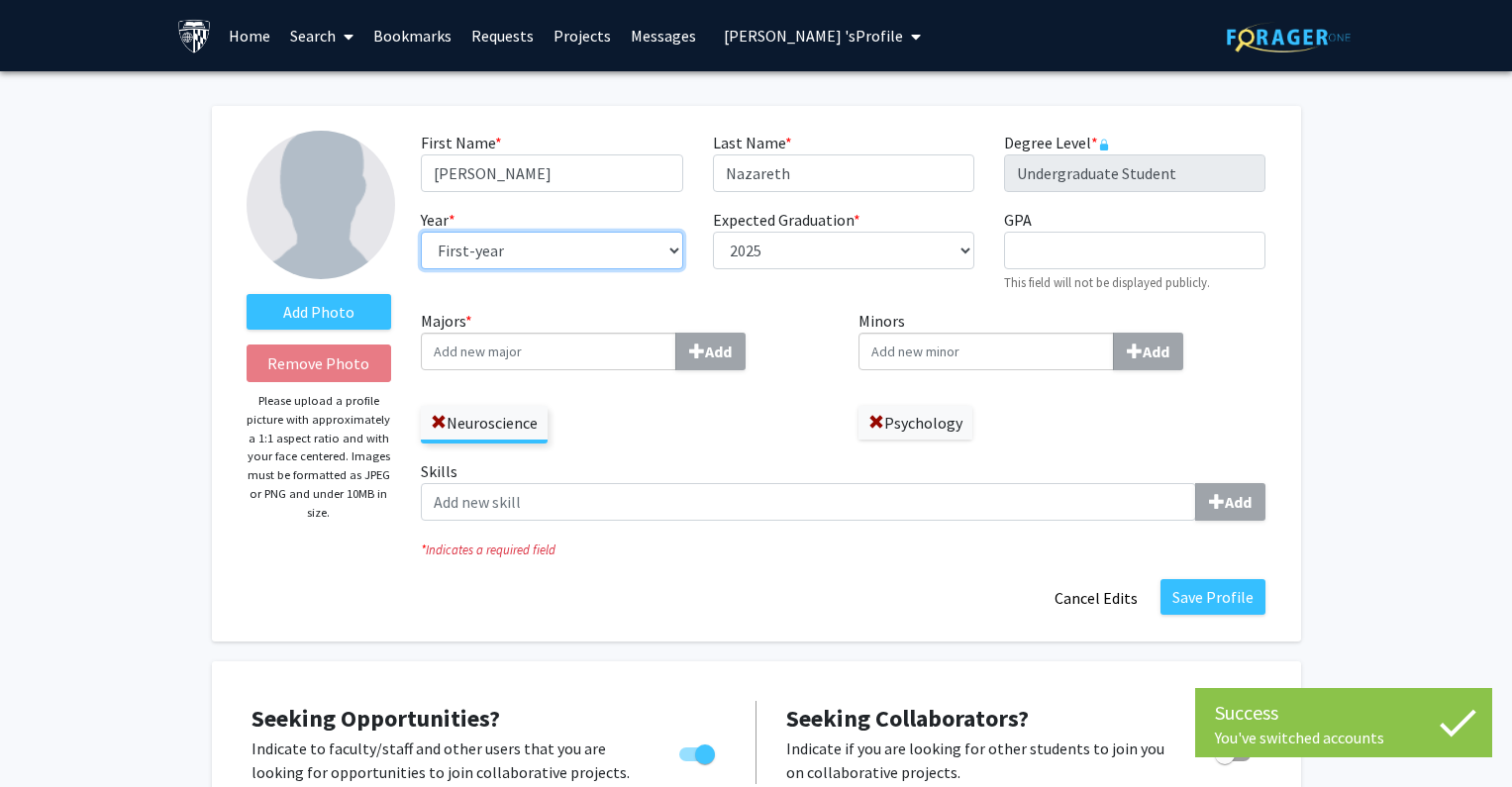 click on "---  First-year   Sophomore   Junior   Senior   Postbaccalaureate Certificate" at bounding box center [552, 250] 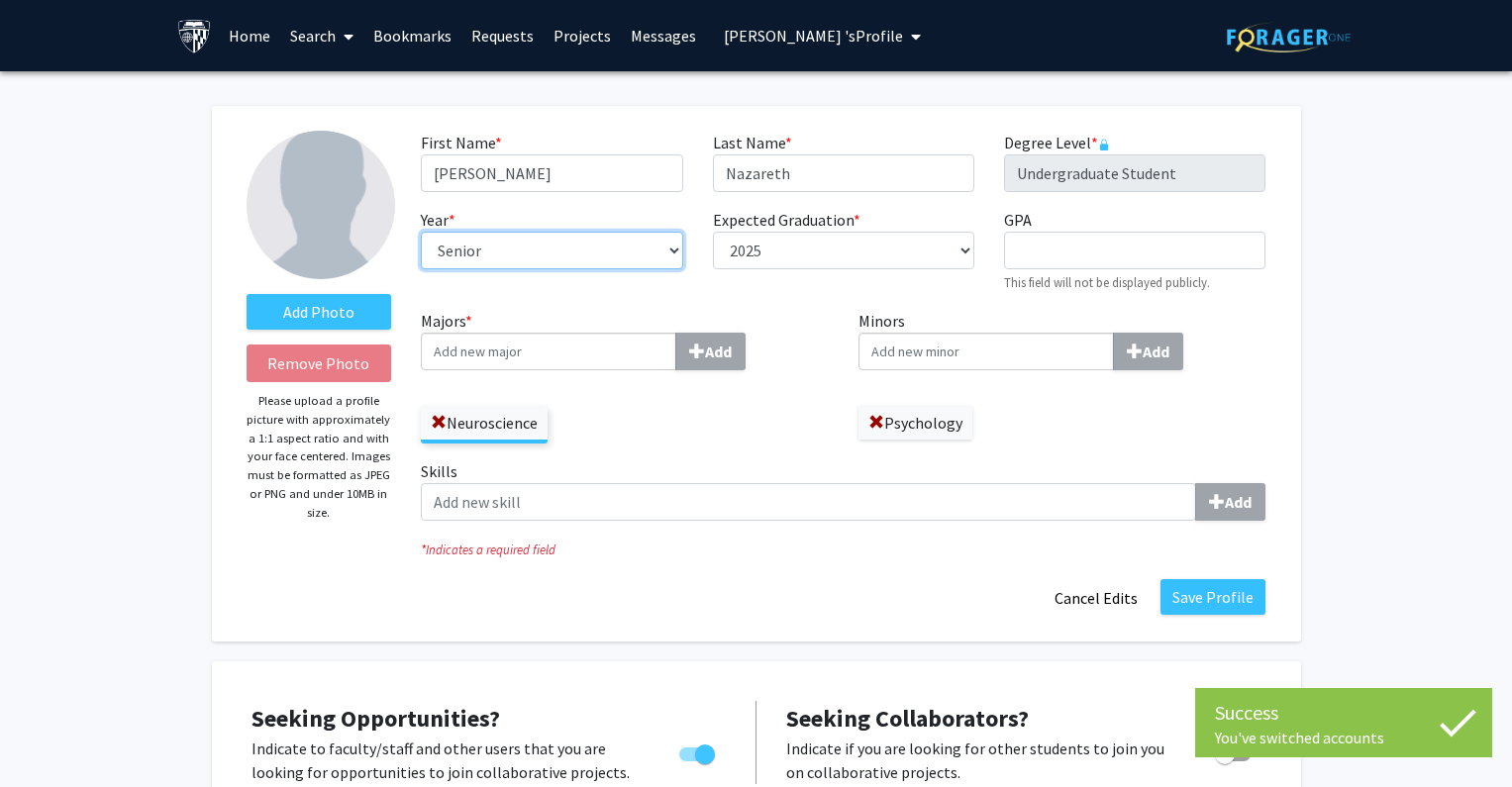 click on "---  First-year   Sophomore   Junior   Senior   Postbaccalaureate Certificate" at bounding box center [552, 250] 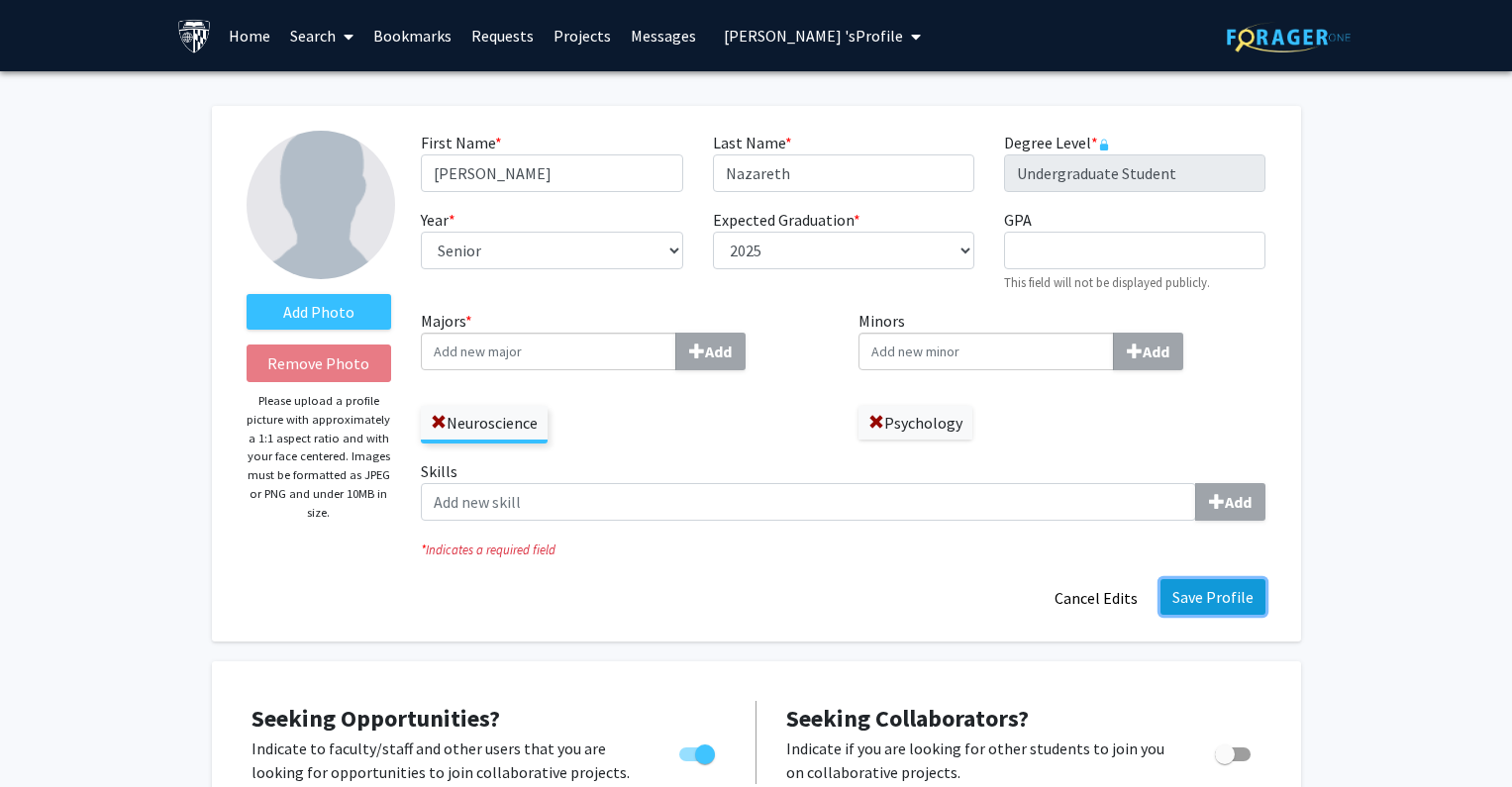 click on "Save Profile" 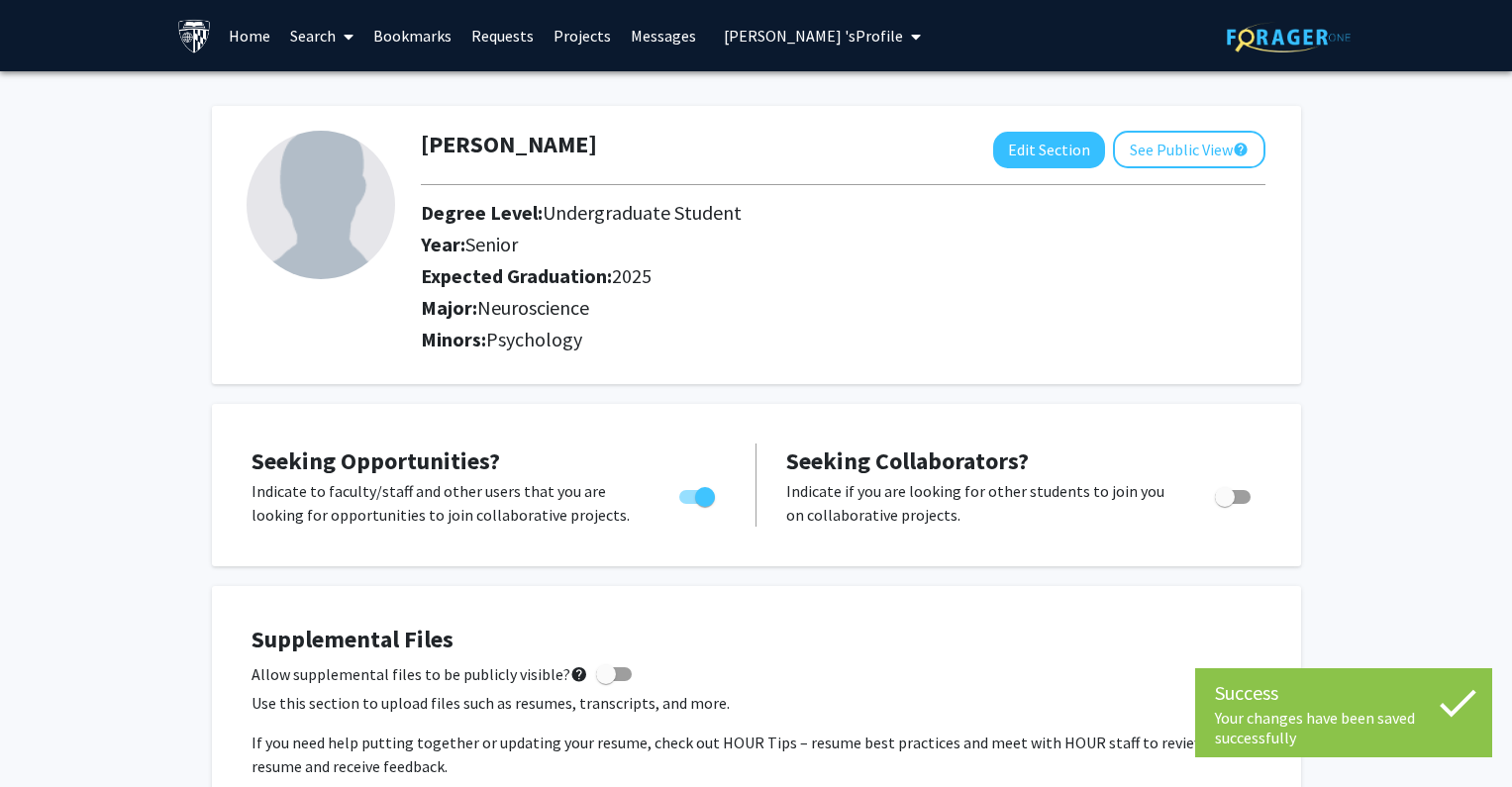 click on "[PERSON_NAME] 's   Profile" at bounding box center (813, 36) 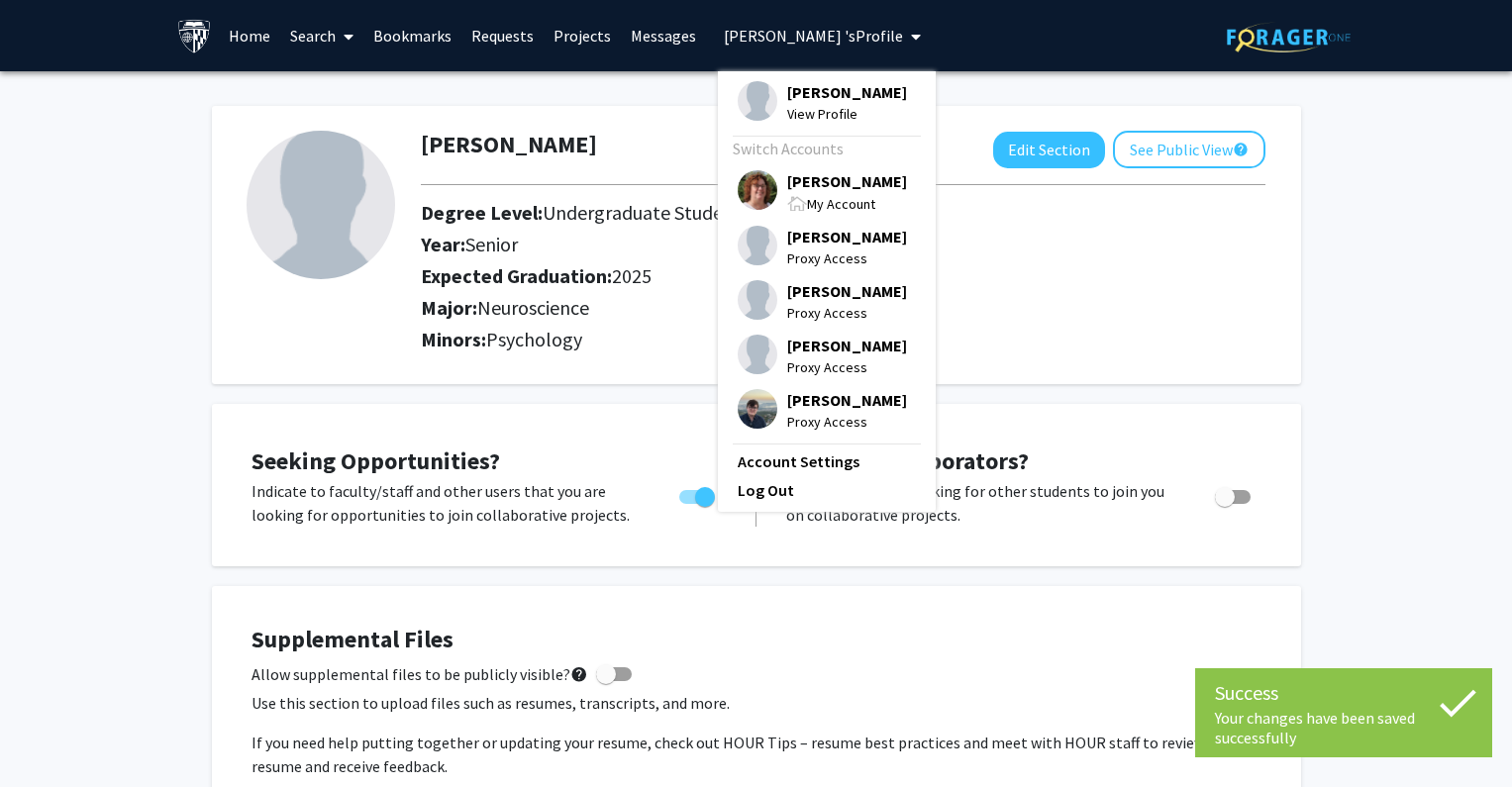 click on "My Account" at bounding box center [841, 204] 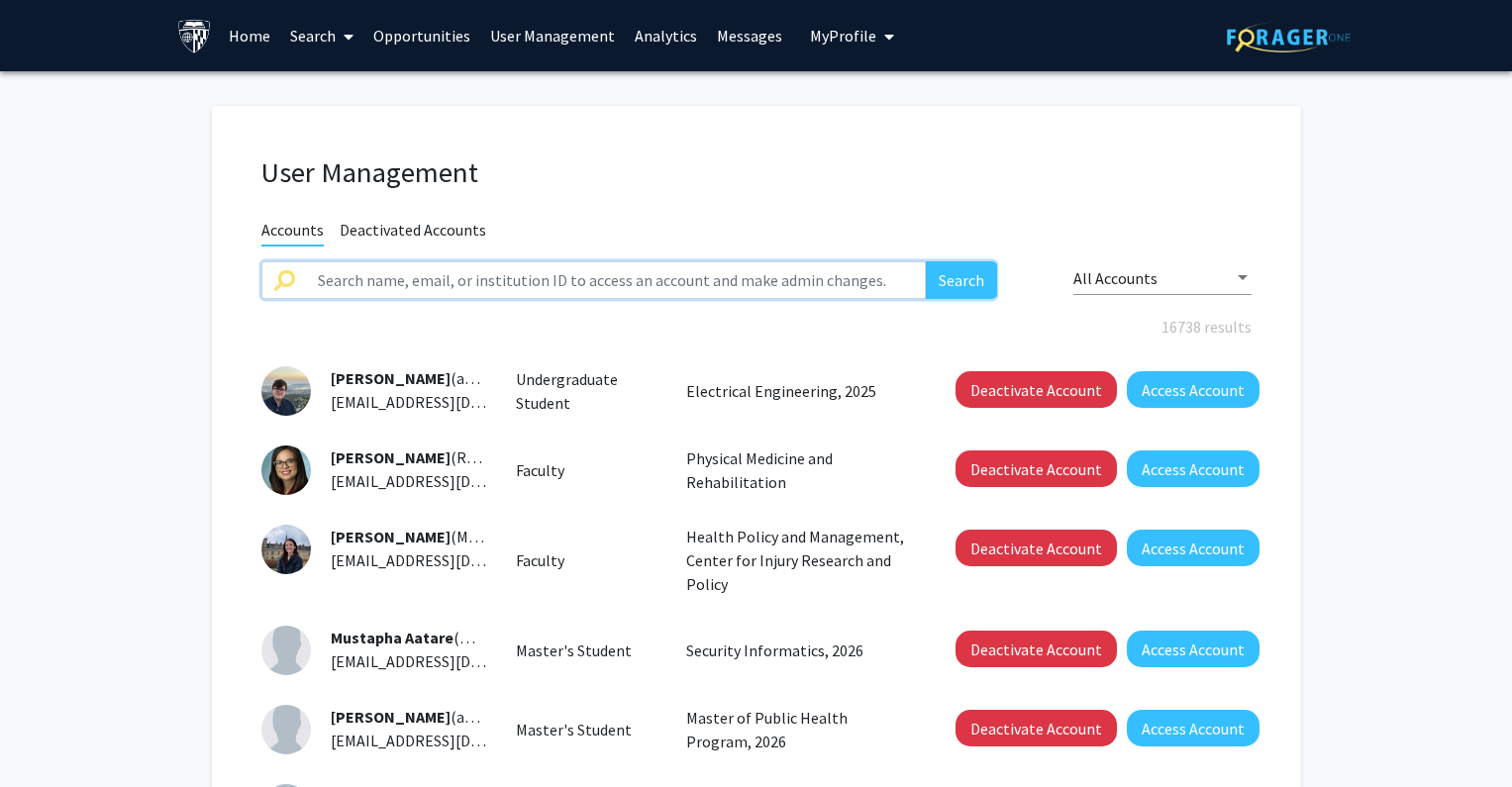 click 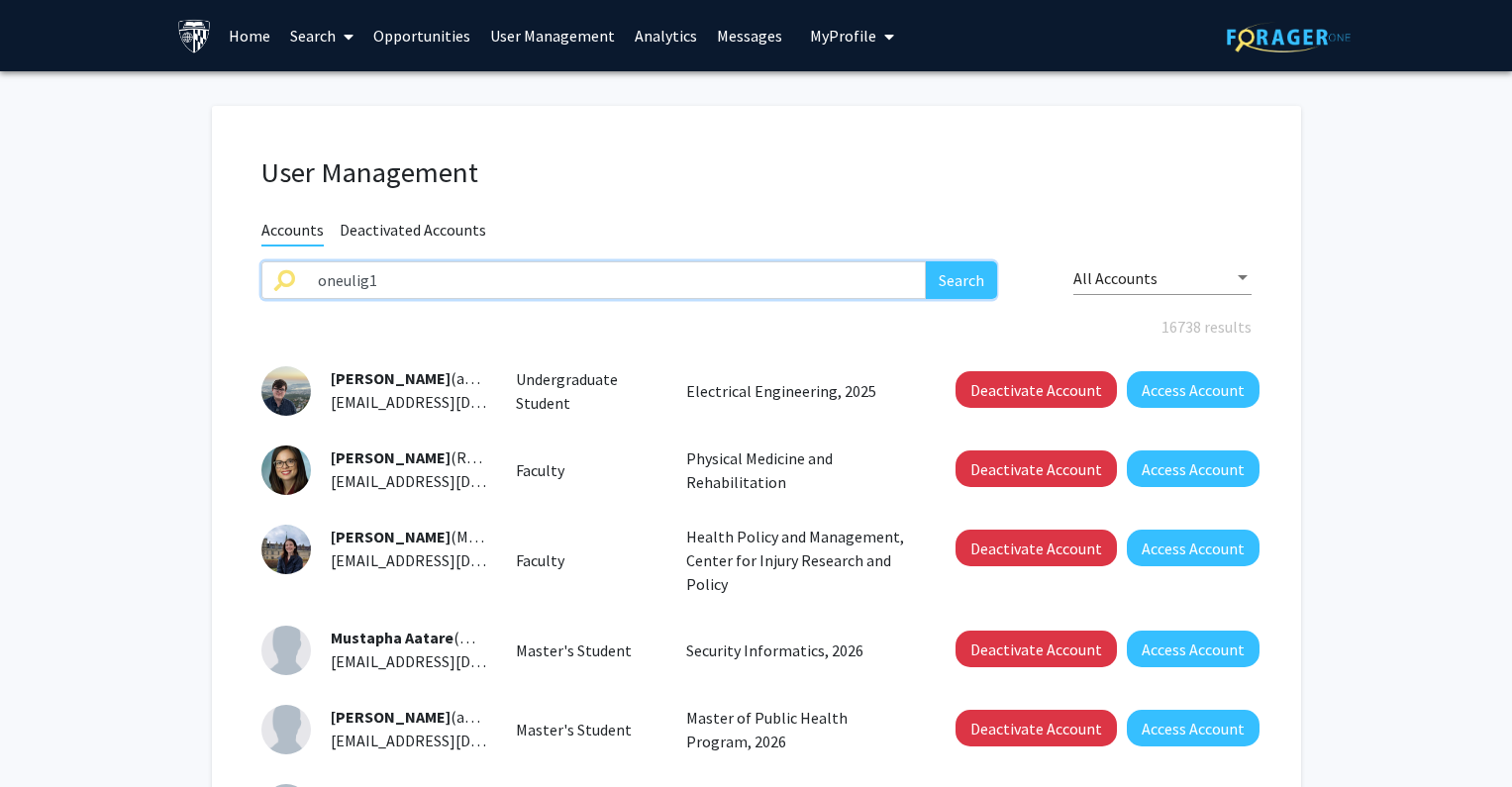click on "oneulig1" 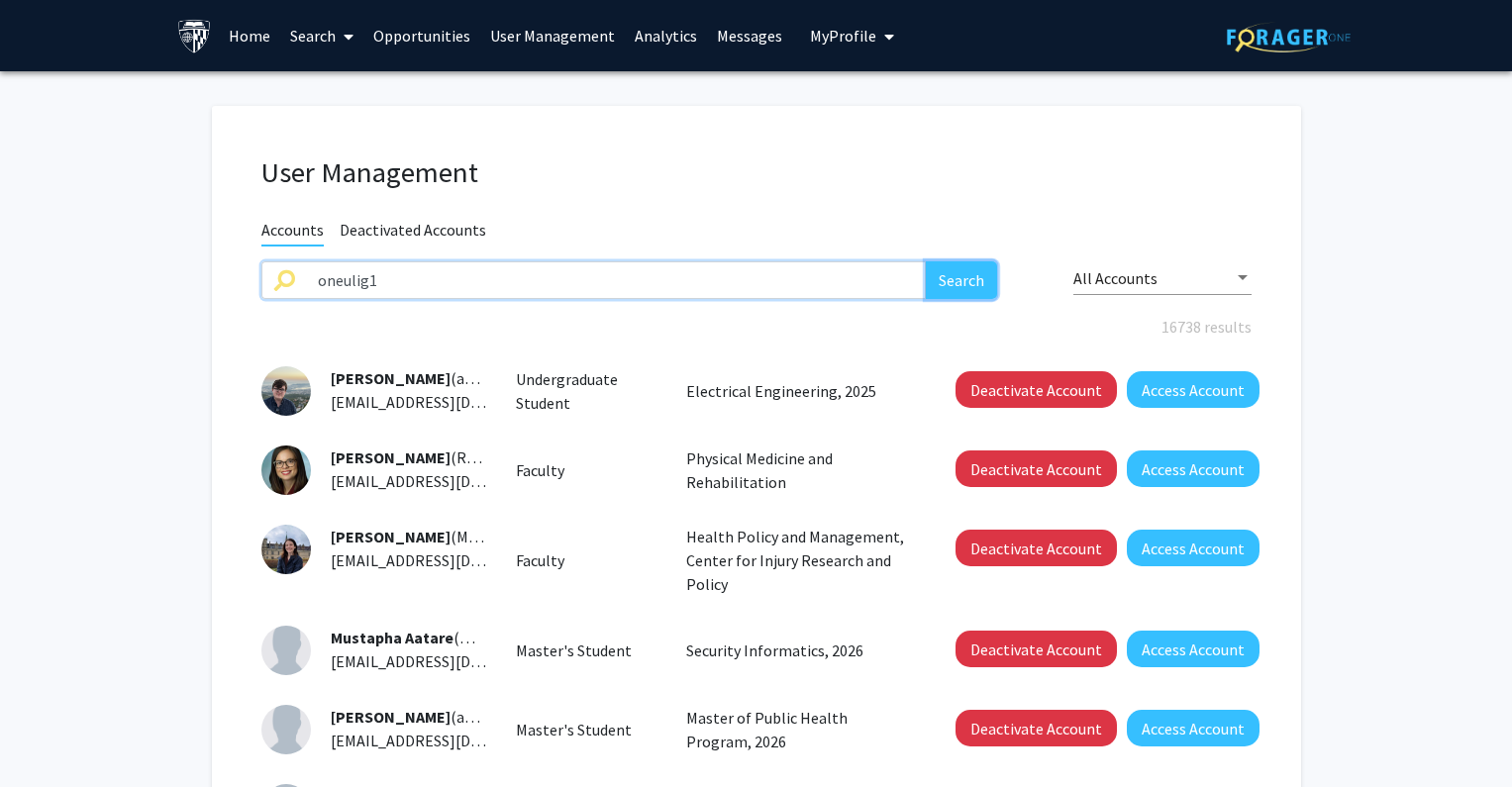 click on "Search" 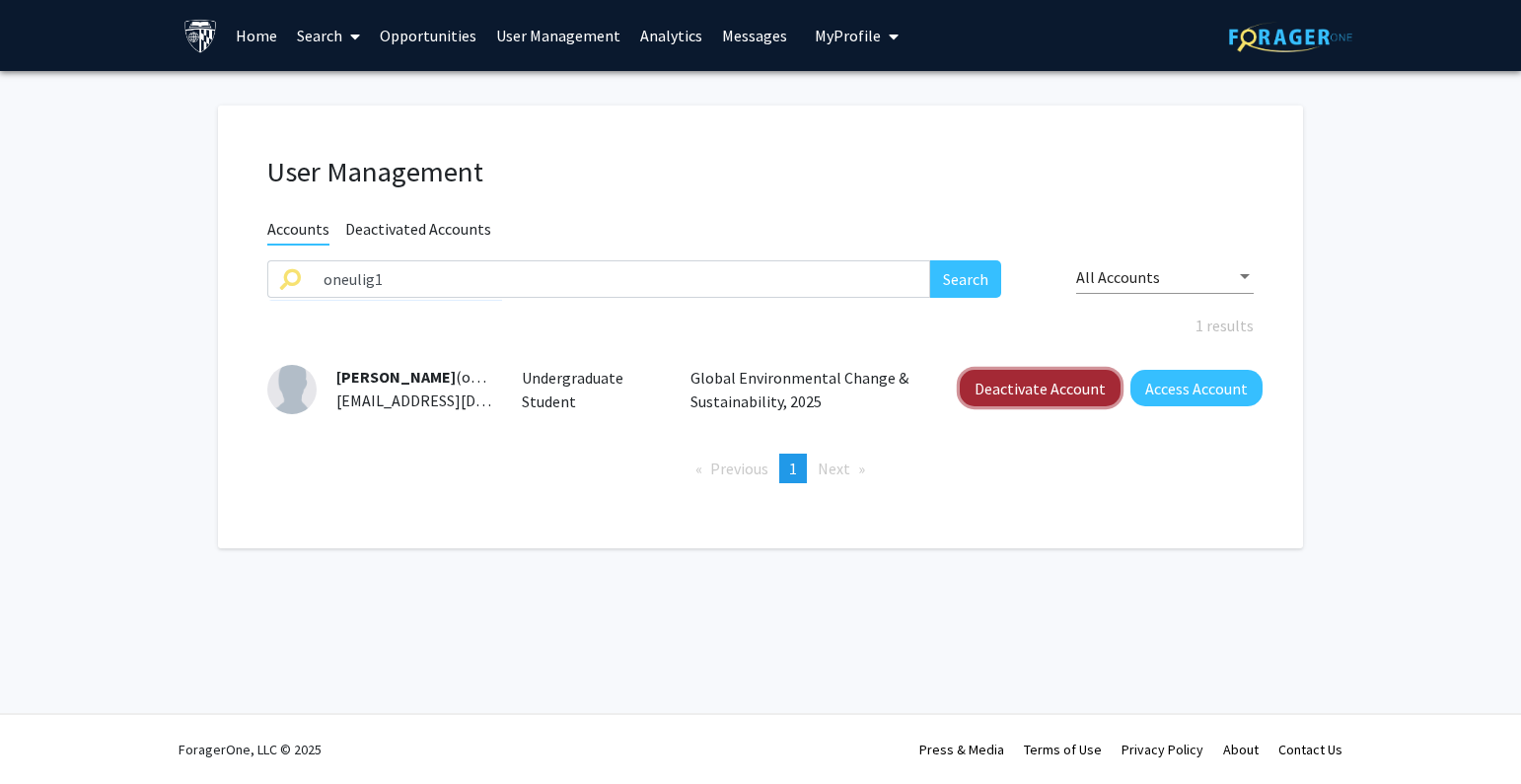 click on "Deactivate Account" 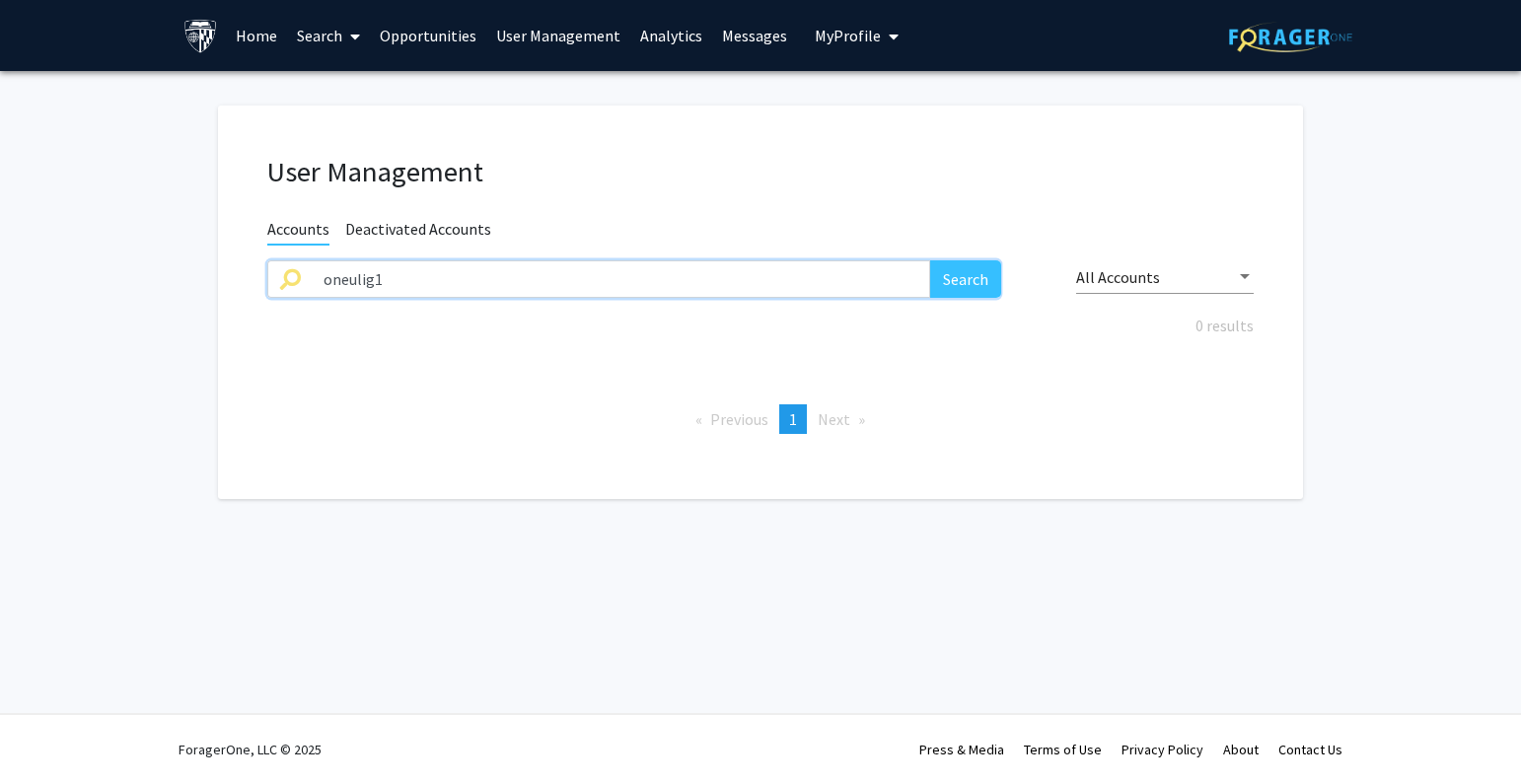 drag, startPoint x: 231, startPoint y: 290, endPoint x: 202, endPoint y: 290, distance: 29 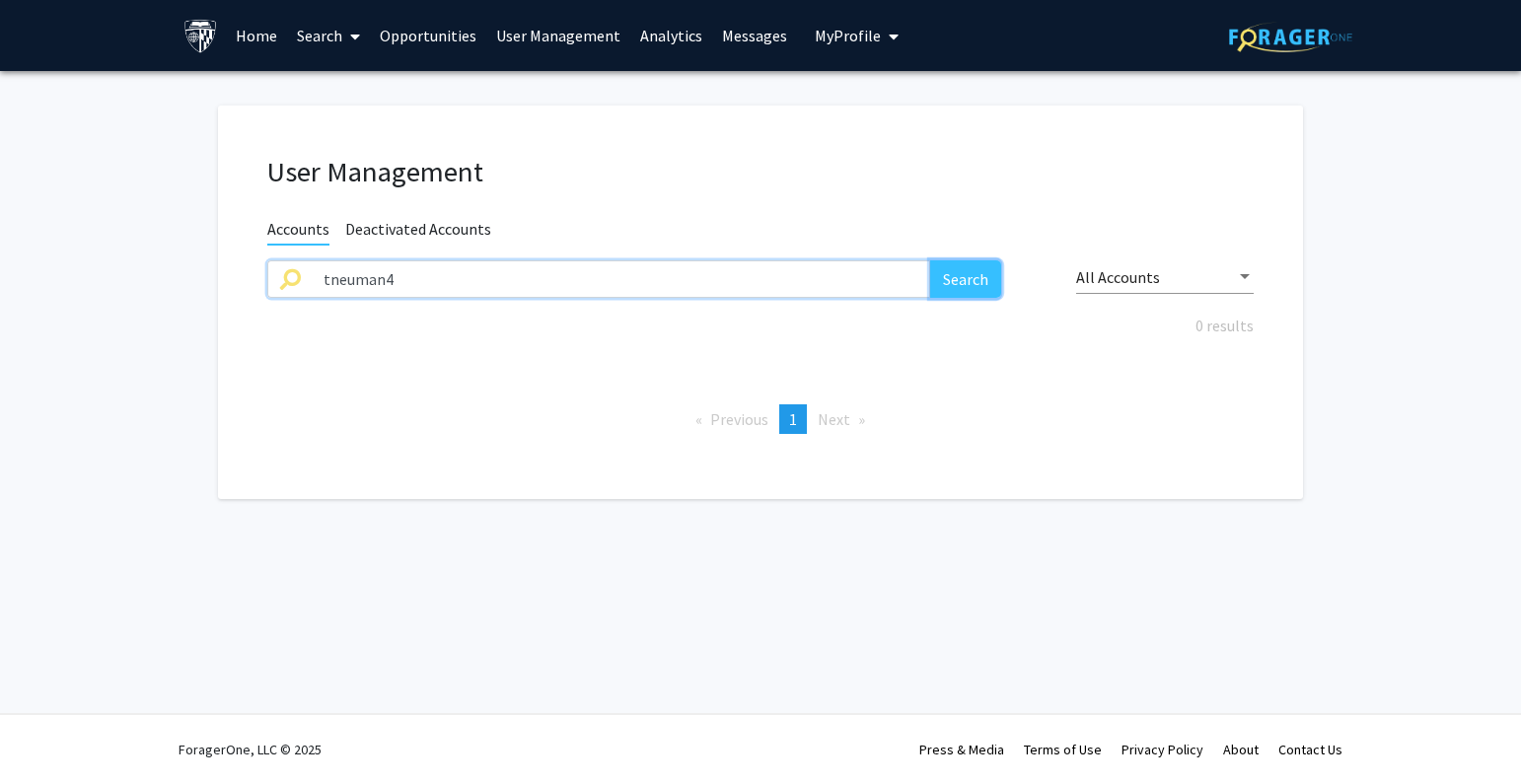 click on "Search" 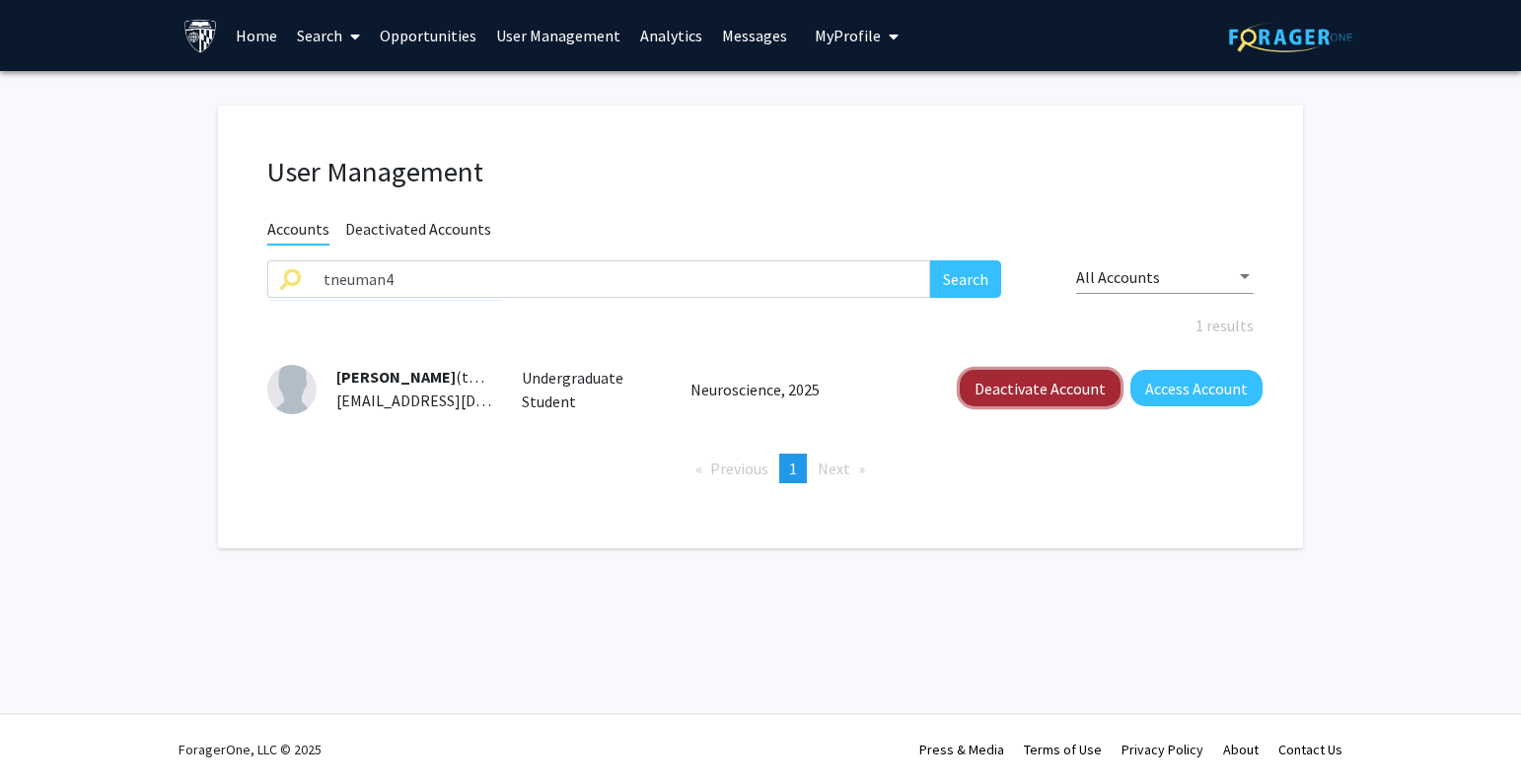 click on "Deactivate Account" 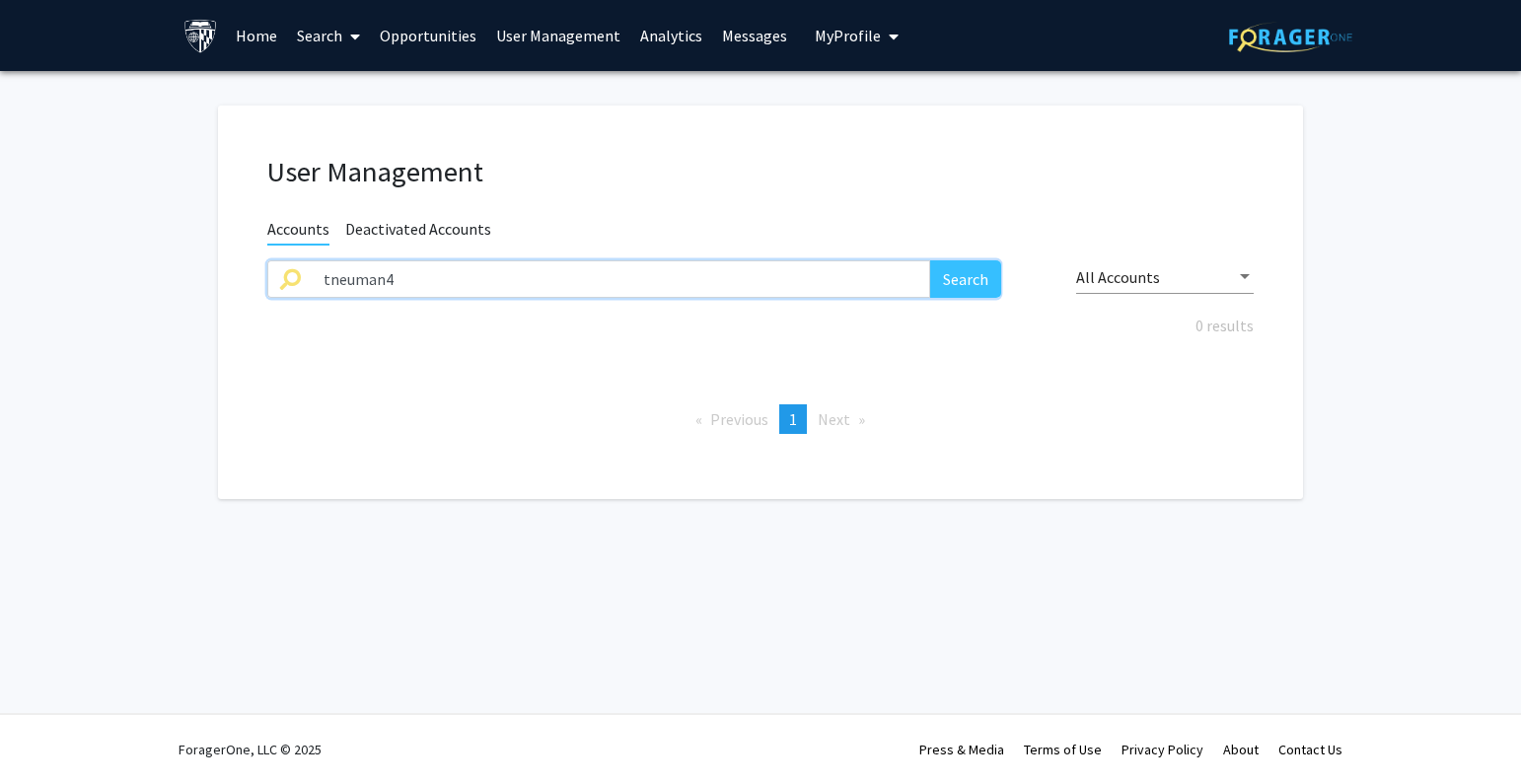 drag, startPoint x: 668, startPoint y: 275, endPoint x: 339, endPoint y: 288, distance: 329.25674 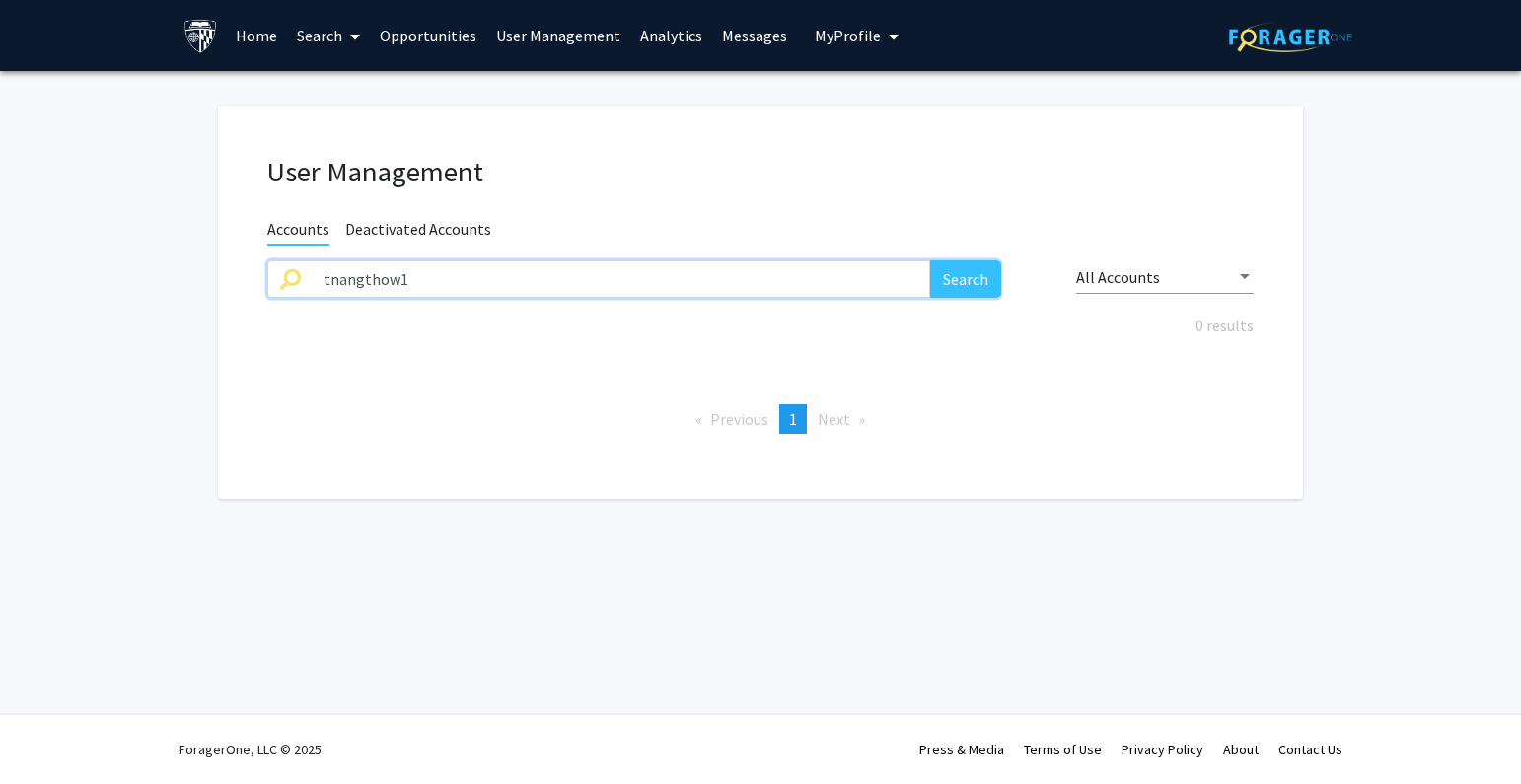 drag, startPoint x: 480, startPoint y: 290, endPoint x: 228, endPoint y: 290, distance: 252 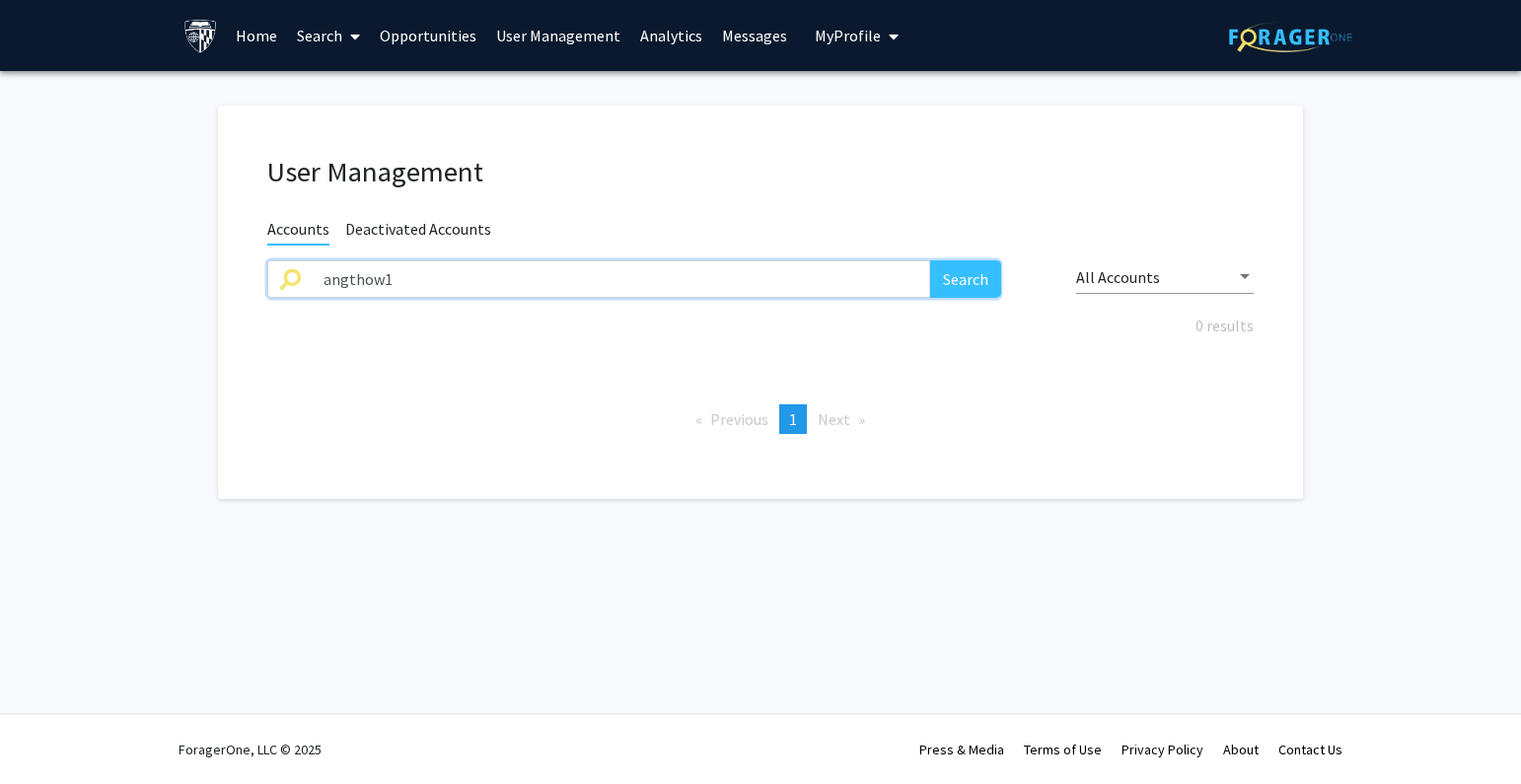 click on "angthow1" 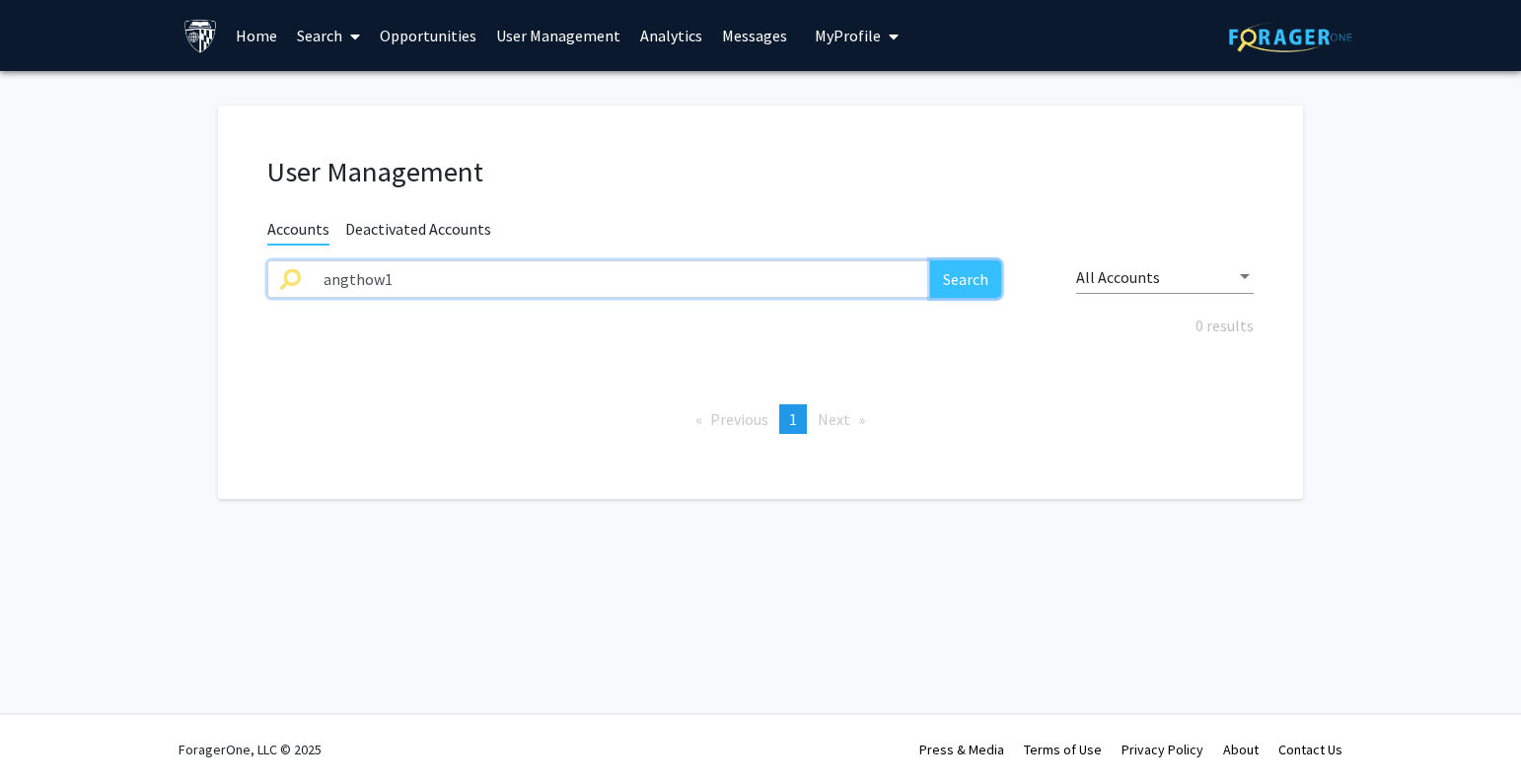 click on "Search" 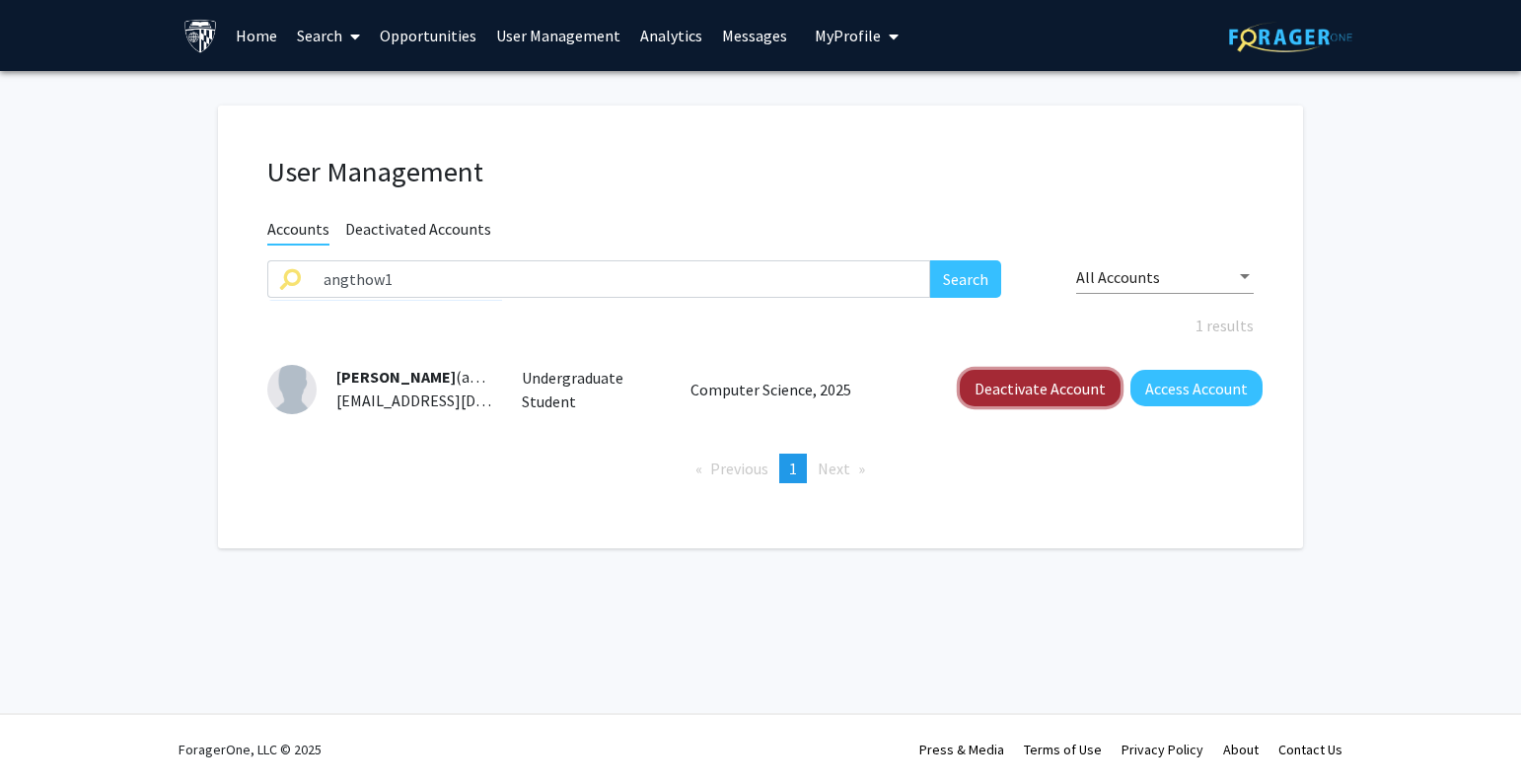 click on "Deactivate Account" 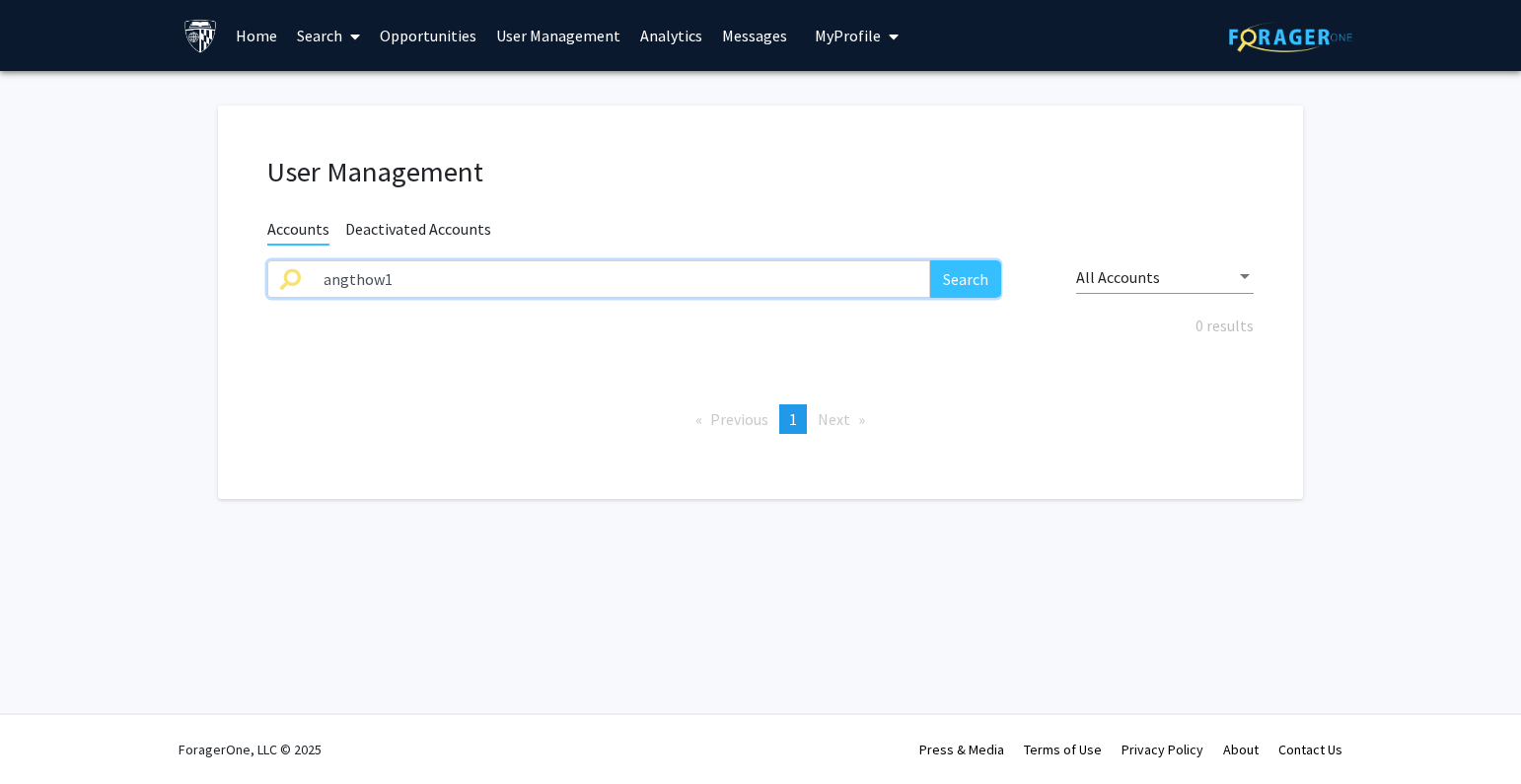 drag, startPoint x: 570, startPoint y: 272, endPoint x: 211, endPoint y: 316, distance: 361.6863 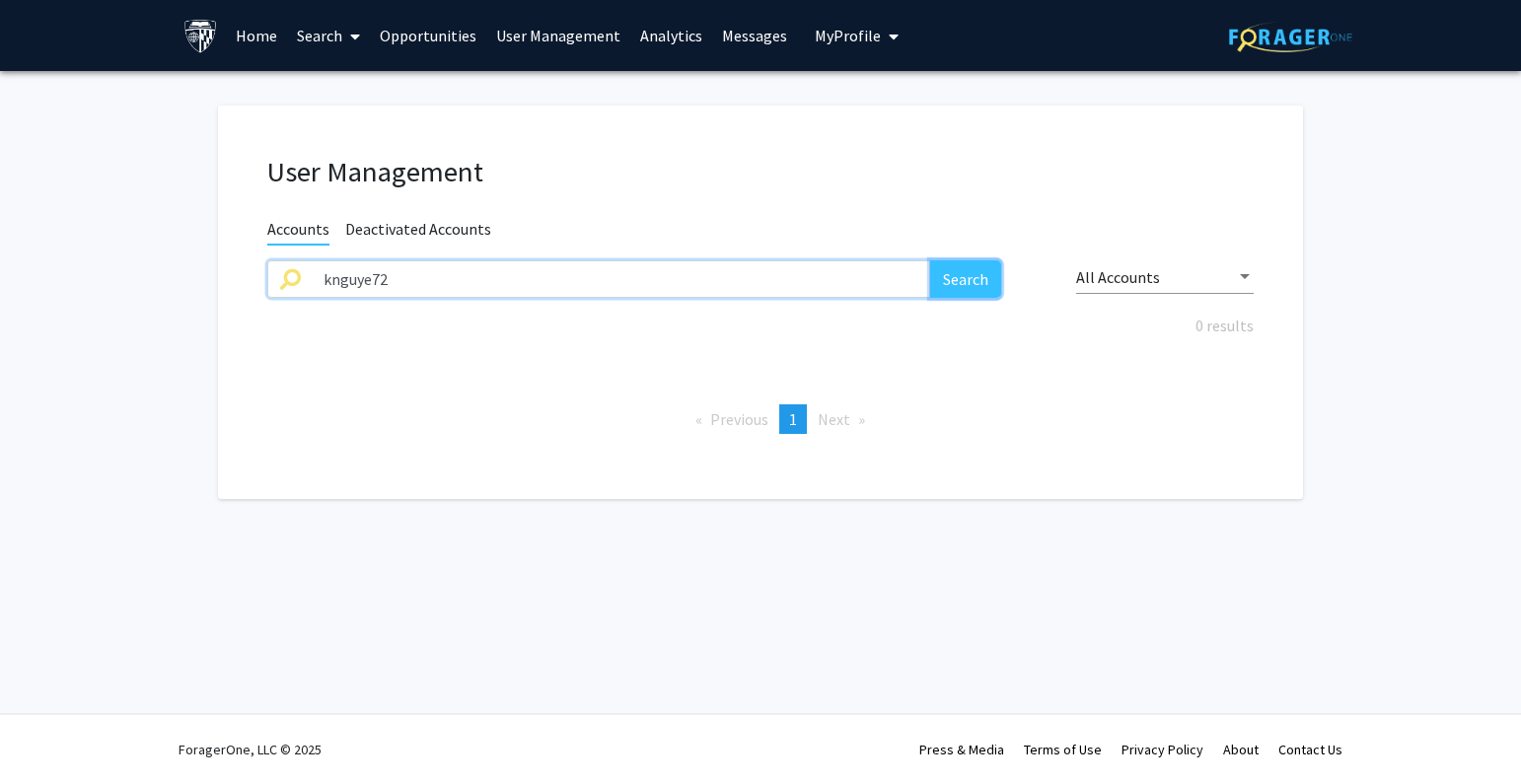 click on "Search" 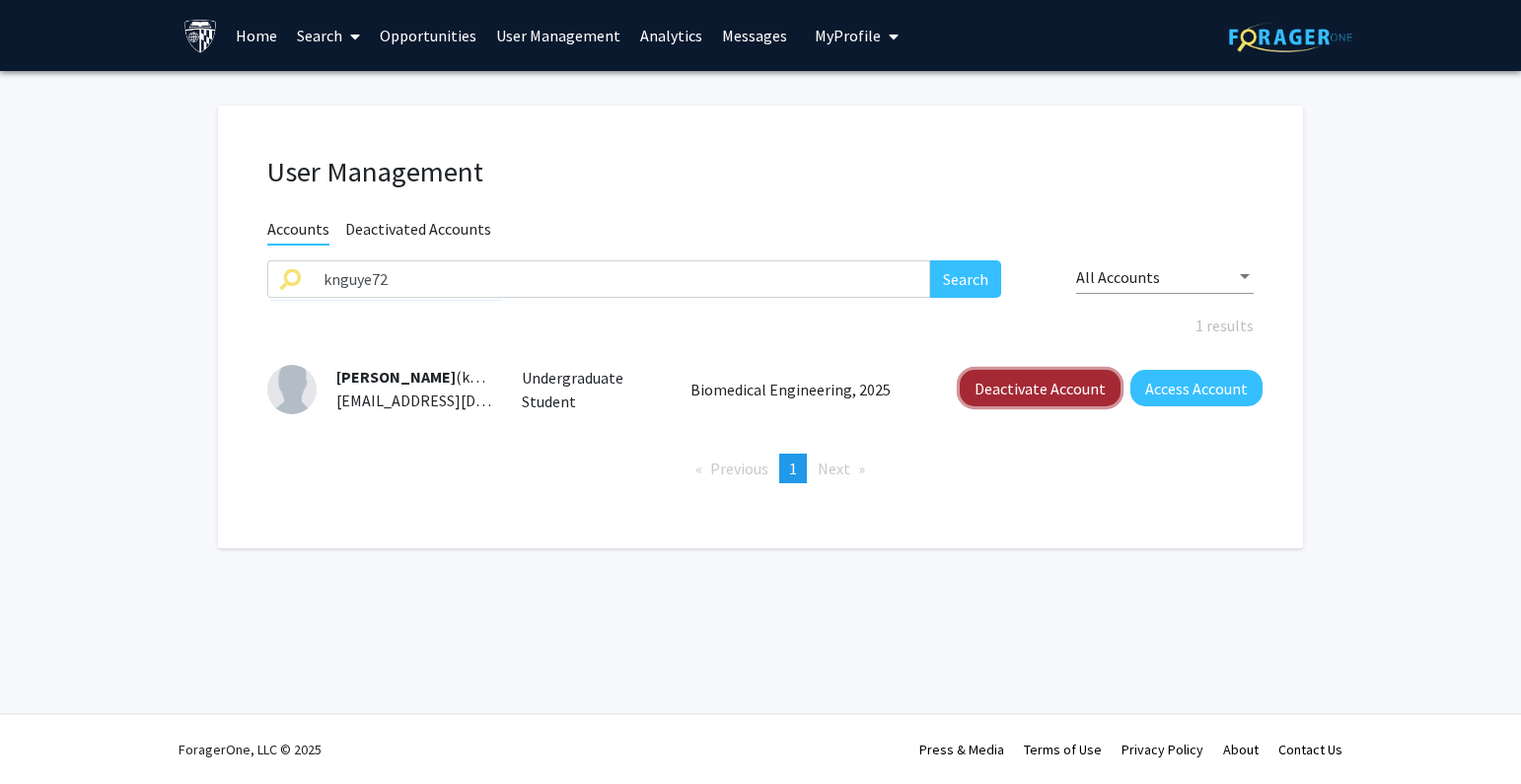 click on "Deactivate Account" 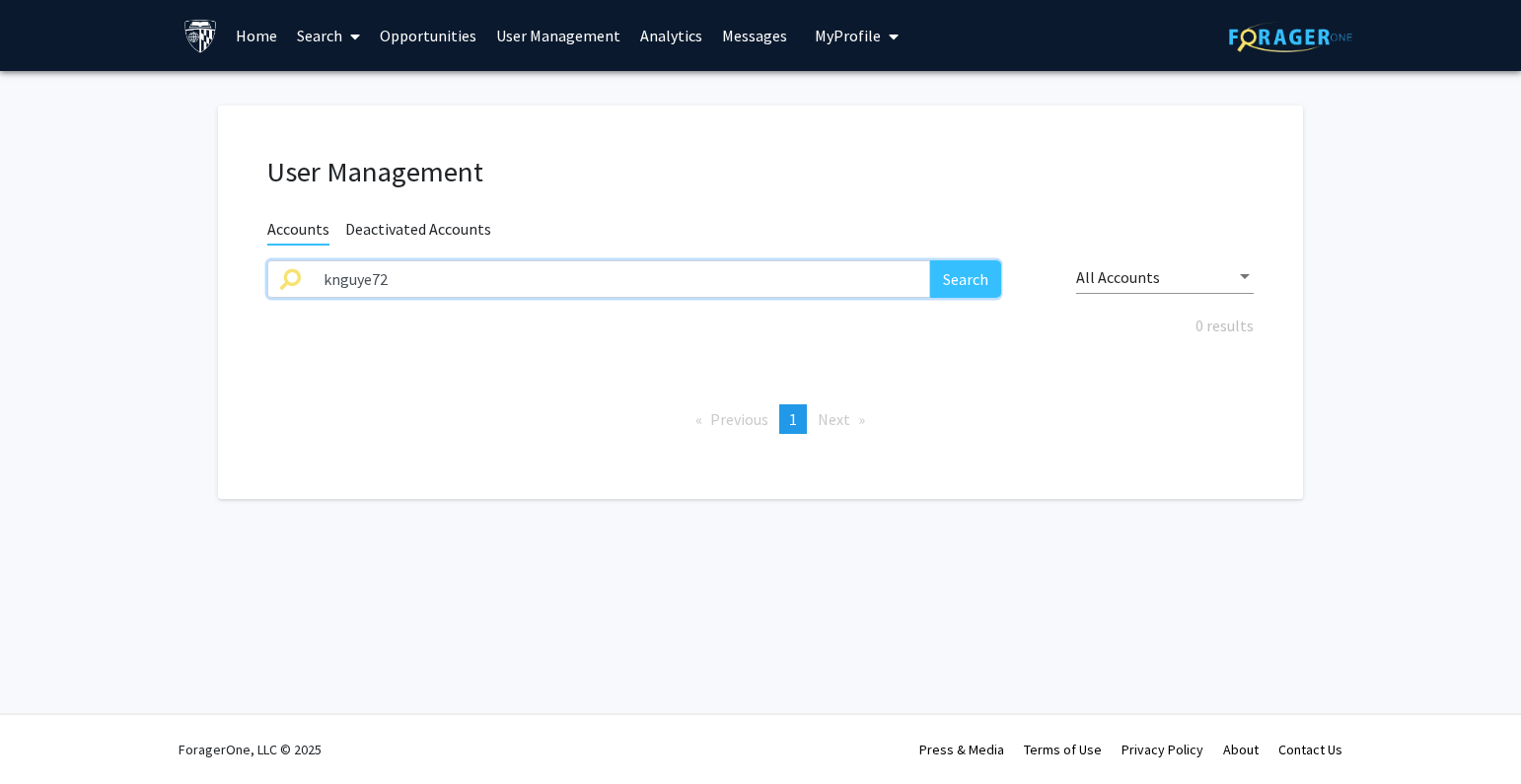 drag, startPoint x: 430, startPoint y: 284, endPoint x: 198, endPoint y: 279, distance: 232.05387 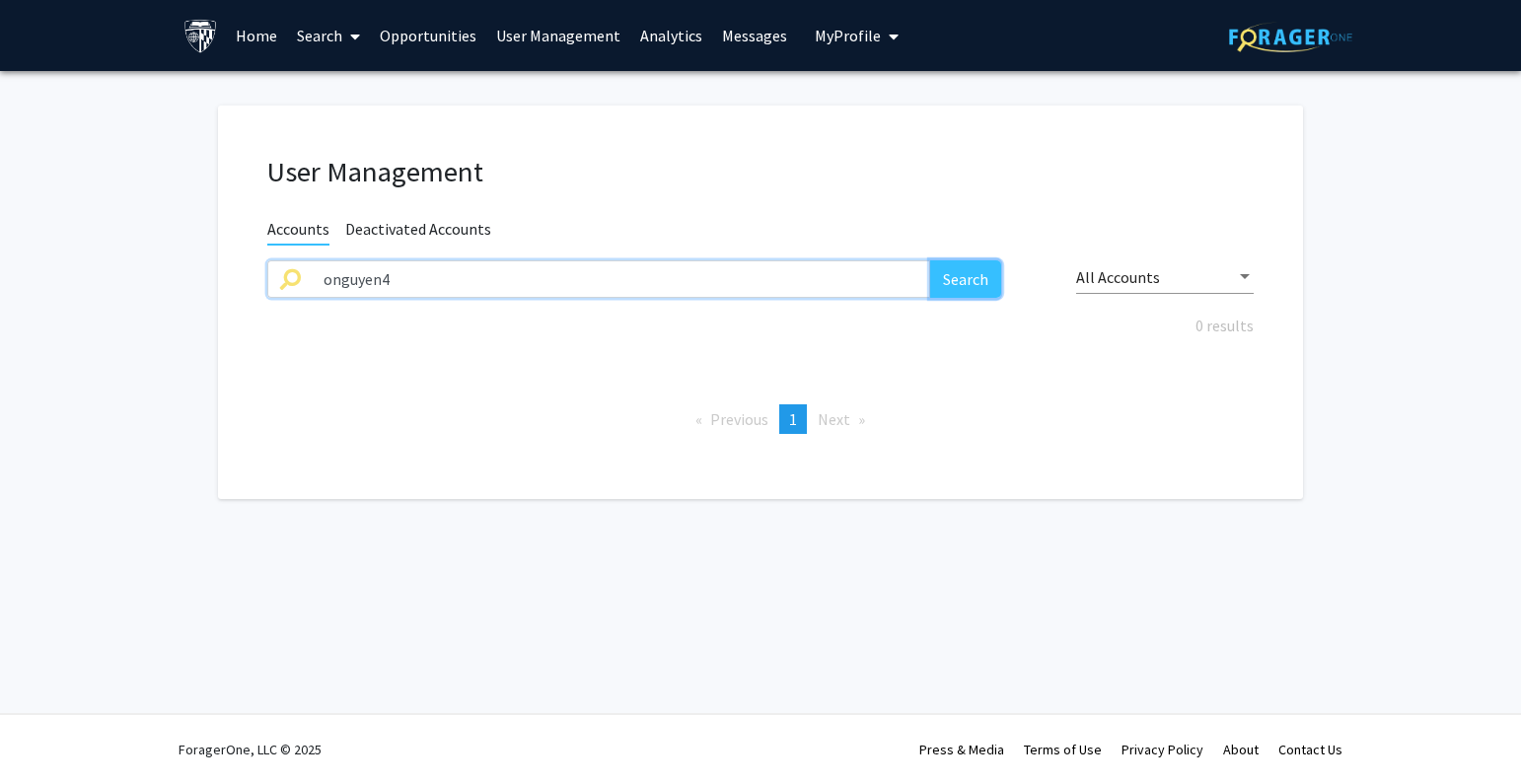 click on "Search" 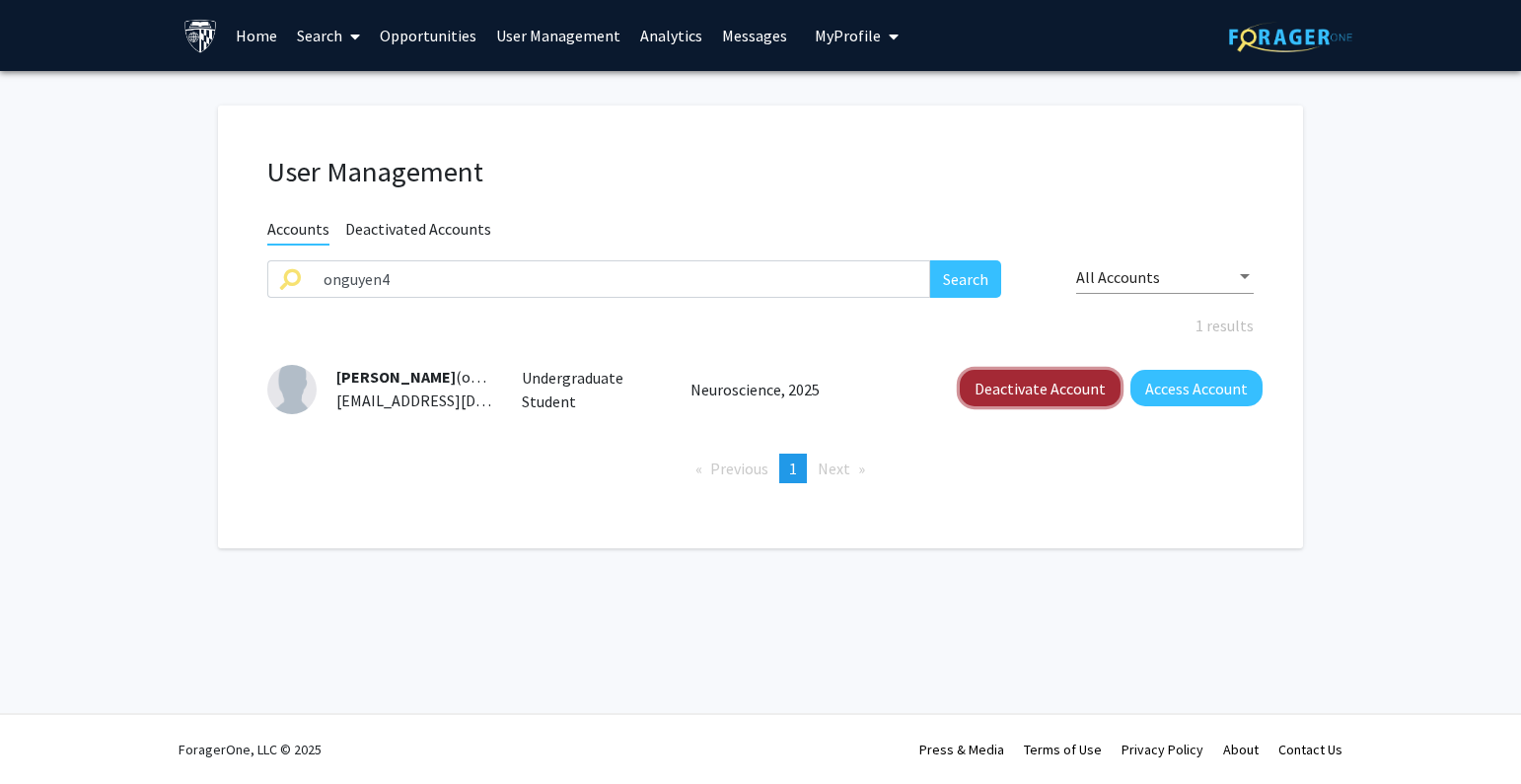 click on "Deactivate Account" 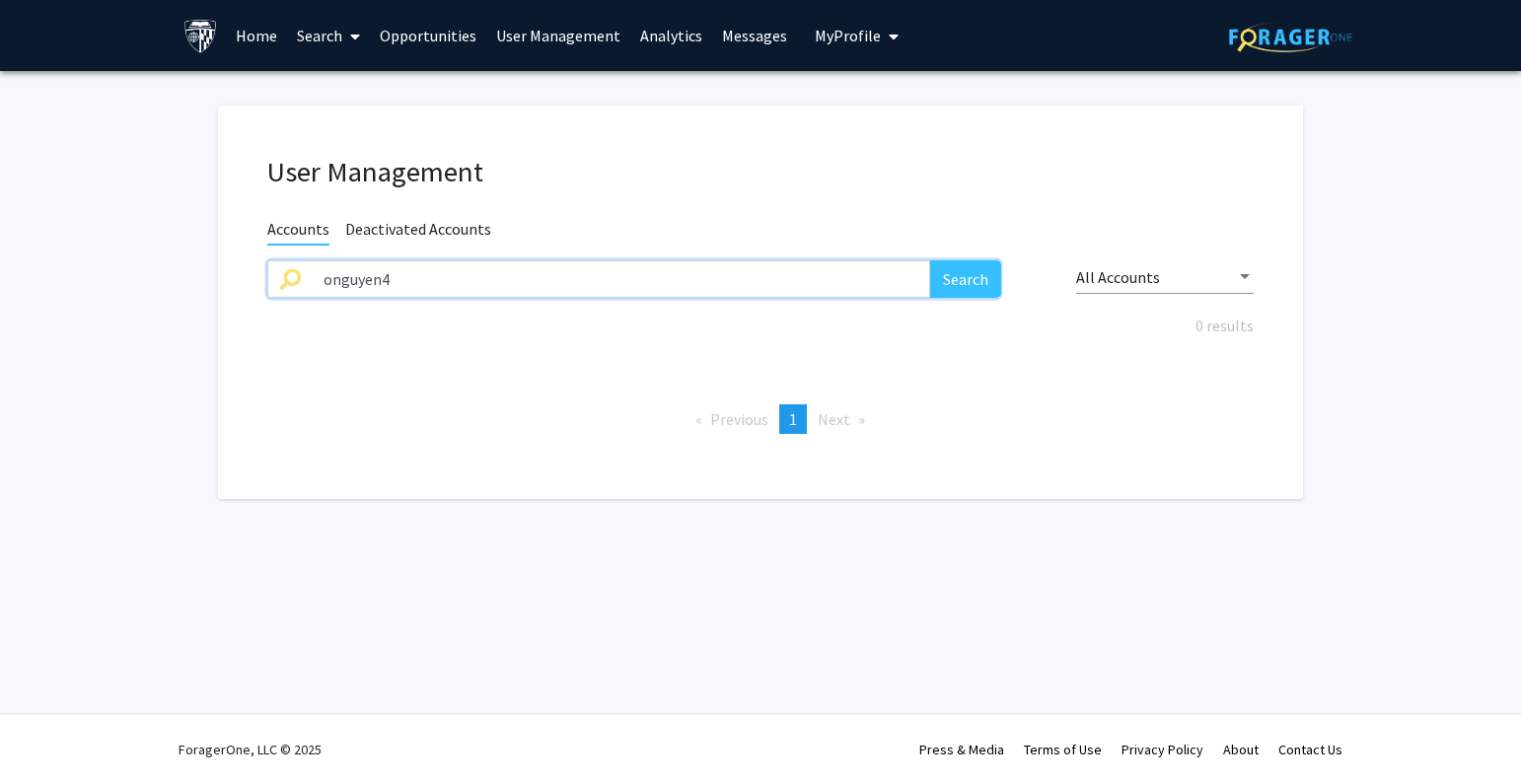 drag, startPoint x: 398, startPoint y: 274, endPoint x: 179, endPoint y: 287, distance: 219.3855 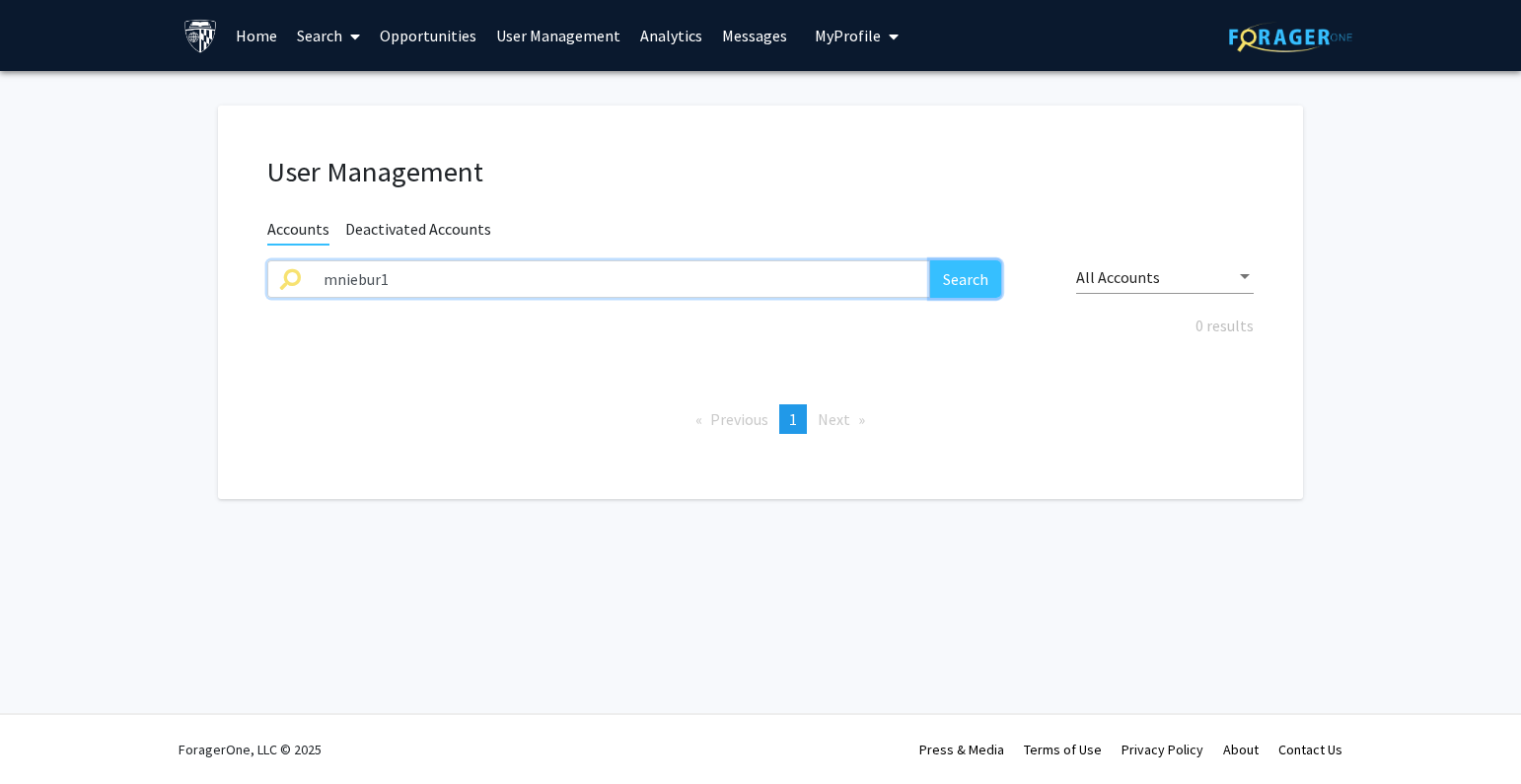 click on "Search" 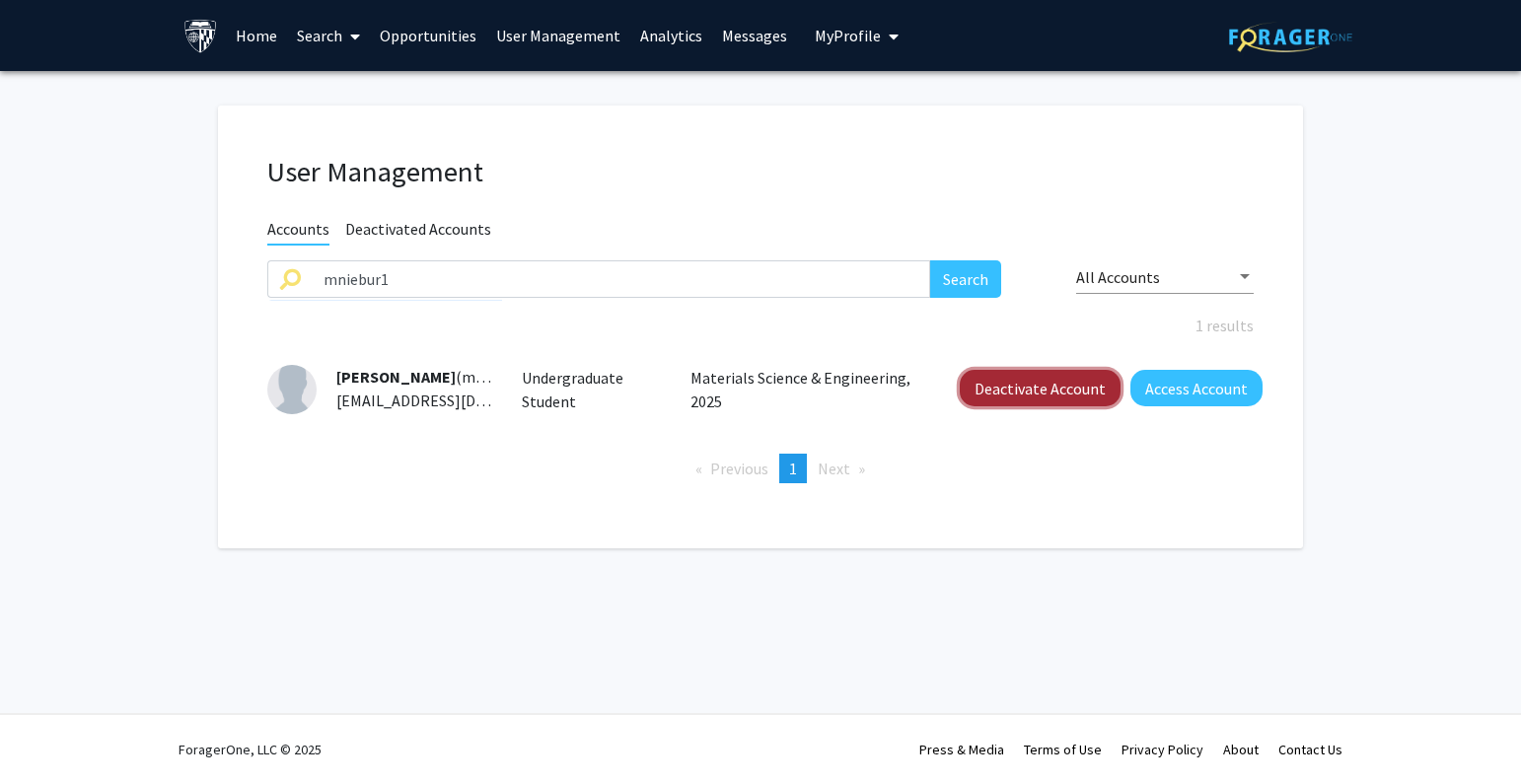 click on "Deactivate Account" 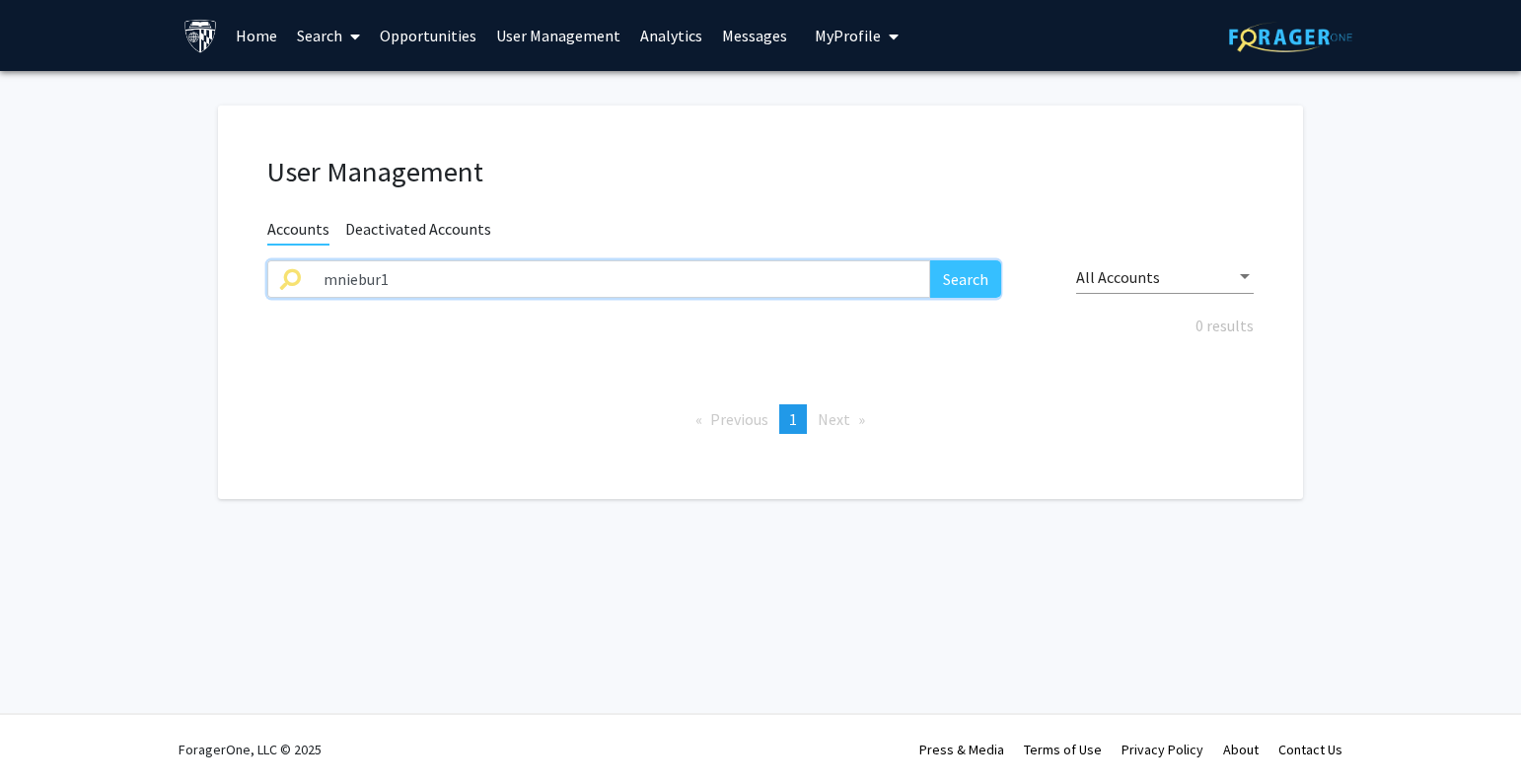 drag, startPoint x: 427, startPoint y: 286, endPoint x: 235, endPoint y: 286, distance: 192 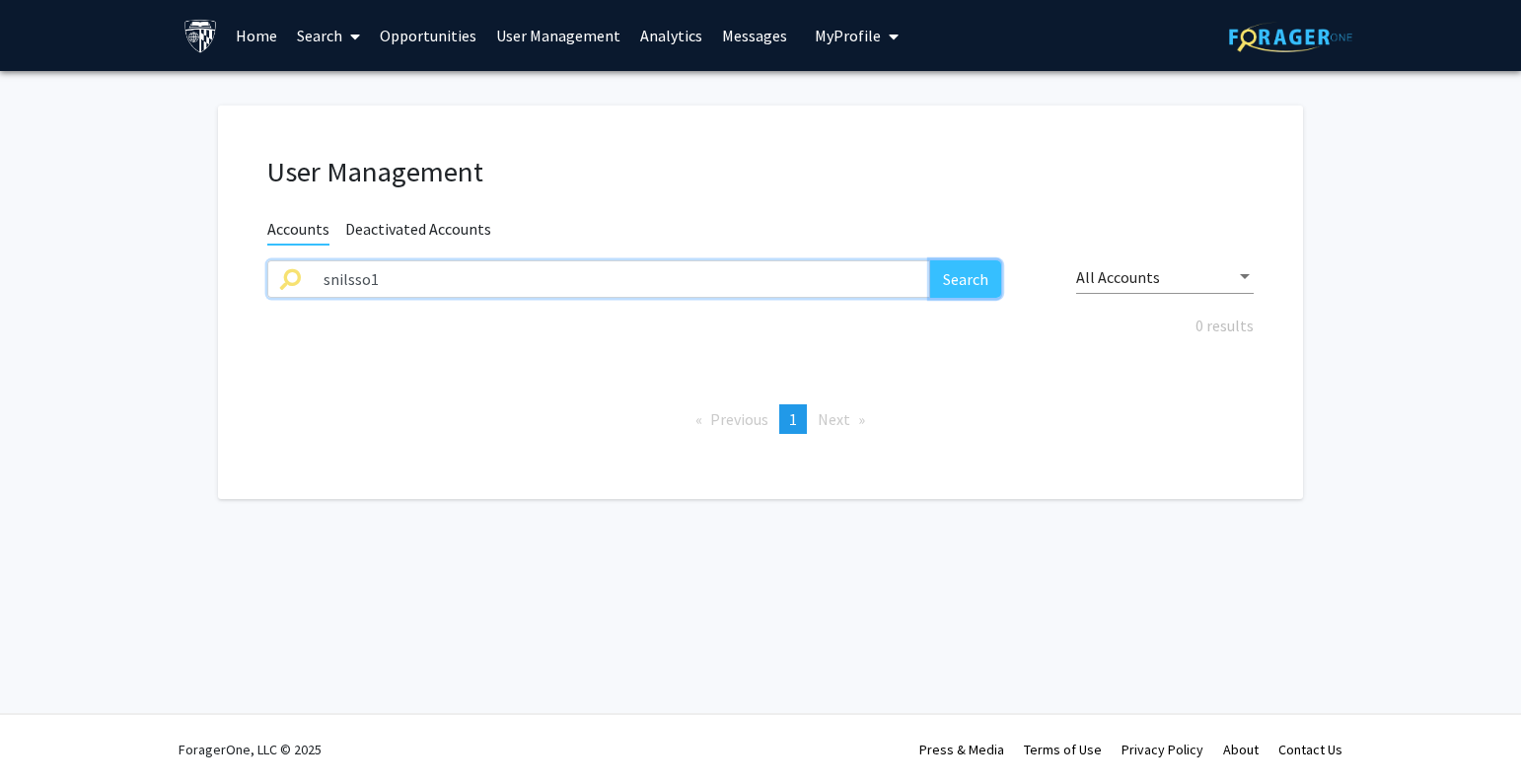 click on "Search" 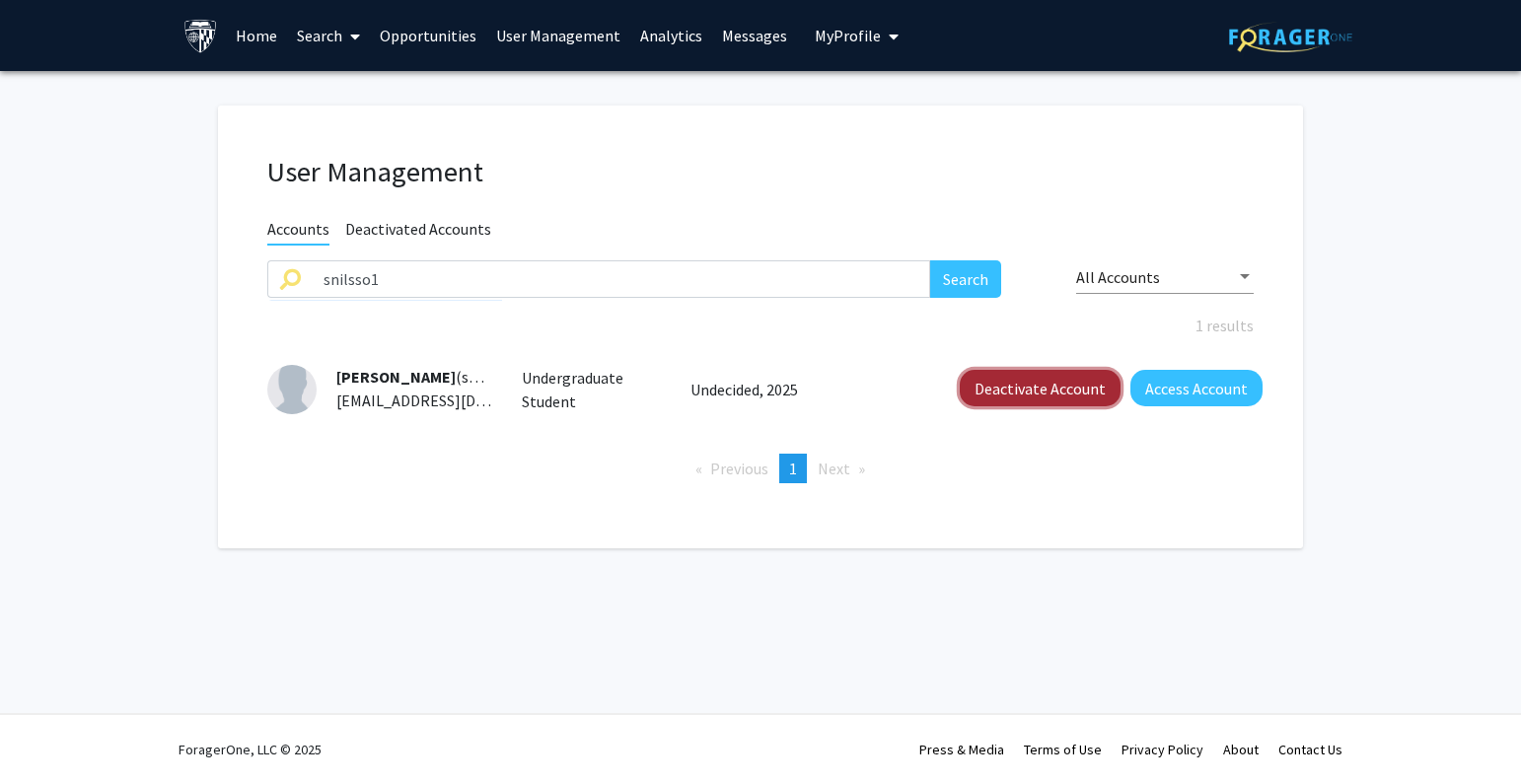 click on "Deactivate Account" 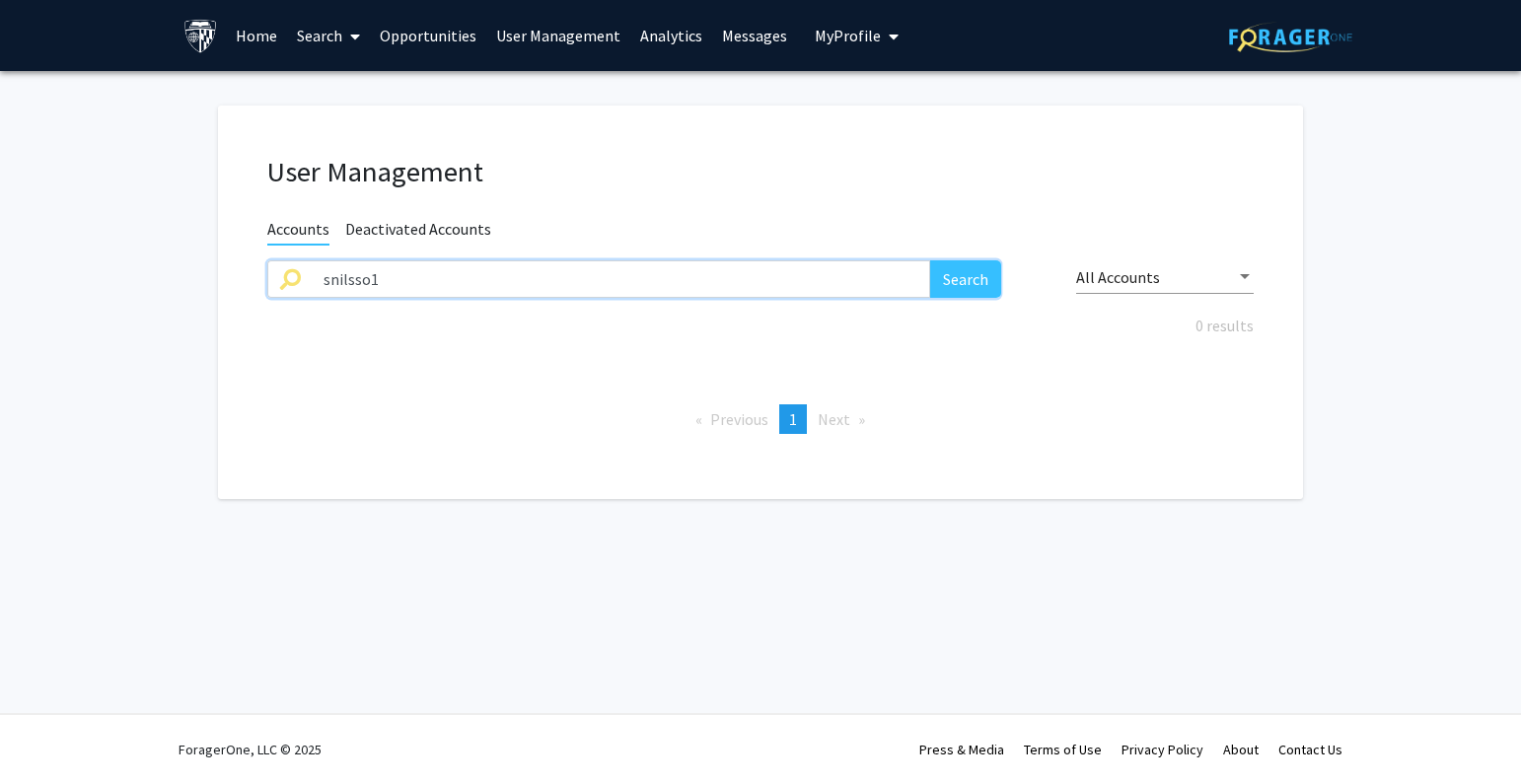 drag, startPoint x: 387, startPoint y: 278, endPoint x: 247, endPoint y: 280, distance: 140.01428 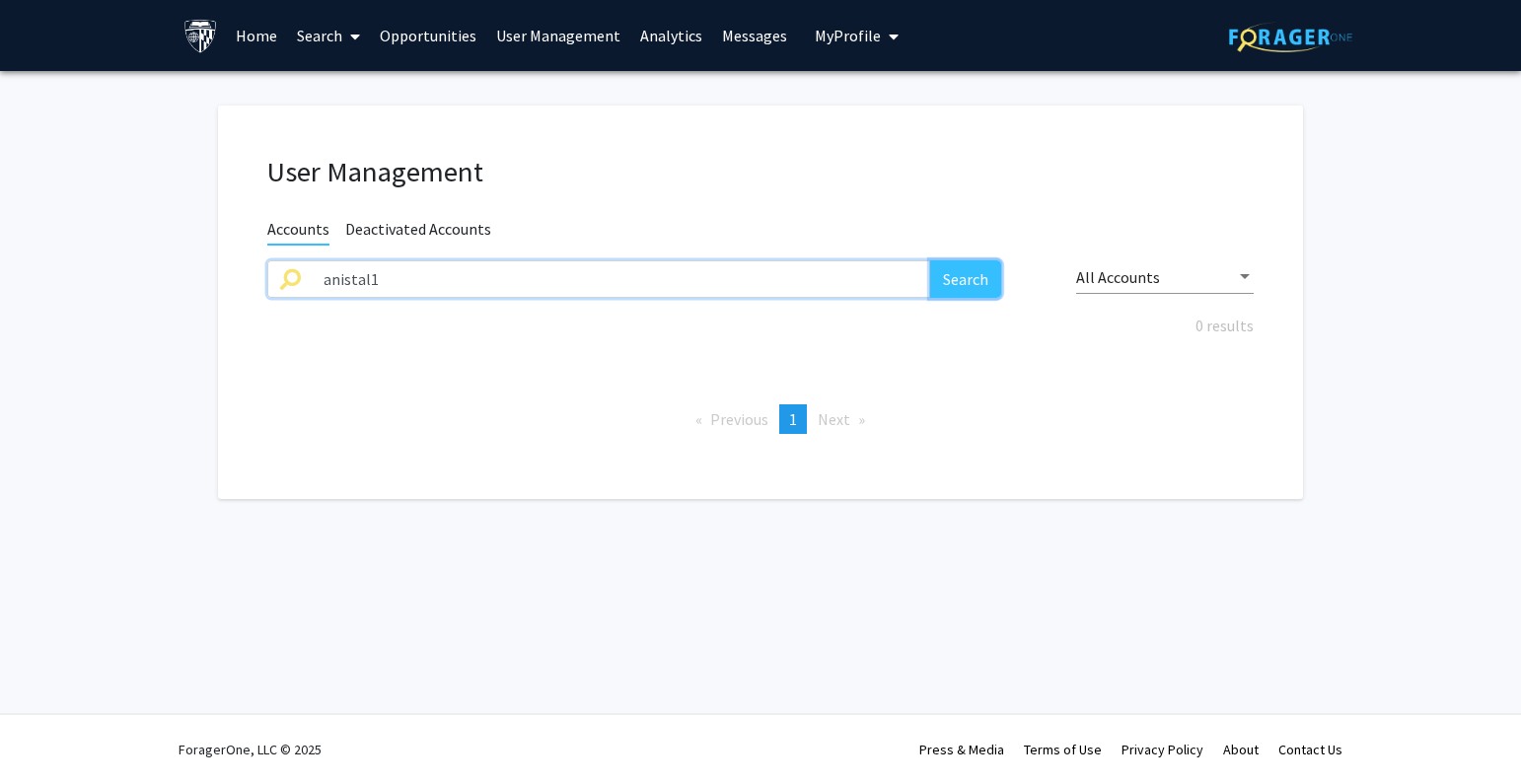 click on "Search" 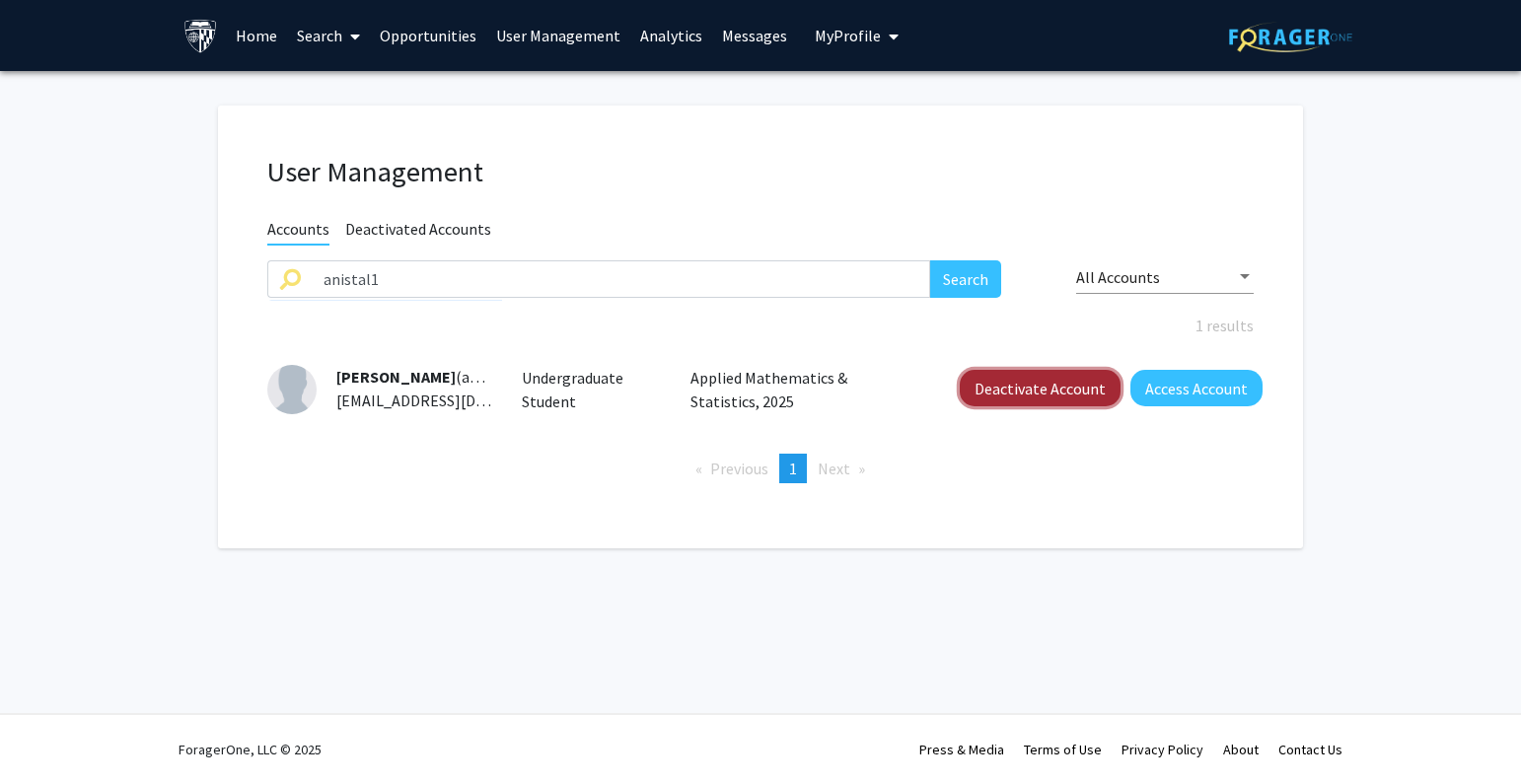 click on "Deactivate Account" 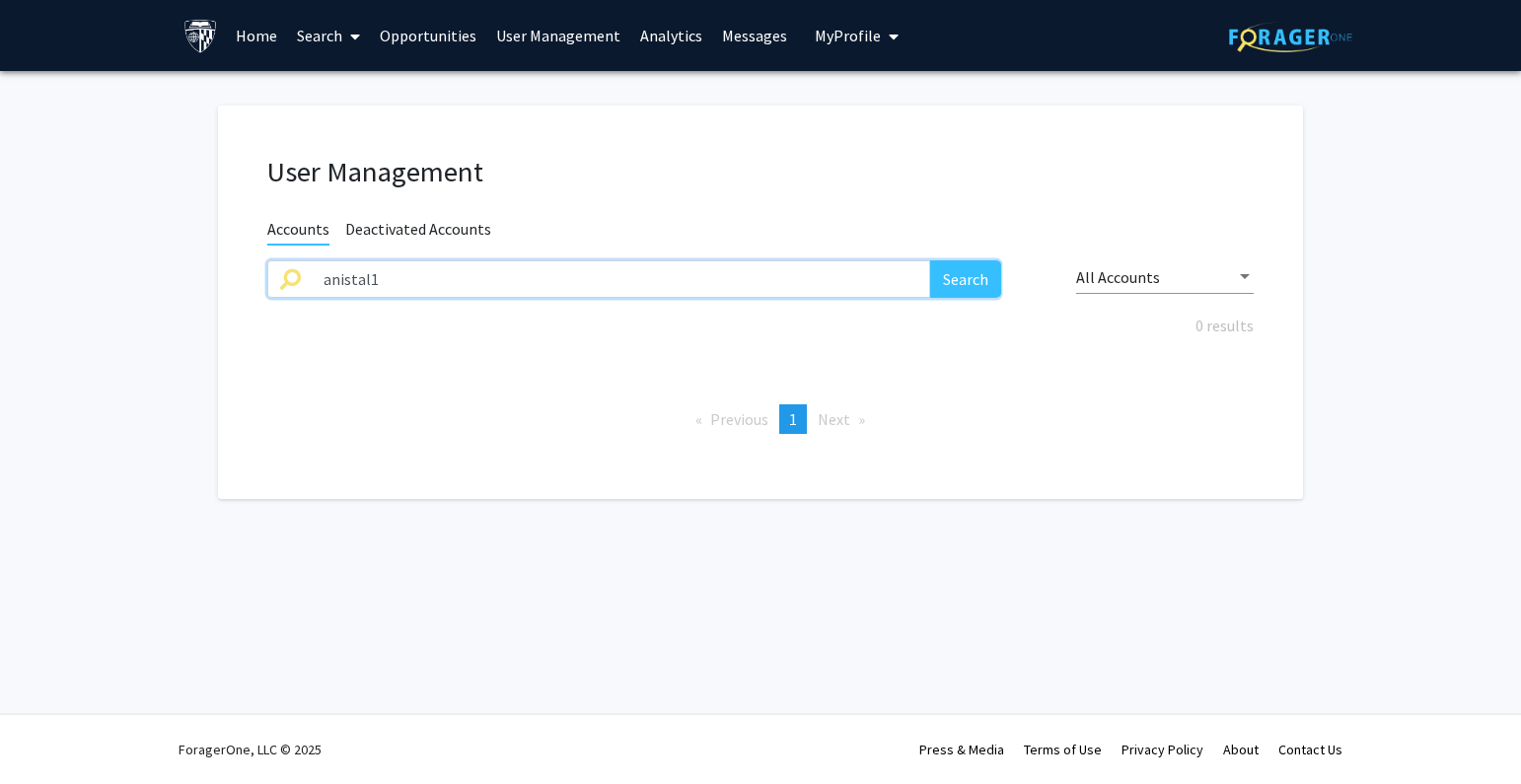 drag, startPoint x: 646, startPoint y: 275, endPoint x: 262, endPoint y: 298, distance: 384.68819 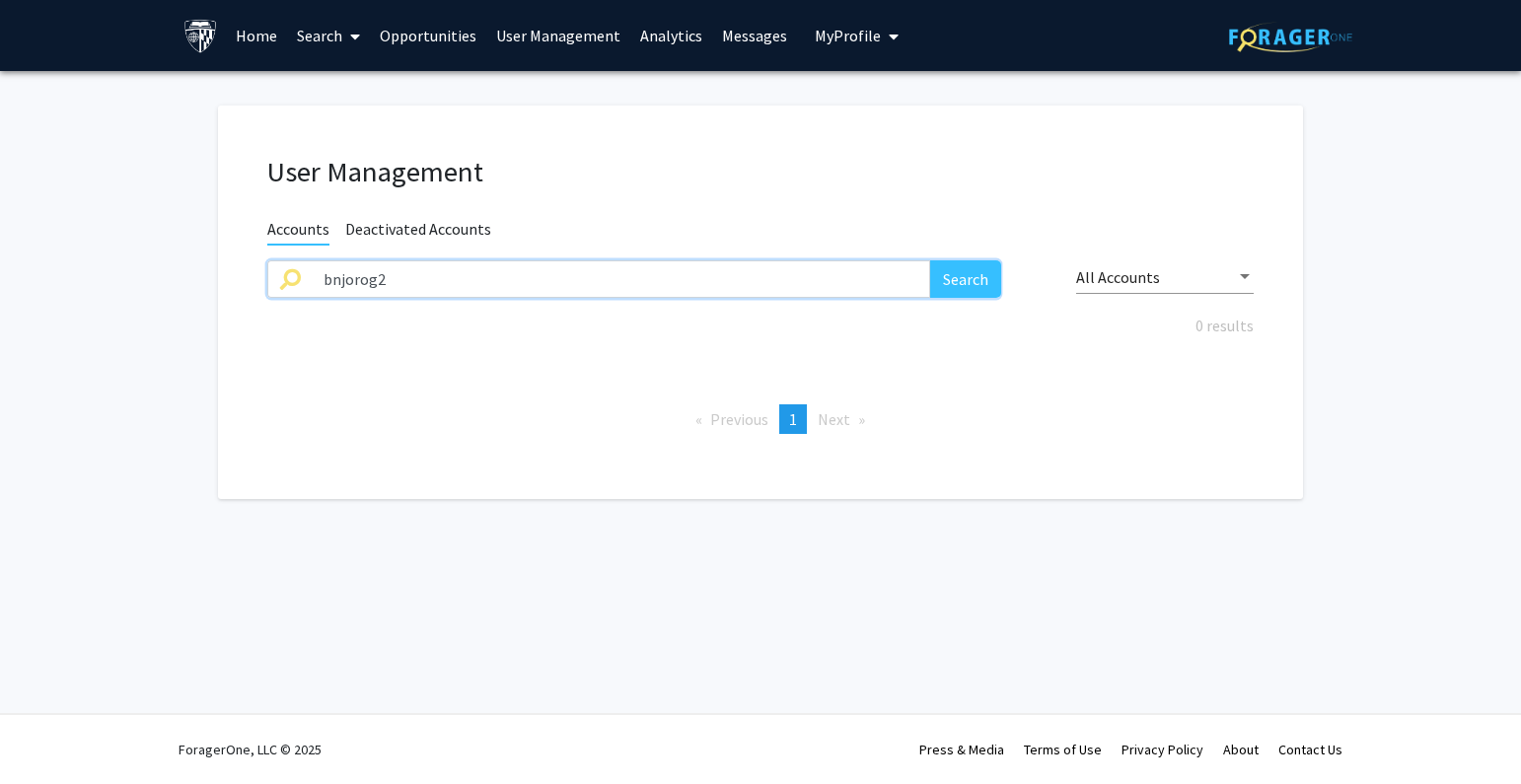 type on "bnjorog2" 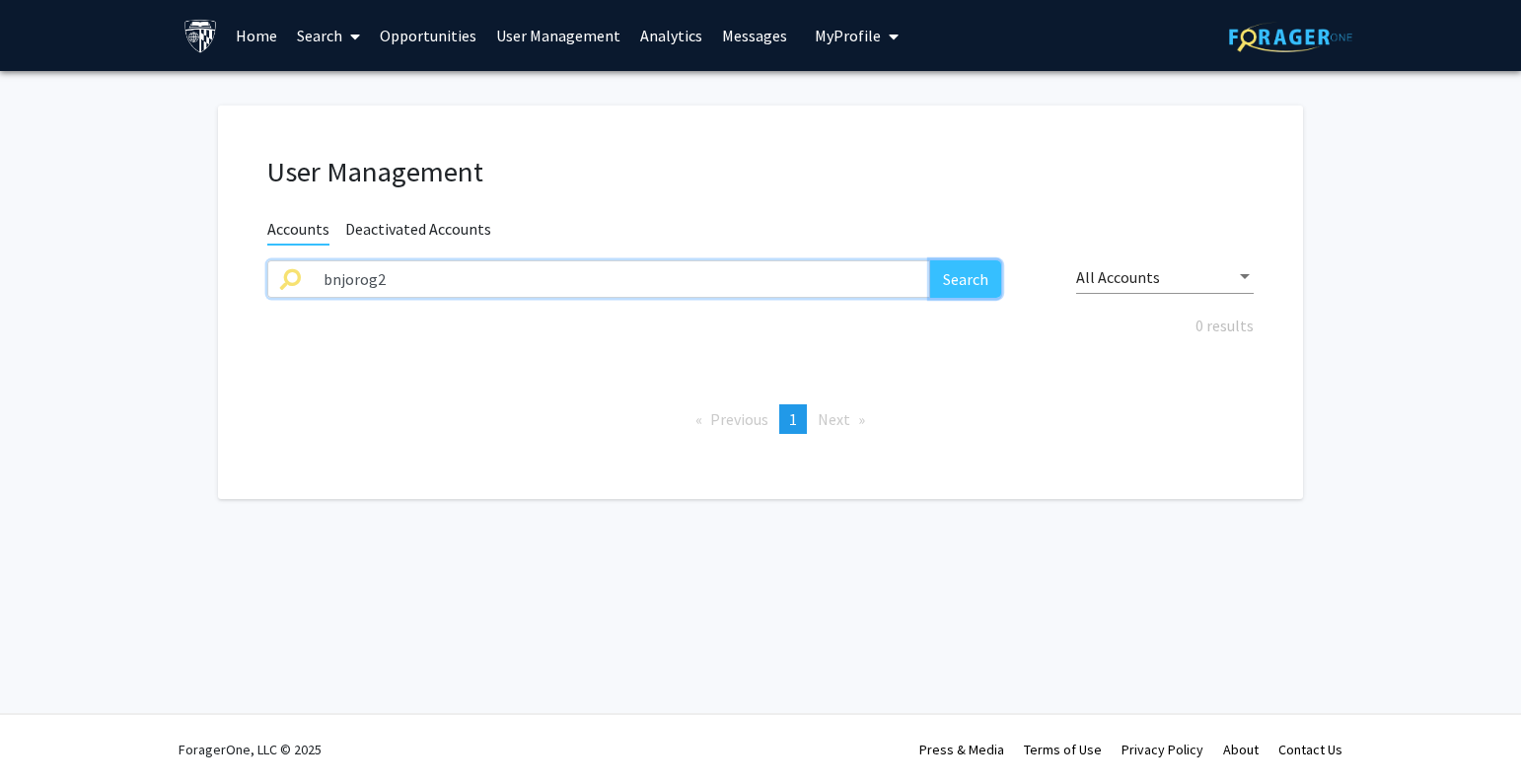 click on "Search" 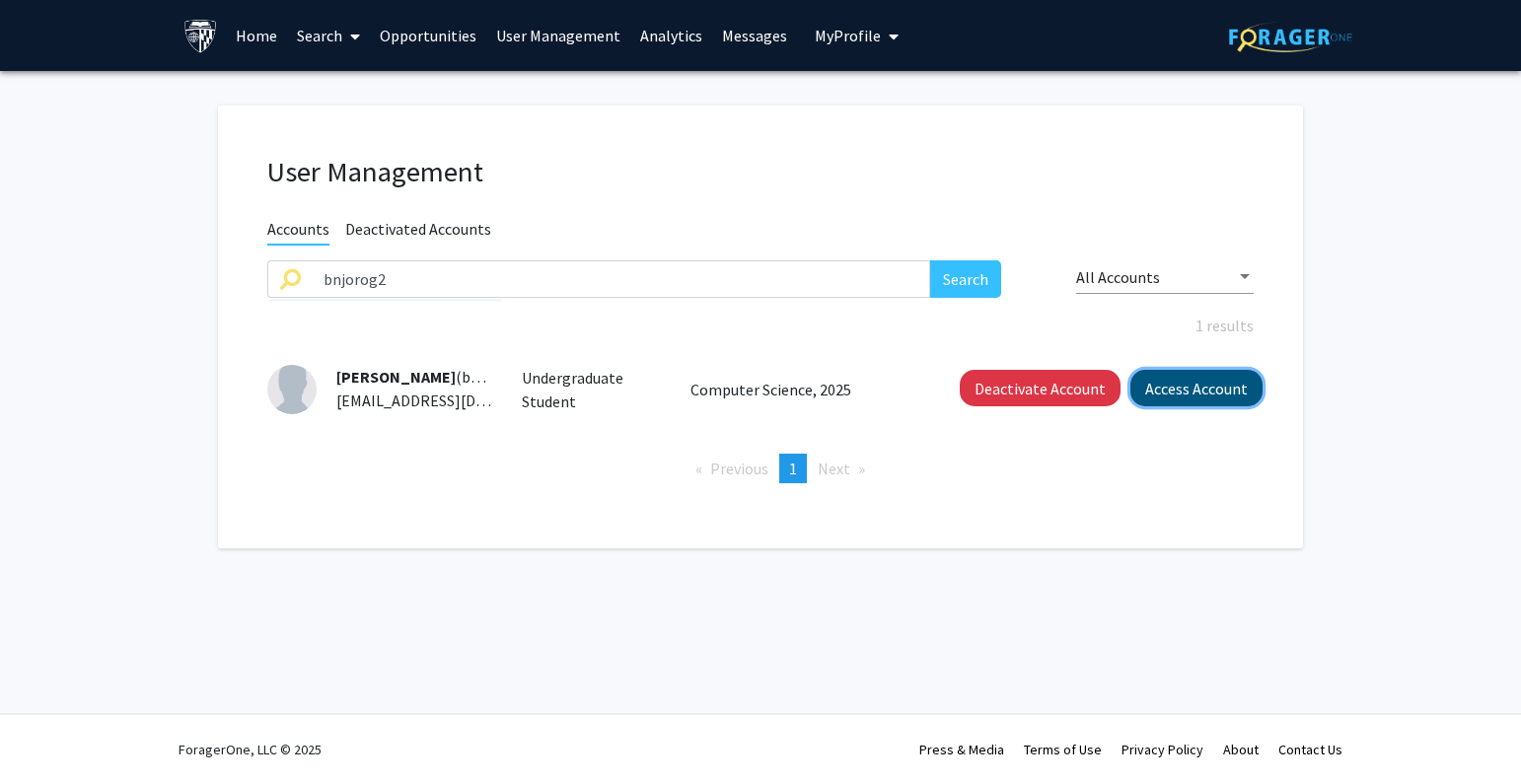 click on "Access Account" 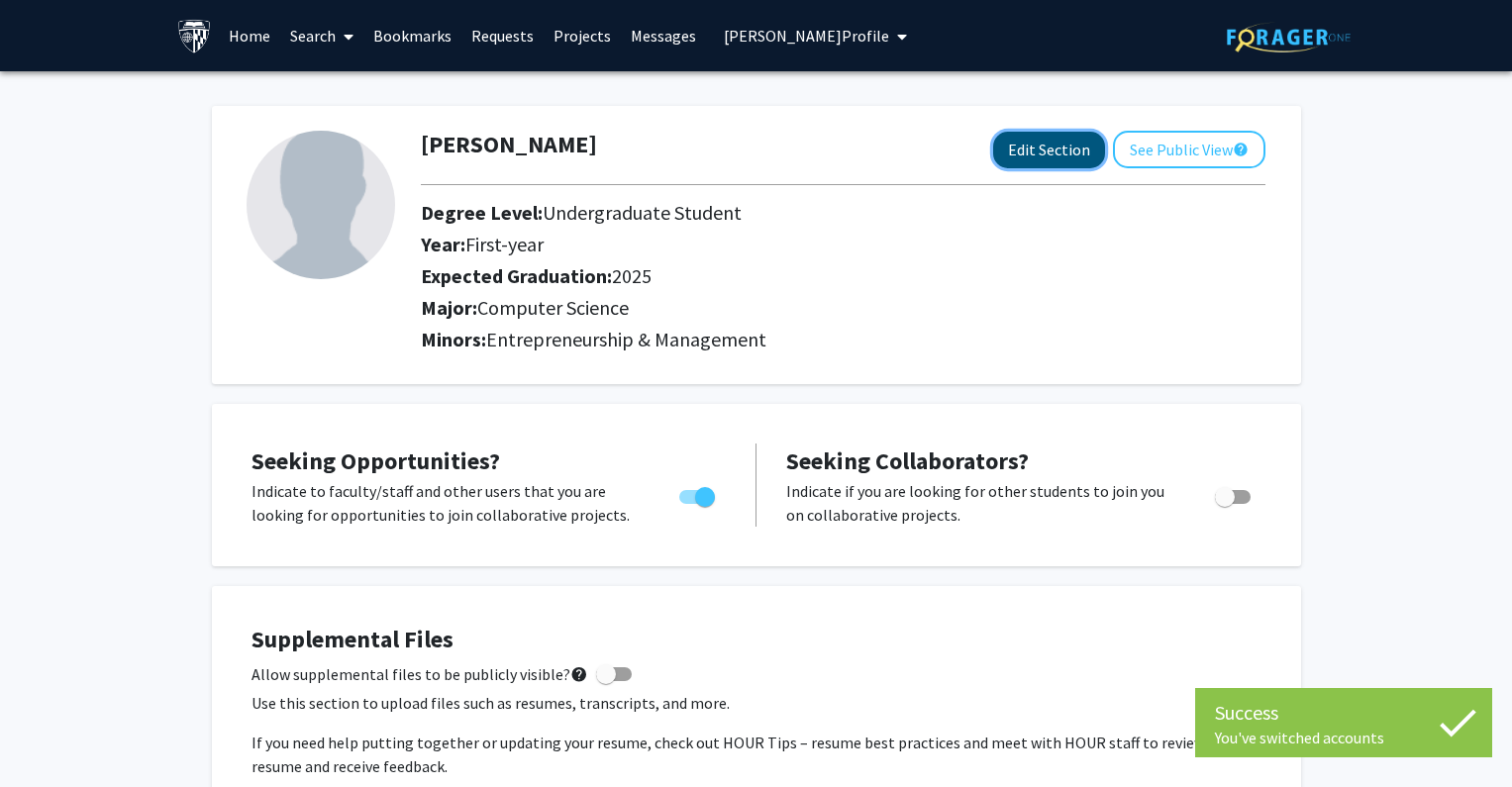 click on "Edit Section" 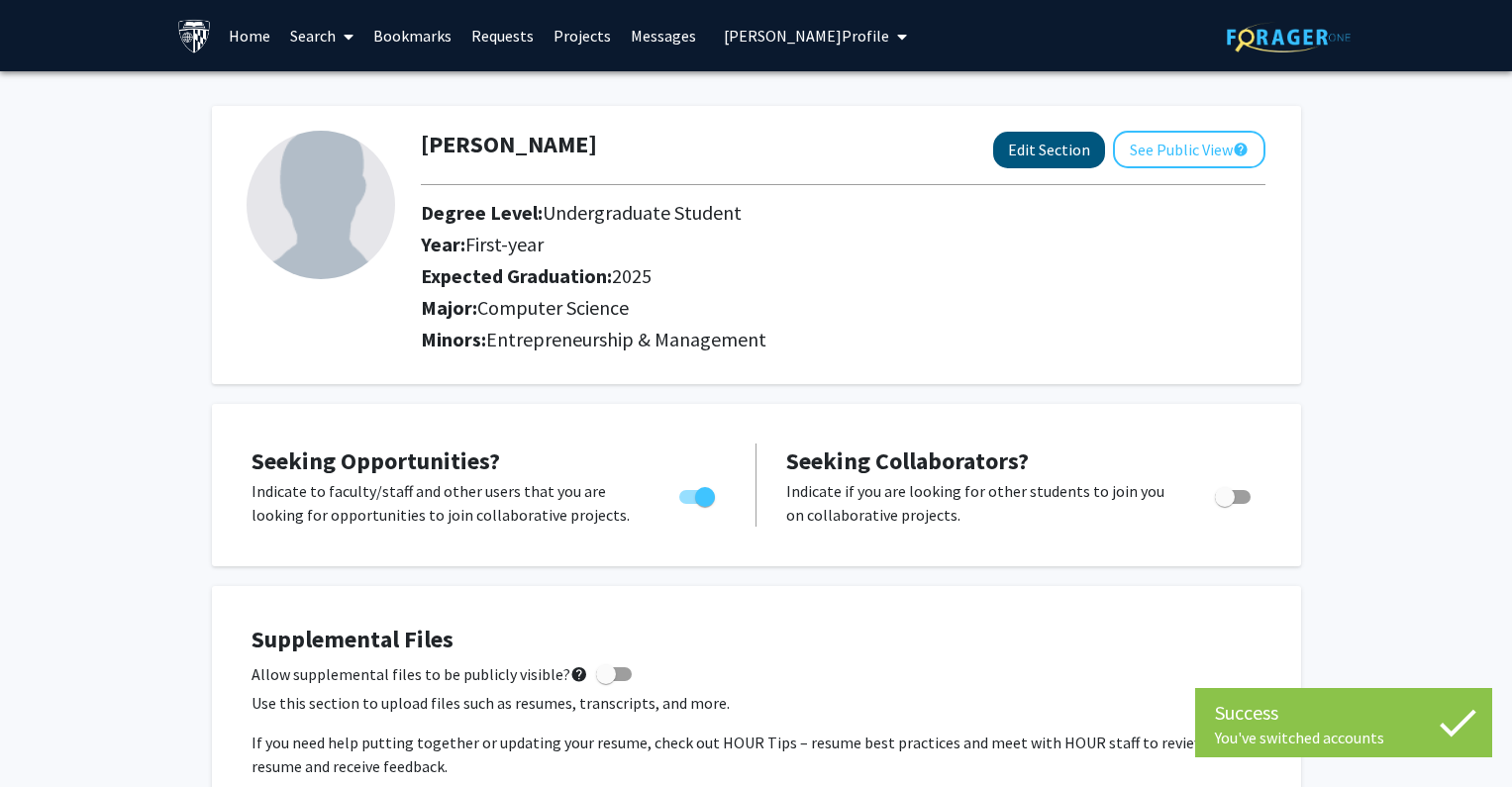 select on "first-year" 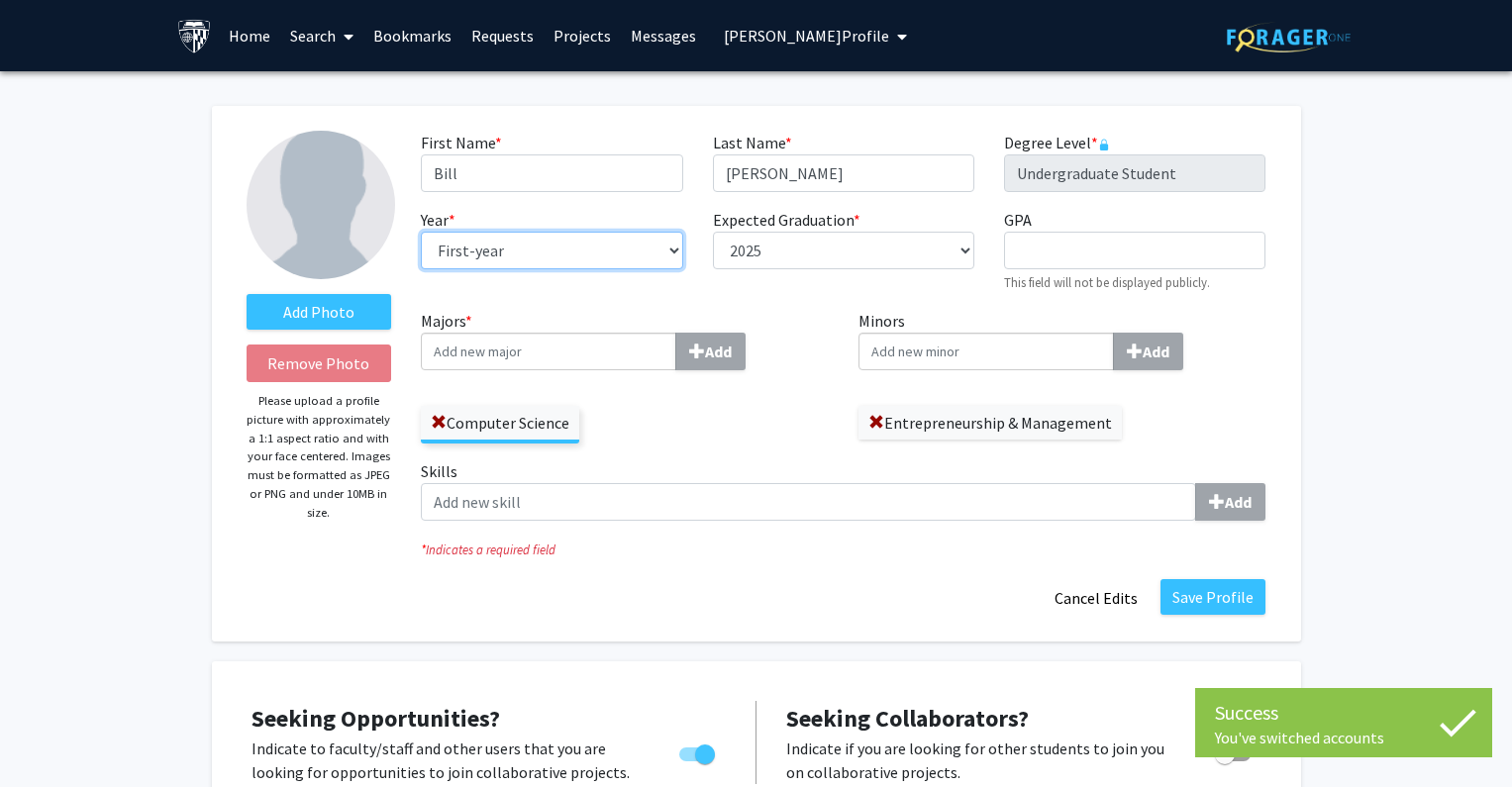 click on "---  First-year   Sophomore   Junior   Senior   Postbaccalaureate Certificate" at bounding box center [552, 250] 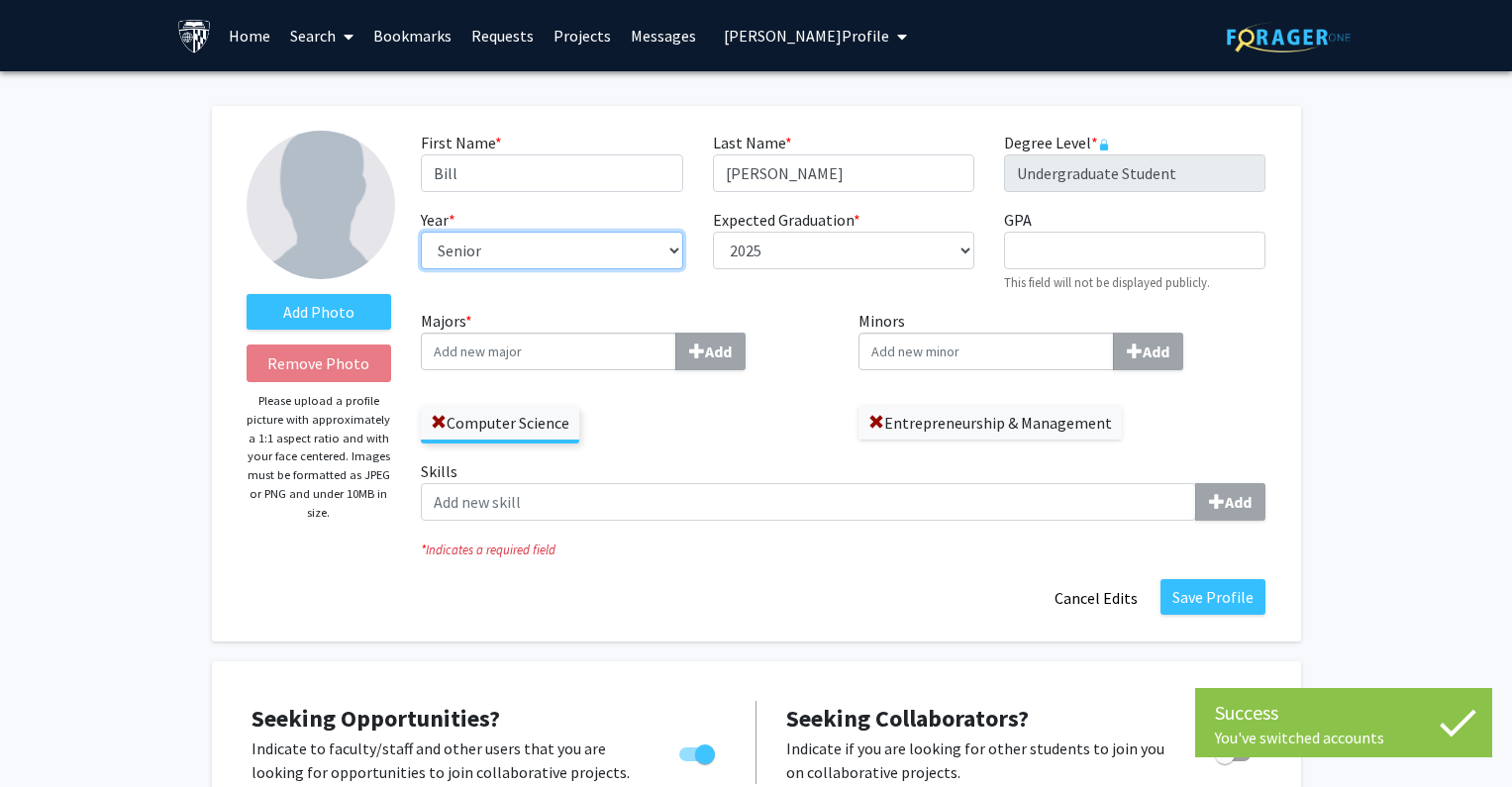 click on "---  First-year   Sophomore   Junior   Senior   Postbaccalaureate Certificate" at bounding box center (552, 250) 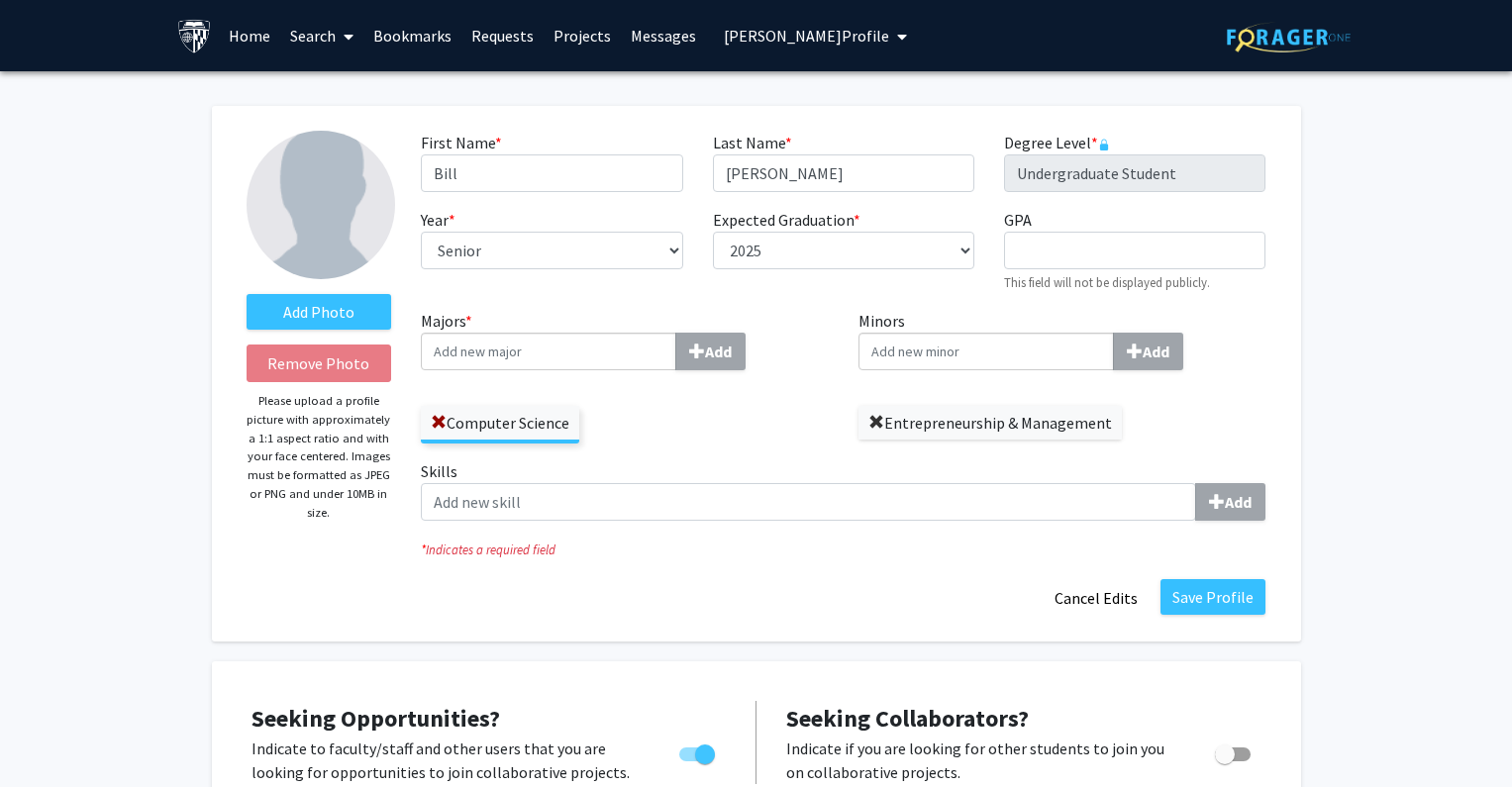 click 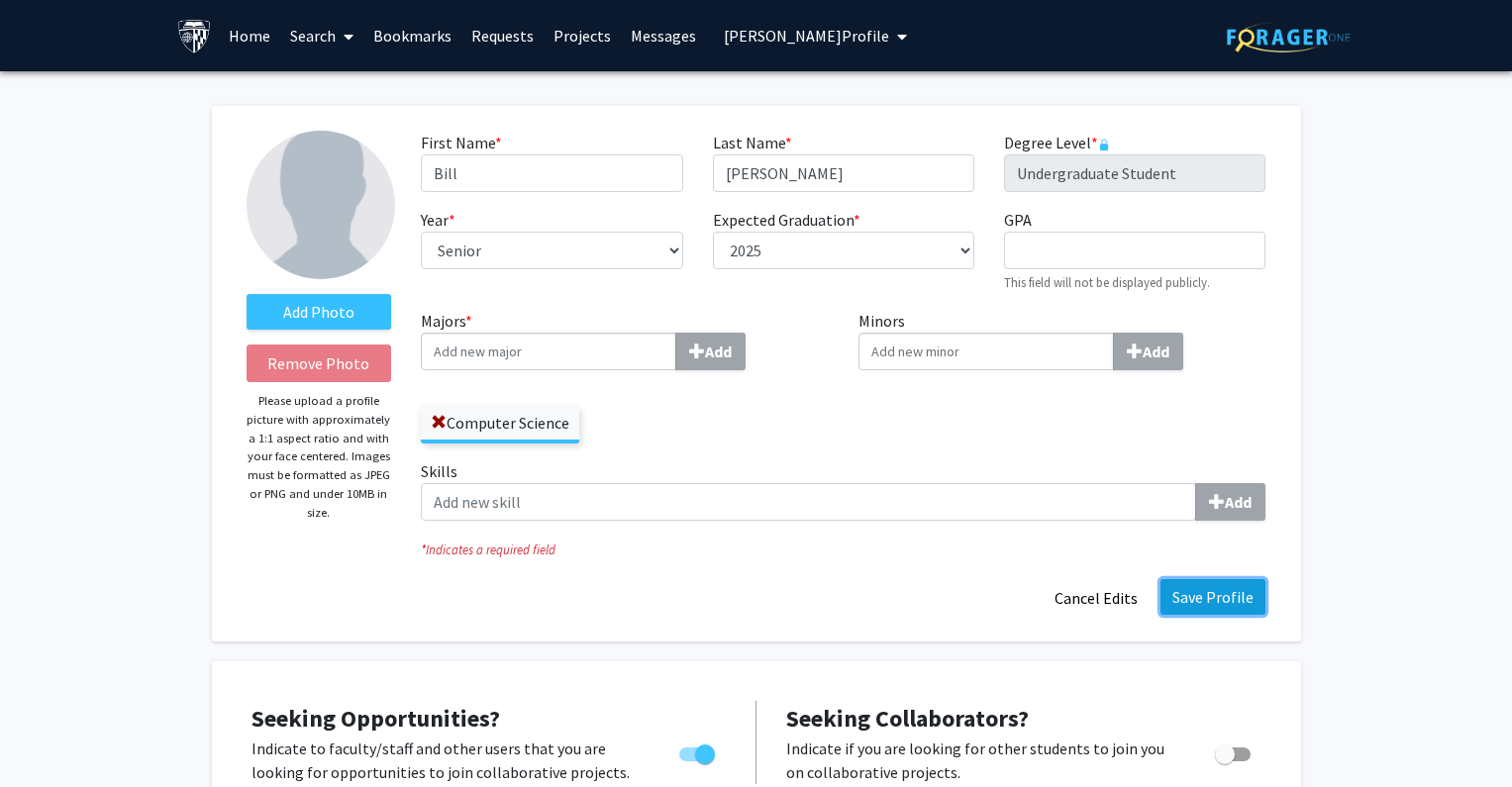 click on "Save Profile" 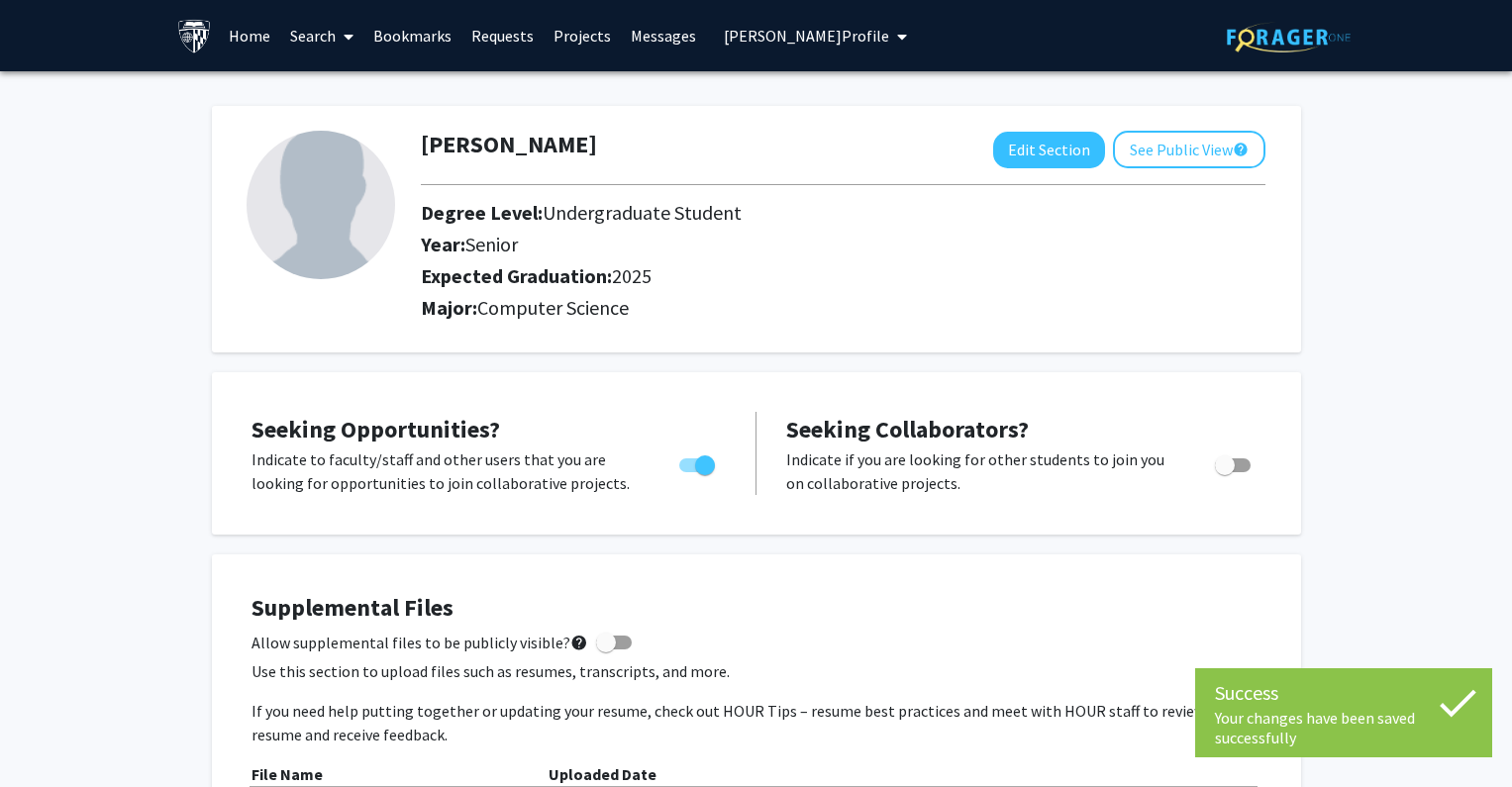 click on "[PERSON_NAME]   Profile" at bounding box center (815, 36) 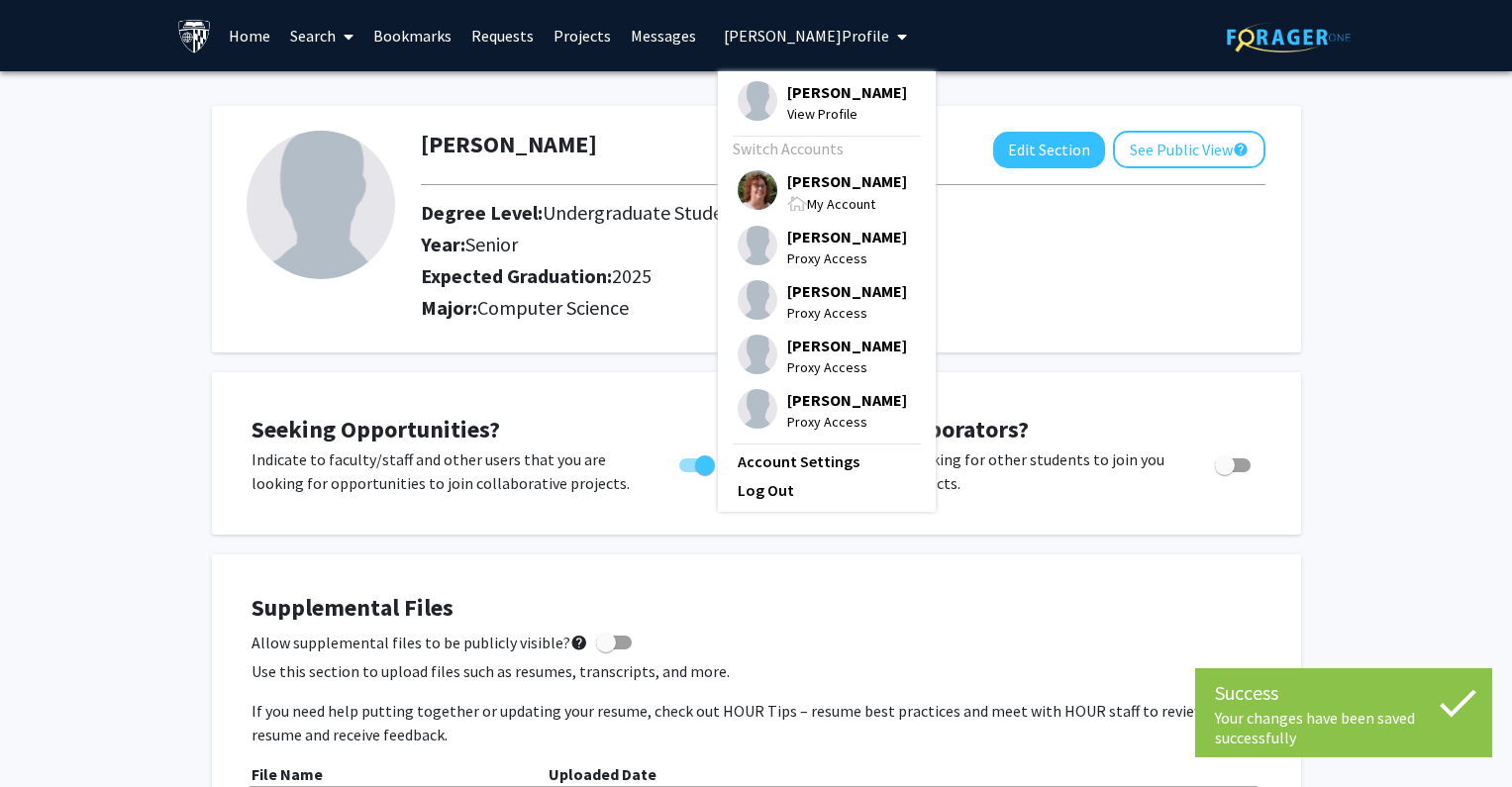 click on "My Account" at bounding box center [841, 204] 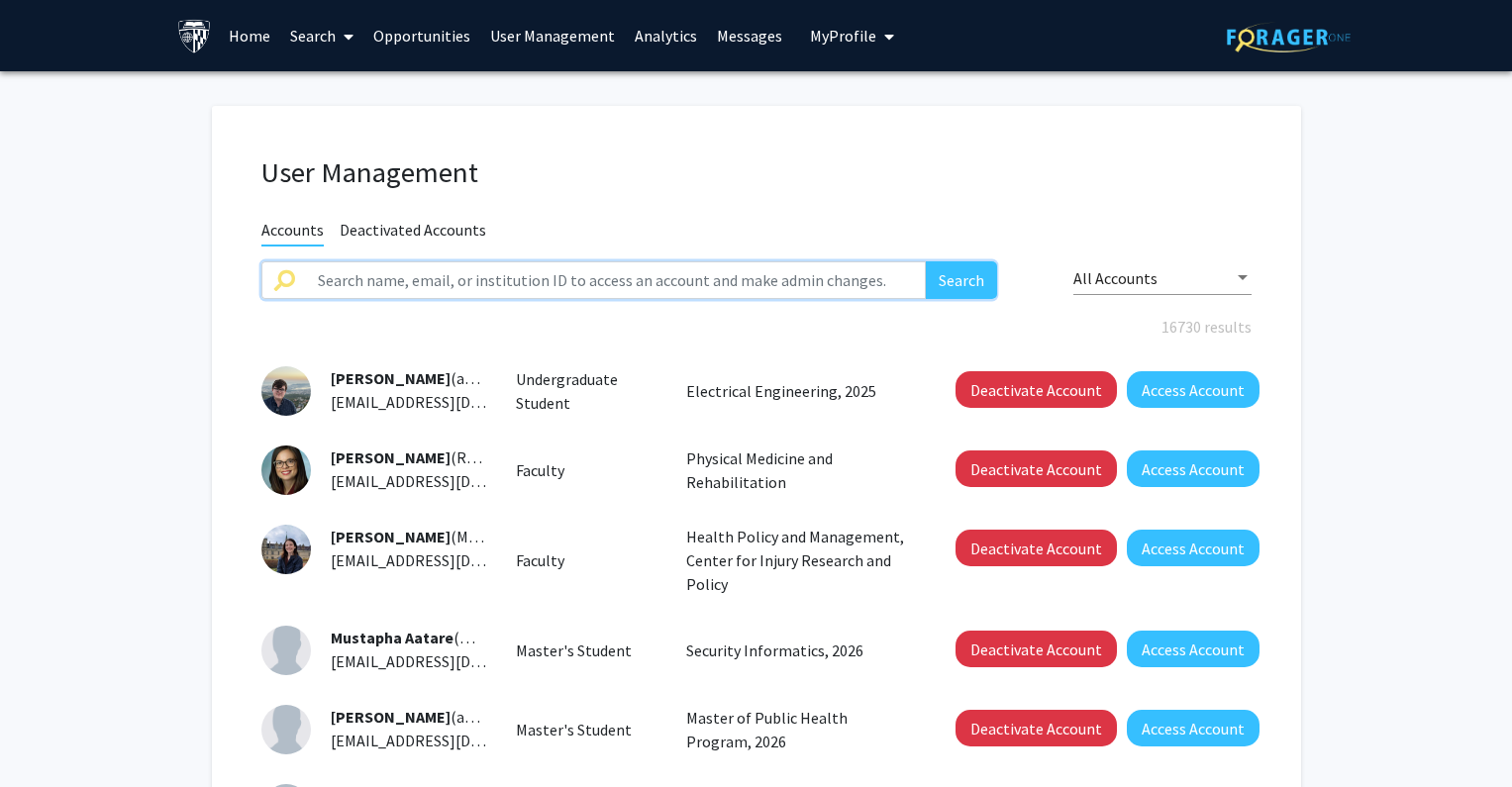 click 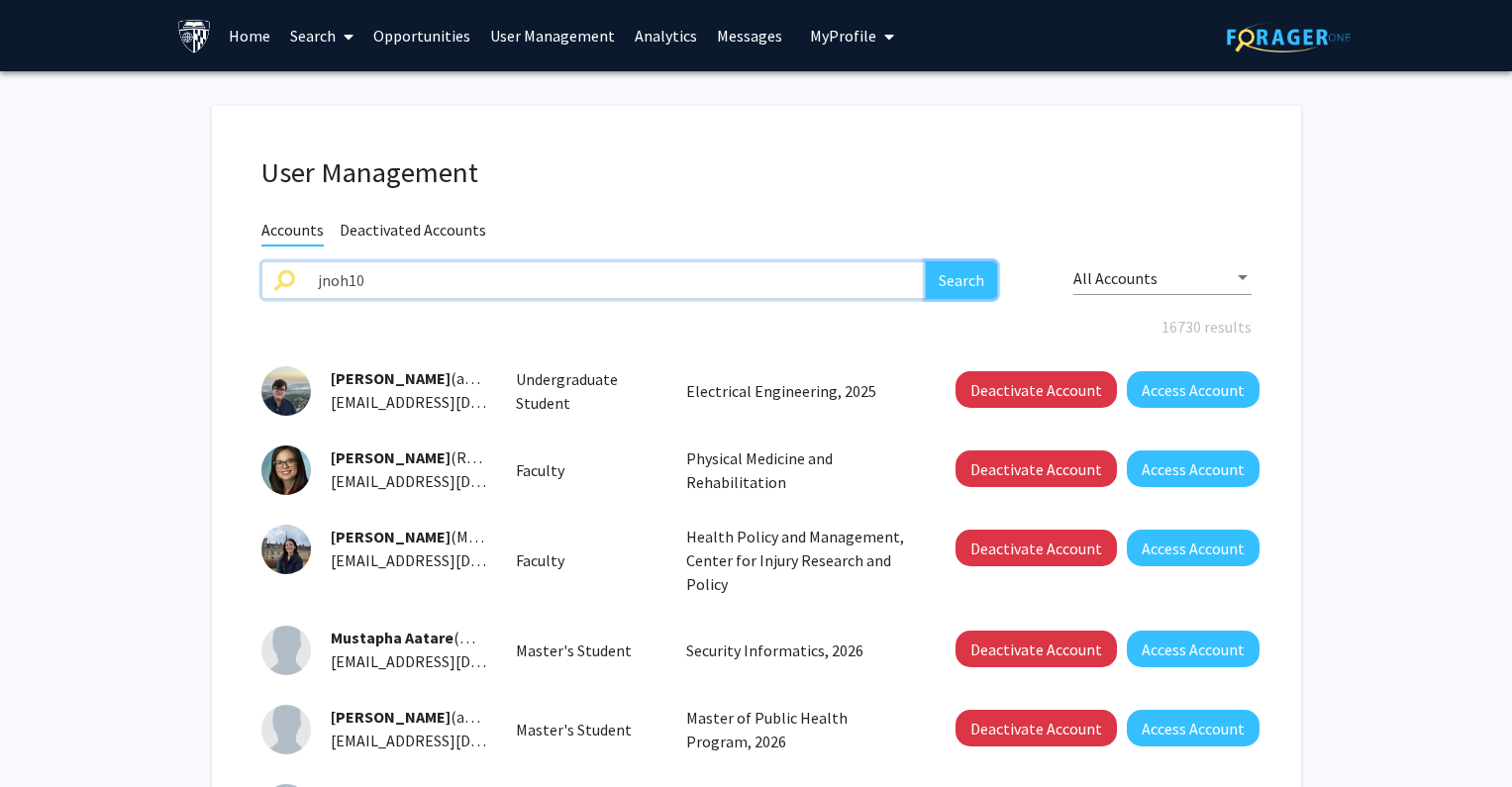 click on "Search" 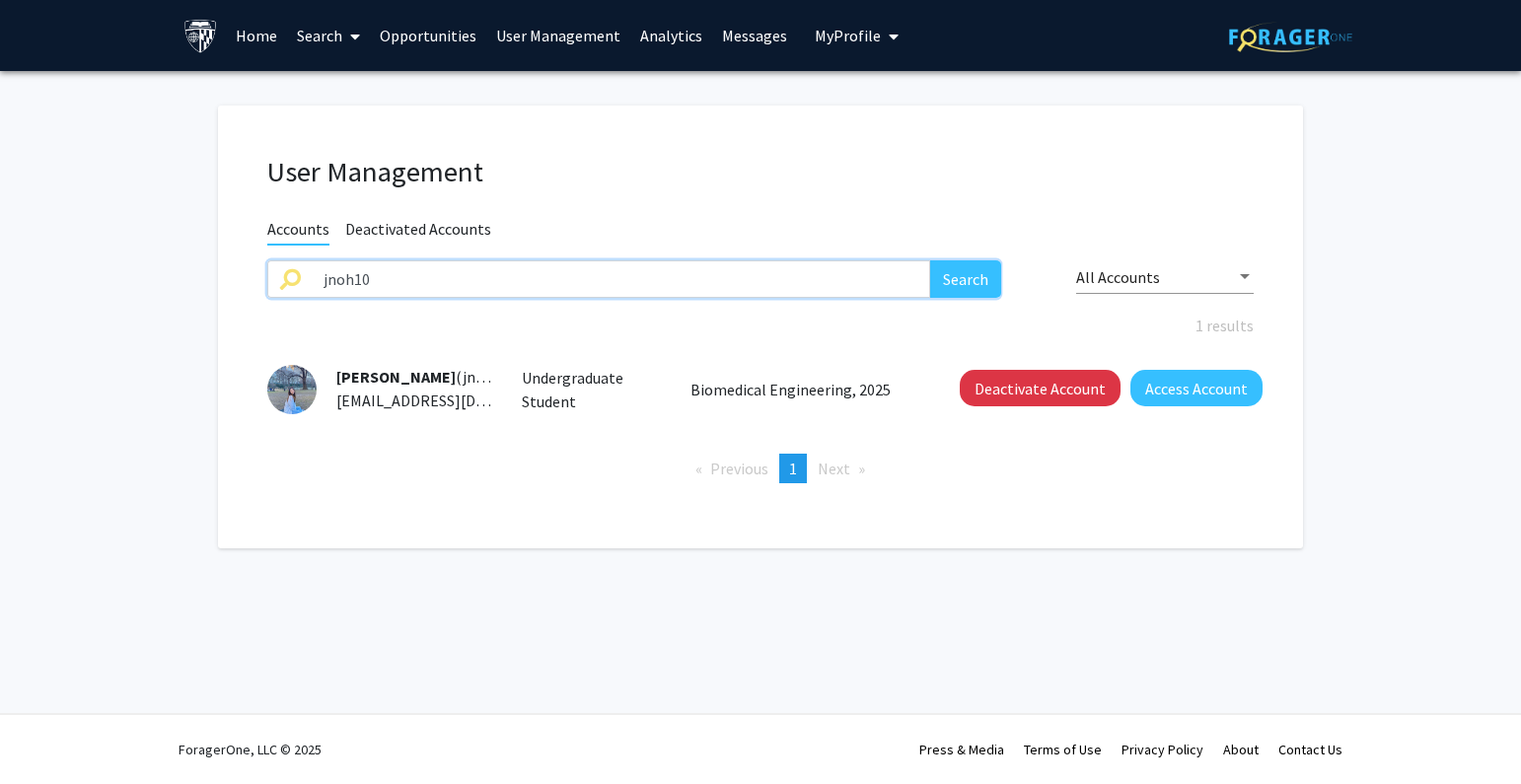 drag, startPoint x: 383, startPoint y: 282, endPoint x: 259, endPoint y: 281, distance: 124.004 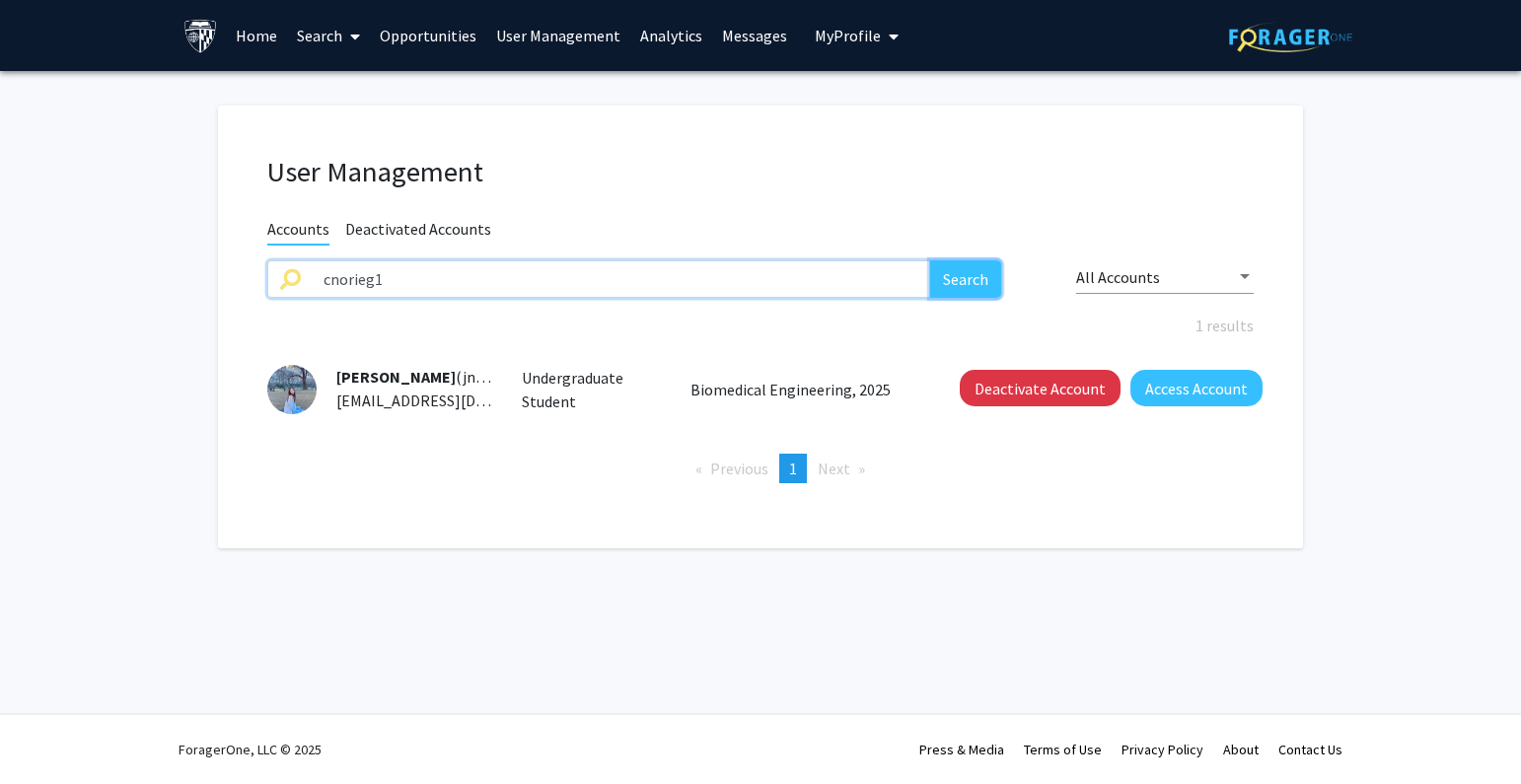 click on "Search" 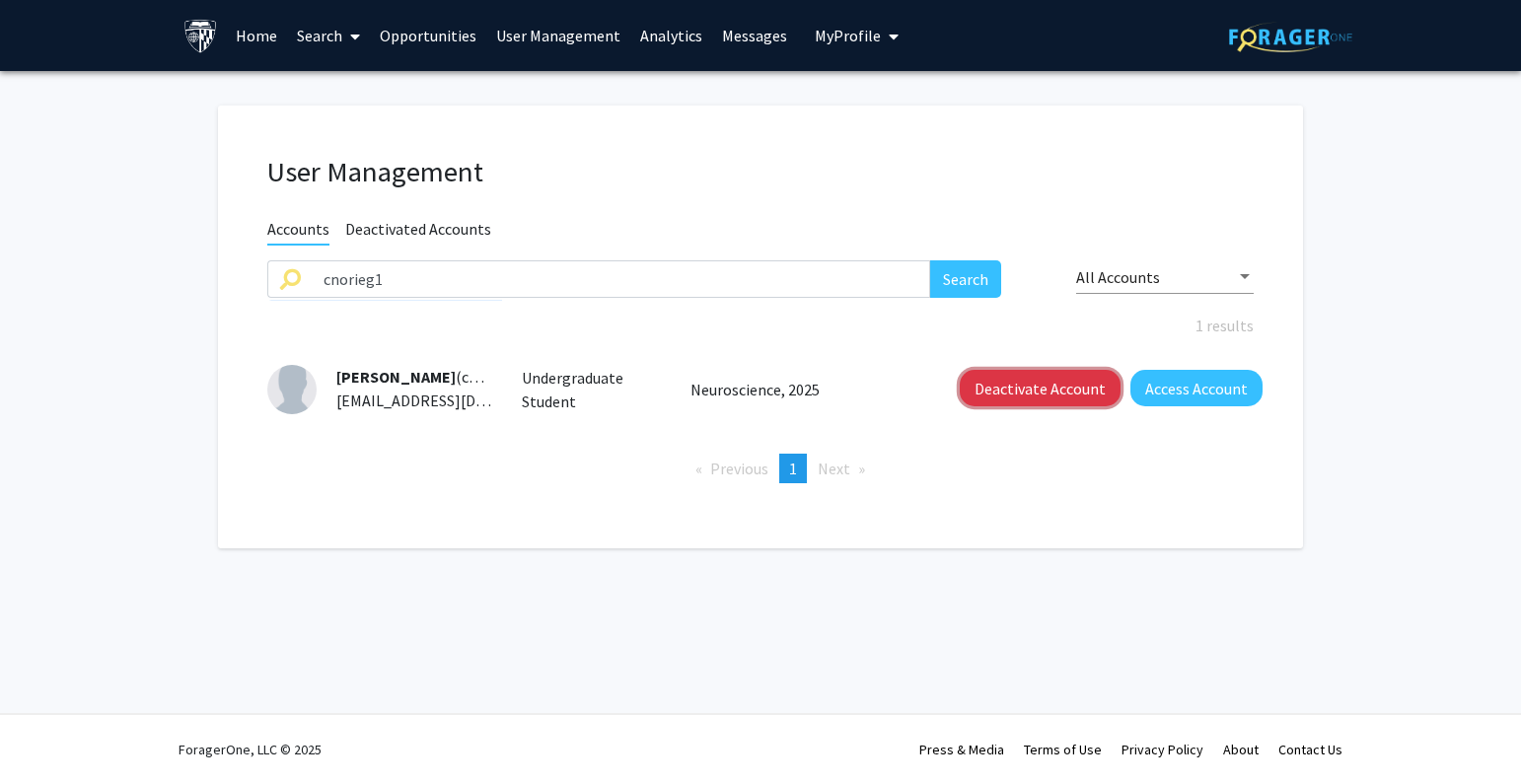 drag, startPoint x: 1030, startPoint y: 384, endPoint x: 1354, endPoint y: 419, distance: 325.88495 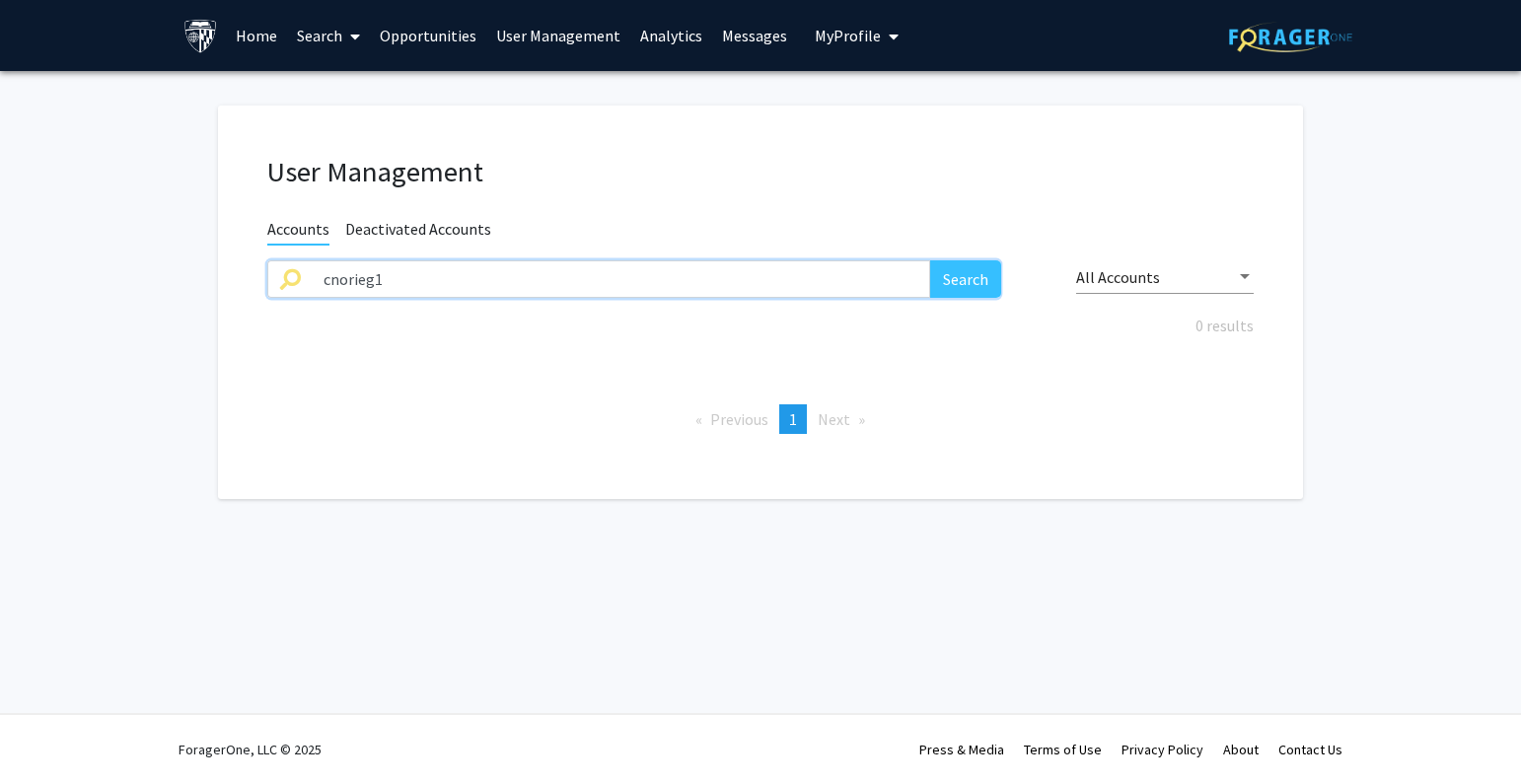 drag, startPoint x: 557, startPoint y: 284, endPoint x: 512, endPoint y: 275, distance: 45.891176 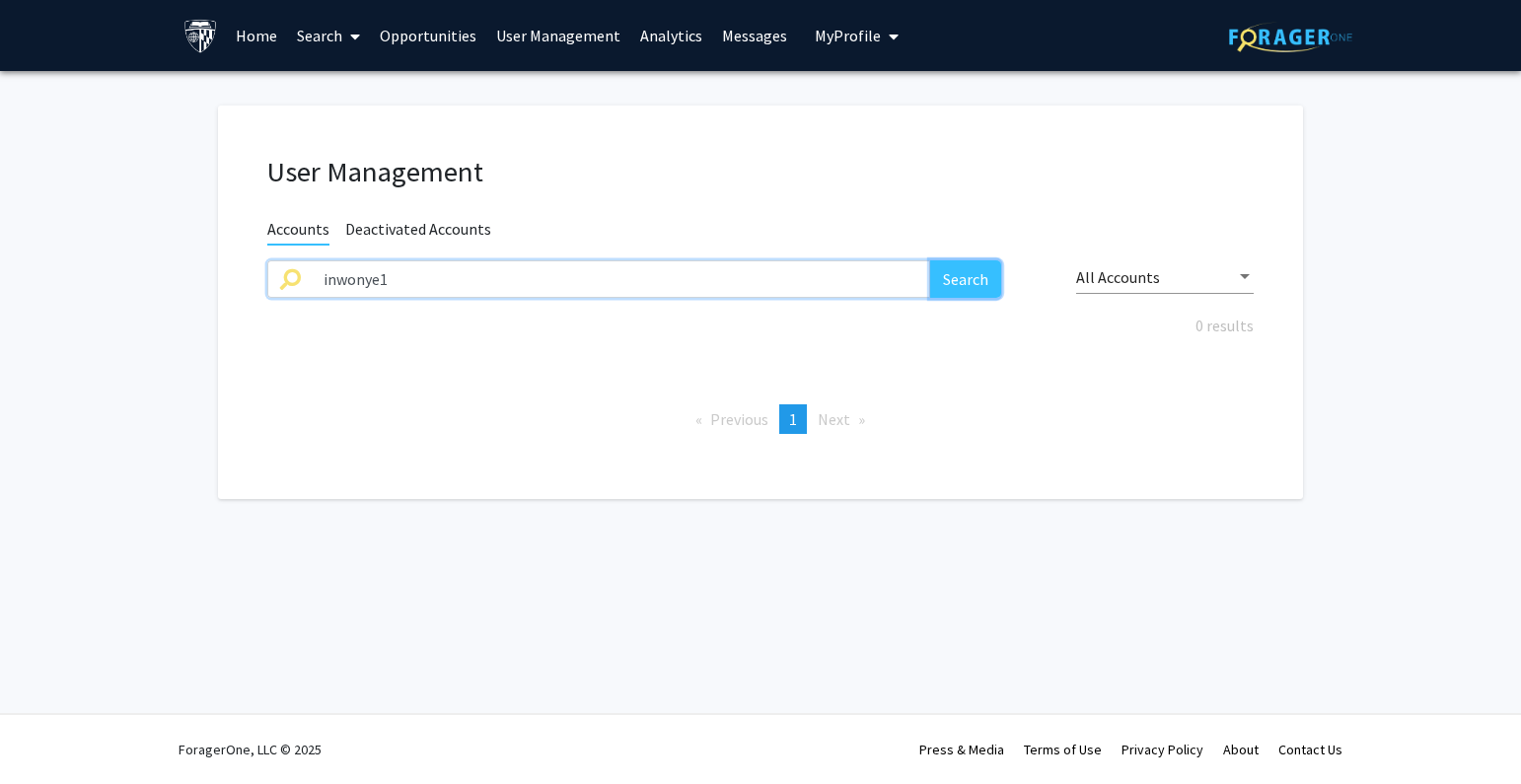 click on "Search" 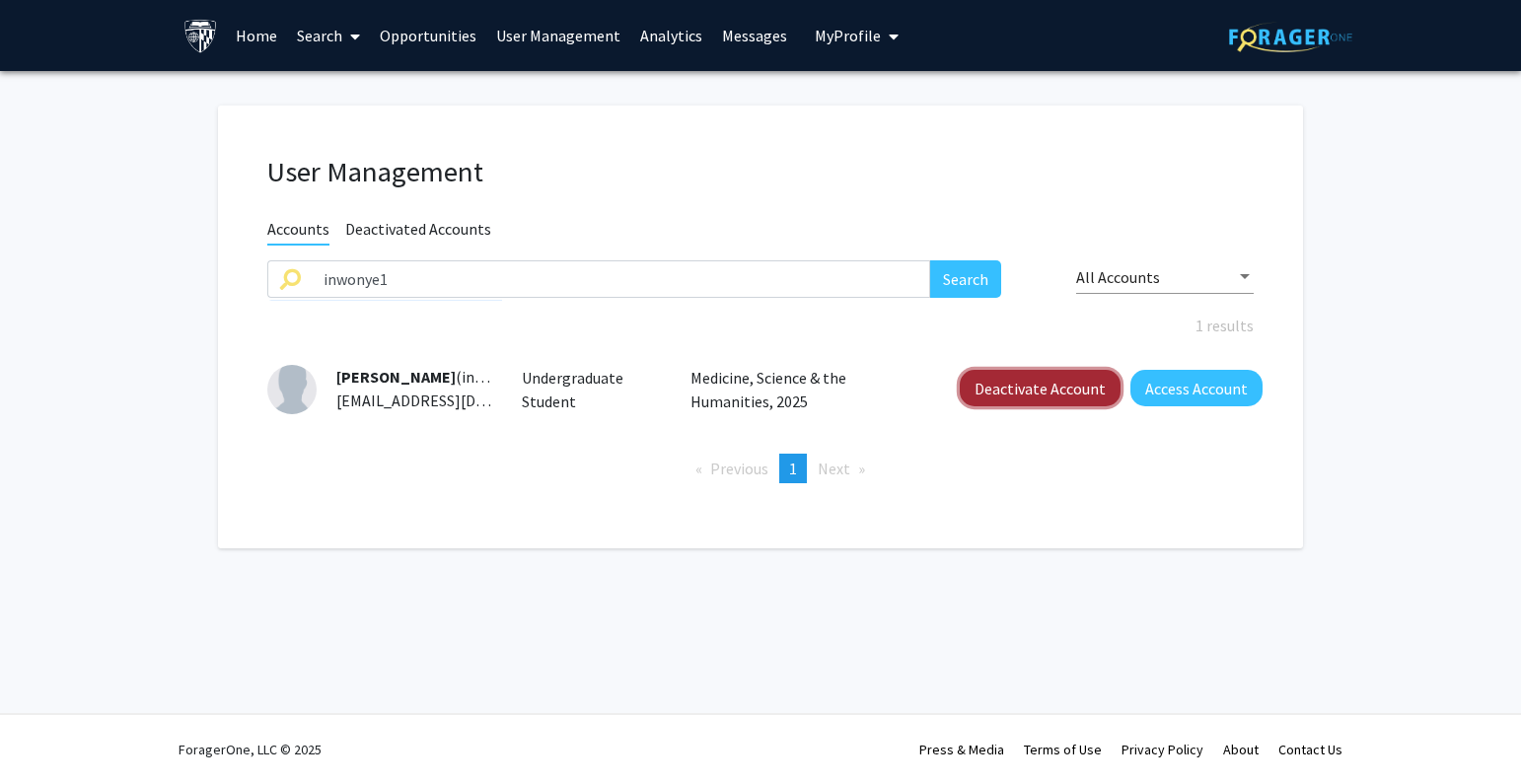 click on "Deactivate Account" 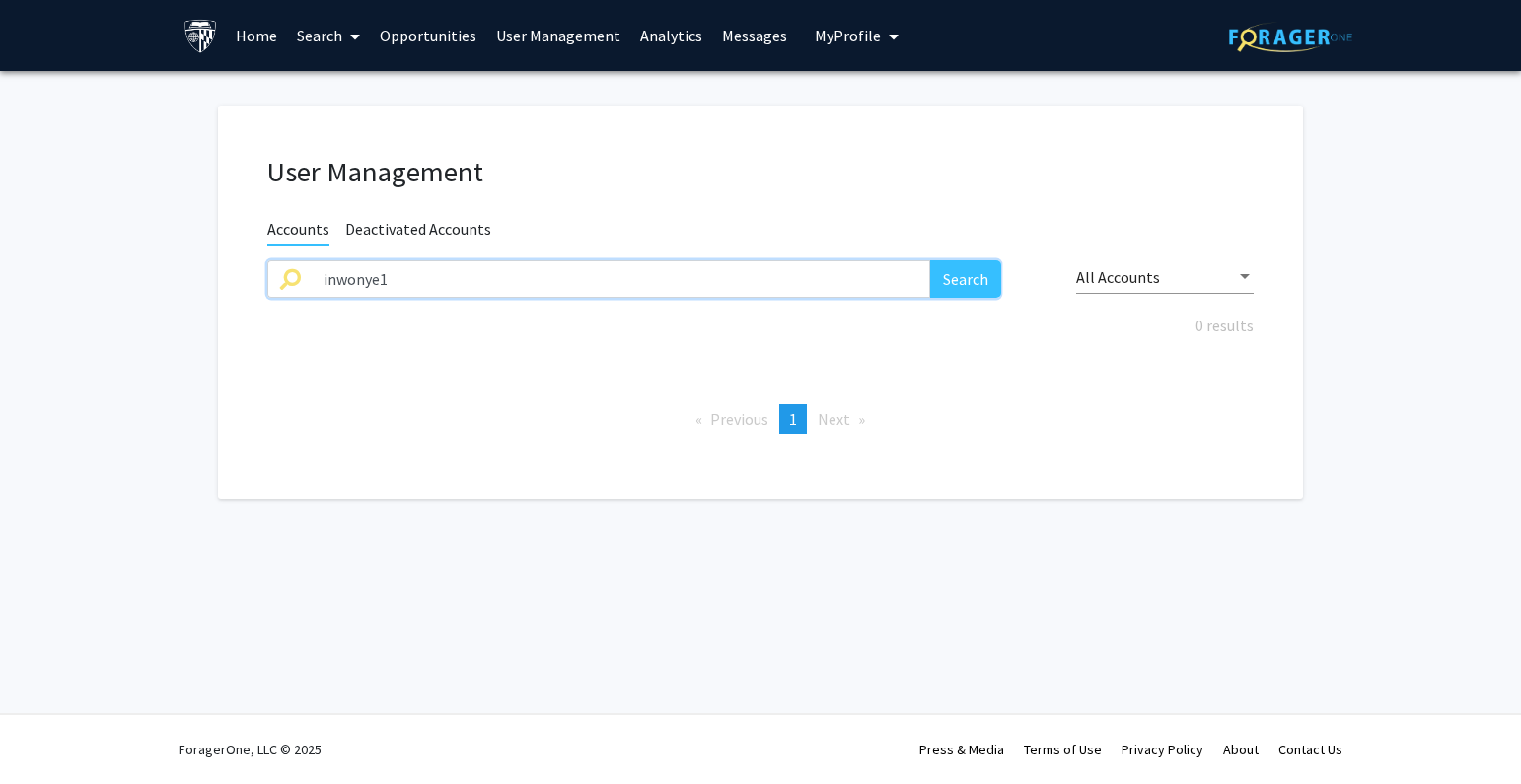 drag, startPoint x: 551, startPoint y: 278, endPoint x: 247, endPoint y: 287, distance: 304.13319 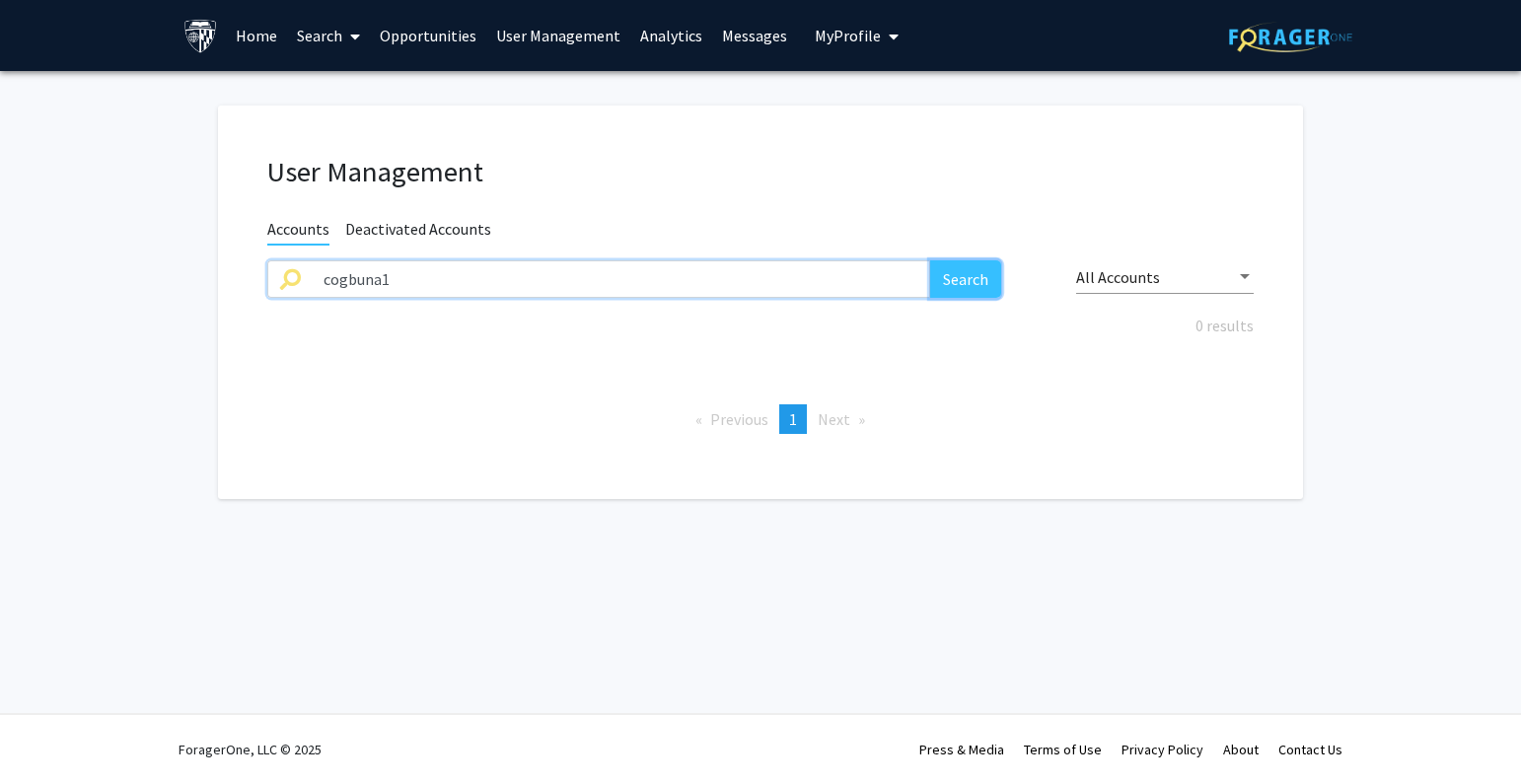 drag, startPoint x: 963, startPoint y: 285, endPoint x: 976, endPoint y: 270, distance: 19.849433 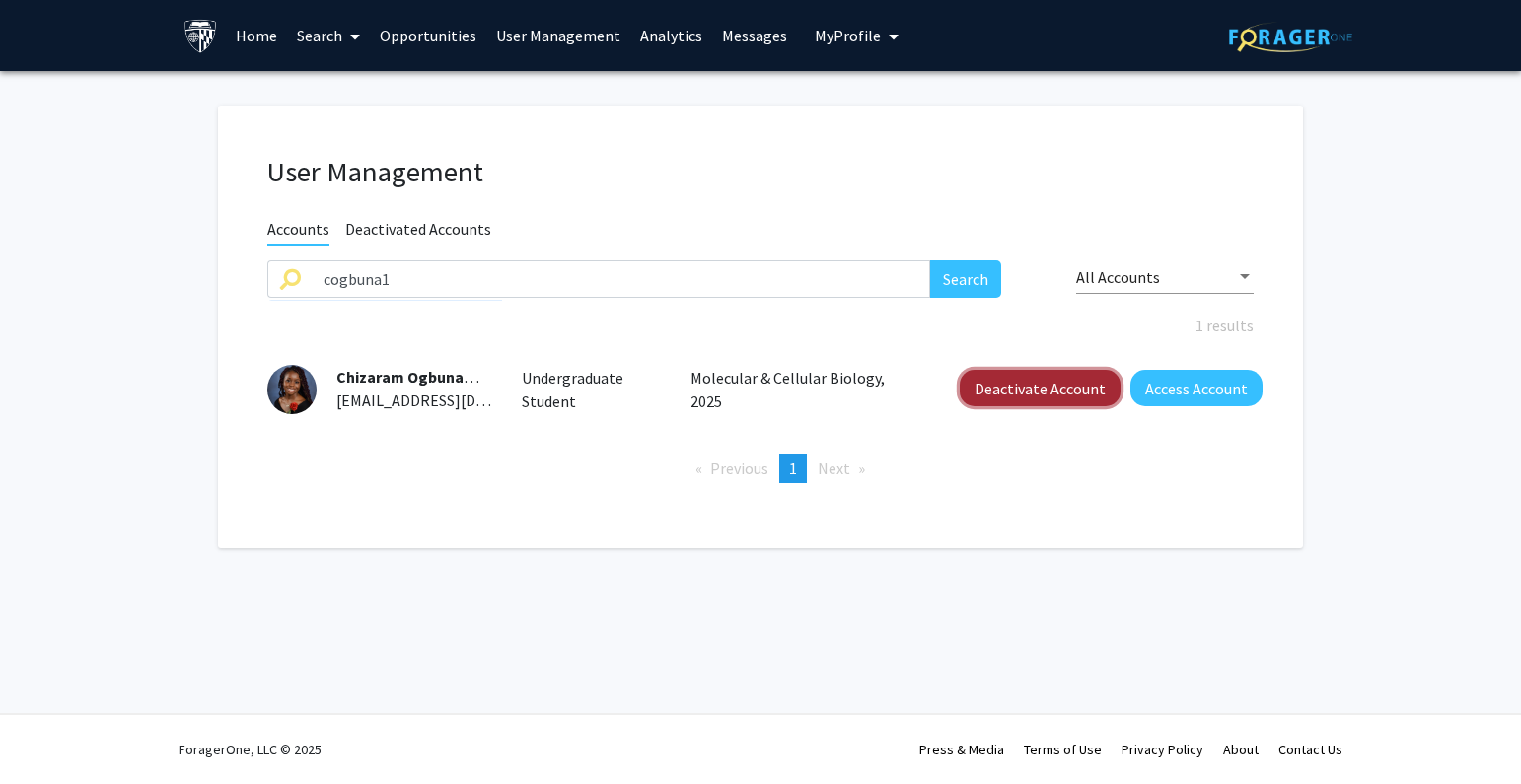 click on "Deactivate Account" 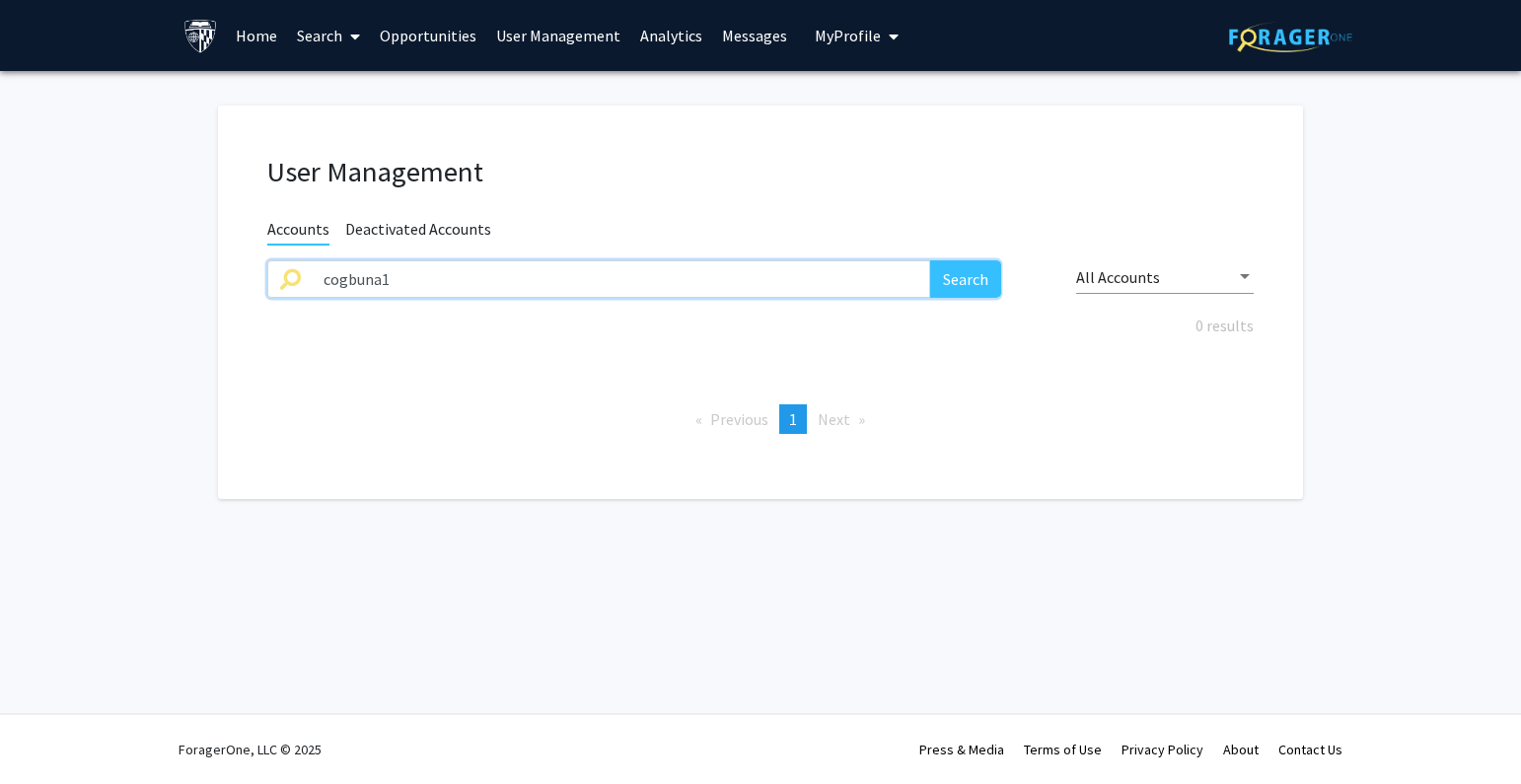 drag, startPoint x: 622, startPoint y: 287, endPoint x: 81, endPoint y: 286, distance: 541.0009 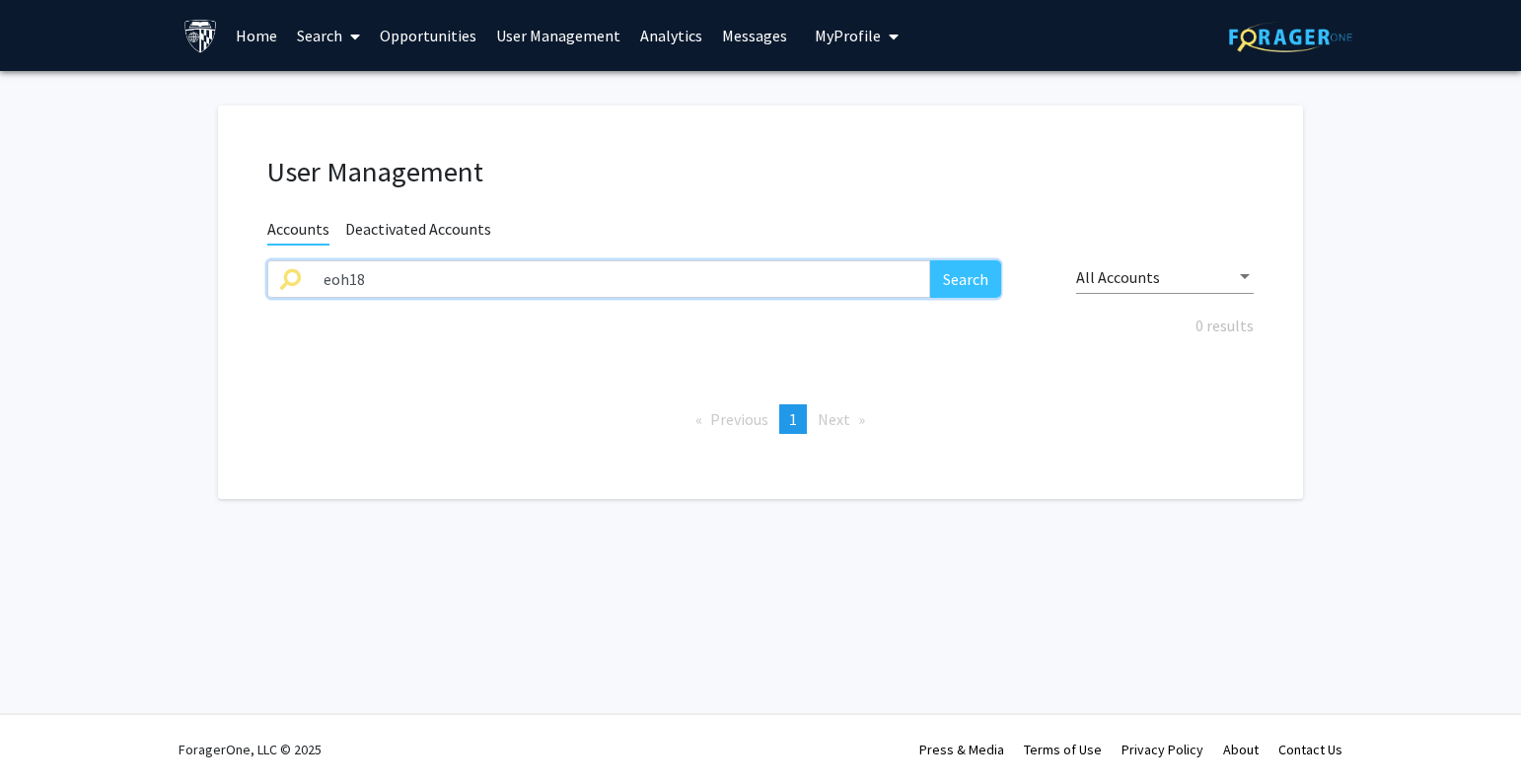 type on "eoh18" 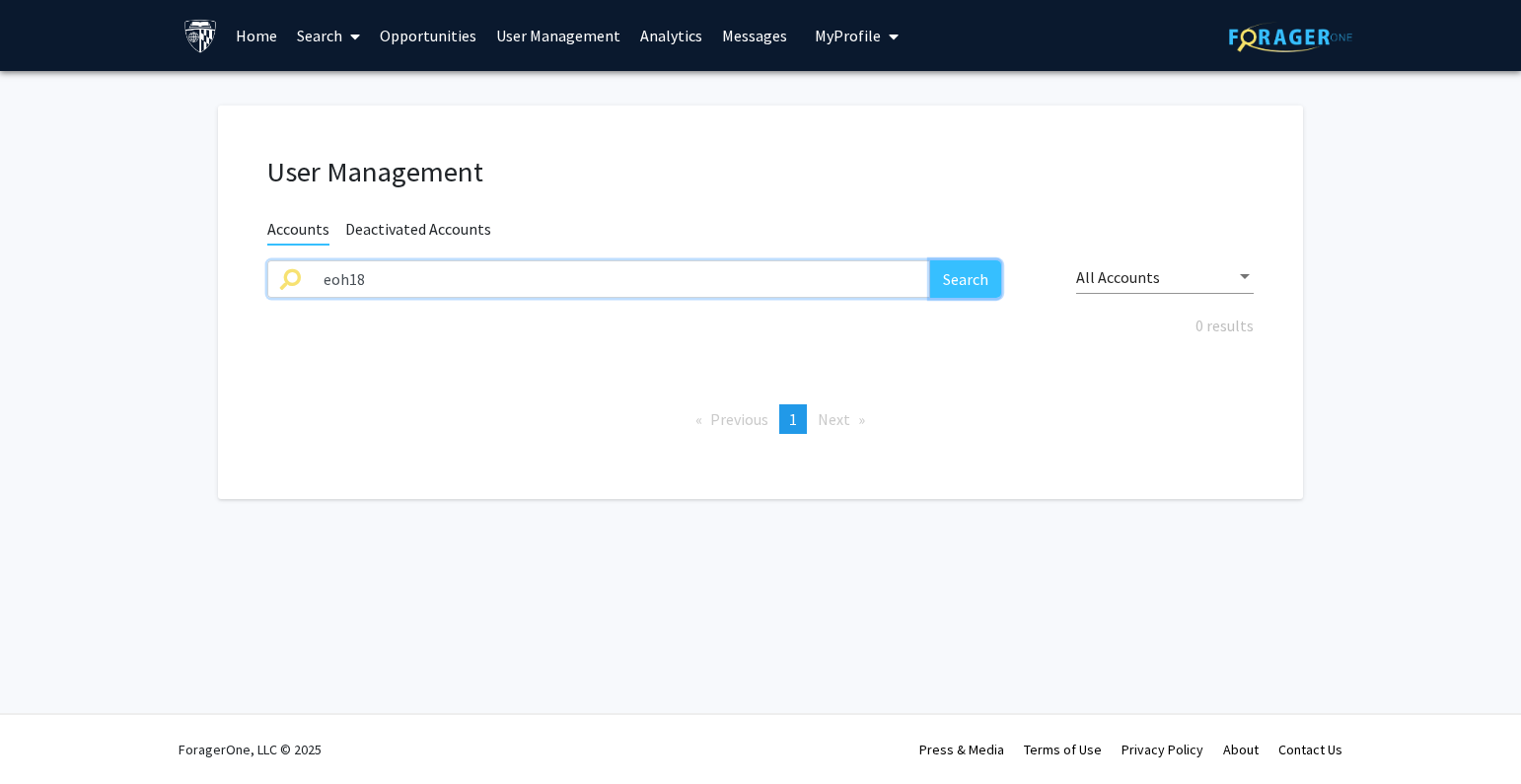 click on "Search" 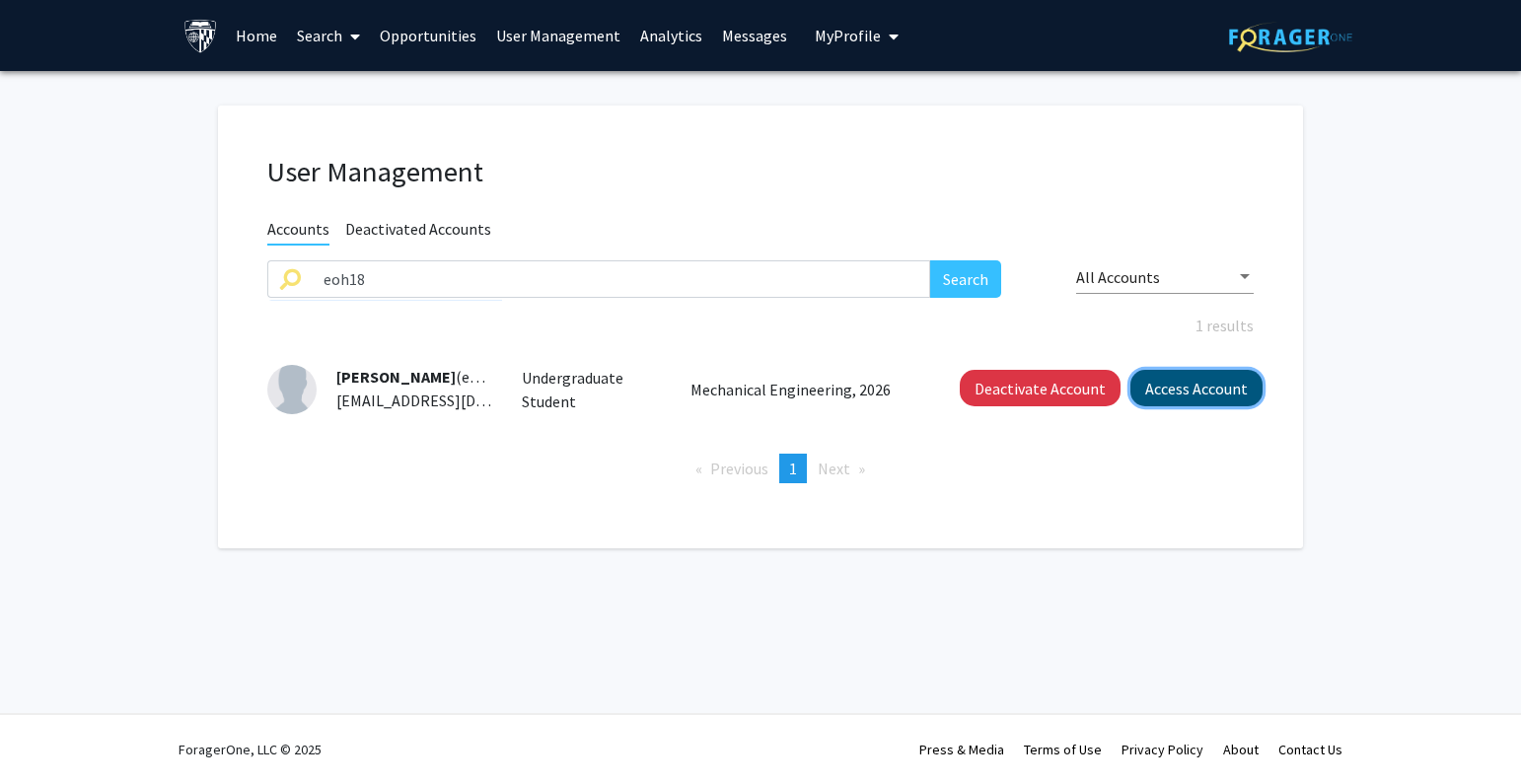 click on "Access Account" 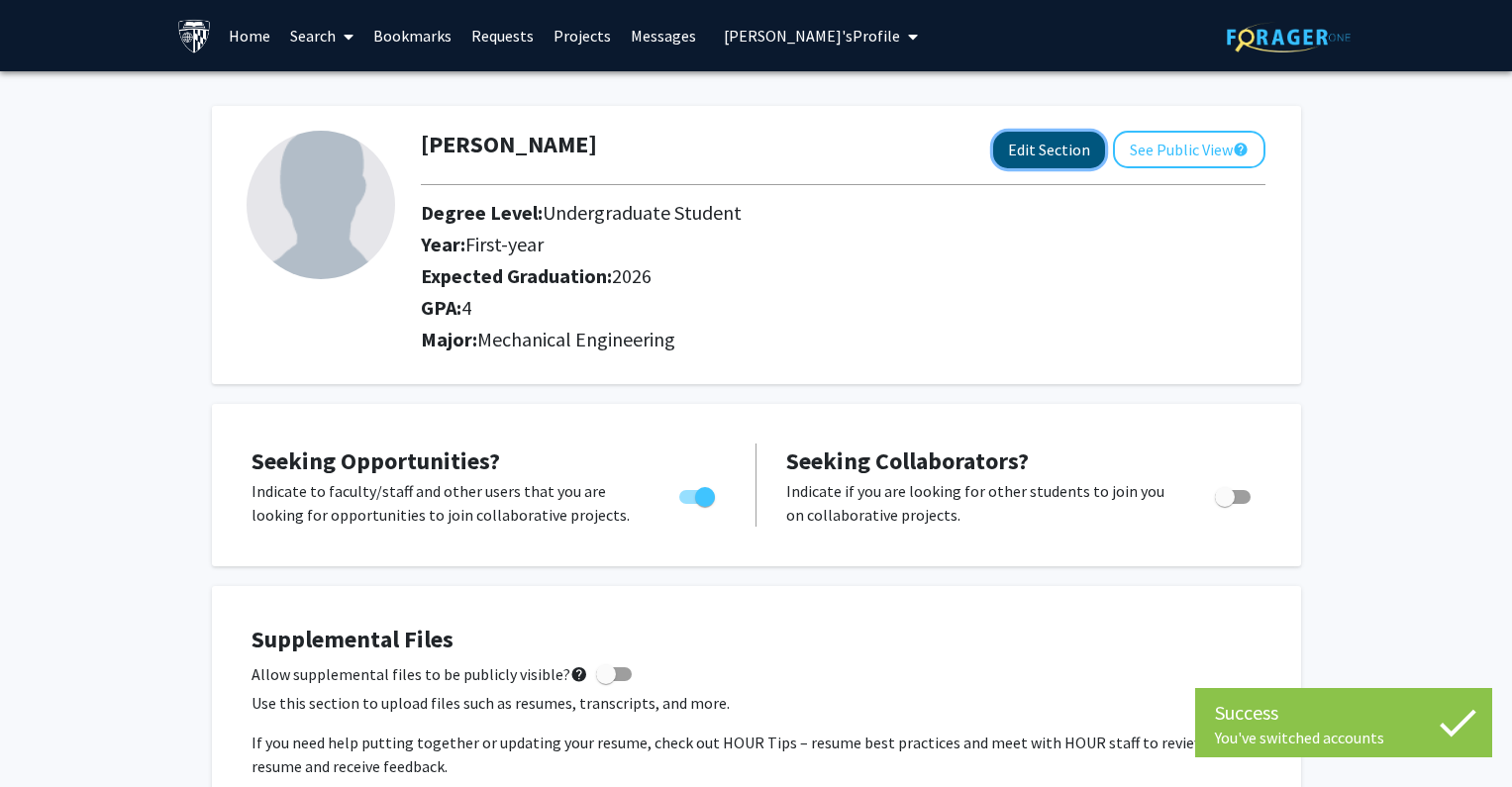 click on "Edit Section" 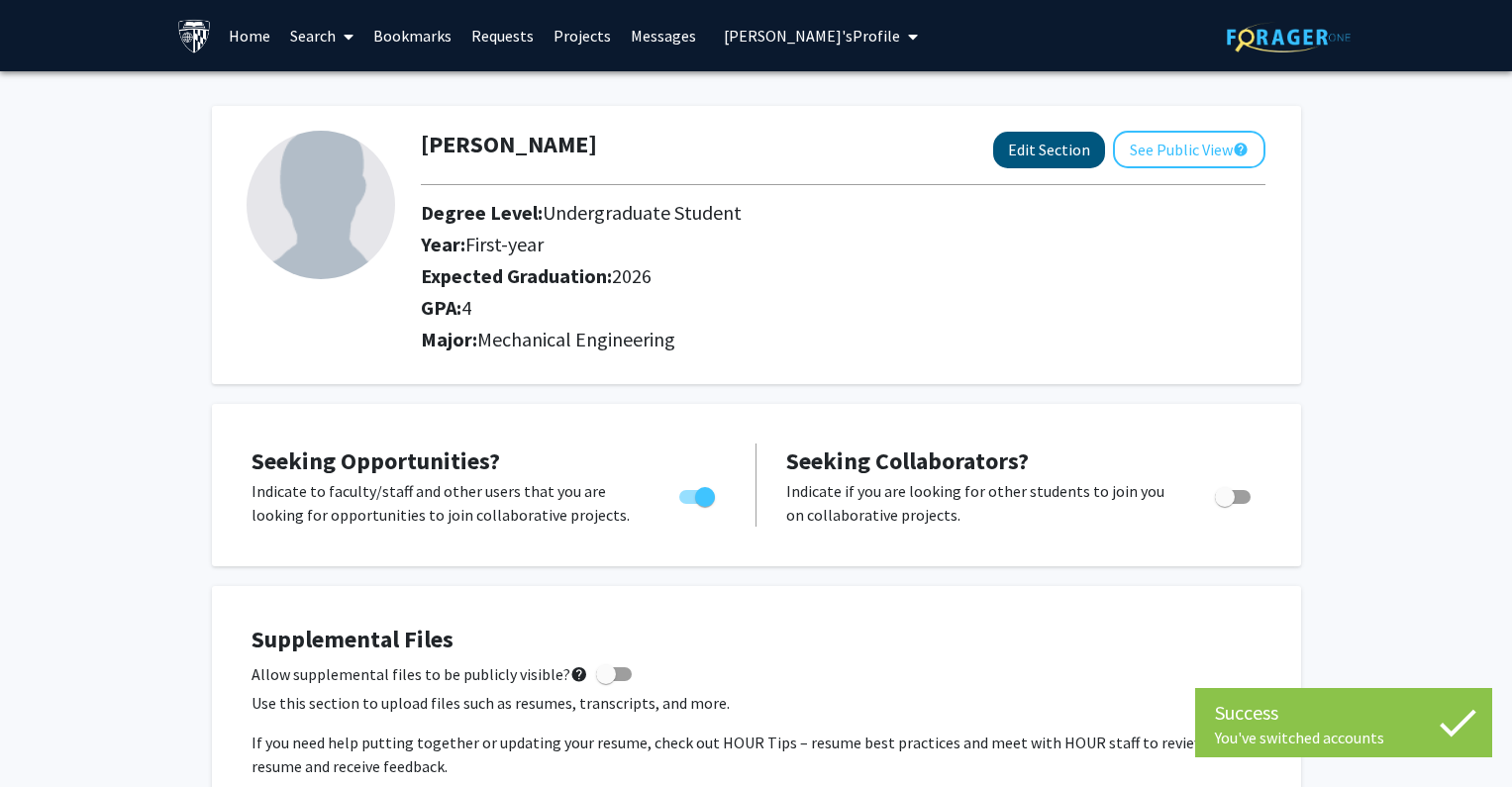 select on "first-year" 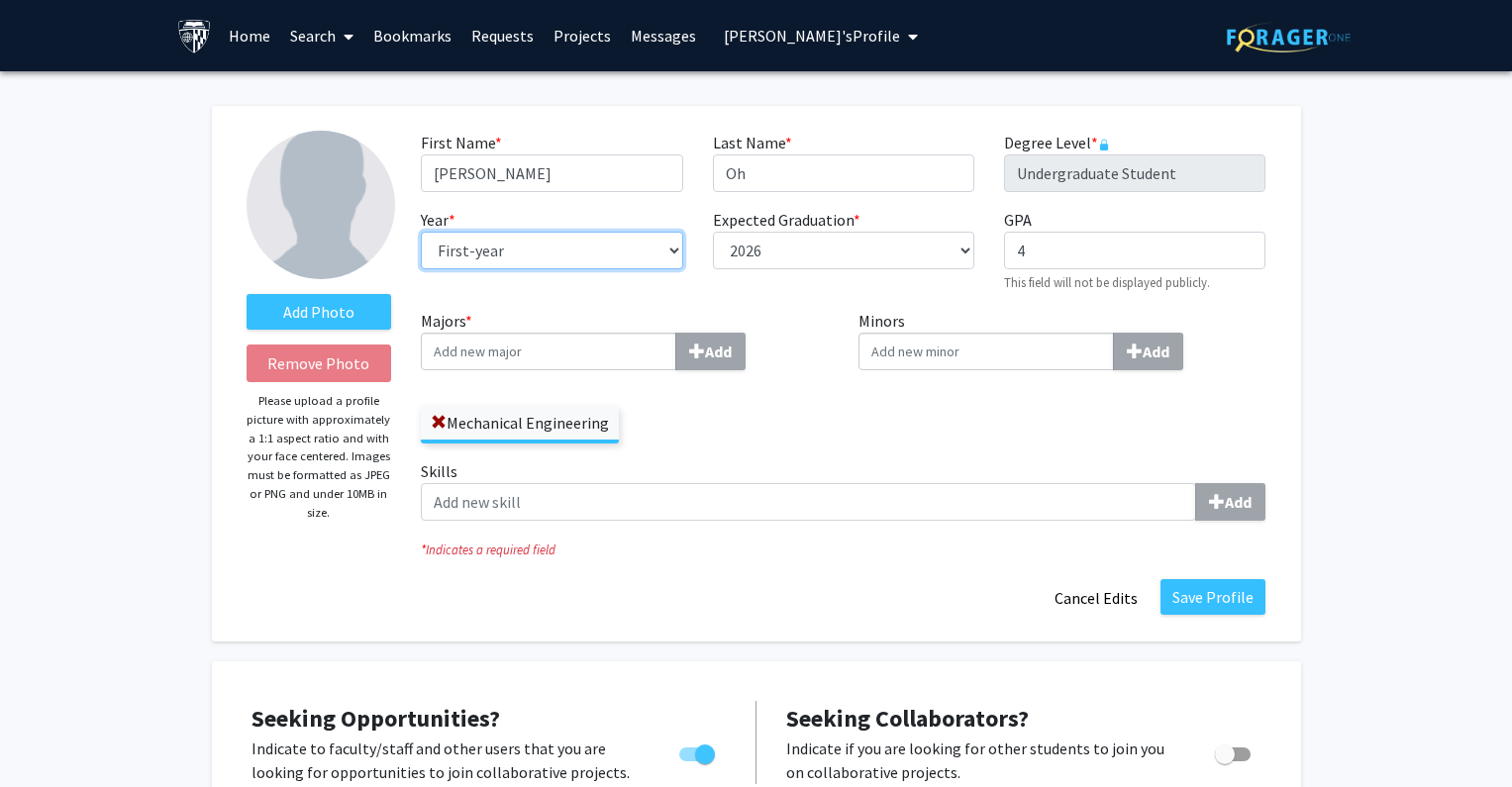 click on "---  First-year   Sophomore   Junior   Senior   Postbaccalaureate Certificate" at bounding box center [552, 250] 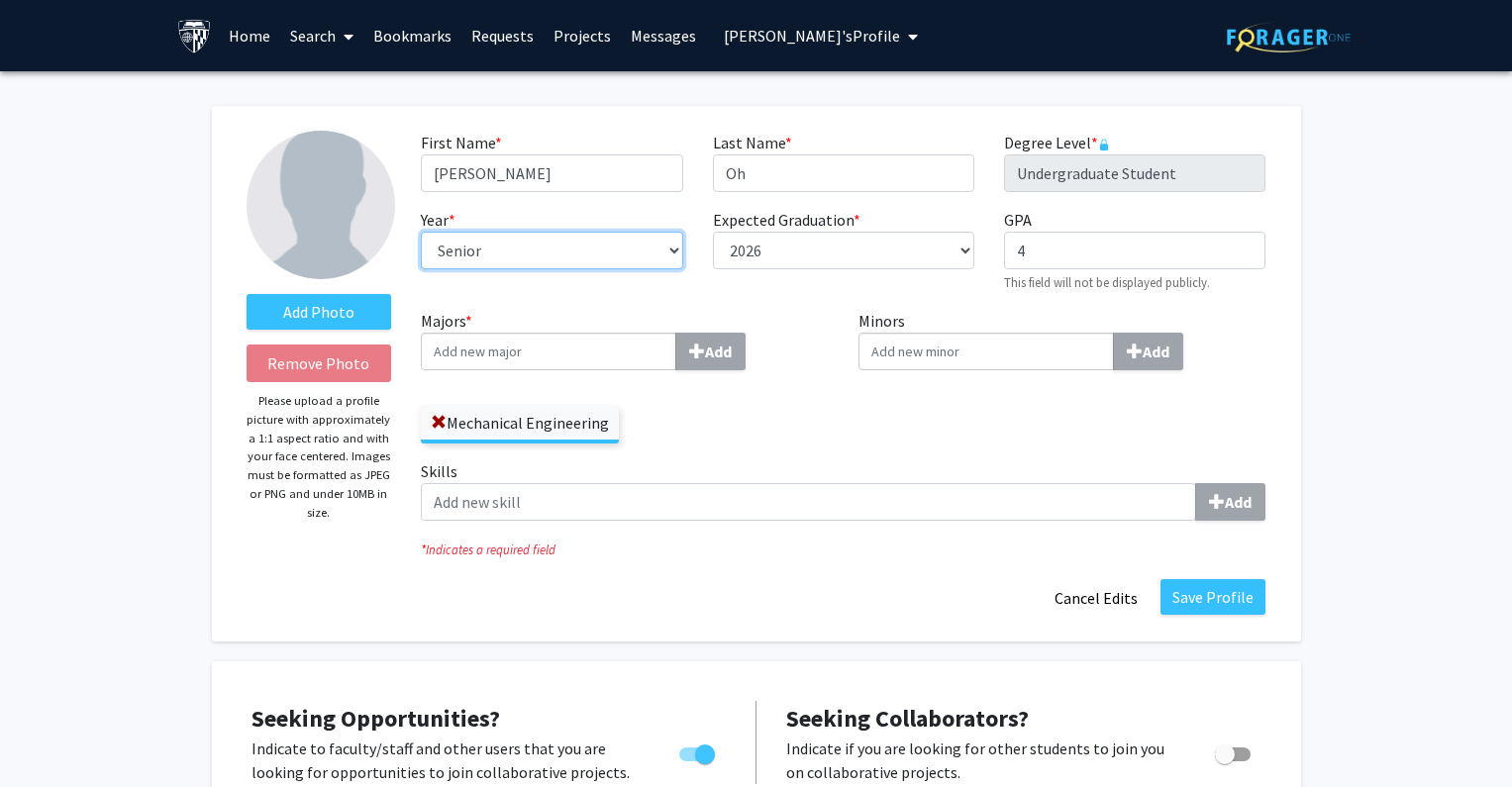 click on "---  First-year   Sophomore   Junior   Senior   Postbaccalaureate Certificate" at bounding box center [552, 250] 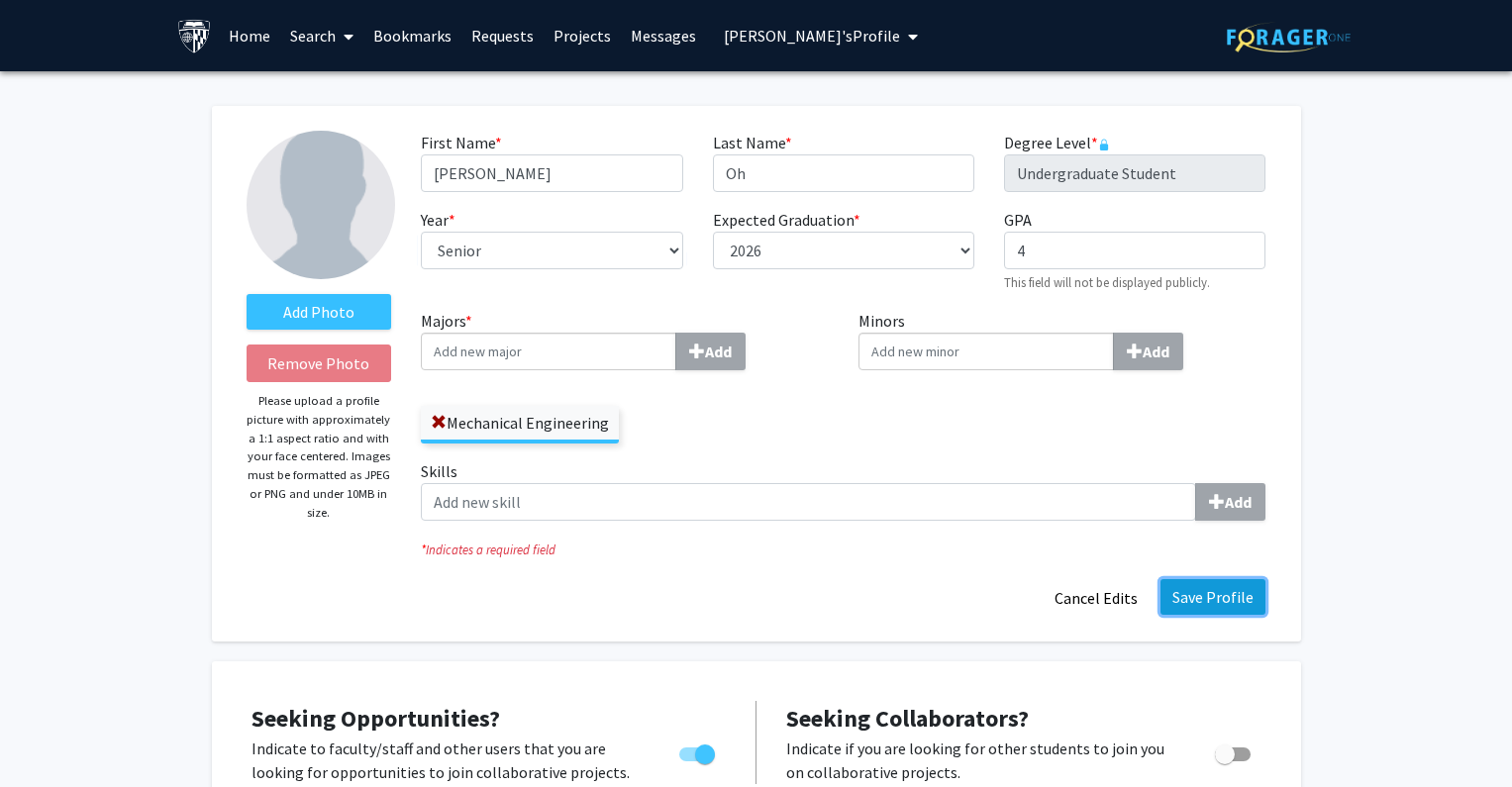 click on "Save Profile" 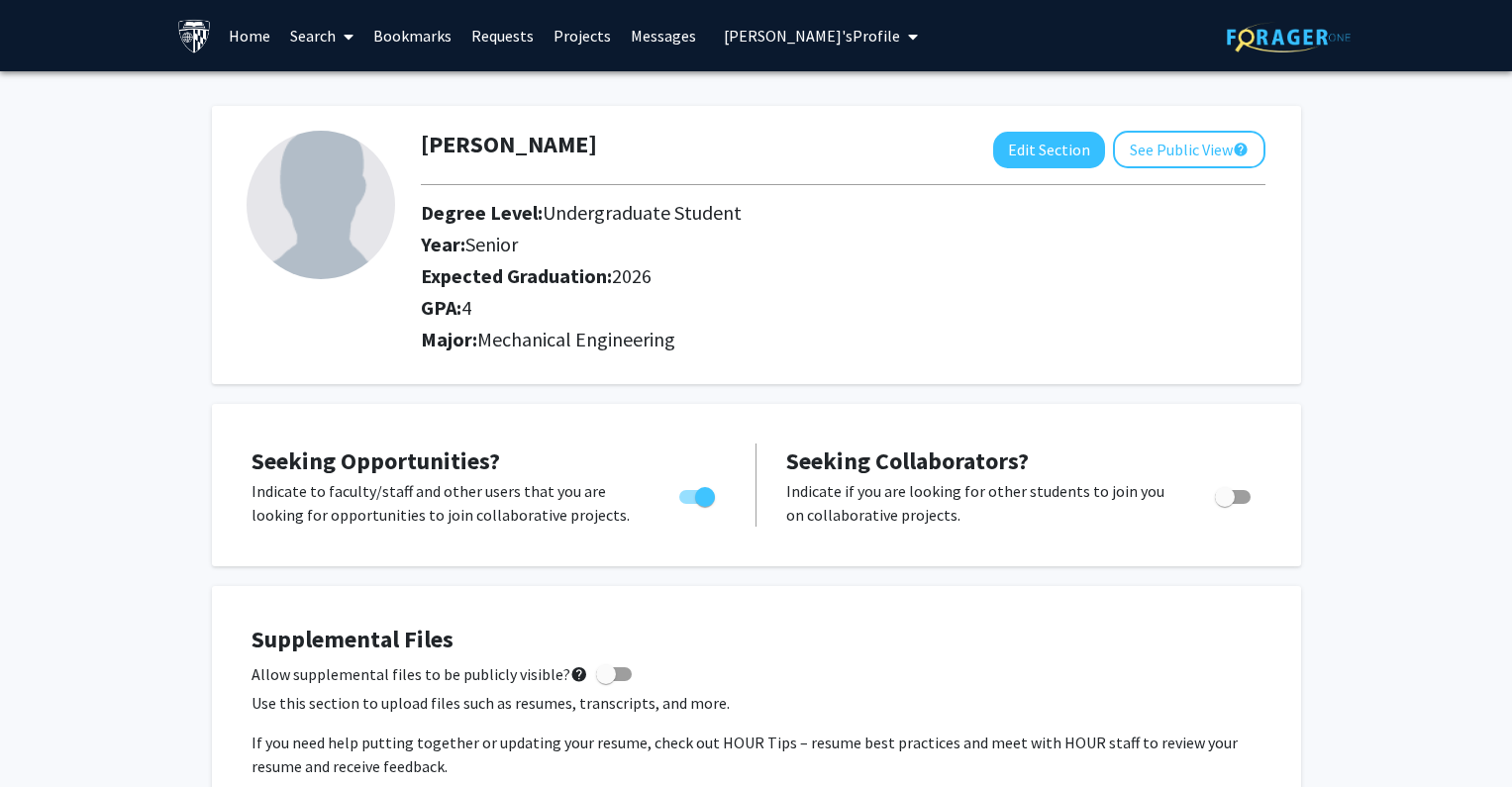 click on "[PERSON_NAME]'s   Profile" at bounding box center [821, 36] 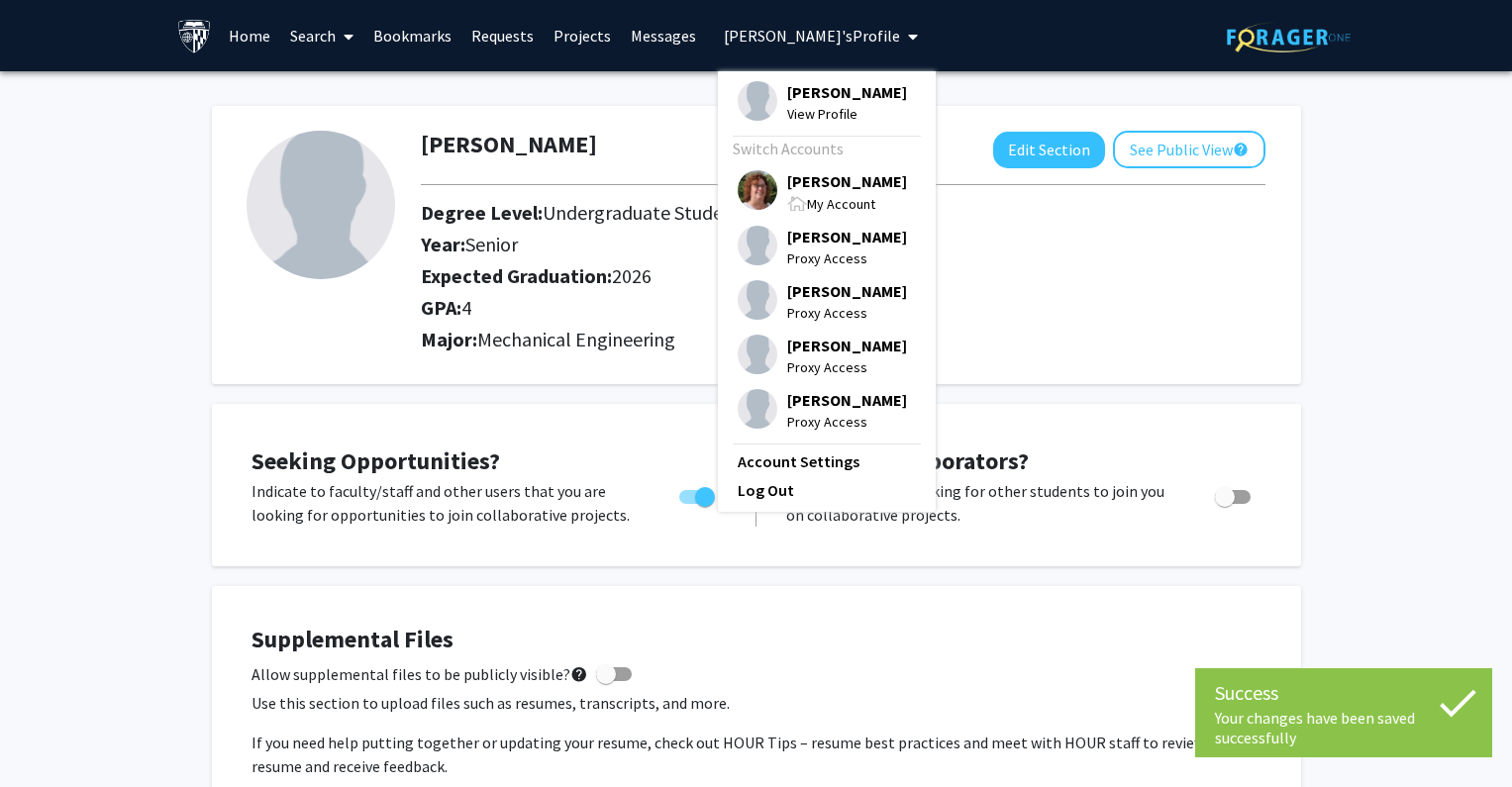 click on "My Account" at bounding box center (841, 204) 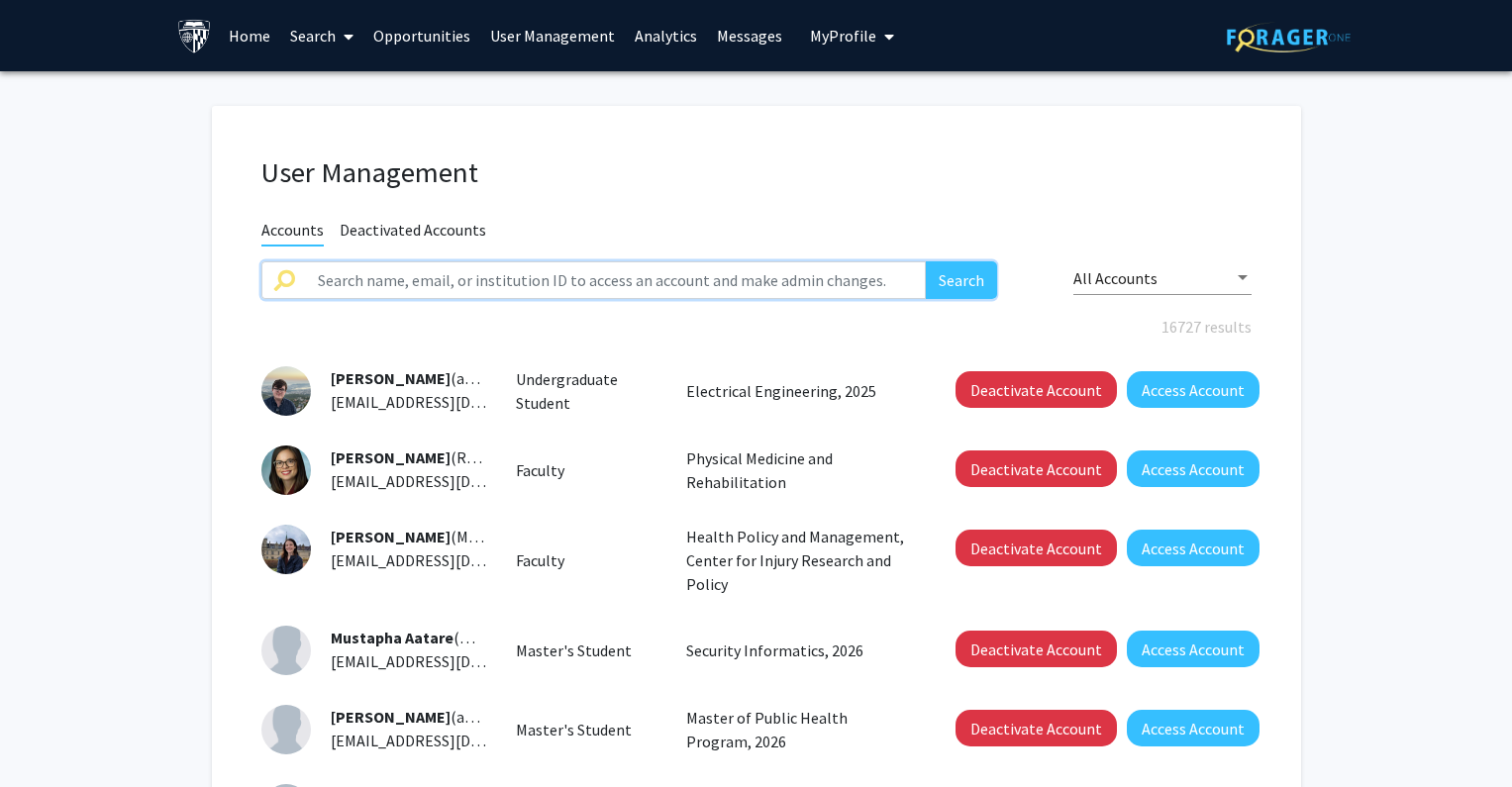 drag, startPoint x: 579, startPoint y: 275, endPoint x: 594, endPoint y: 273, distance: 15.132746 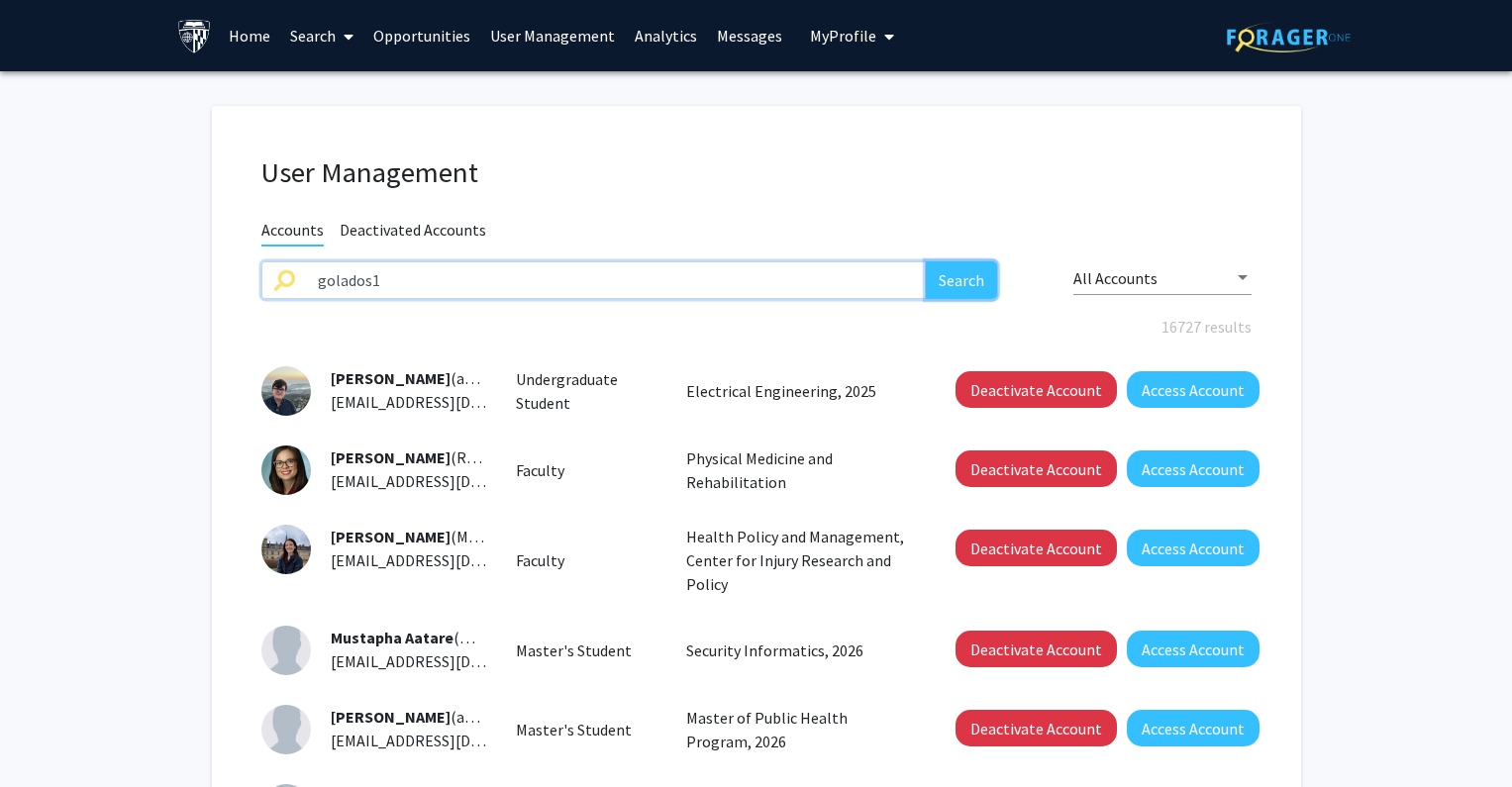 click on "Search" 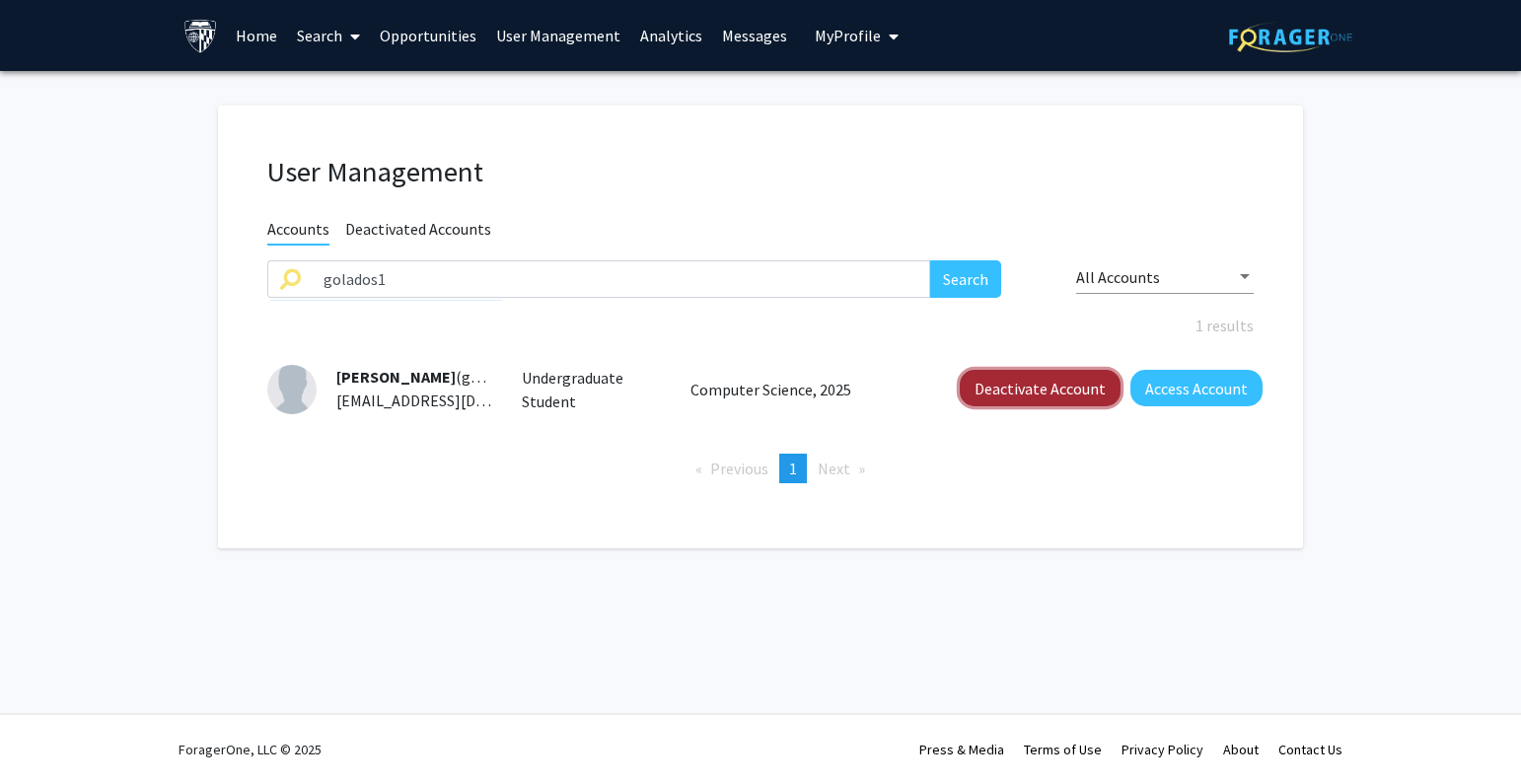 click on "Deactivate Account" 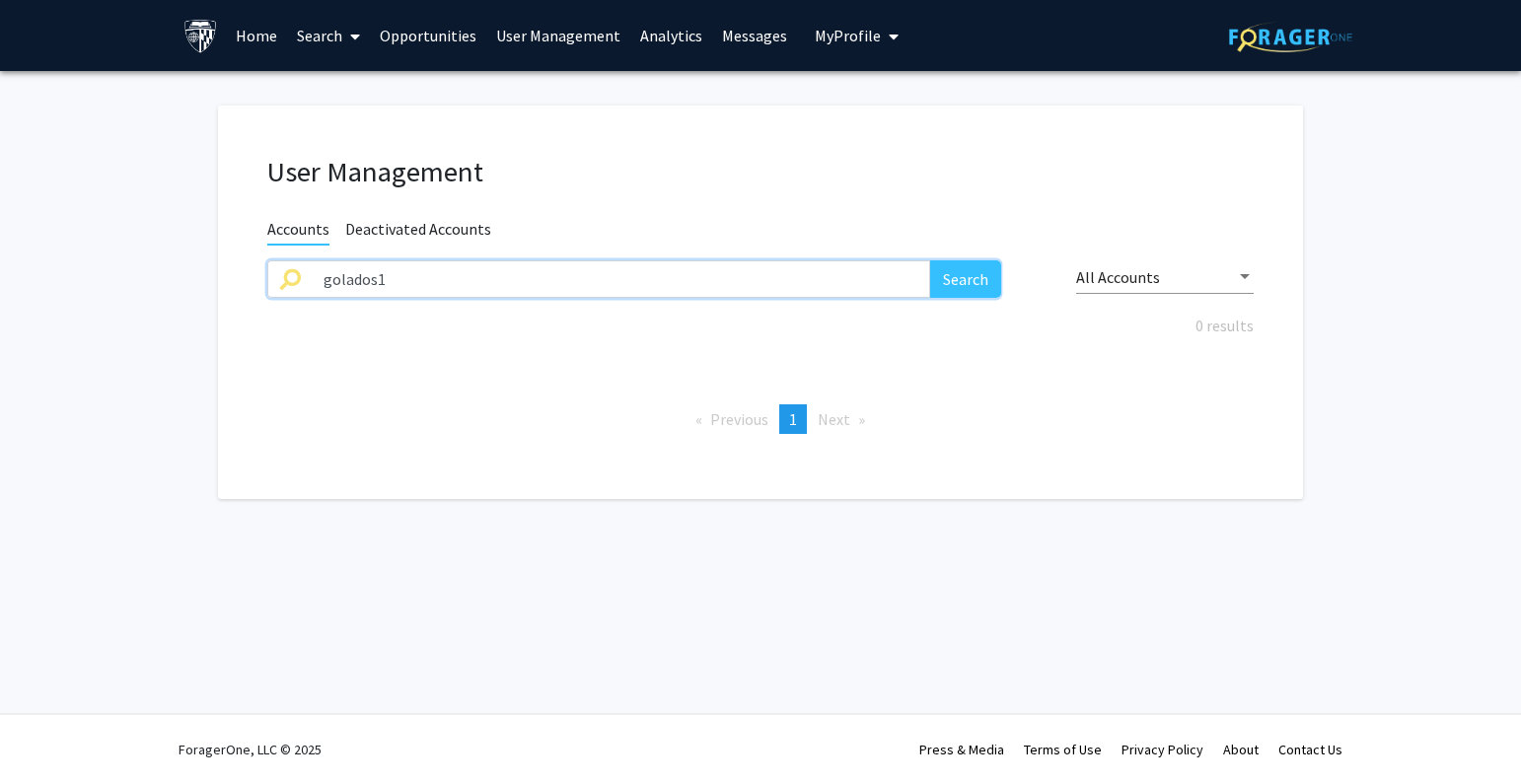 drag, startPoint x: 443, startPoint y: 283, endPoint x: 167, endPoint y: 283, distance: 276 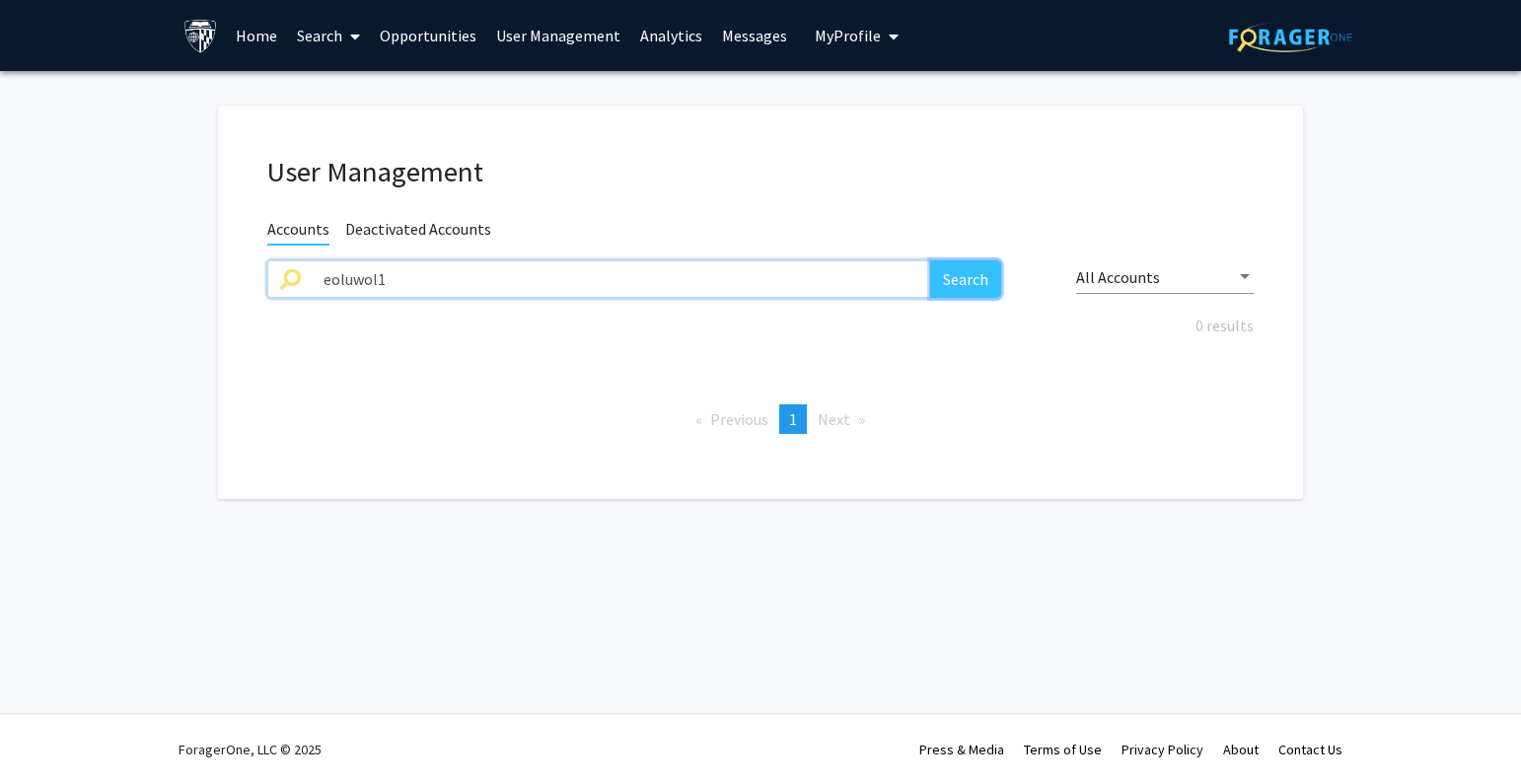 click on "Search" 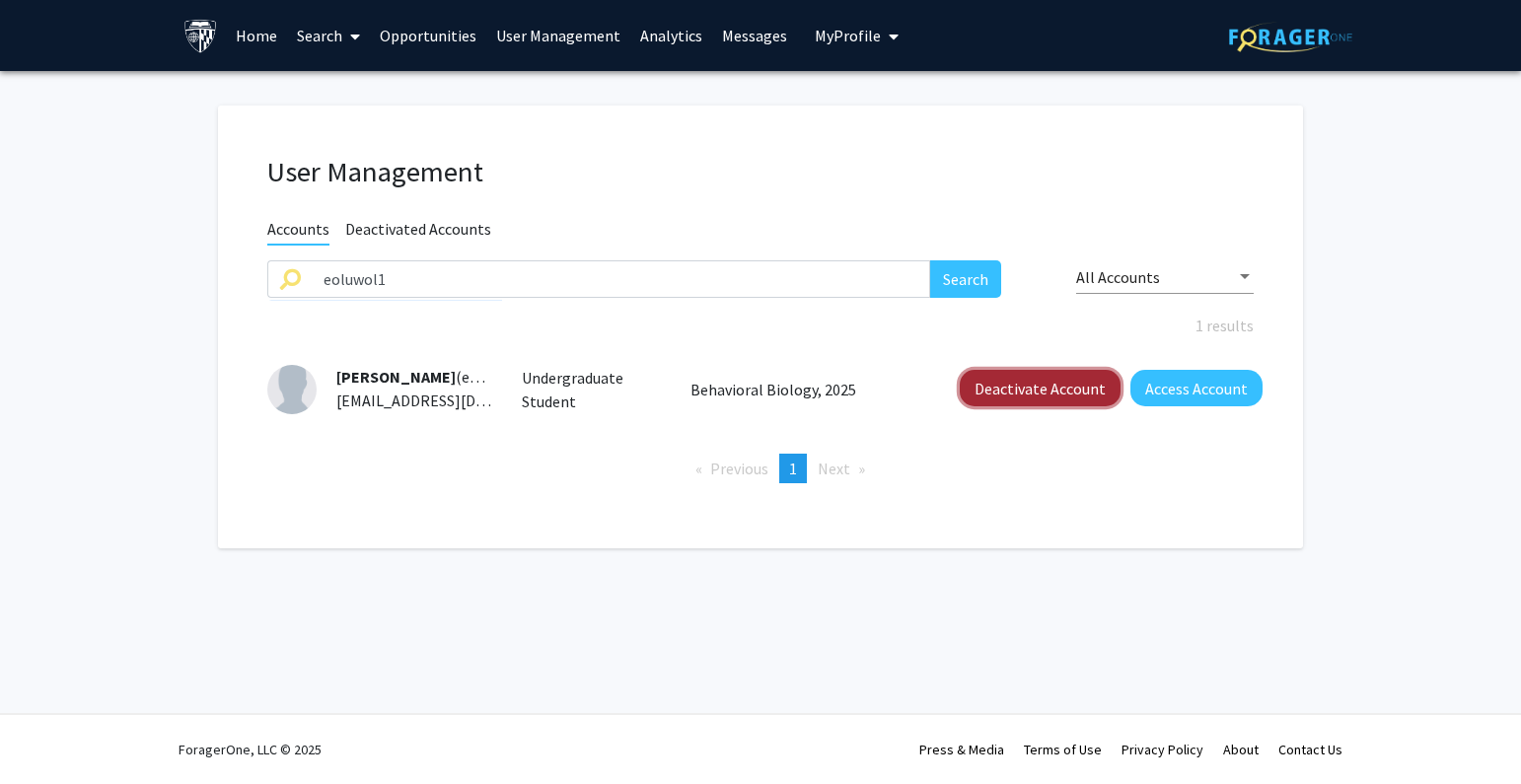 click on "Deactivate Account" 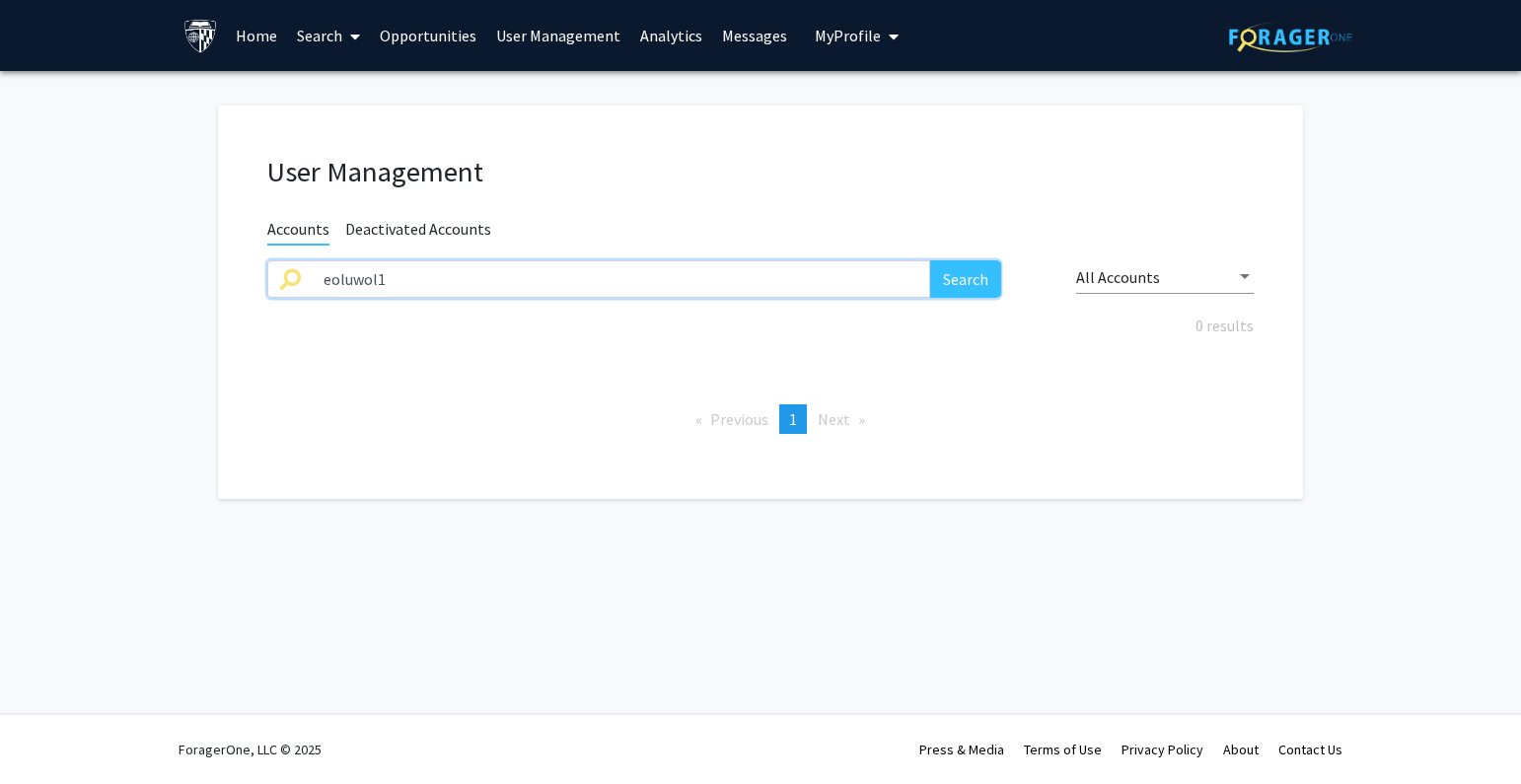 paste on "aomae" 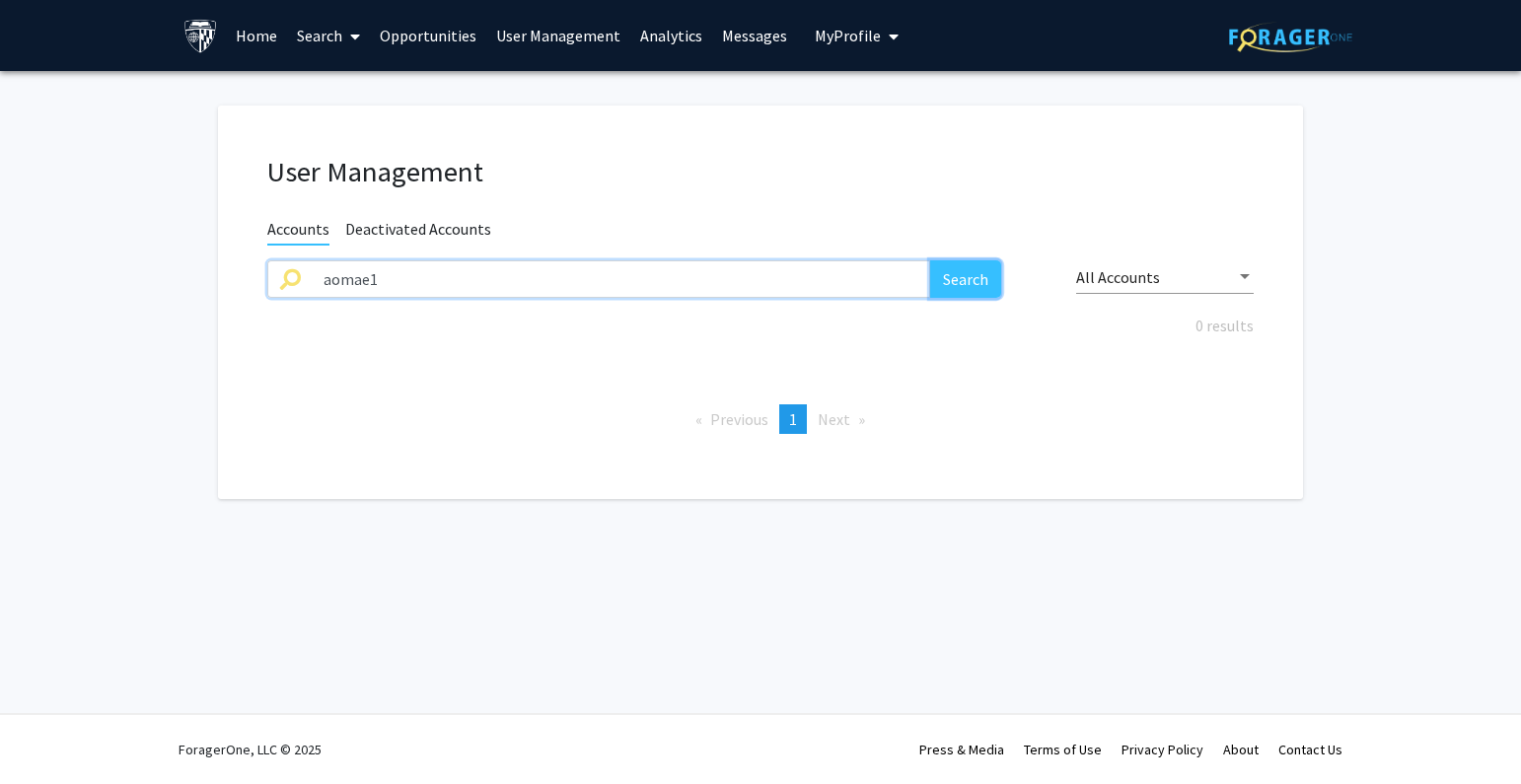 click on "Search" 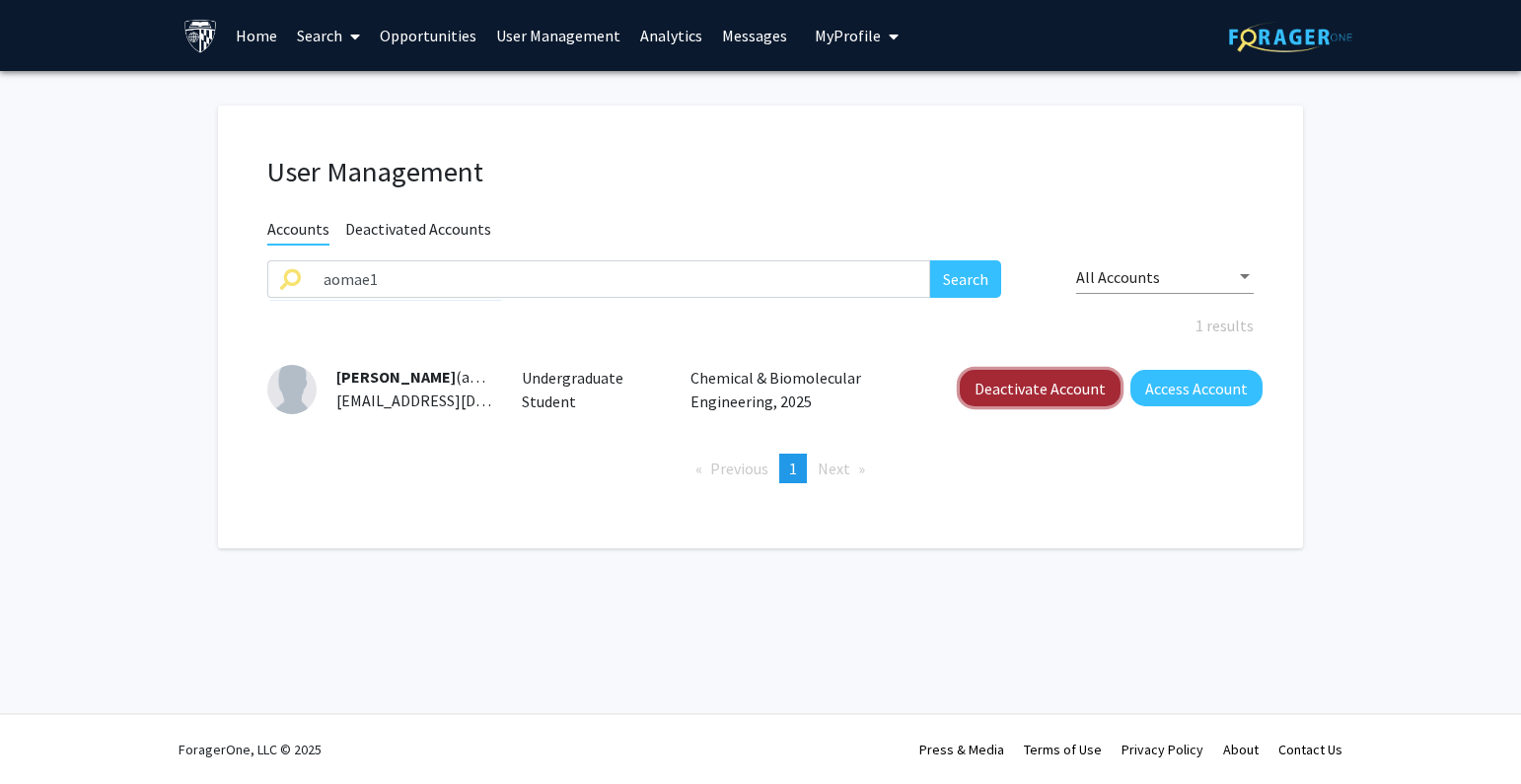 click on "Deactivate Account" 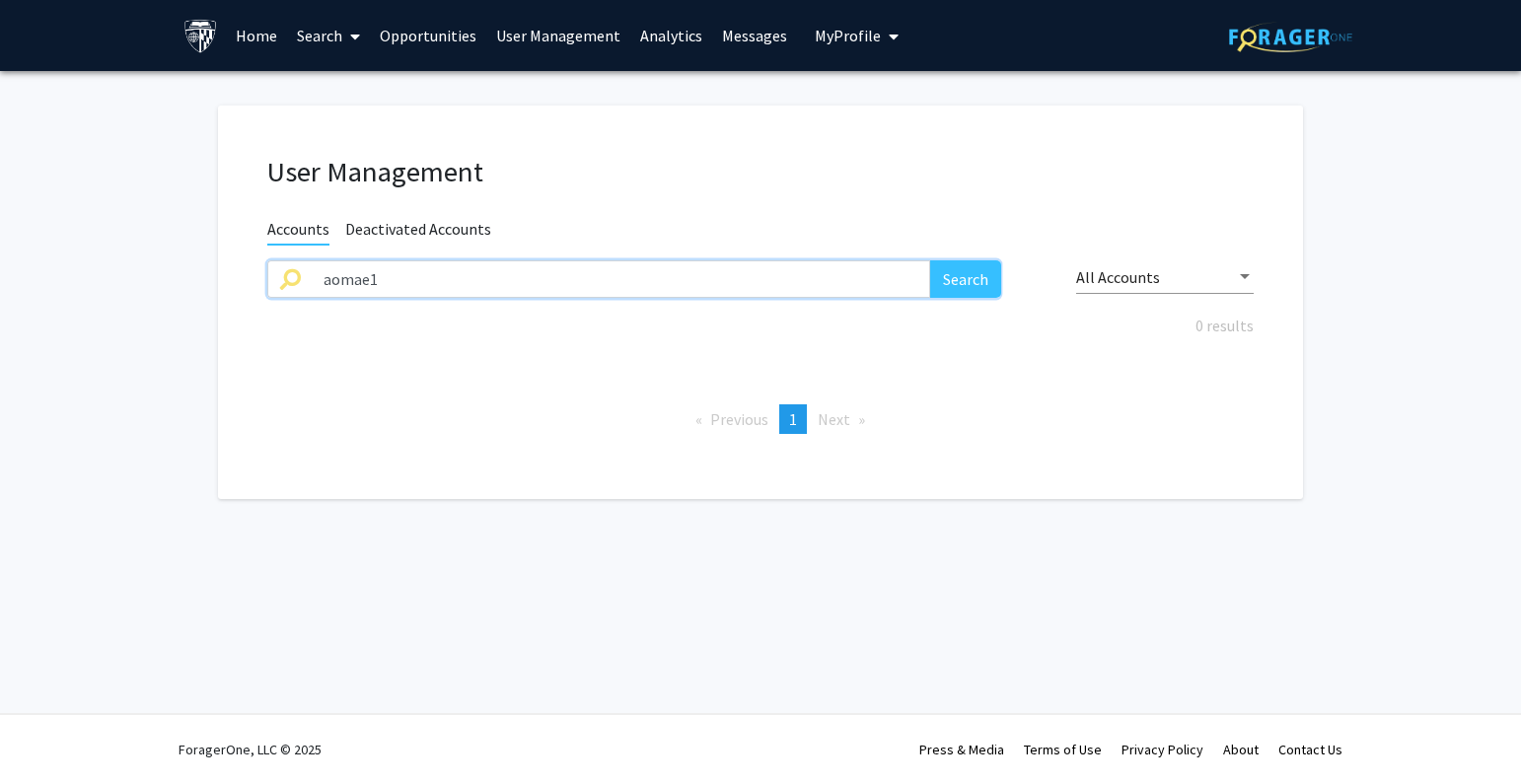 paste on "moneil8" 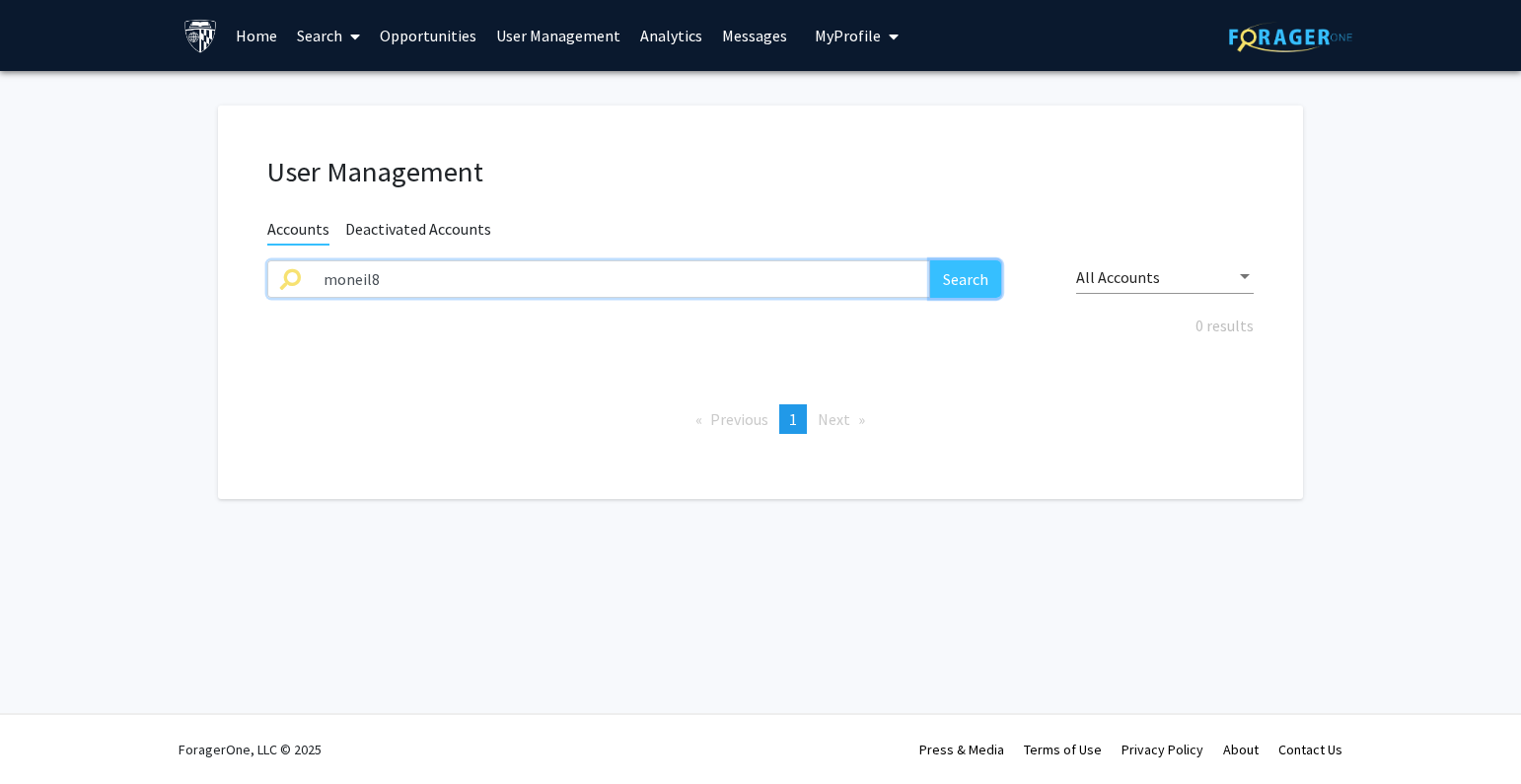 click on "Search" 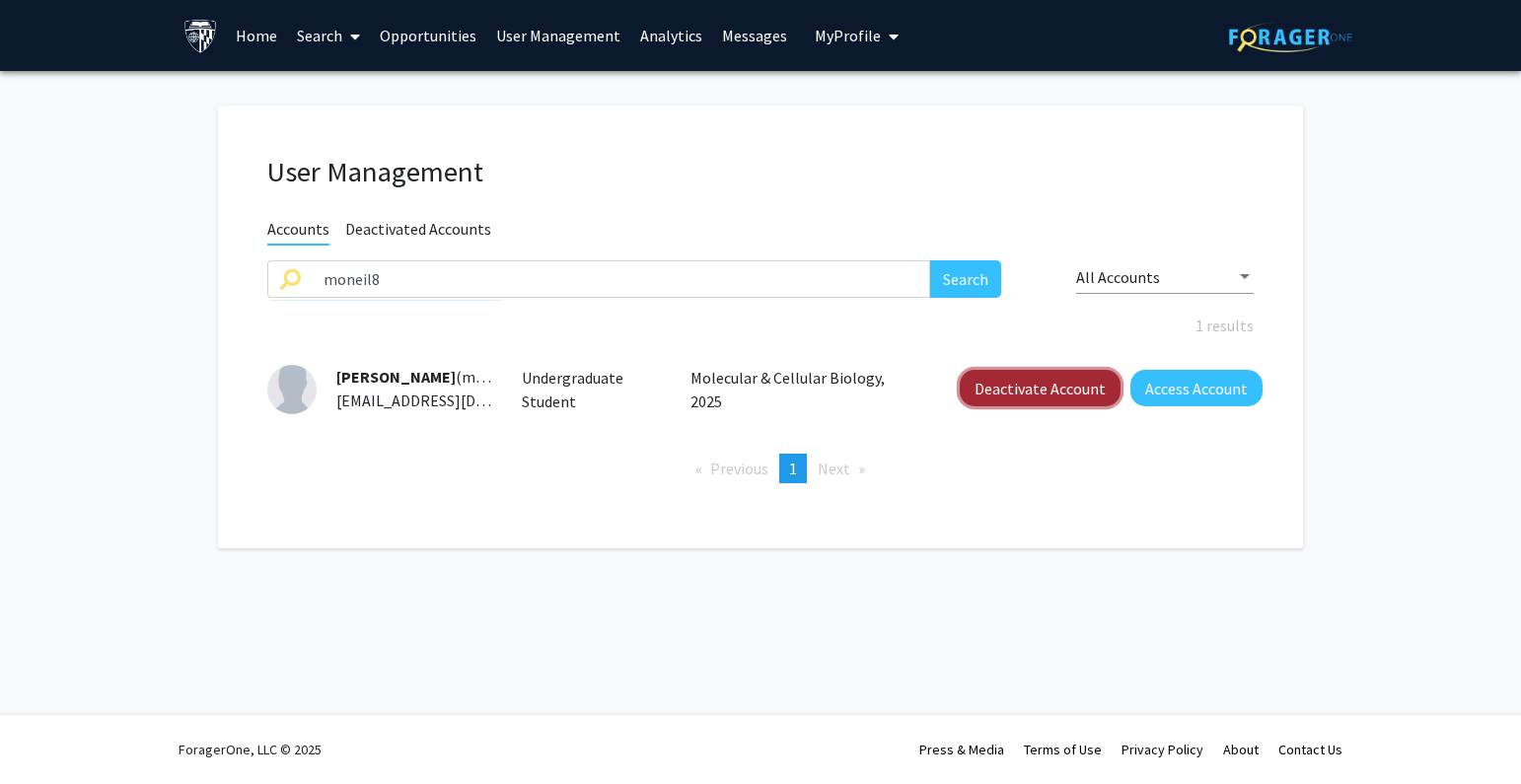 click on "Deactivate Account" 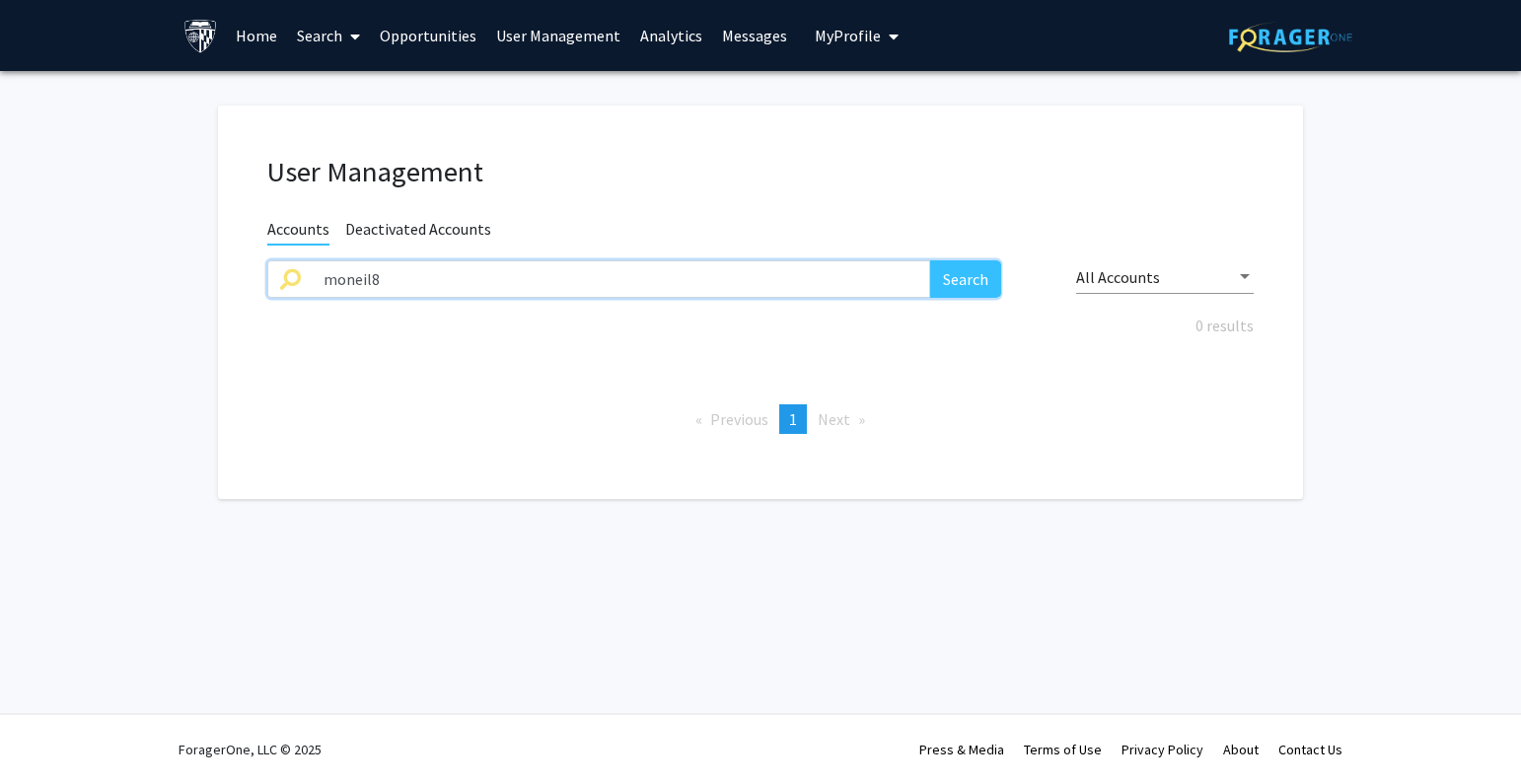 drag, startPoint x: 662, startPoint y: 292, endPoint x: -48, endPoint y: 297, distance: 710.01761 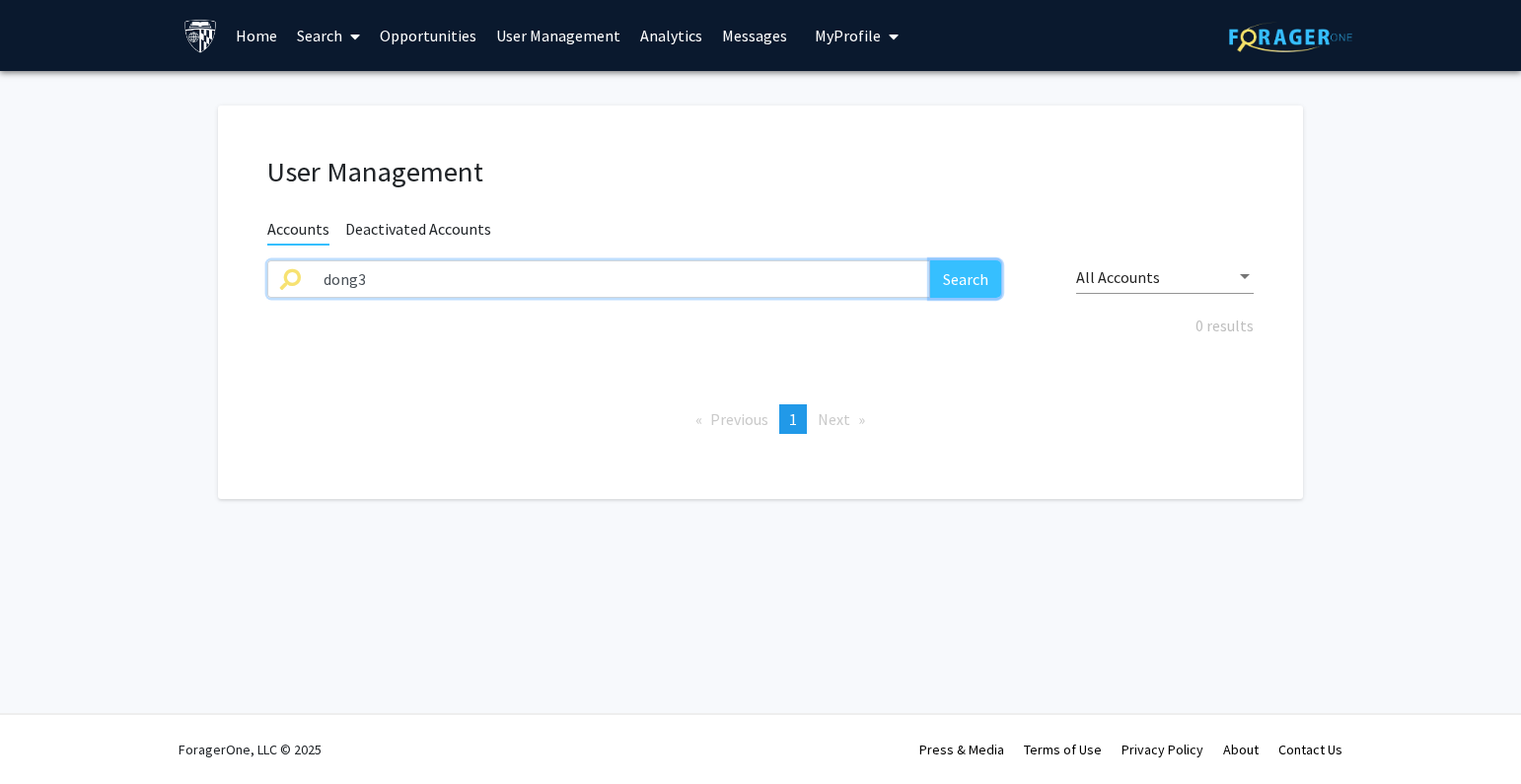 click on "Search" 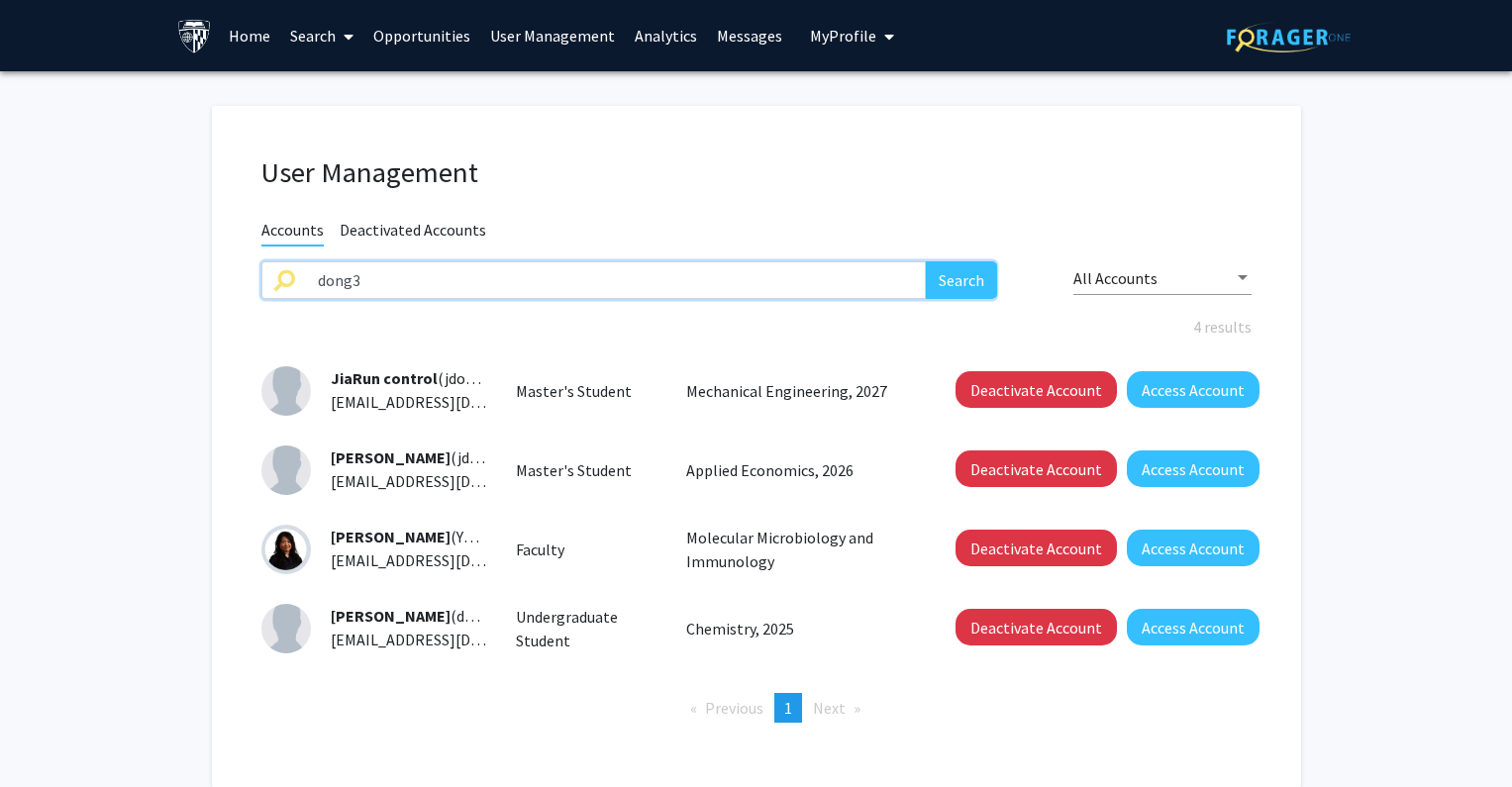 drag, startPoint x: 577, startPoint y: 308, endPoint x: 272, endPoint y: 317, distance: 305.13276 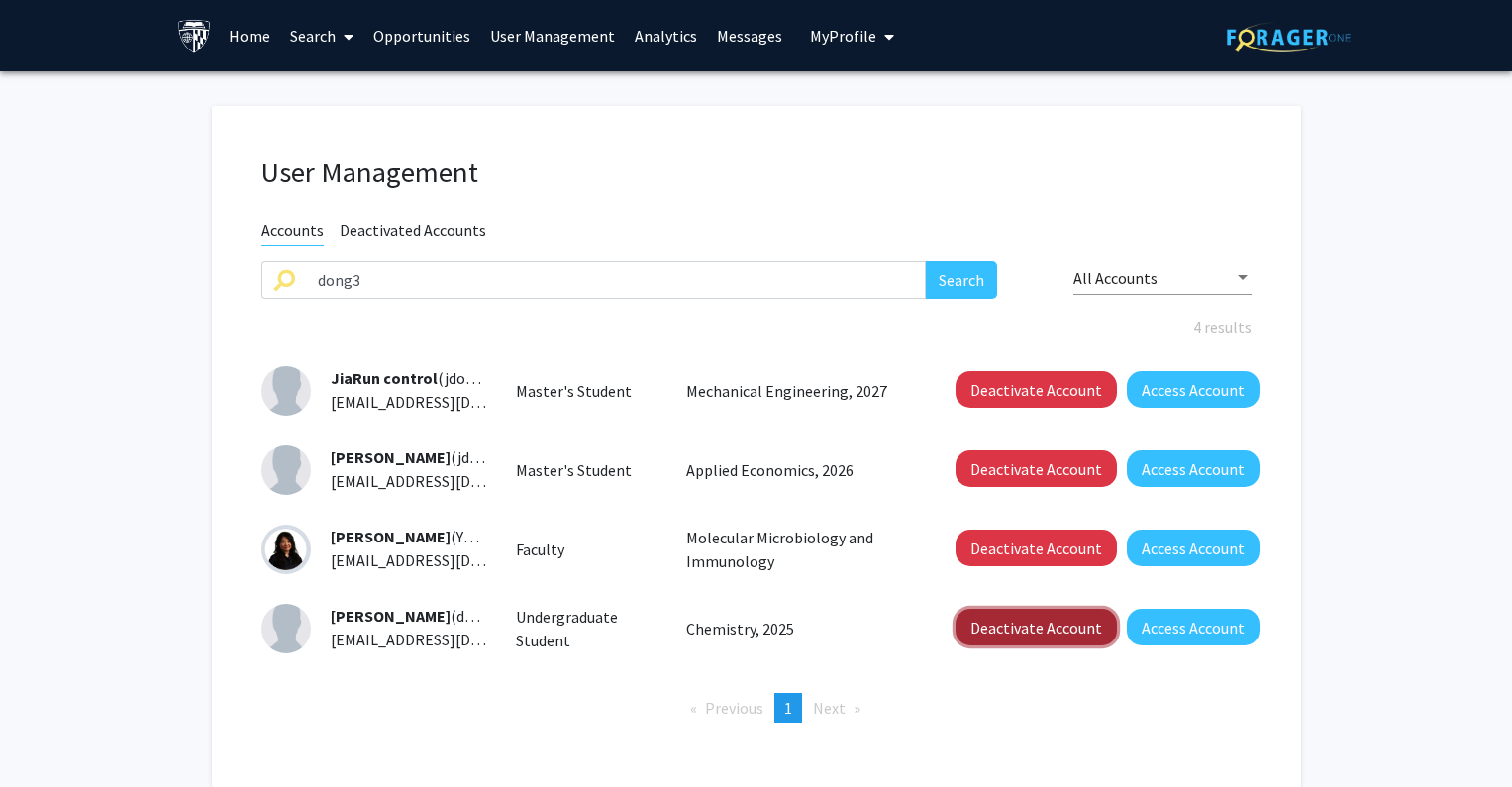 click on "Deactivate Account" 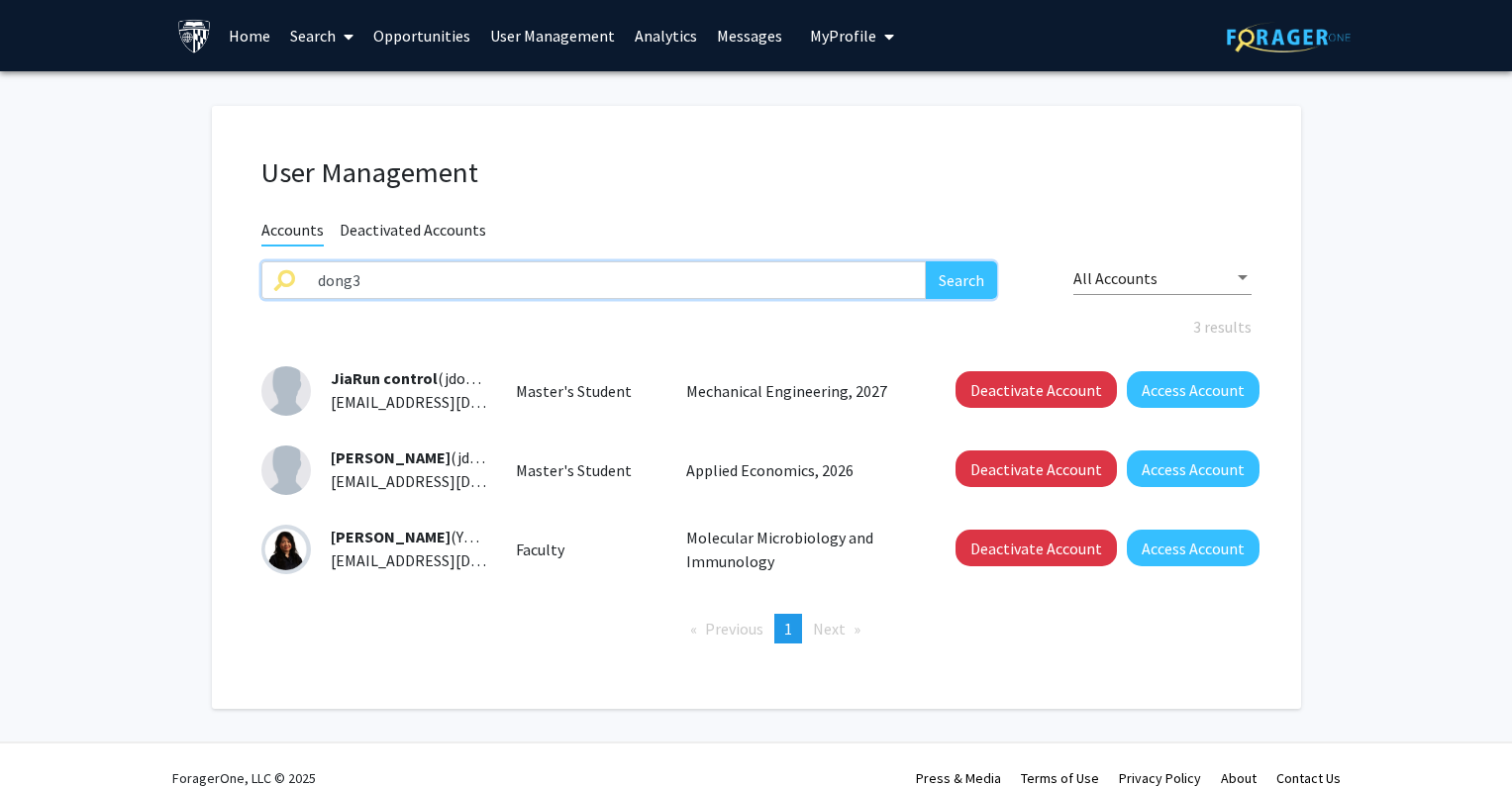 paste on "aosorio2" 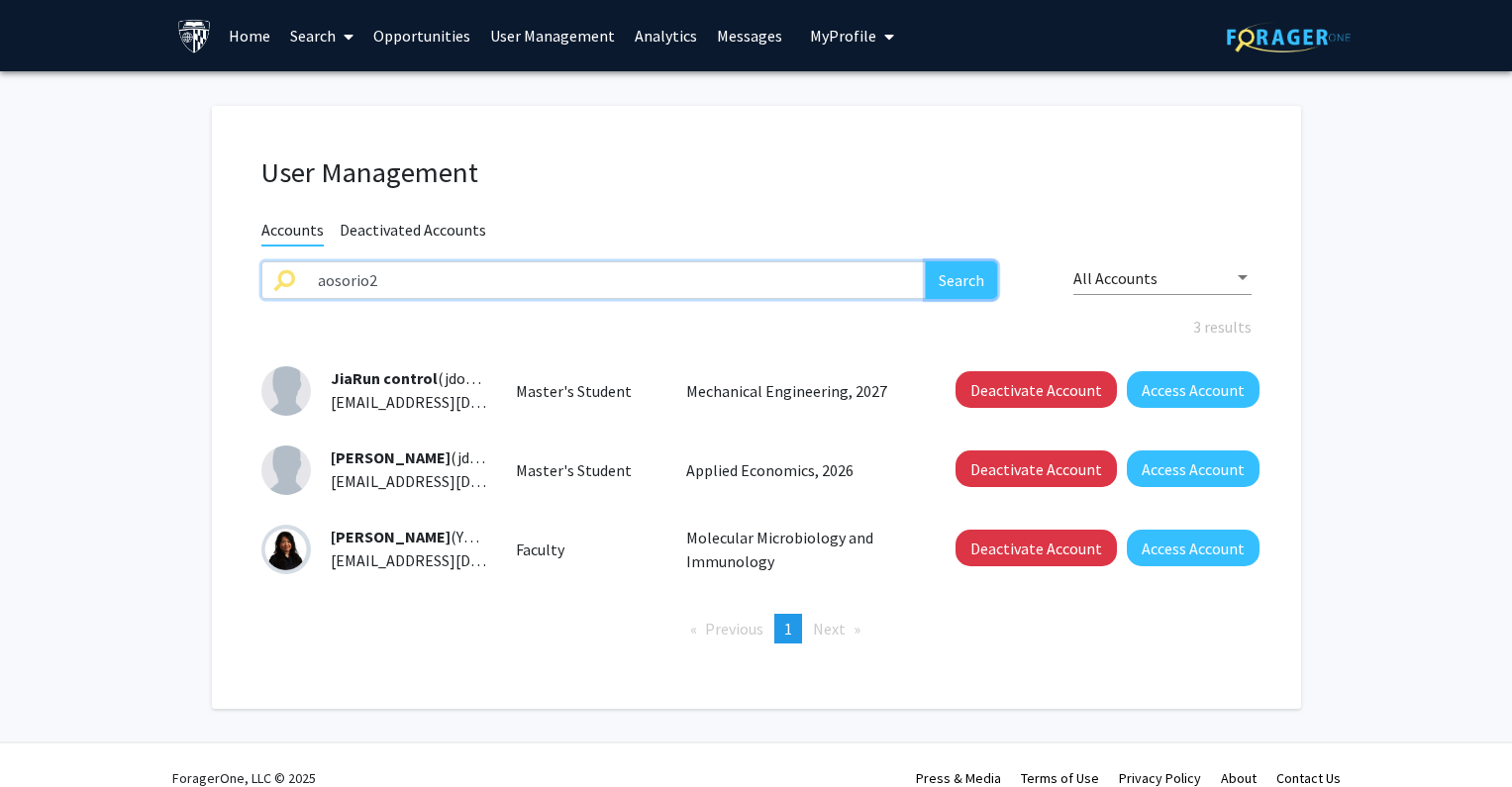 click on "Search" 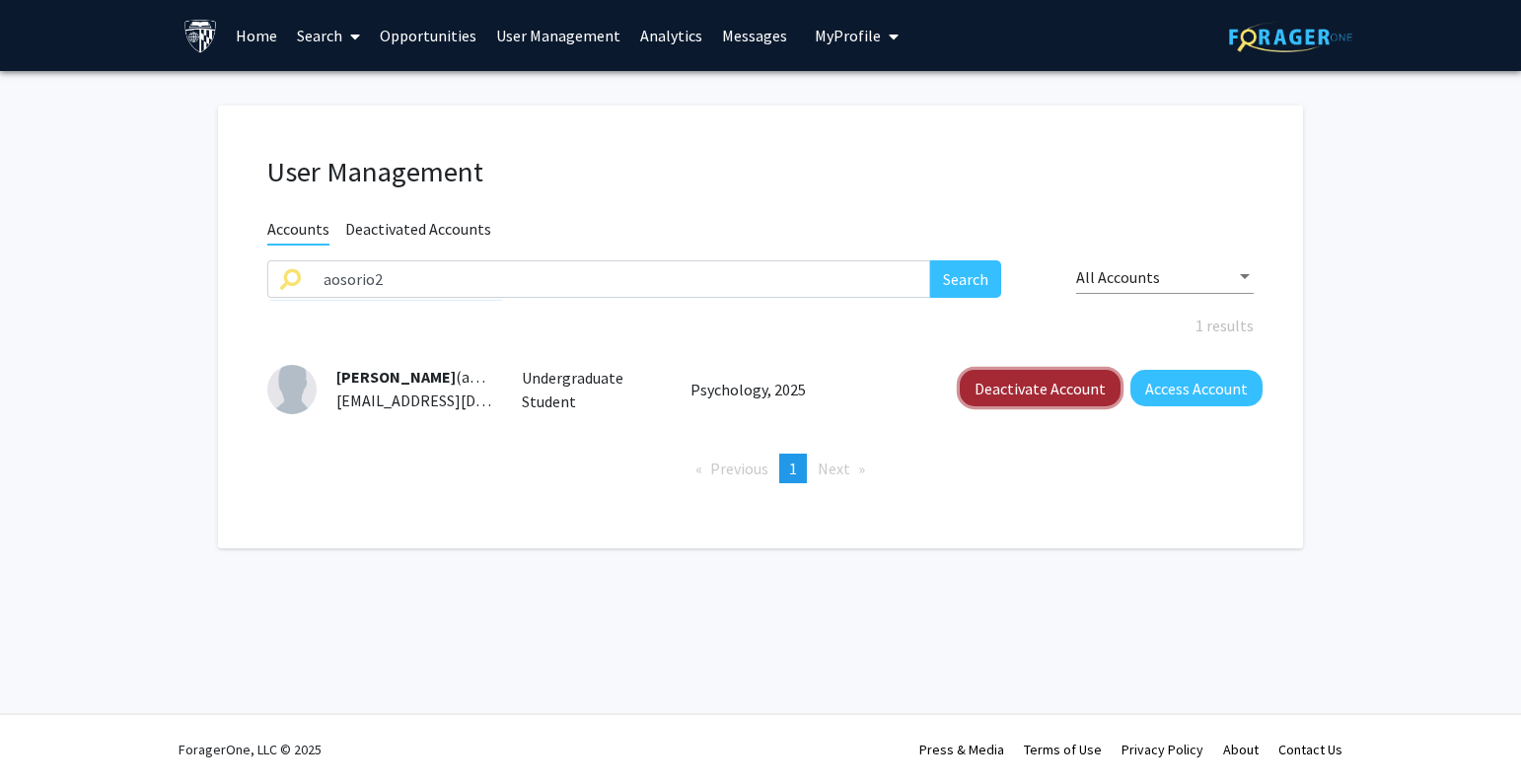 click on "Deactivate Account" 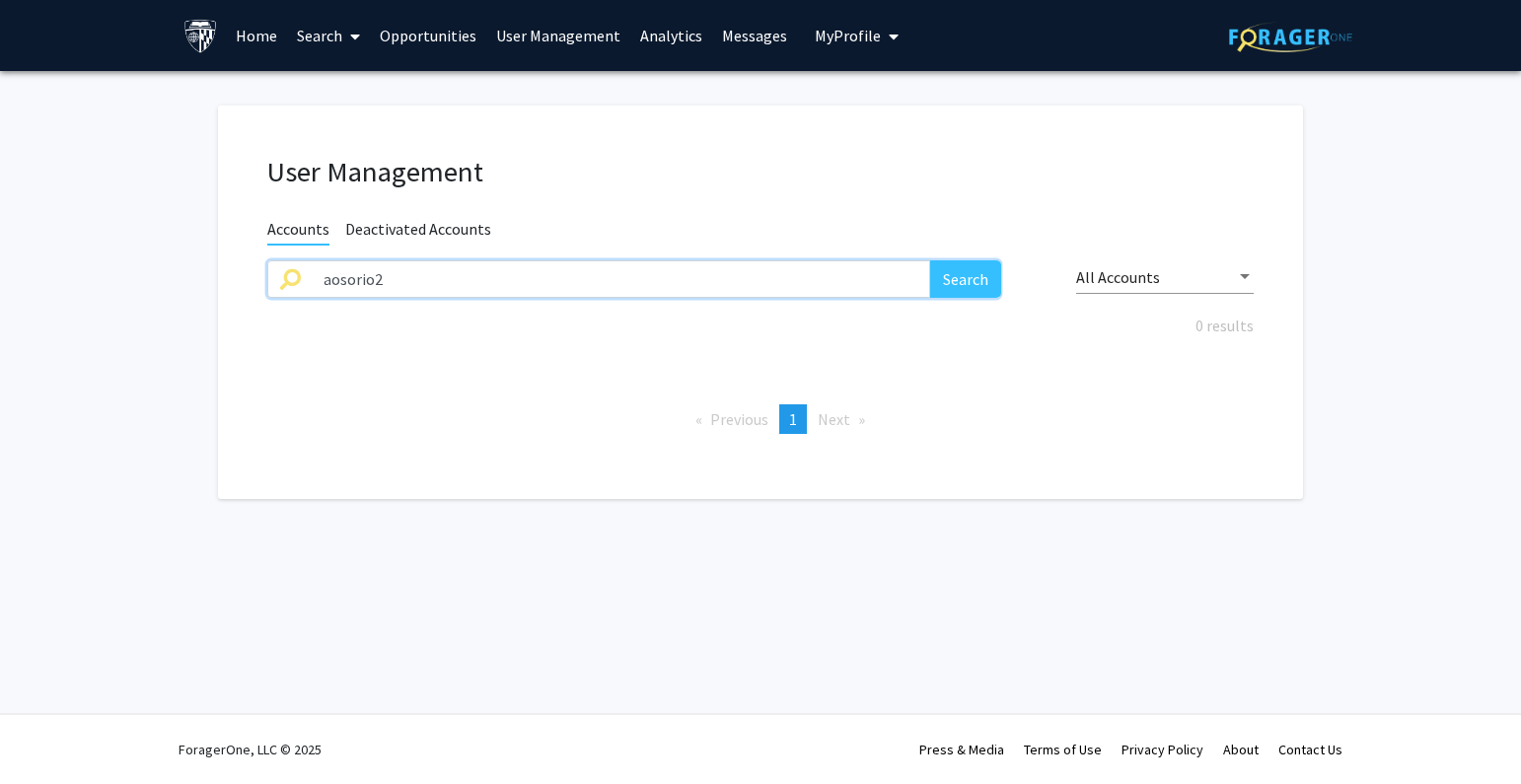 drag, startPoint x: 494, startPoint y: 291, endPoint x: 174, endPoint y: 288, distance: 320.01406 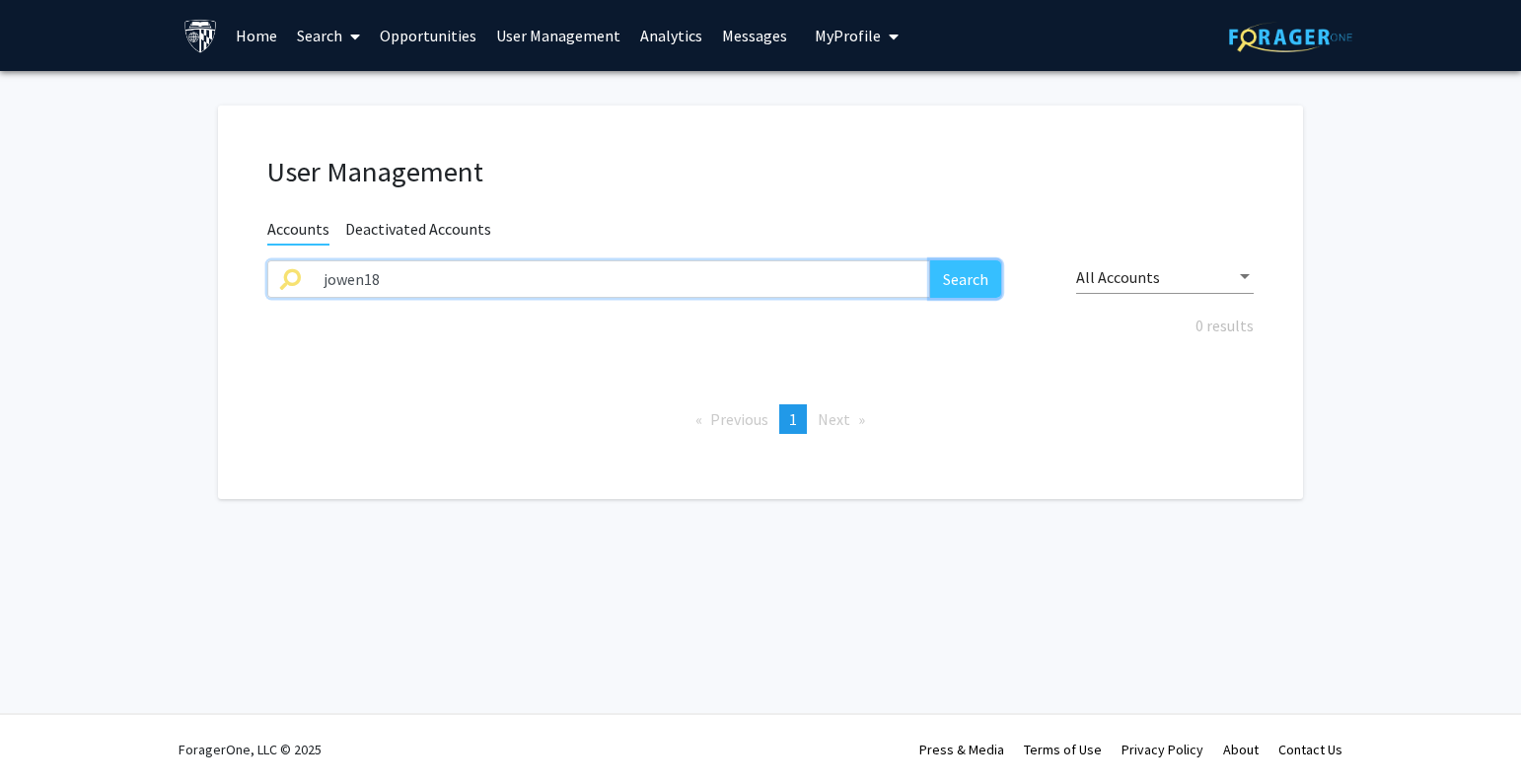 click on "Search" 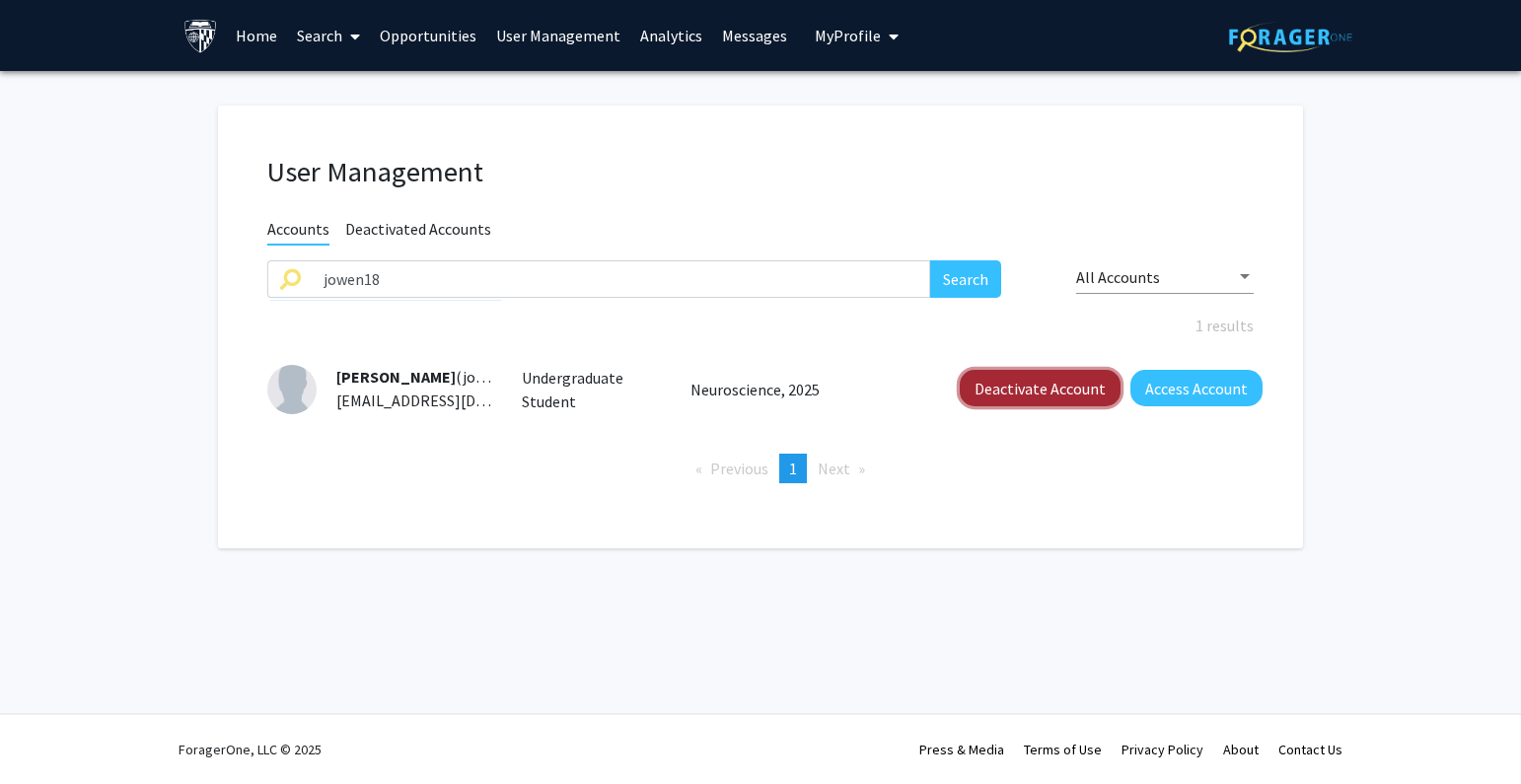 click on "Deactivate Account" 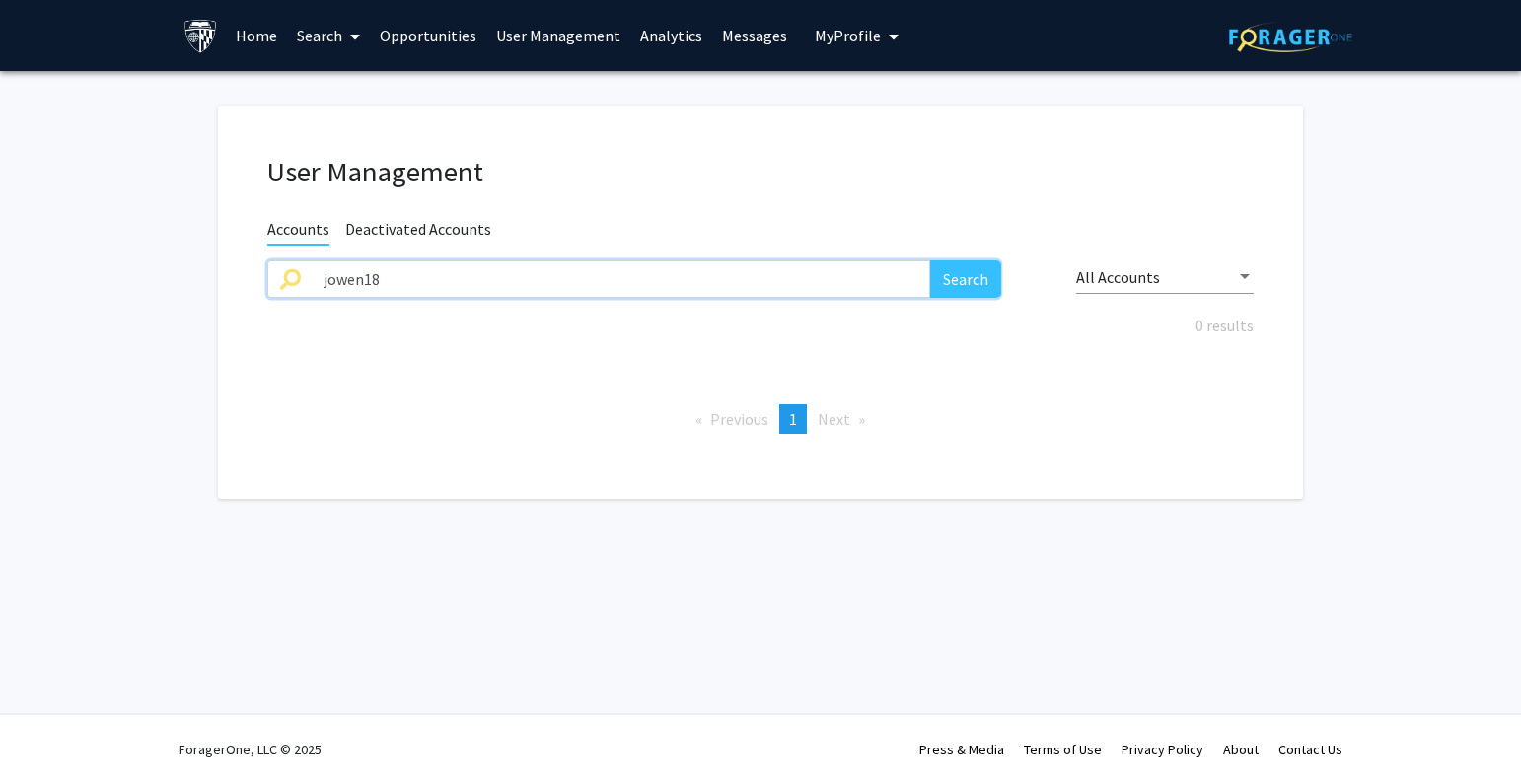 drag, startPoint x: 639, startPoint y: 283, endPoint x: 549, endPoint y: 276, distance: 90.27181 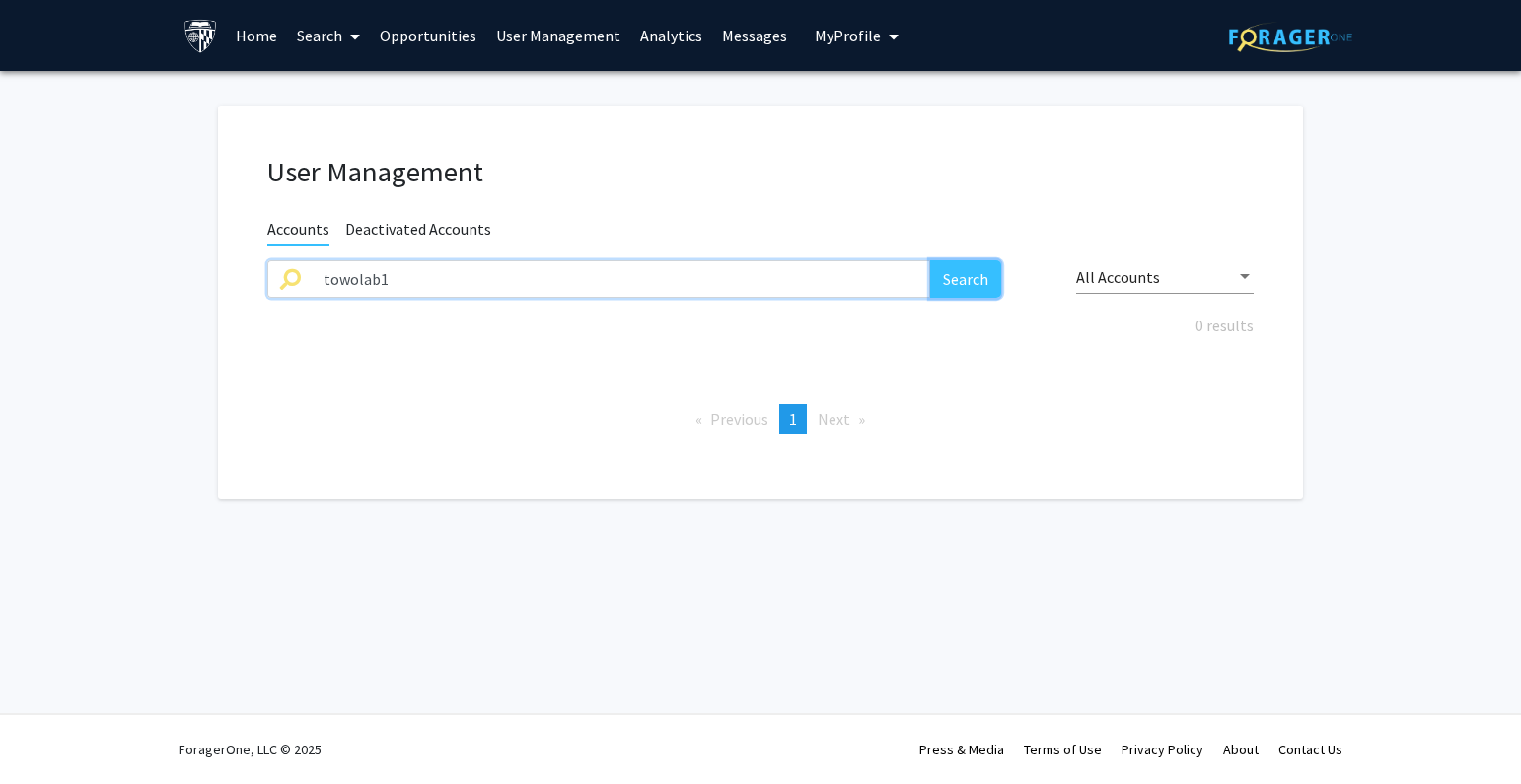 click on "Search" 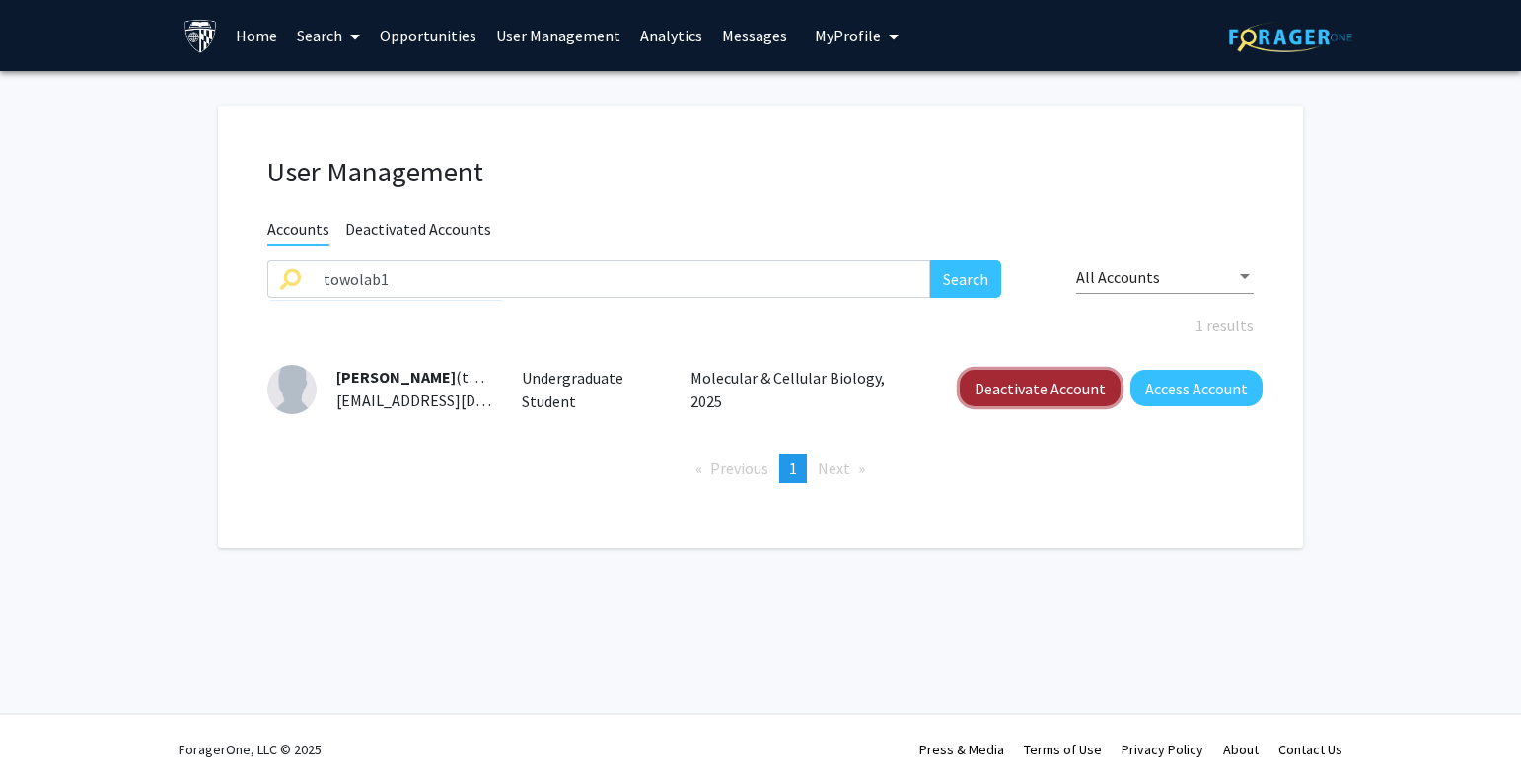 click on "Deactivate Account" 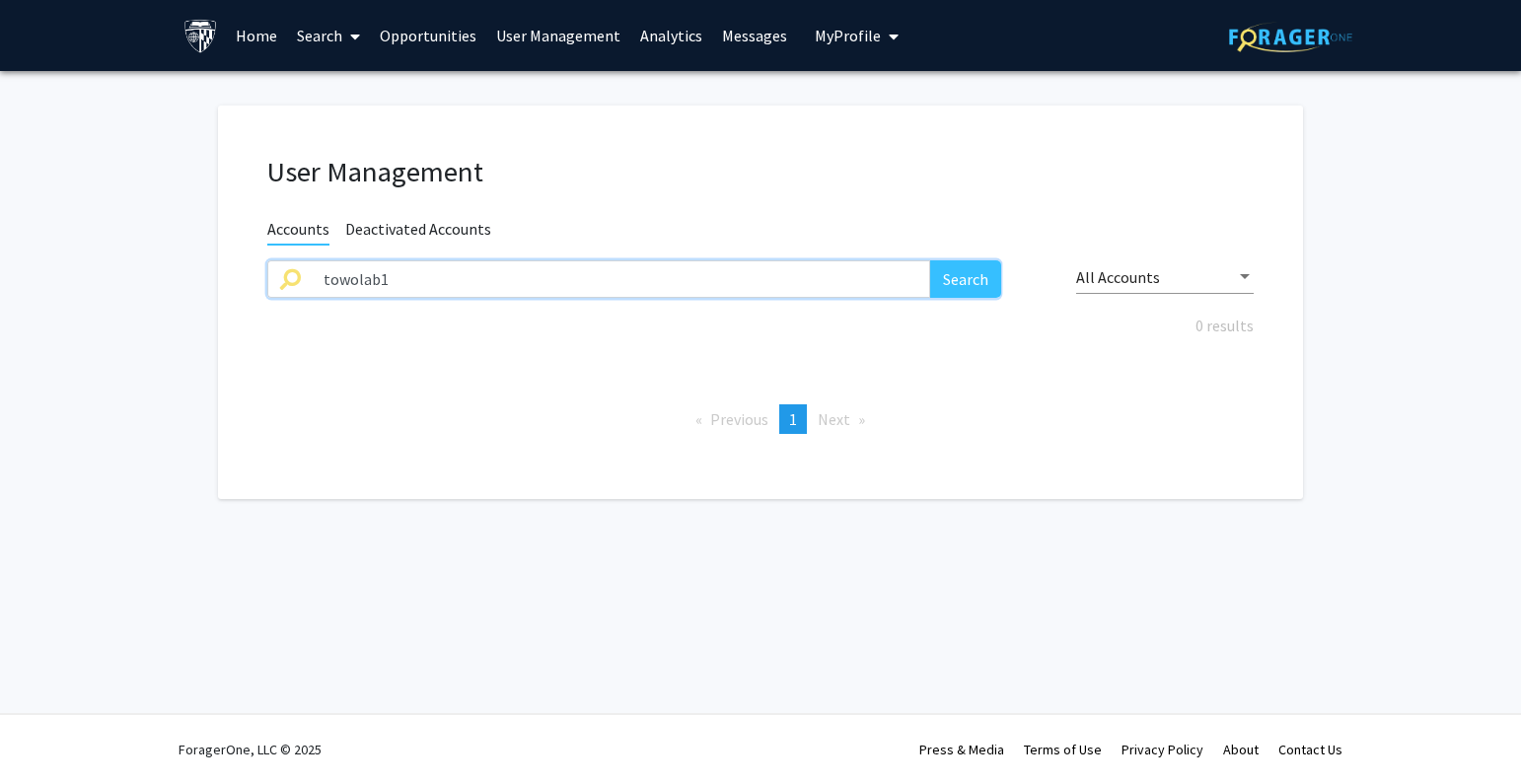 drag, startPoint x: 574, startPoint y: 290, endPoint x: 537, endPoint y: 288, distance: 37.054015 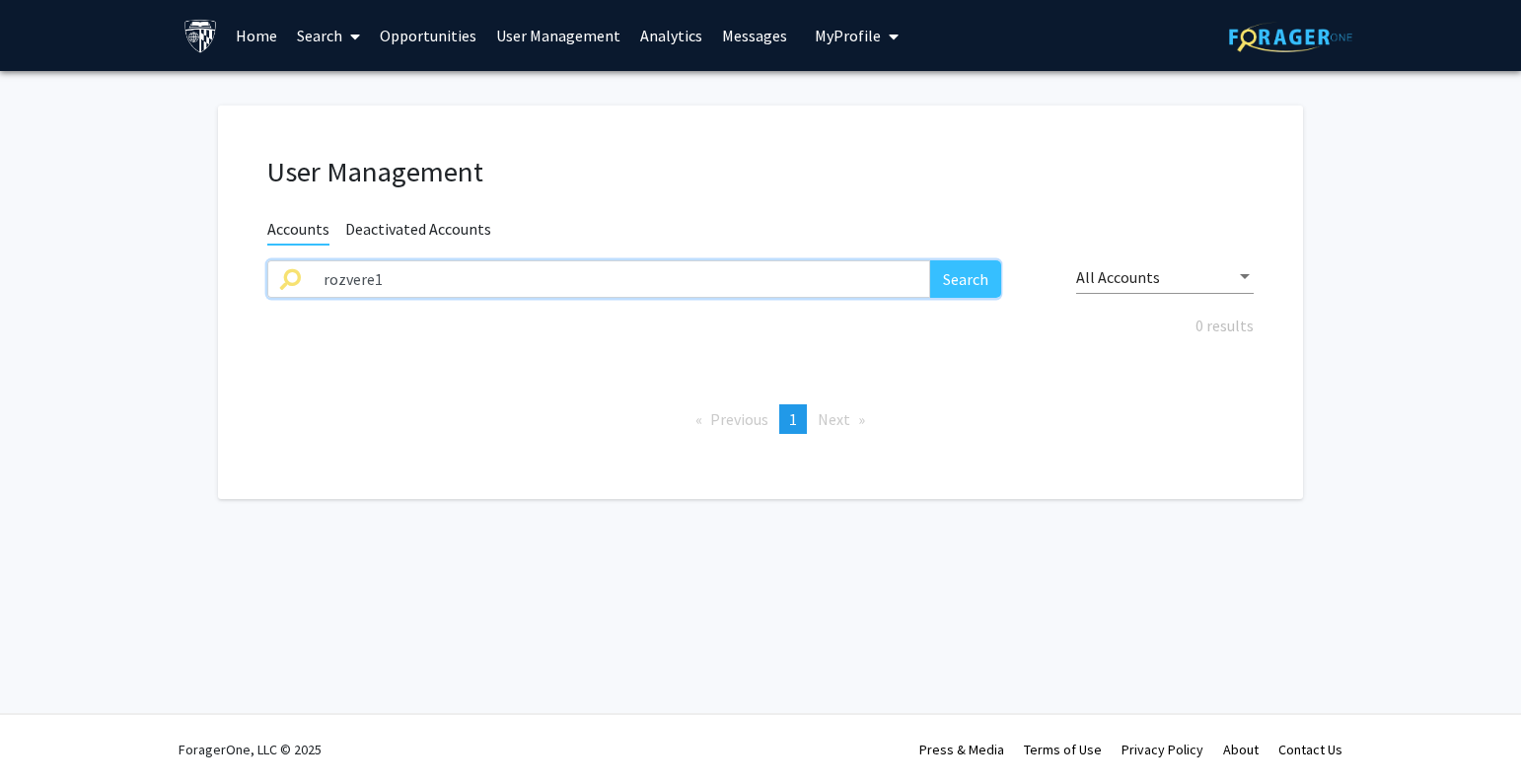 type on "rozvere1" 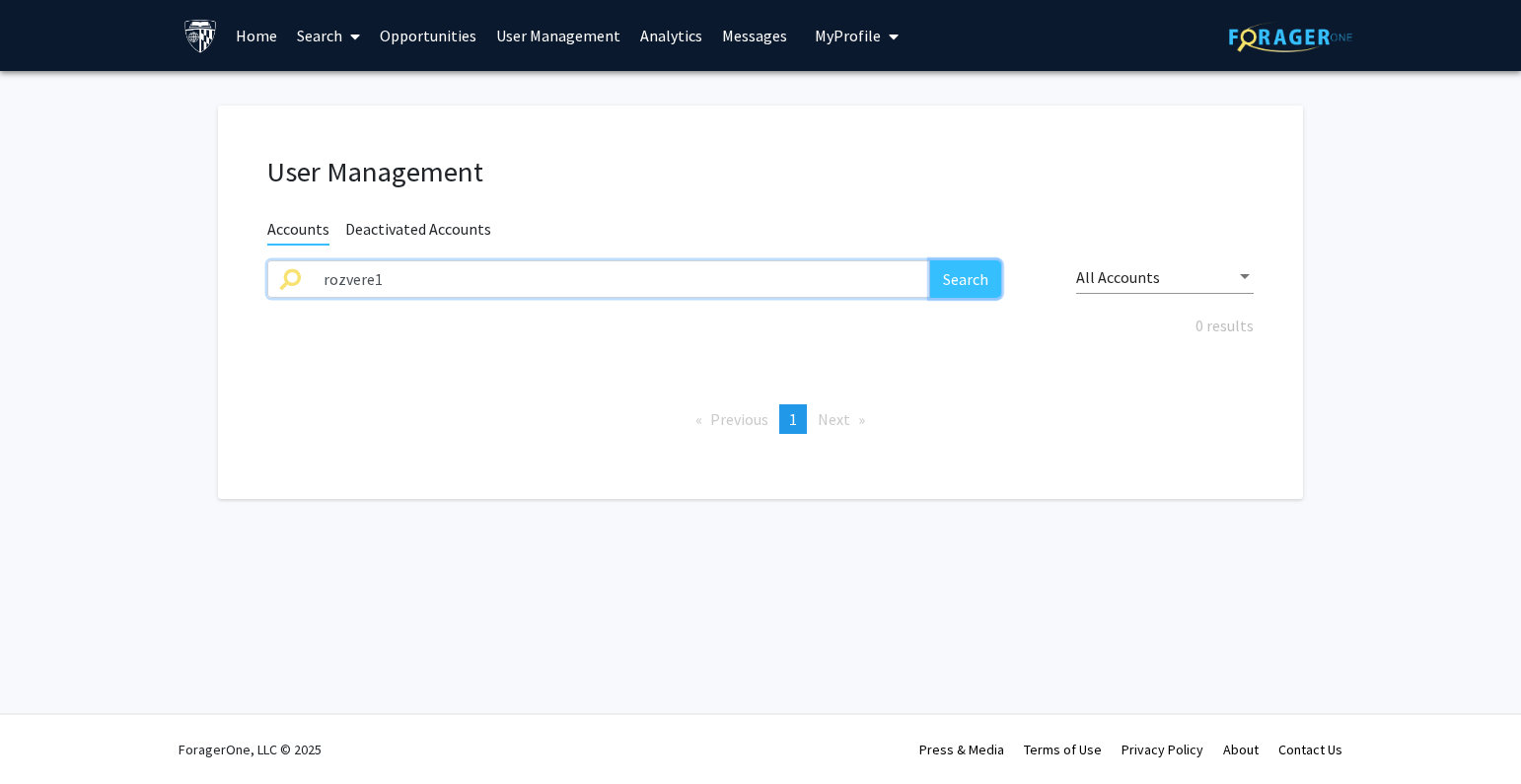 click on "Search" 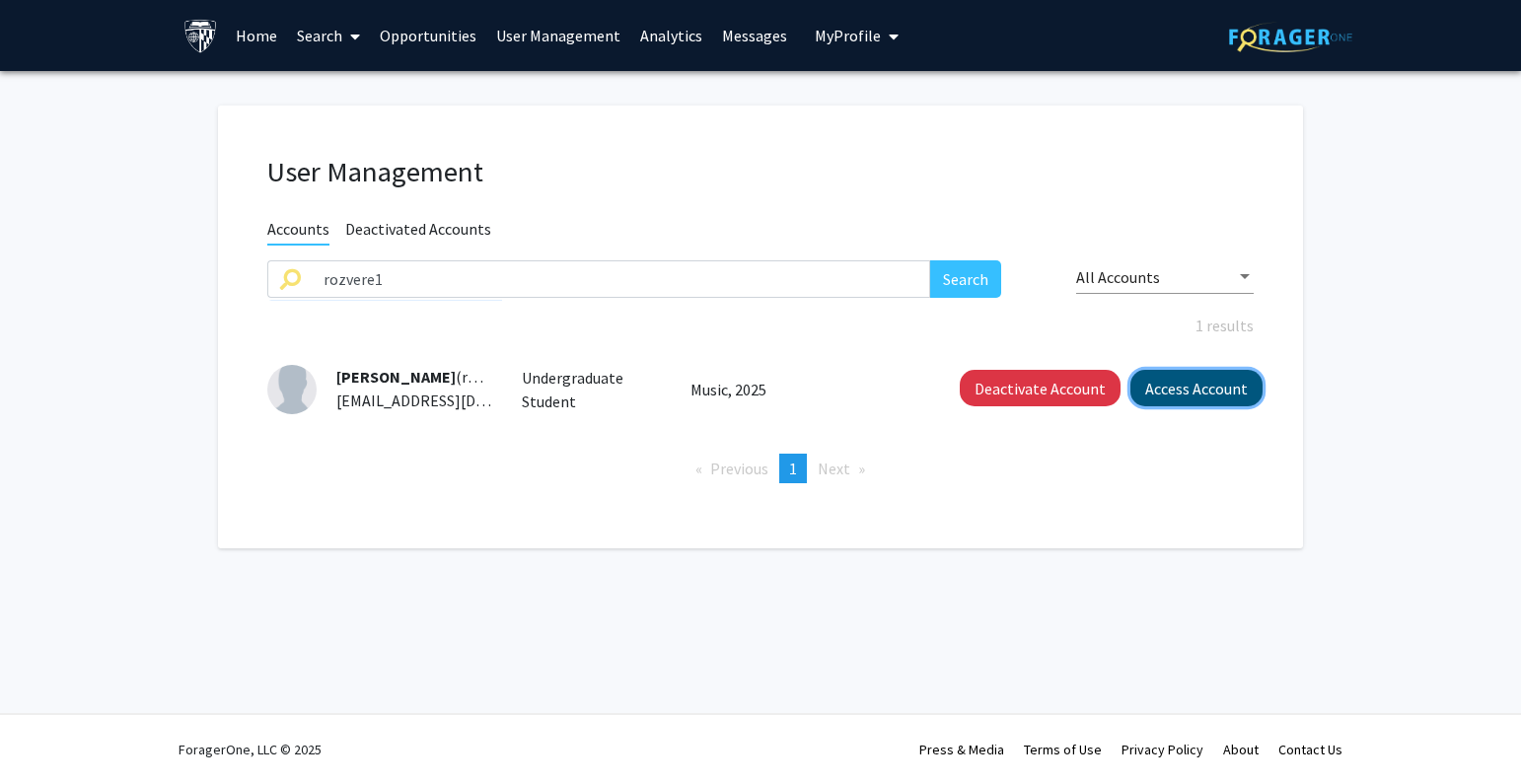 click on "Access Account" 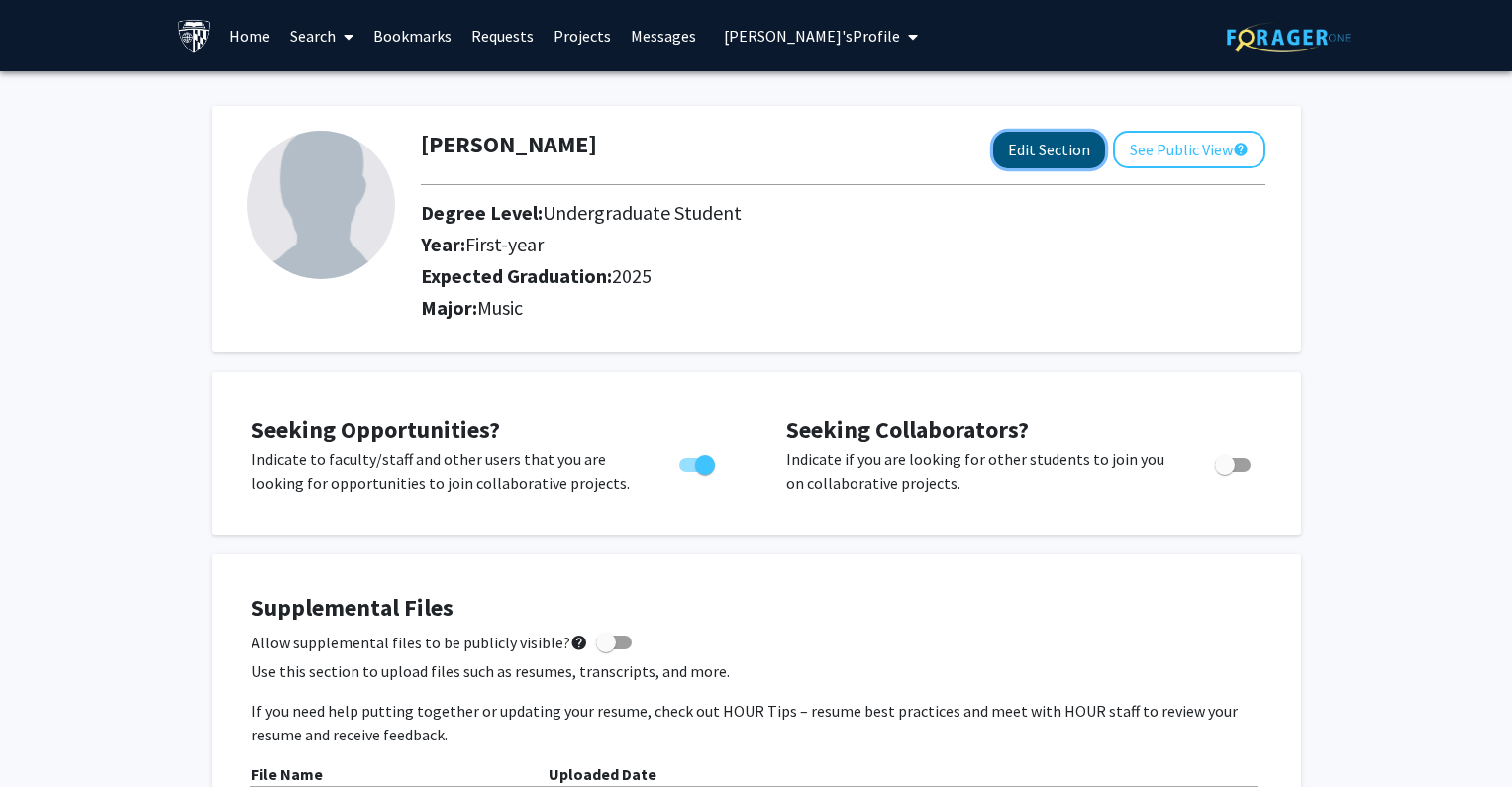 click on "Edit Section" 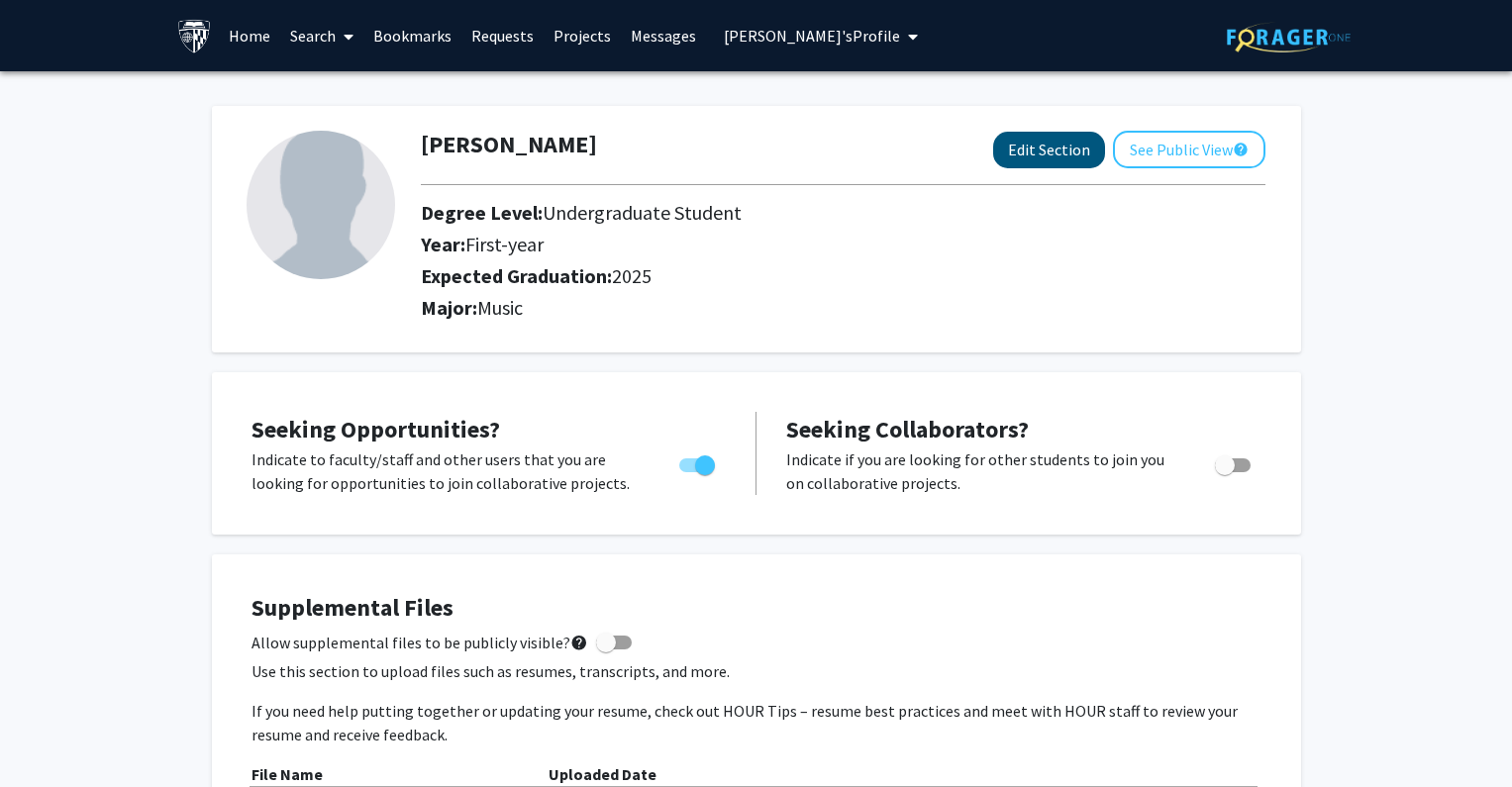 select on "first-year" 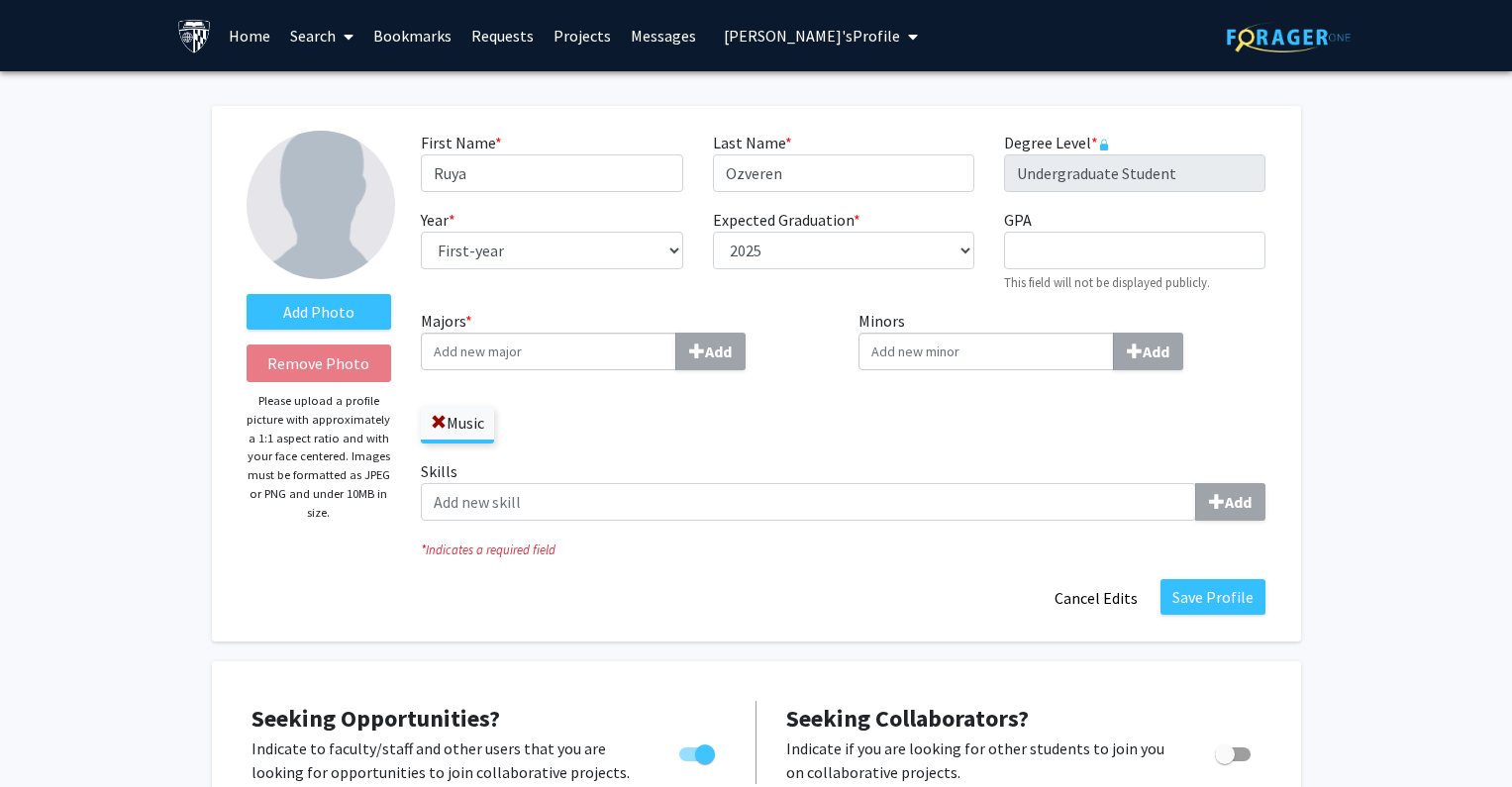 click on "Majors  * Add" at bounding box center [549, 351] 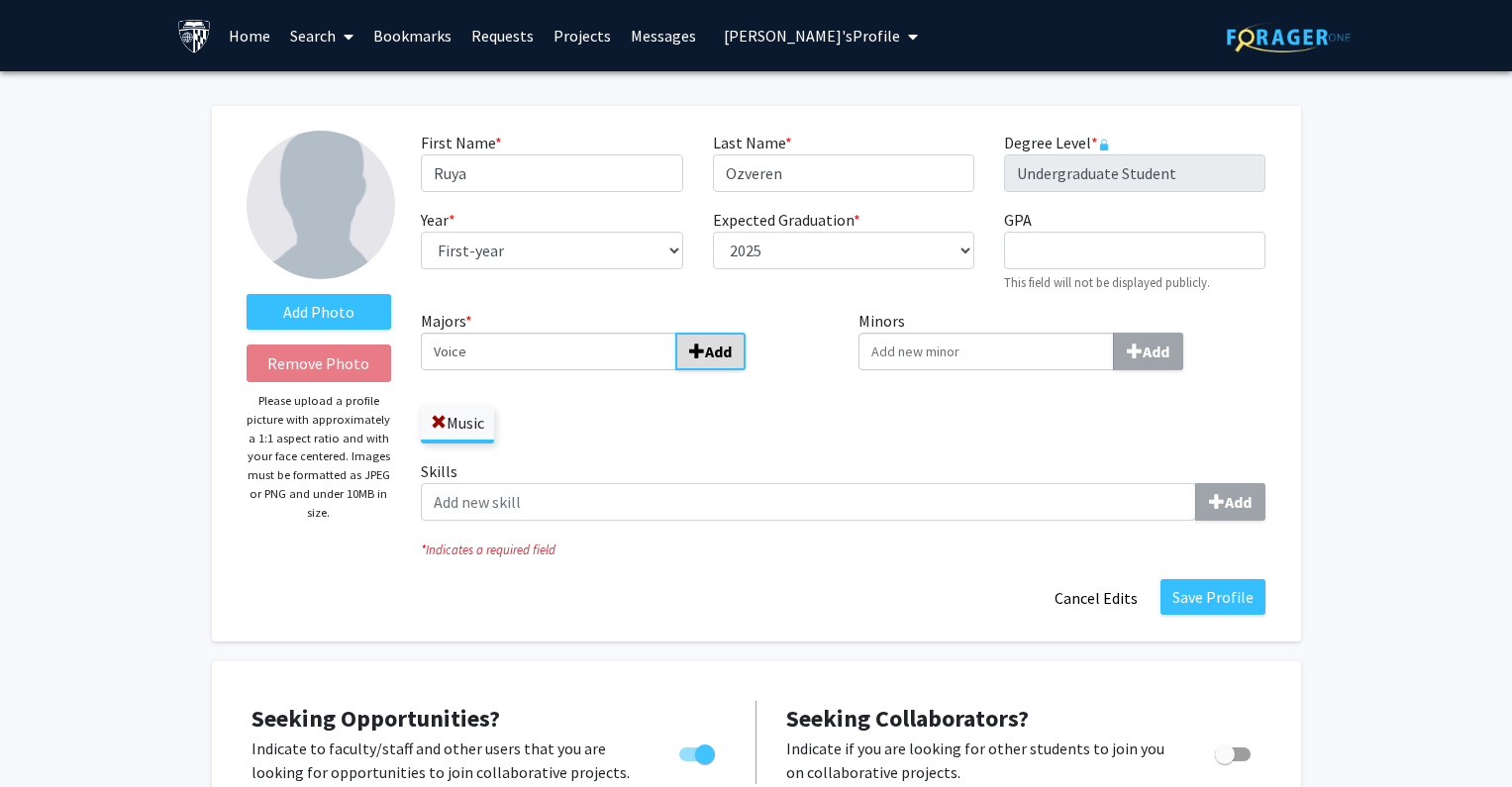 type on "Voice" 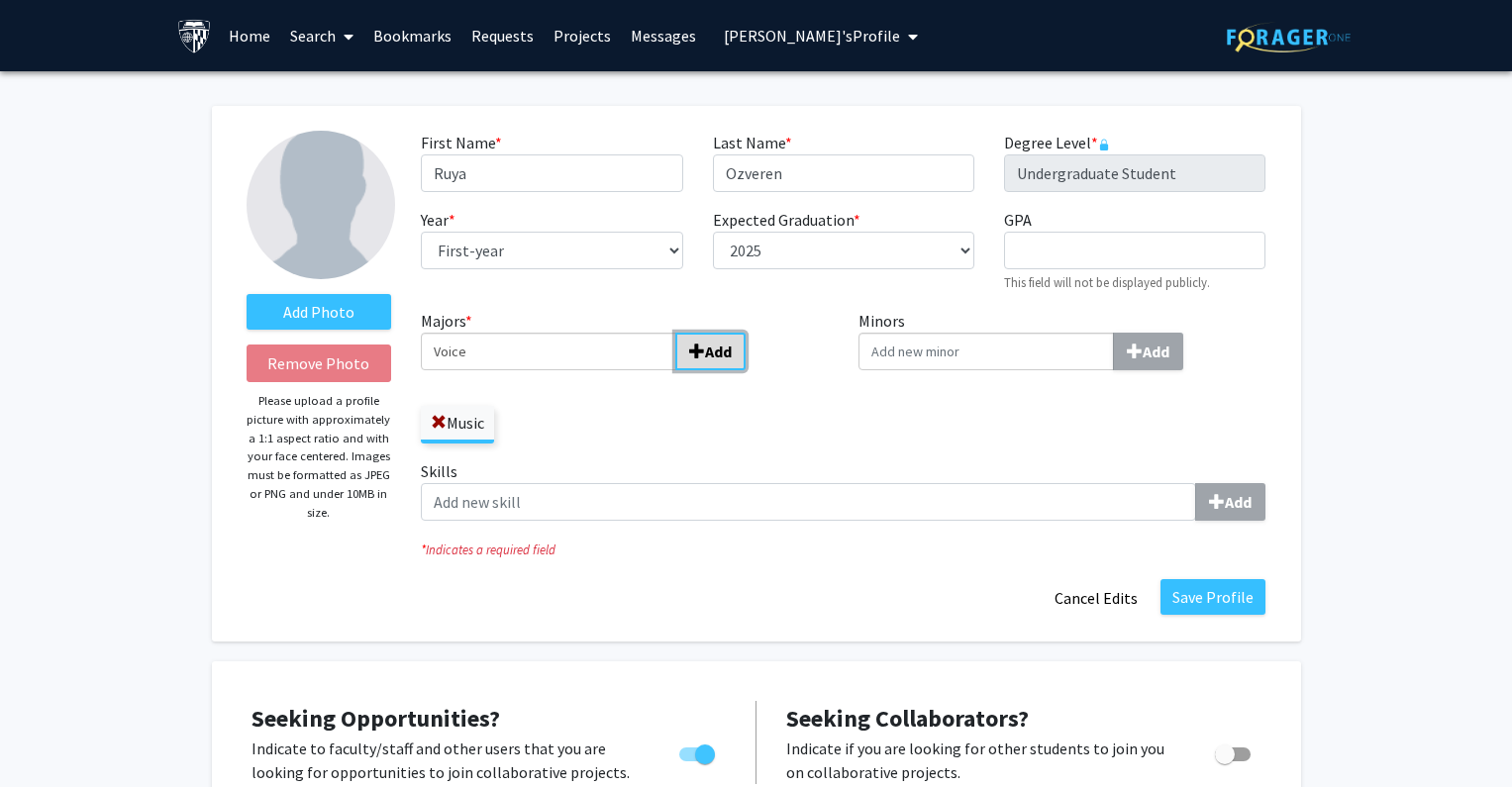 click 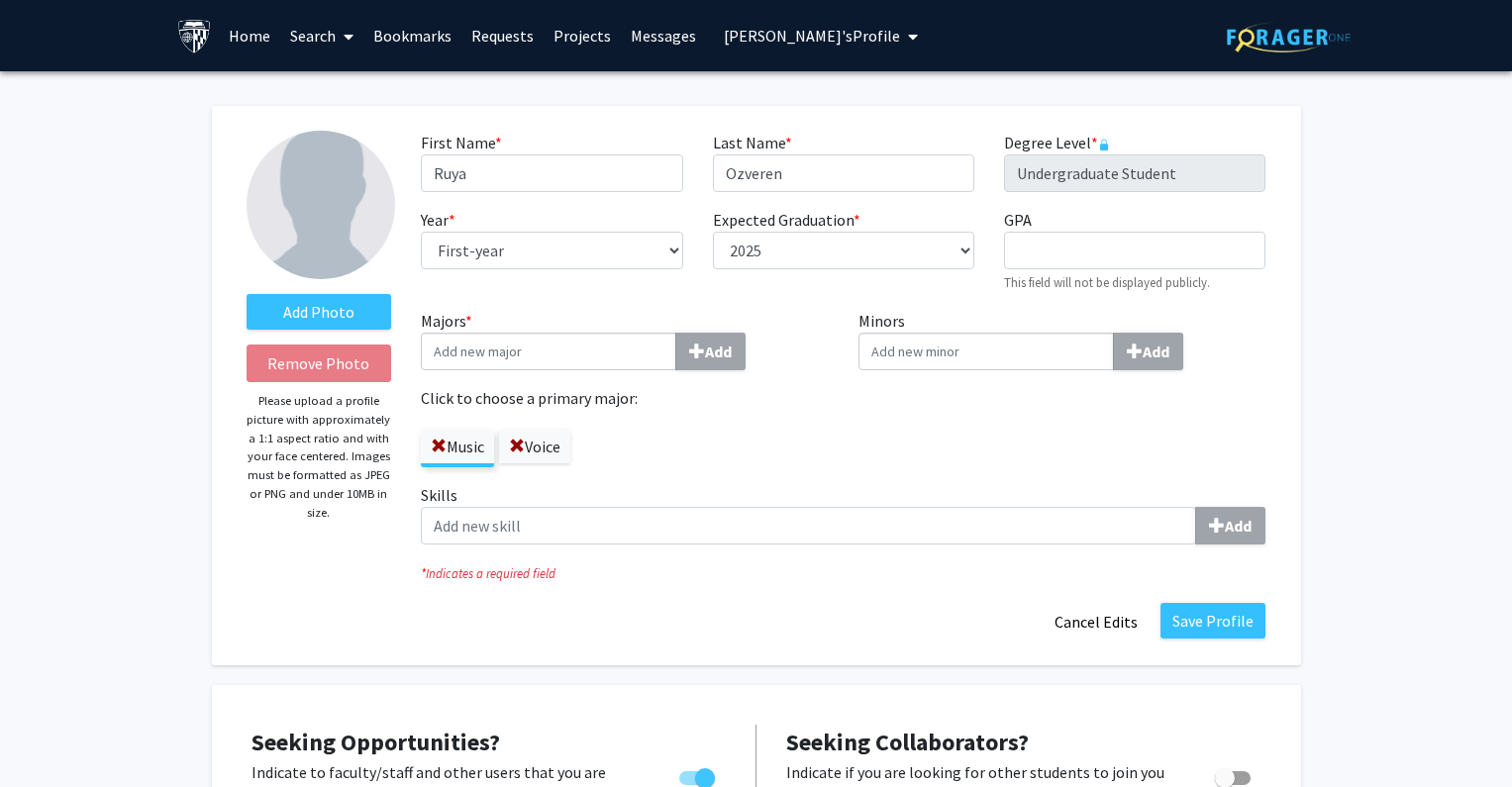 click on "Music" 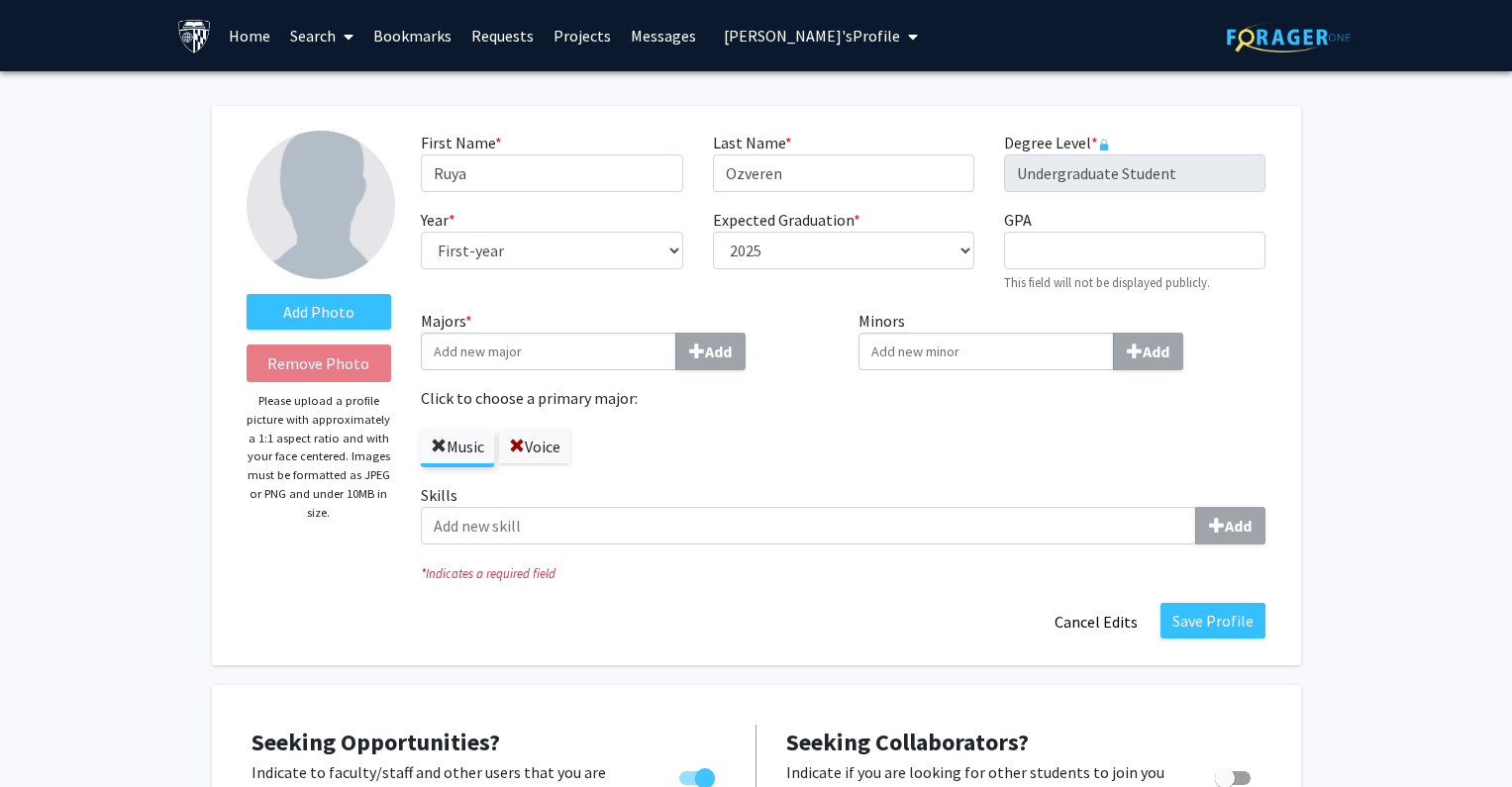 click 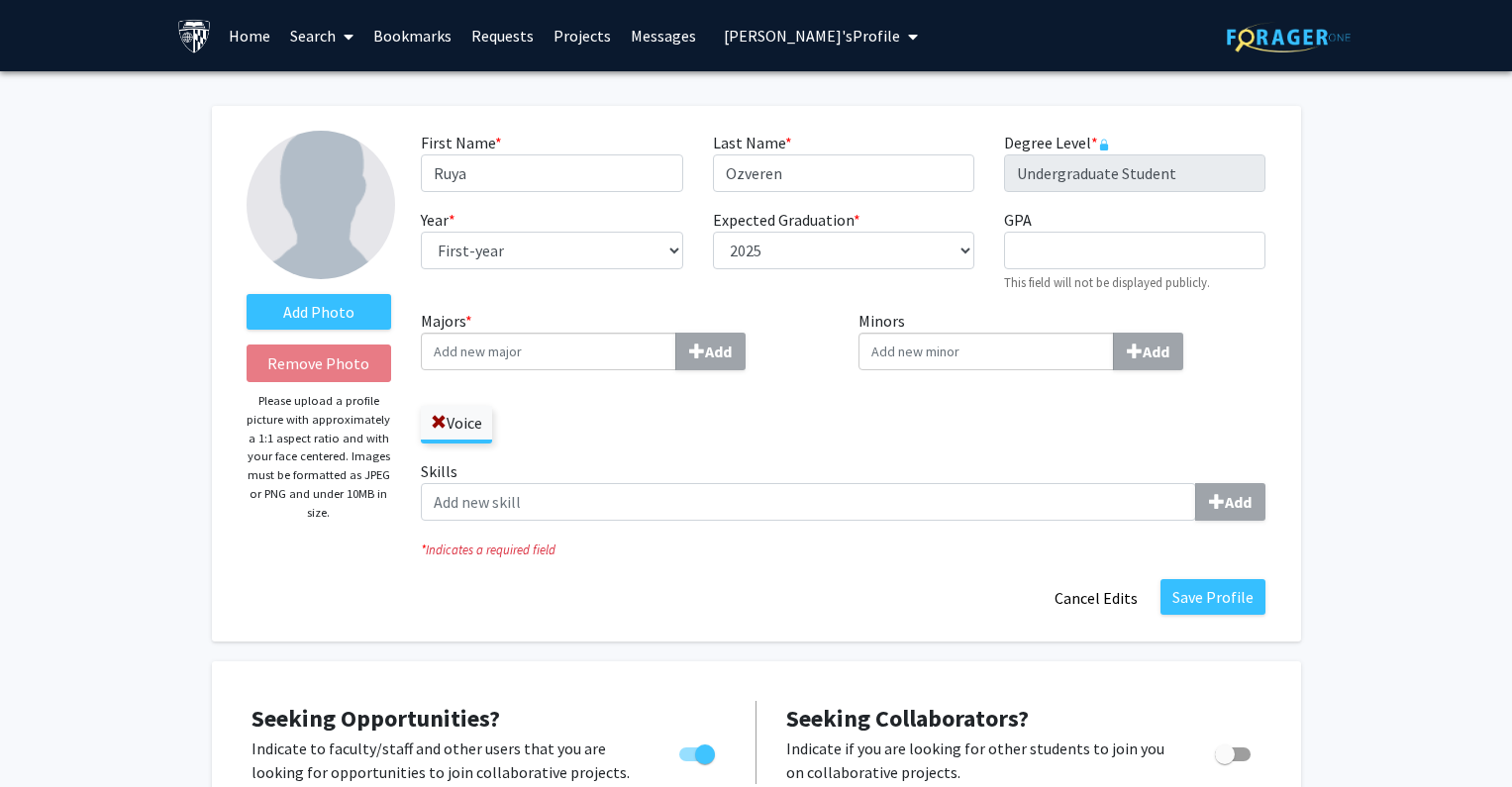 click on "Minors  Add" at bounding box center [986, 351] 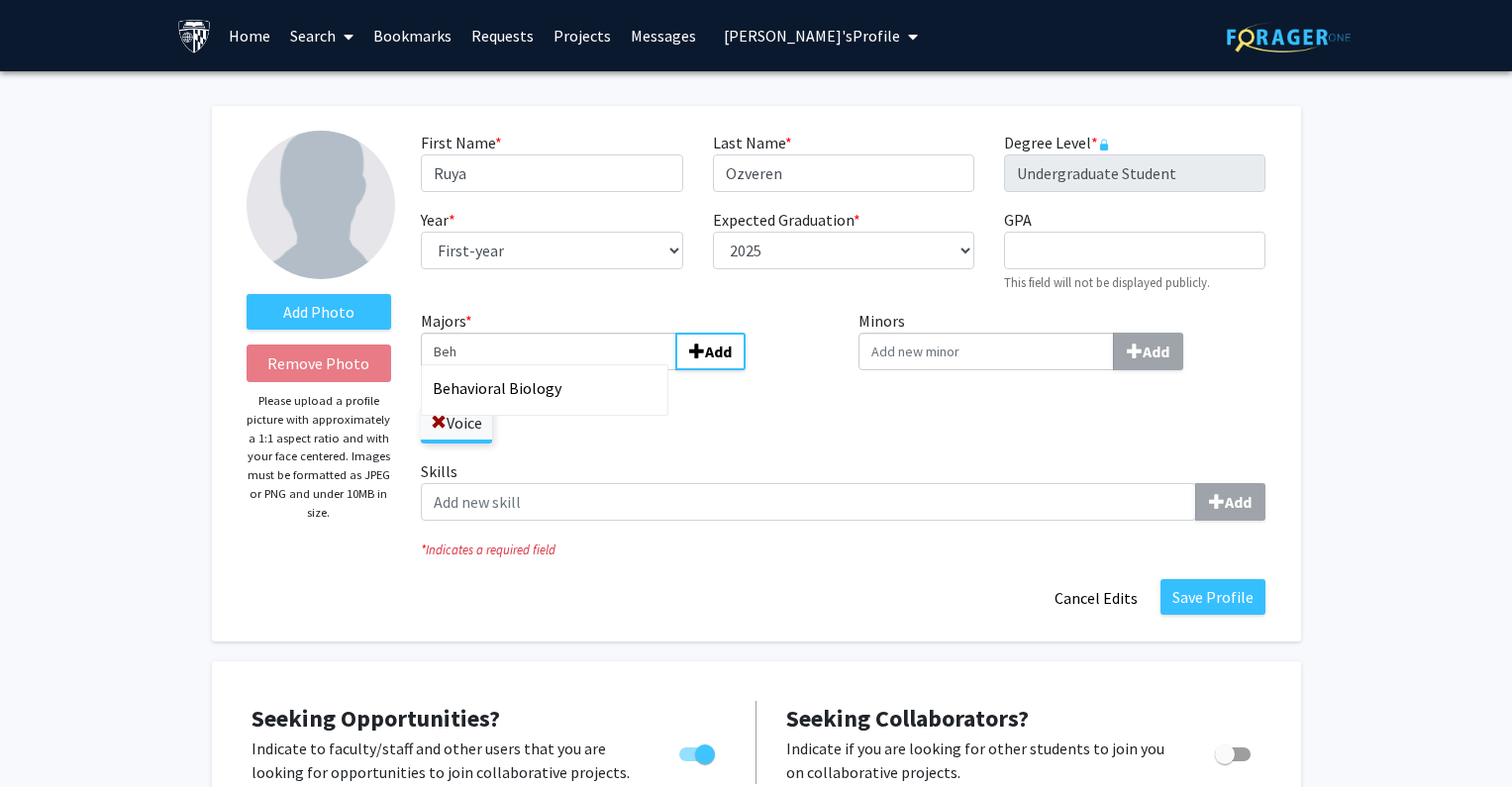 type on "Beh" 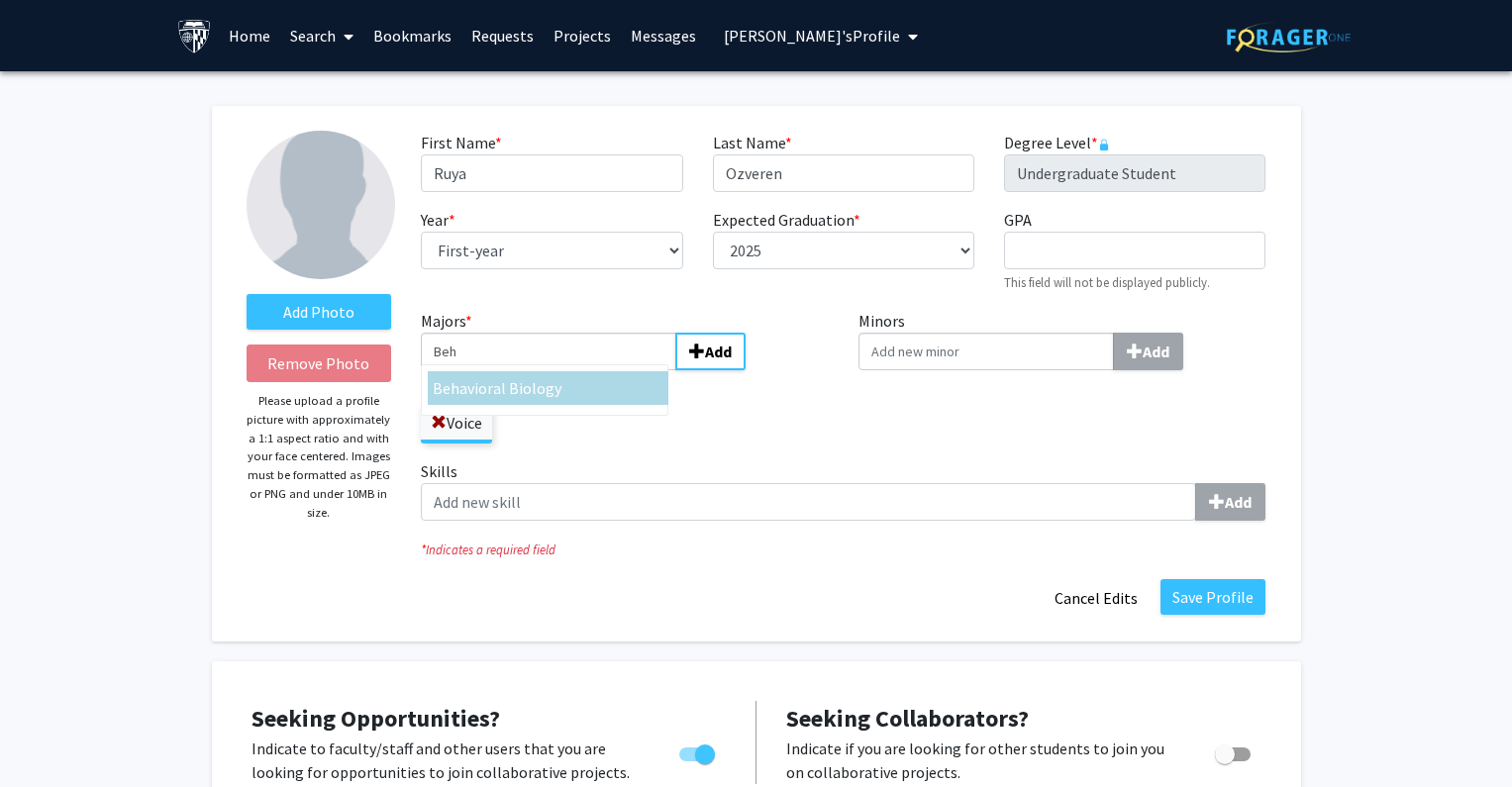 click on "avioral Biology" at bounding box center (510, 388) 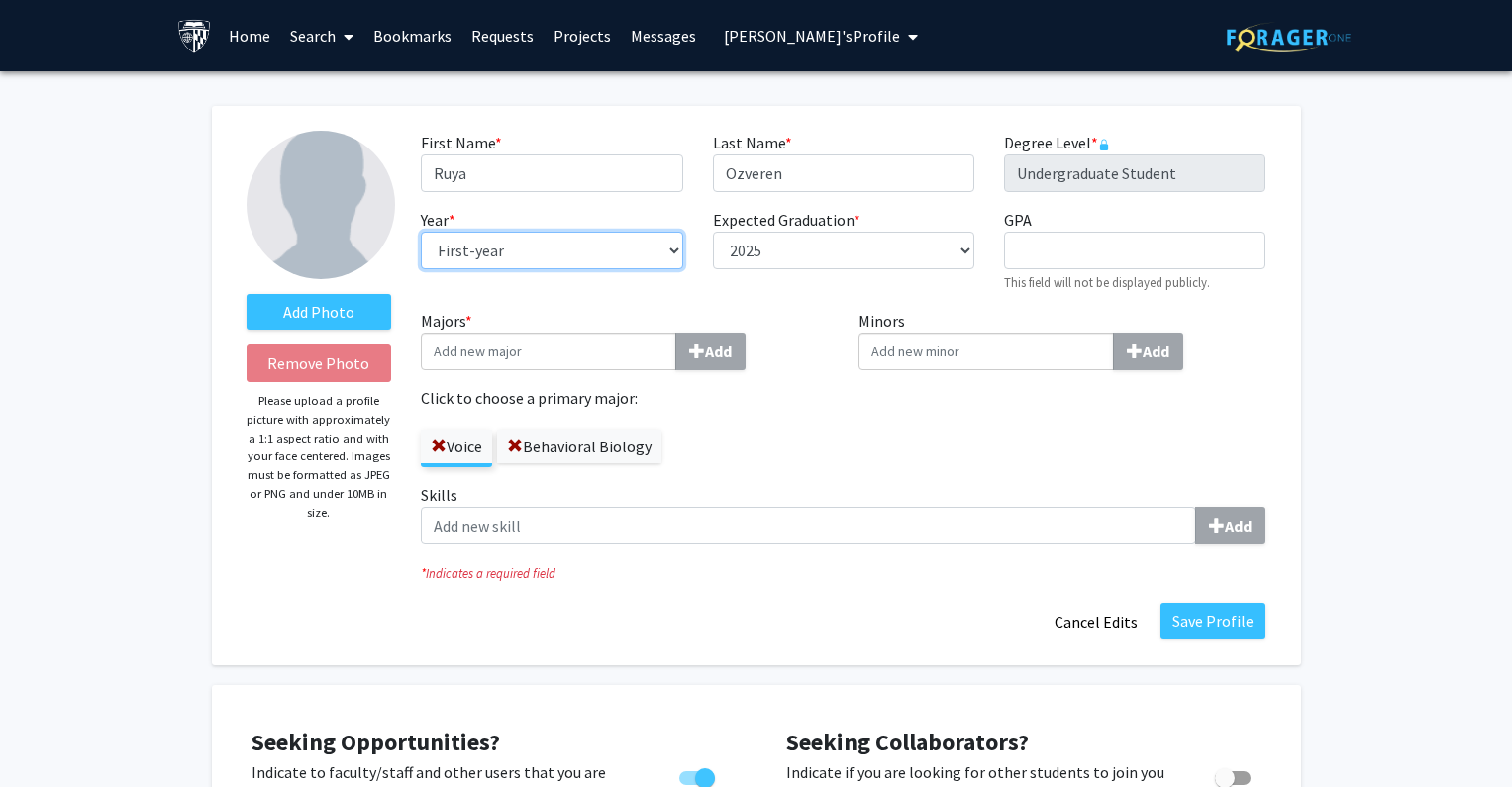 drag, startPoint x: 603, startPoint y: 245, endPoint x: 594, endPoint y: 262, distance: 19.23538 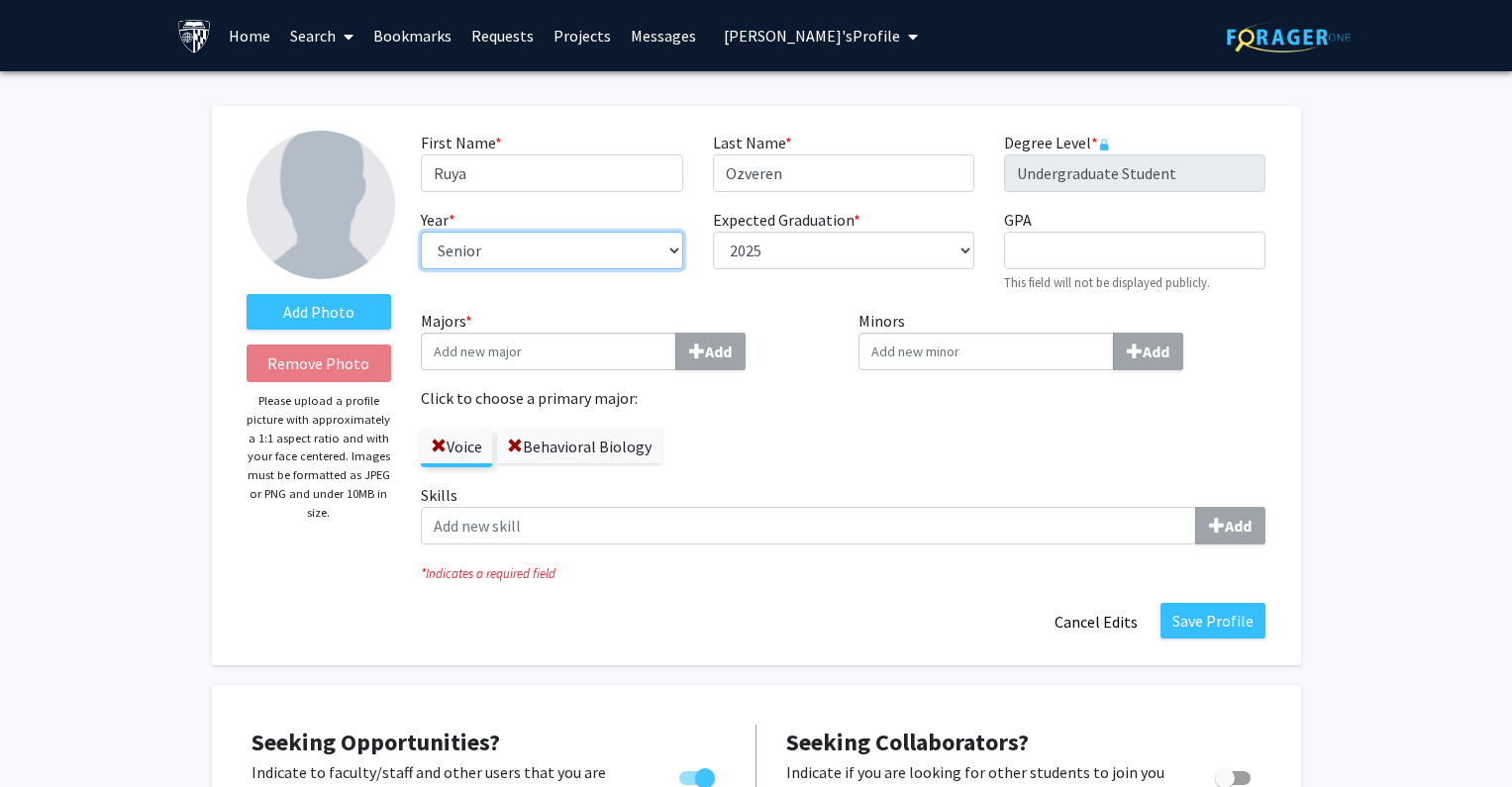 click on "---  First-year   Sophomore   Junior   Senior   Postbaccalaureate Certificate" at bounding box center (552, 250) 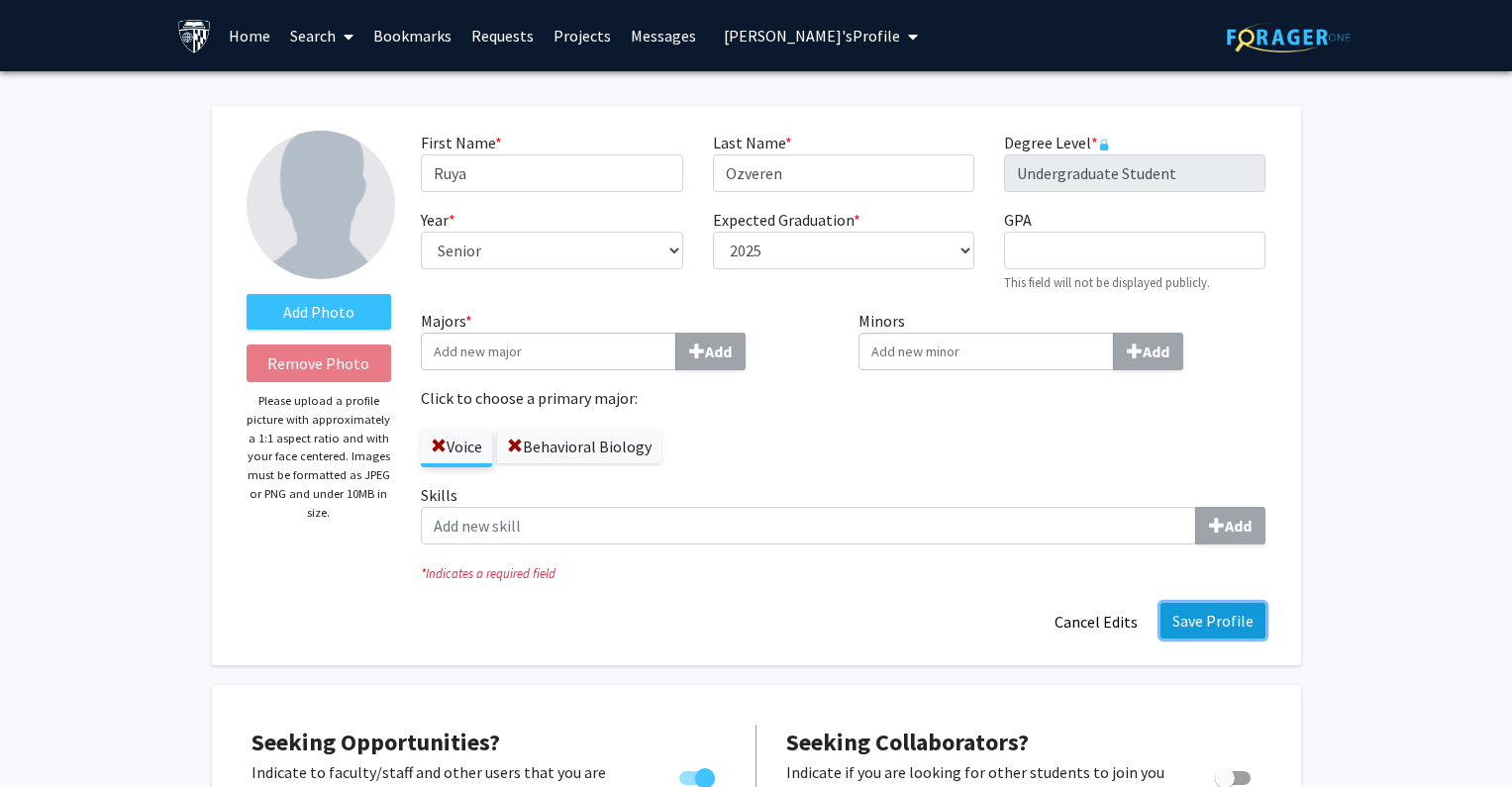 click on "Save Profile" 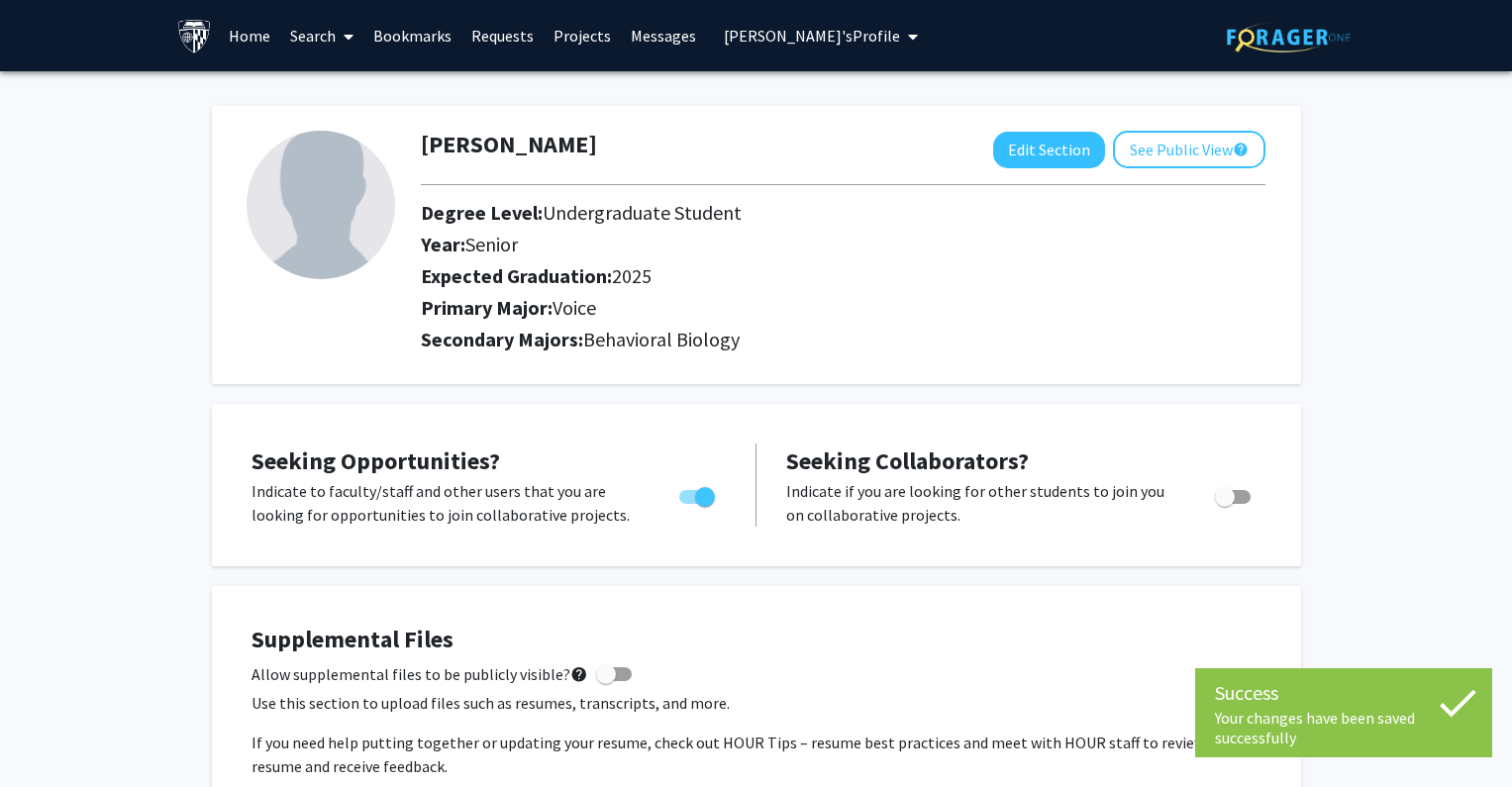 click on "[PERSON_NAME]'s   Profile" at bounding box center [812, 36] 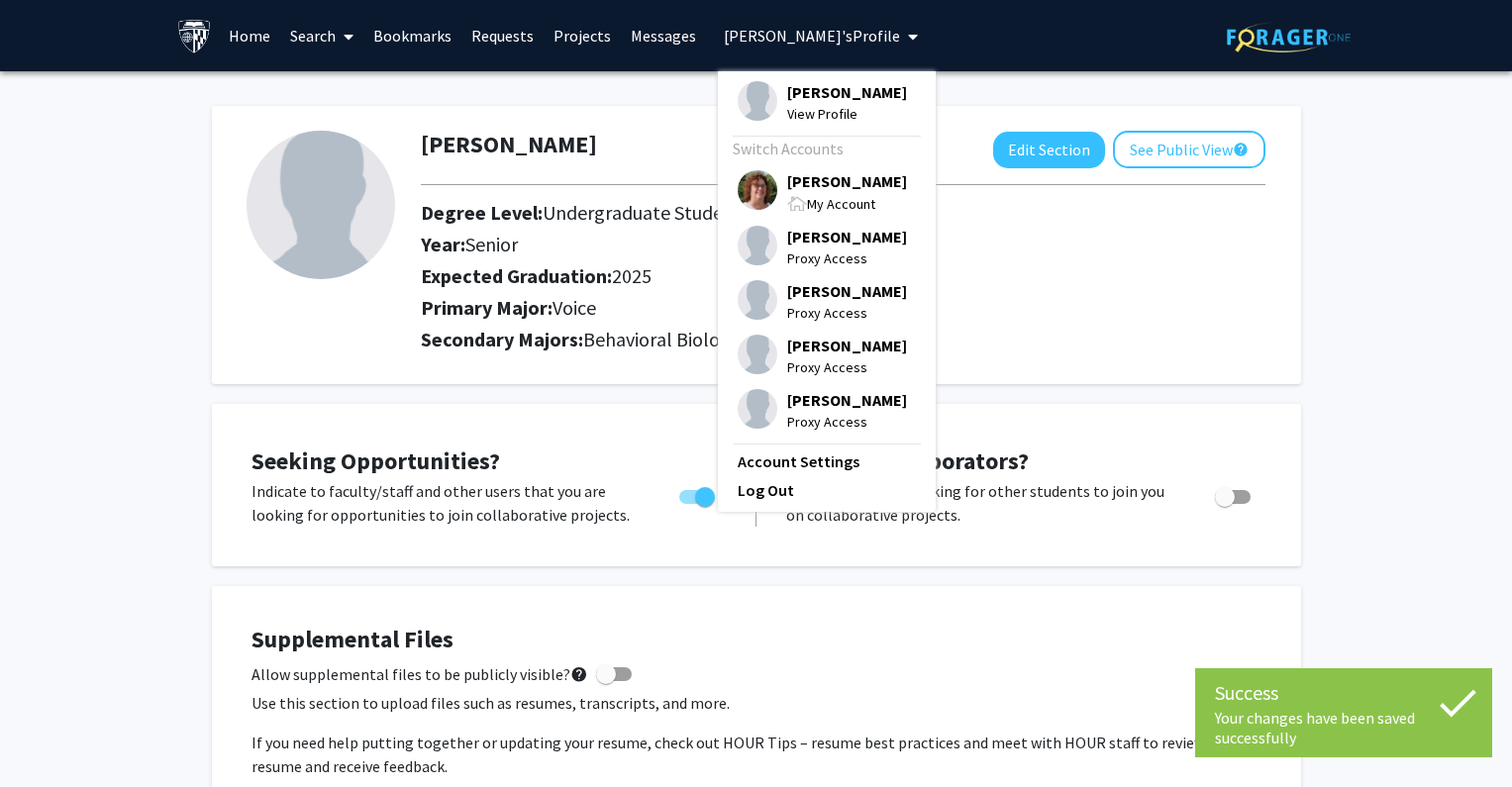 click on "[PERSON_NAME]" at bounding box center [847, 181] 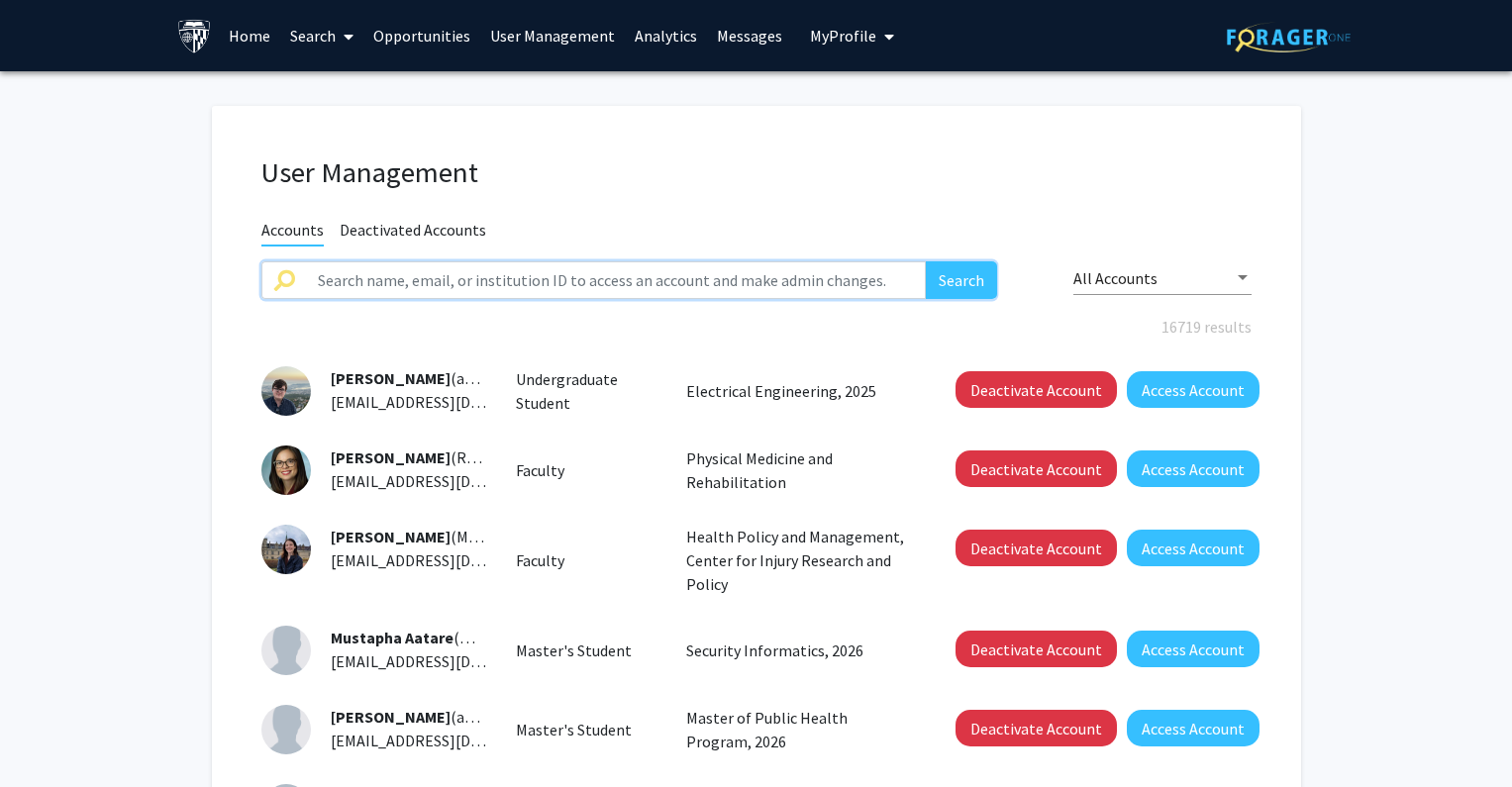click 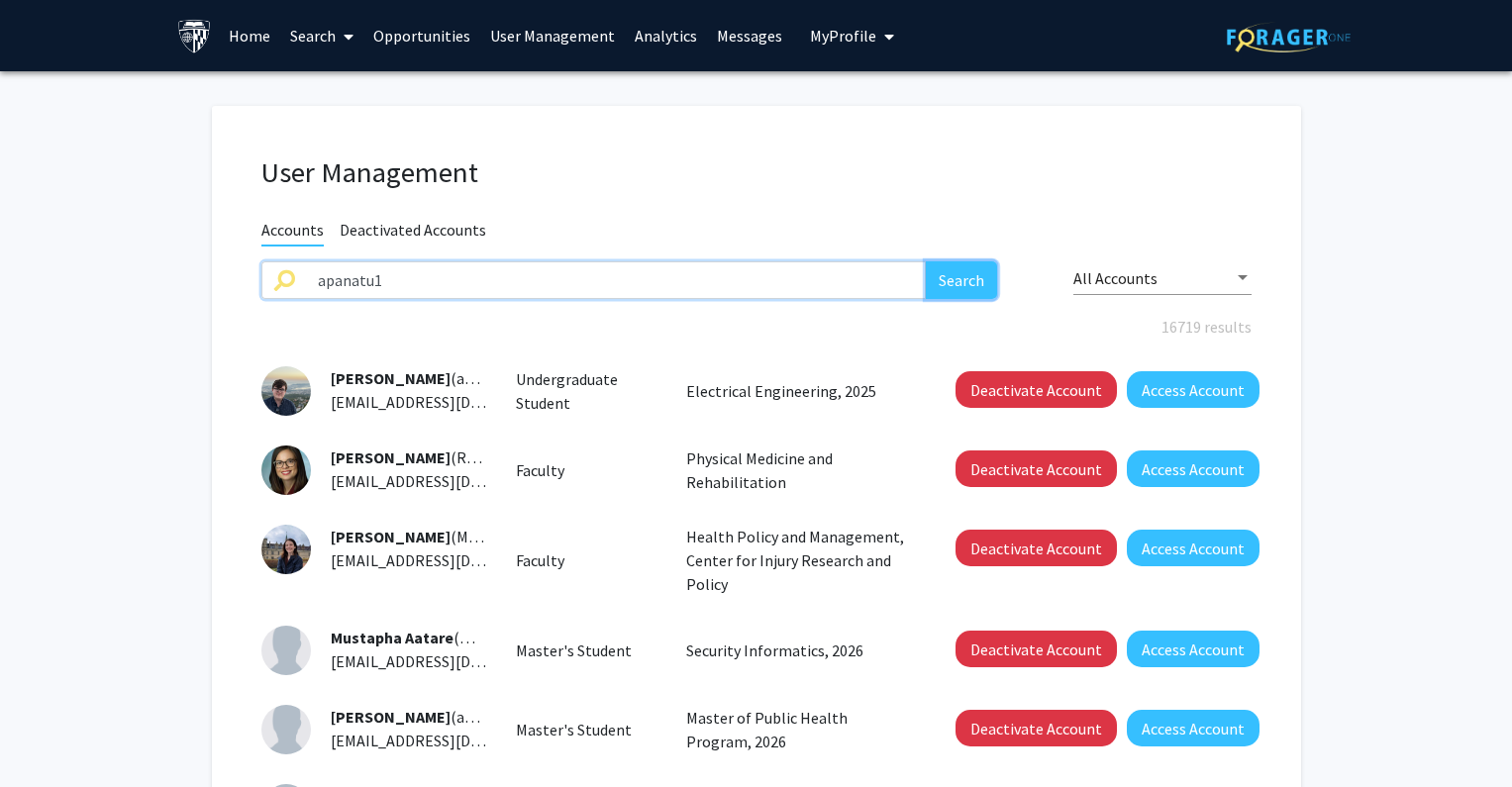 click on "Search" 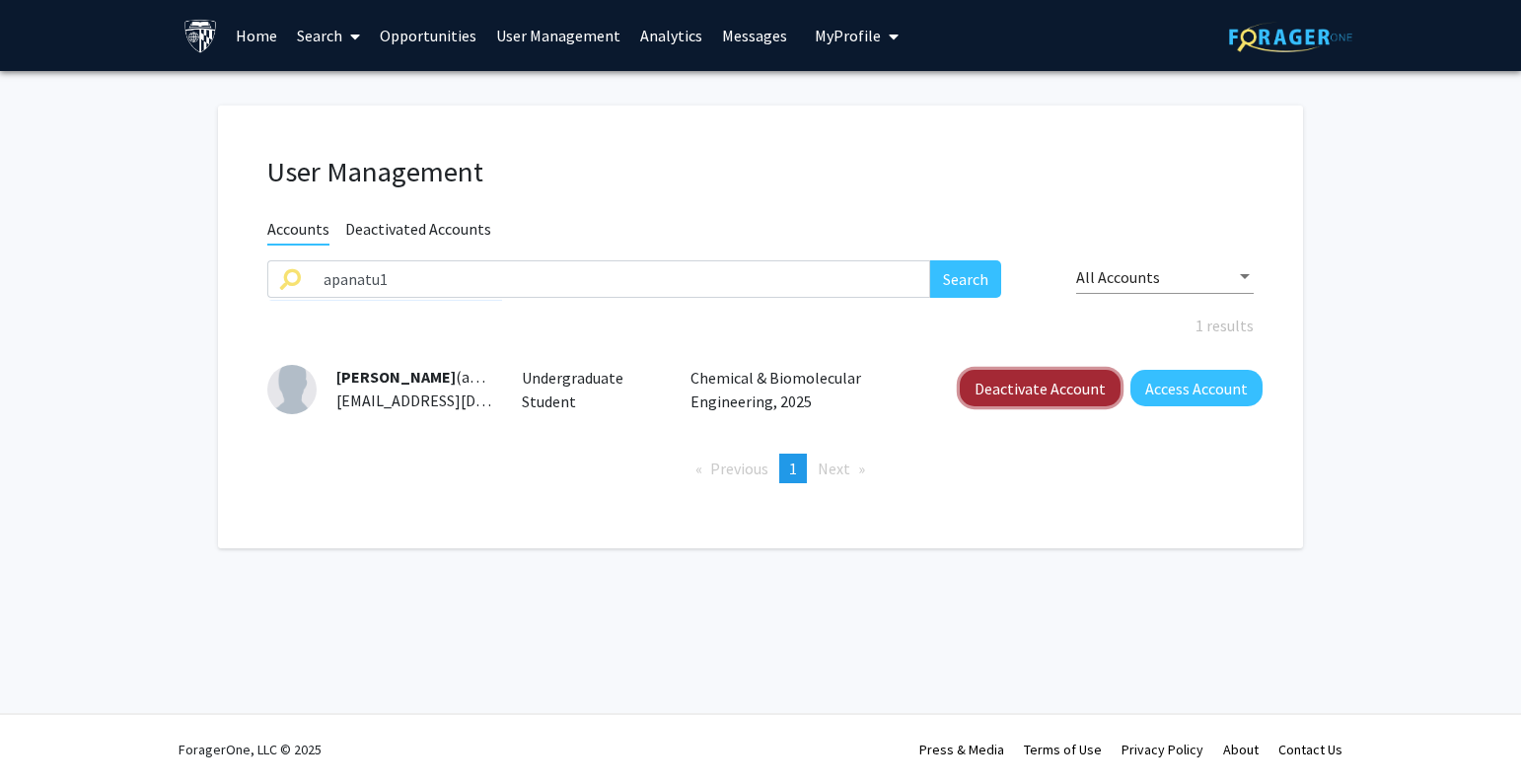 click on "Deactivate Account" 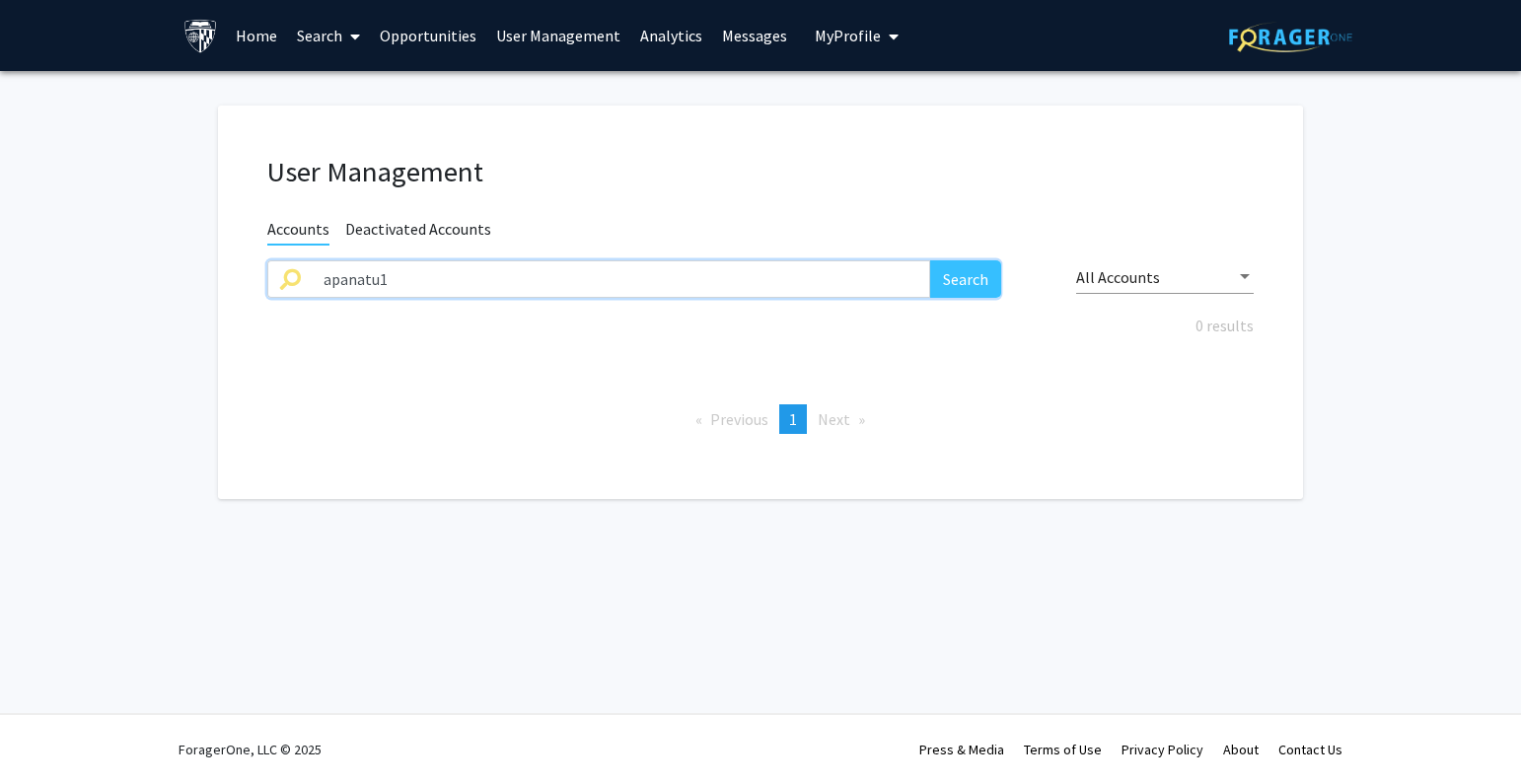 drag, startPoint x: 483, startPoint y: 284, endPoint x: 249, endPoint y: 292, distance: 234.13671 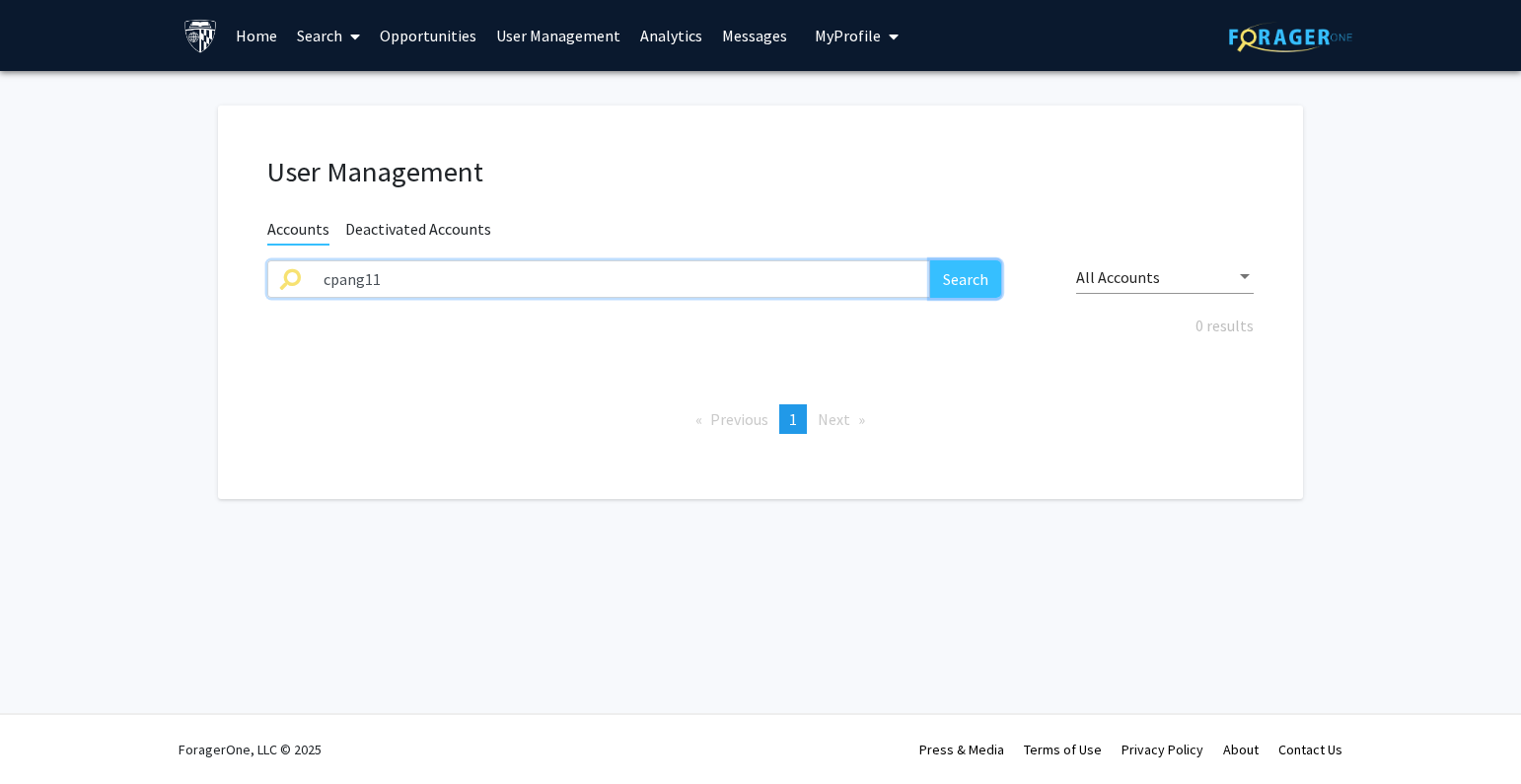 click on "Search" 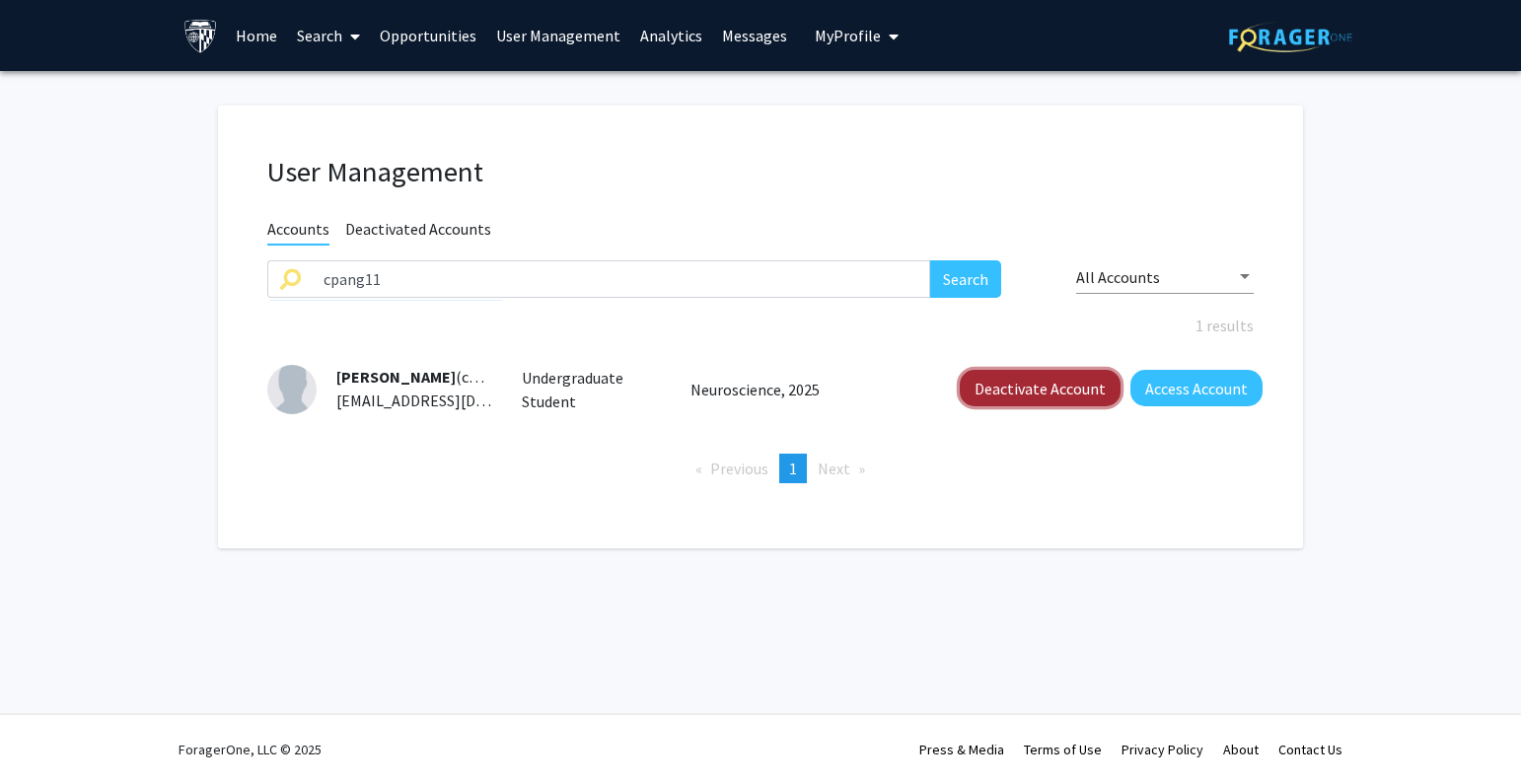 click on "Deactivate Account" 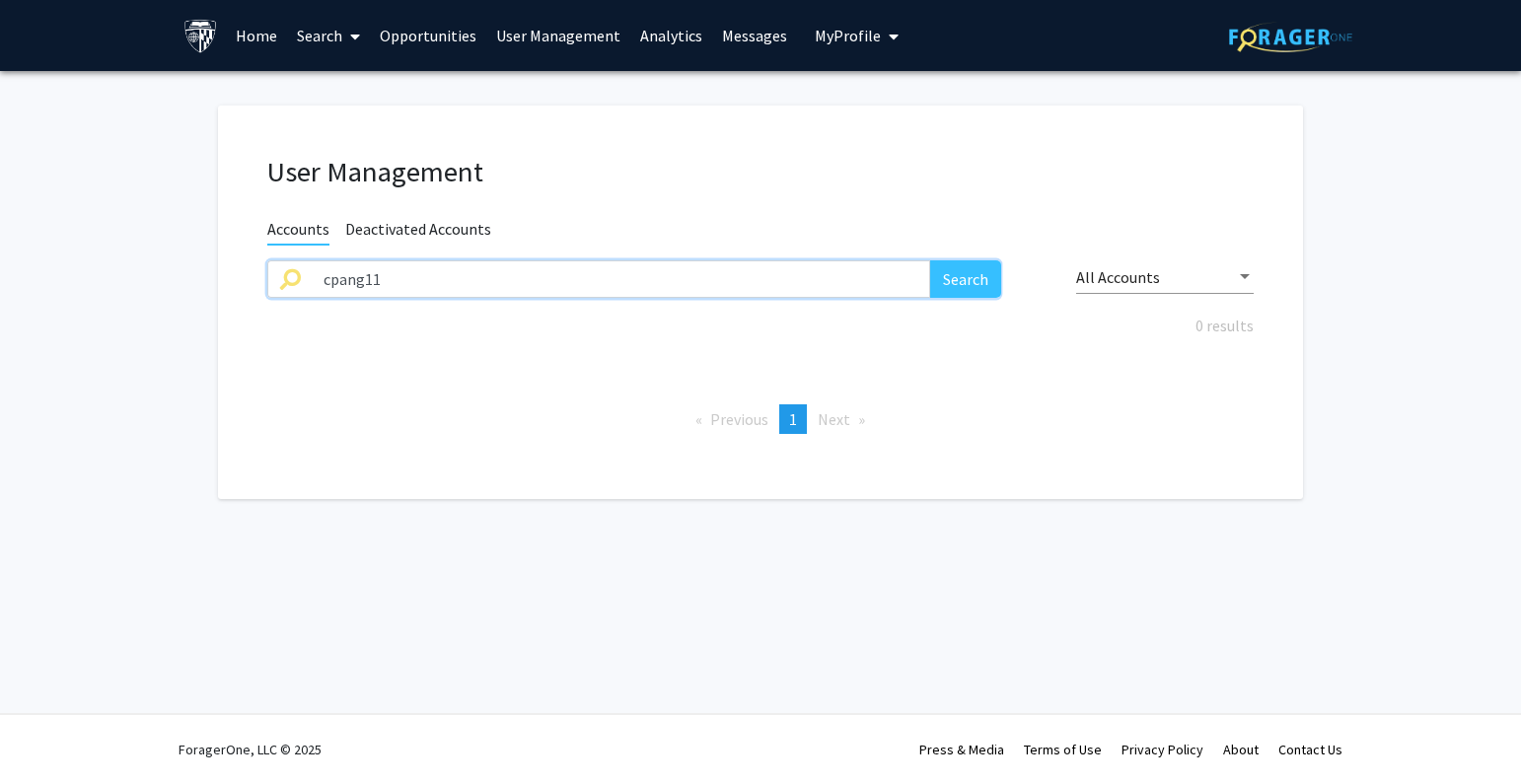 drag, startPoint x: 473, startPoint y: 290, endPoint x: 148, endPoint y: 292, distance: 325.00615 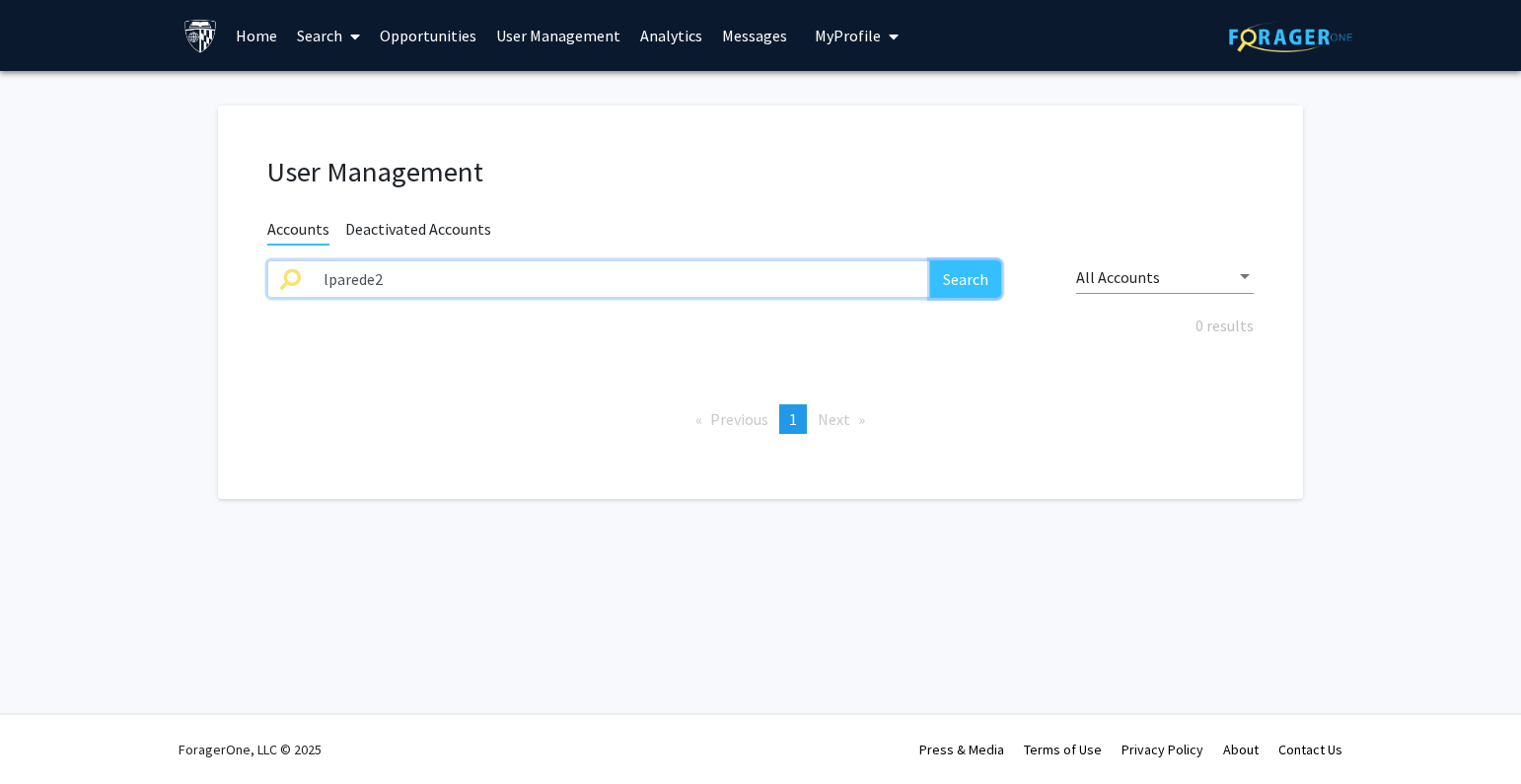 click on "Search" 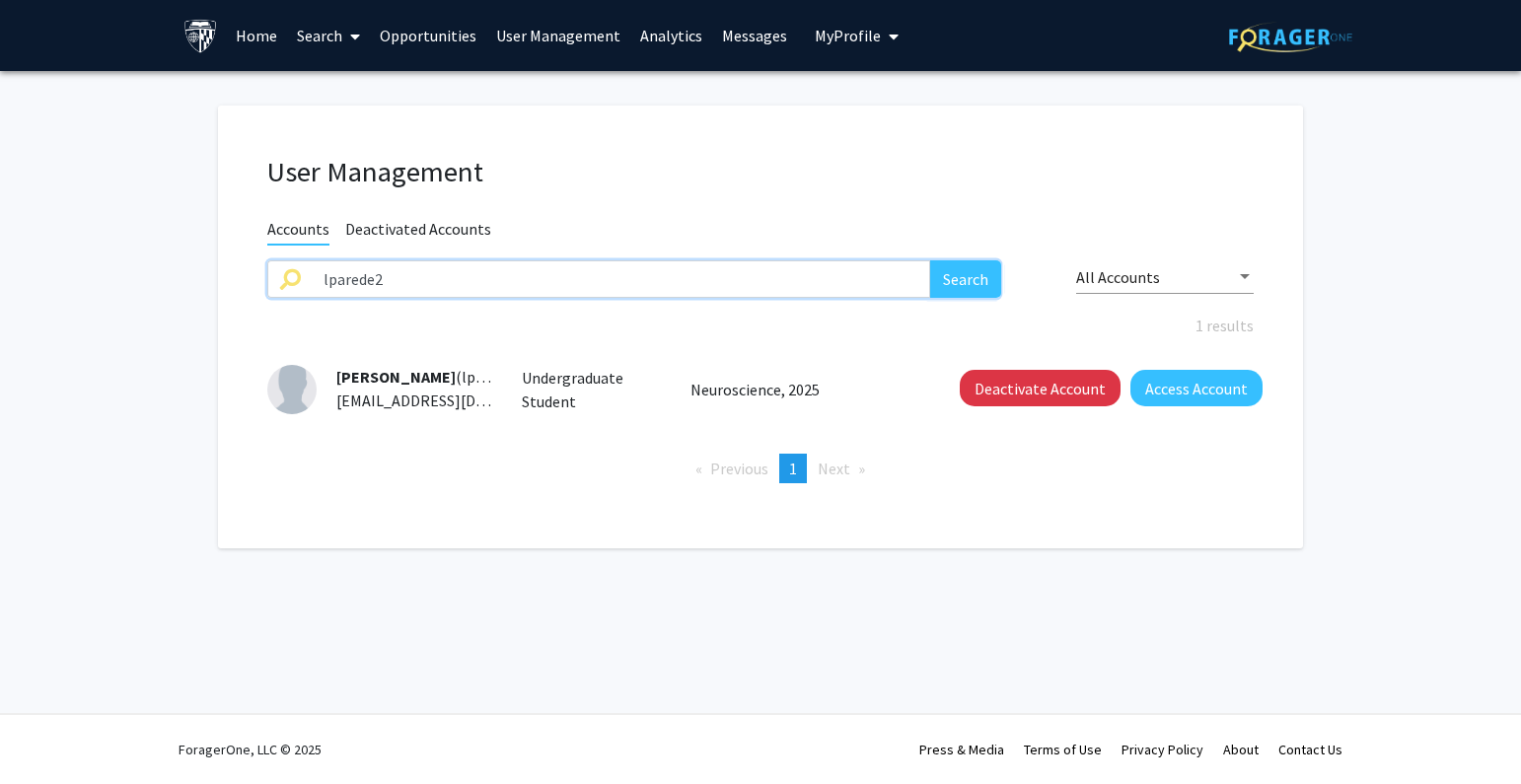 drag, startPoint x: 439, startPoint y: 266, endPoint x: 221, endPoint y: 267, distance: 218.00229 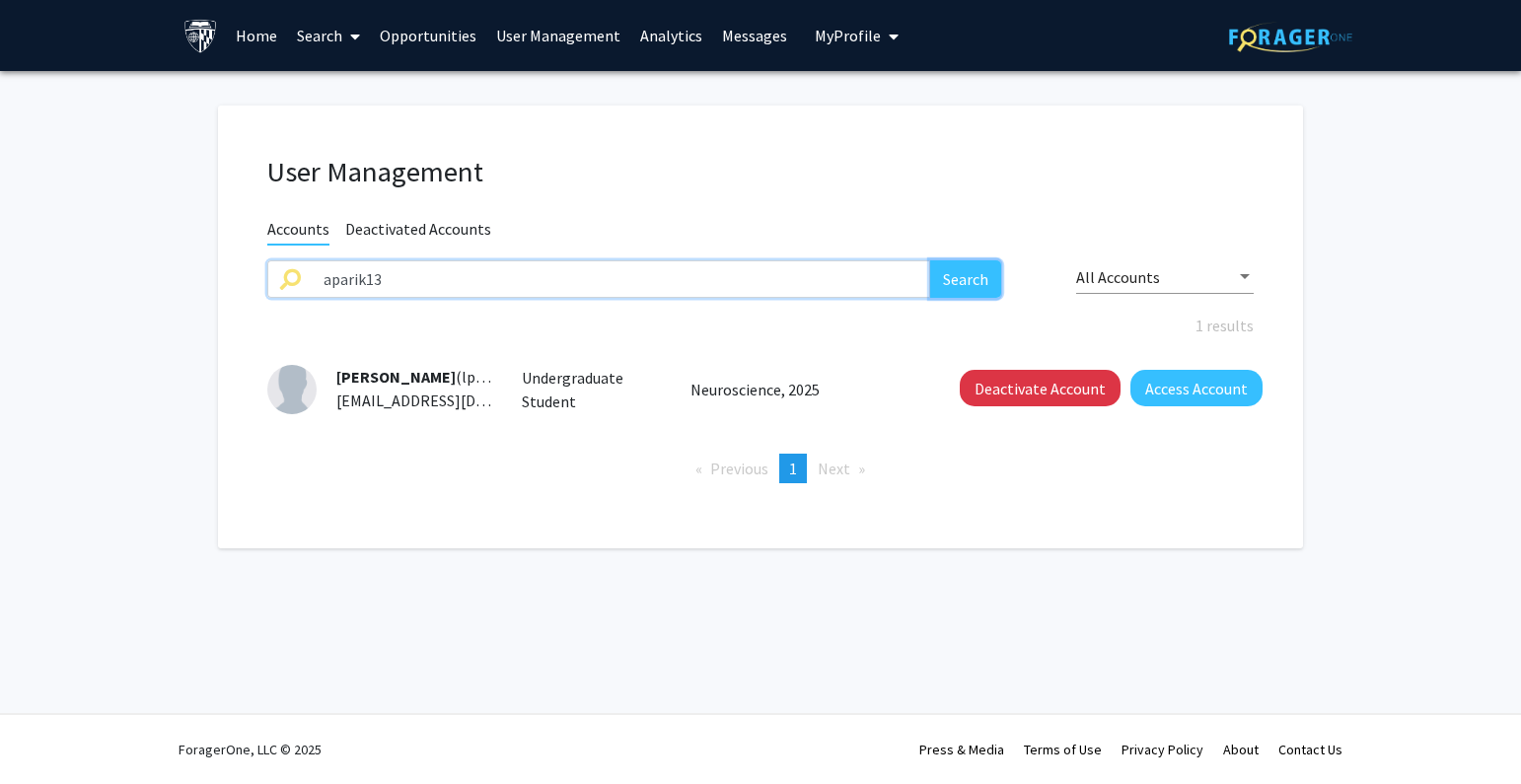 click on "Search" 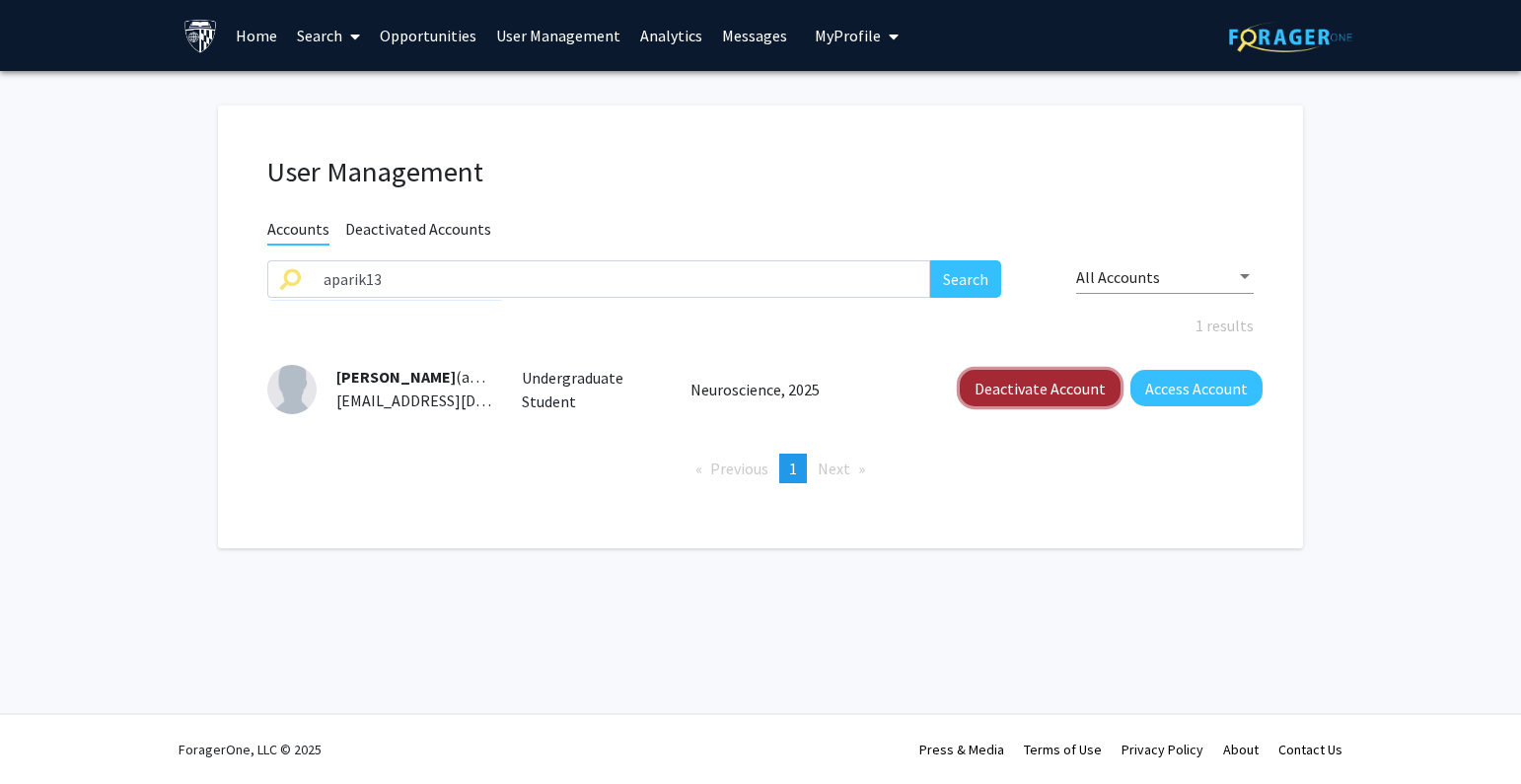 click on "Deactivate Account" 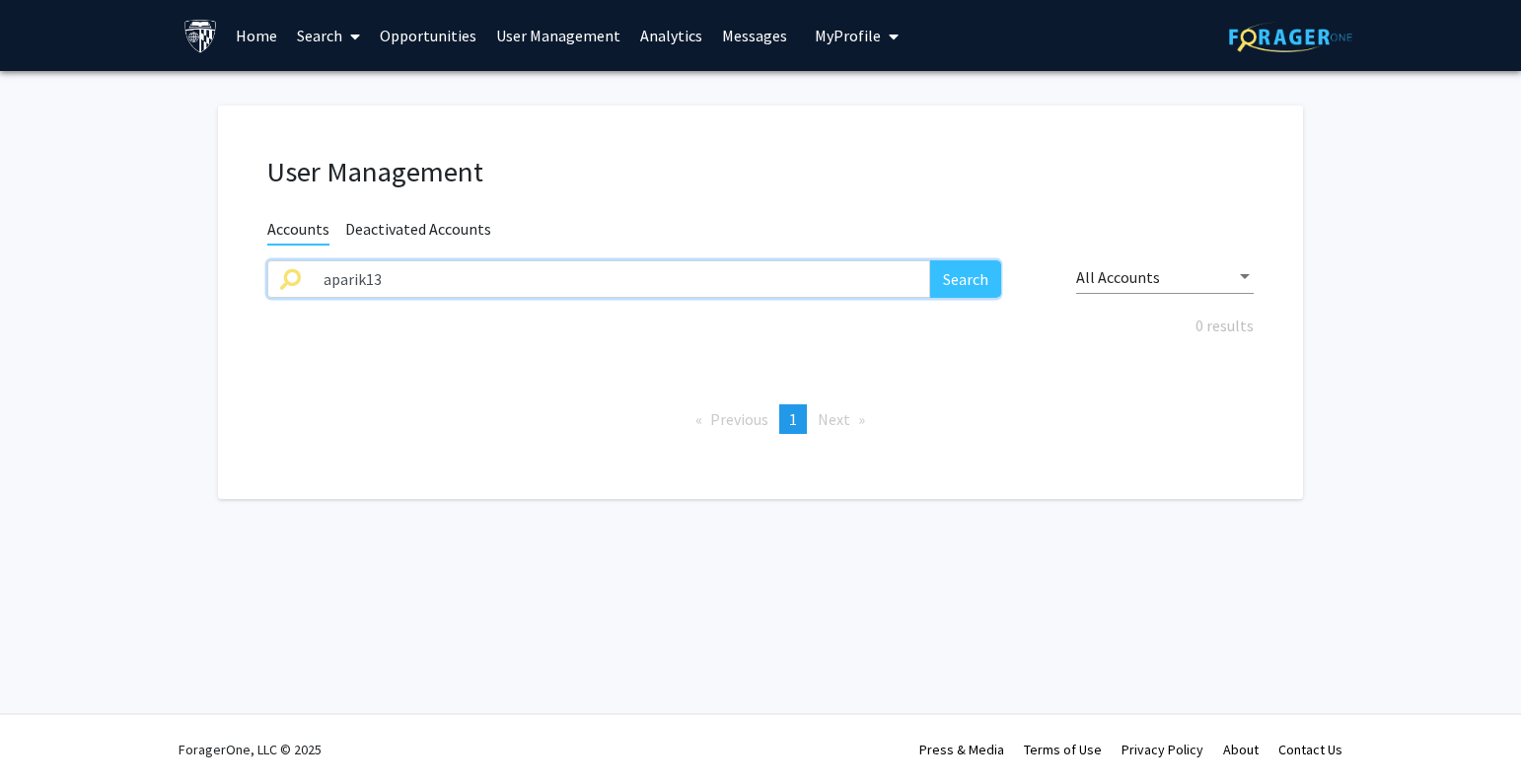 drag, startPoint x: 401, startPoint y: 271, endPoint x: 98, endPoint y: 282, distance: 303.1996 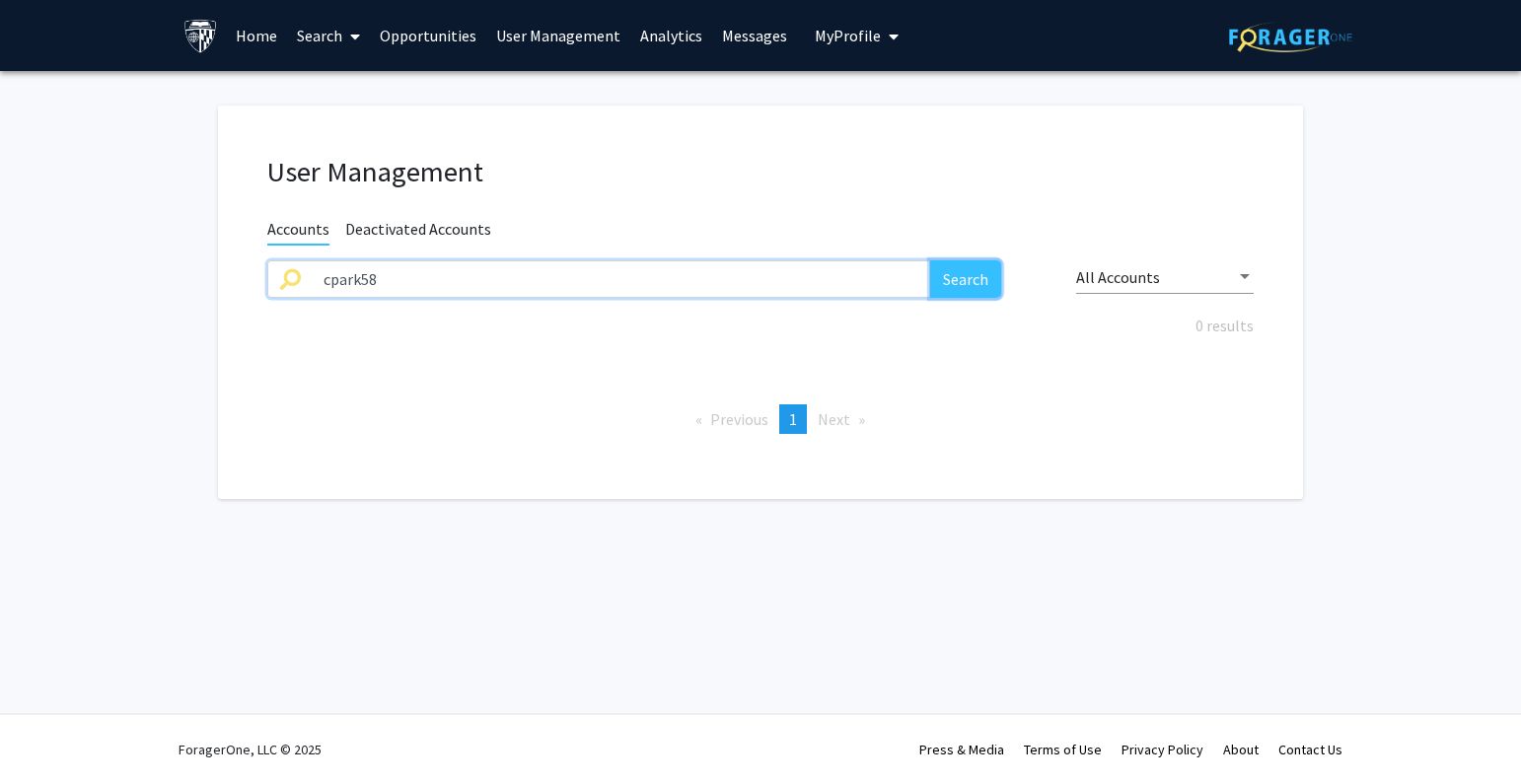 click on "Search" 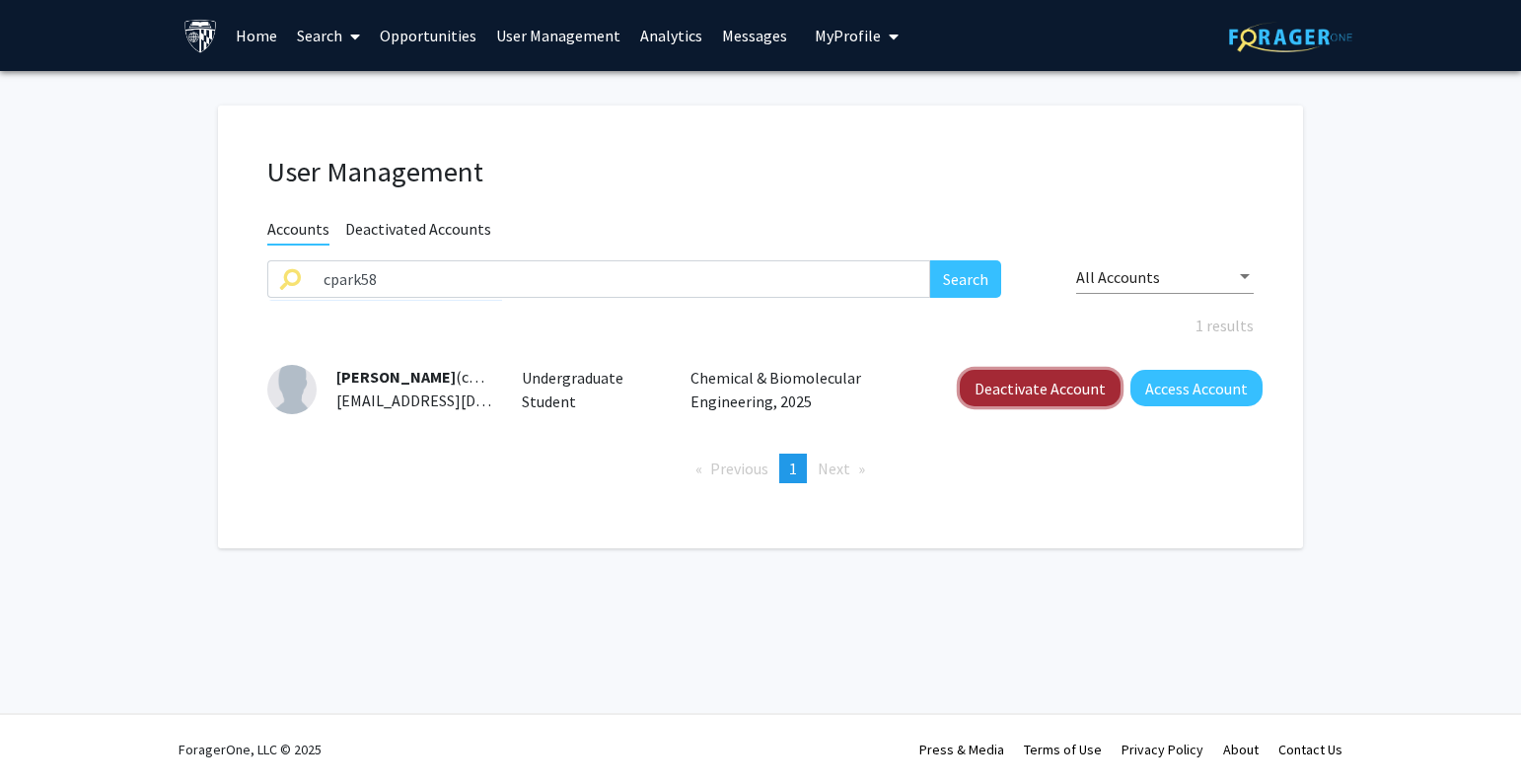 click on "Deactivate Account" 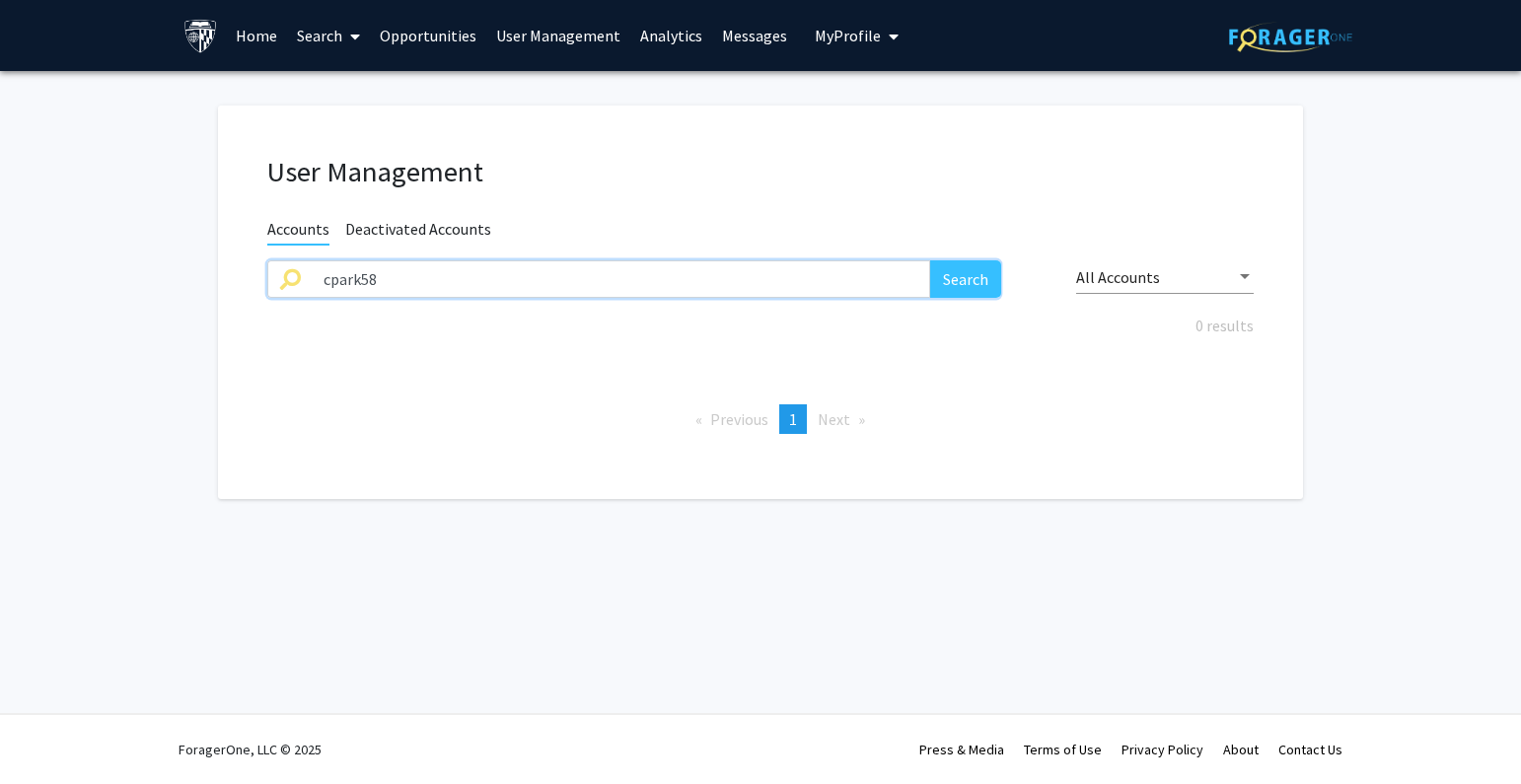 drag, startPoint x: 396, startPoint y: 272, endPoint x: 225, endPoint y: 279, distance: 171.14321 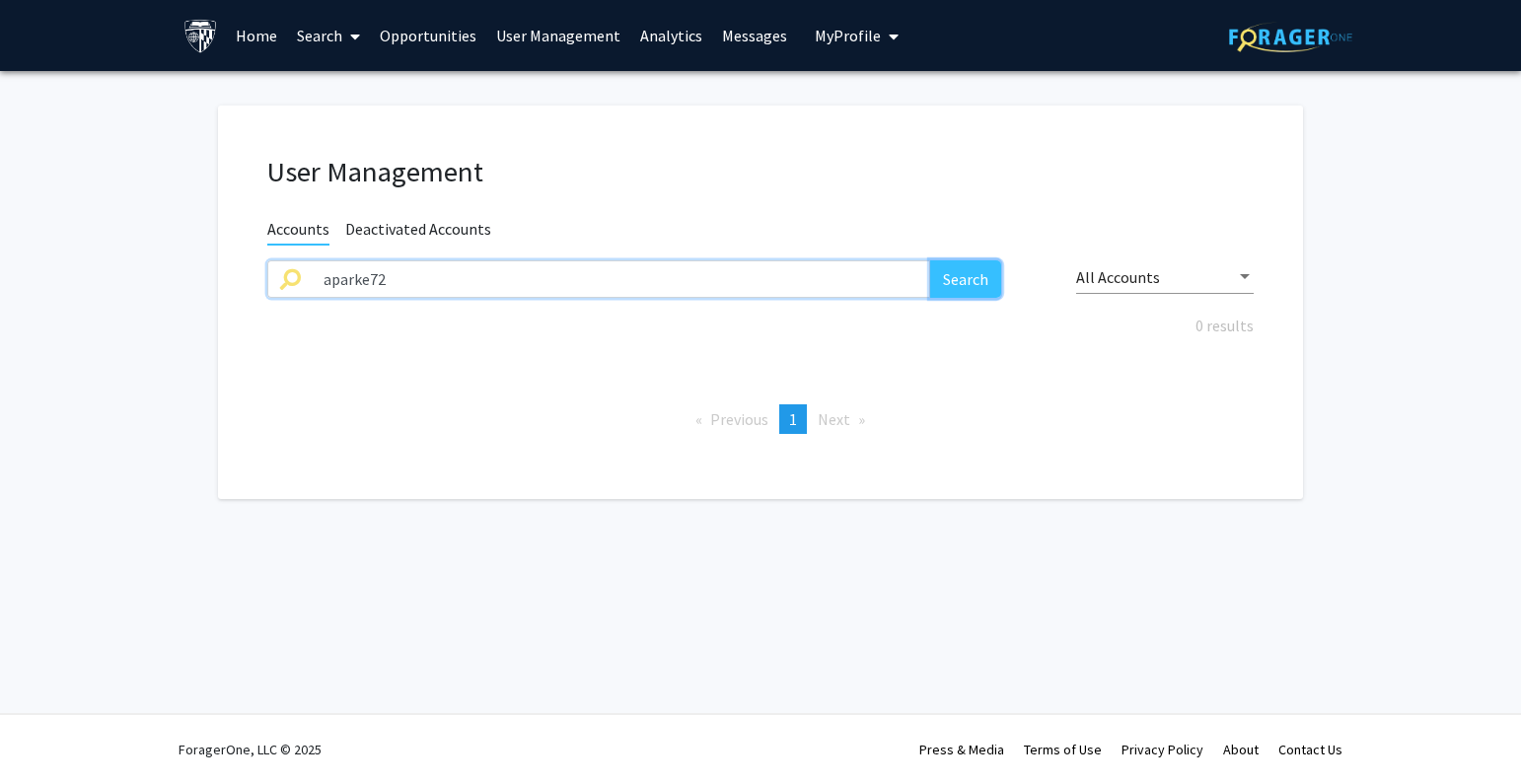 click on "Search" 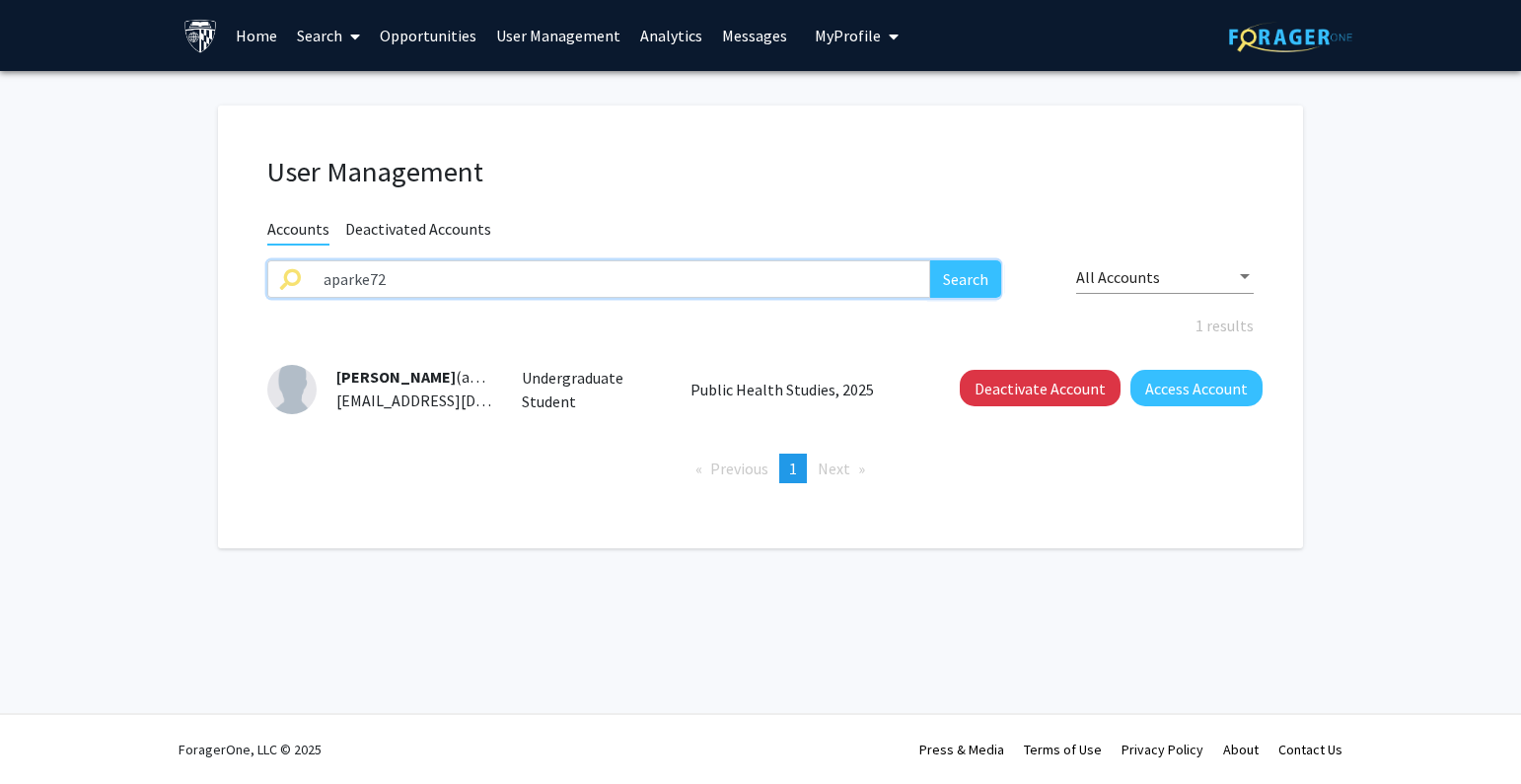 drag, startPoint x: 436, startPoint y: 263, endPoint x: 233, endPoint y: 279, distance: 203.62957 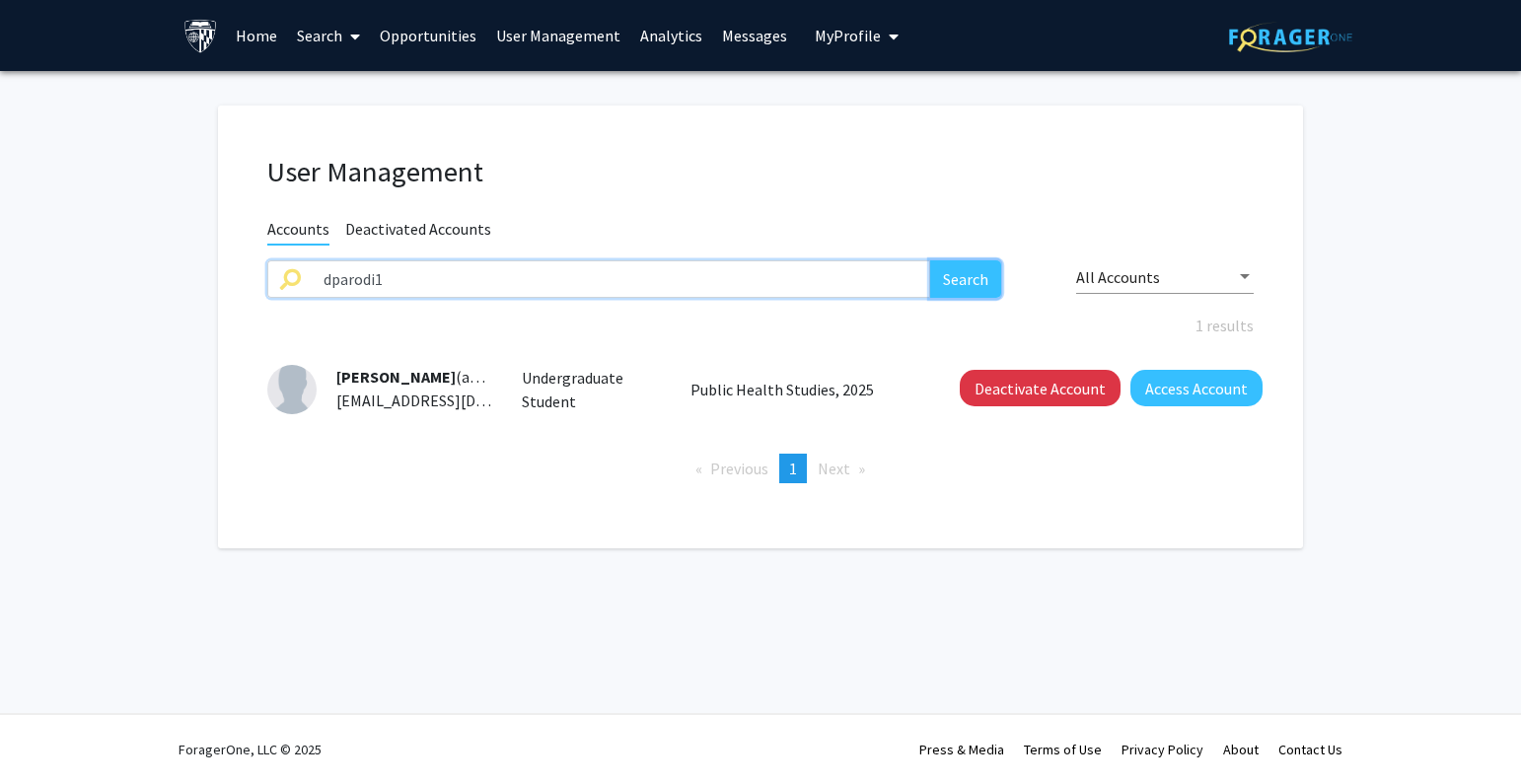 click on "Search" 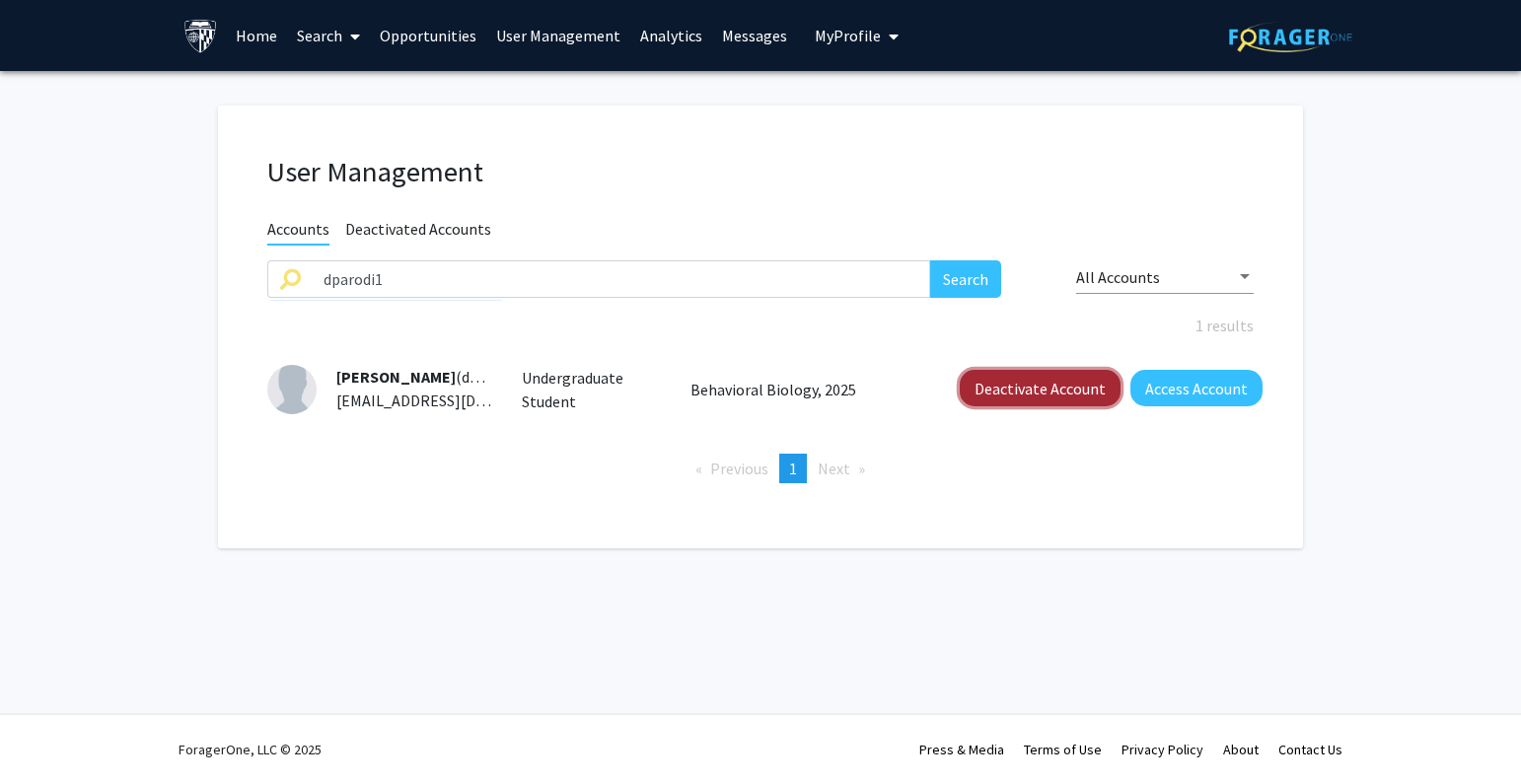 click on "Deactivate Account" 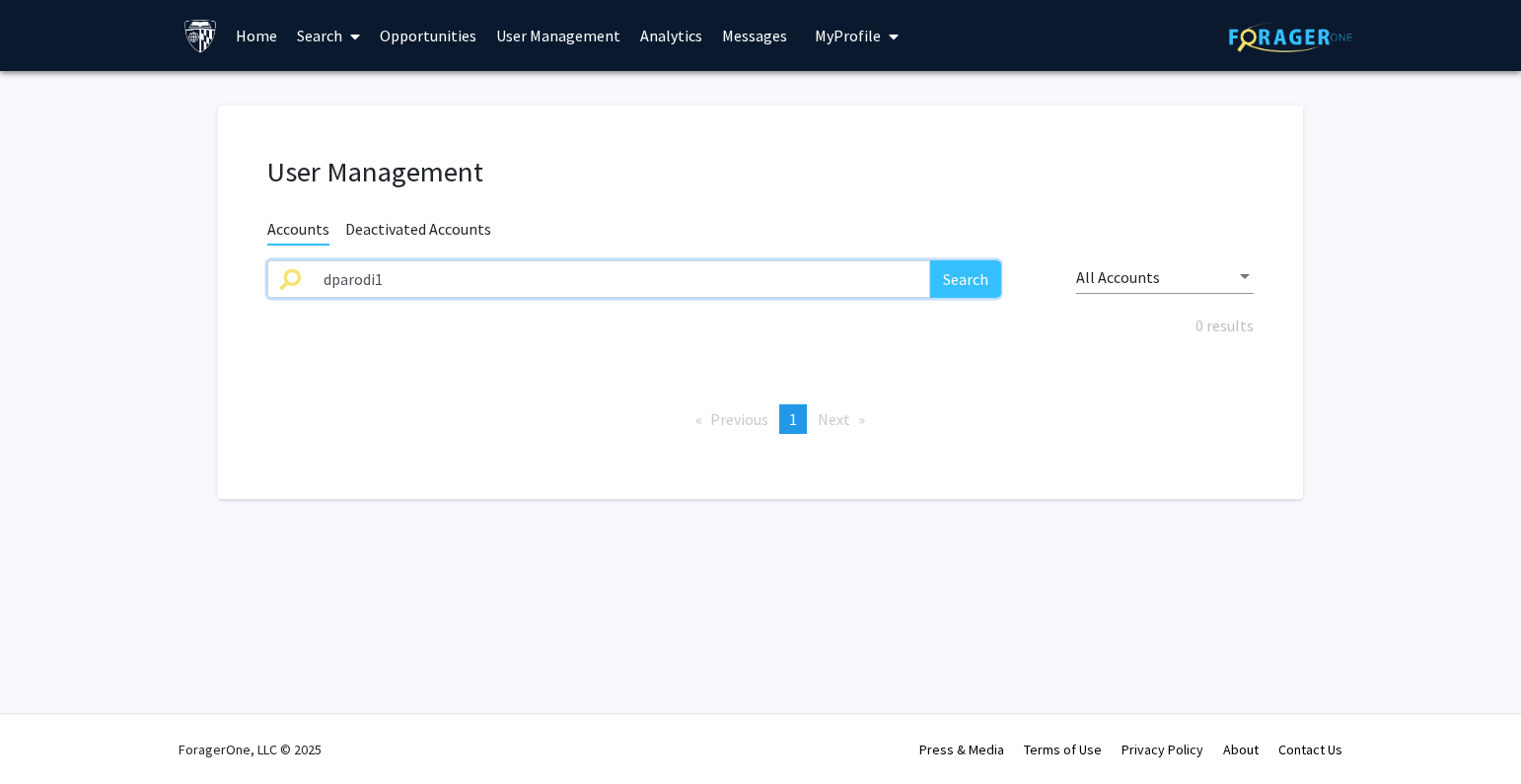 drag, startPoint x: 565, startPoint y: 293, endPoint x: 112, endPoint y: 293, distance: 453 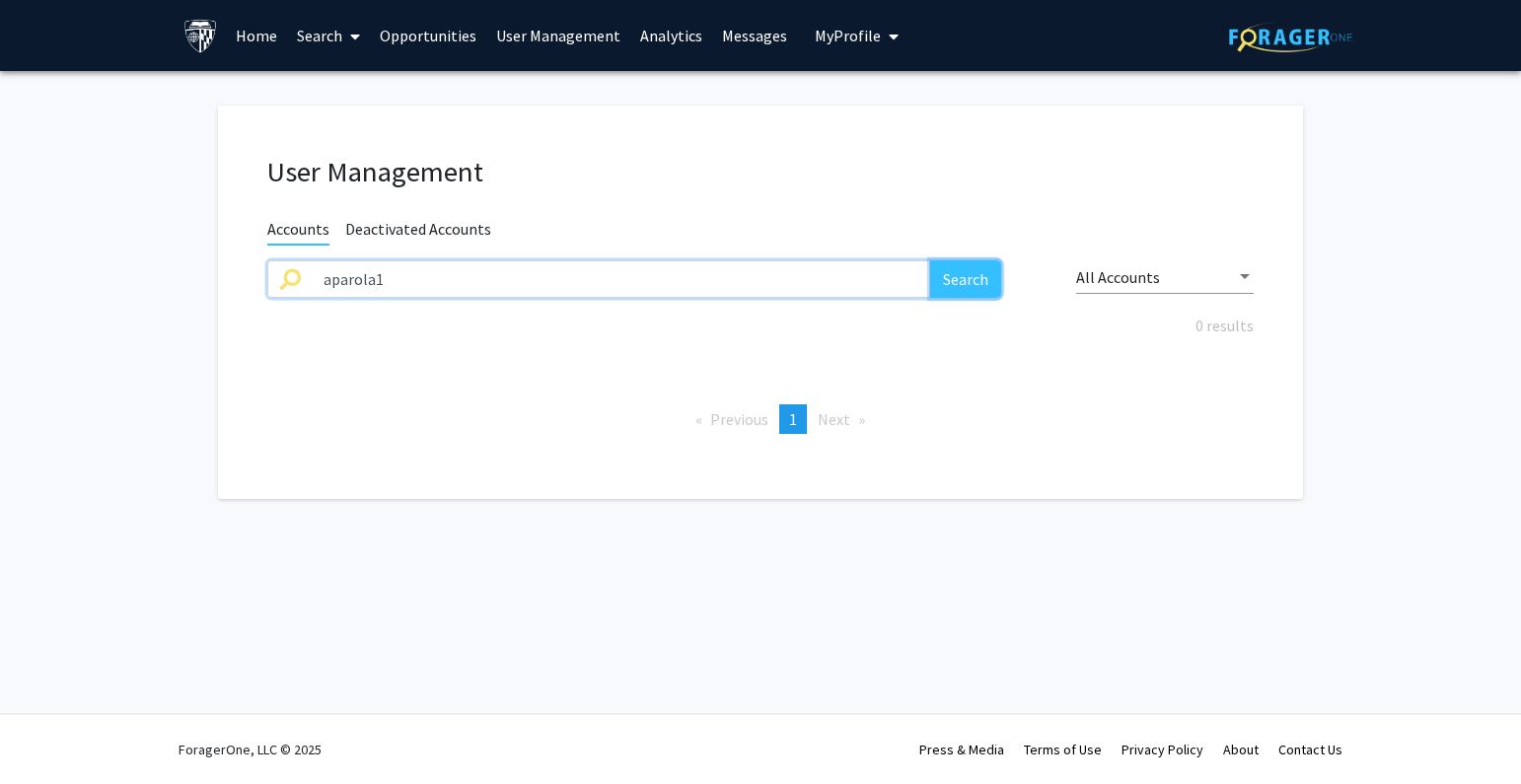 click on "Search" 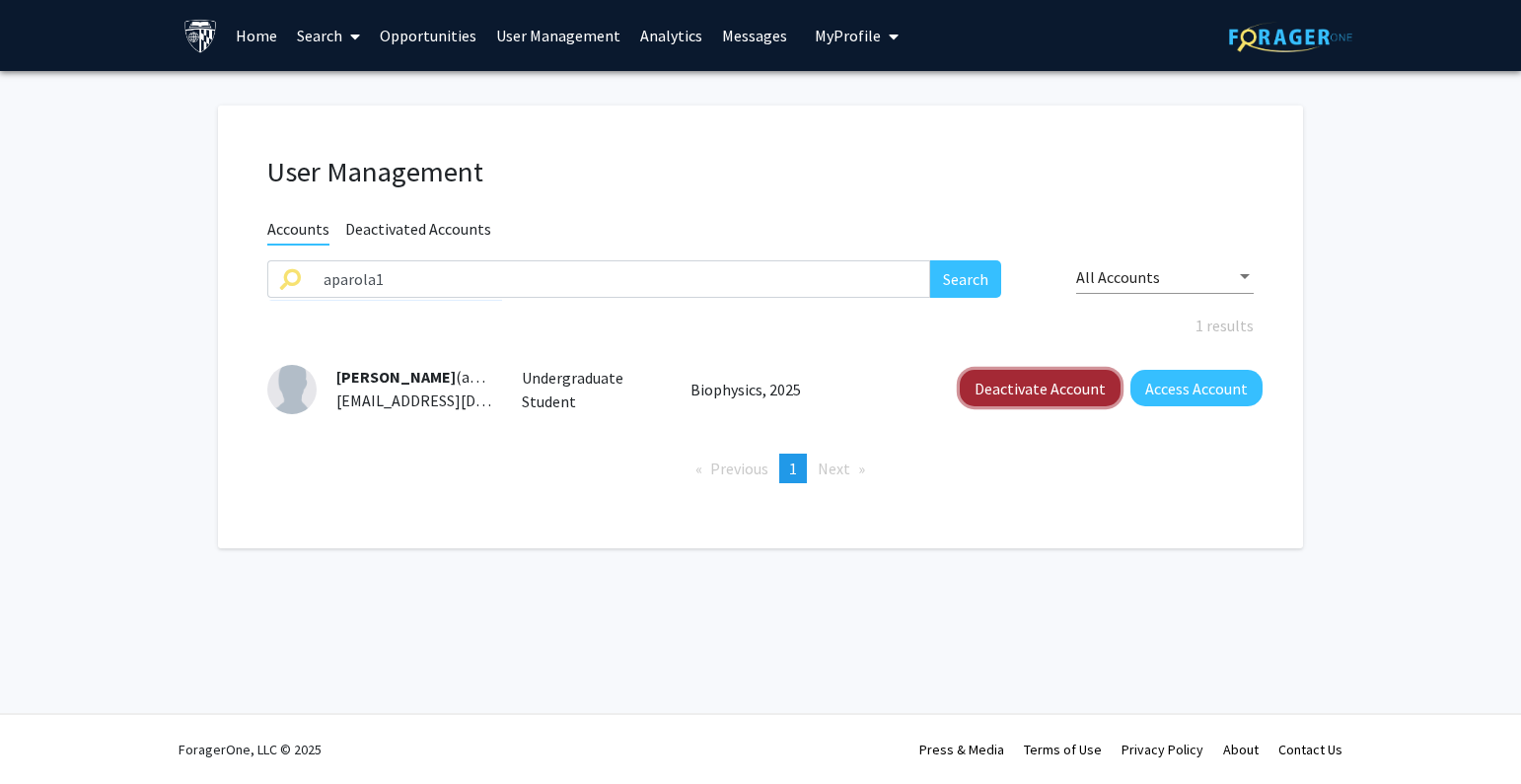 click on "Deactivate Account" 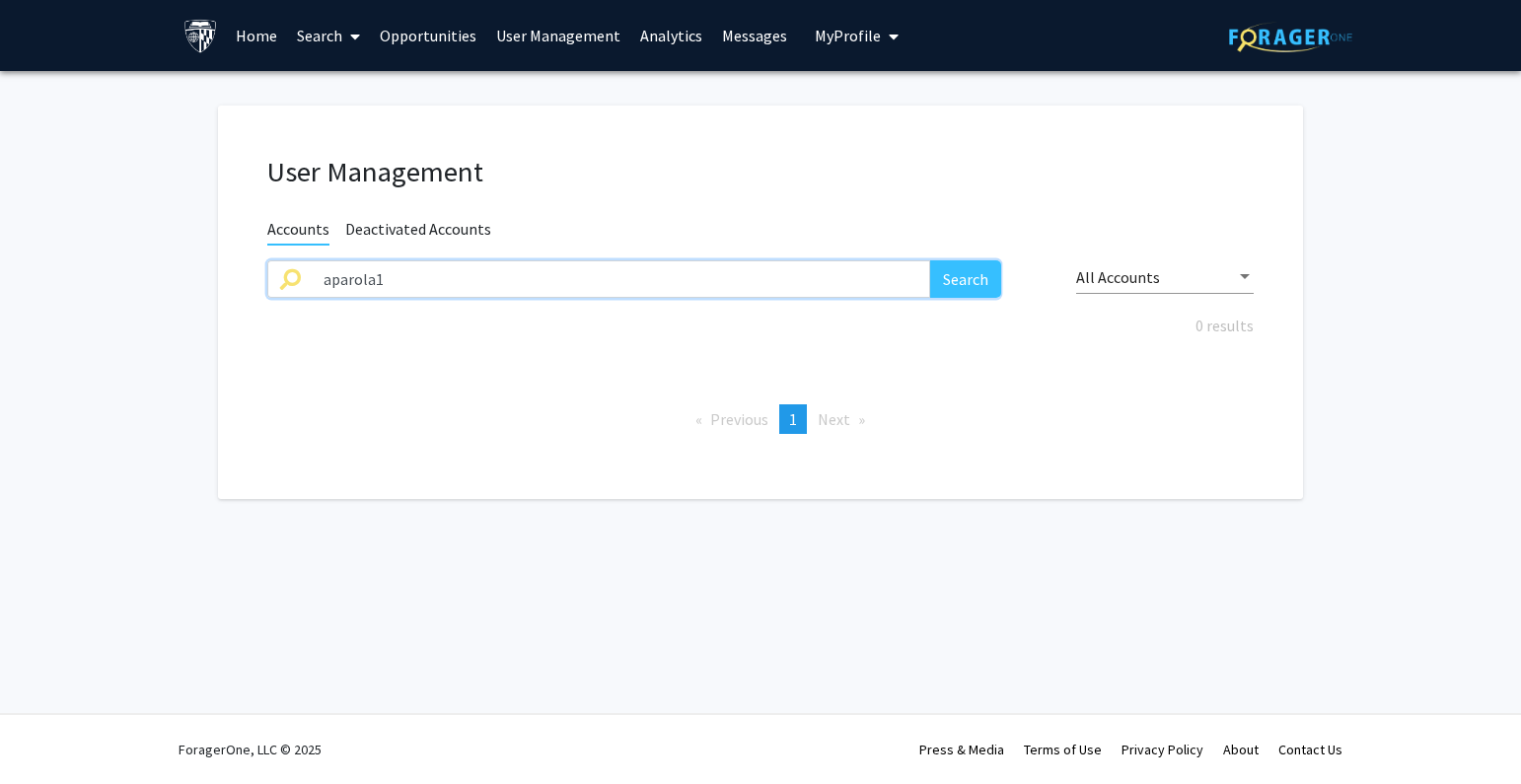 drag, startPoint x: 421, startPoint y: 287, endPoint x: 273, endPoint y: 287, distance: 148 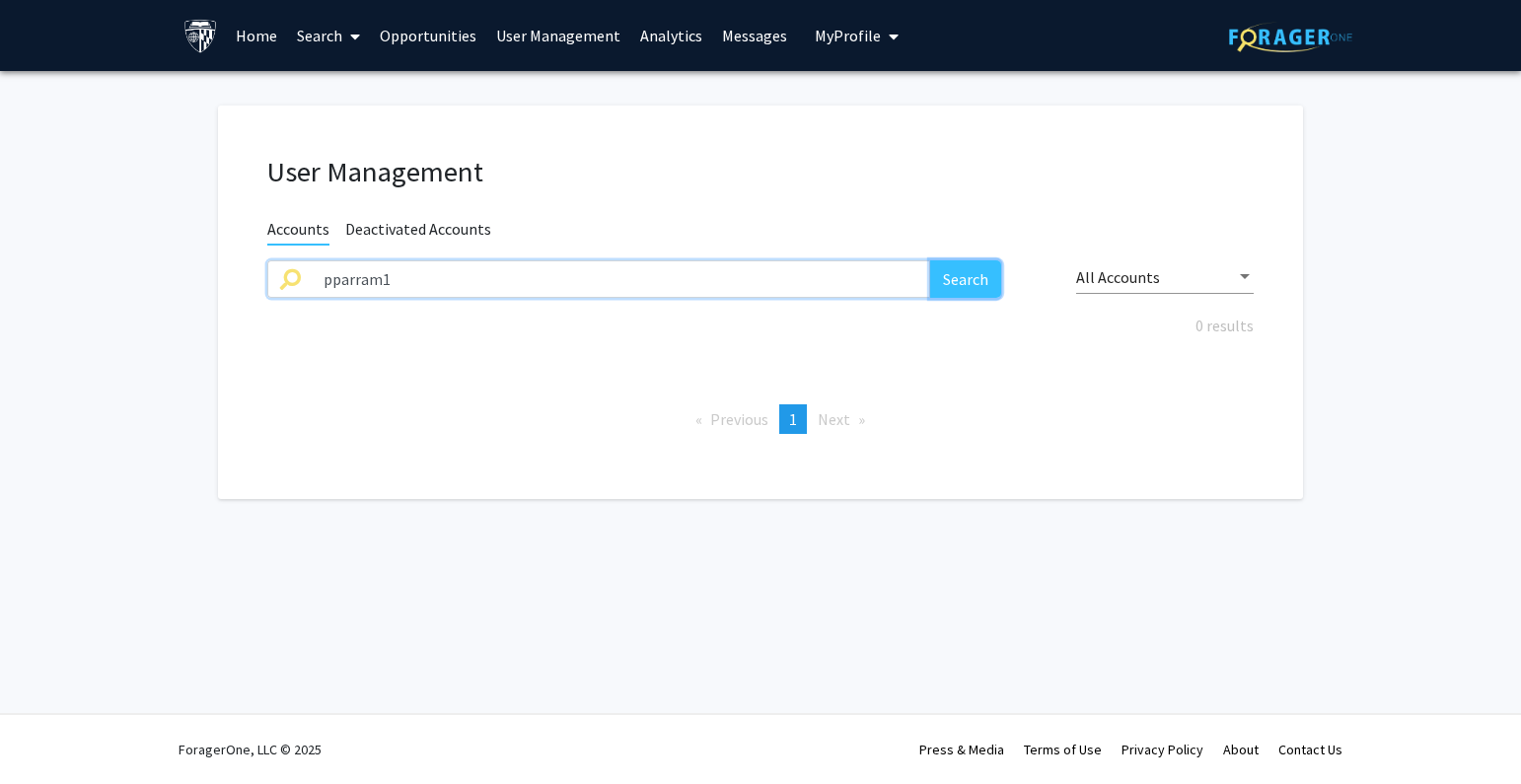 click on "Search" 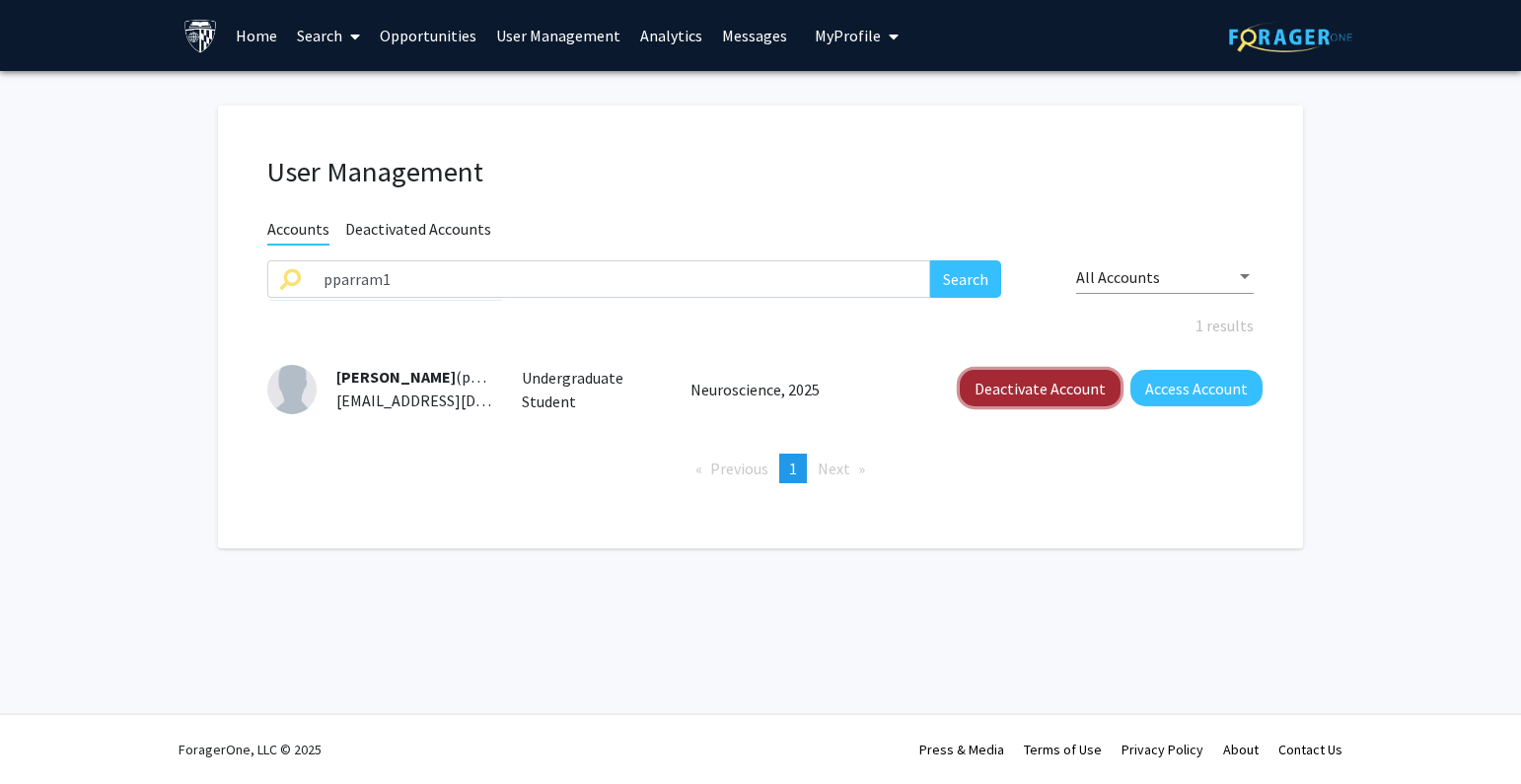 click on "Deactivate Account" 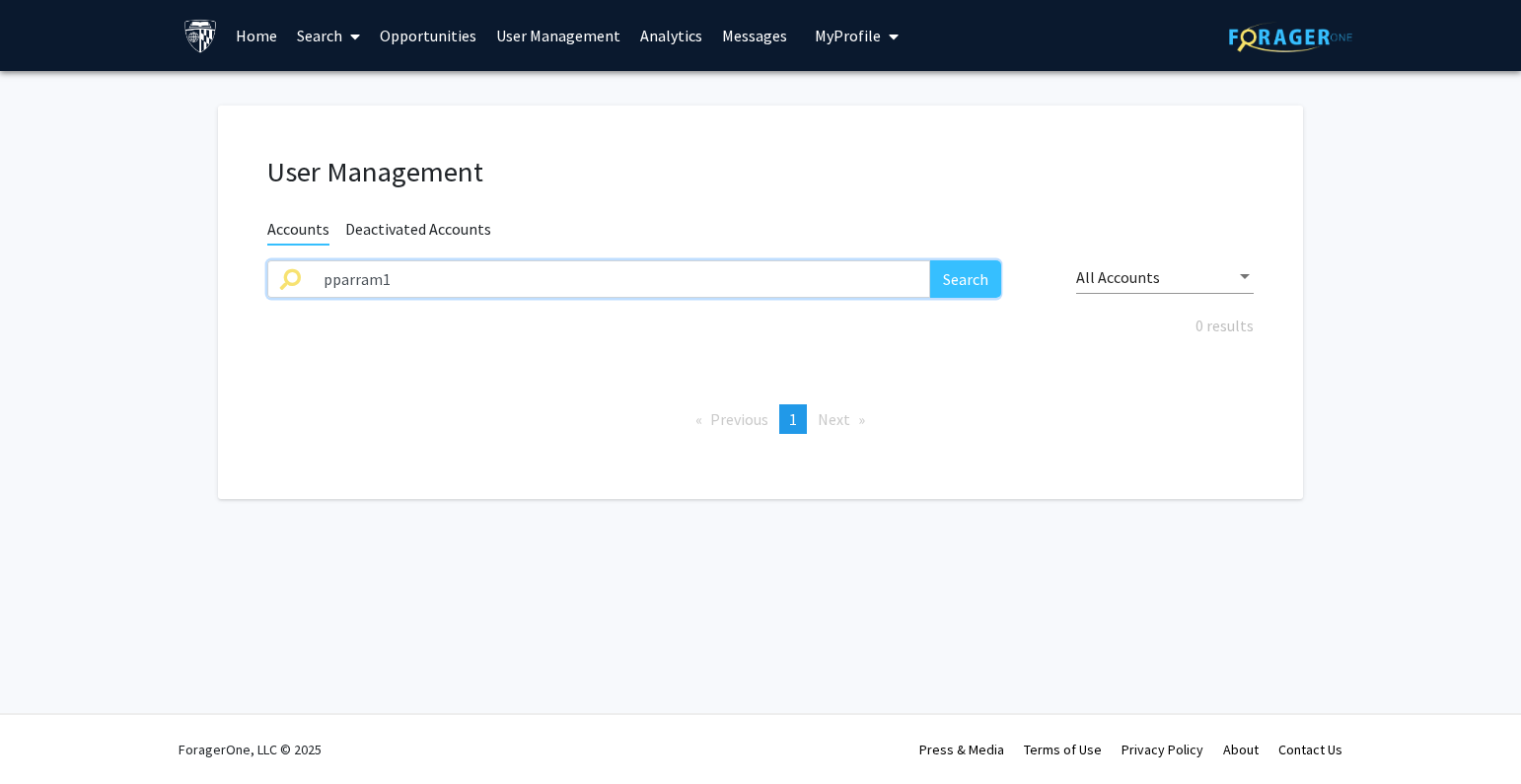 drag, startPoint x: 478, startPoint y: 289, endPoint x: 222, endPoint y: 289, distance: 256 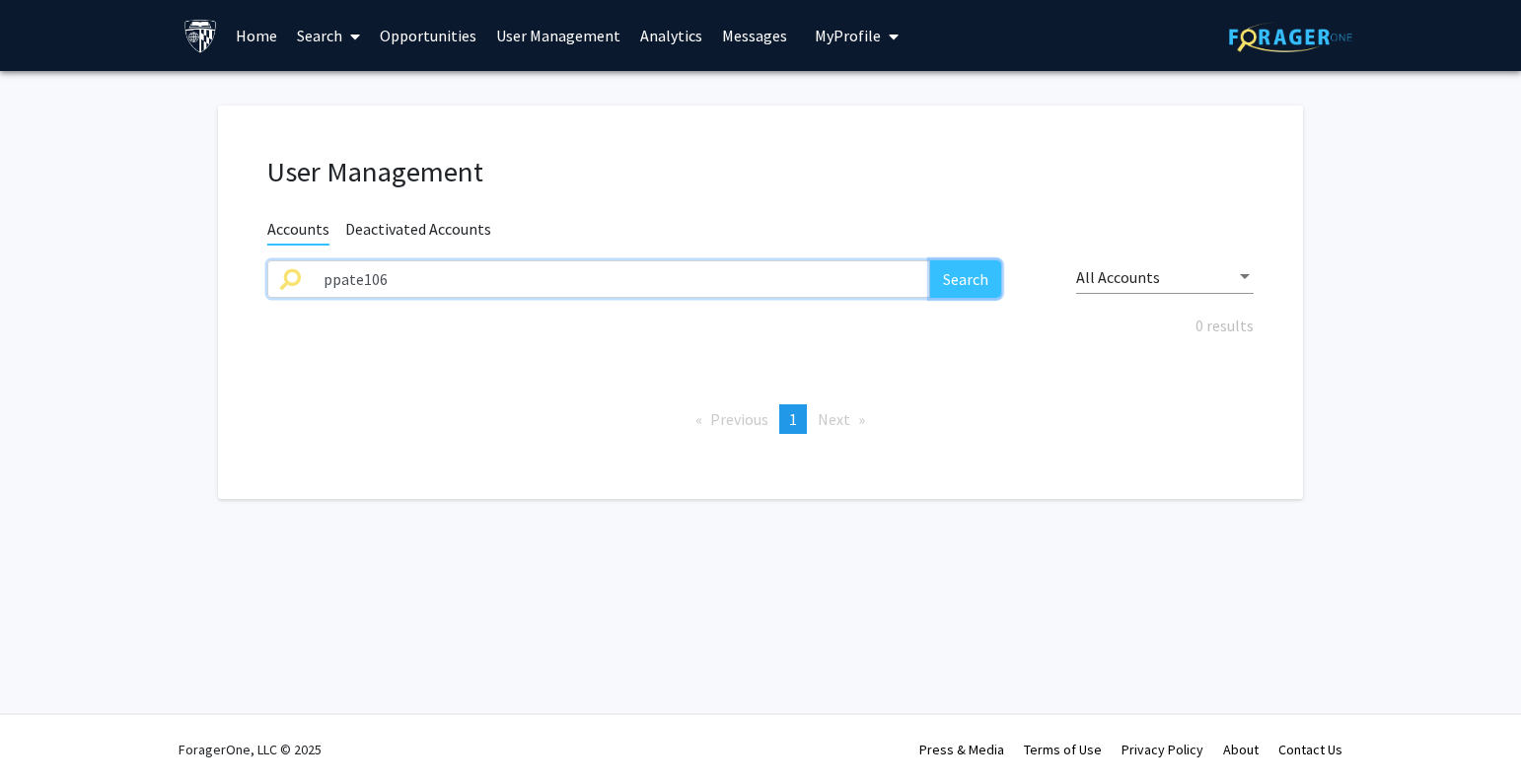 click on "Search" 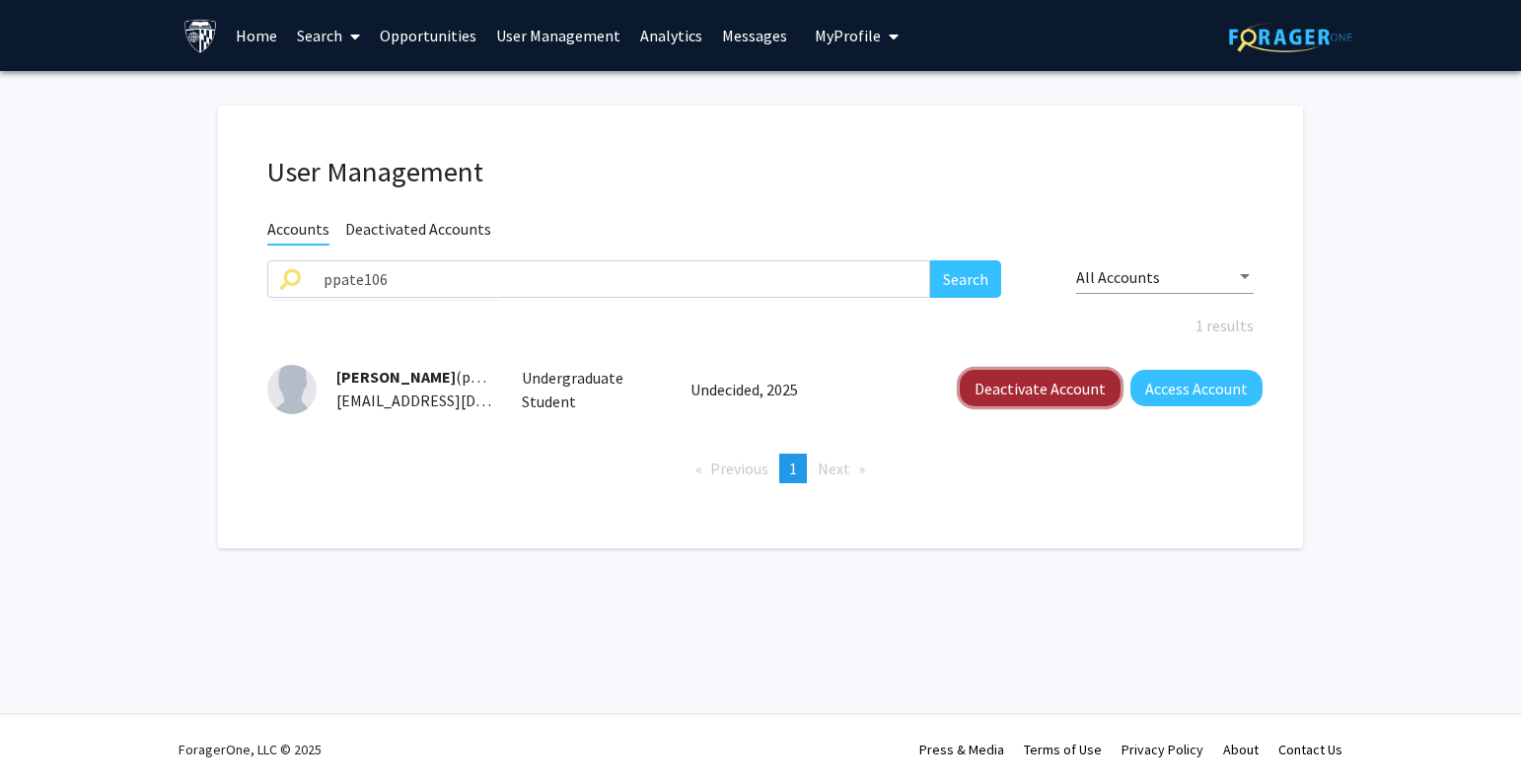 click on "Deactivate Account" 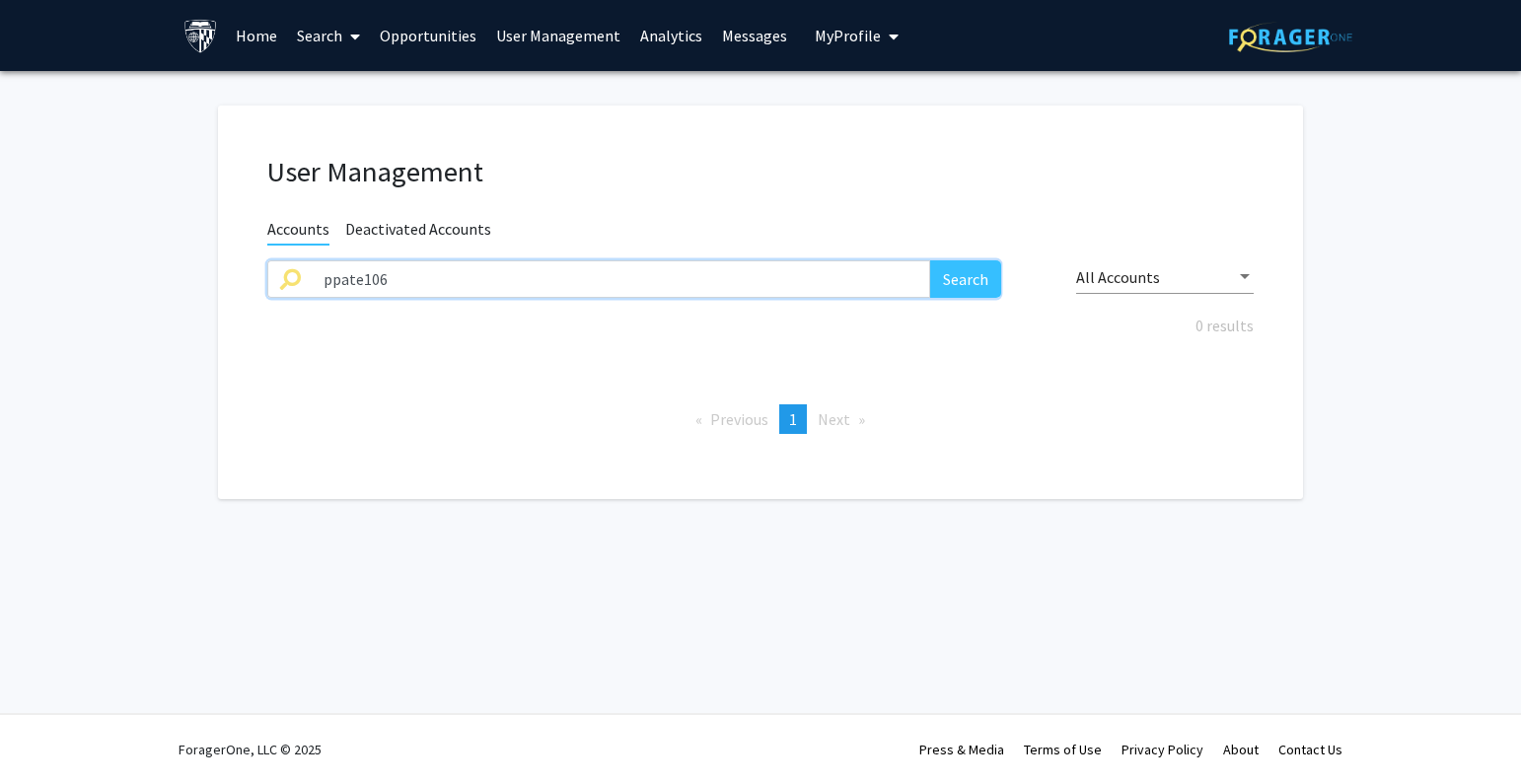 drag, startPoint x: 402, startPoint y: 276, endPoint x: 184, endPoint y: 285, distance: 218.1857 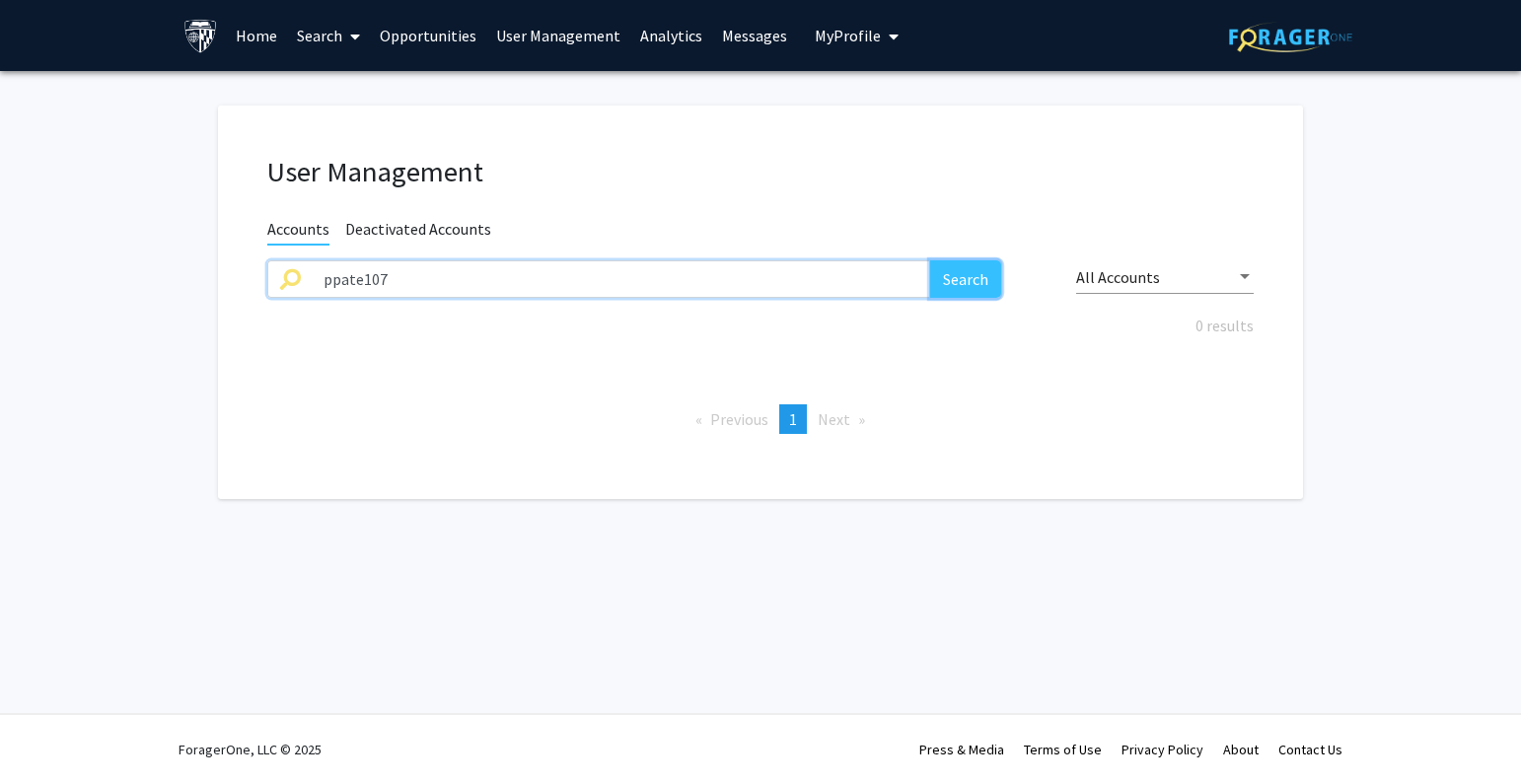 click on "Search" 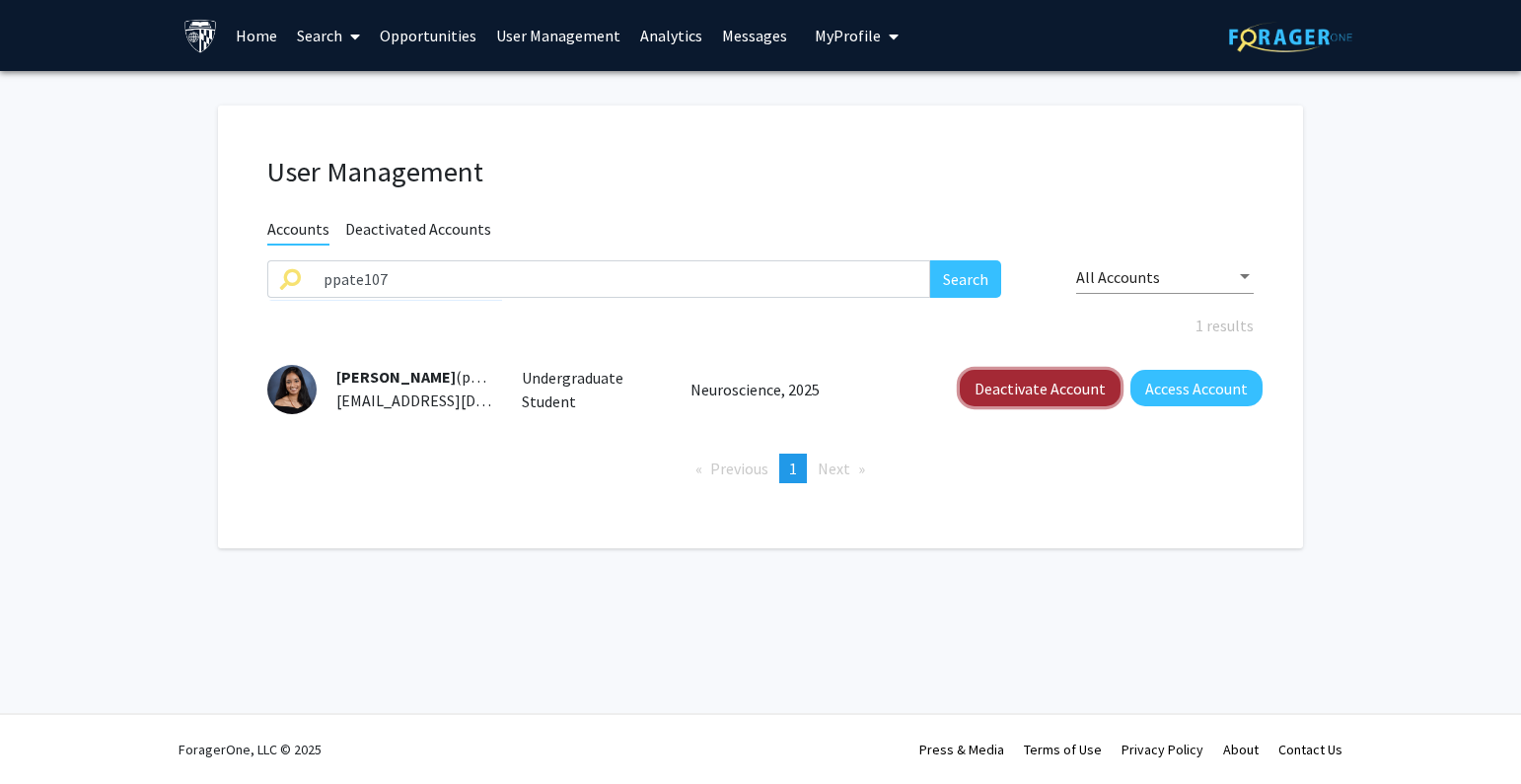 click on "Deactivate Account" 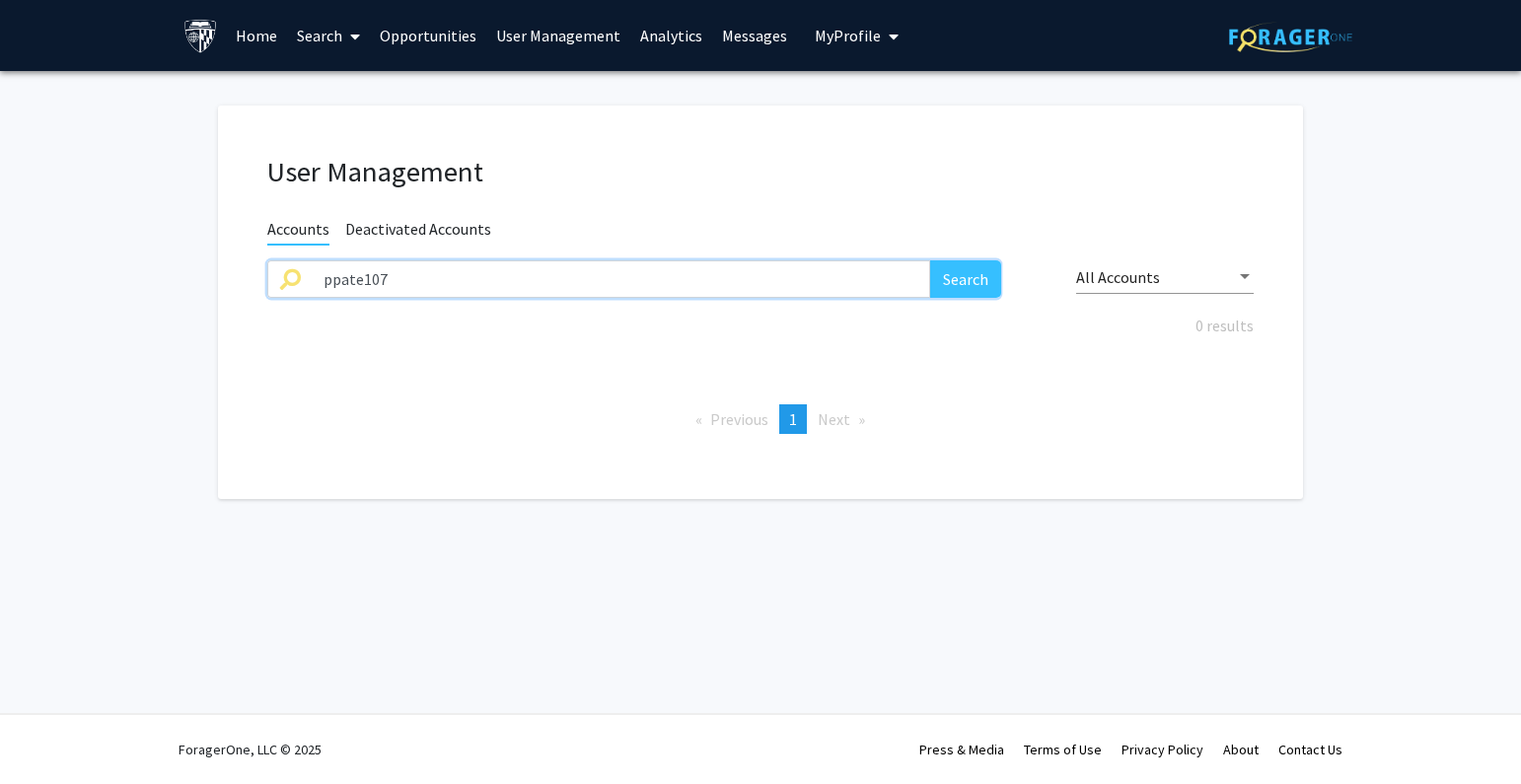 drag, startPoint x: 403, startPoint y: 293, endPoint x: 614, endPoint y: 290, distance: 211.02133 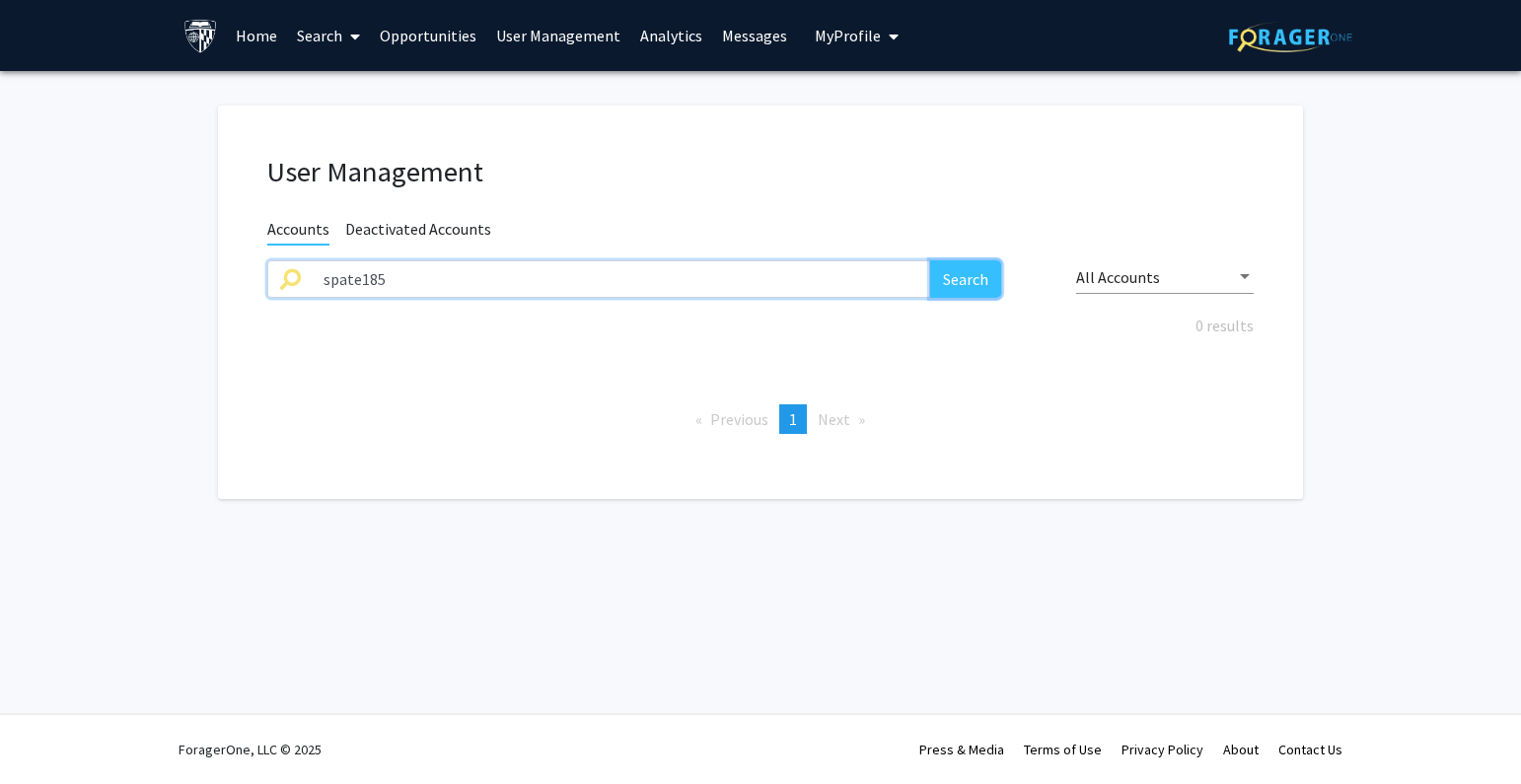 click on "Search" 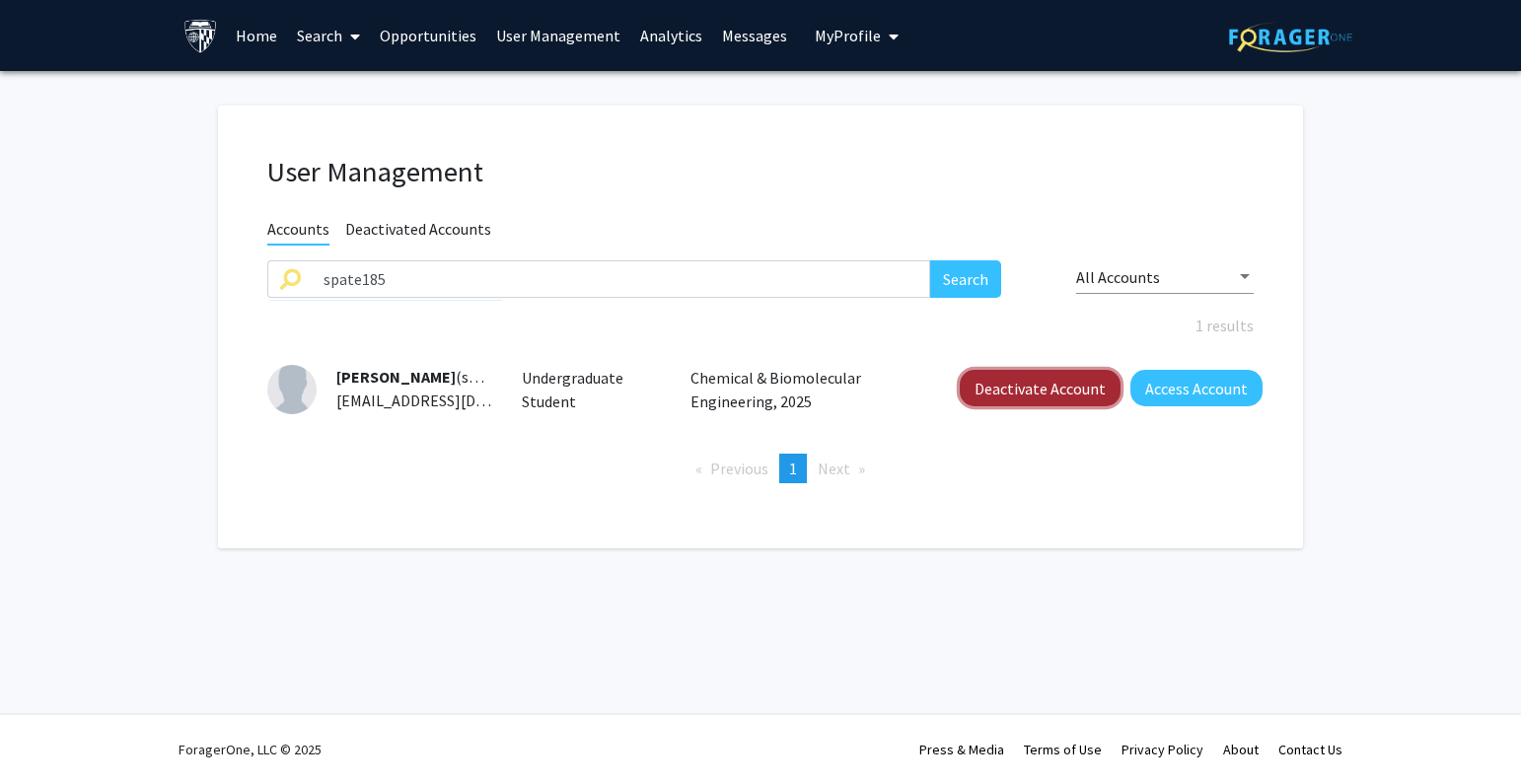 click on "Deactivate Account" 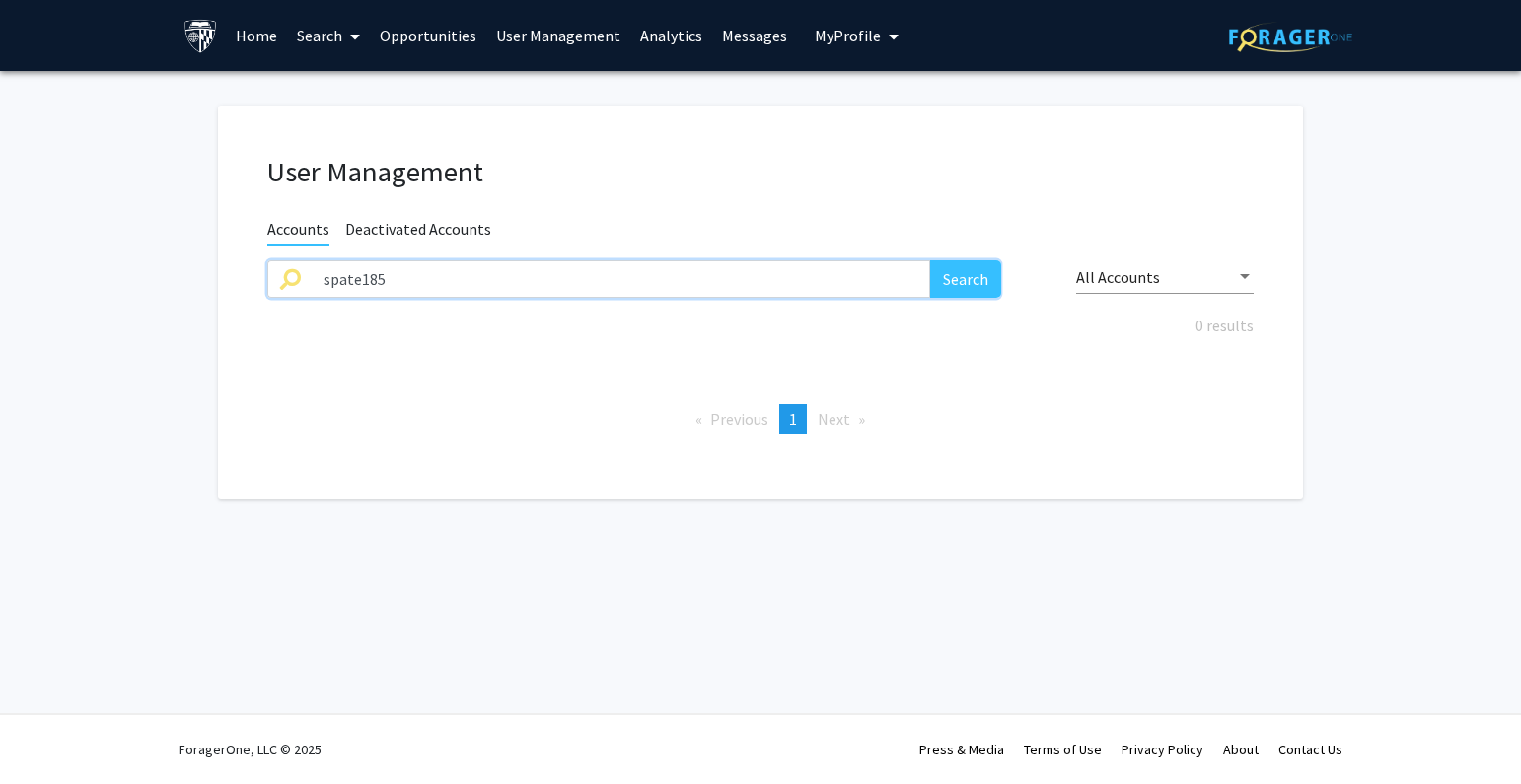 drag, startPoint x: 536, startPoint y: 273, endPoint x: 115, endPoint y: 281, distance: 421.076 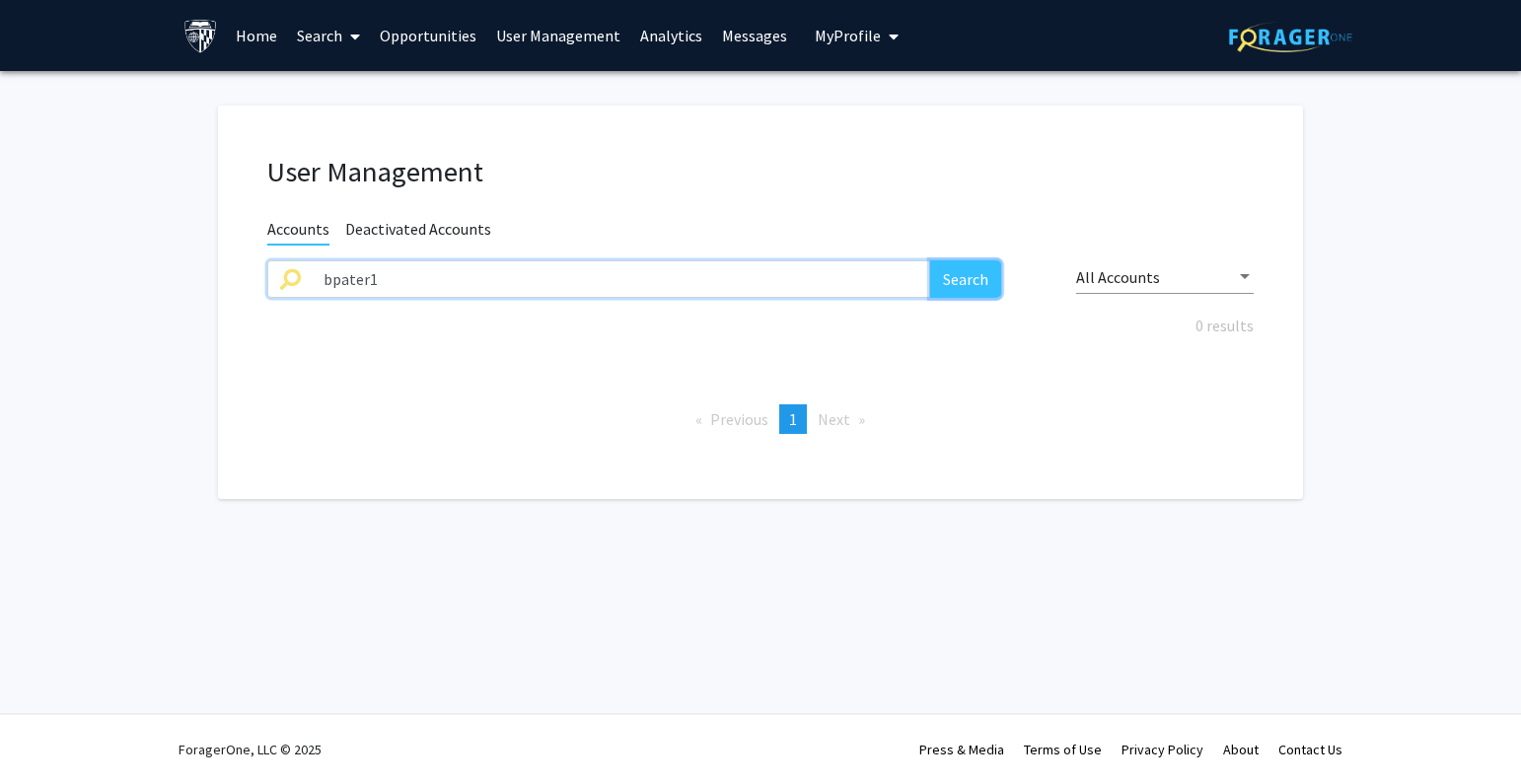 click on "Search" 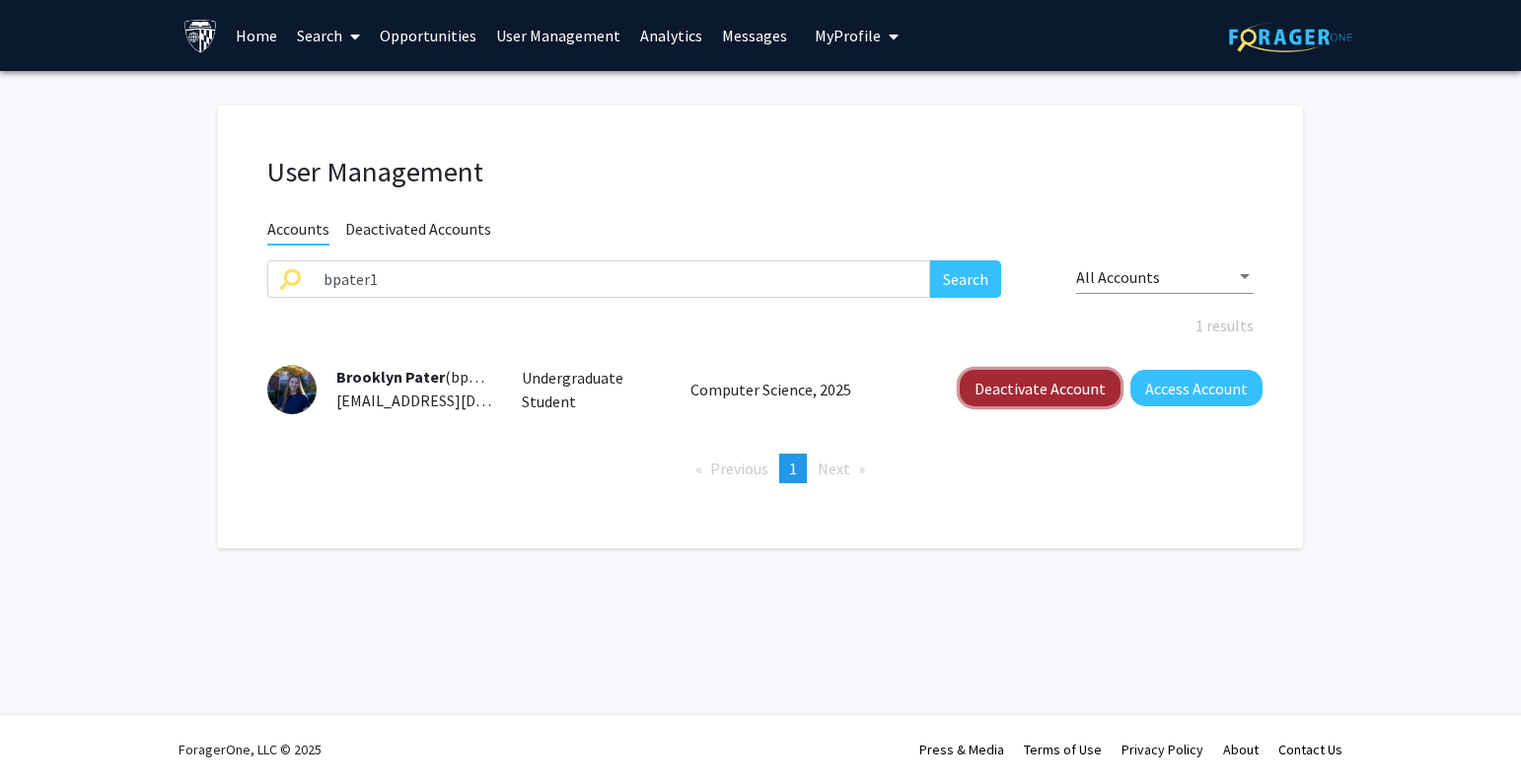 click on "Deactivate Account" 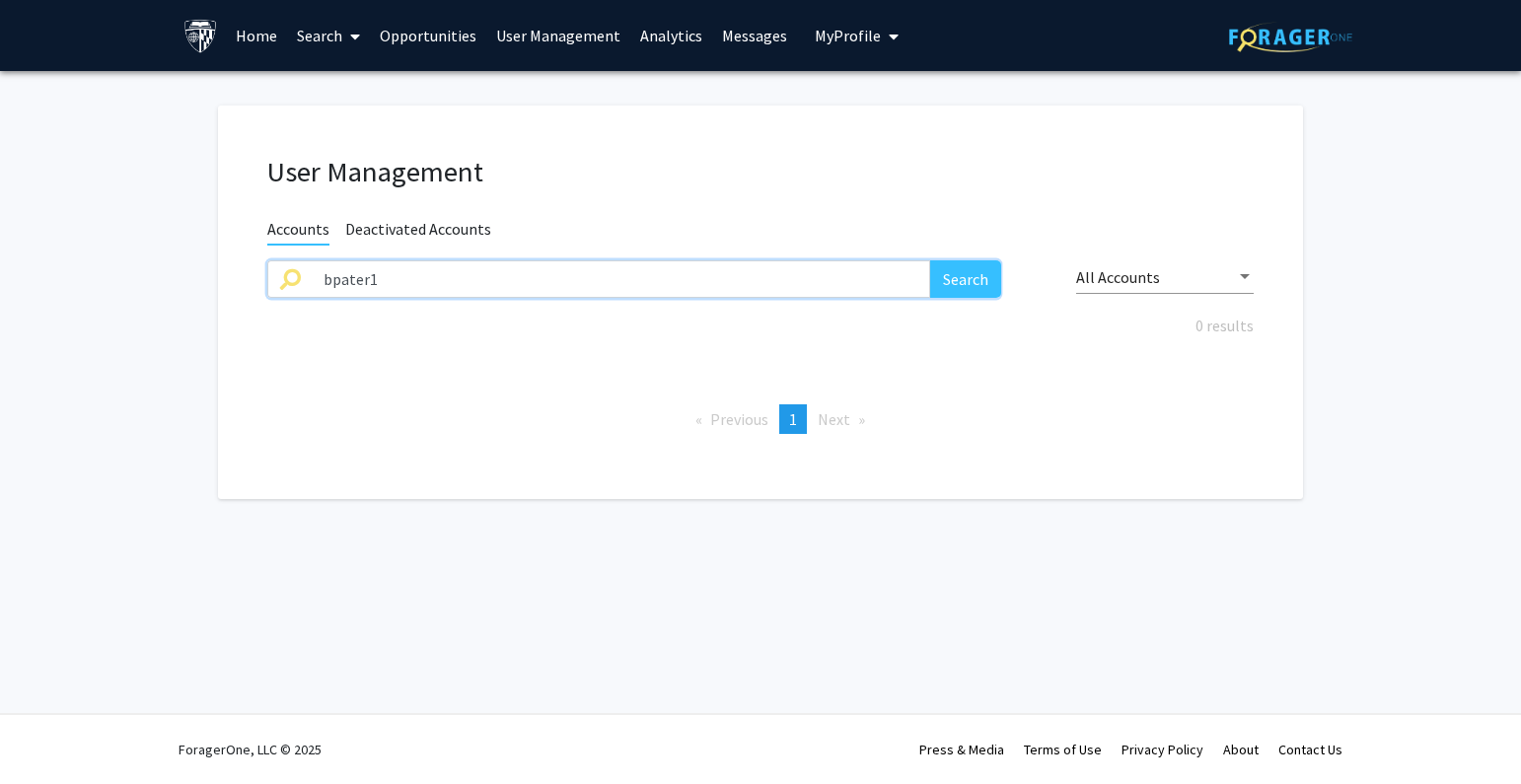 drag, startPoint x: 564, startPoint y: 272, endPoint x: 209, endPoint y: 276, distance: 355.02253 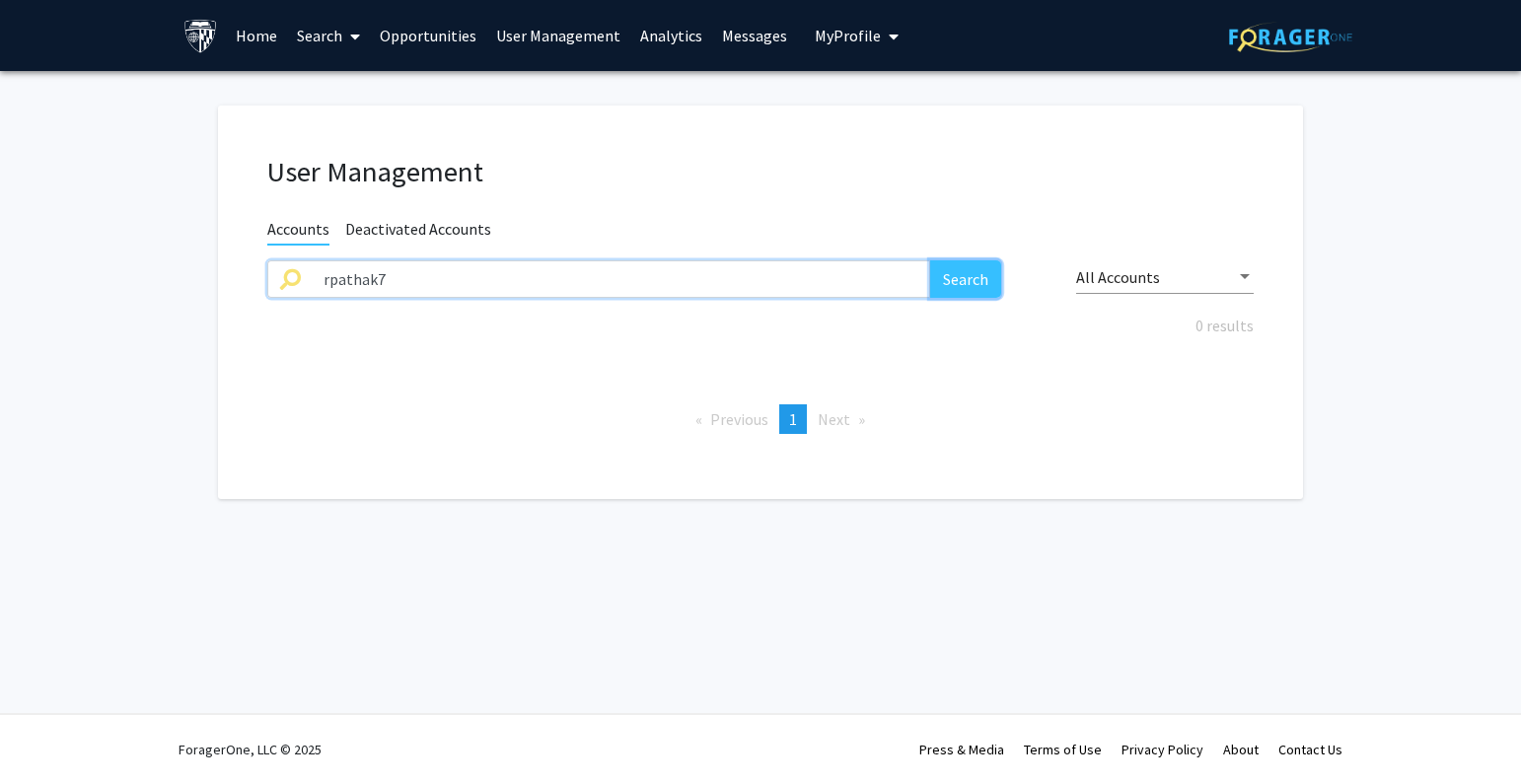 click on "Search" 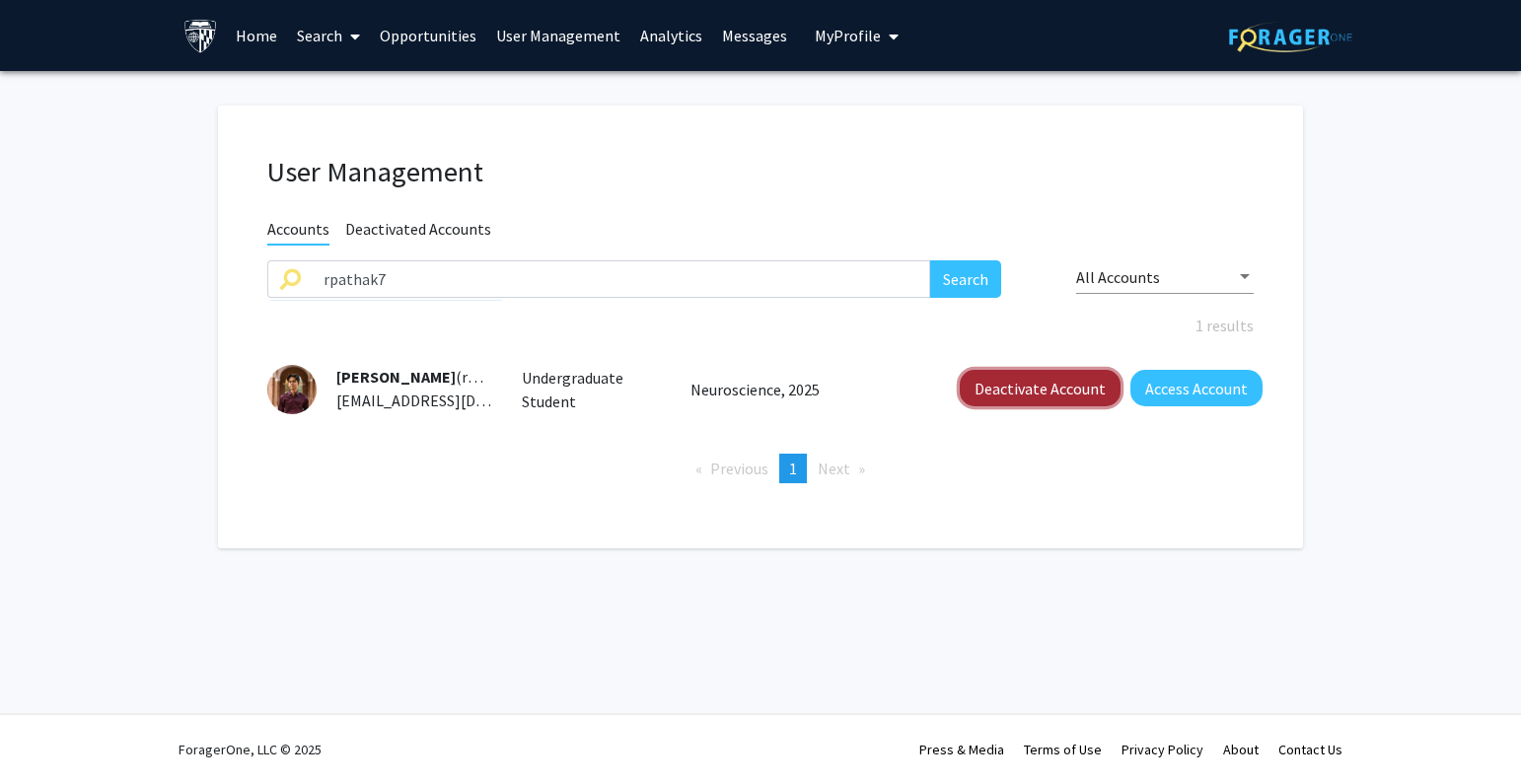 click on "Deactivate Account" 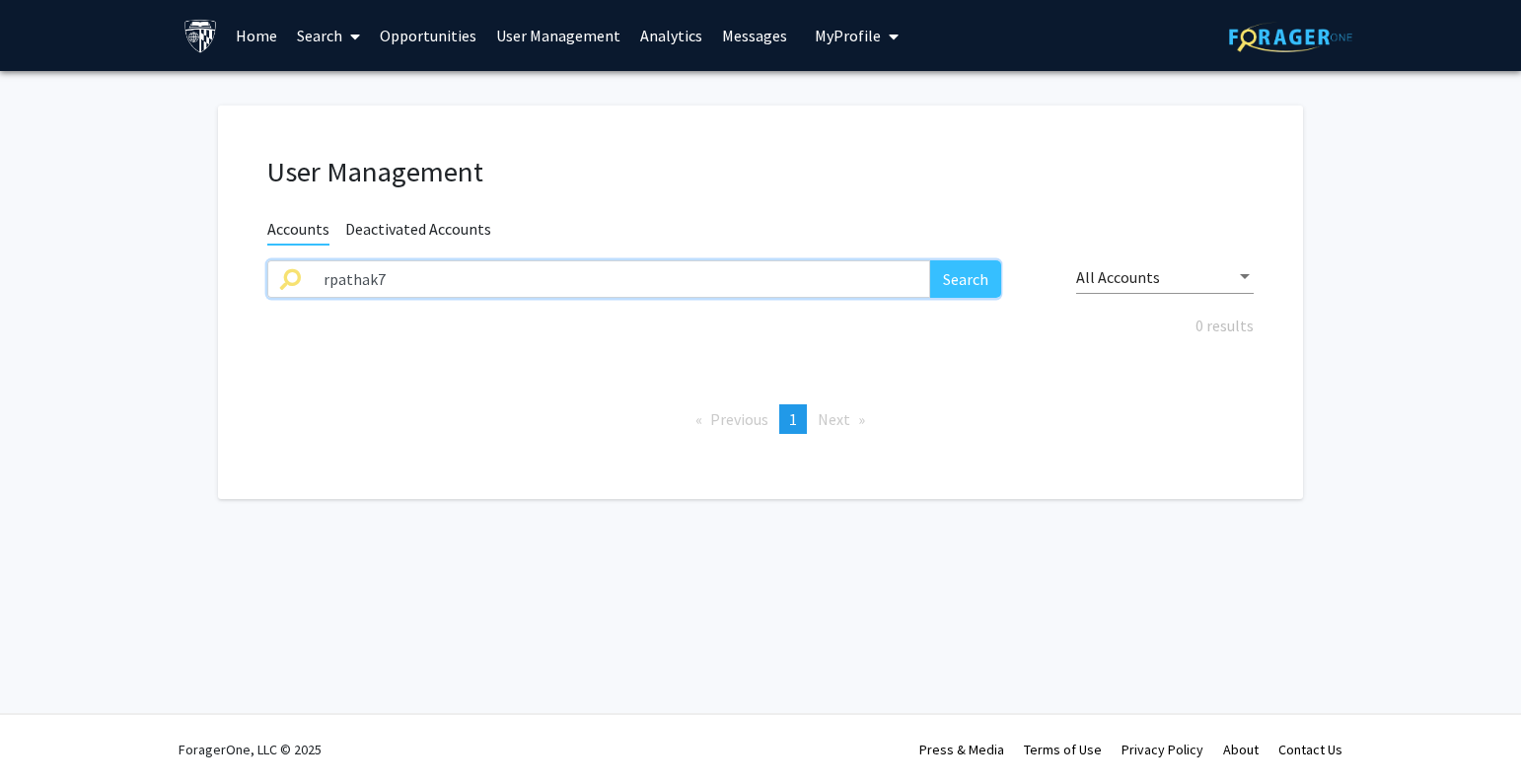drag, startPoint x: 582, startPoint y: 279, endPoint x: 215, endPoint y: 274, distance: 367.0341 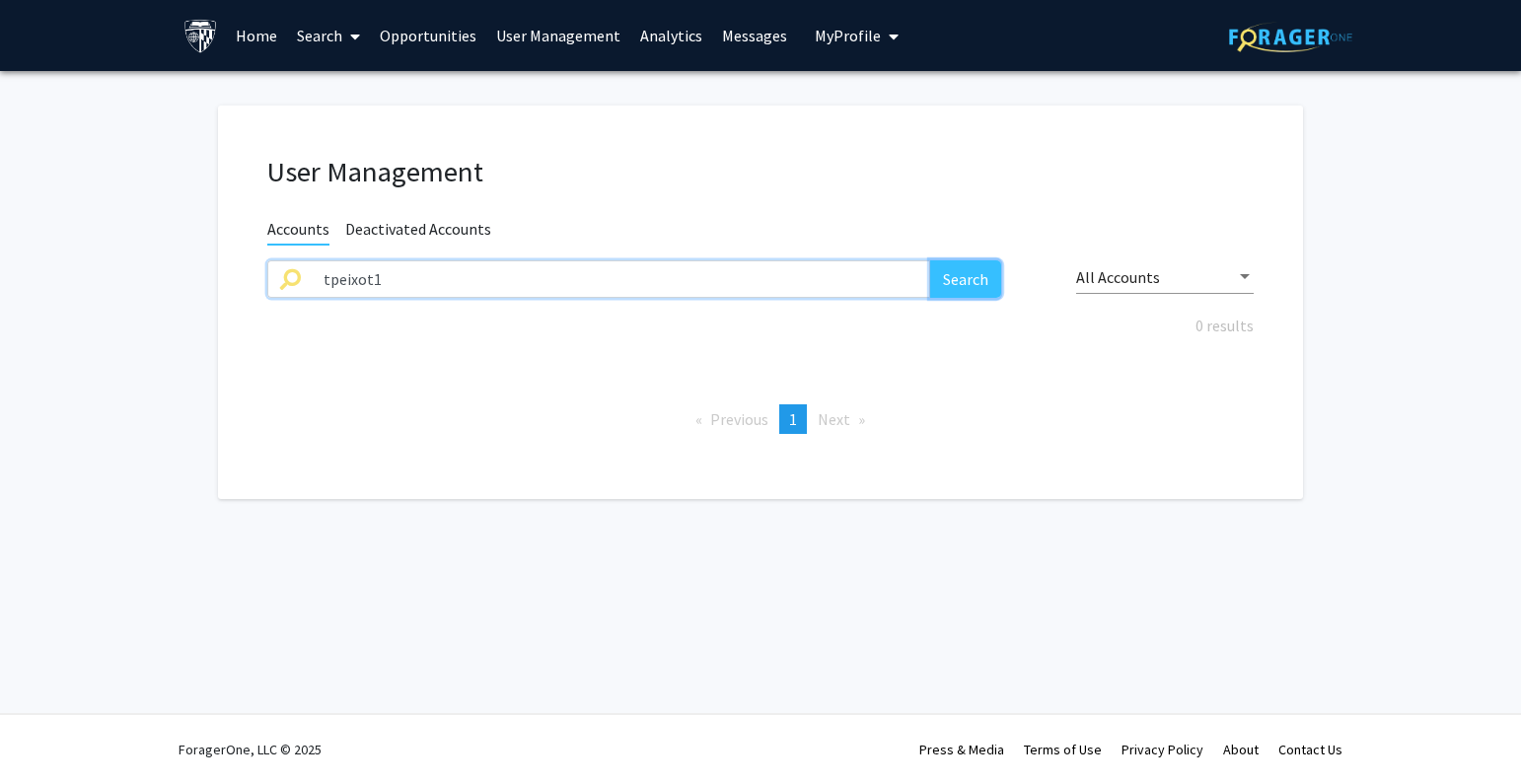 click on "Search" 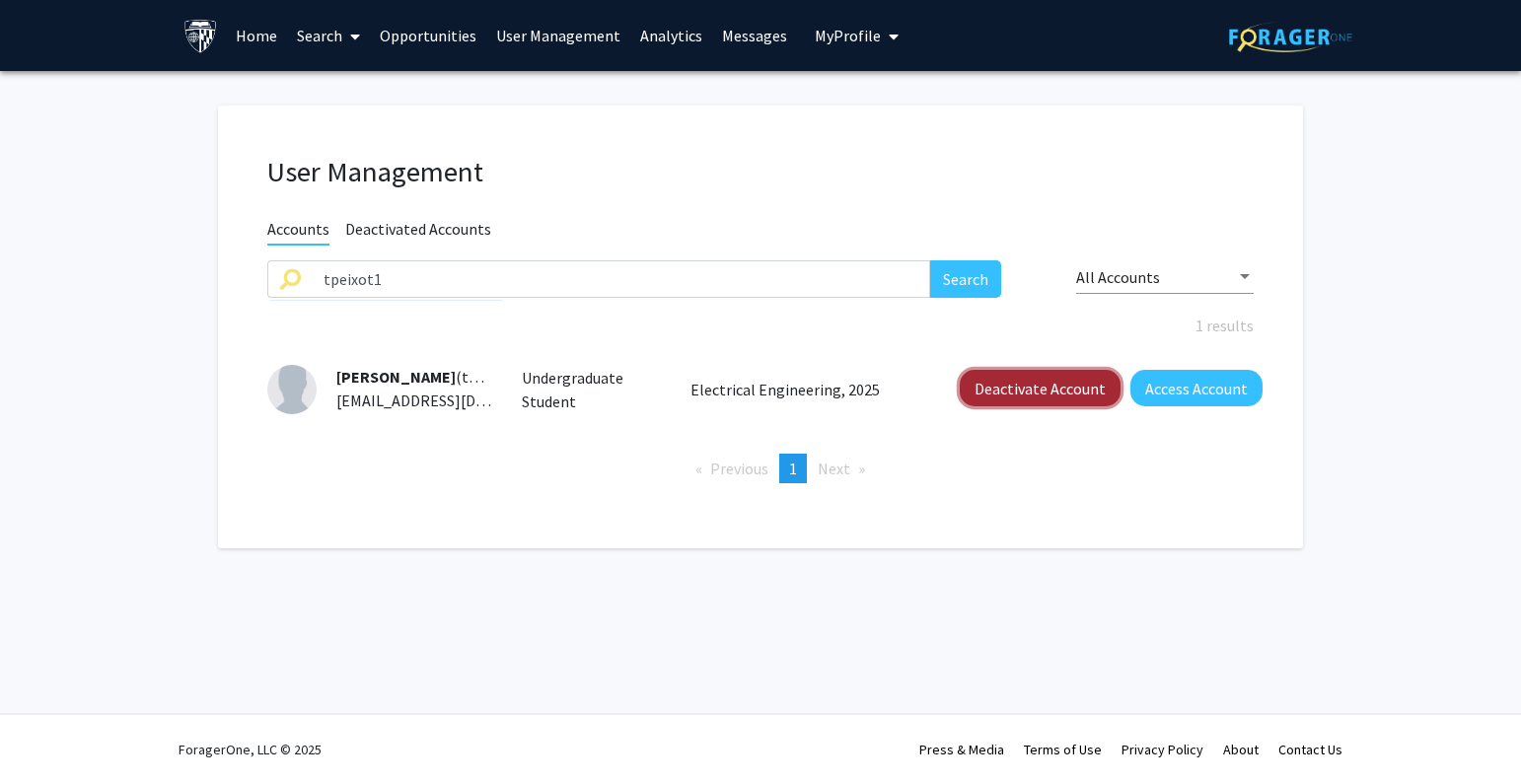 click on "Deactivate Account" 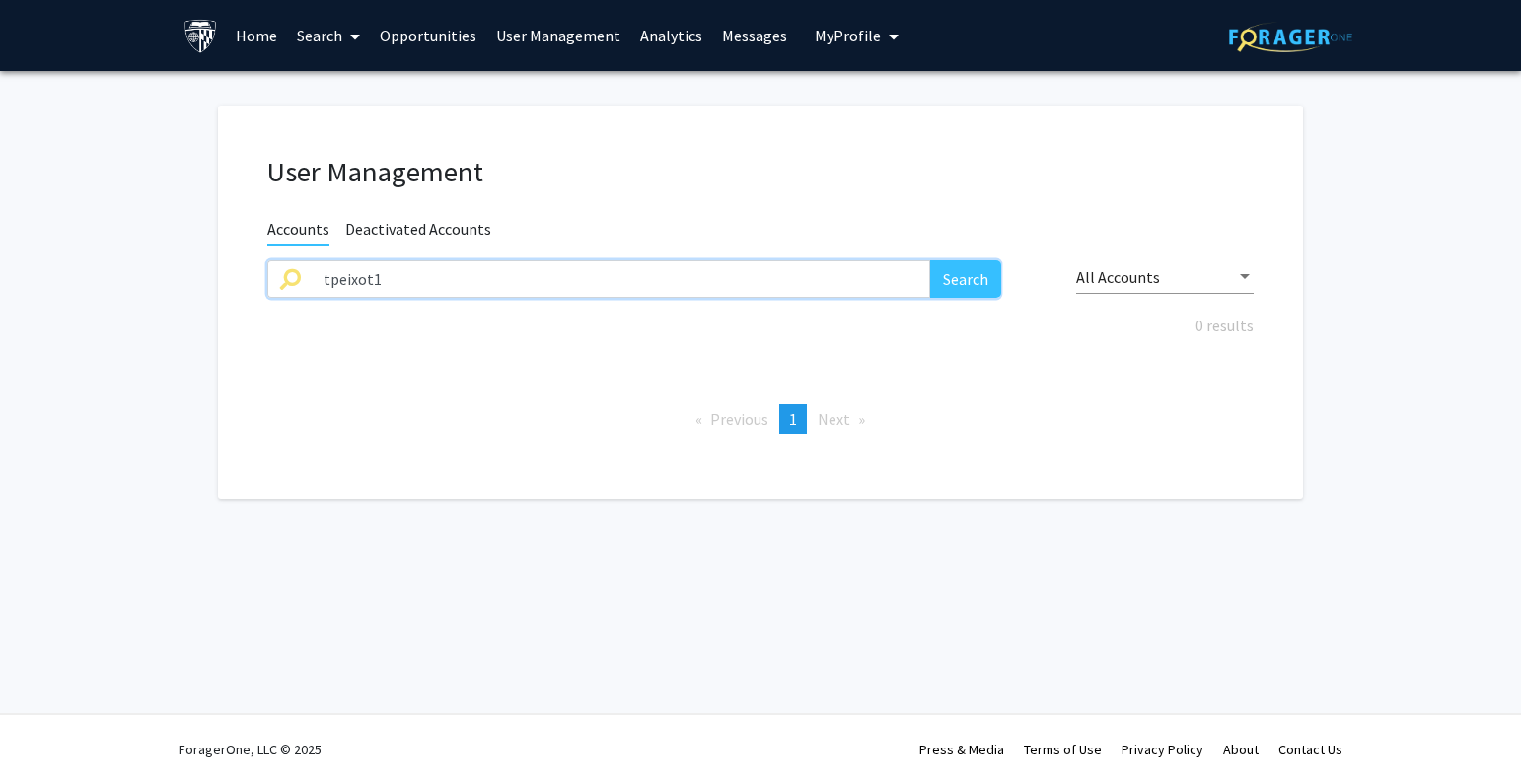 paste on "gpernel" 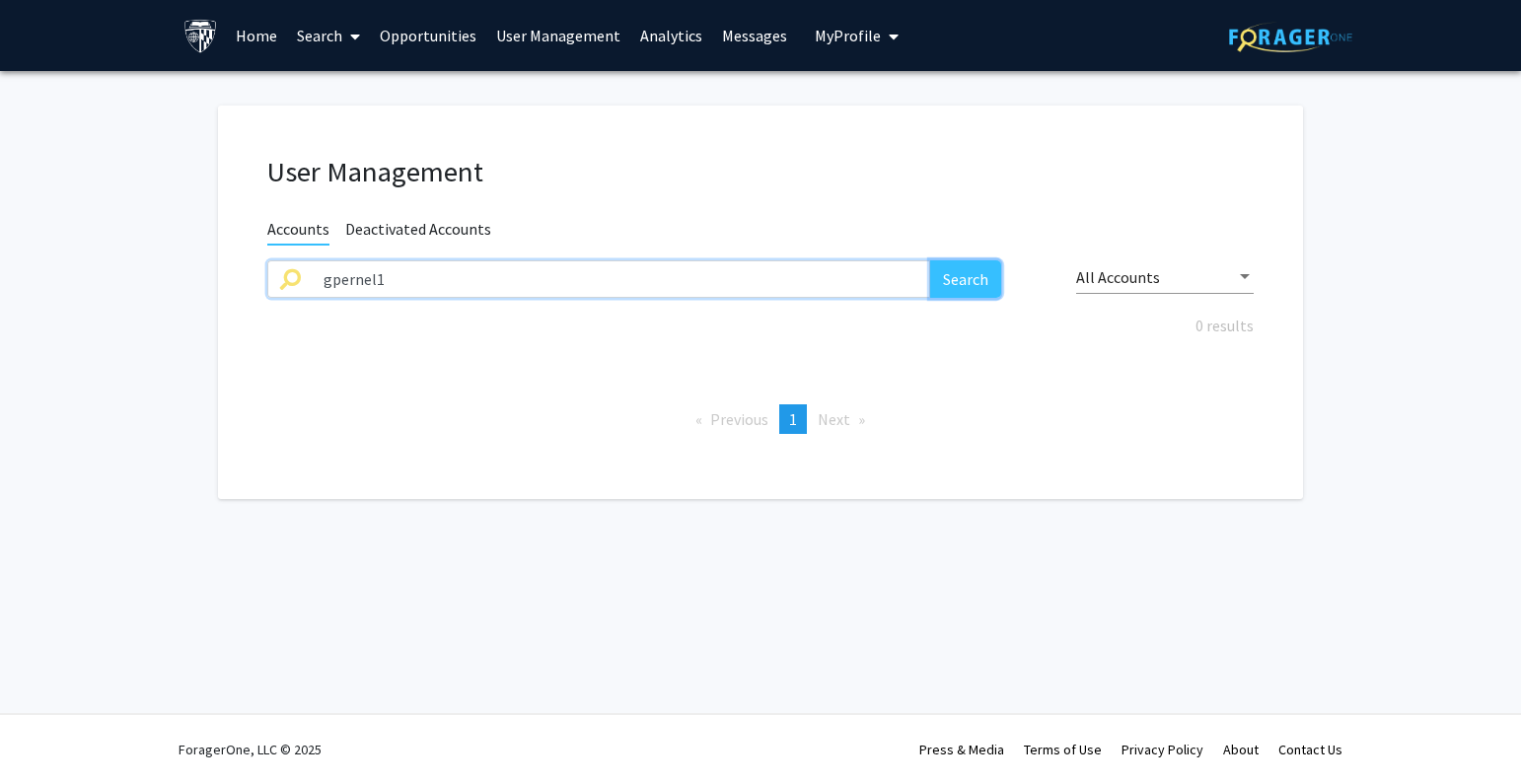 click on "Search" 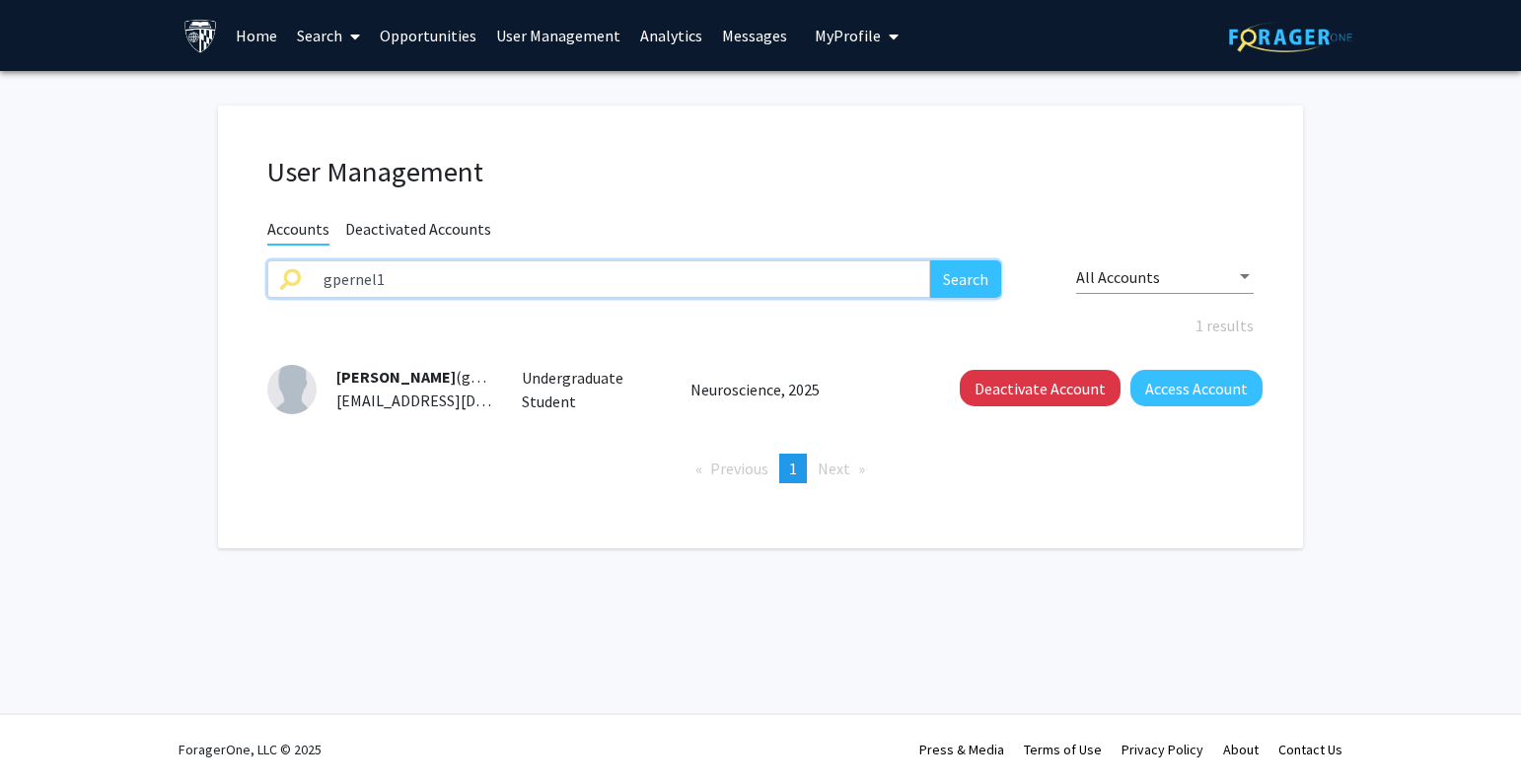 paste on "eperon" 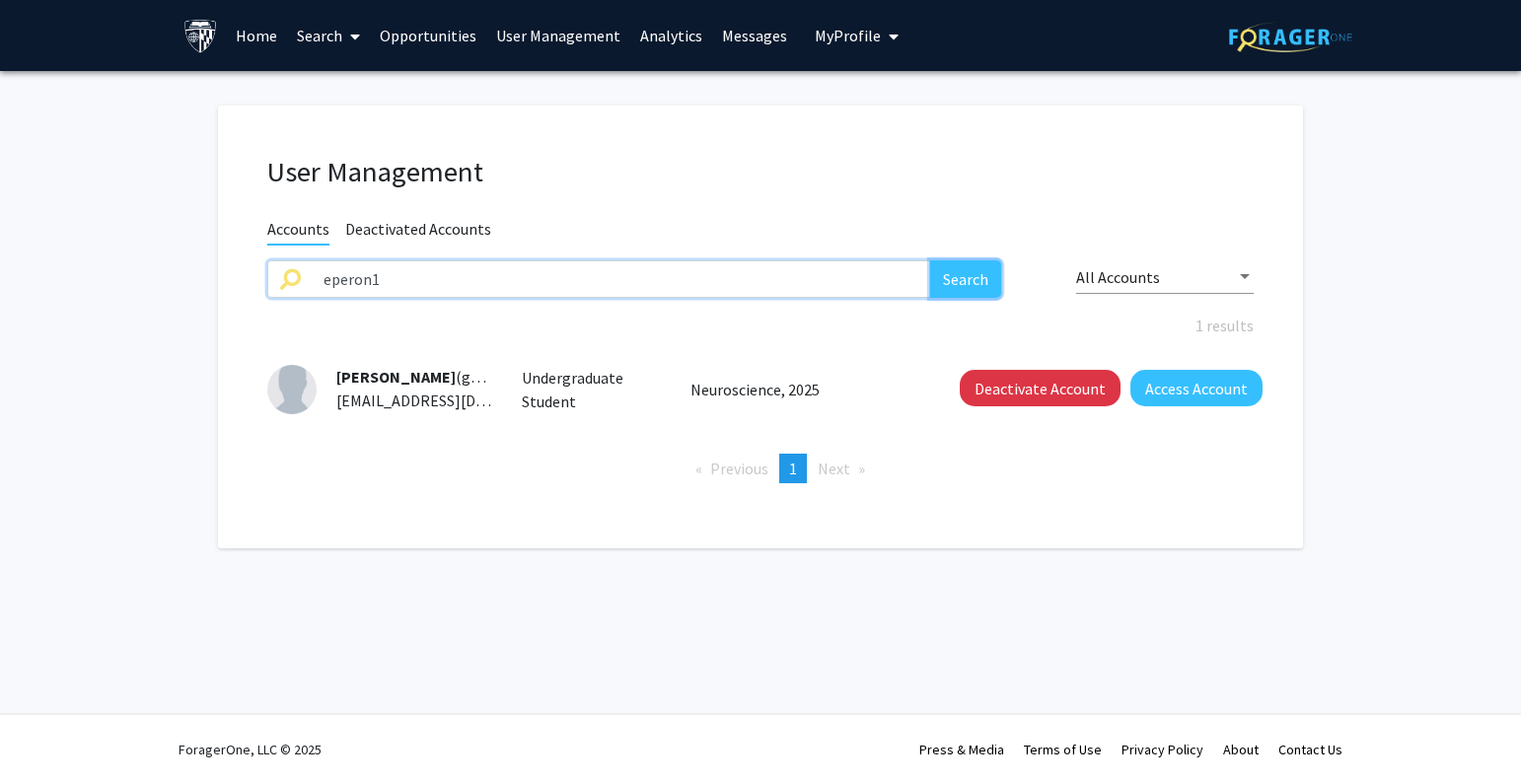 click on "Search" 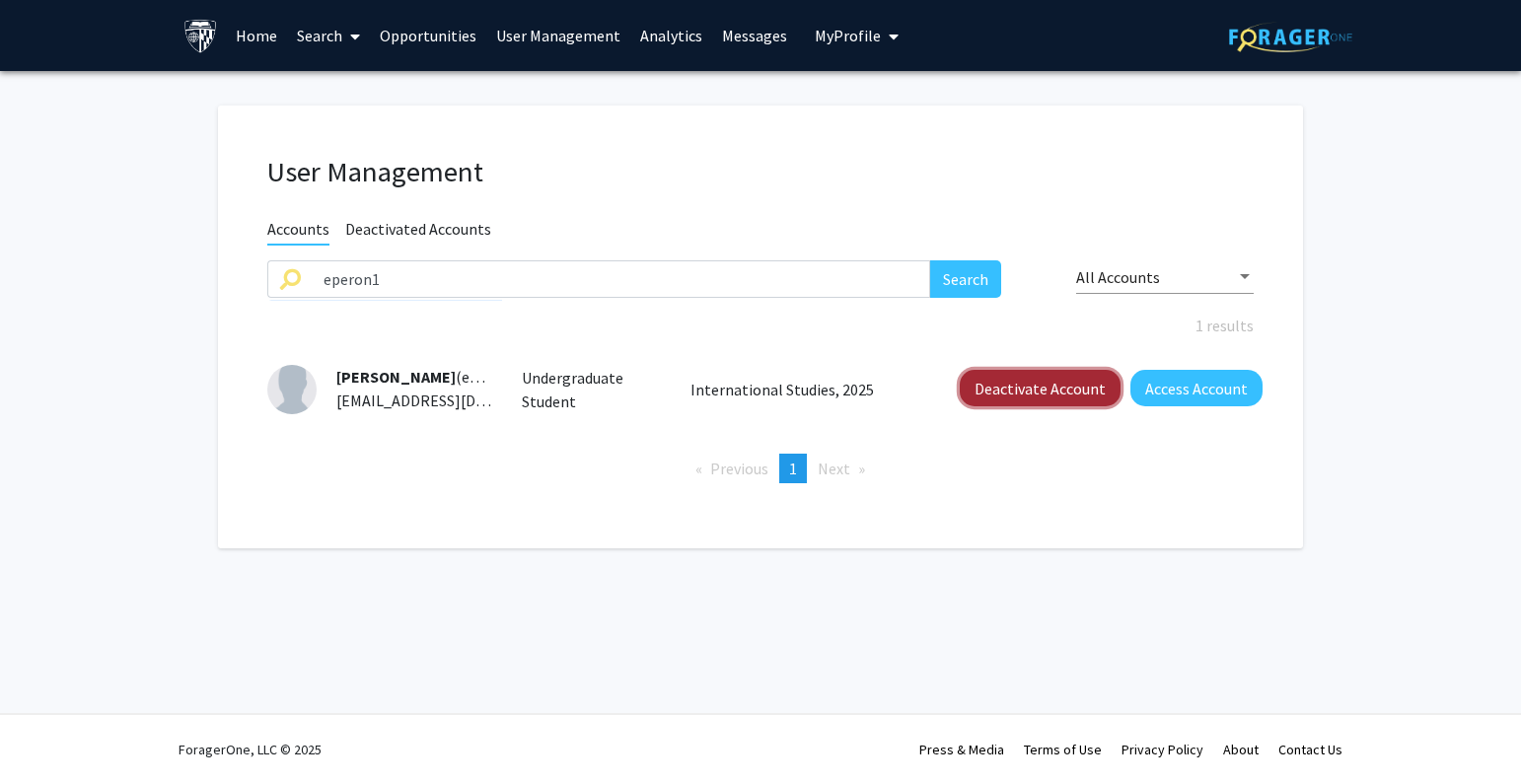 click on "Deactivate Account" 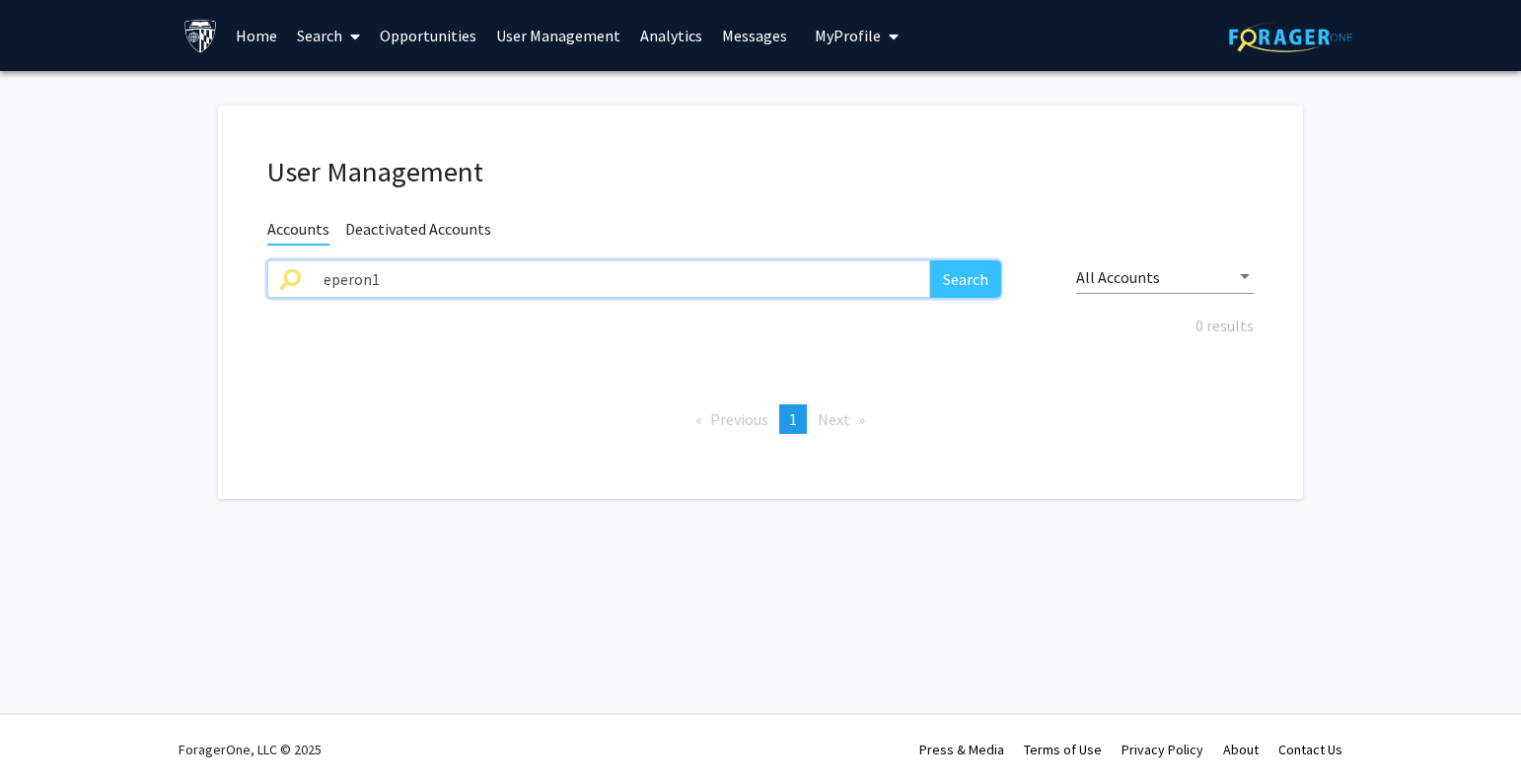 drag, startPoint x: 433, startPoint y: 276, endPoint x: 202, endPoint y: 278, distance: 231.00866 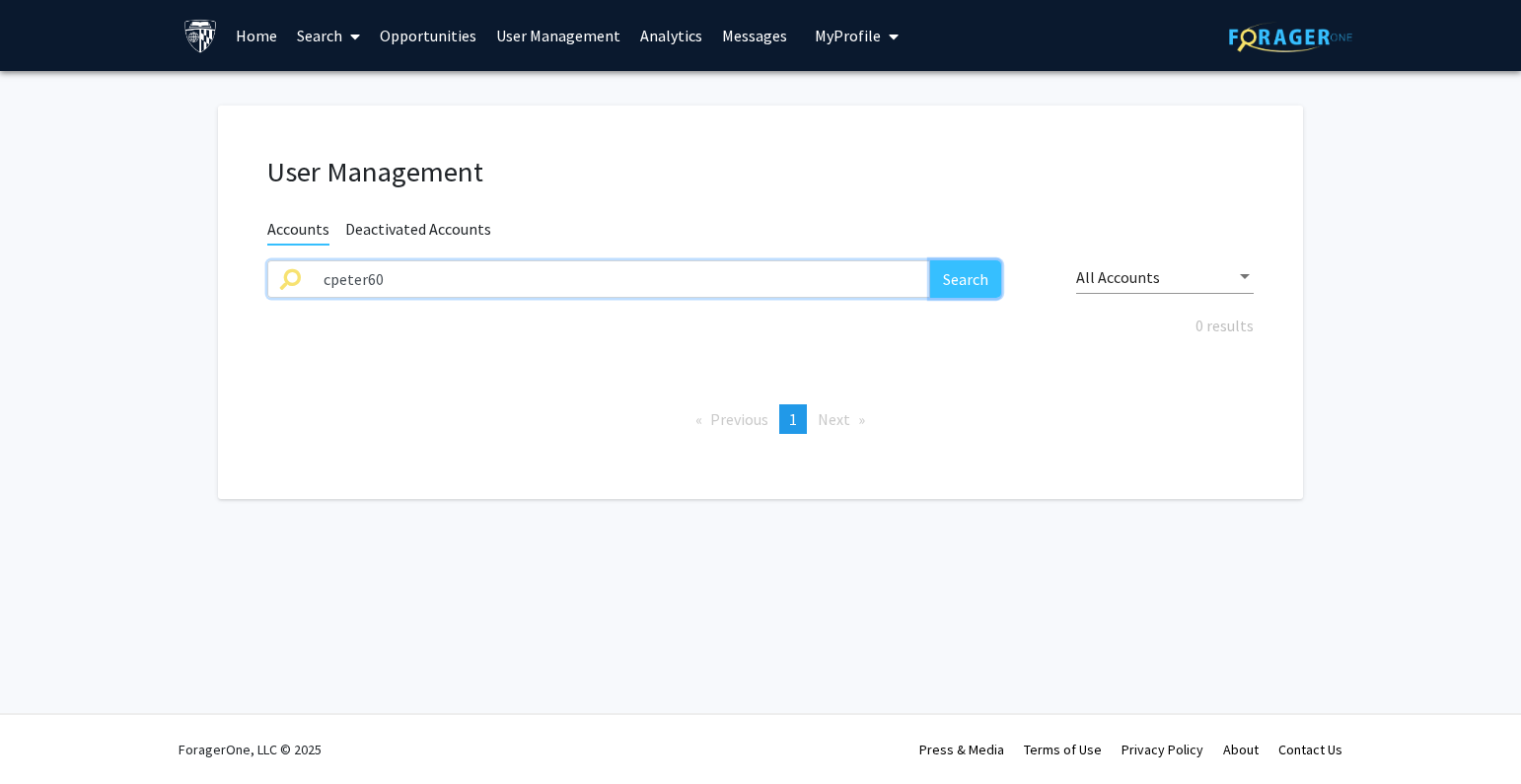 click on "Search" 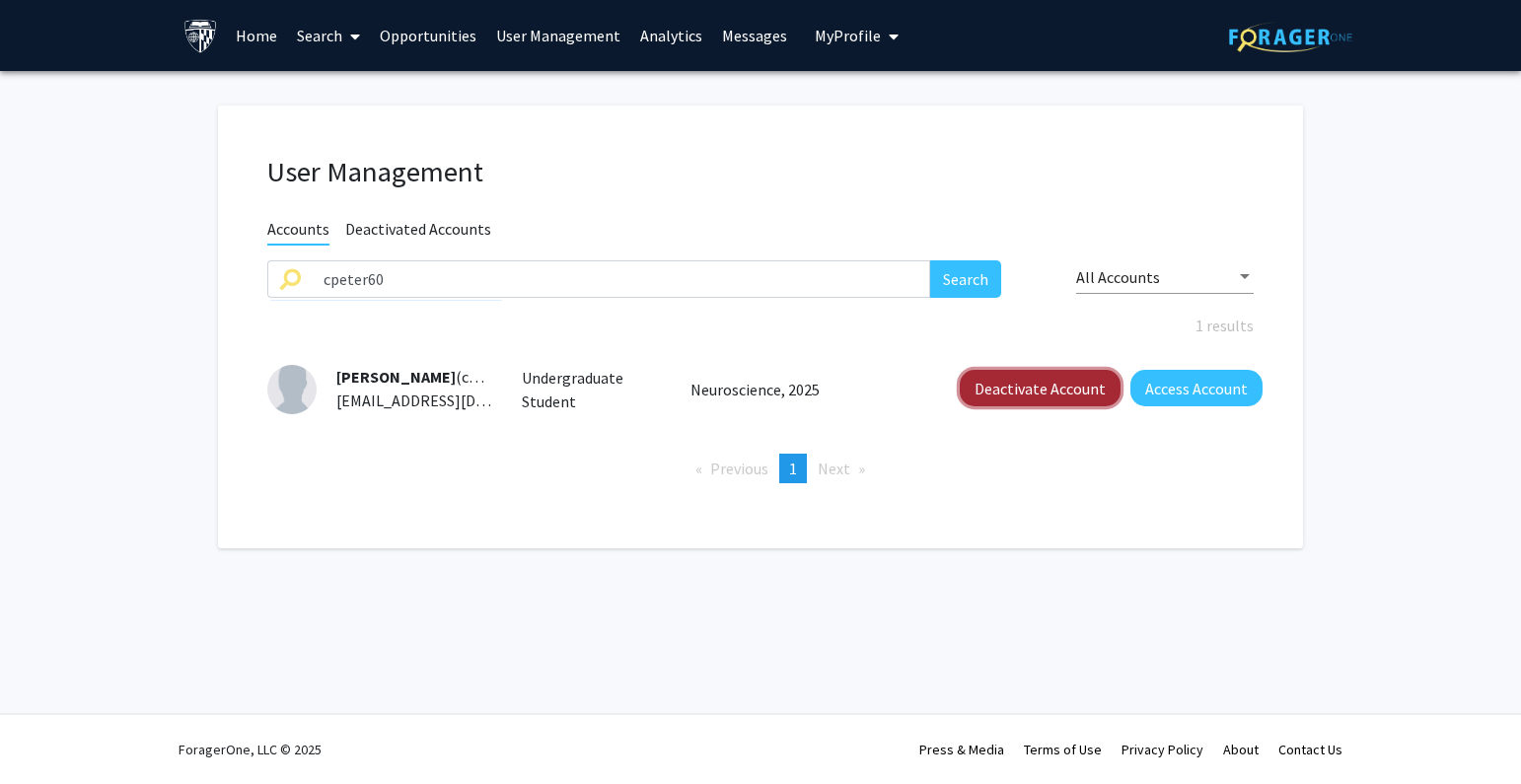 click on "Deactivate Account" 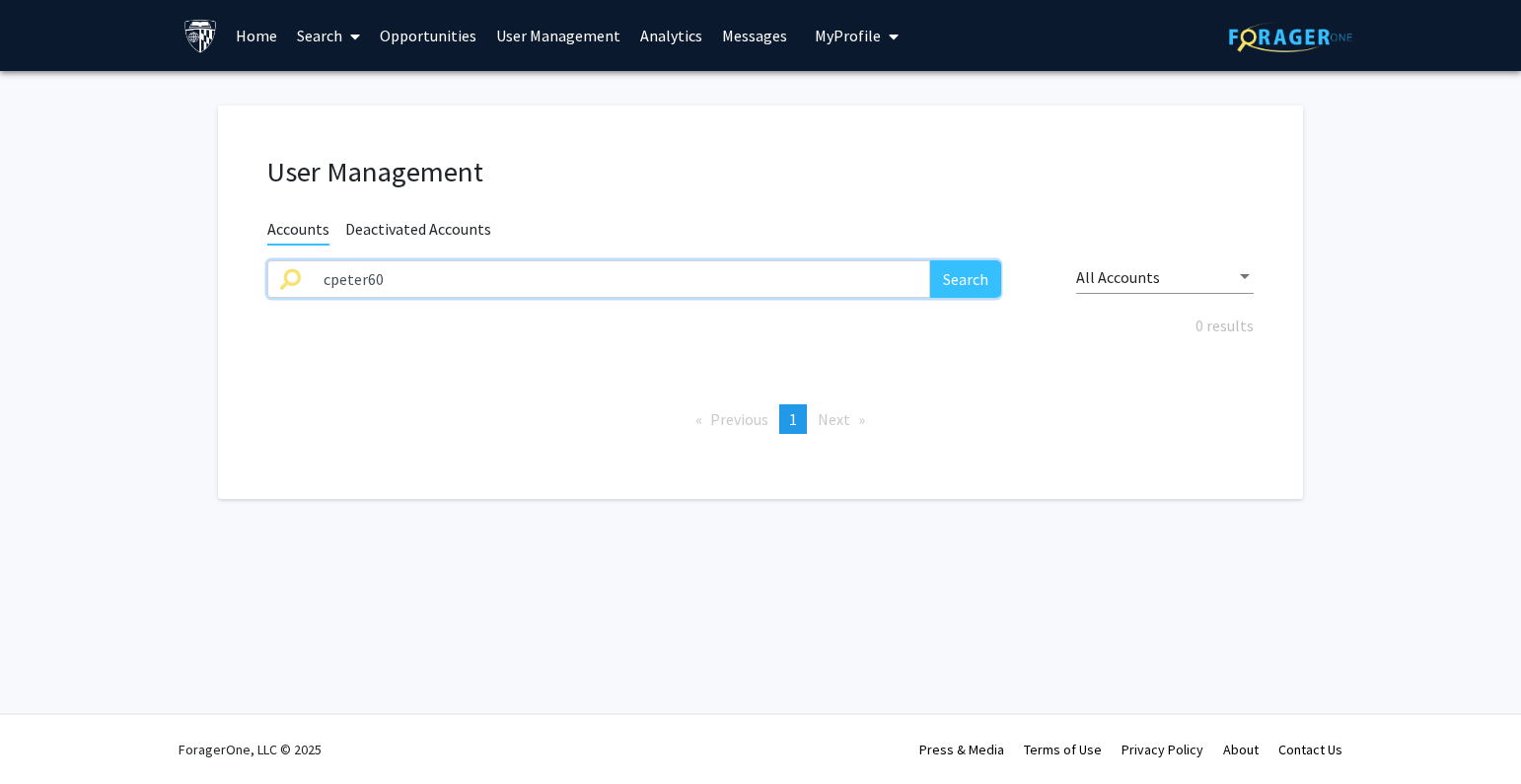 drag, startPoint x: 274, startPoint y: 296, endPoint x: 204, endPoint y: 286, distance: 70.71068 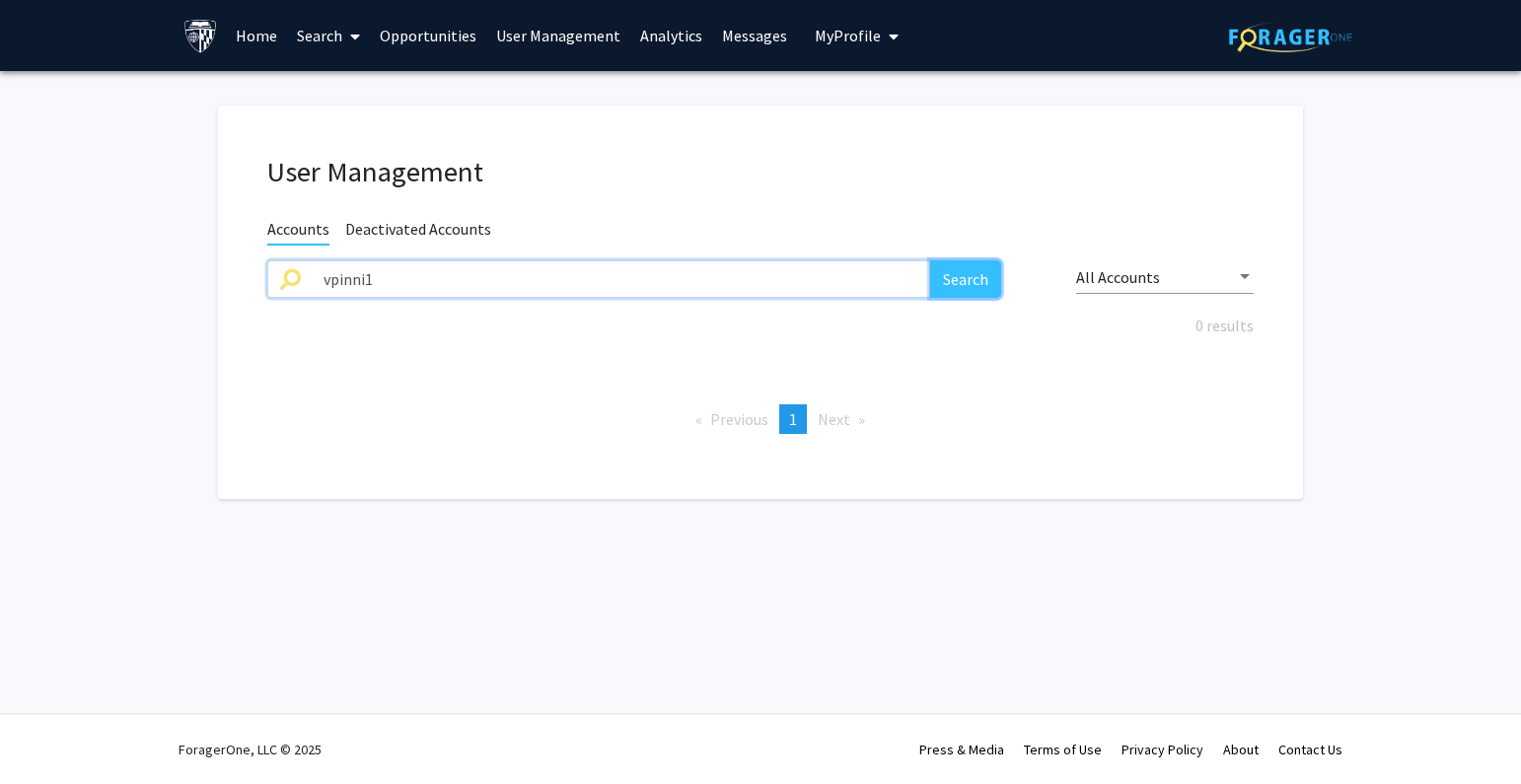 click on "Search" 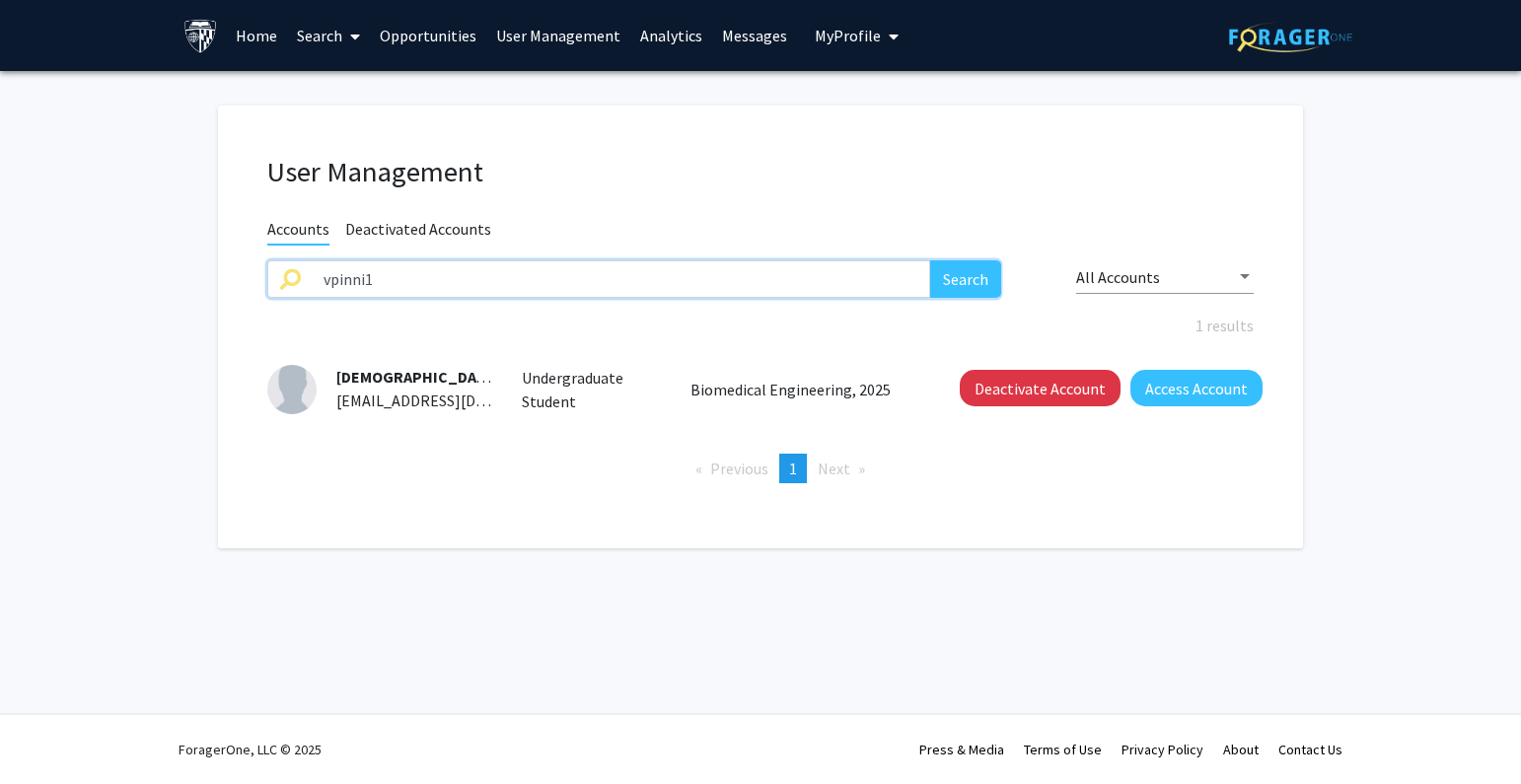drag, startPoint x: 433, startPoint y: 275, endPoint x: 177, endPoint y: 288, distance: 256.3299 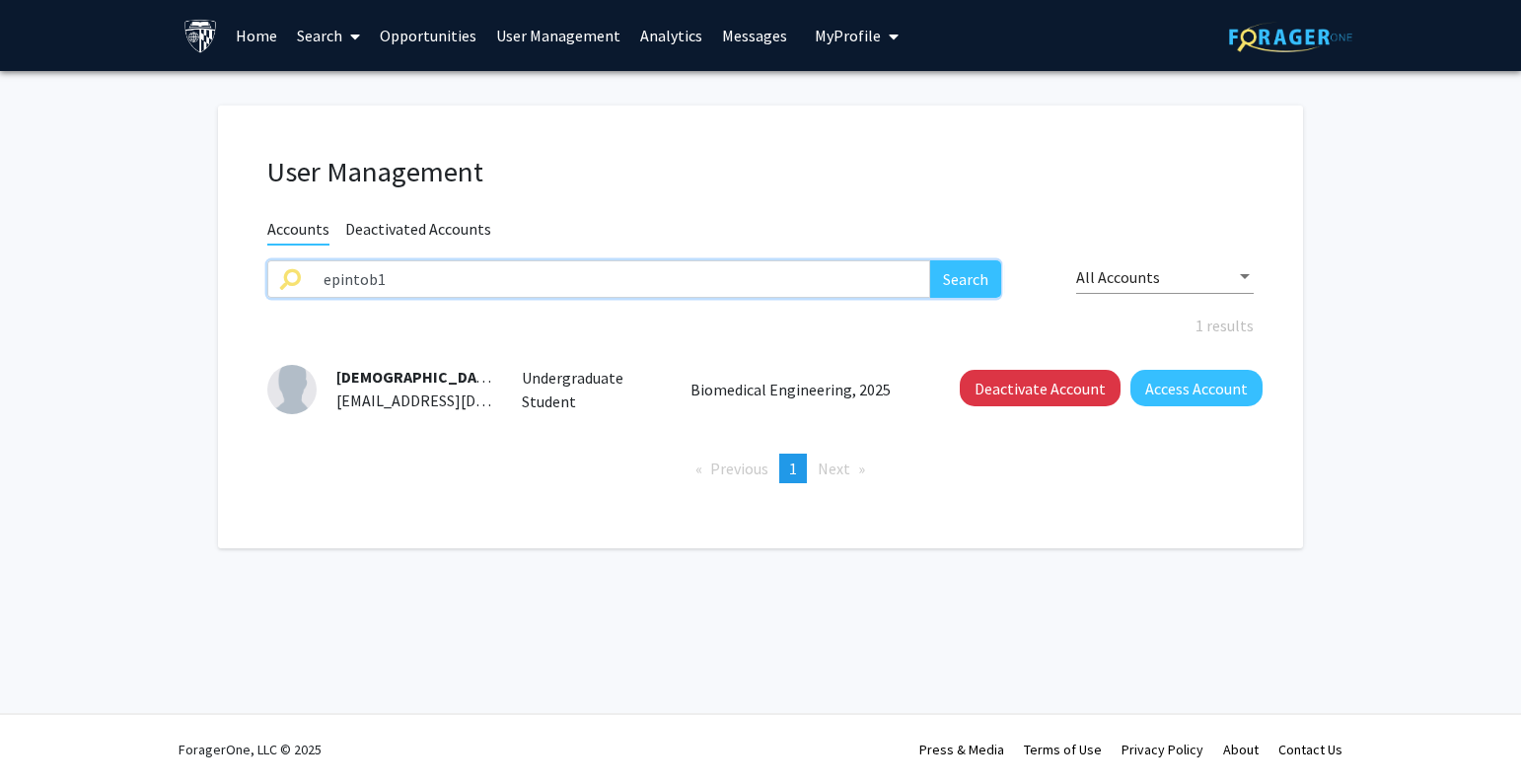 type on "epintob1" 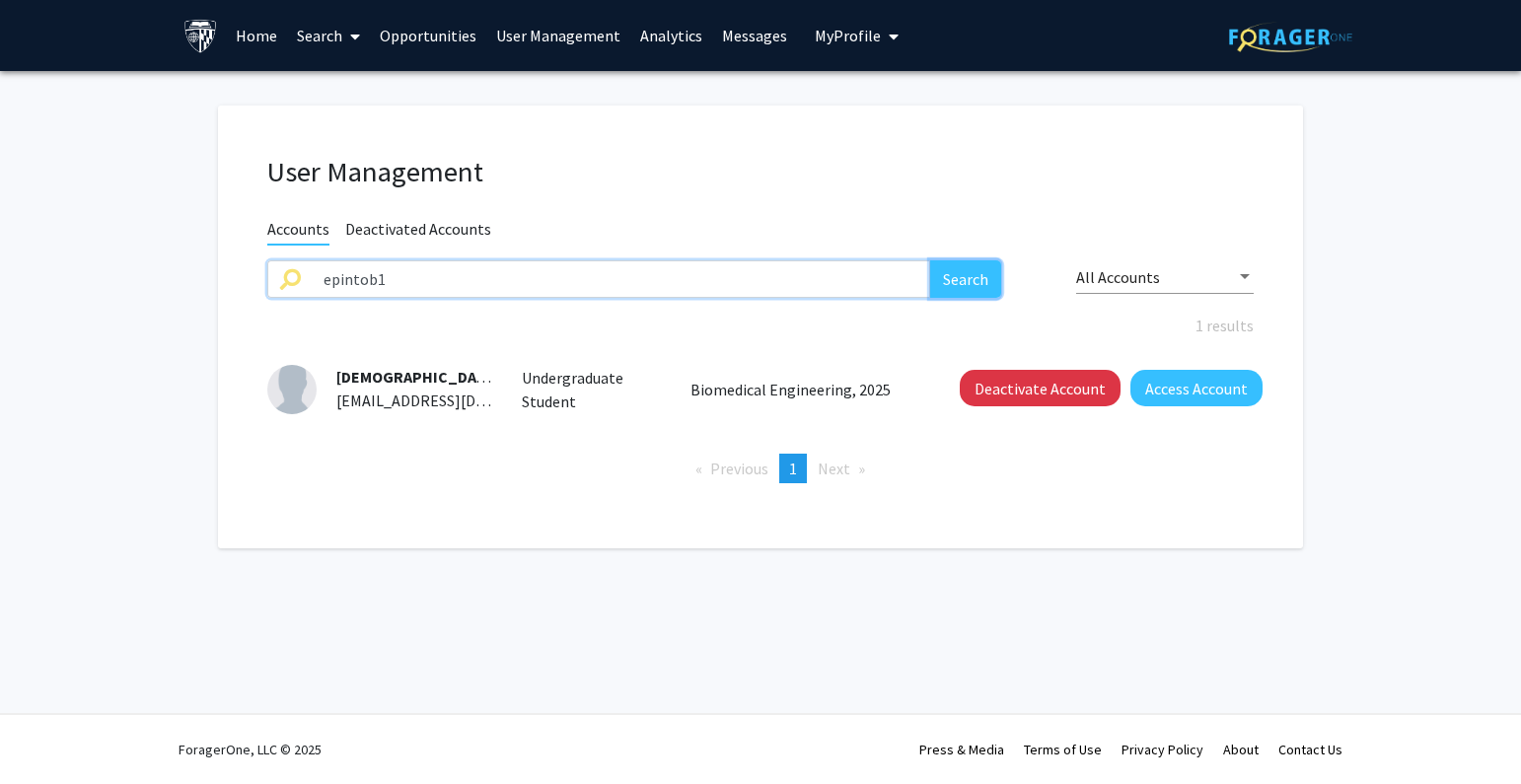 click on "Search" 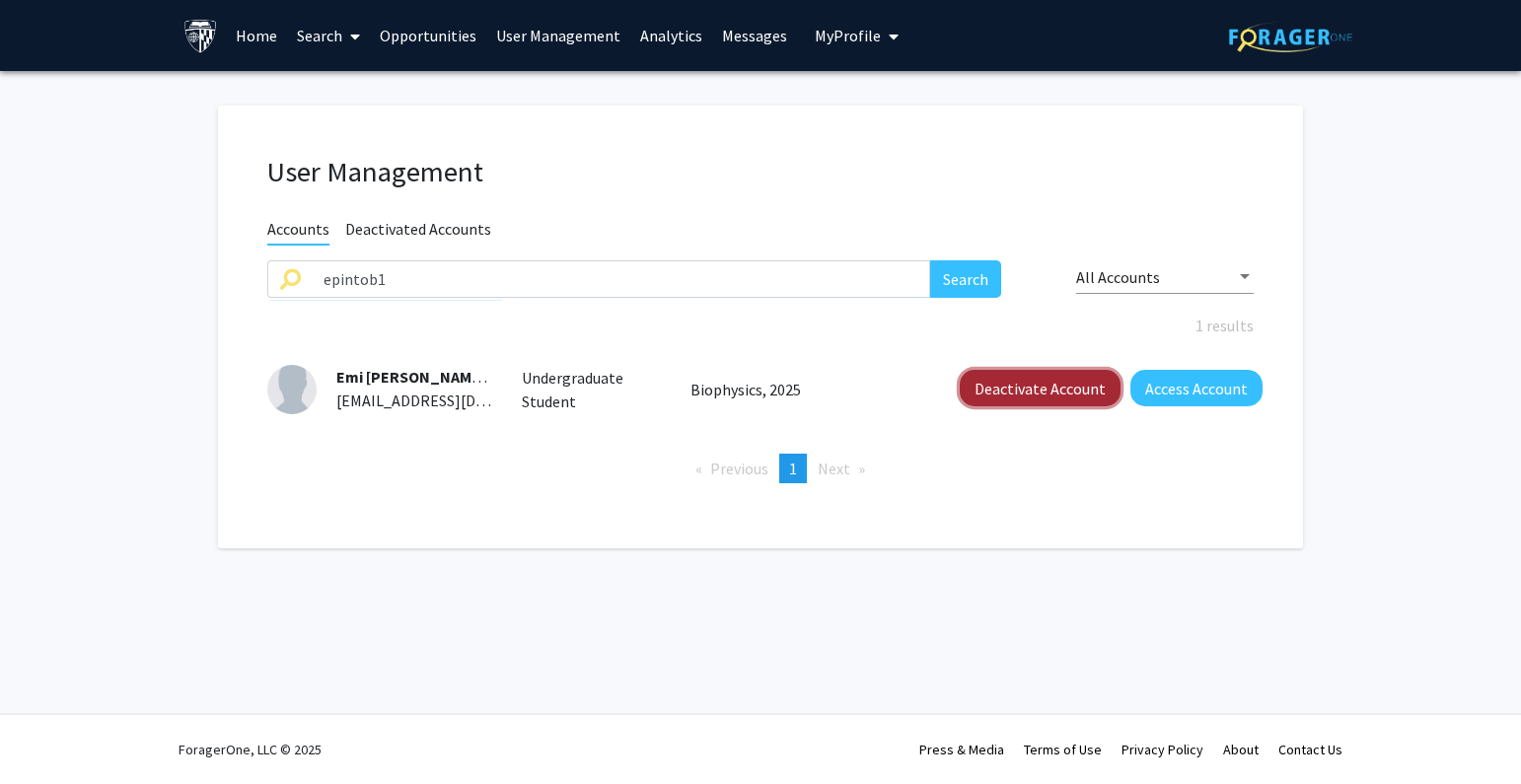 click on "Deactivate Account" 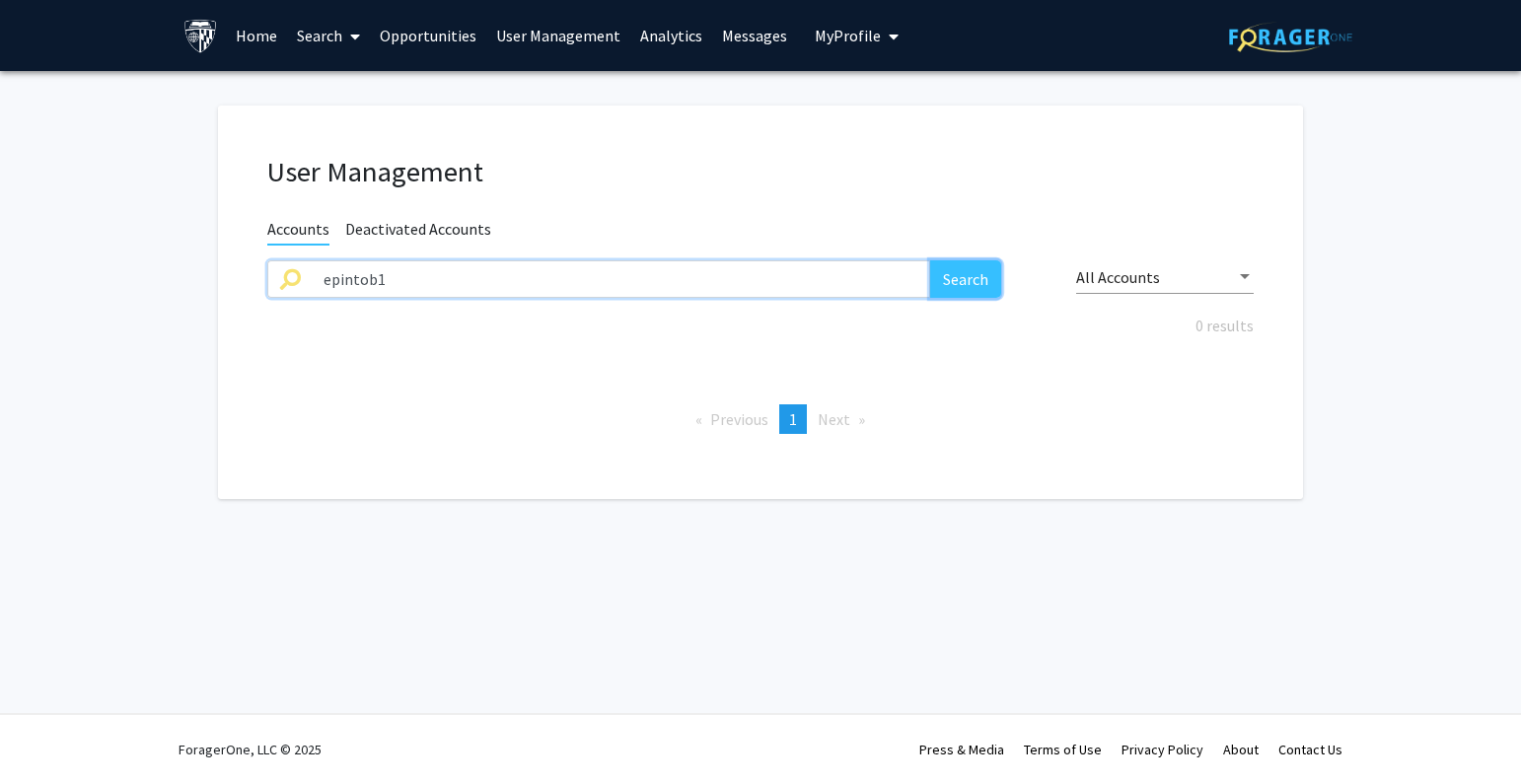 click on "Search" 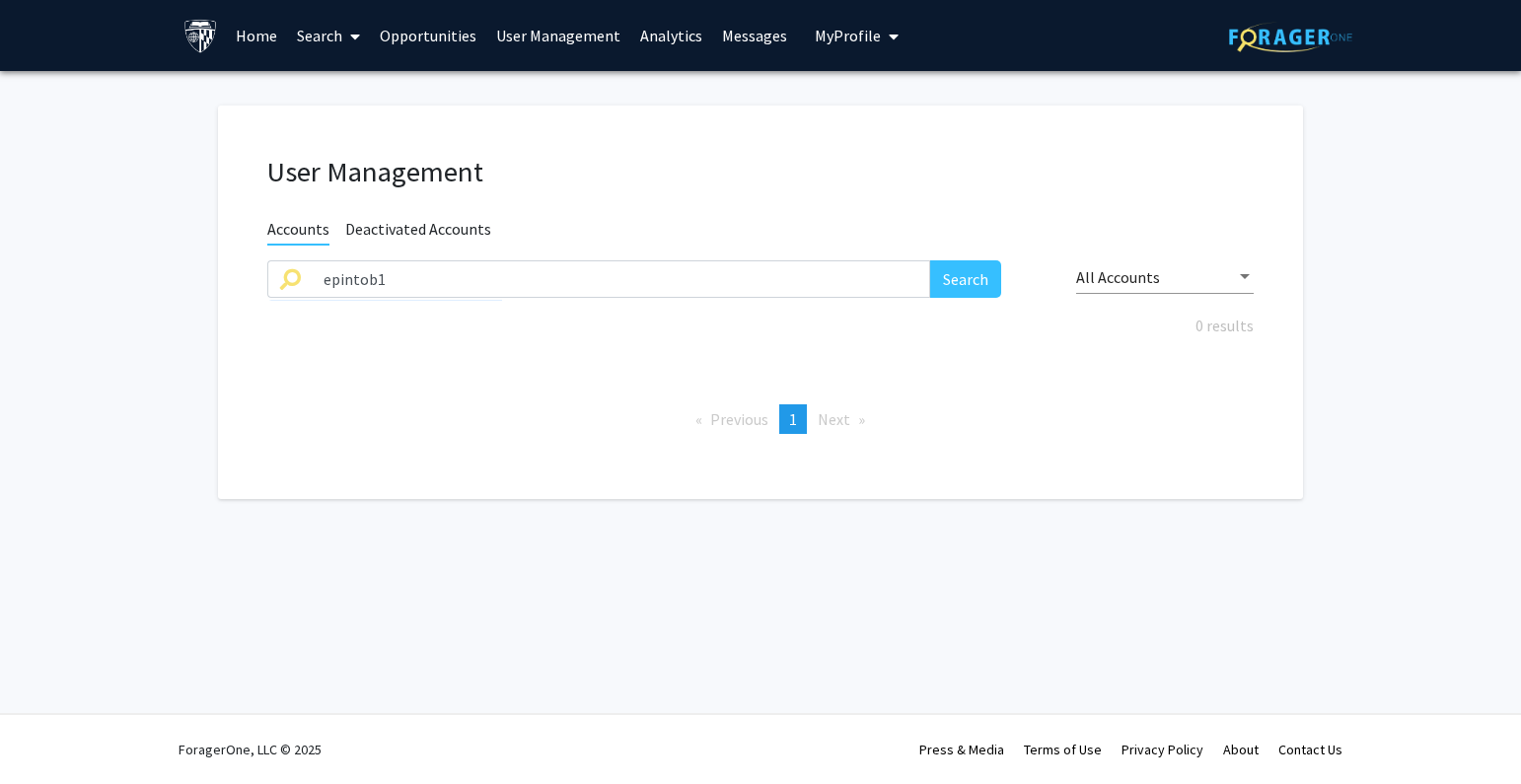 click on "Deactivated Accounts" 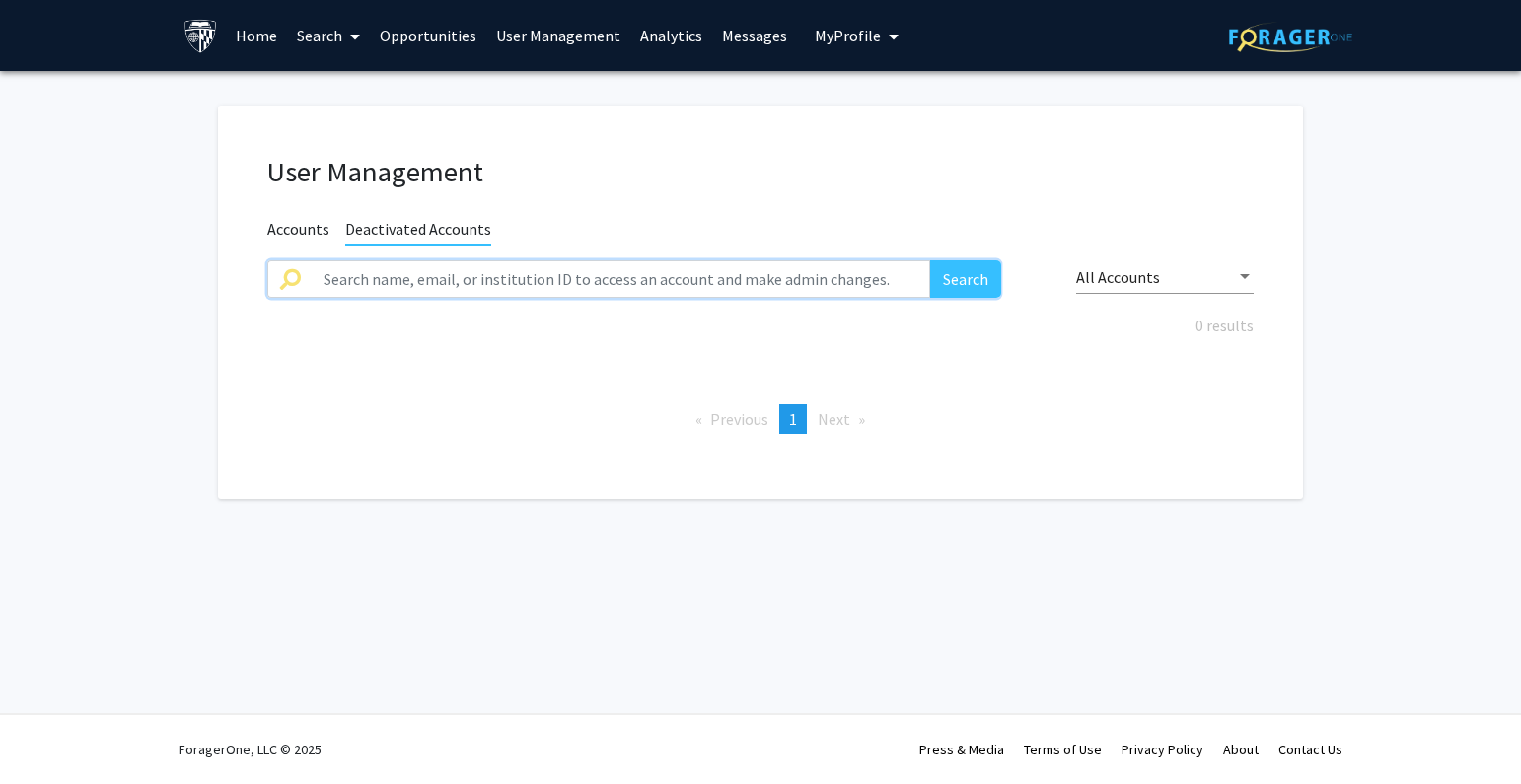 click 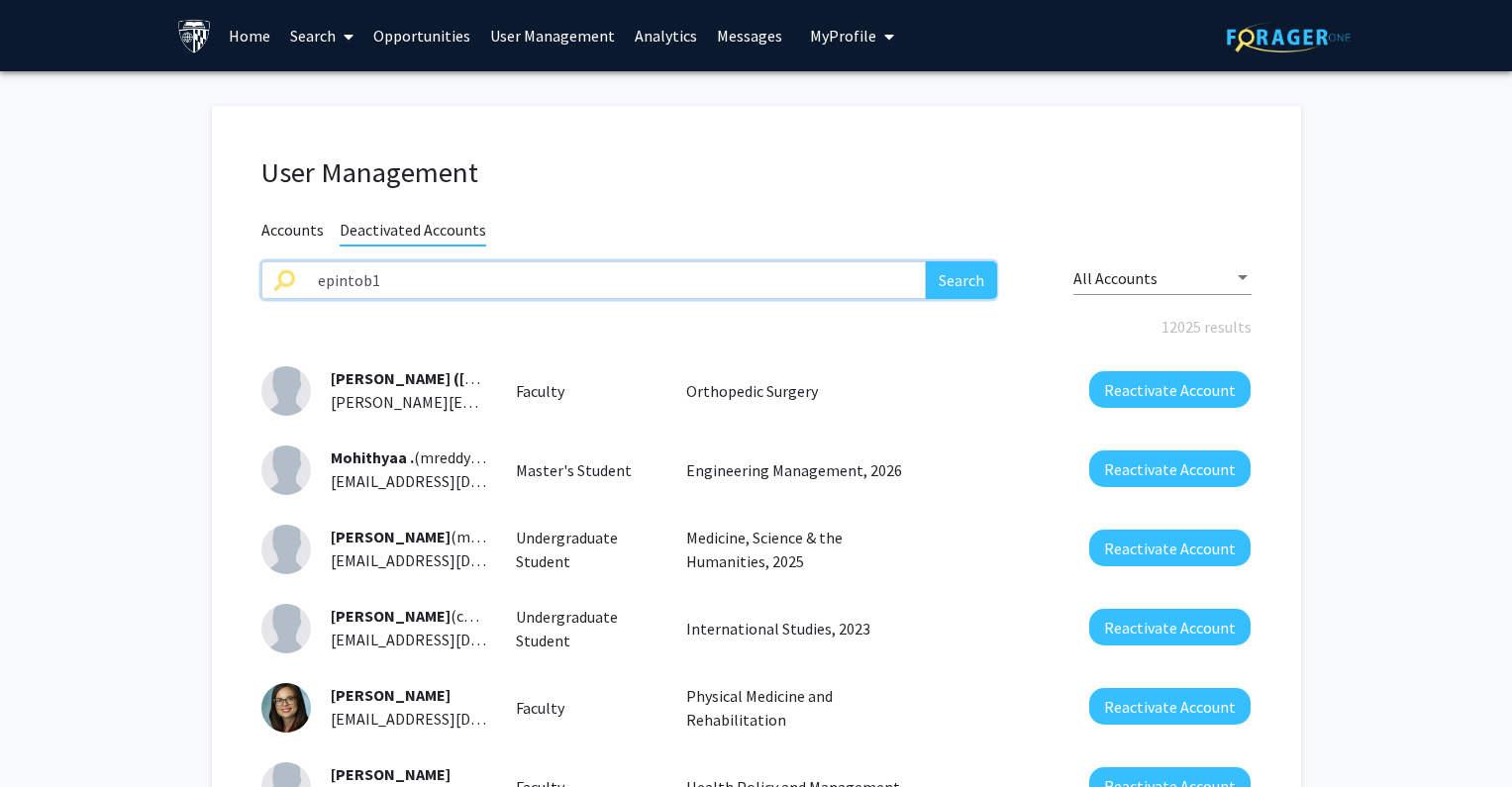 type on "epintob1" 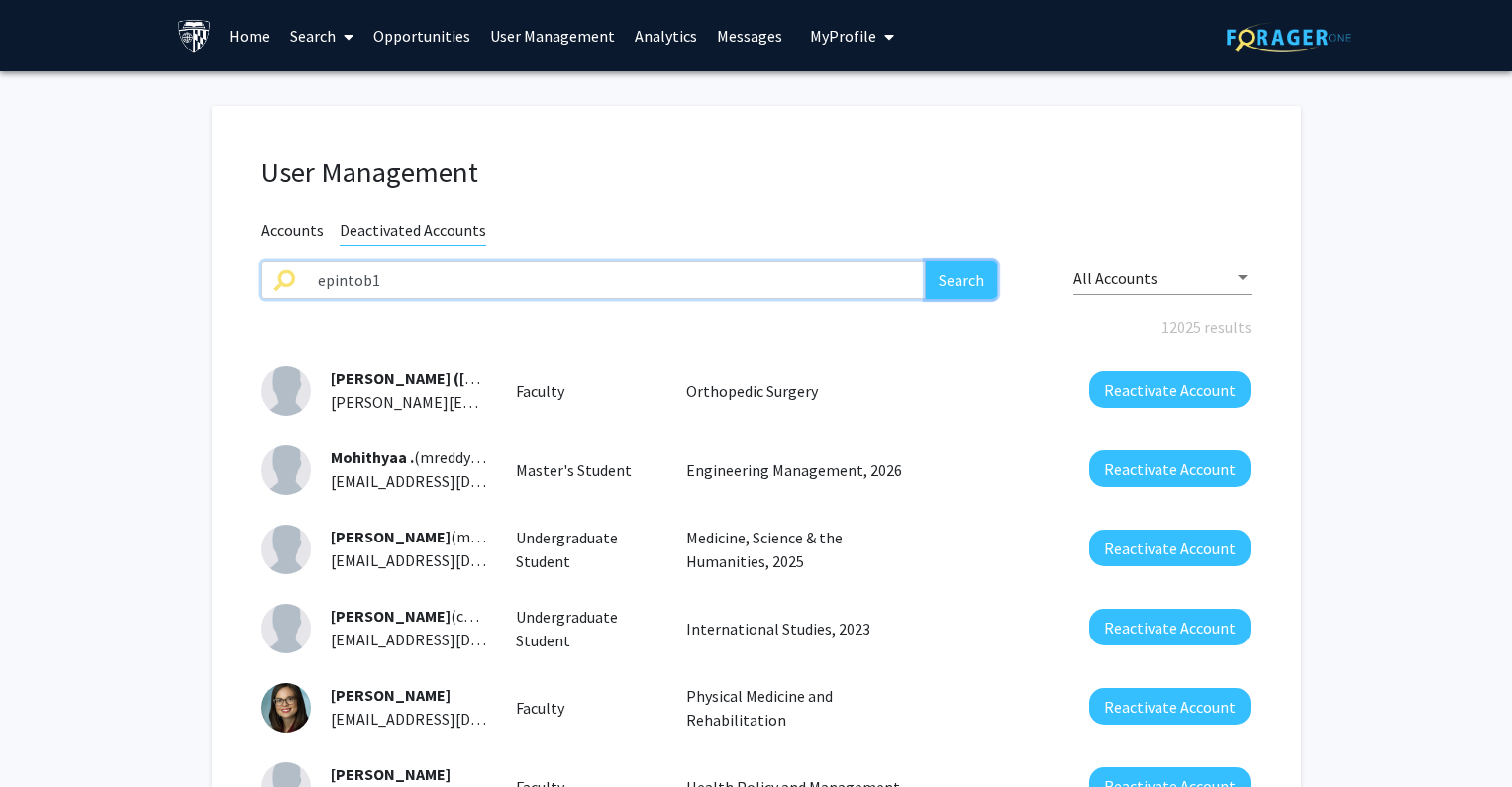 click on "Search" 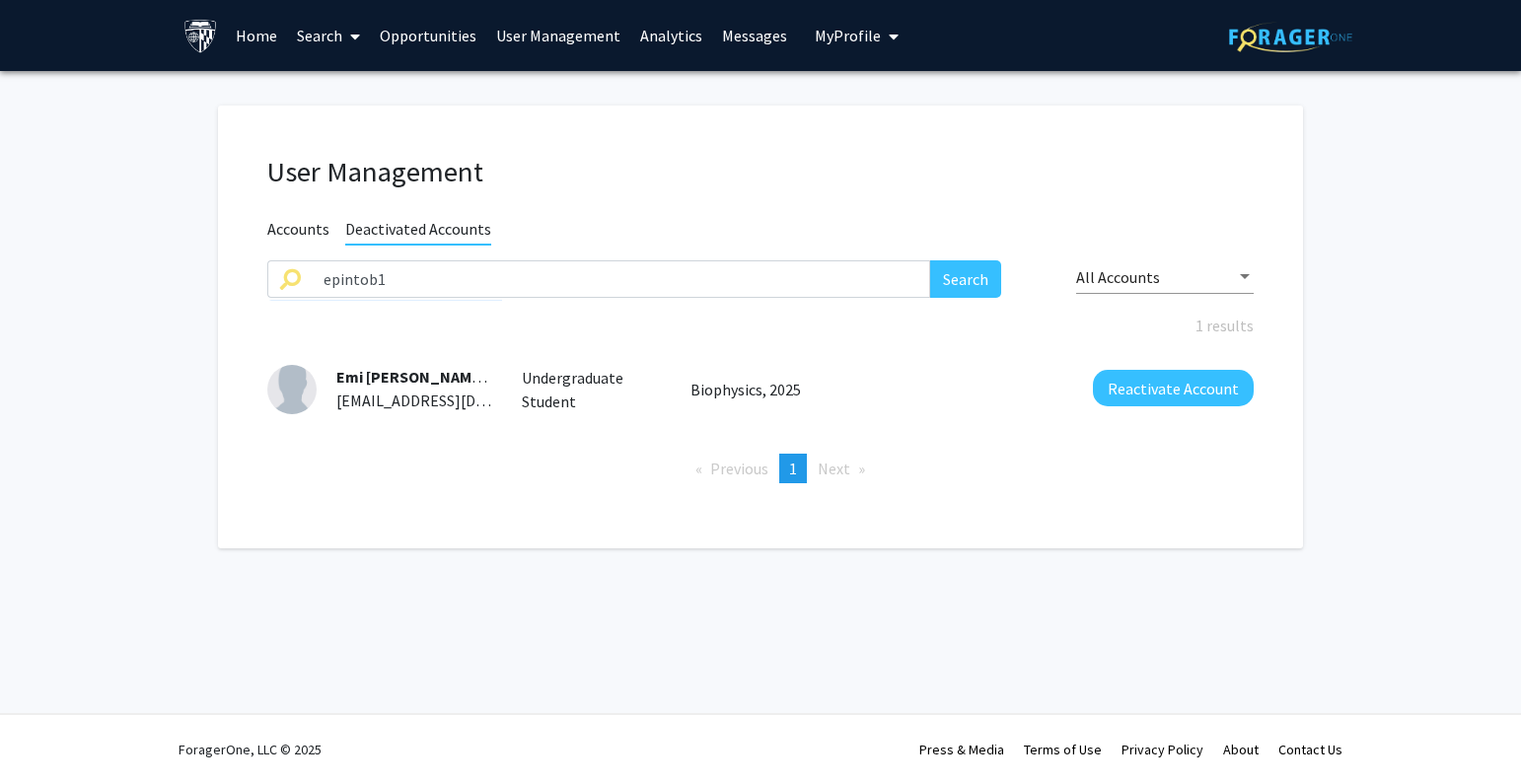 click on "Accounts" 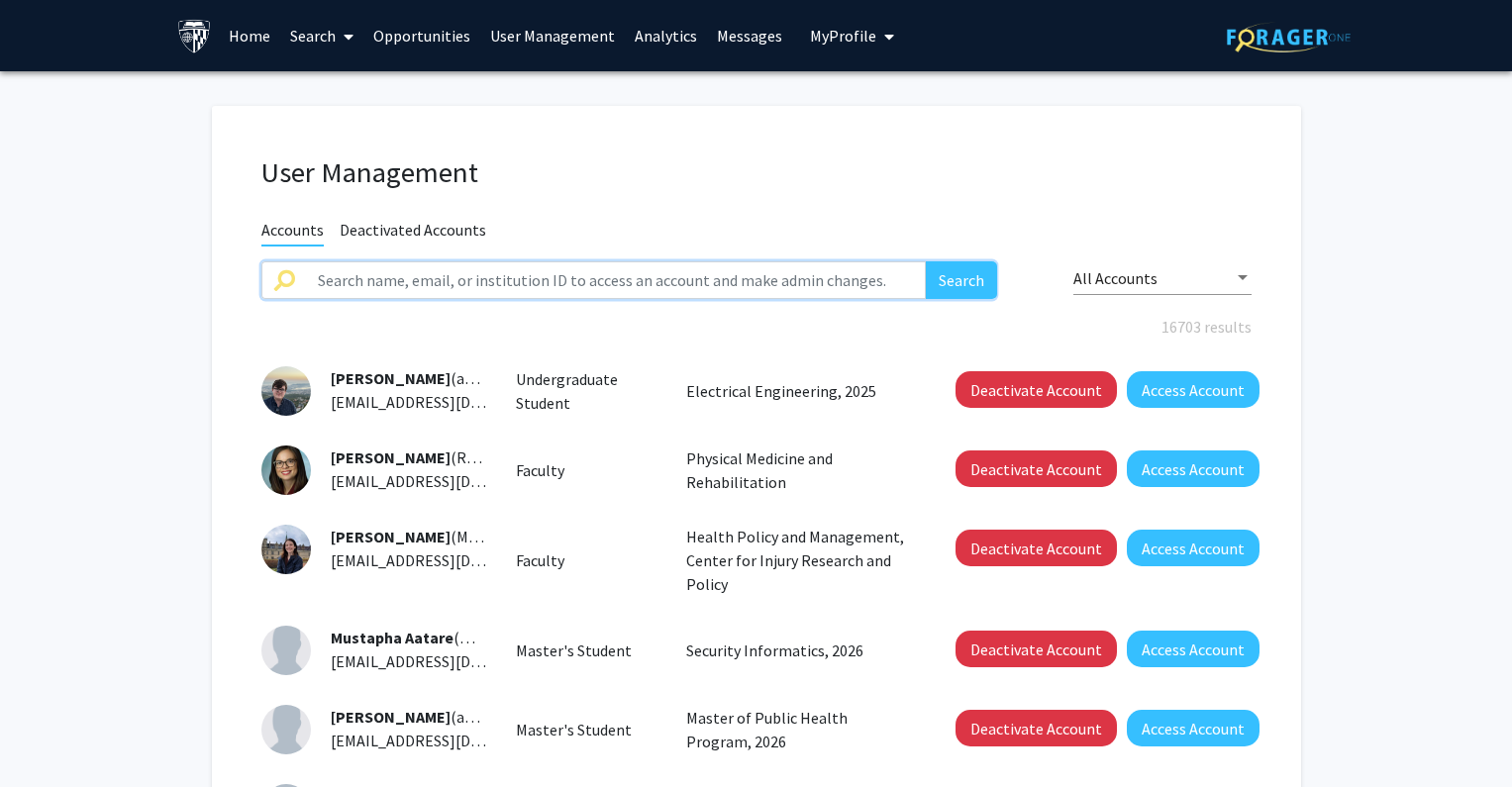 click 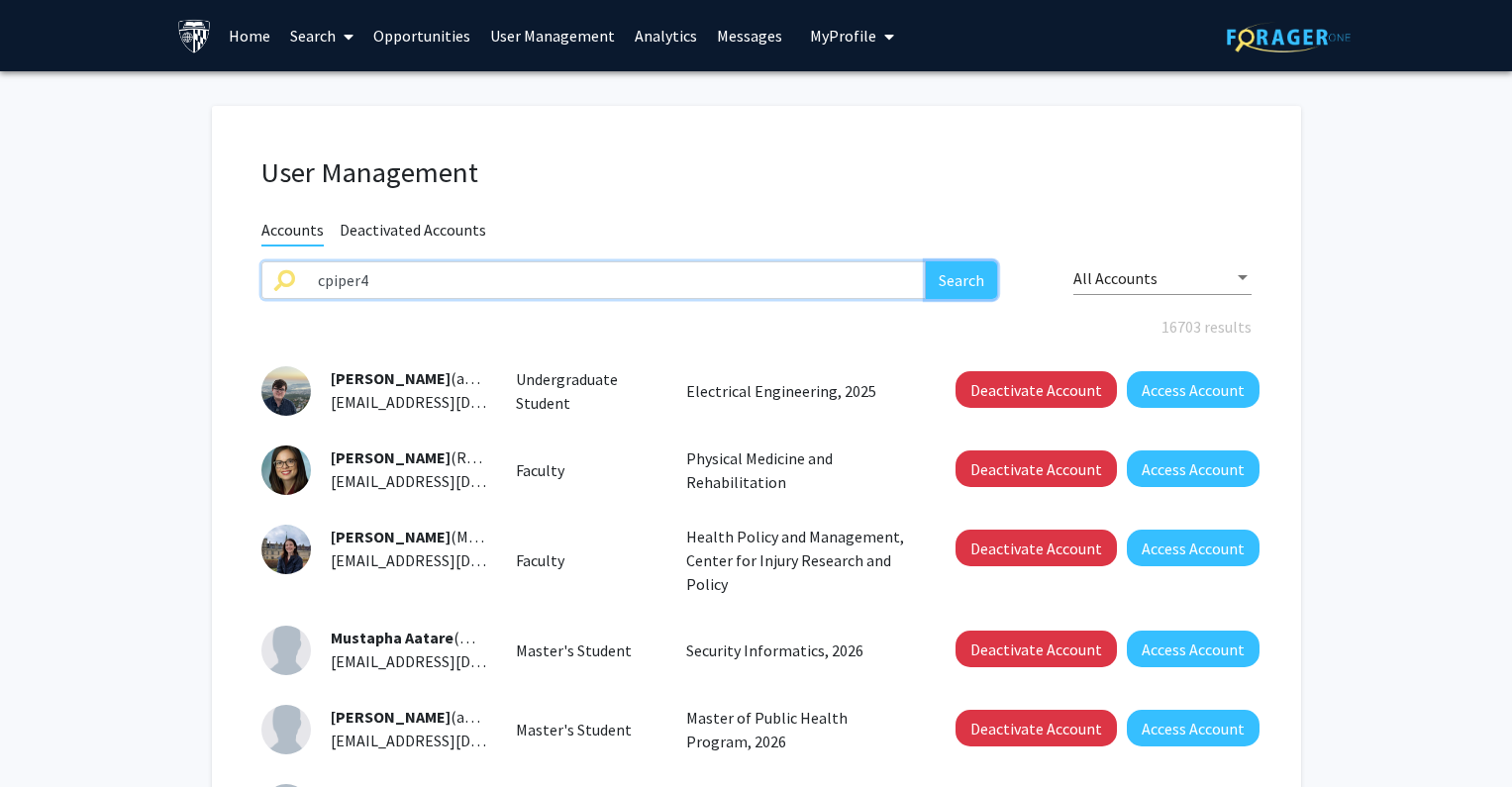 click on "Search" 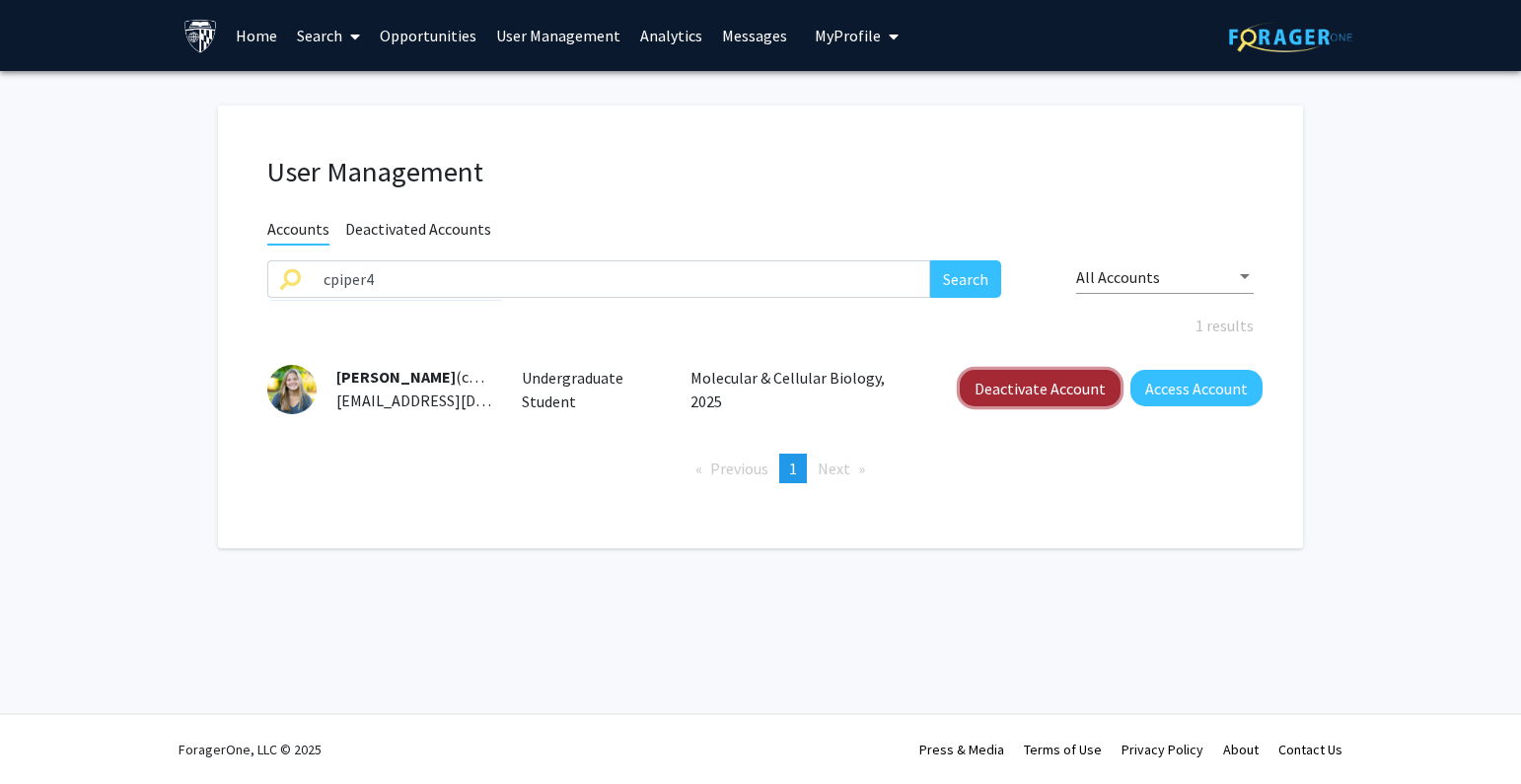 click on "Deactivate Account" 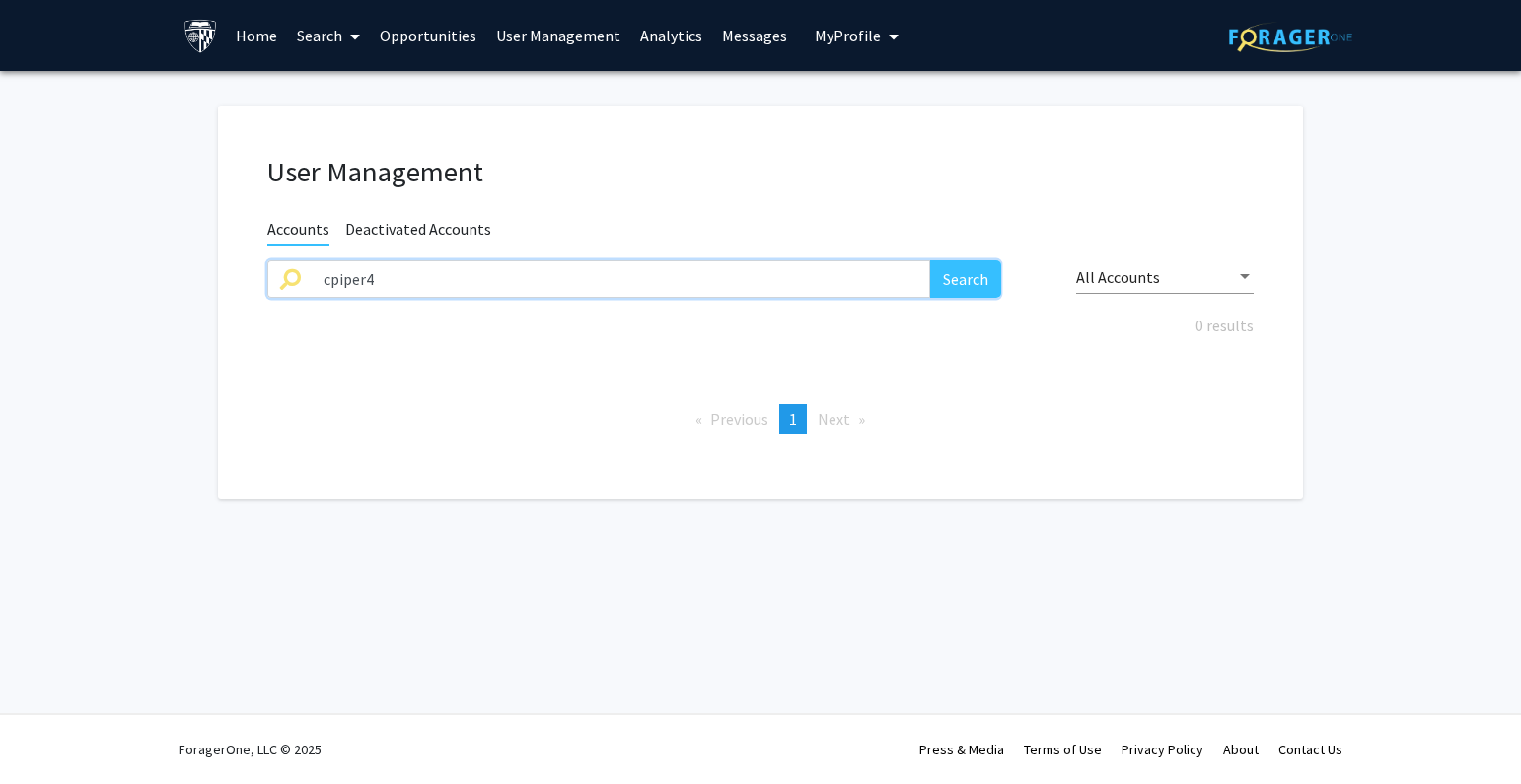 drag, startPoint x: 470, startPoint y: 272, endPoint x: 208, endPoint y: 271, distance: 262.0019 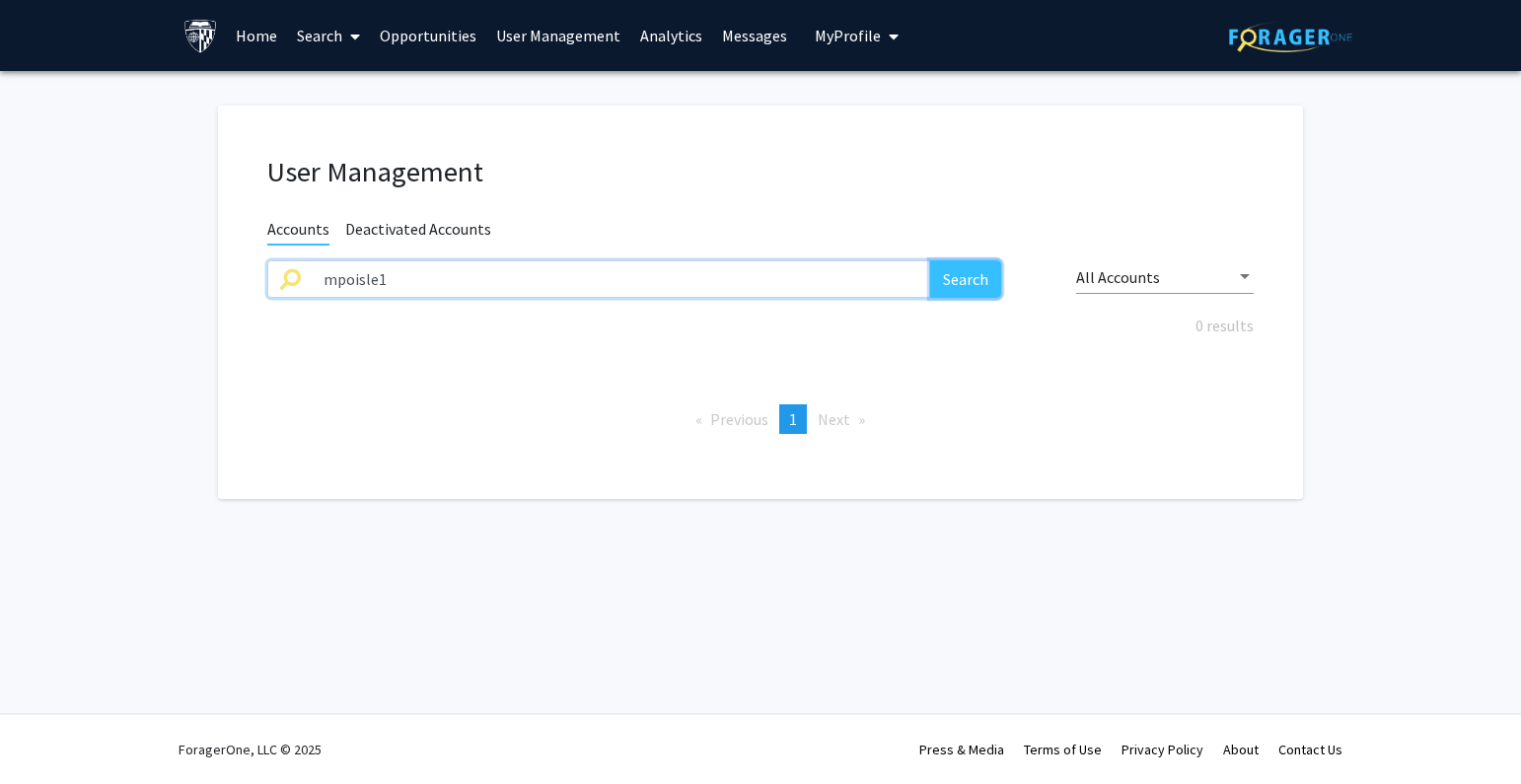drag, startPoint x: 935, startPoint y: 264, endPoint x: 945, endPoint y: 262, distance: 10.198039 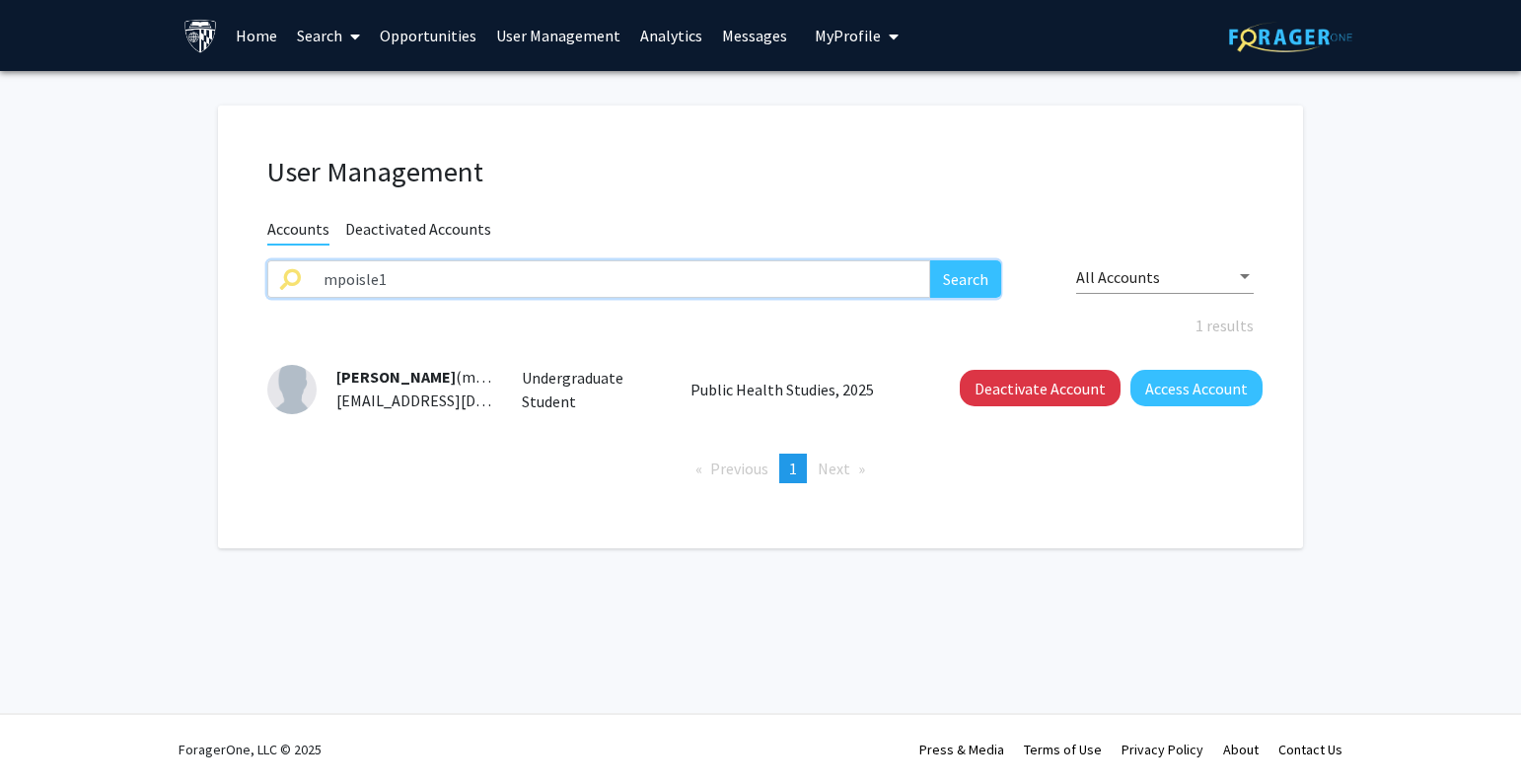 drag, startPoint x: 431, startPoint y: 286, endPoint x: 7, endPoint y: 290, distance: 424.01887 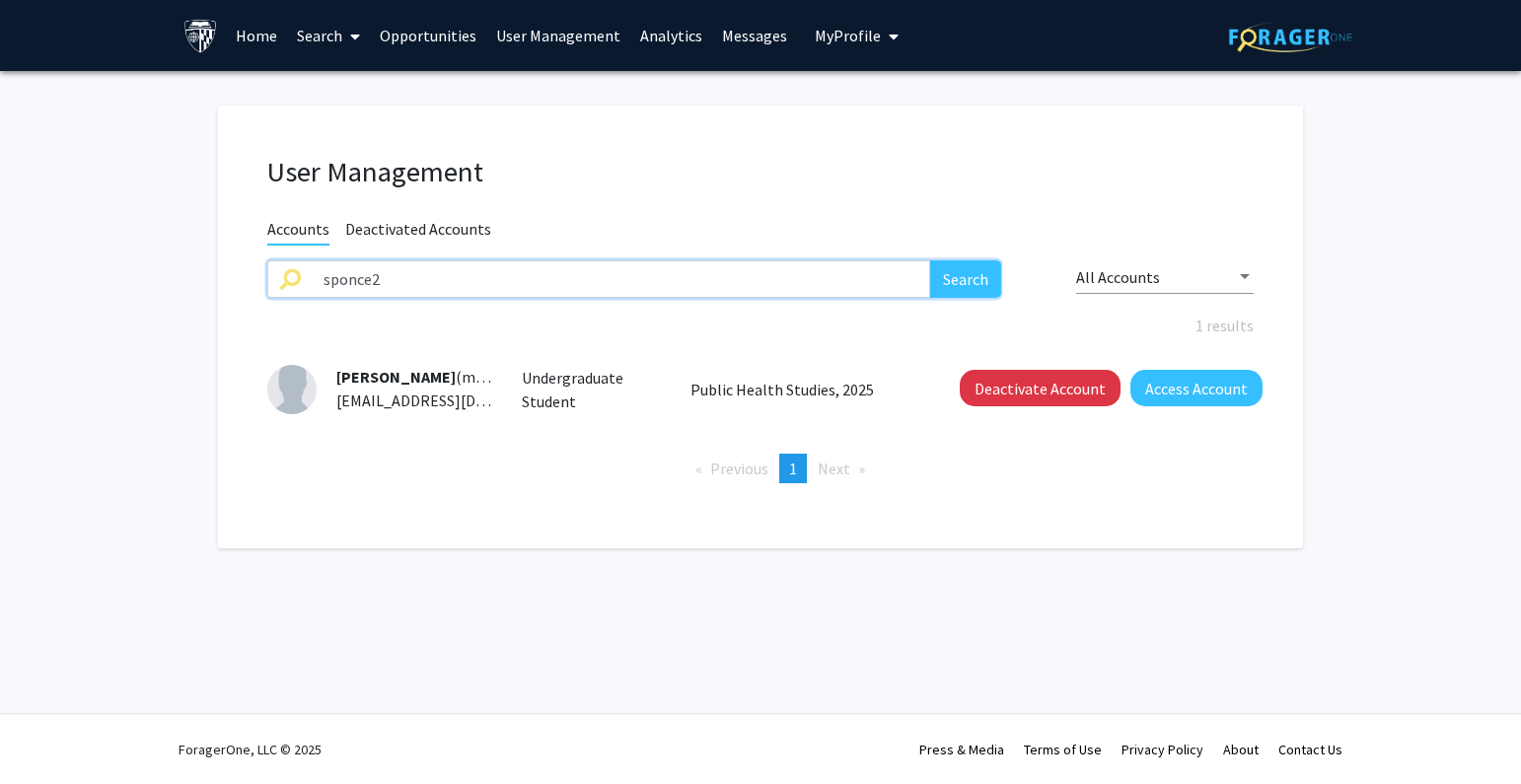 type on "sponce2" 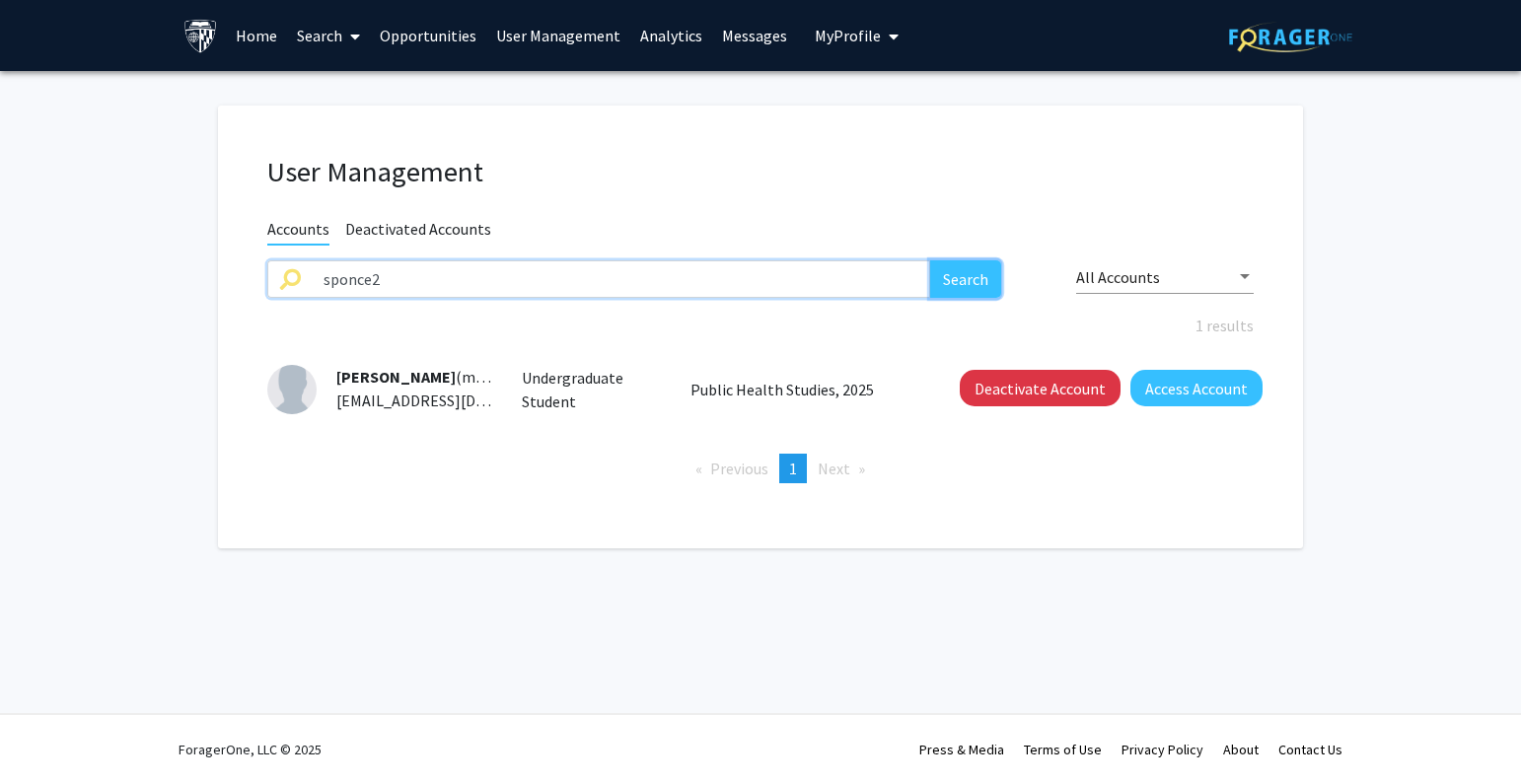 click on "Search" 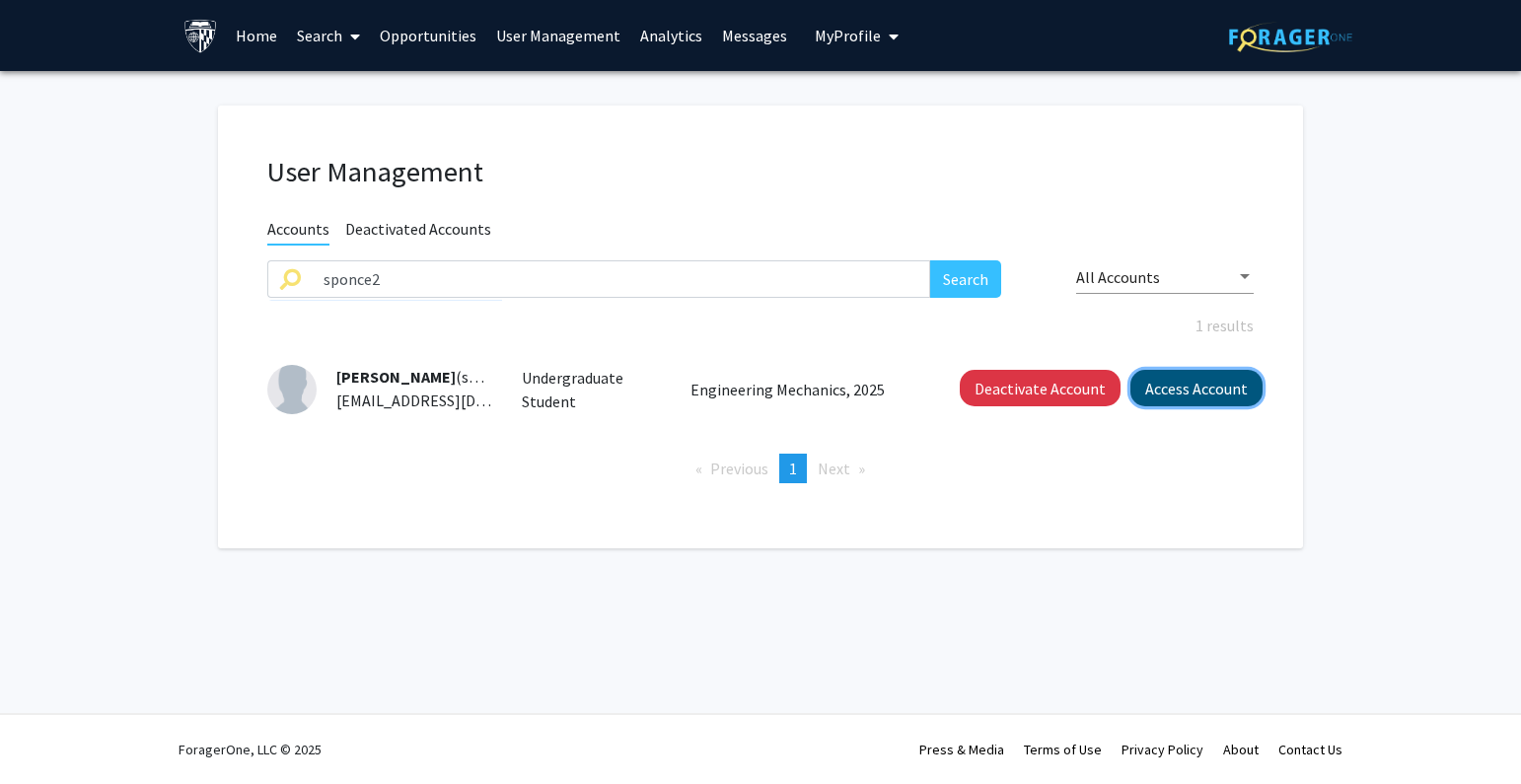 click on "Access Account" 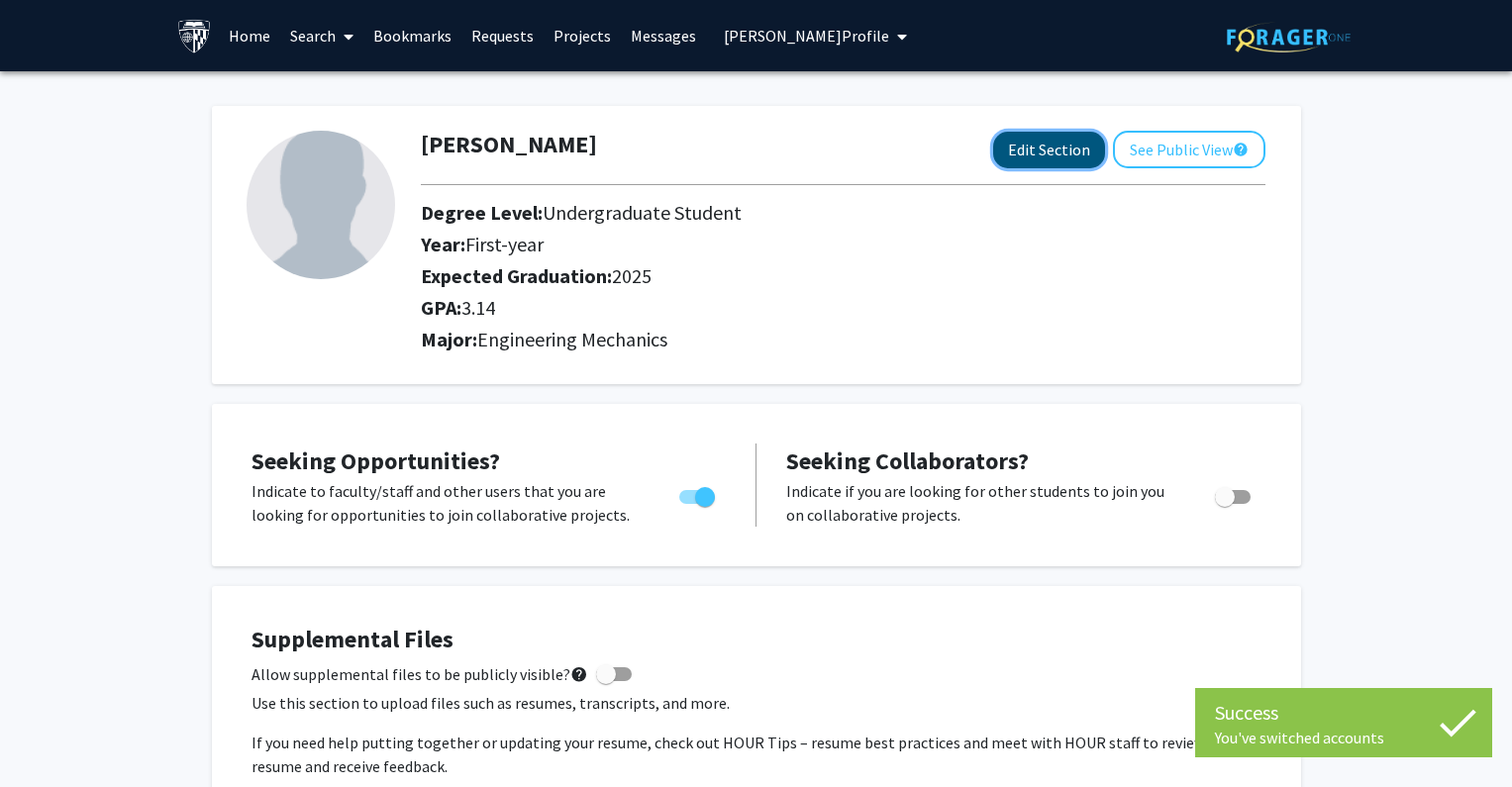 click on "Edit Section" 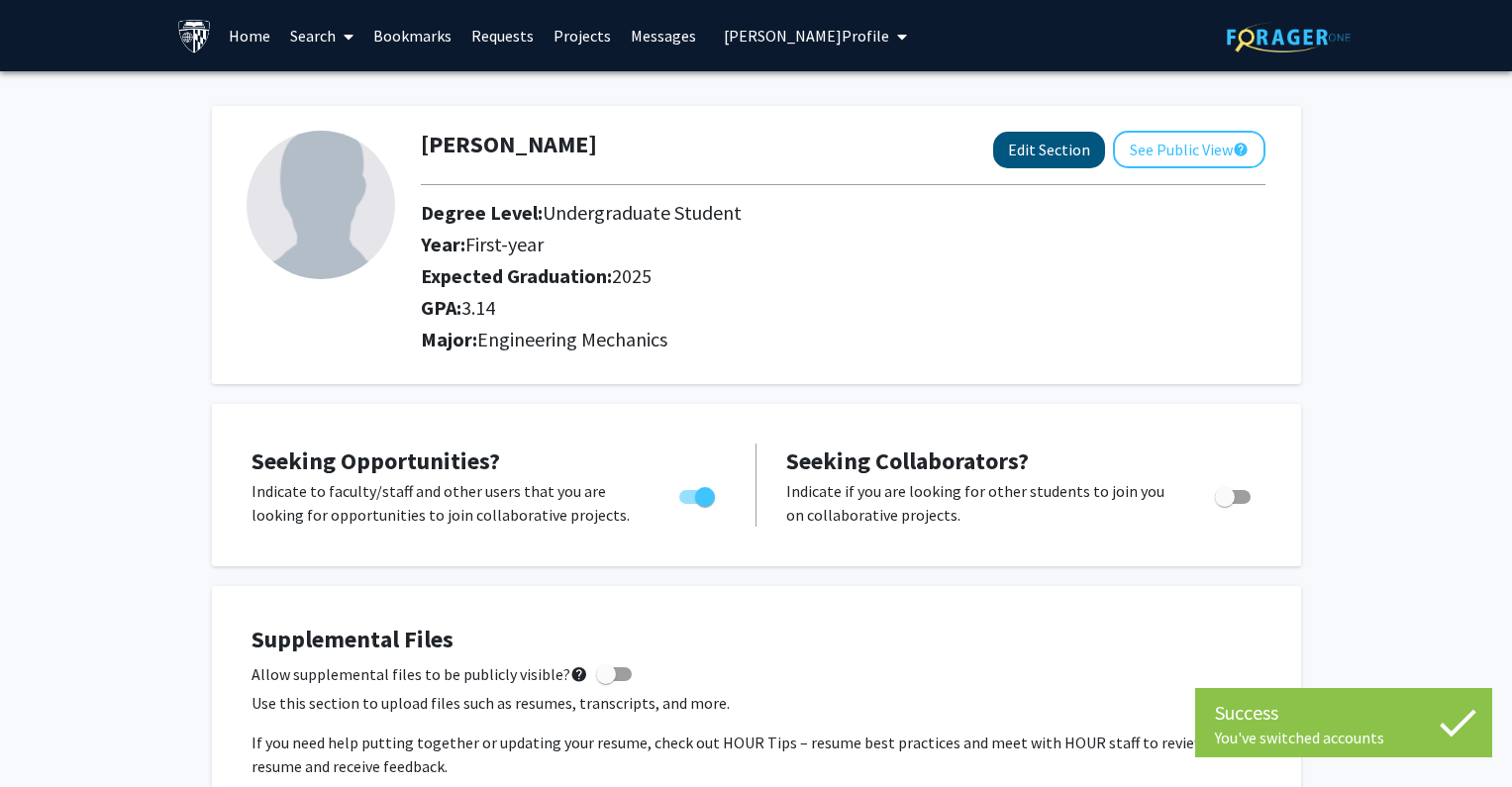 select on "first-year" 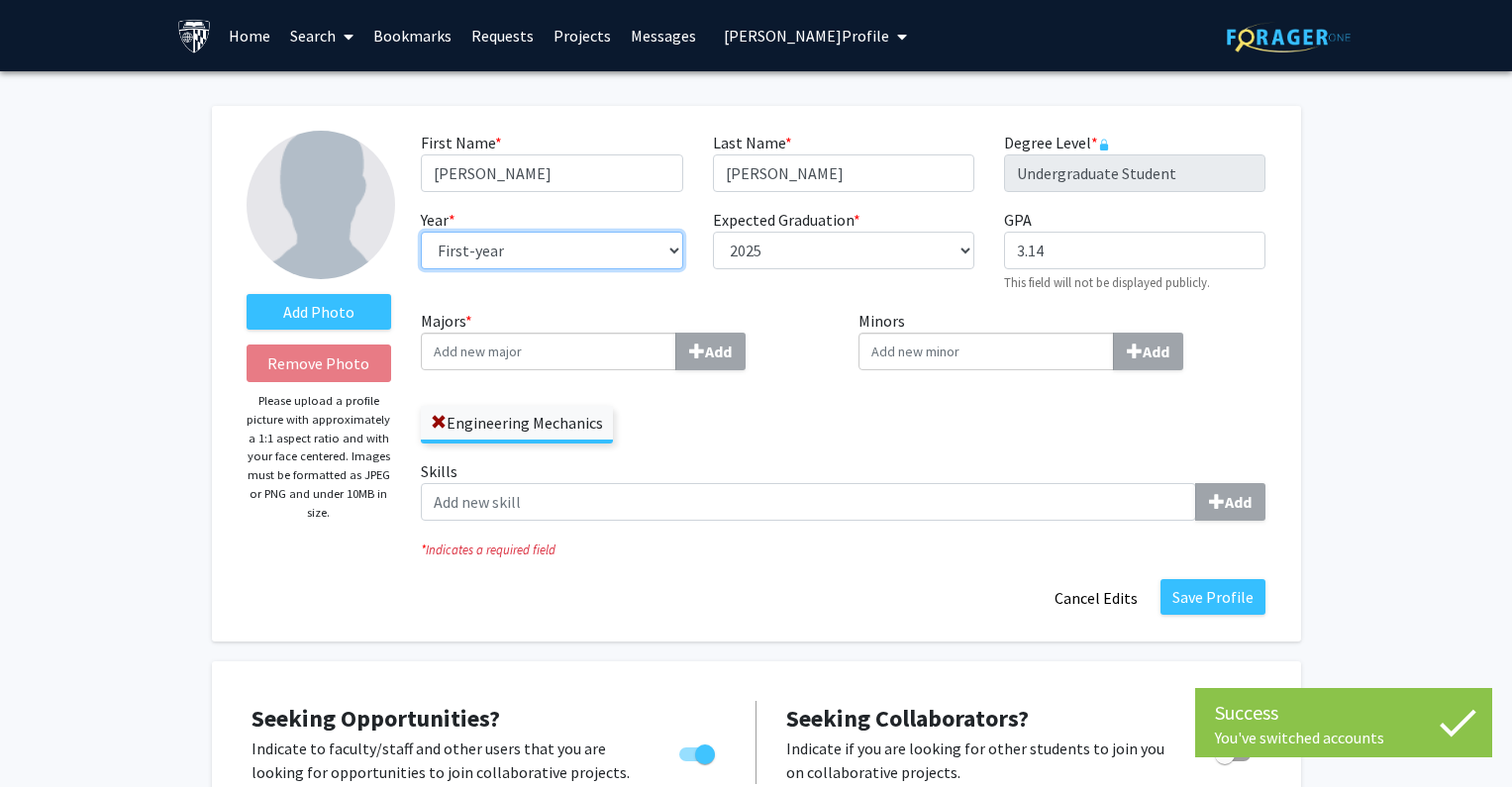 click on "---  First-year   Sophomore   Junior   Senior   Postbaccalaureate Certificate" at bounding box center (552, 250) 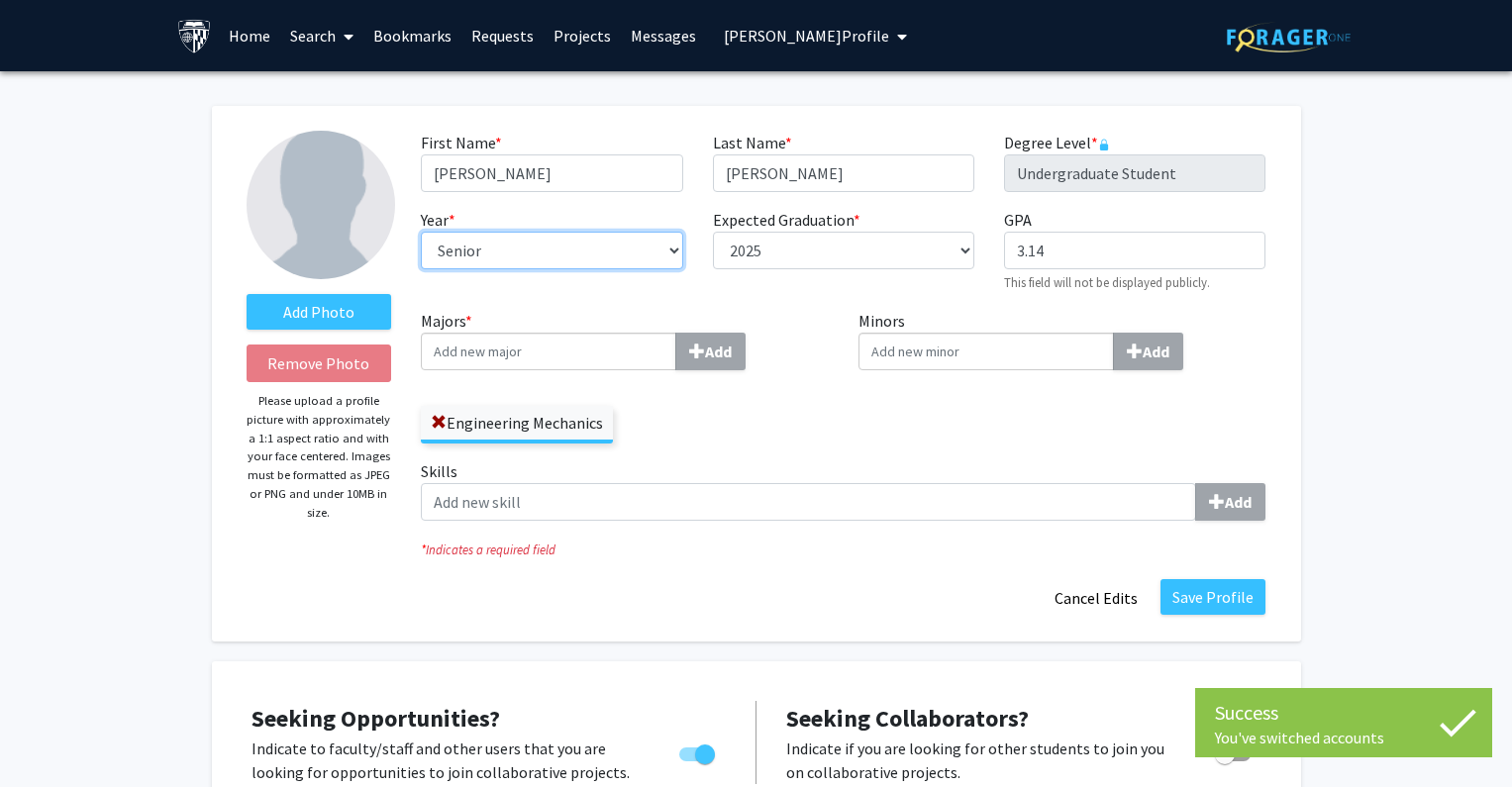 click on "---  First-year   Sophomore   Junior   Senior   Postbaccalaureate Certificate" at bounding box center [552, 250] 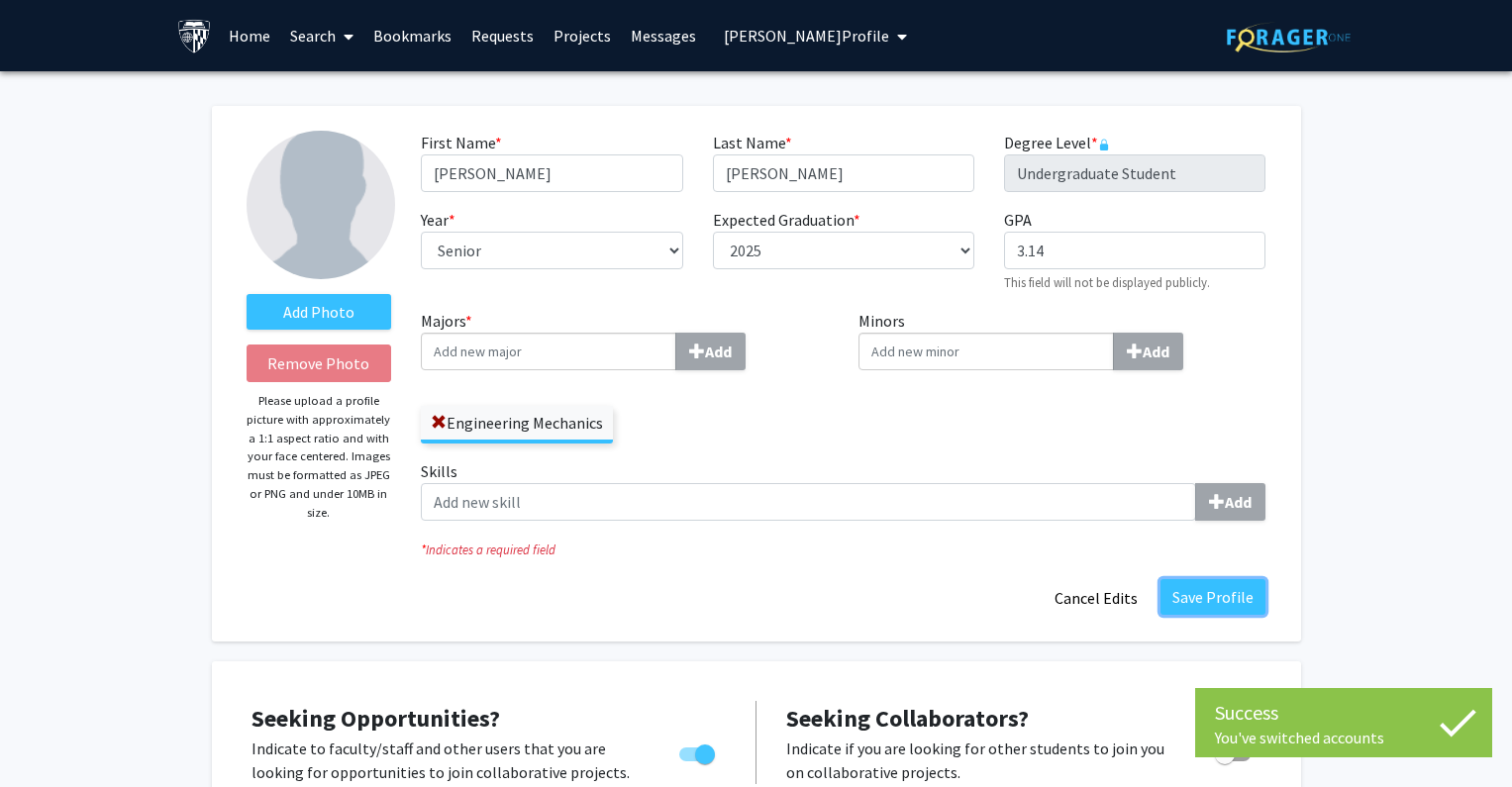 click on "Save Profile" 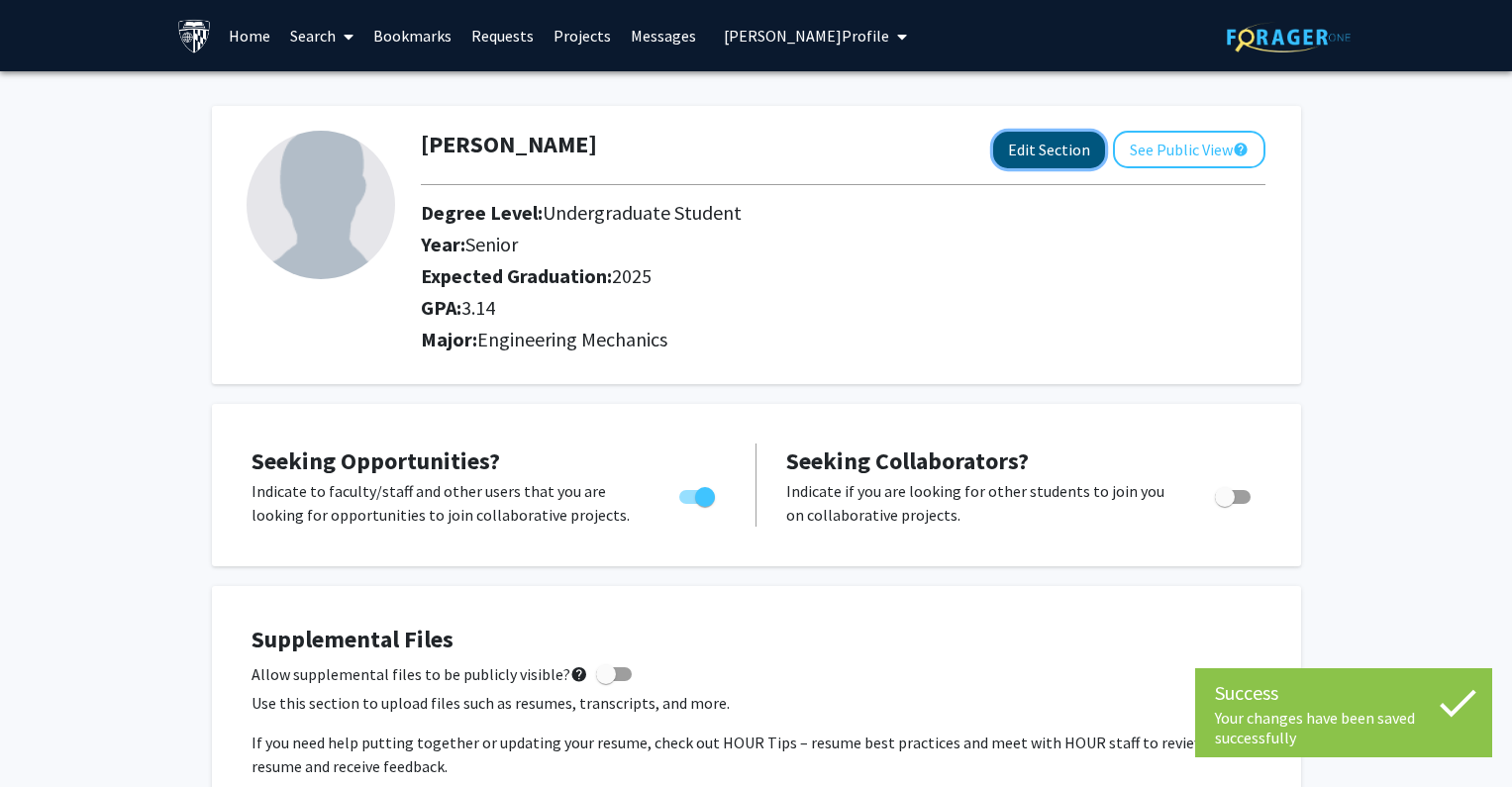 click on "Edit Section" 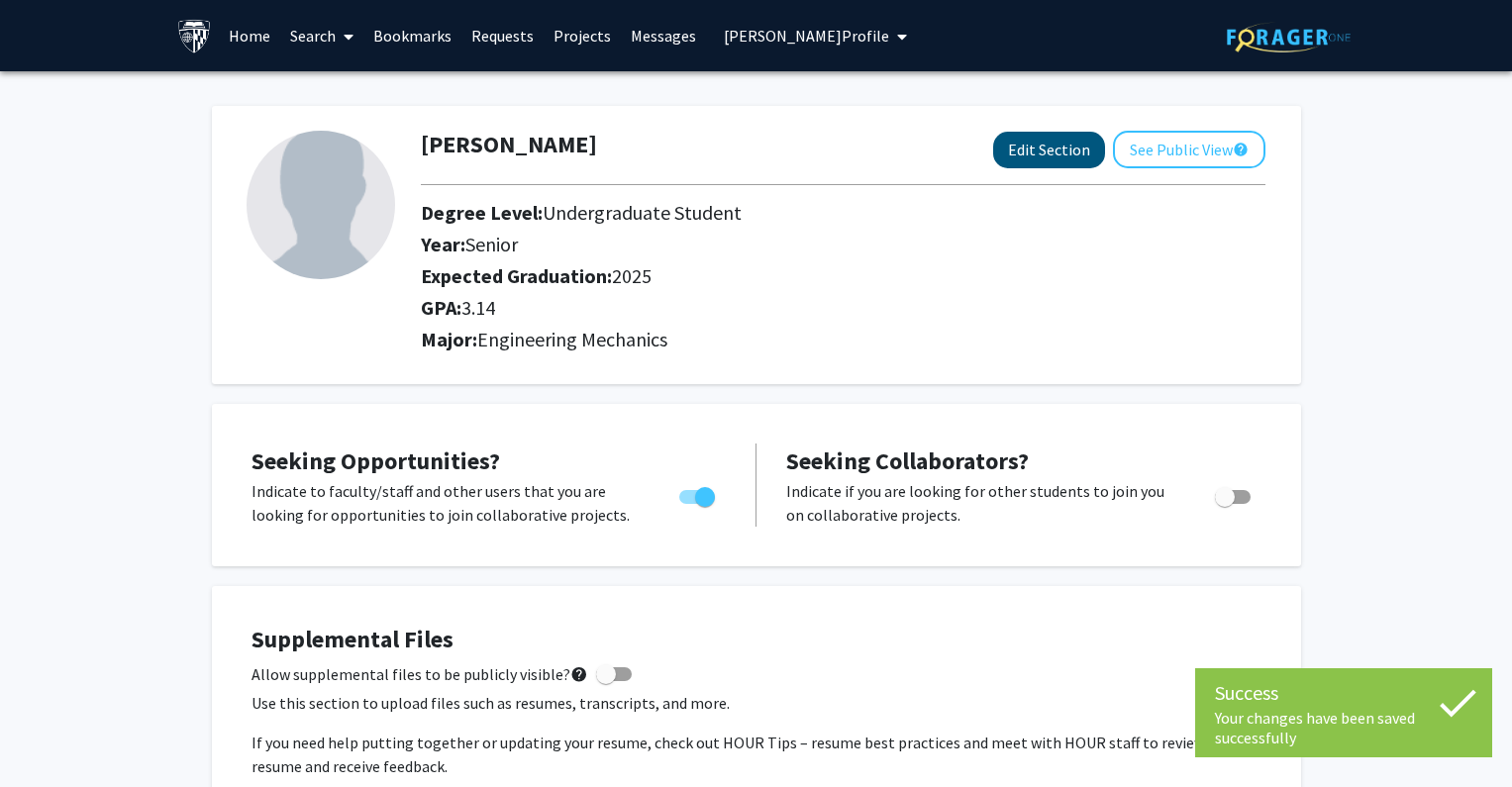 select on "senior" 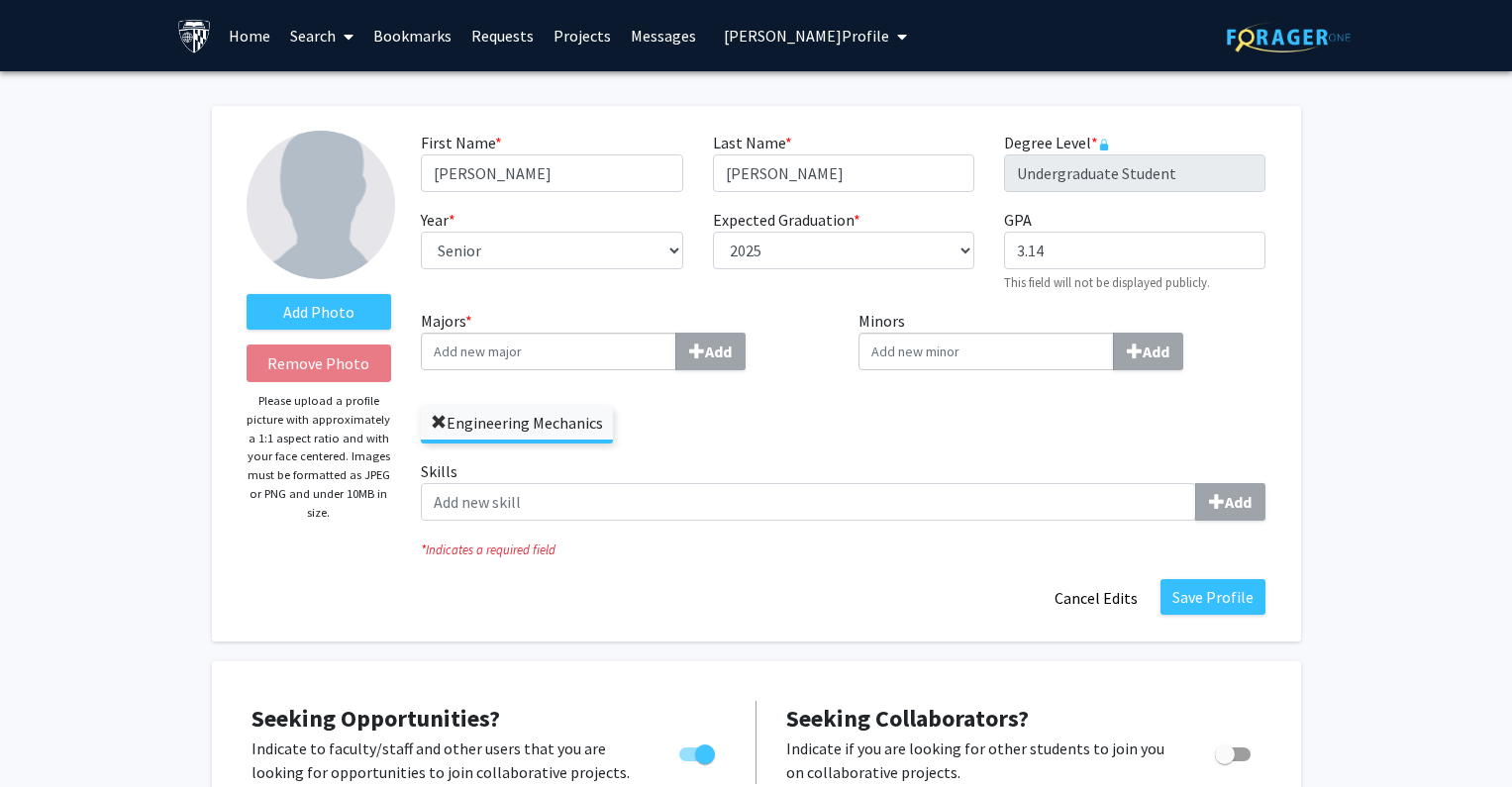 click 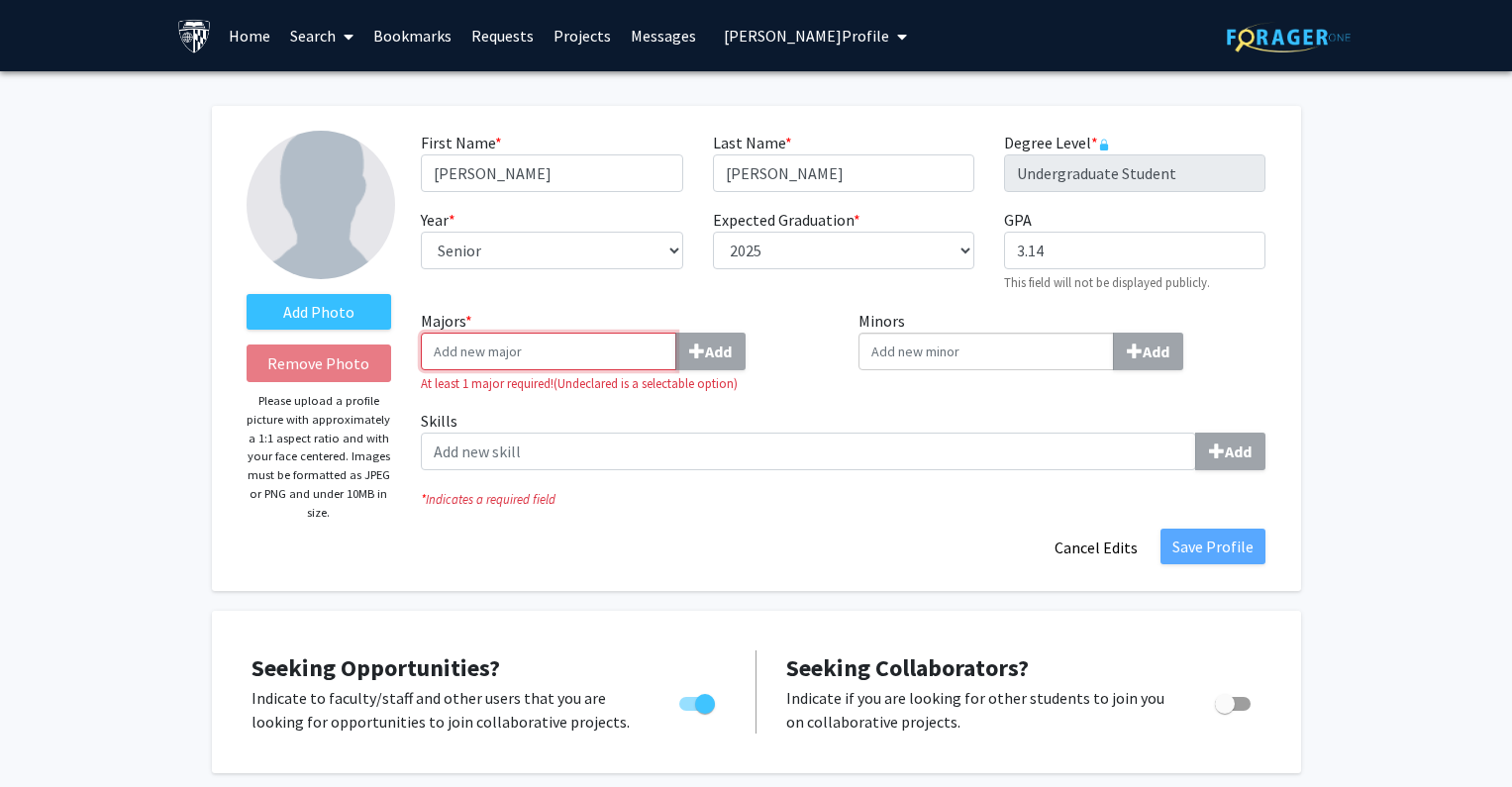 click on "Majors  * Add" at bounding box center [549, 351] 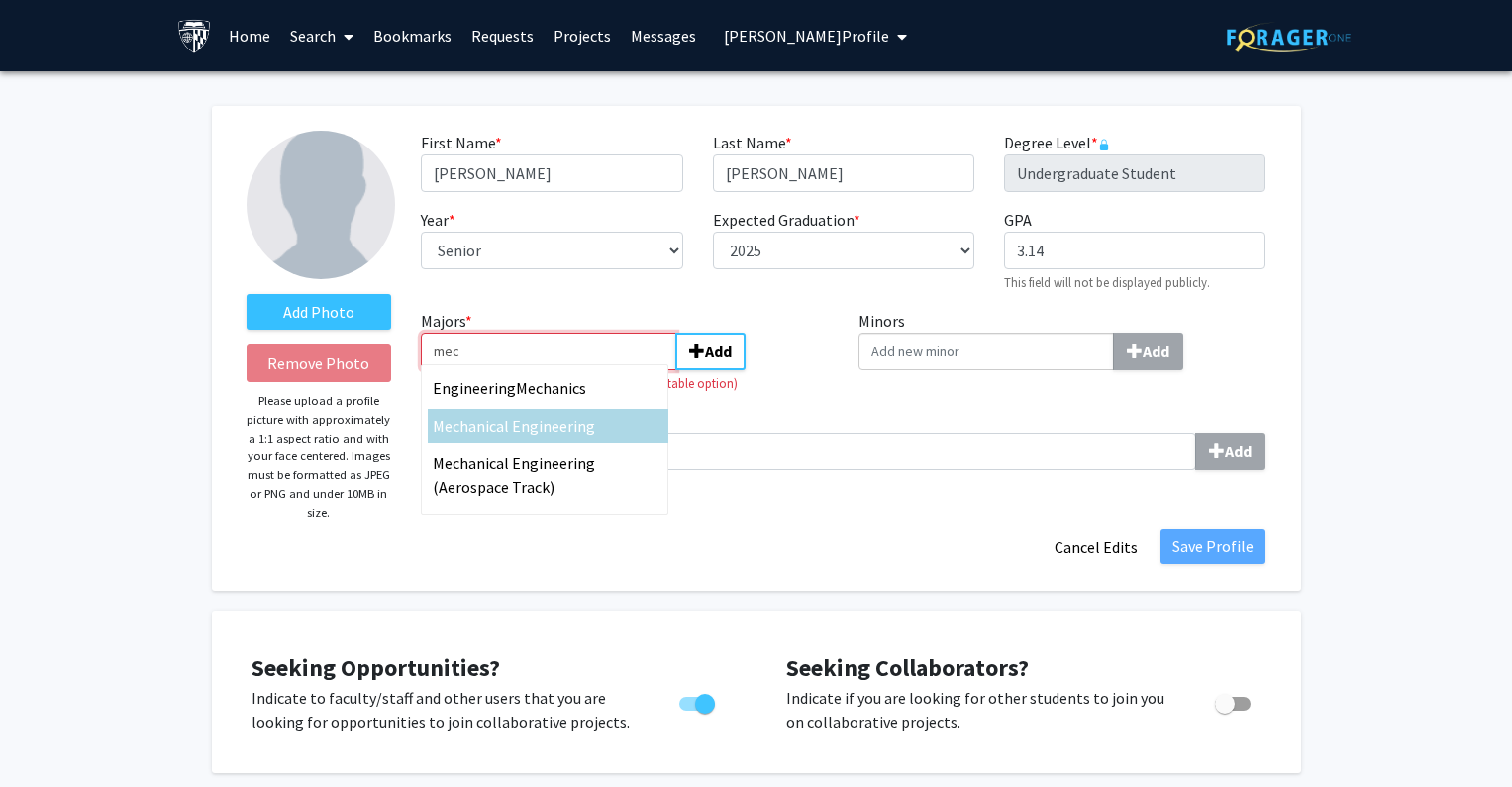 type on "mec" 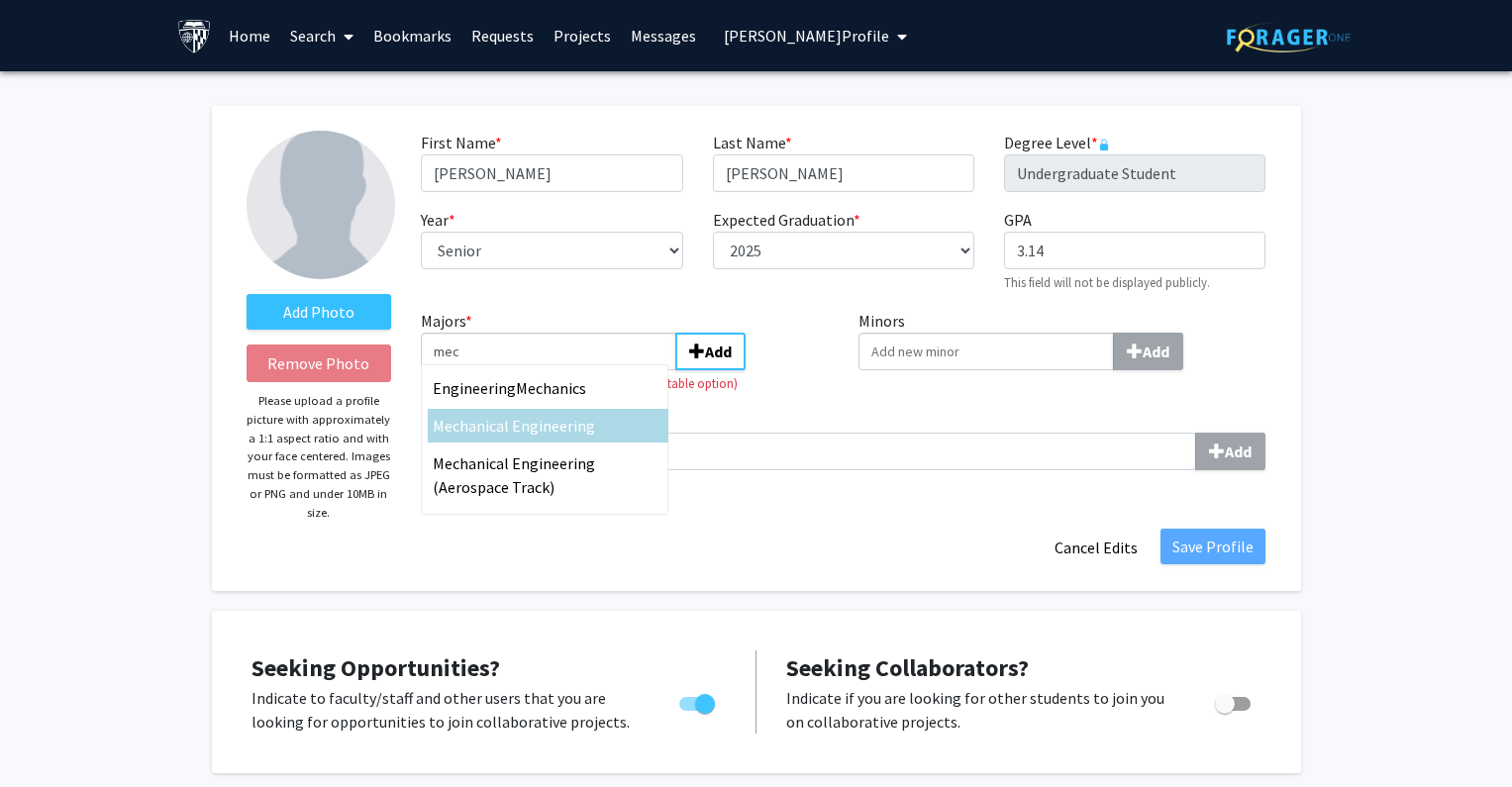 click on "hanical Engineering" at bounding box center [527, 426] 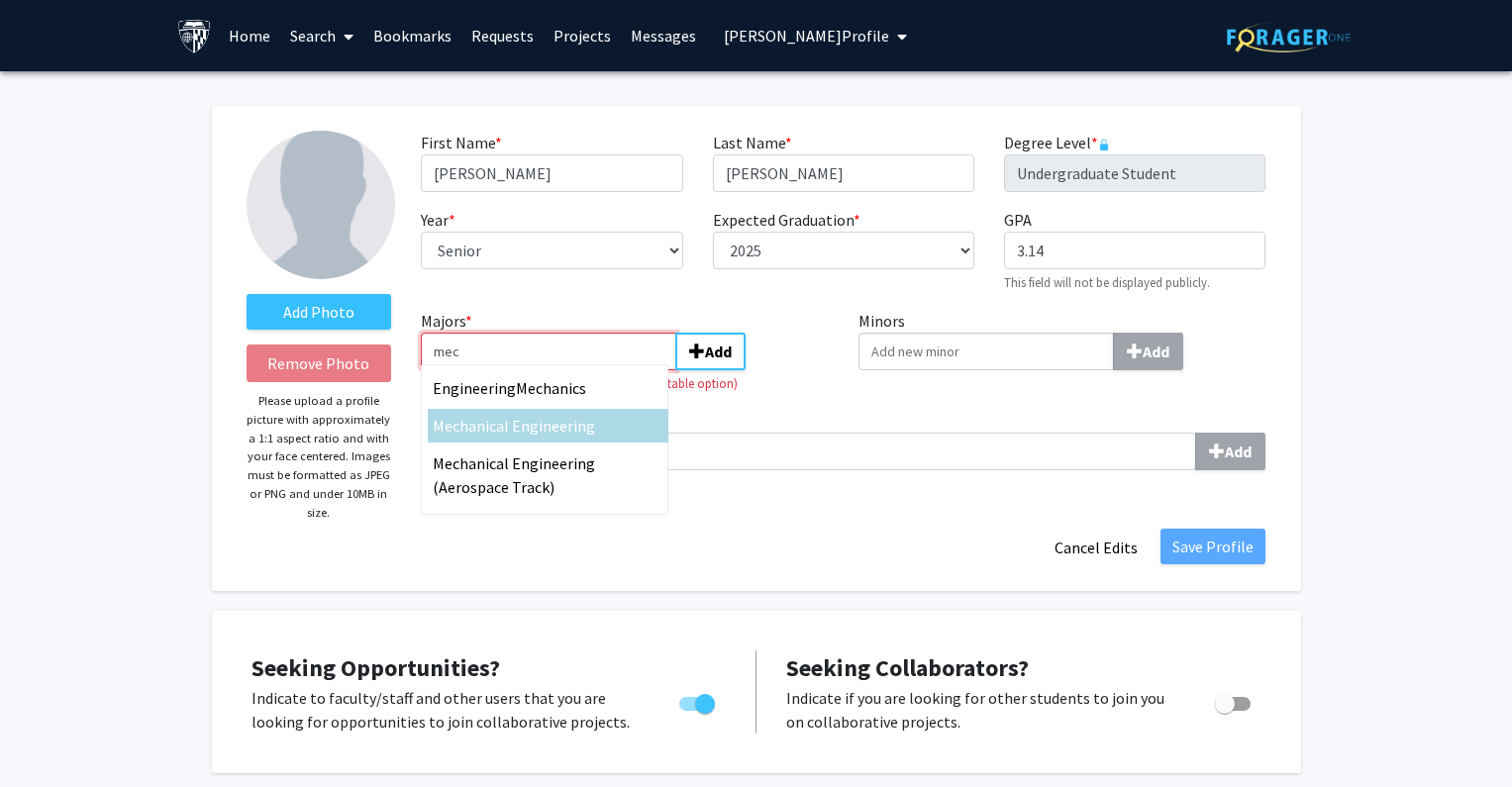 click on "mec" at bounding box center [549, 351] 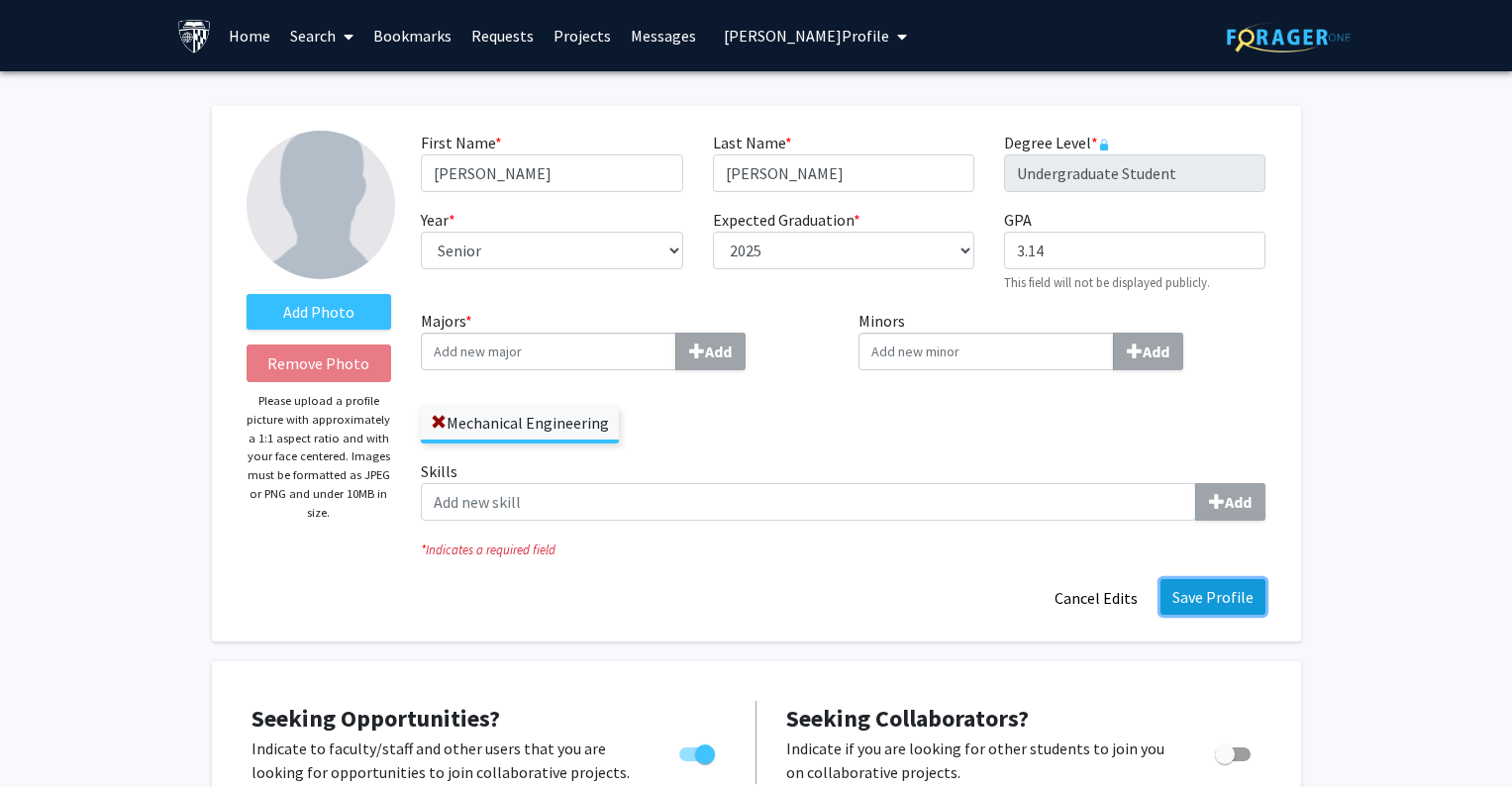 click on "Save Profile" 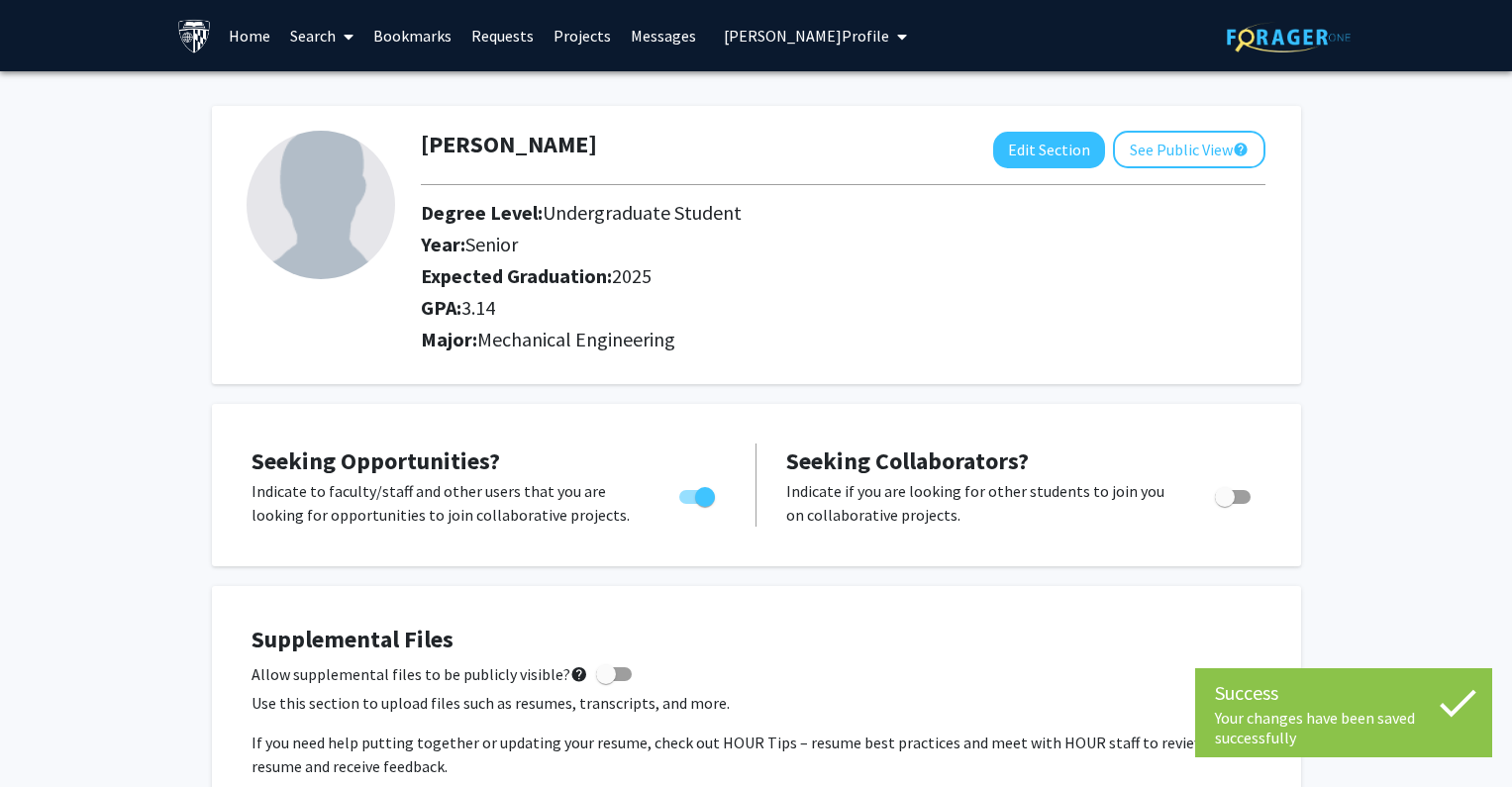 click on "[PERSON_NAME]   Profile" at bounding box center (815, 36) 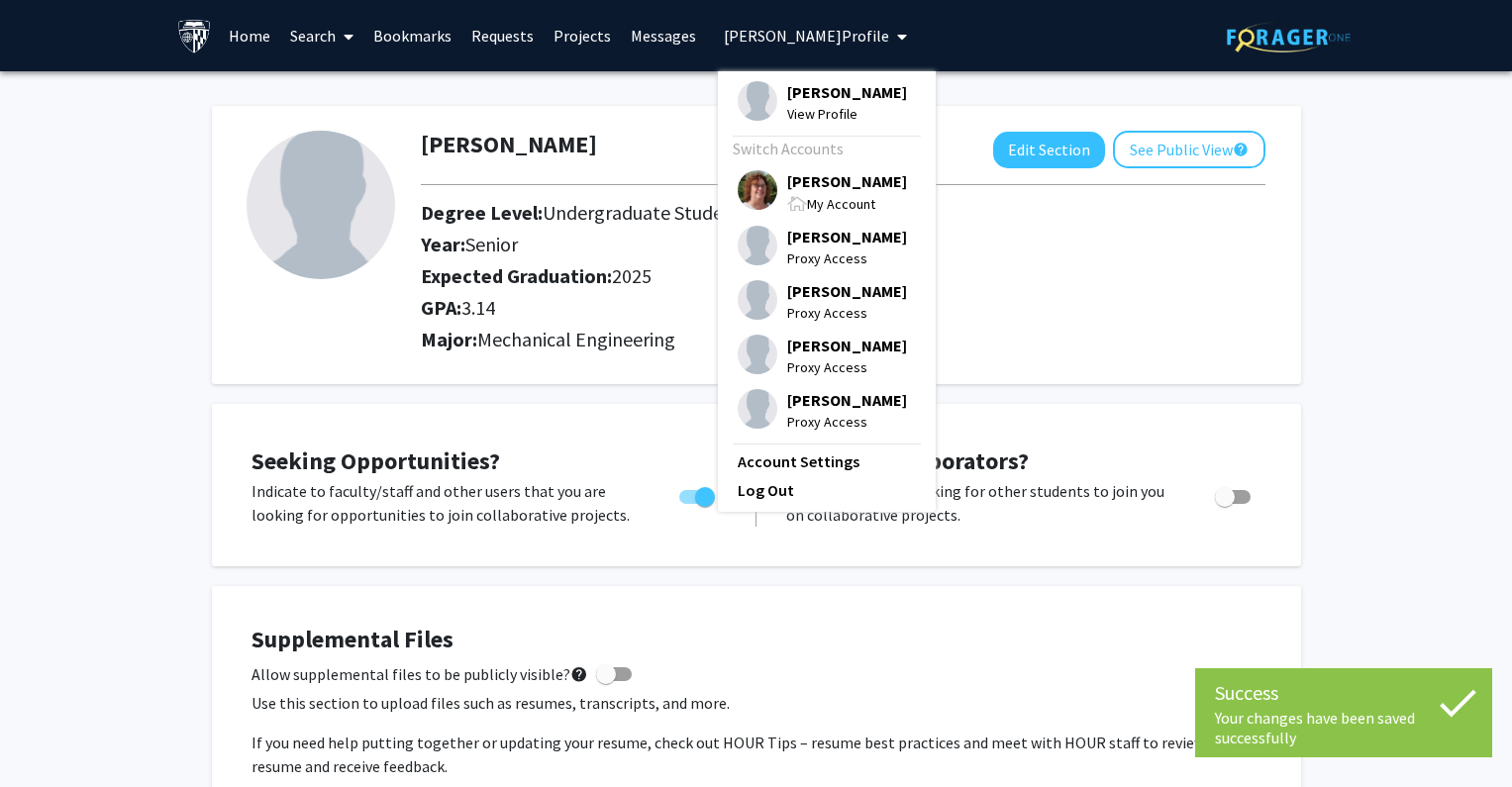click on "[PERSON_NAME]" at bounding box center [847, 181] 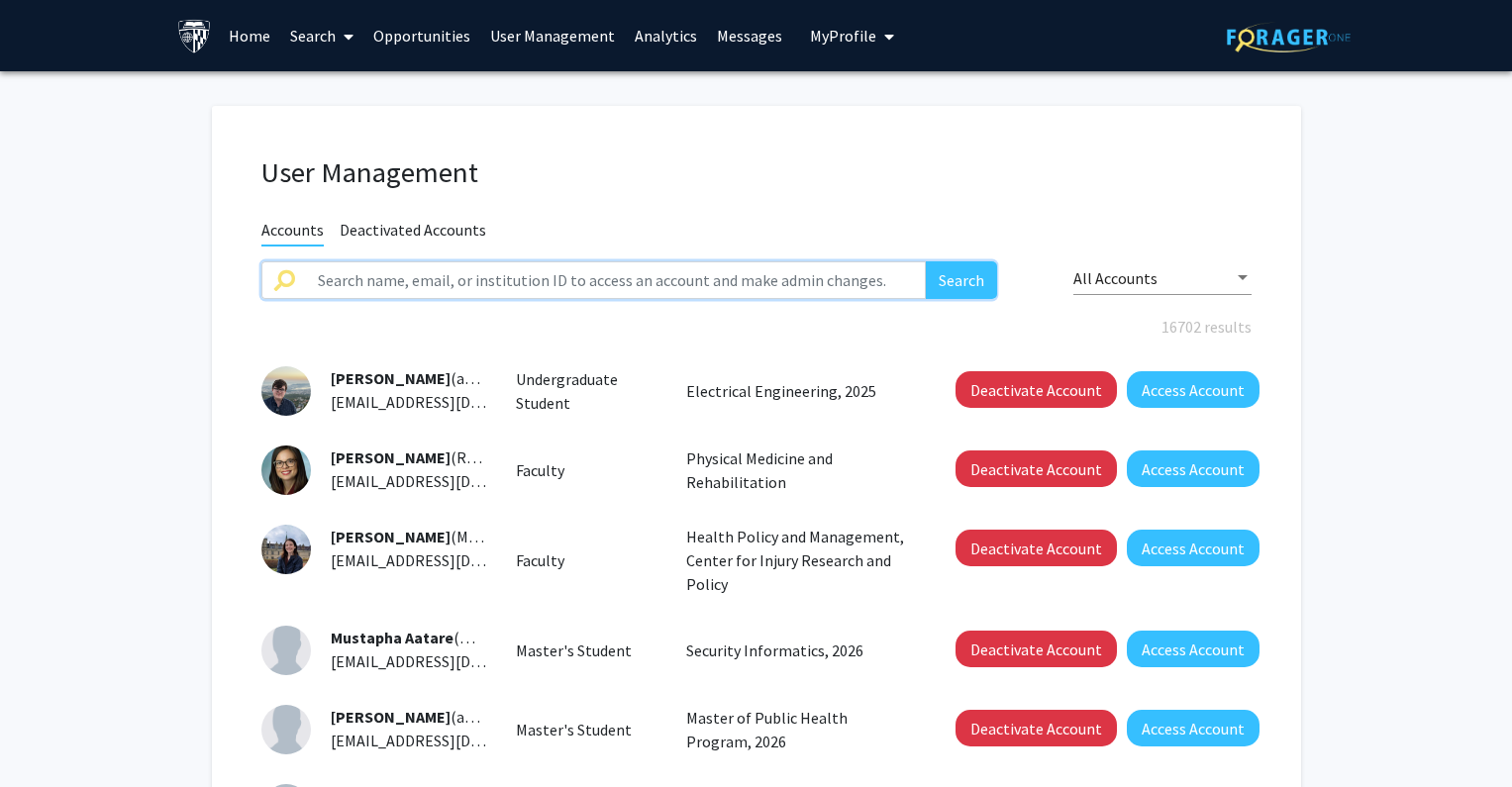 click 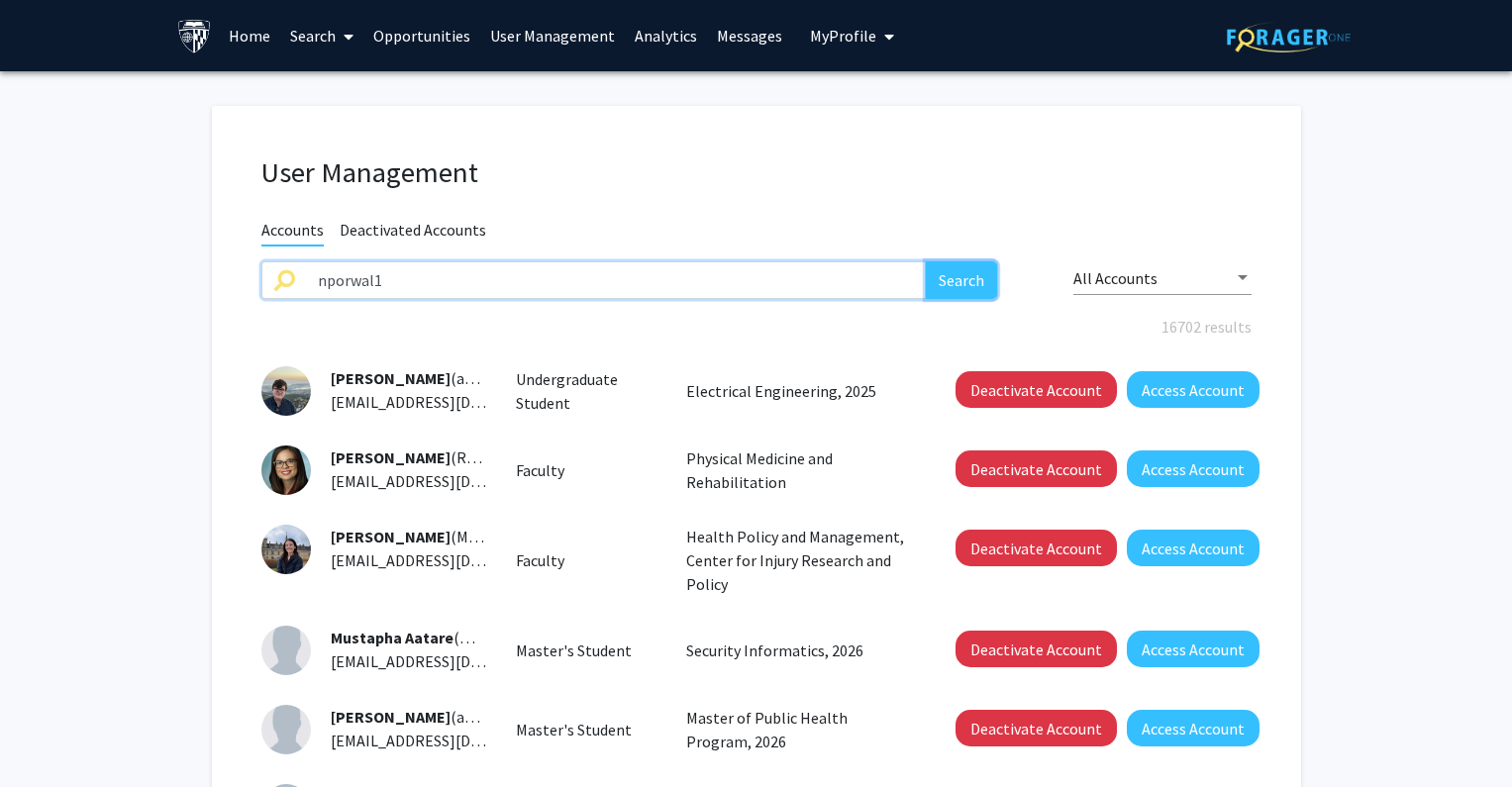 click on "Search" 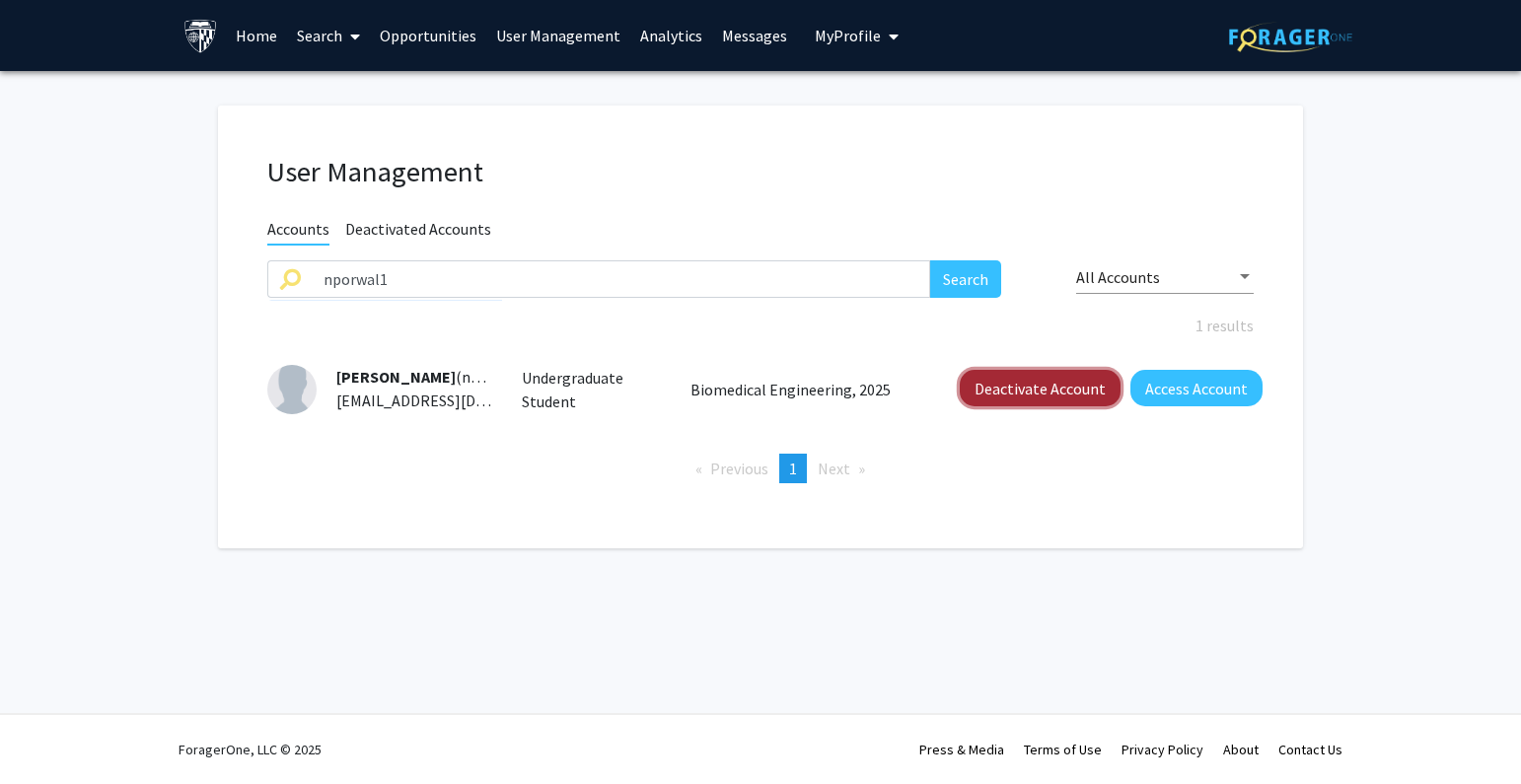 click on "Deactivate Account" 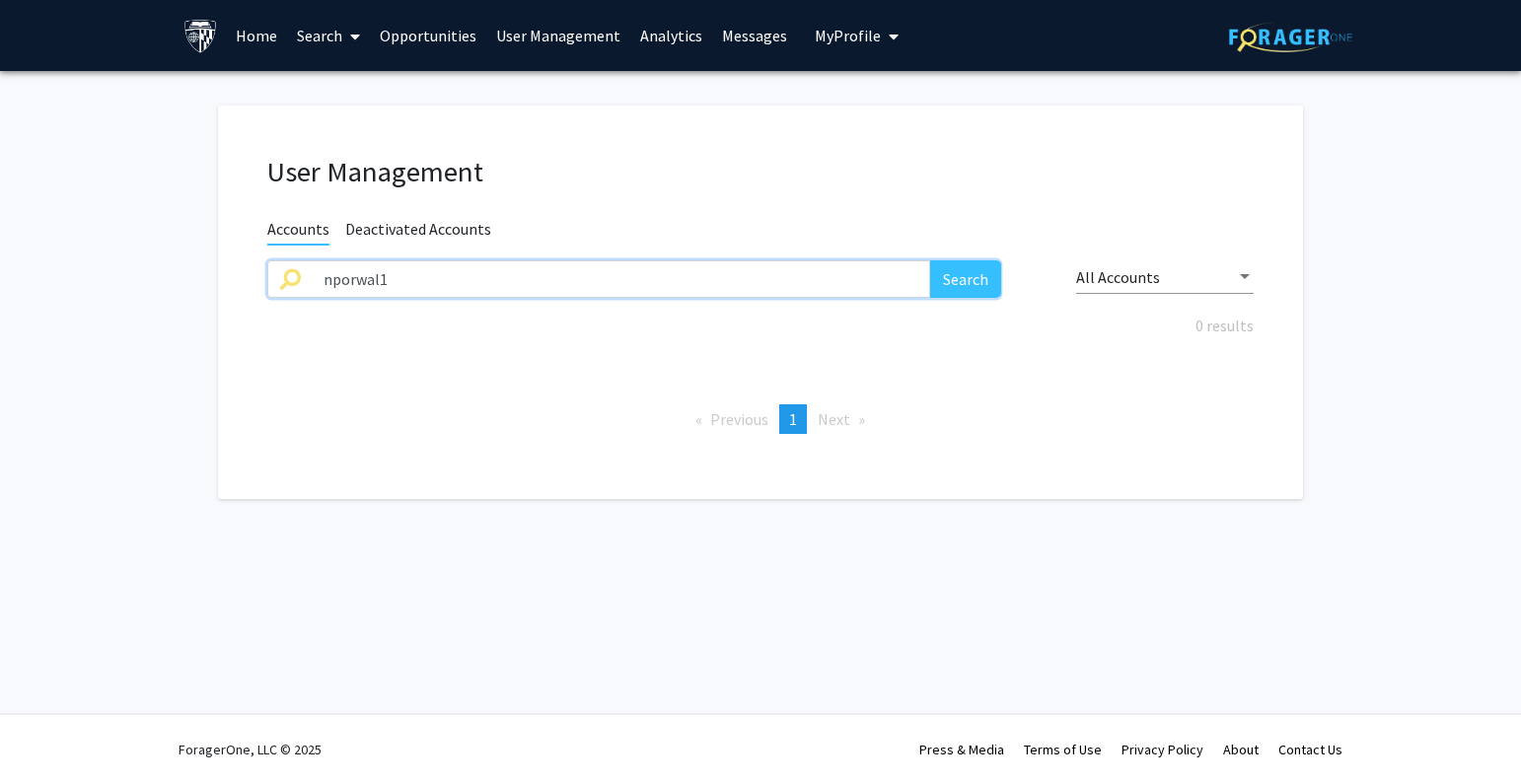 drag, startPoint x: 475, startPoint y: 278, endPoint x: 141, endPoint y: 278, distance: 334 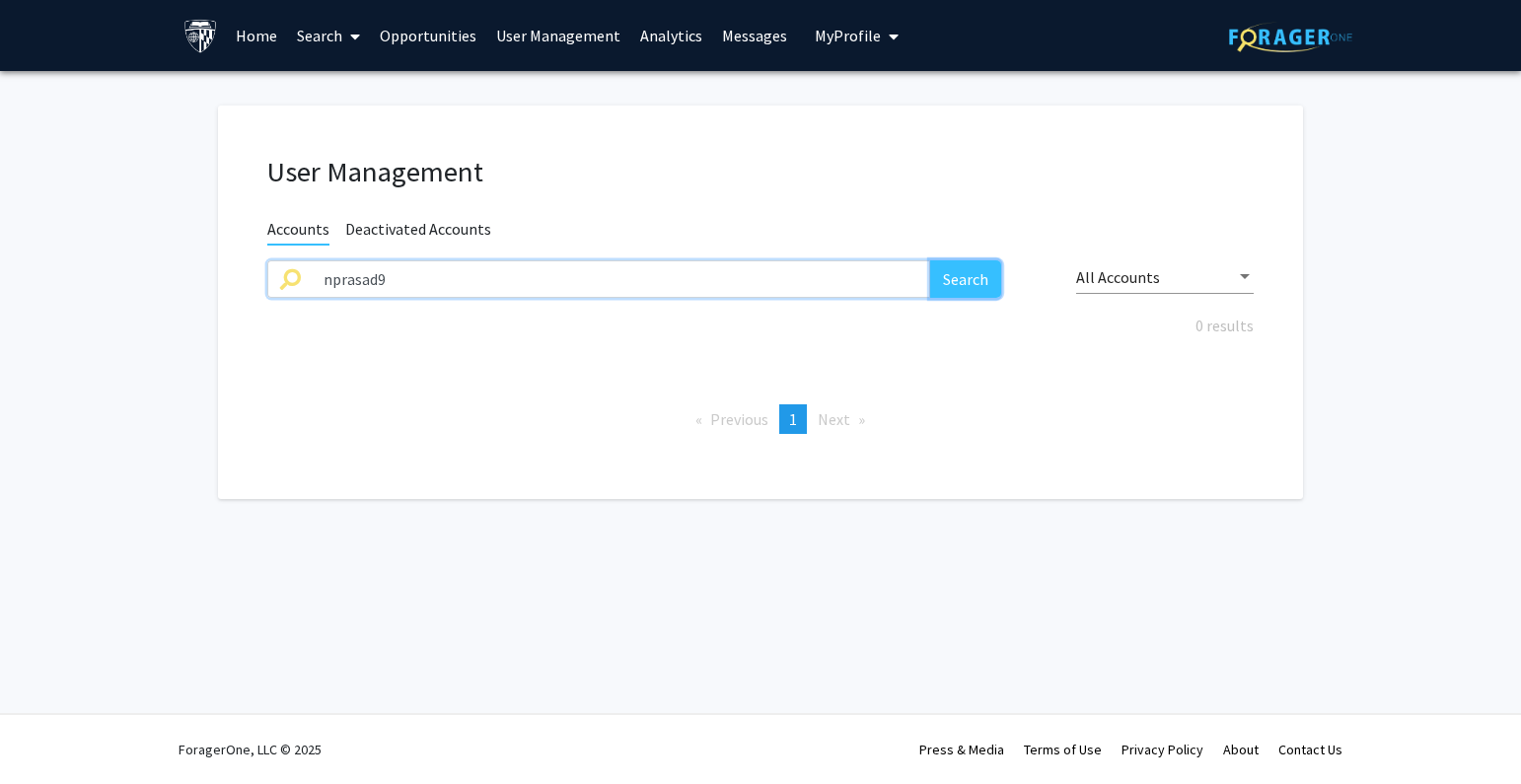 click on "Search" 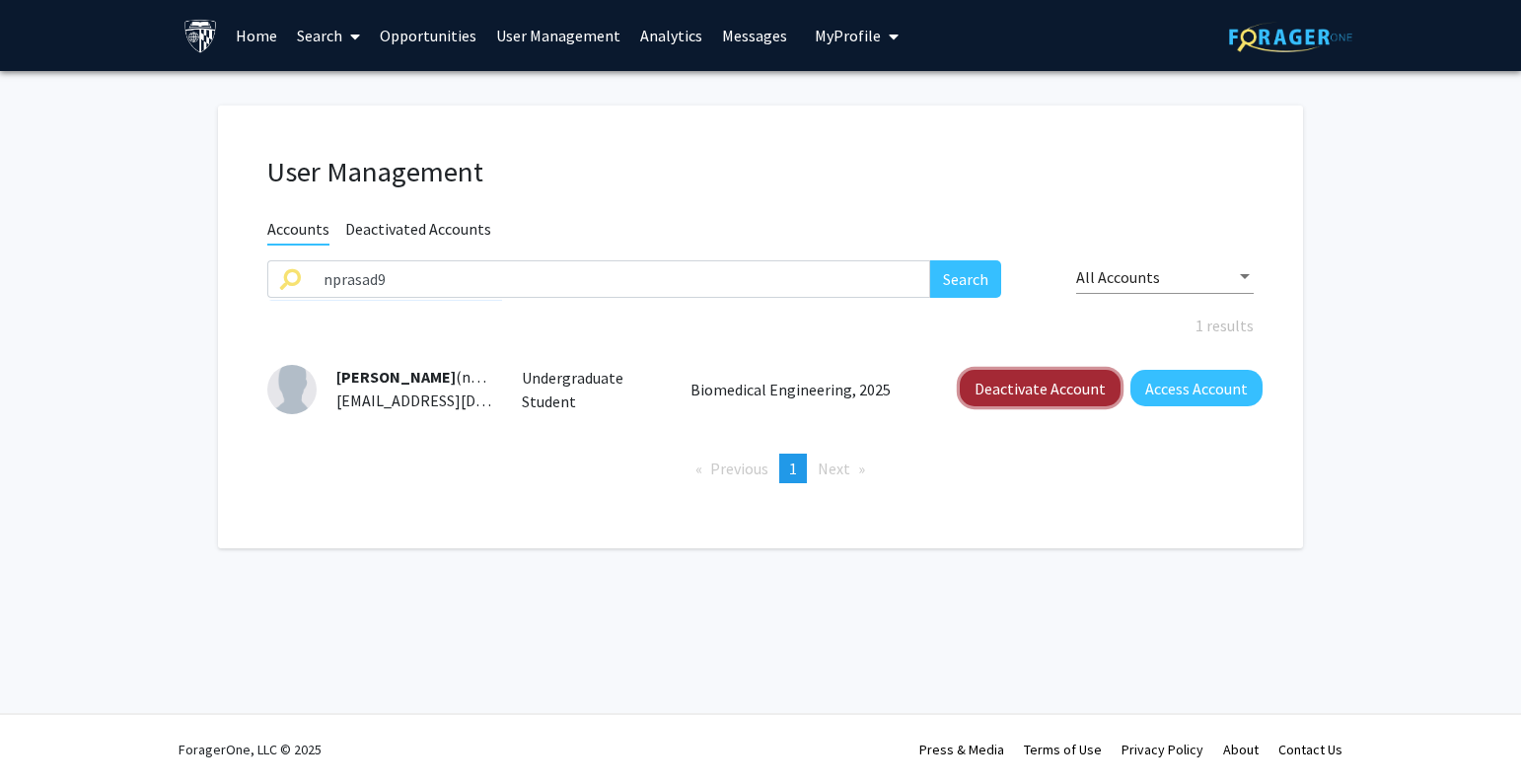 click on "Deactivate Account" 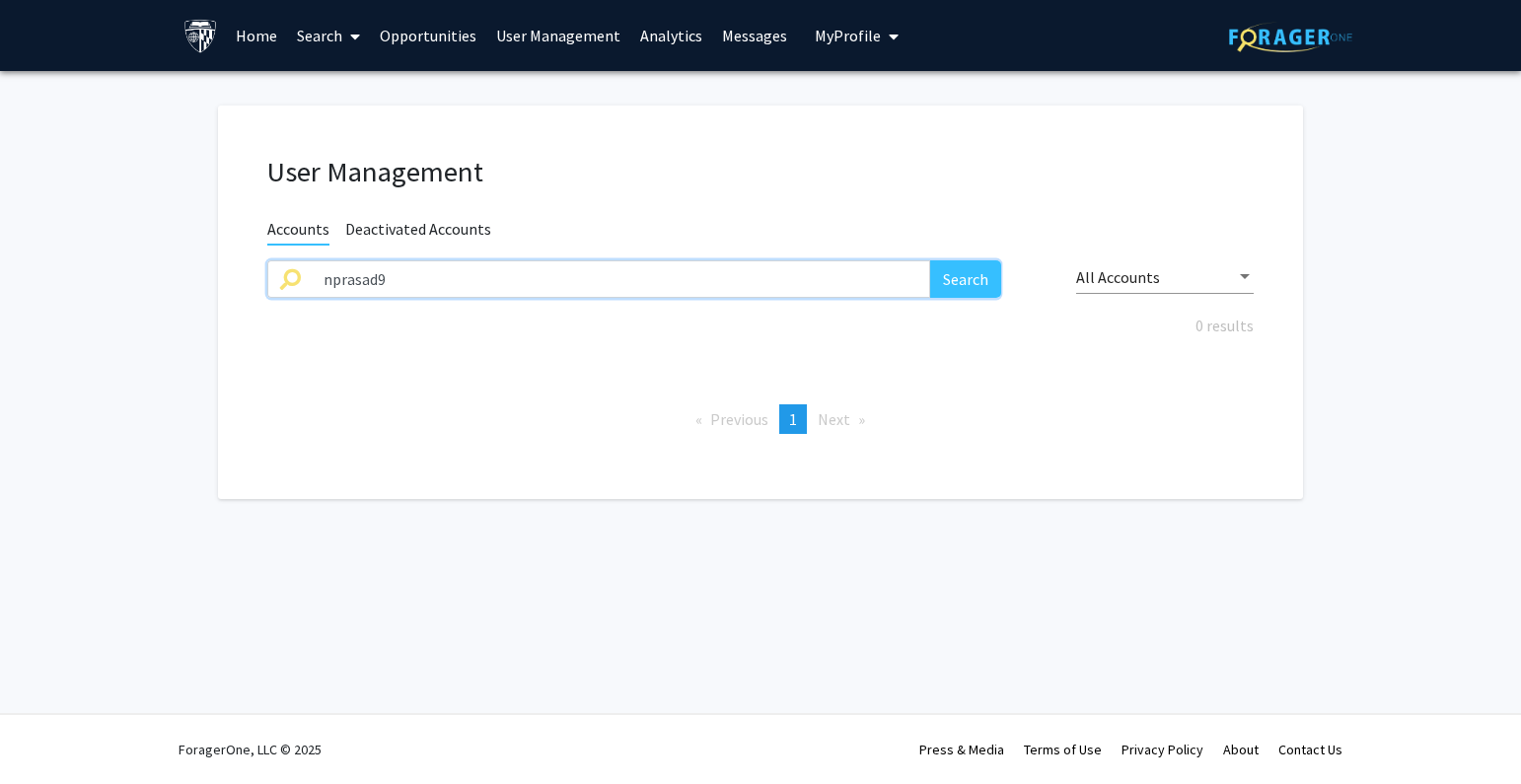 paste on "eprinci1" 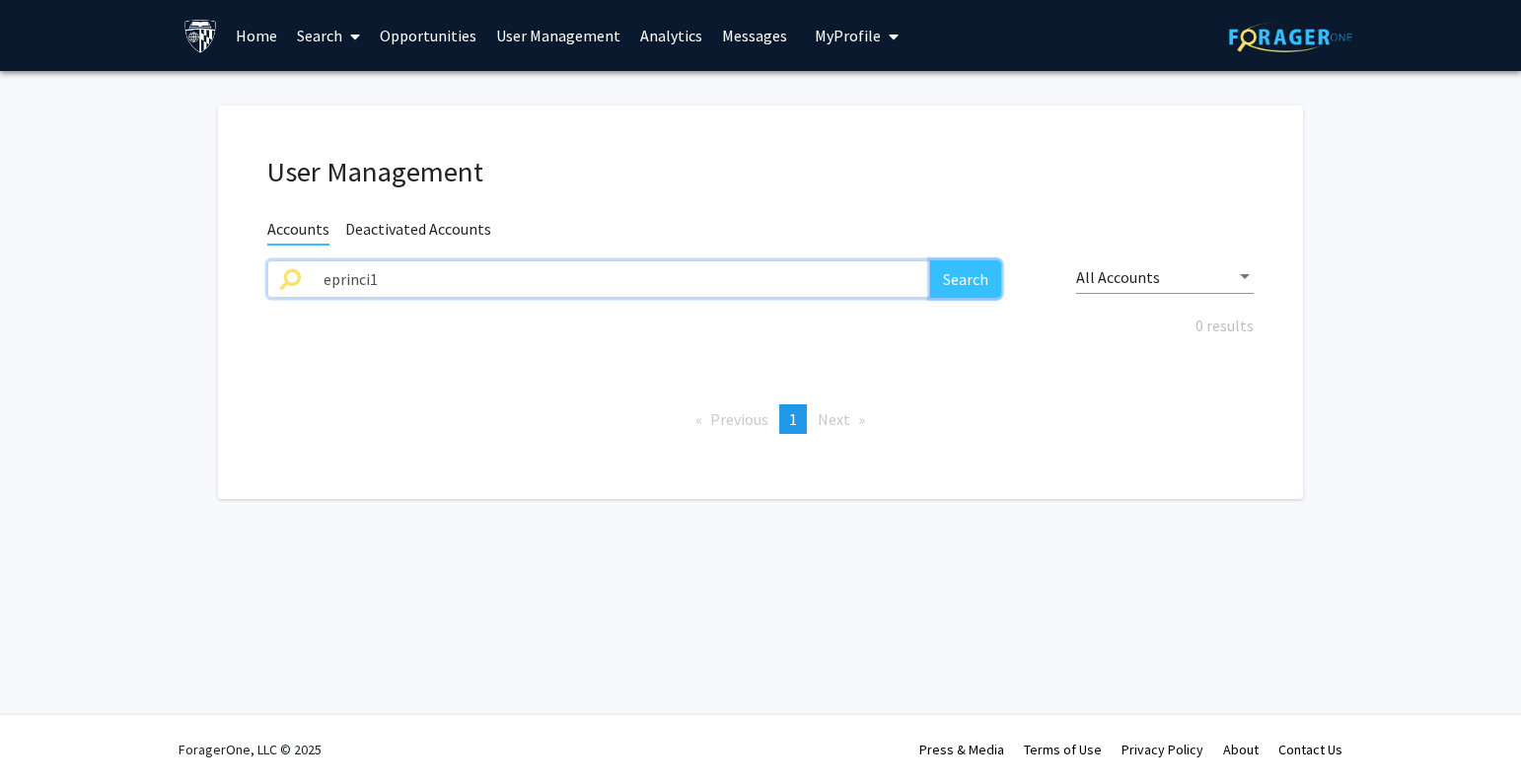 click on "Search" 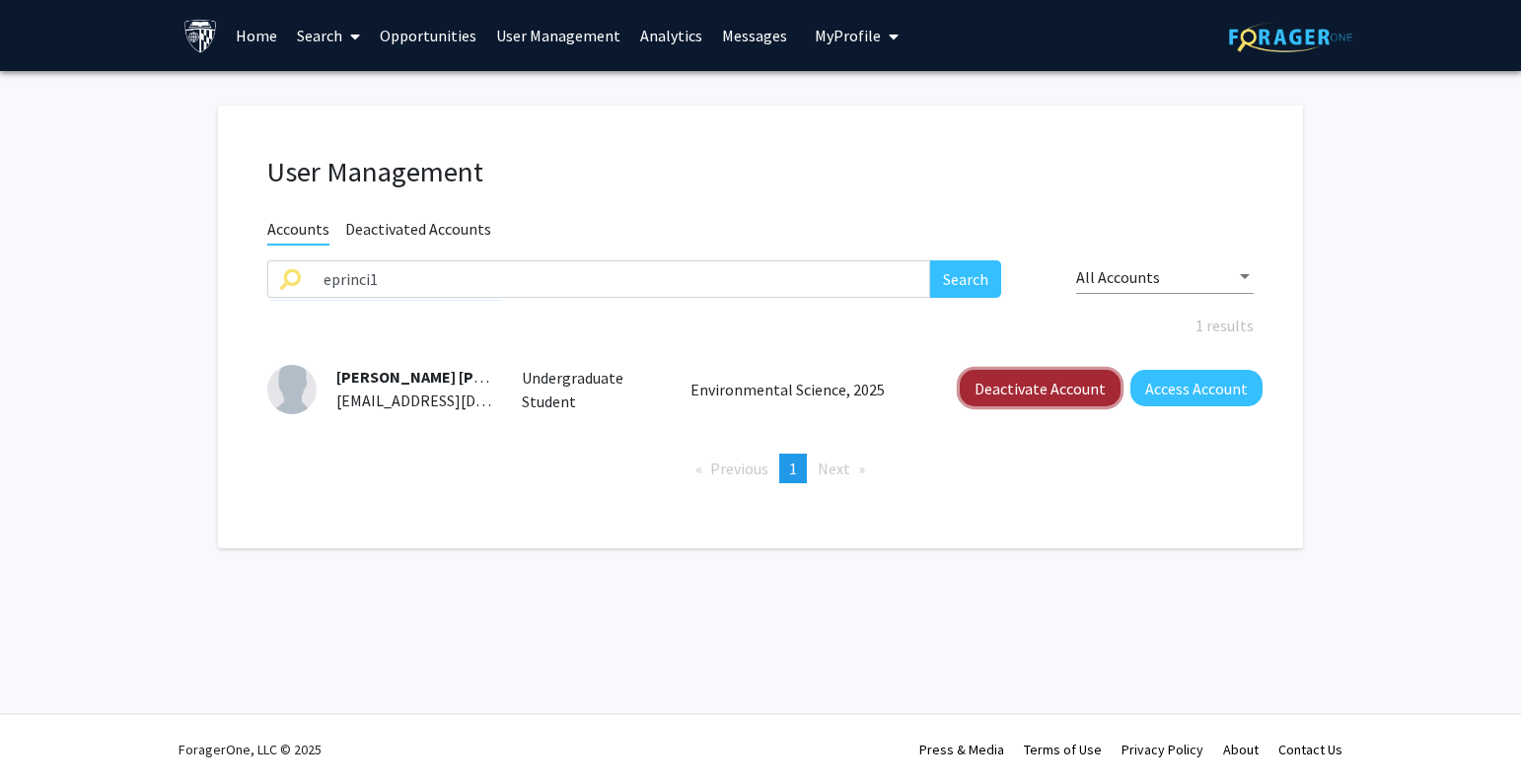 click on "Deactivate Account" 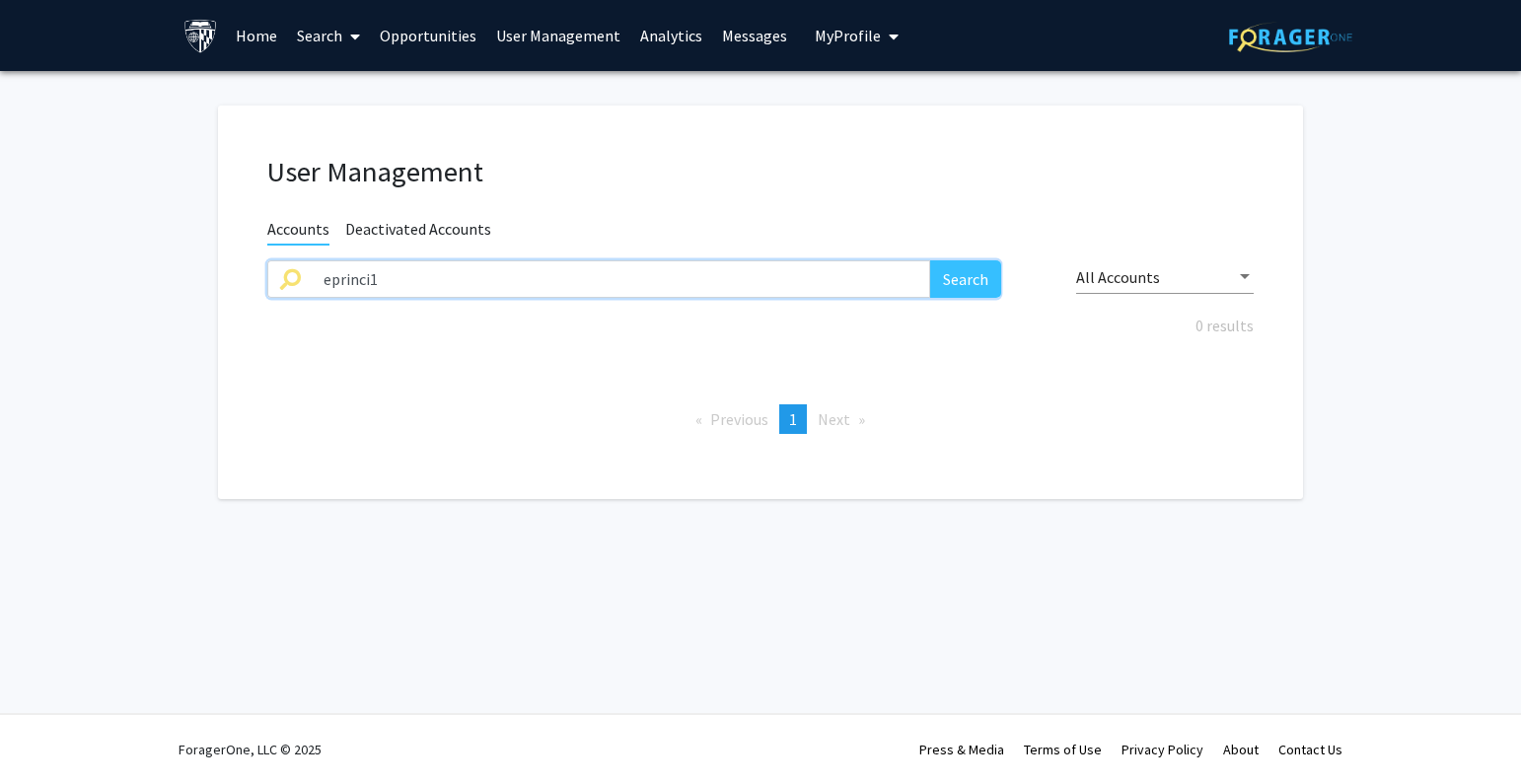 paste on "ppromte" 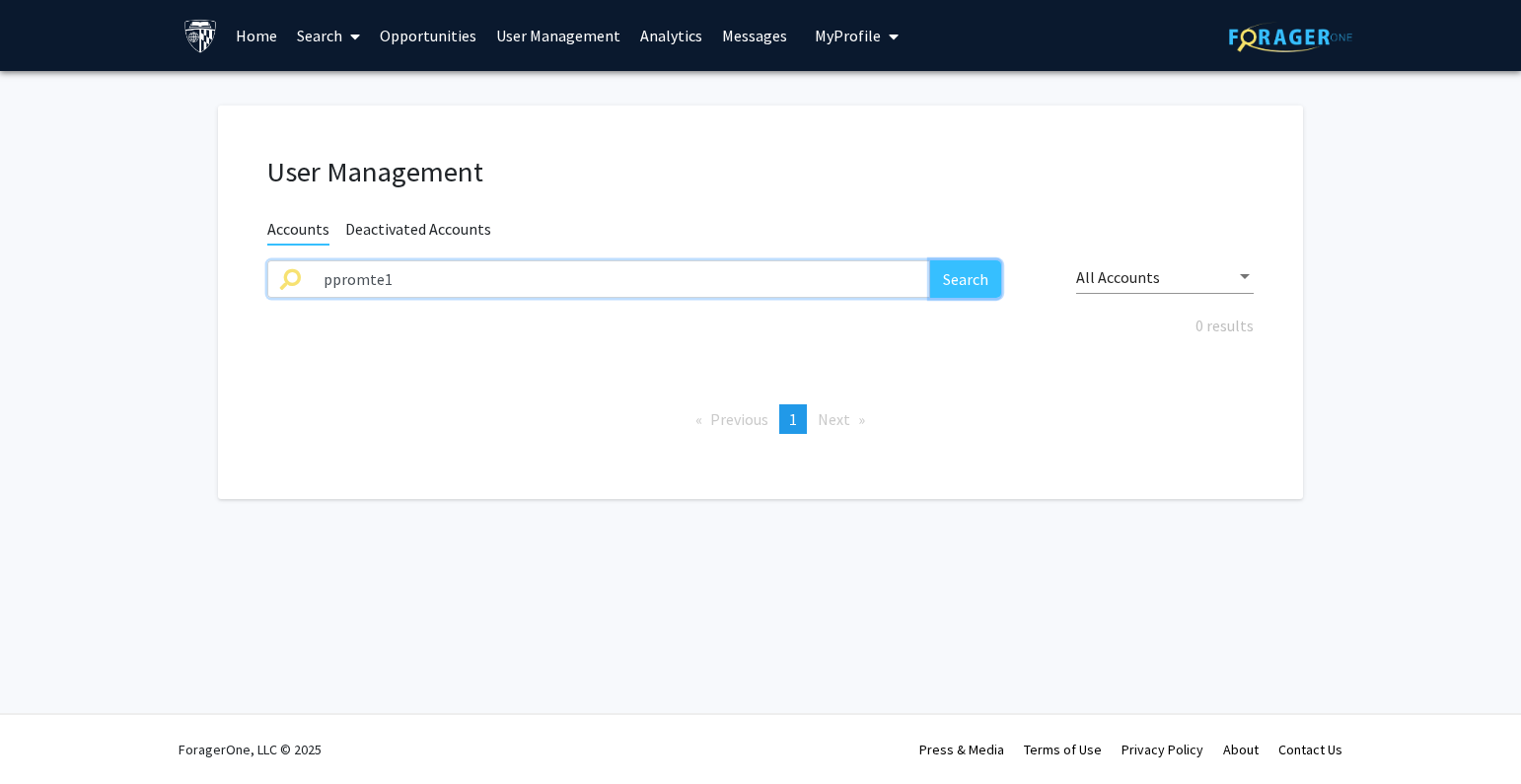 click on "Search" 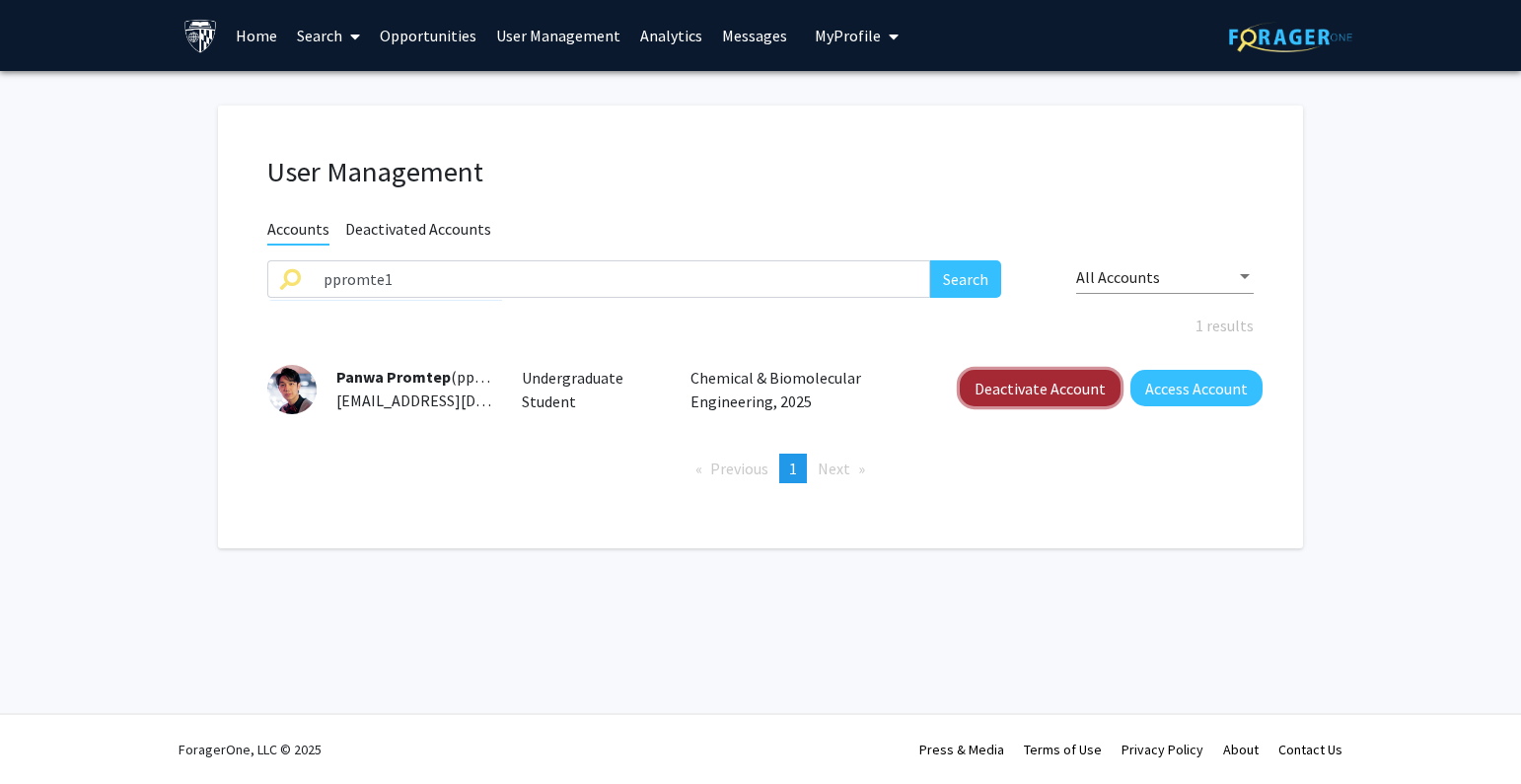drag, startPoint x: 986, startPoint y: 382, endPoint x: 1042, endPoint y: 387, distance: 56.22277 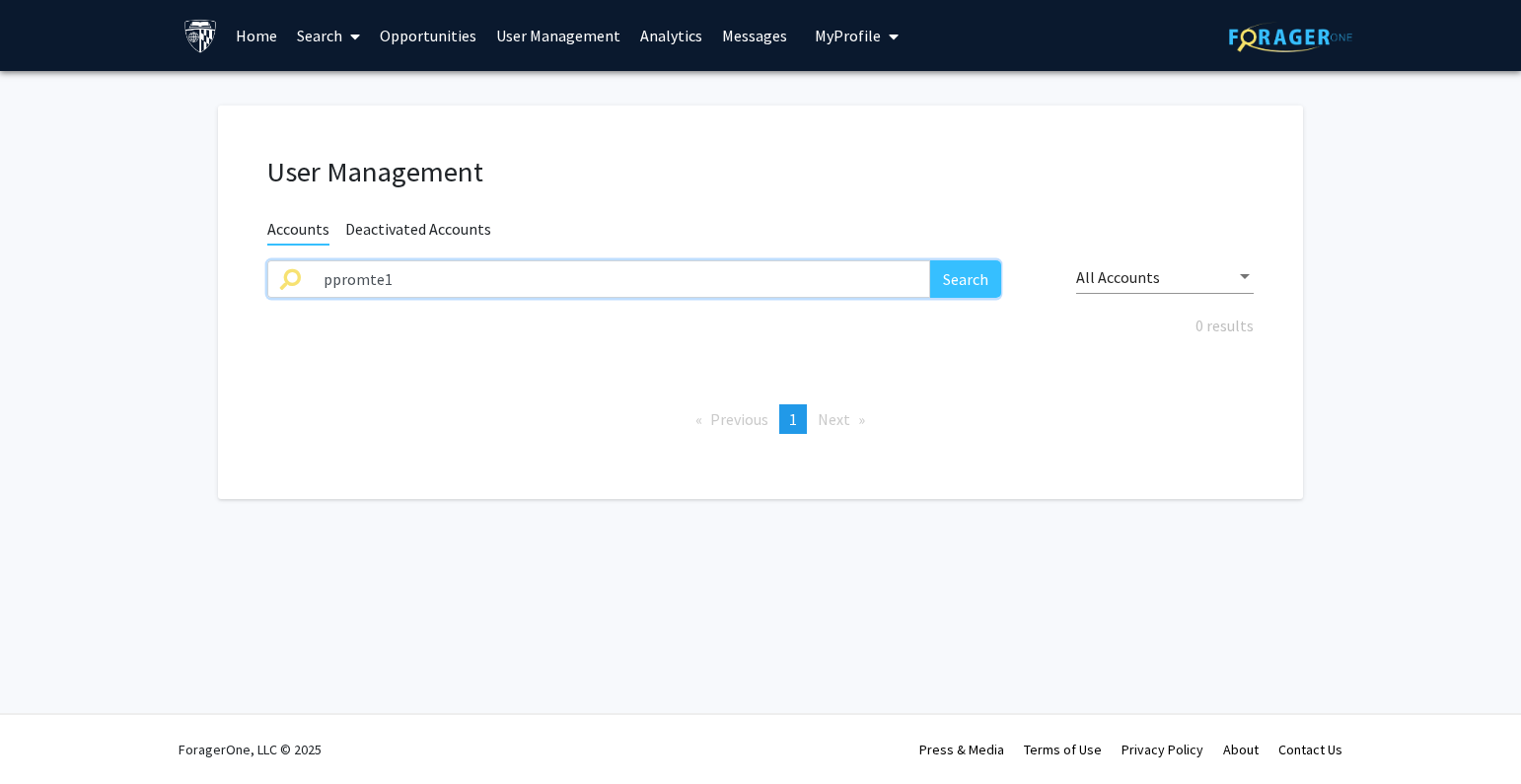 drag, startPoint x: 440, startPoint y: 281, endPoint x: 355, endPoint y: 271, distance: 85.586214 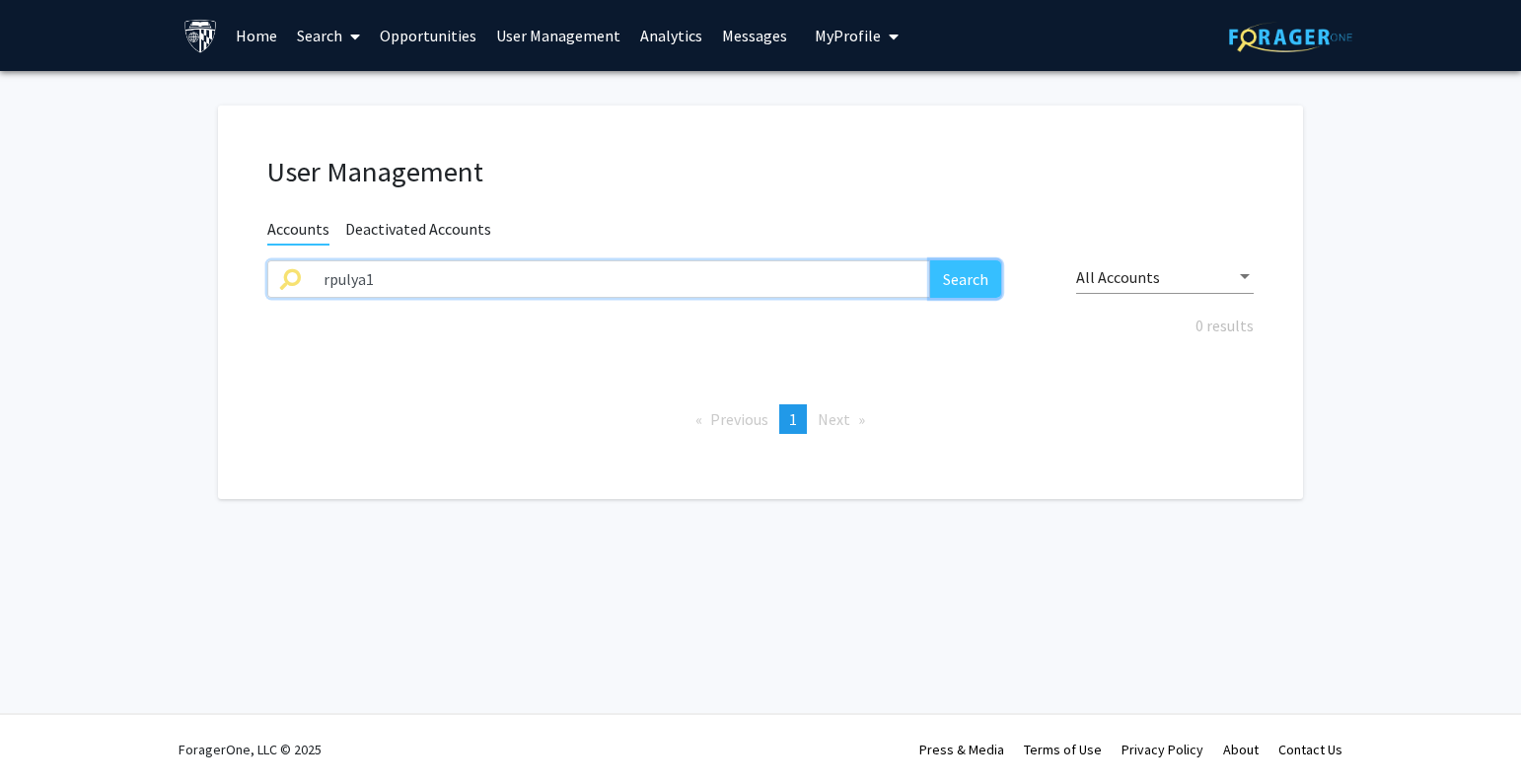 click on "Search" 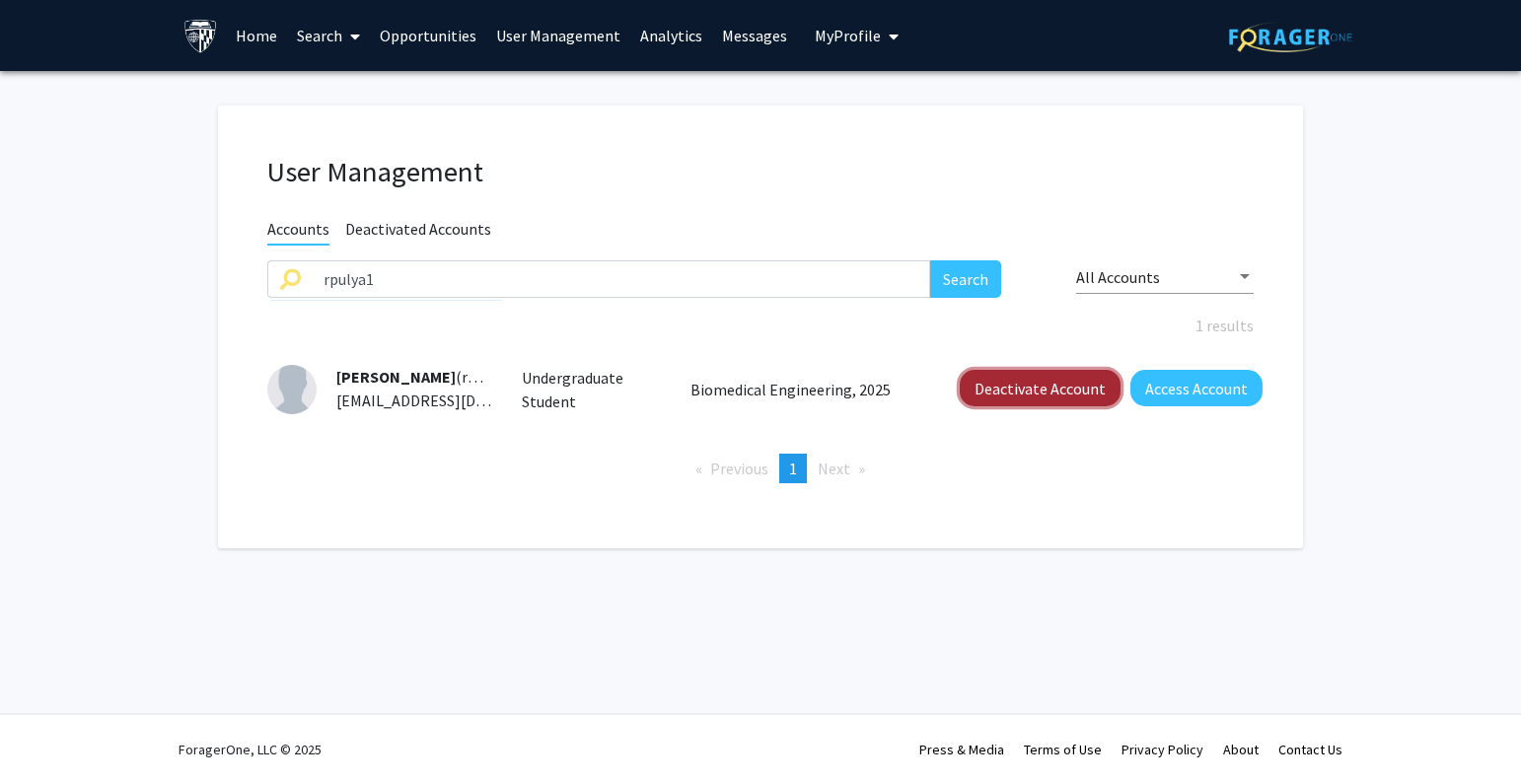 click on "Deactivate Account" 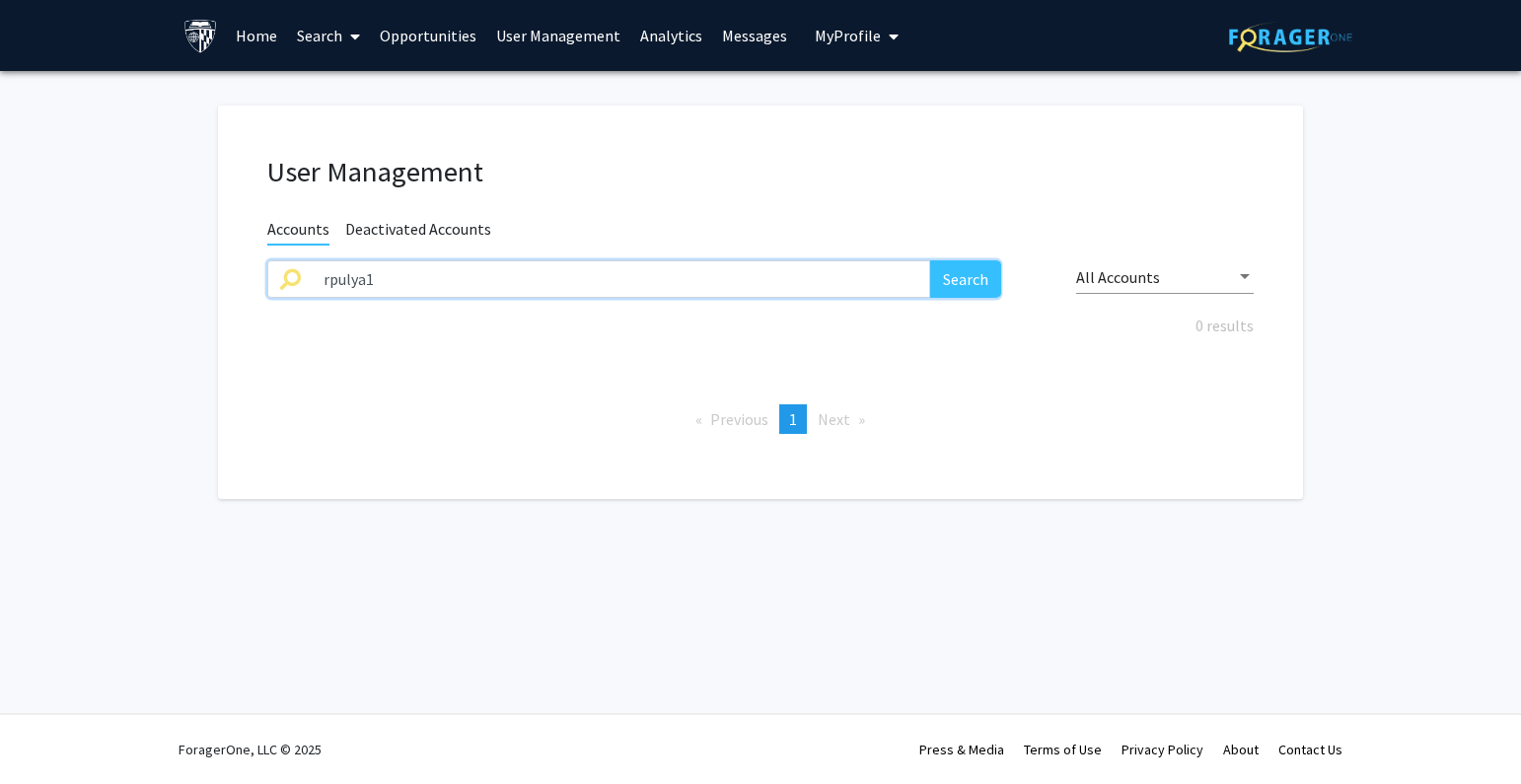 drag, startPoint x: 615, startPoint y: 286, endPoint x: 334, endPoint y: 291, distance: 281.044 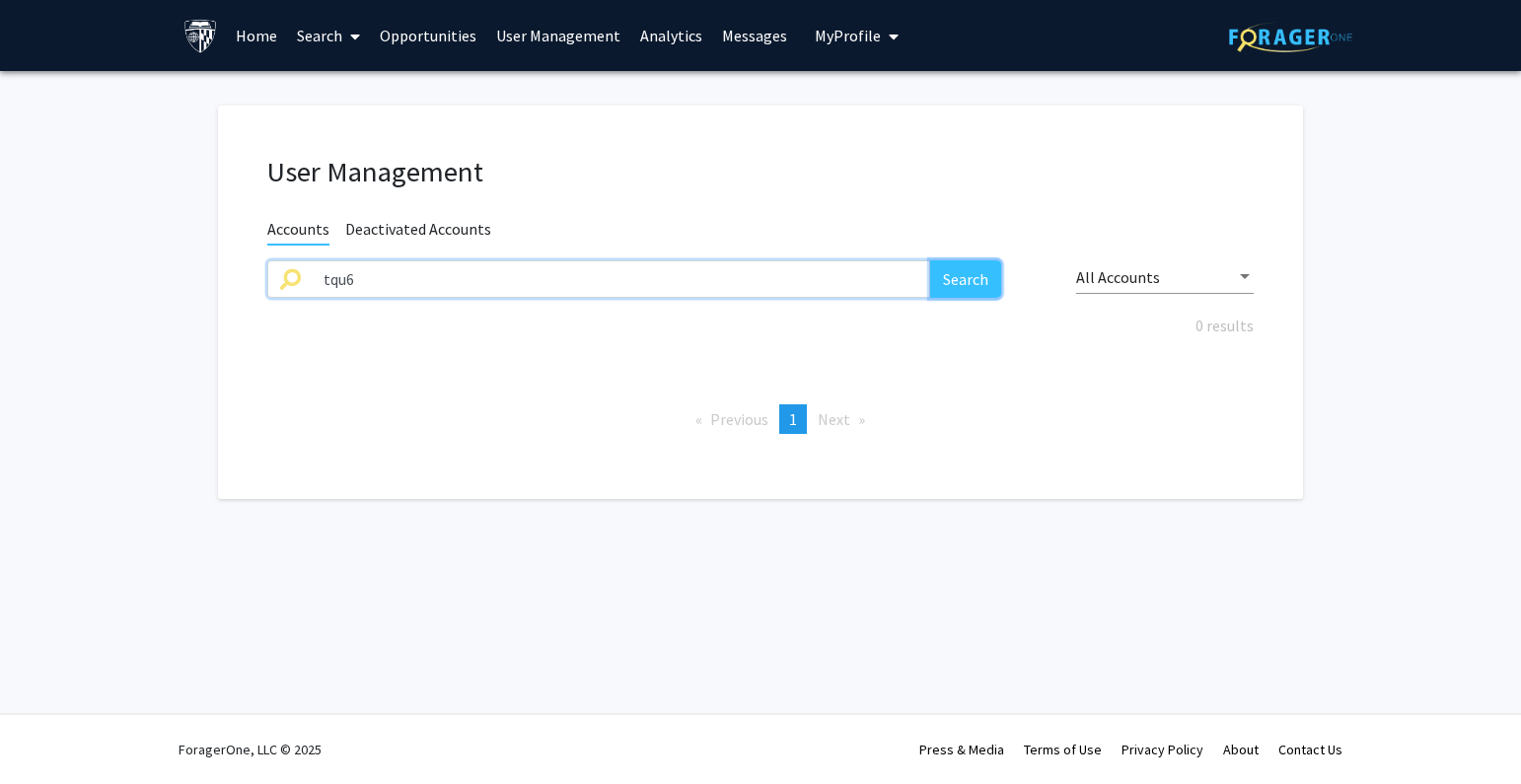 click on "Search" 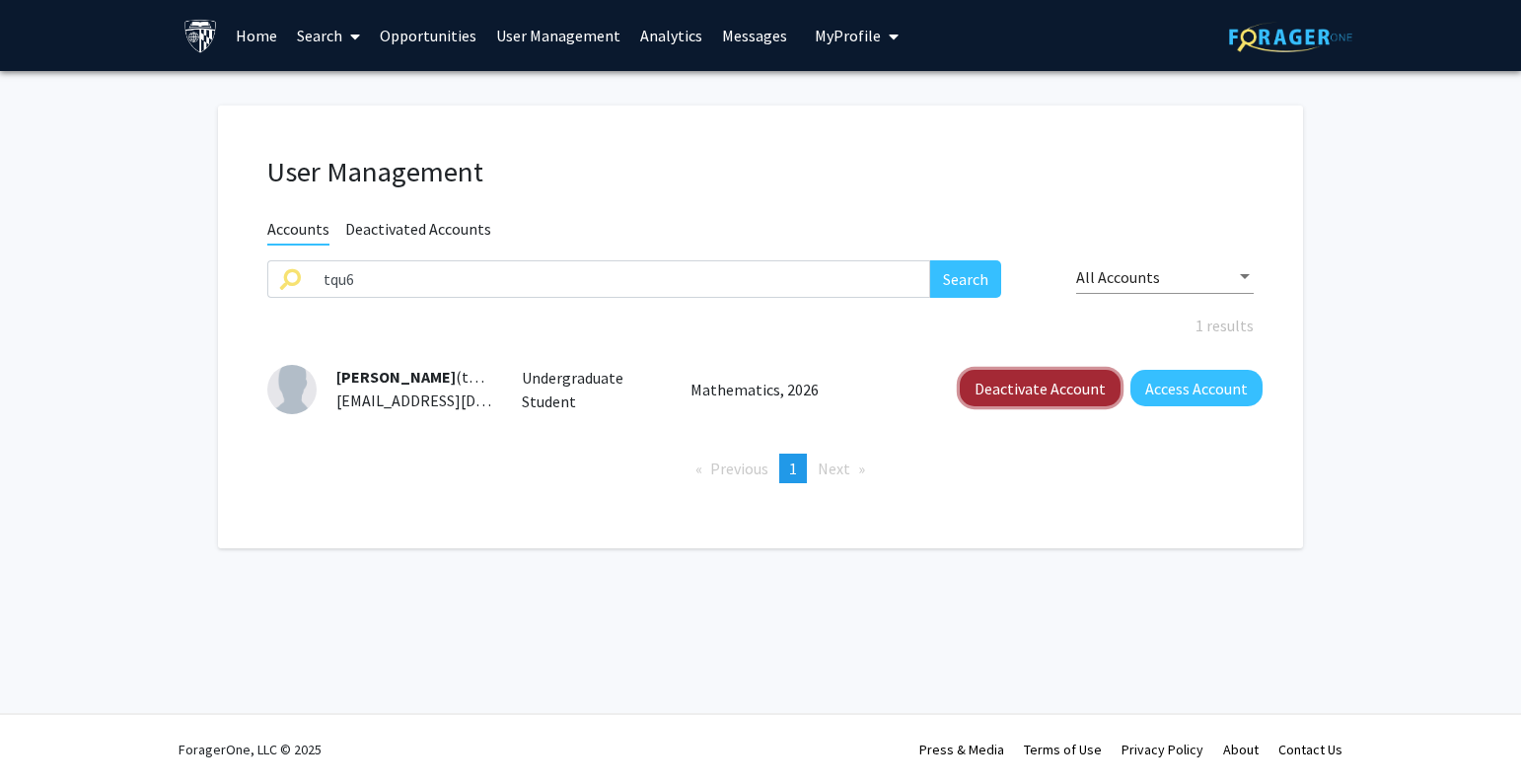 click on "Deactivate Account" 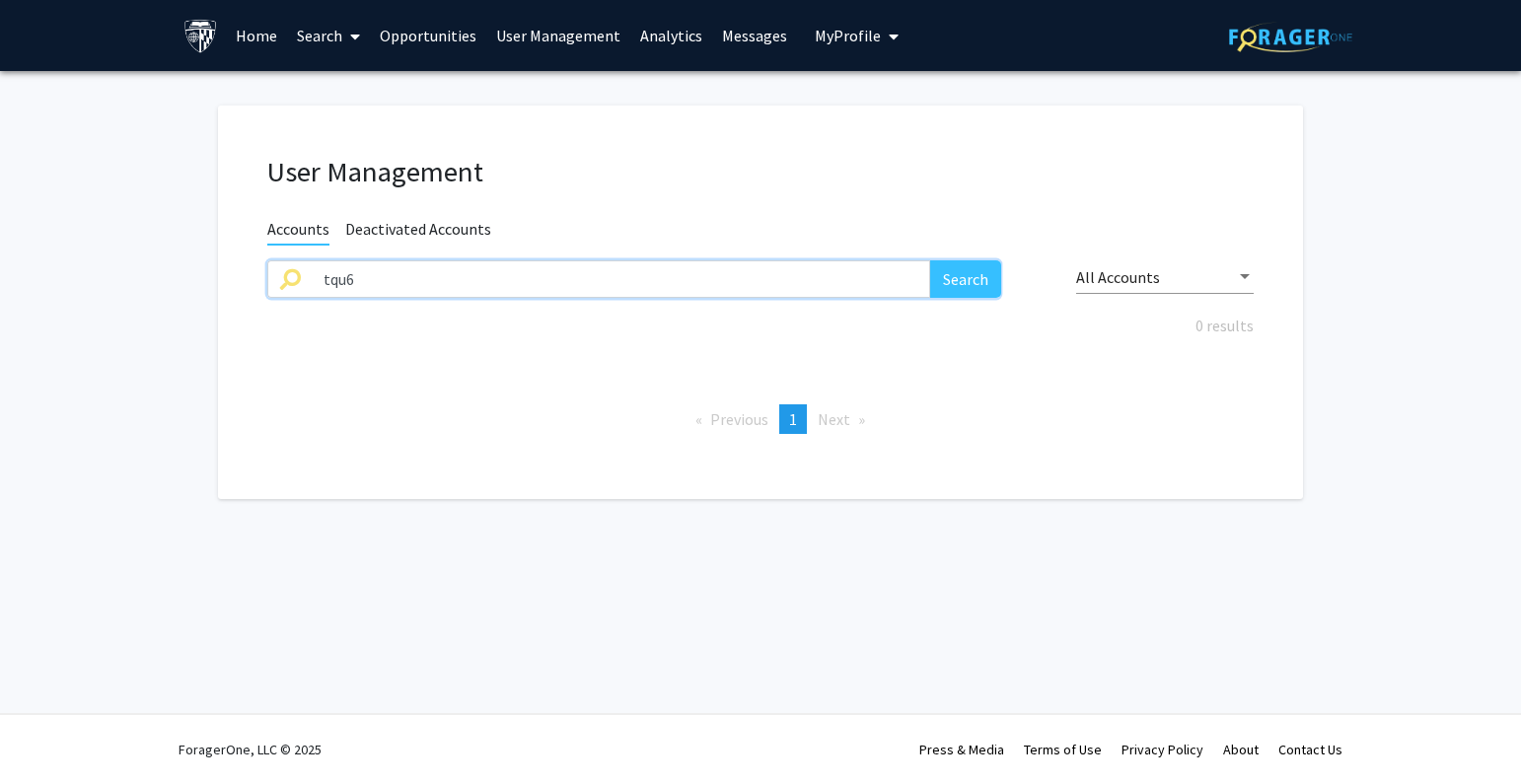 drag, startPoint x: 432, startPoint y: 282, endPoint x: 209, endPoint y: 289, distance: 223.10984 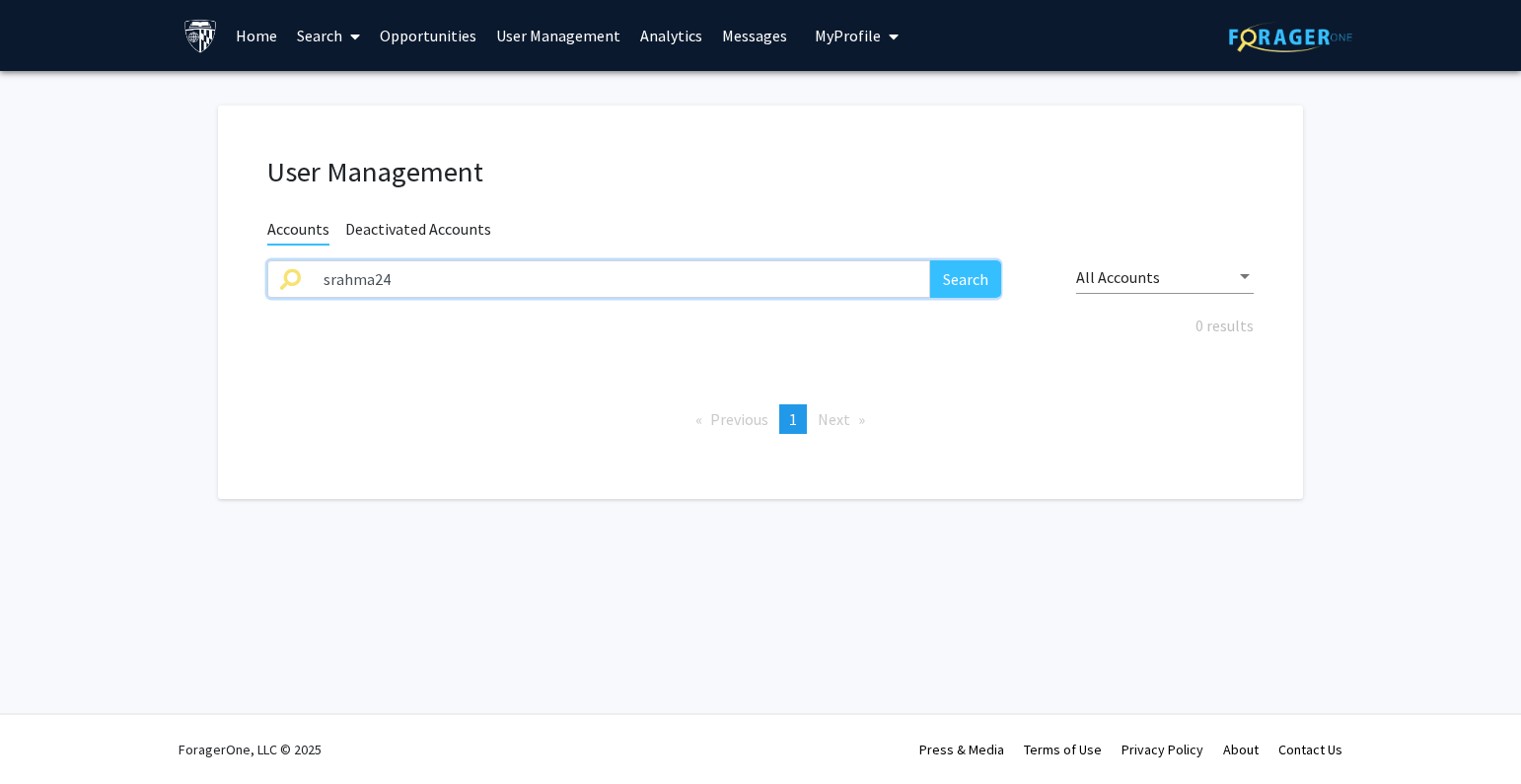 type on "srahma24" 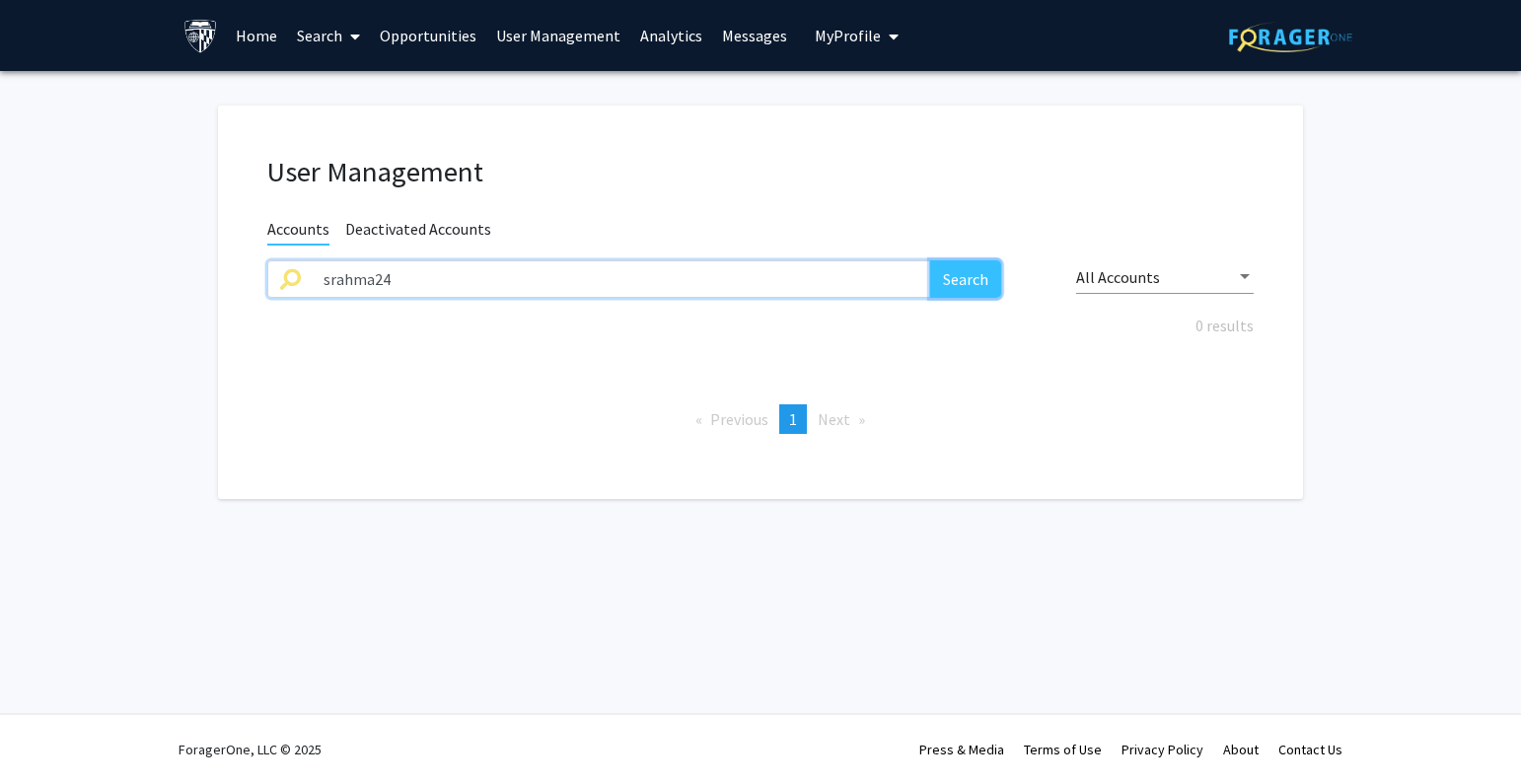 click on "Search" 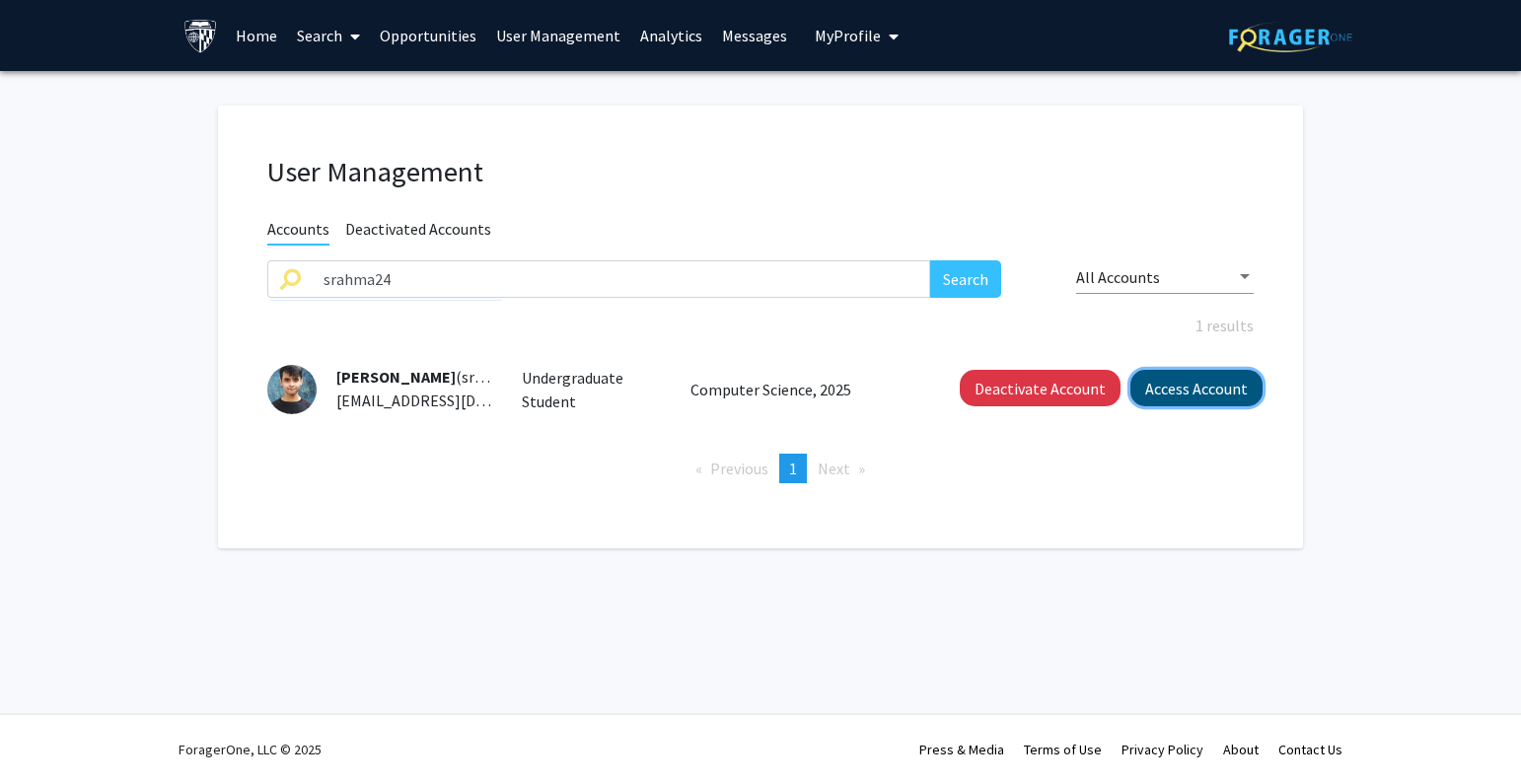 click on "Access Account" 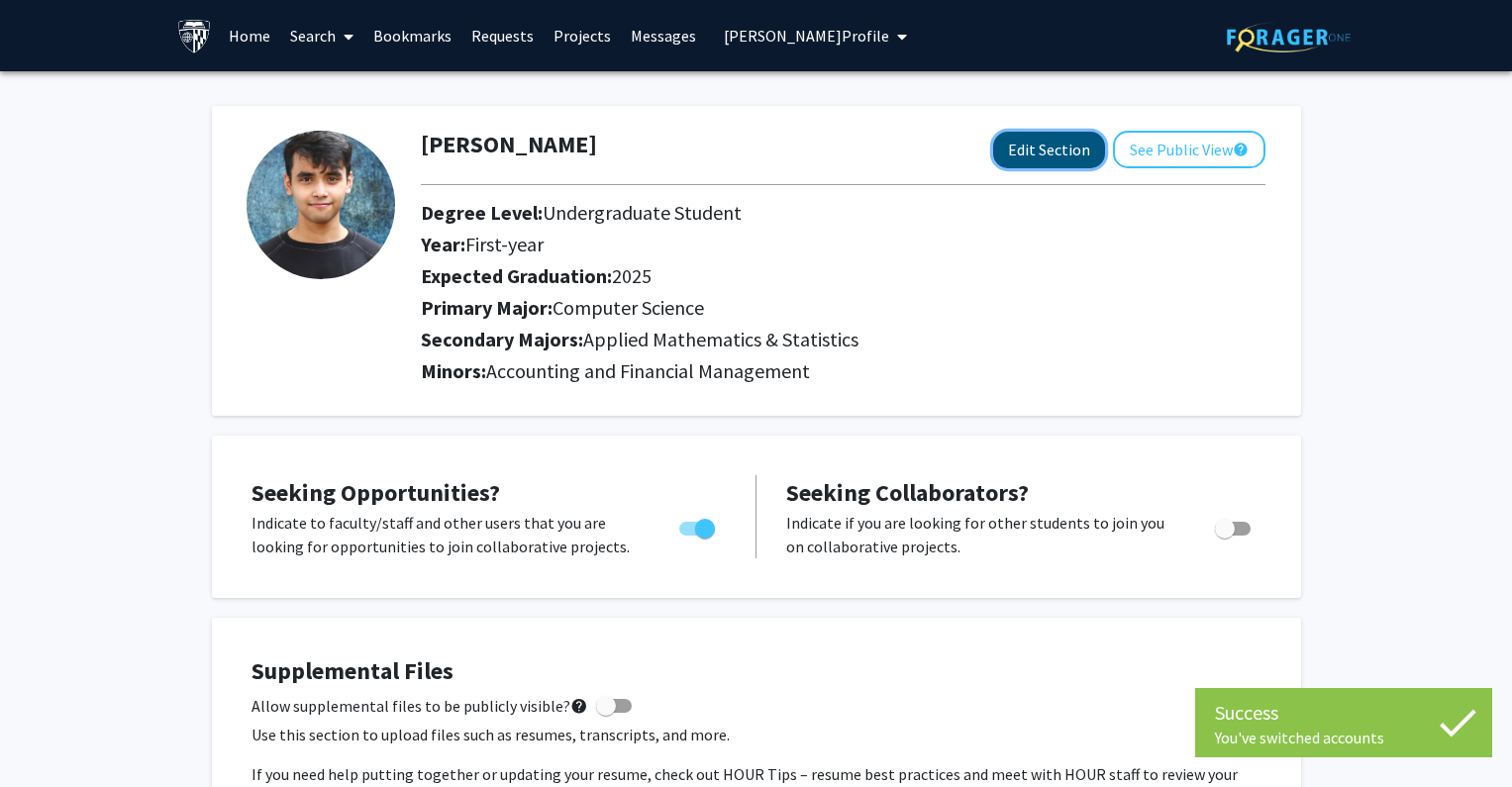 click on "Edit Section" 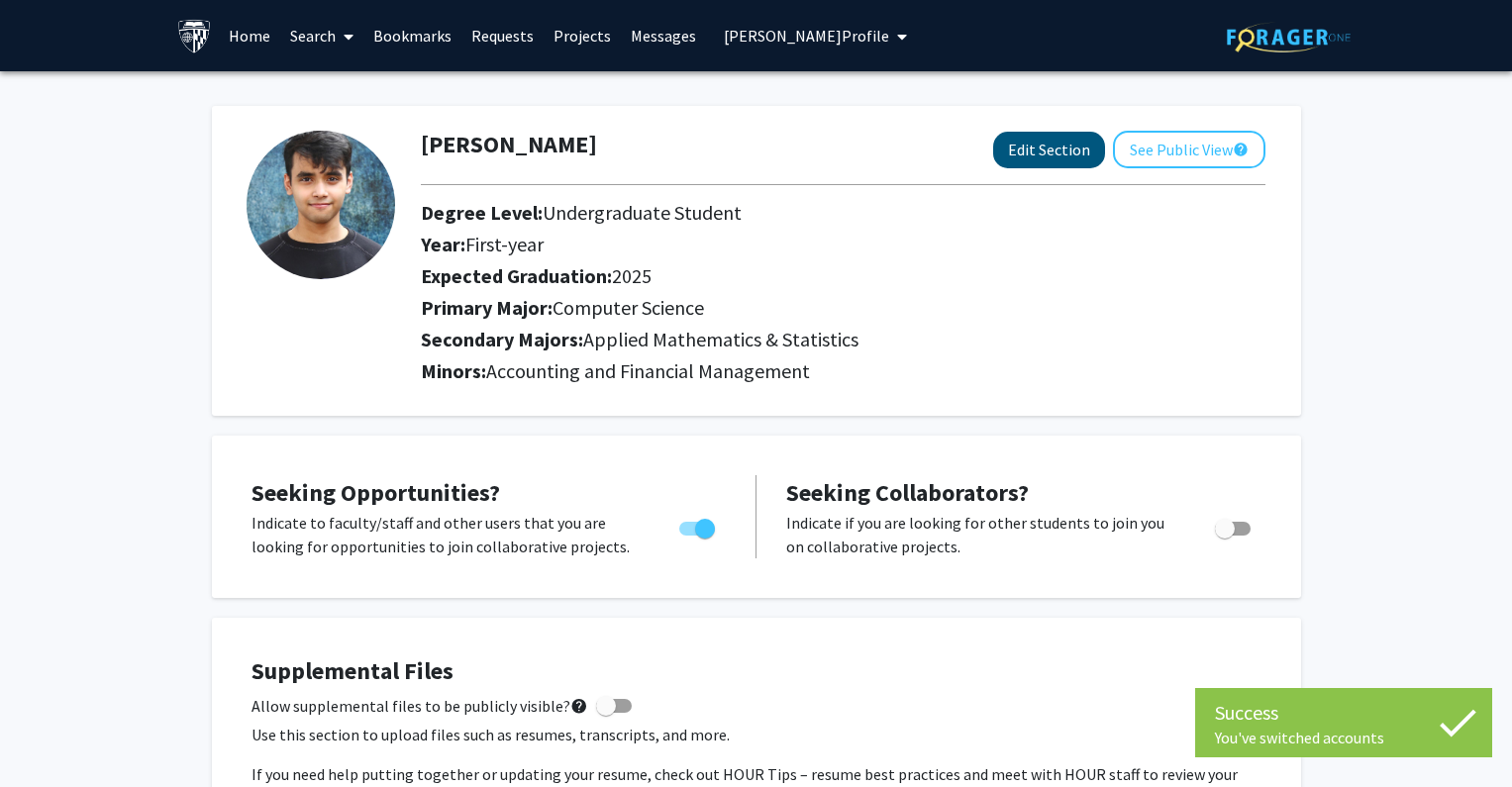 select on "first-year" 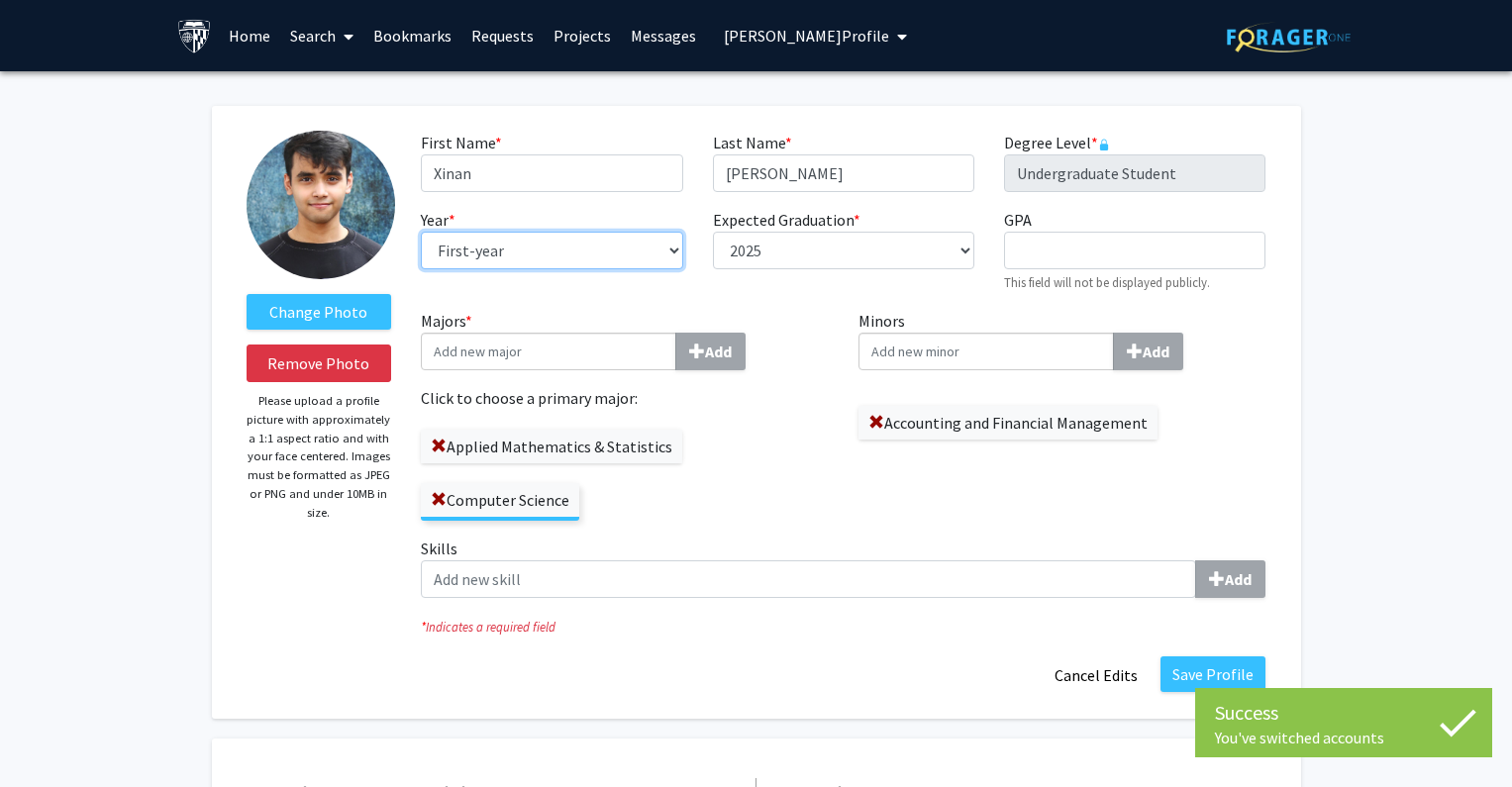 click on "---  First-year   Sophomore   Junior   Senior   Postbaccalaureate Certificate" at bounding box center [552, 250] 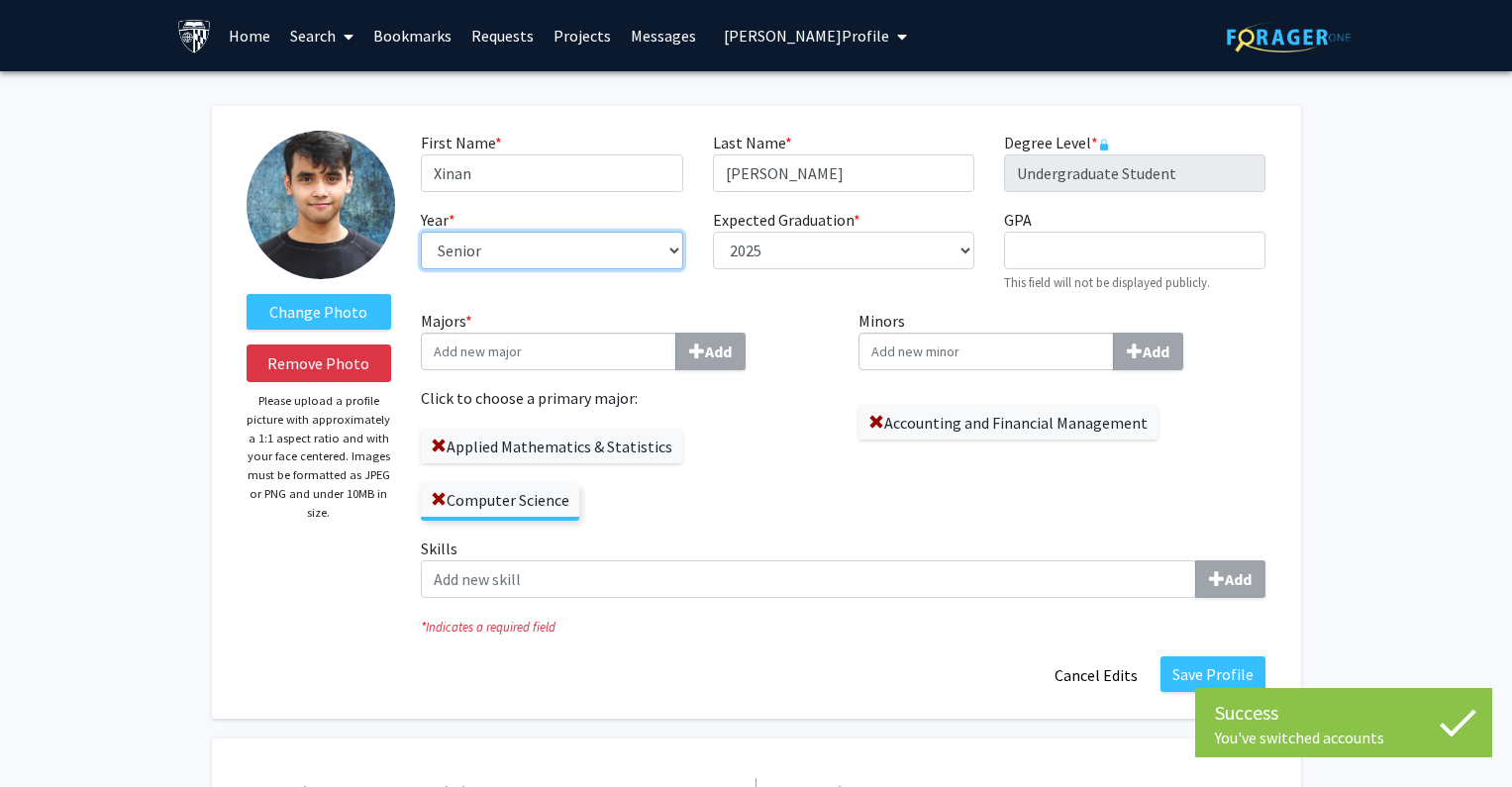 click on "---  First-year   Sophomore   Junior   Senior   Postbaccalaureate Certificate" at bounding box center (552, 250) 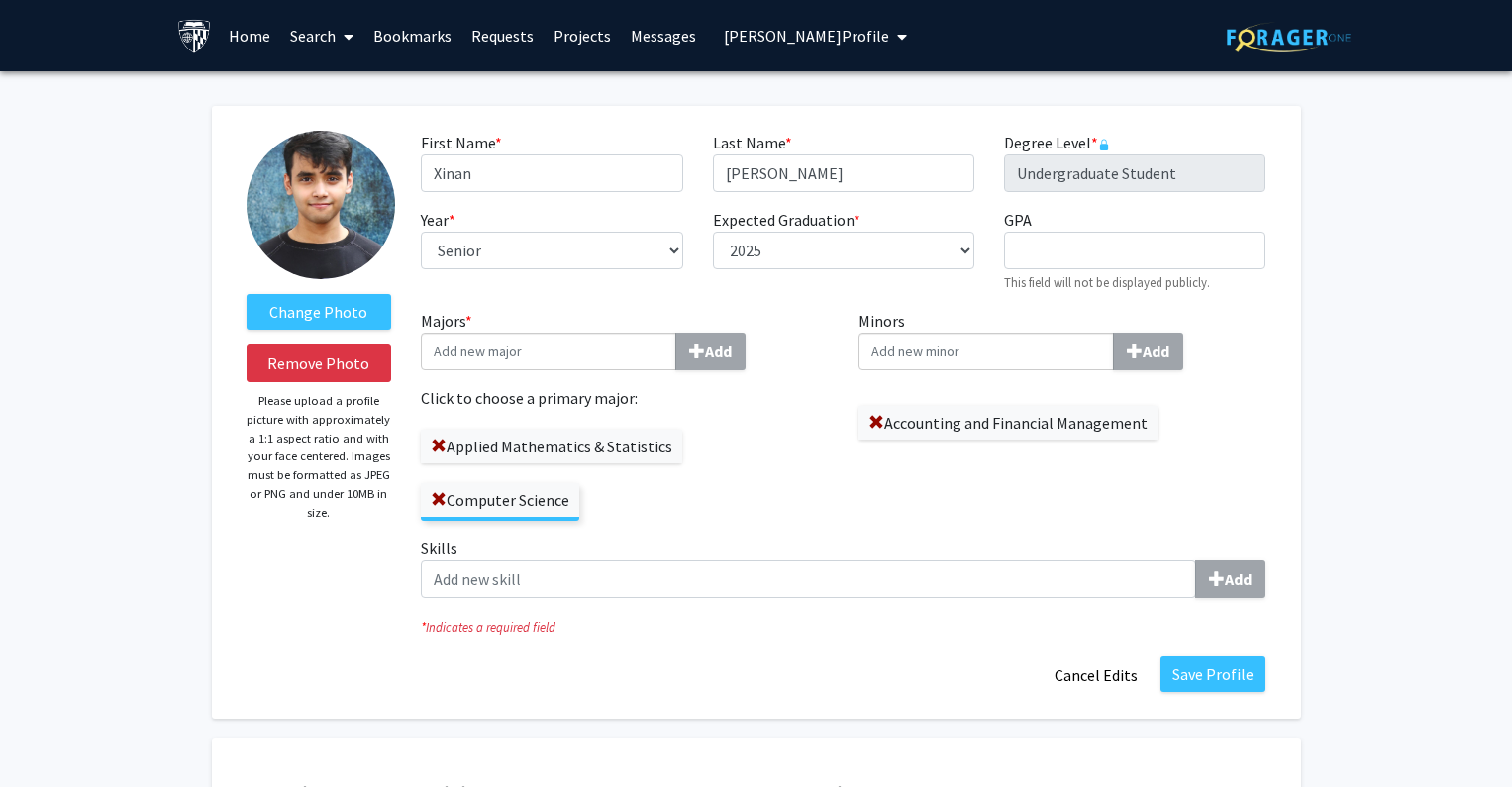 drag, startPoint x: 880, startPoint y: 425, endPoint x: 922, endPoint y: 456, distance: 52.201533 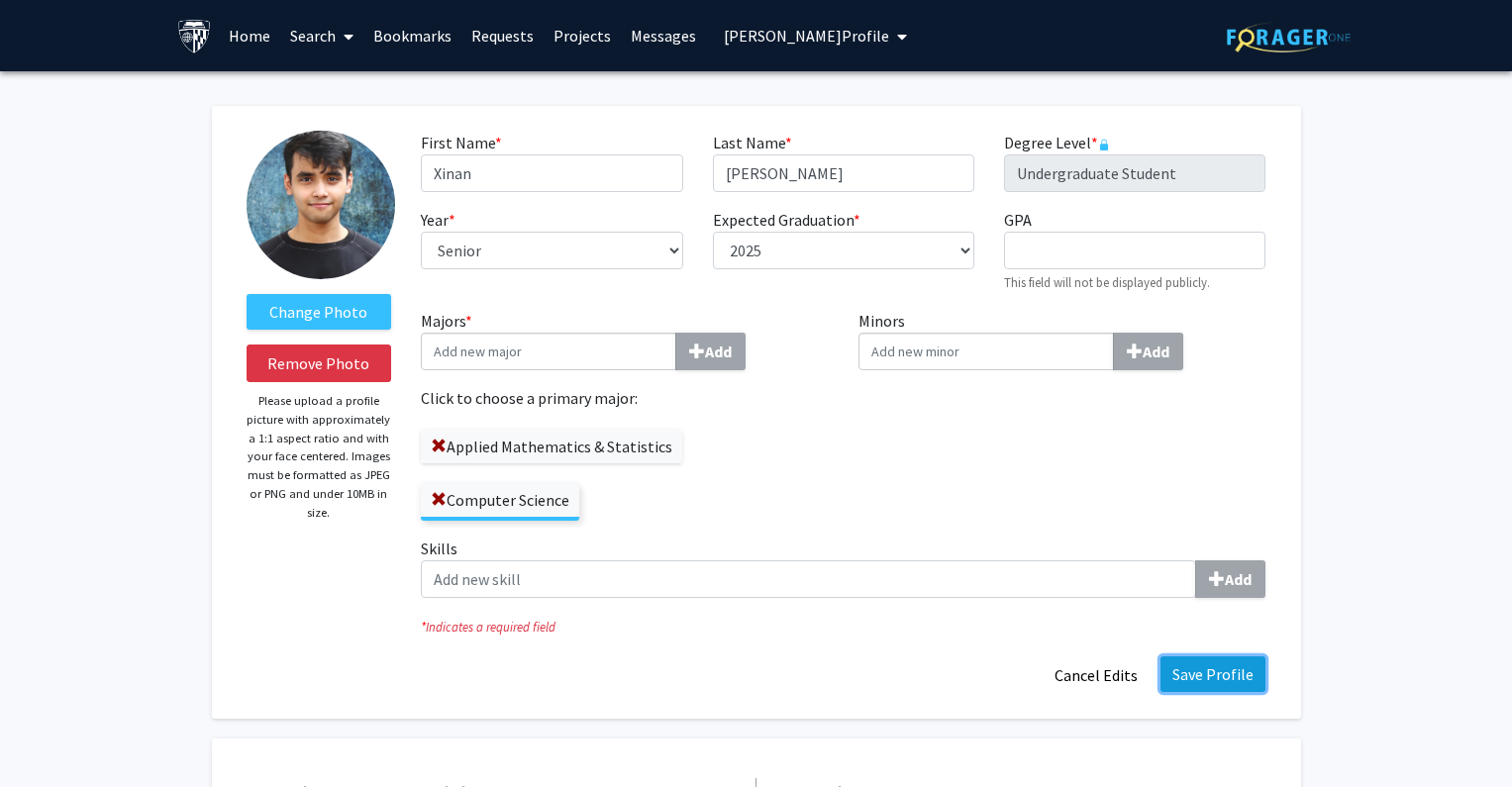 click on "Save Profile" 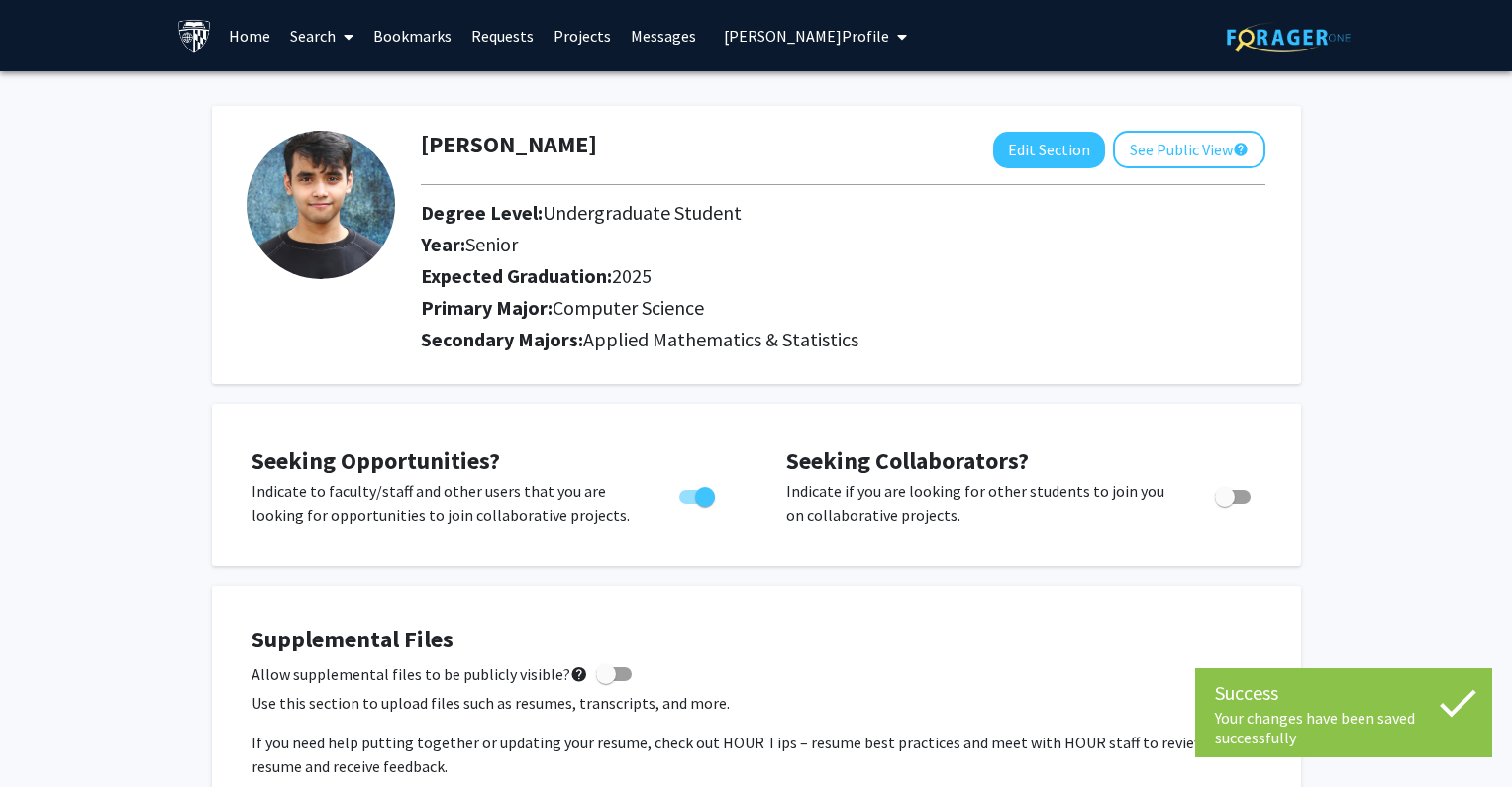click on "[PERSON_NAME]   Profile" at bounding box center (806, 36) 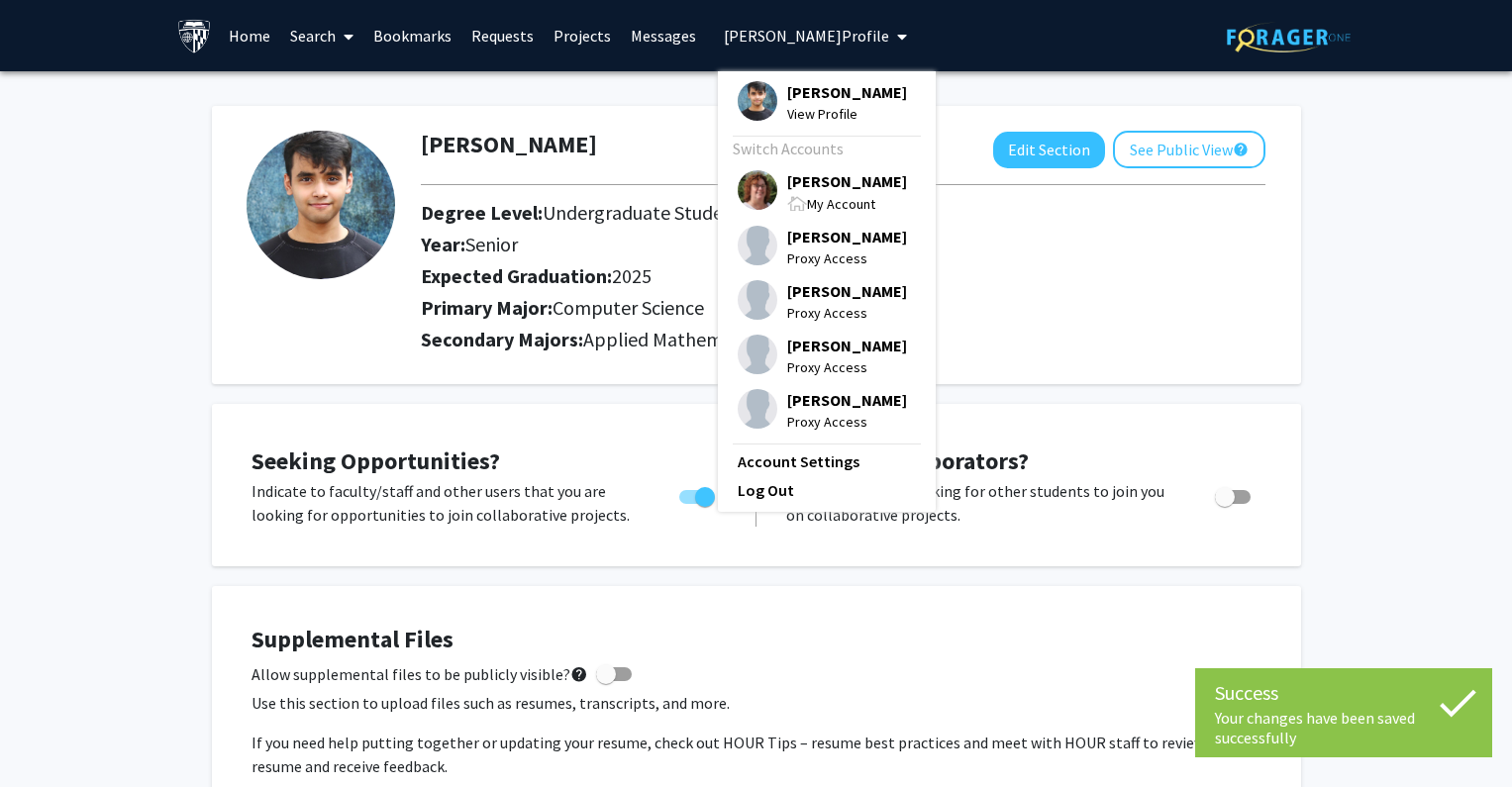 click on "[PERSON_NAME]" at bounding box center (847, 181) 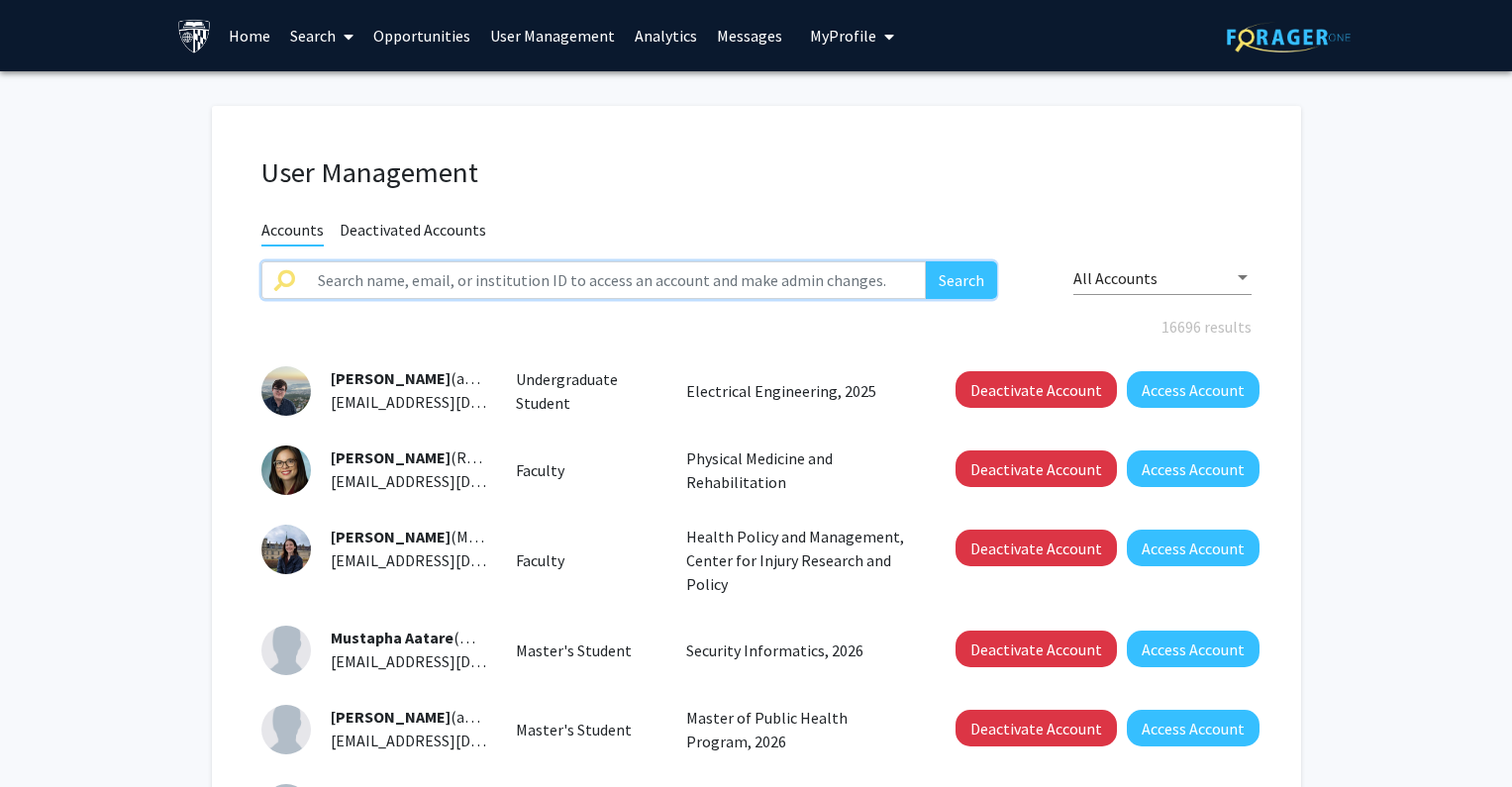 click 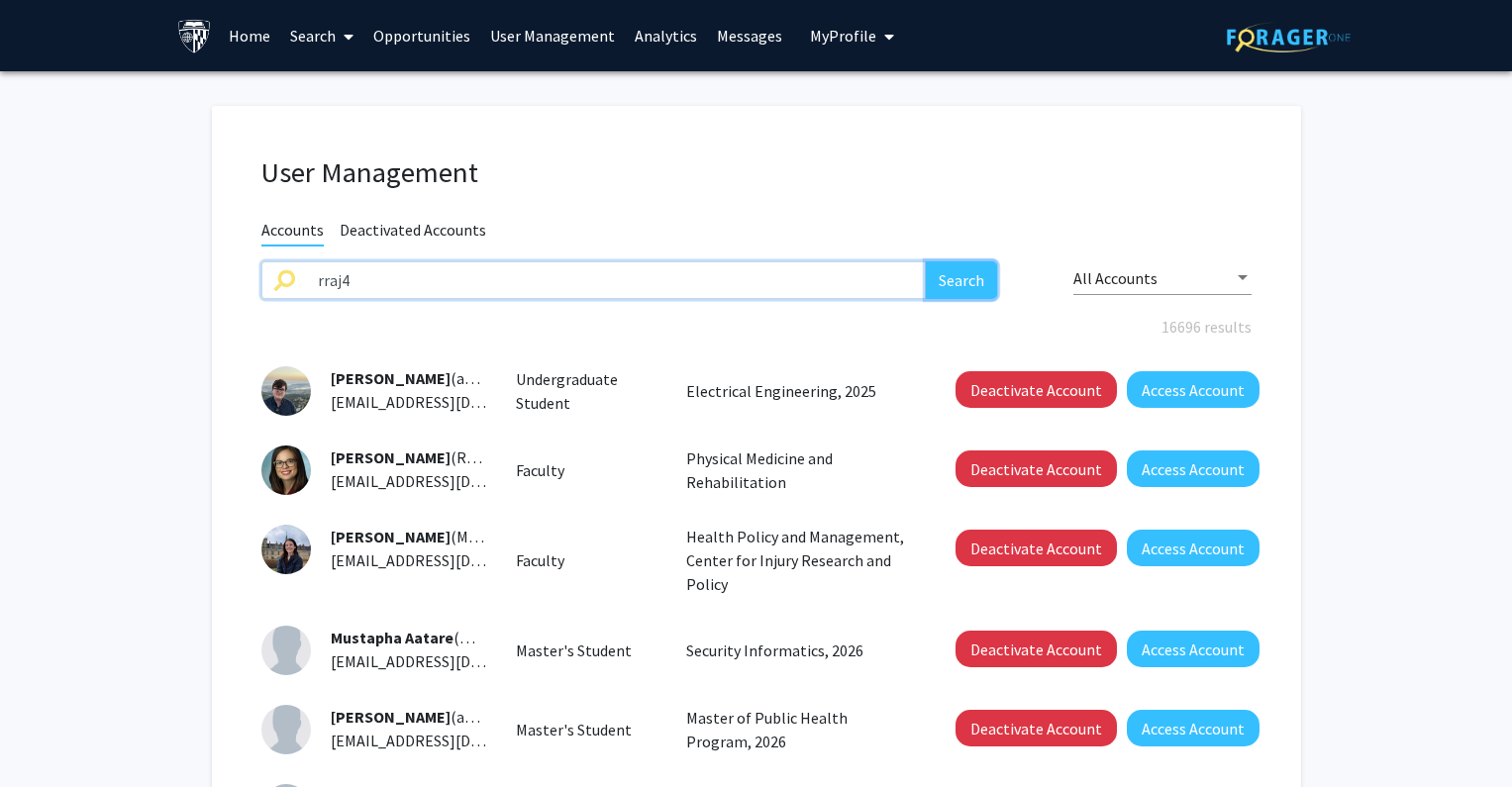 click on "Search" 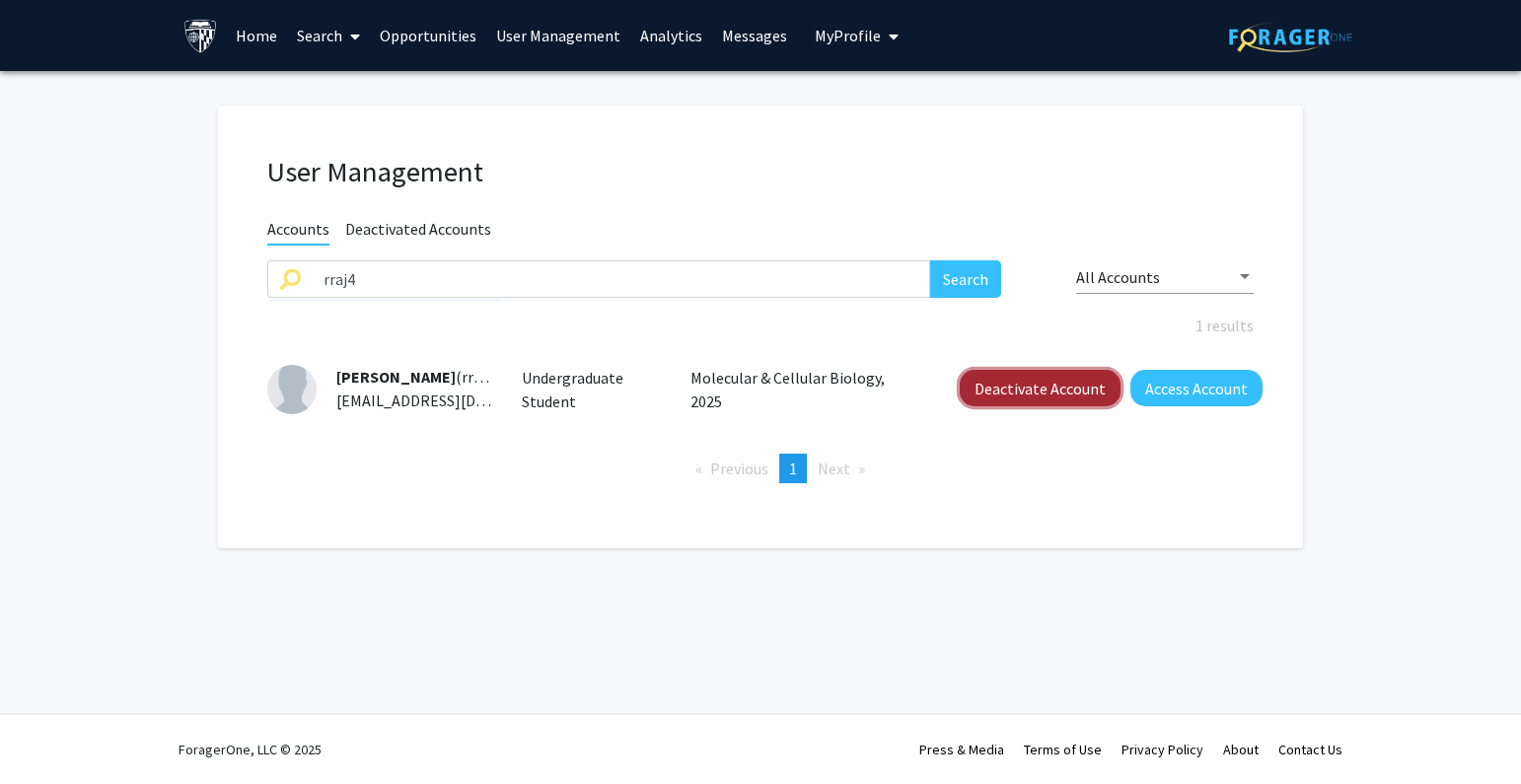 click on "Deactivate Account" 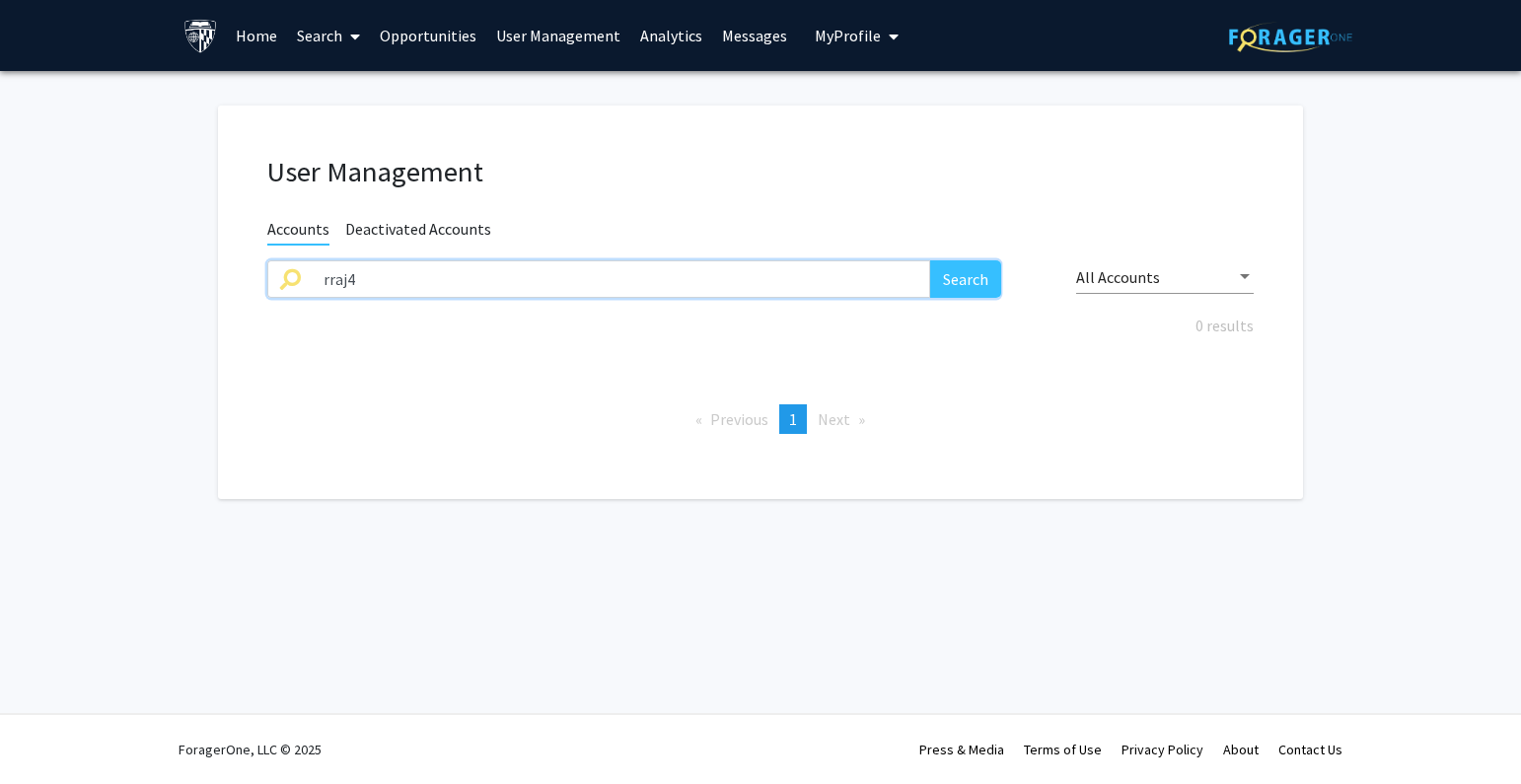drag, startPoint x: 387, startPoint y: 285, endPoint x: 195, endPoint y: 279, distance: 192.09373 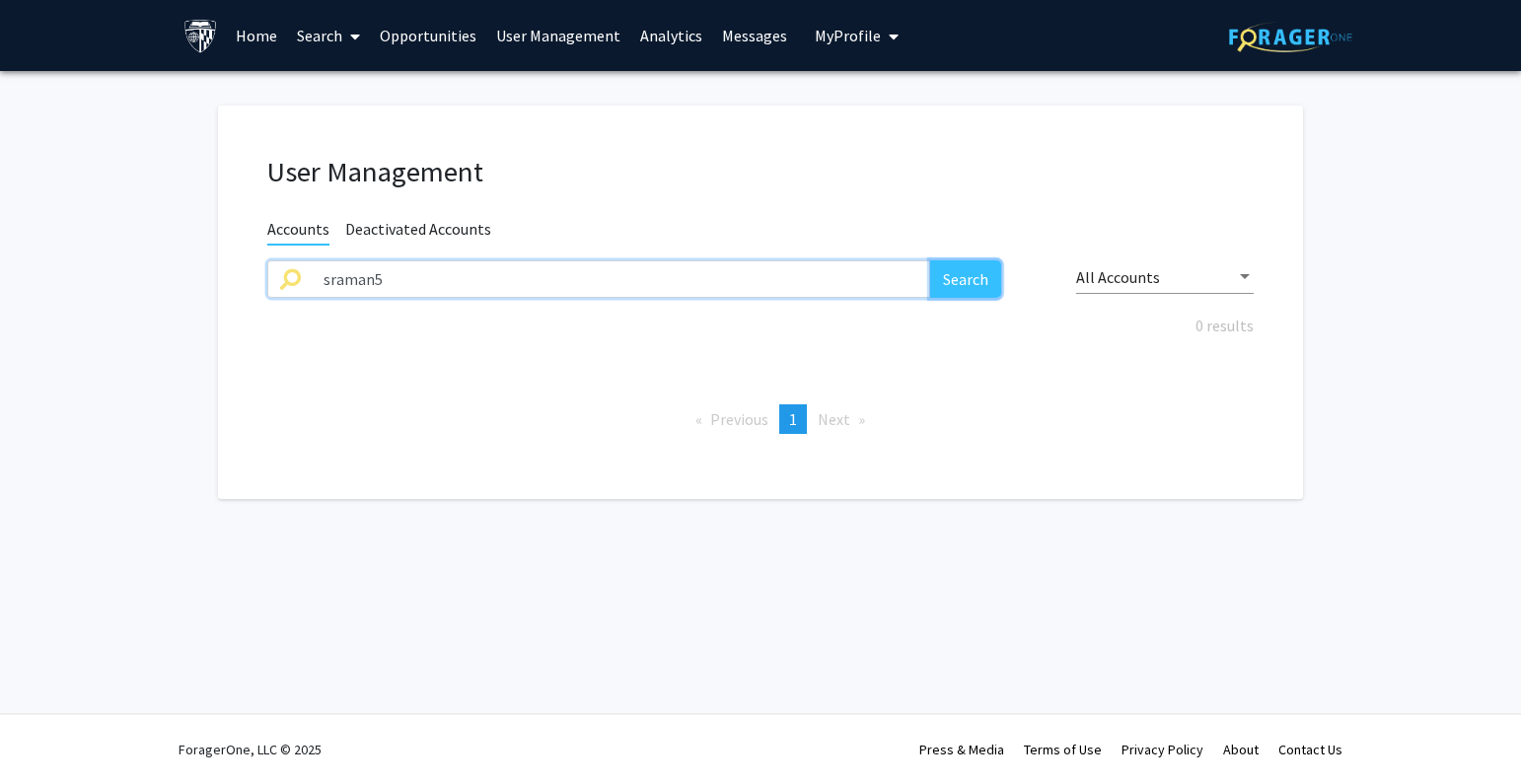 click on "Search" 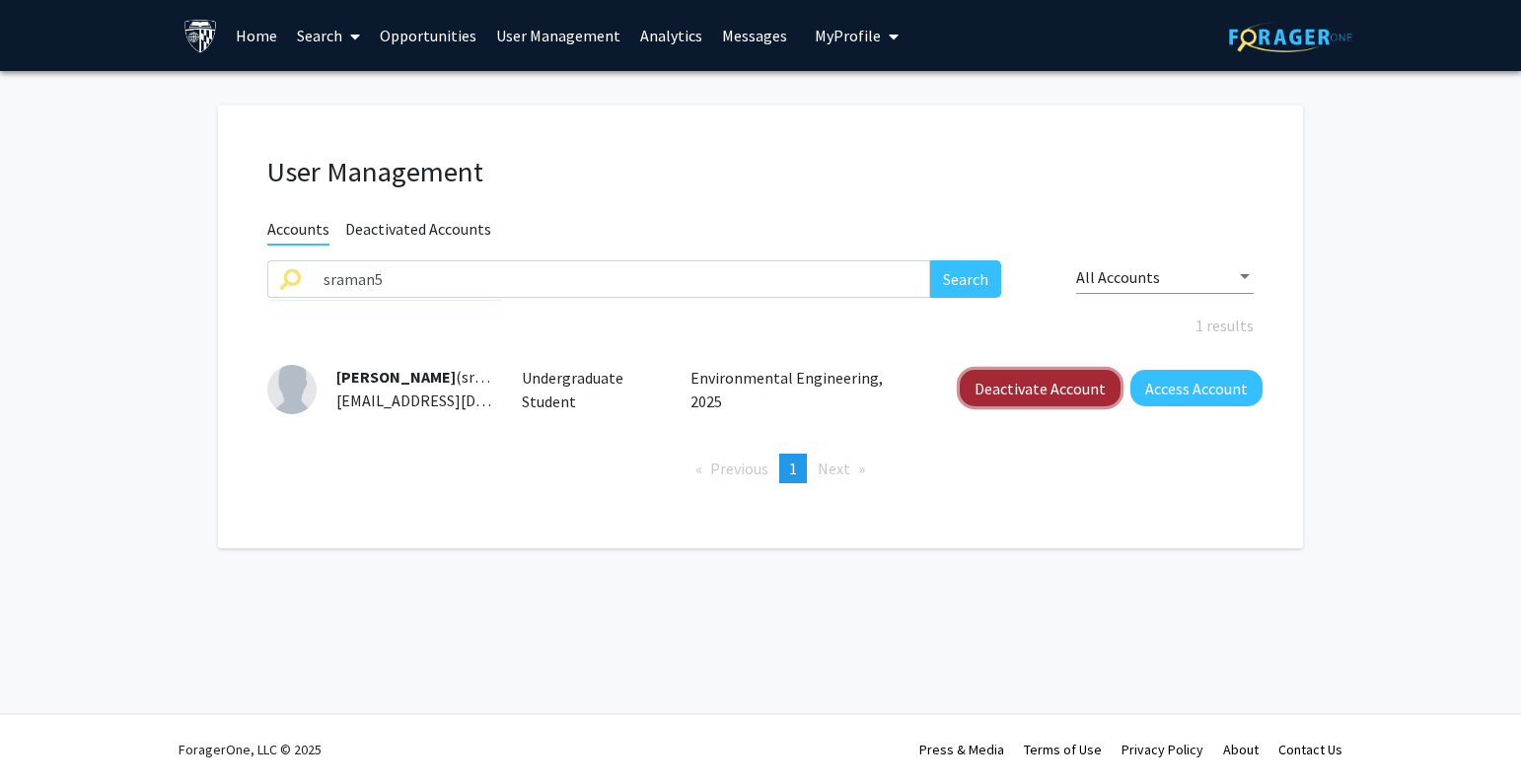 click on "Deactivate Account" 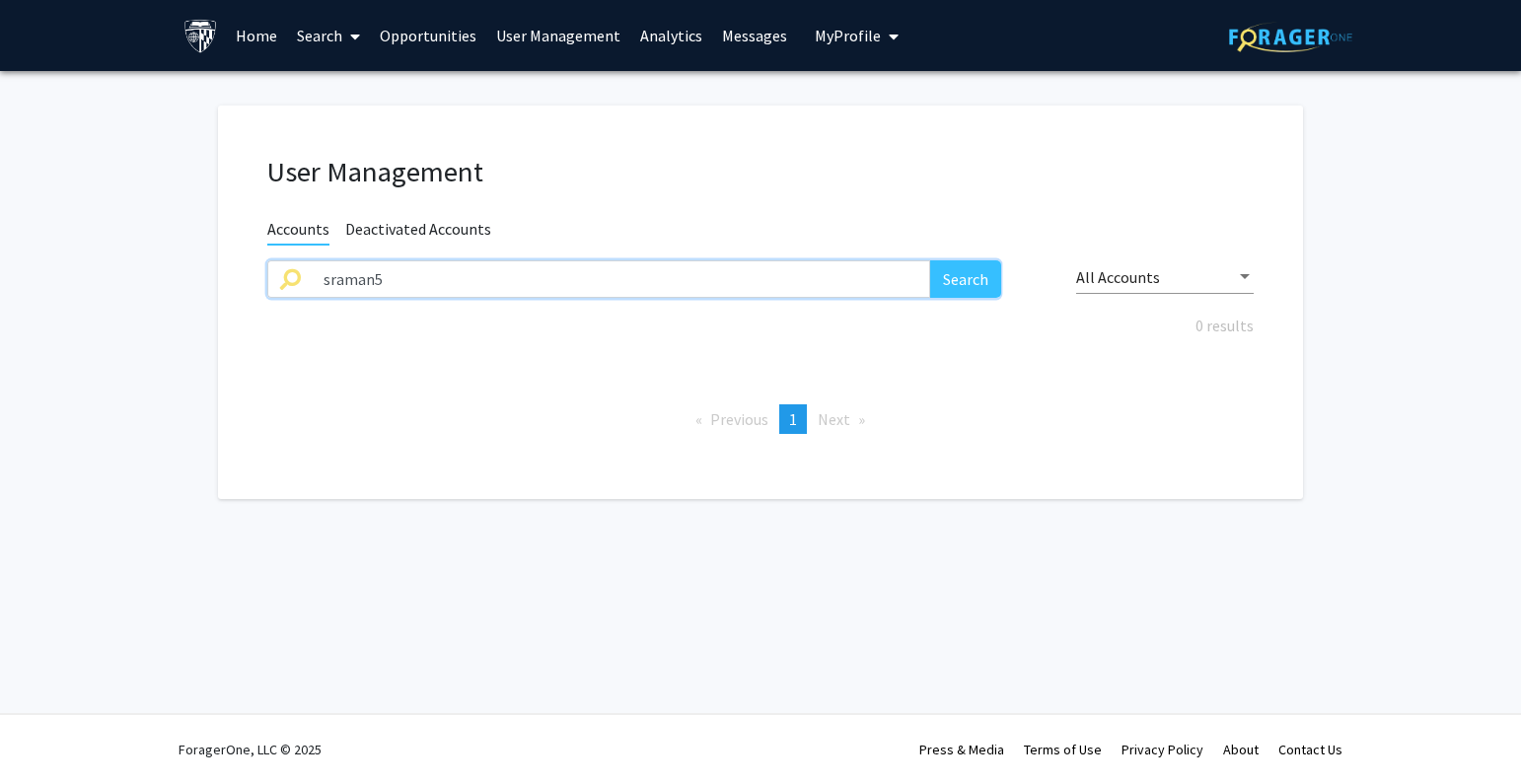 paste on "lramosb1" 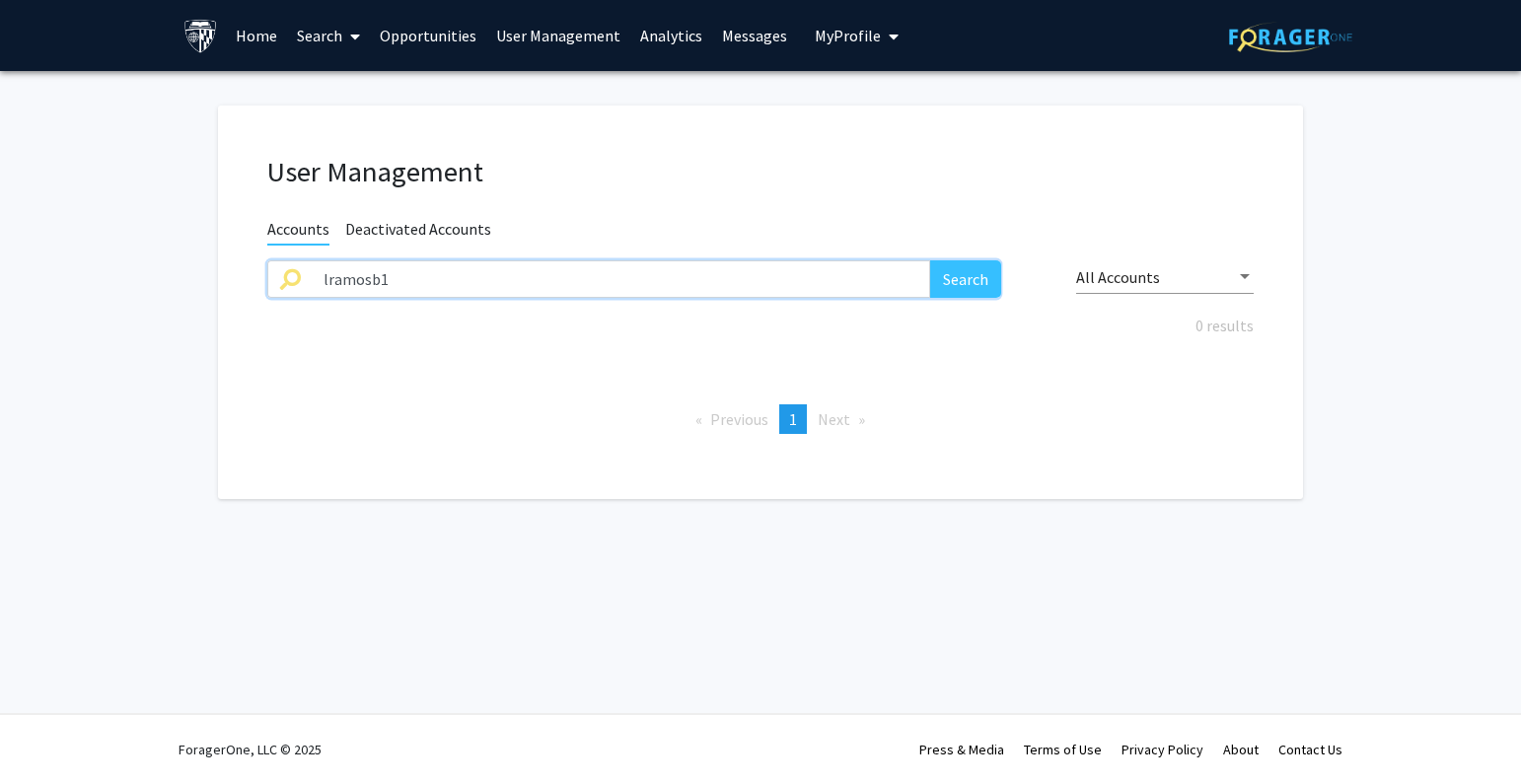 type on "lramosb1" 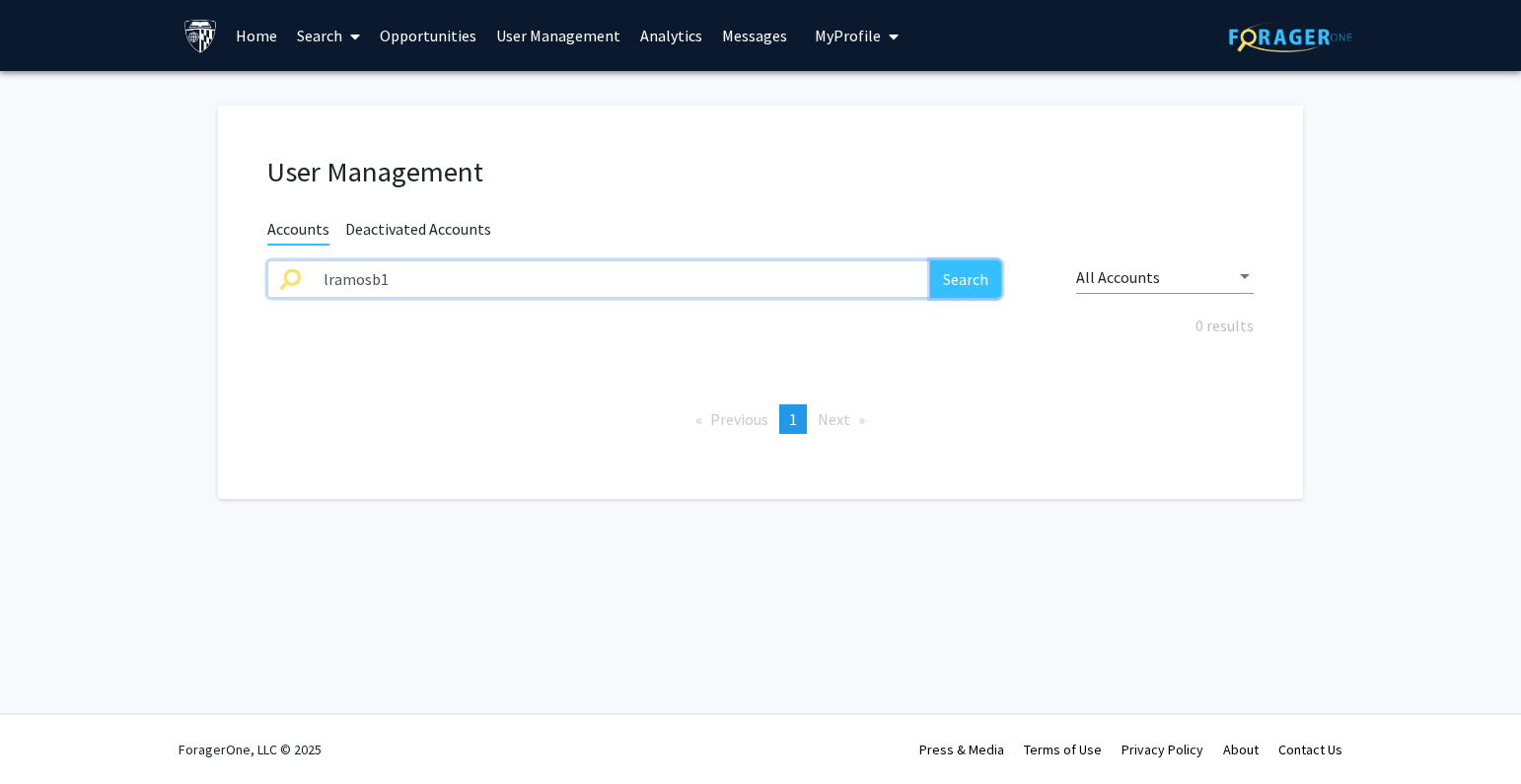 click on "Search" 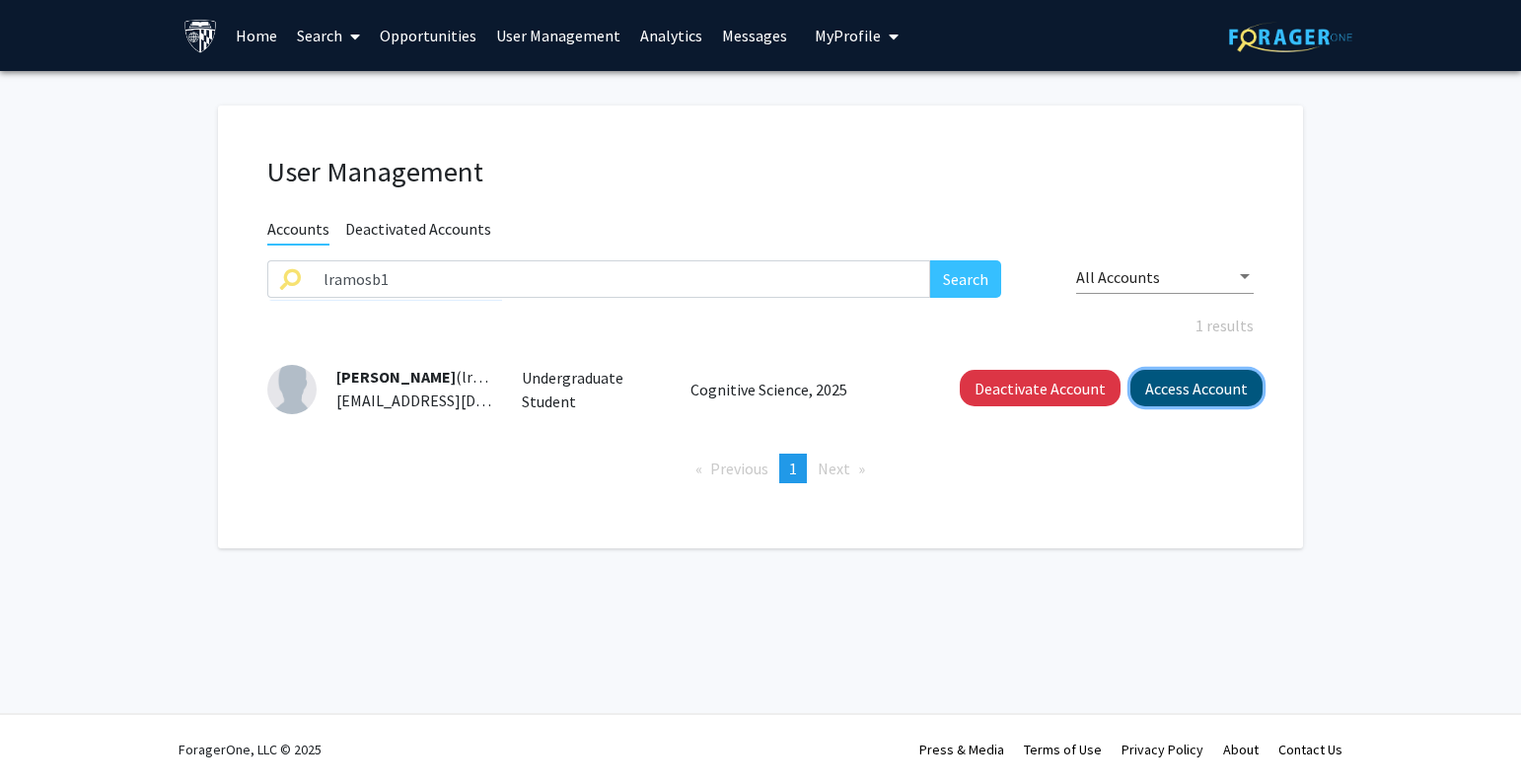 click on "Access Account" 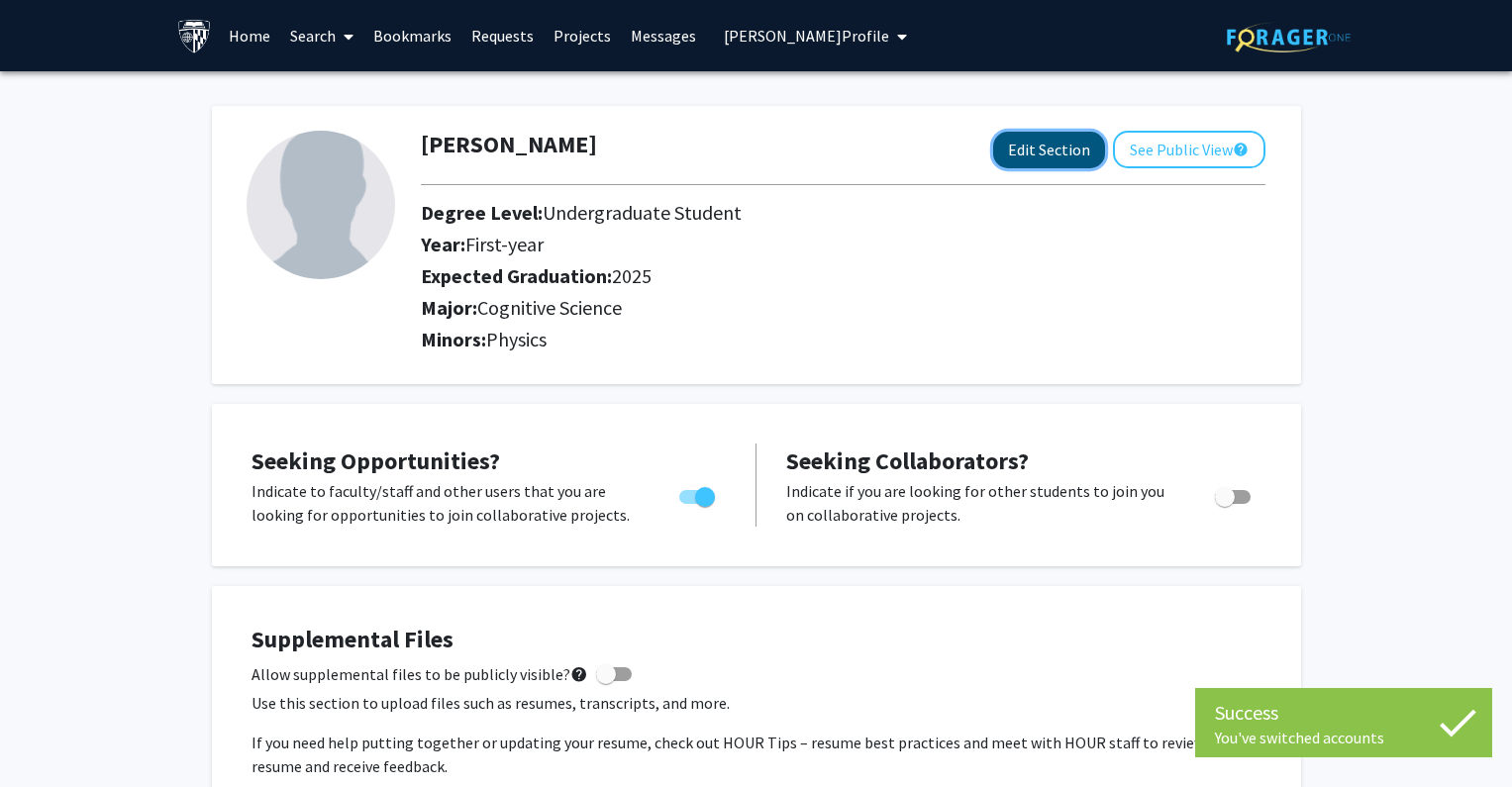 click on "Edit Section" 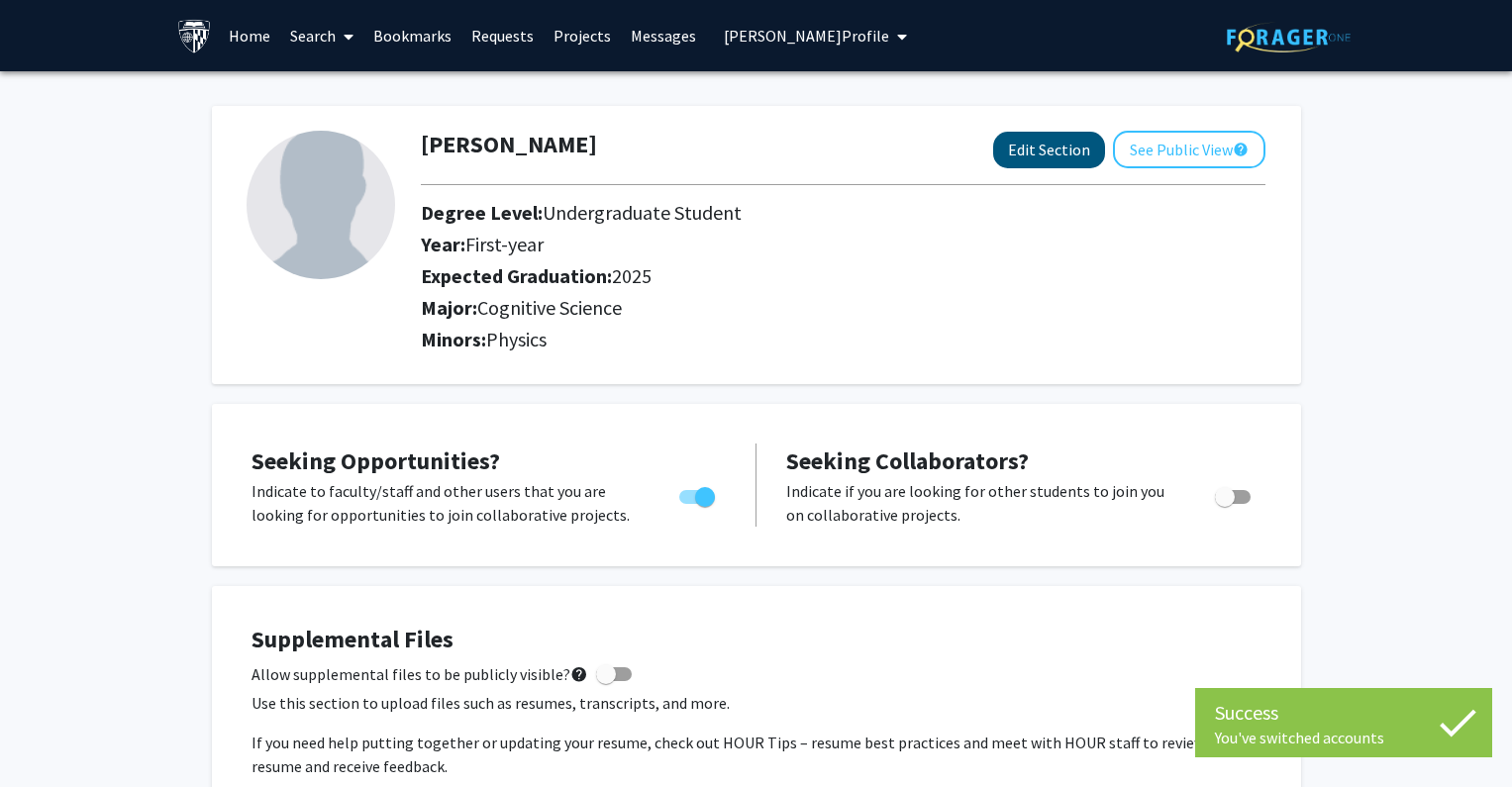 select on "first-year" 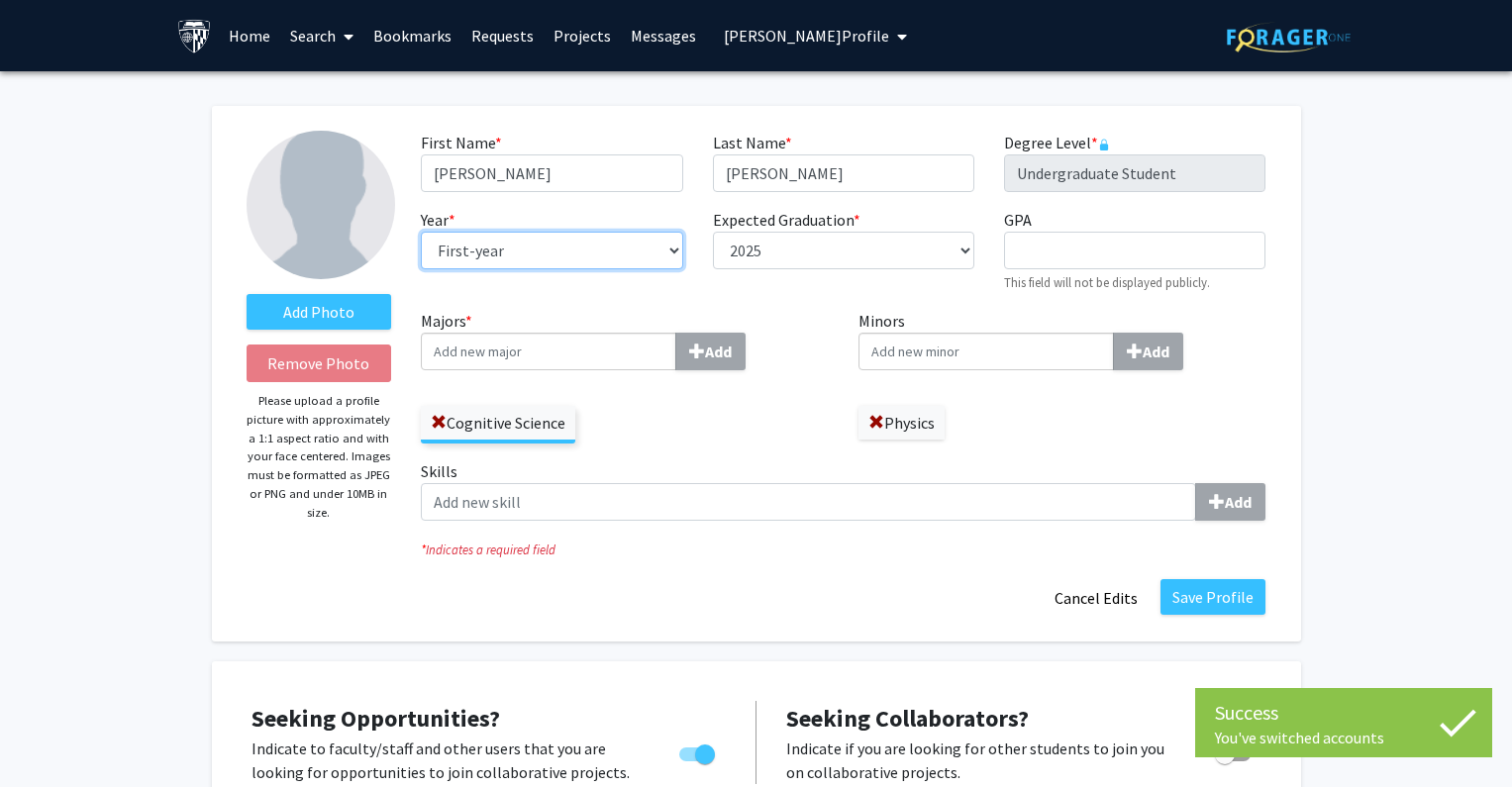 click on "---  First-year   Sophomore   Junior   Senior   Postbaccalaureate Certificate" at bounding box center [552, 250] 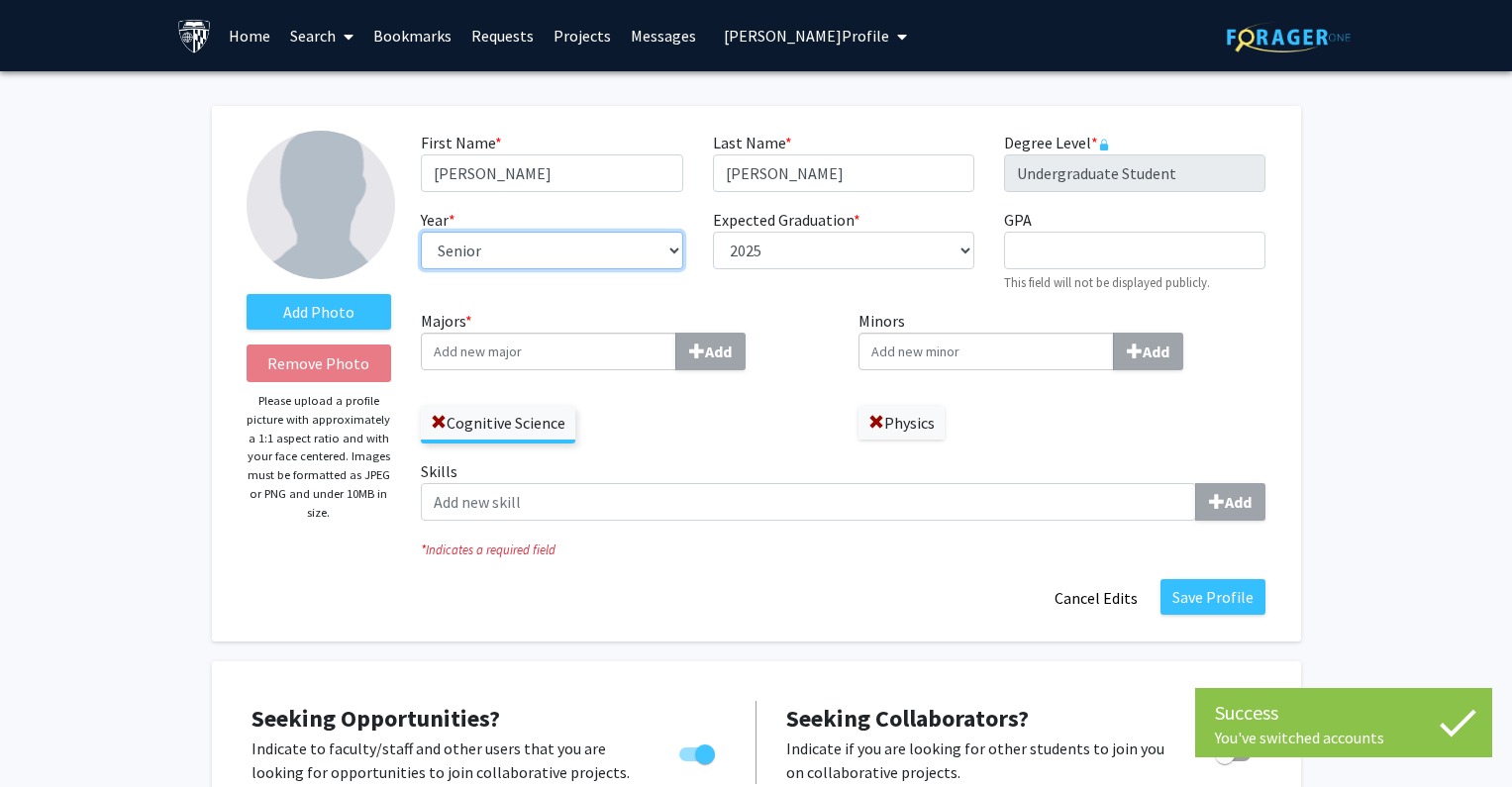 click on "---  First-year   Sophomore   Junior   Senior   Postbaccalaureate Certificate" at bounding box center (552, 250) 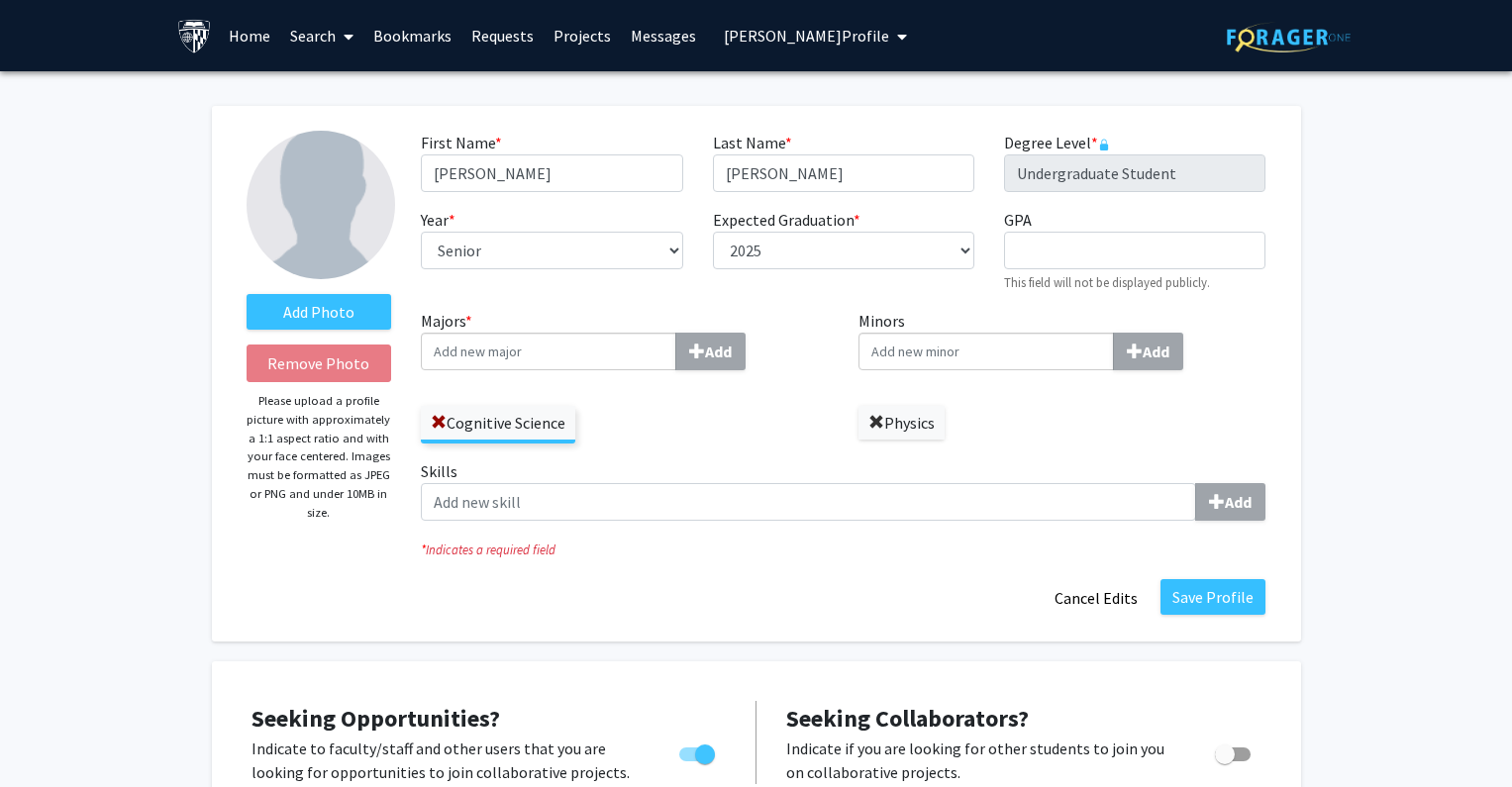 click 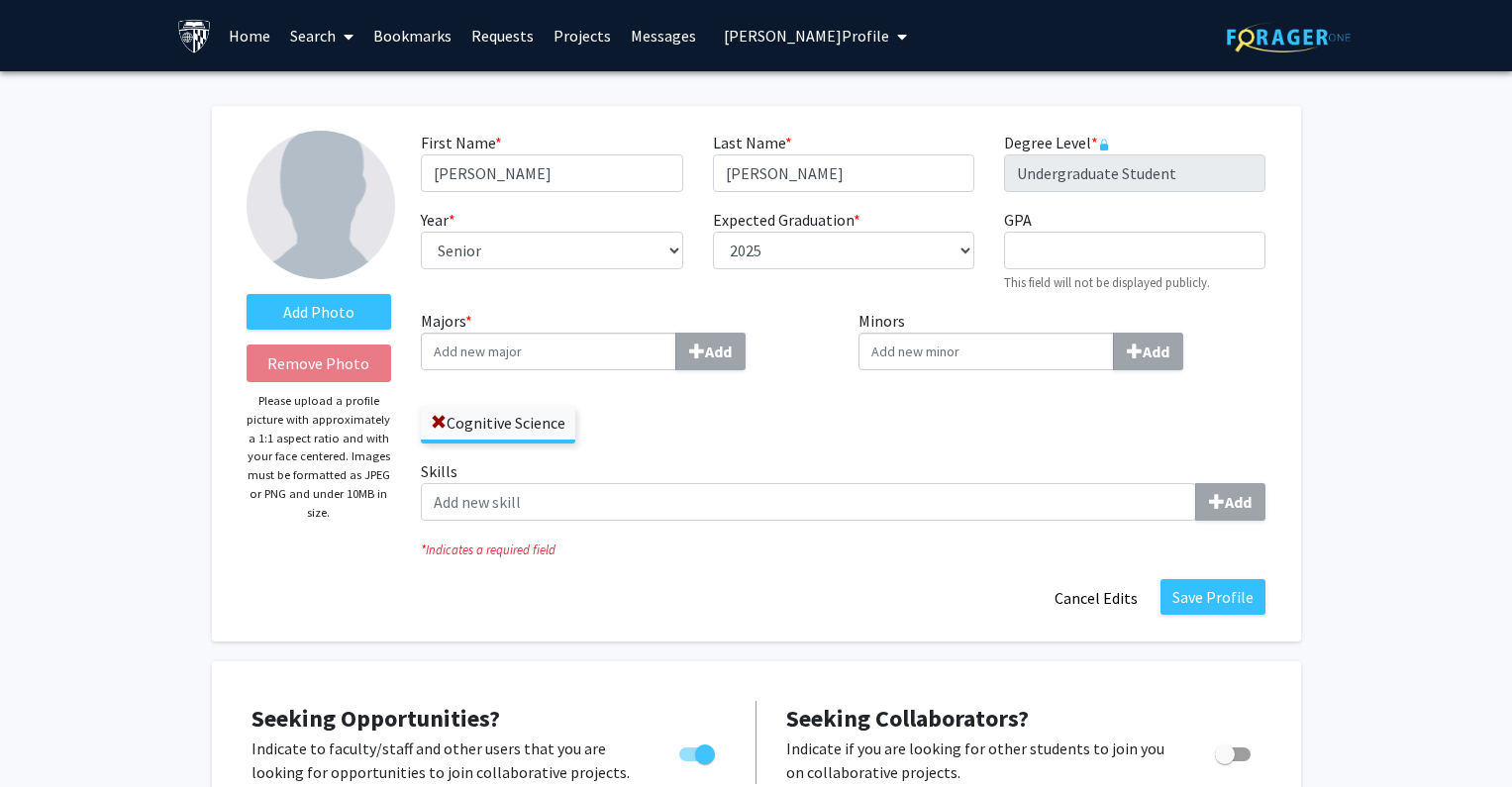 drag, startPoint x: 501, startPoint y: 358, endPoint x: 496, endPoint y: 349, distance: 10.29563 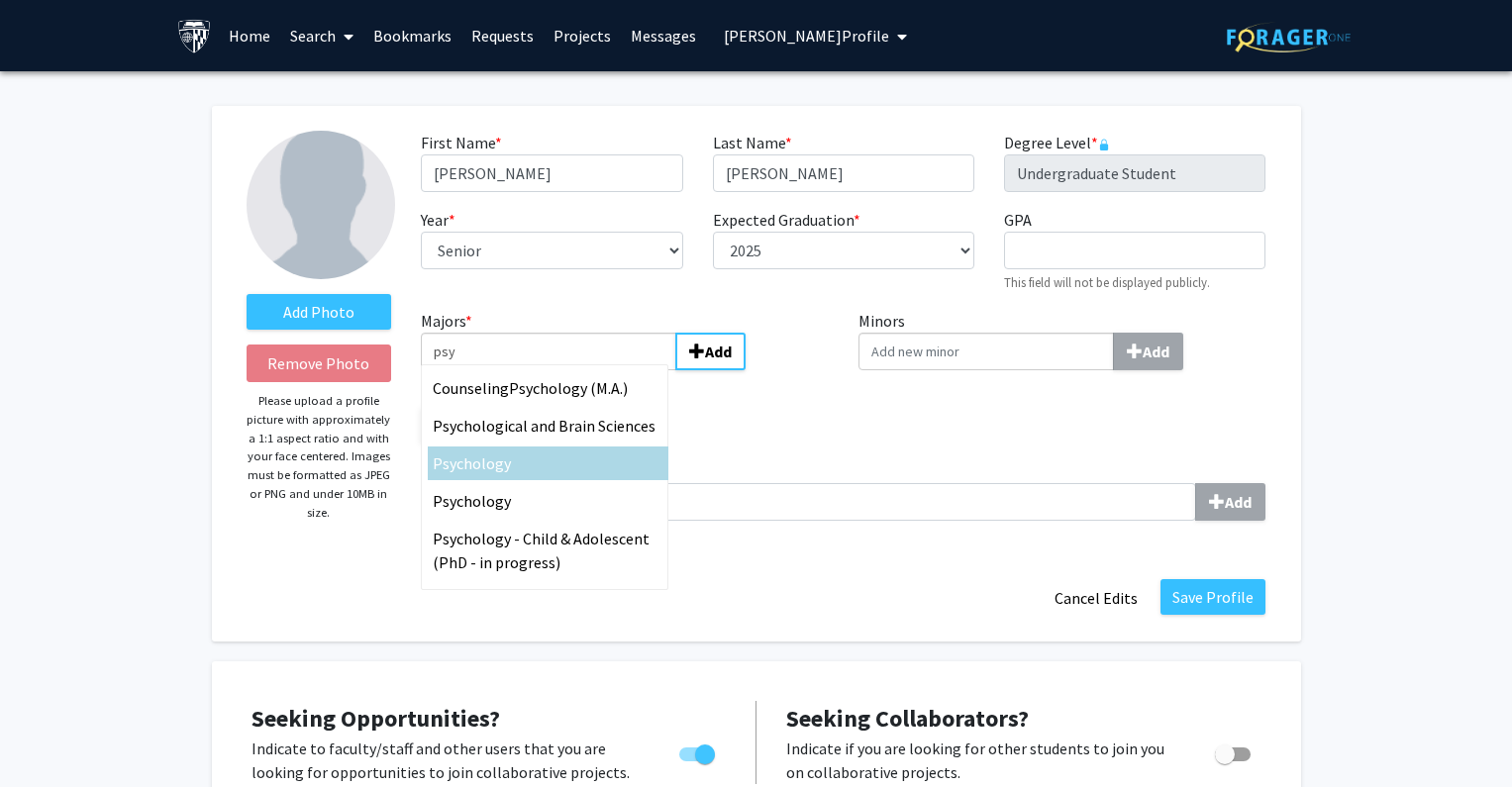 type on "psy" 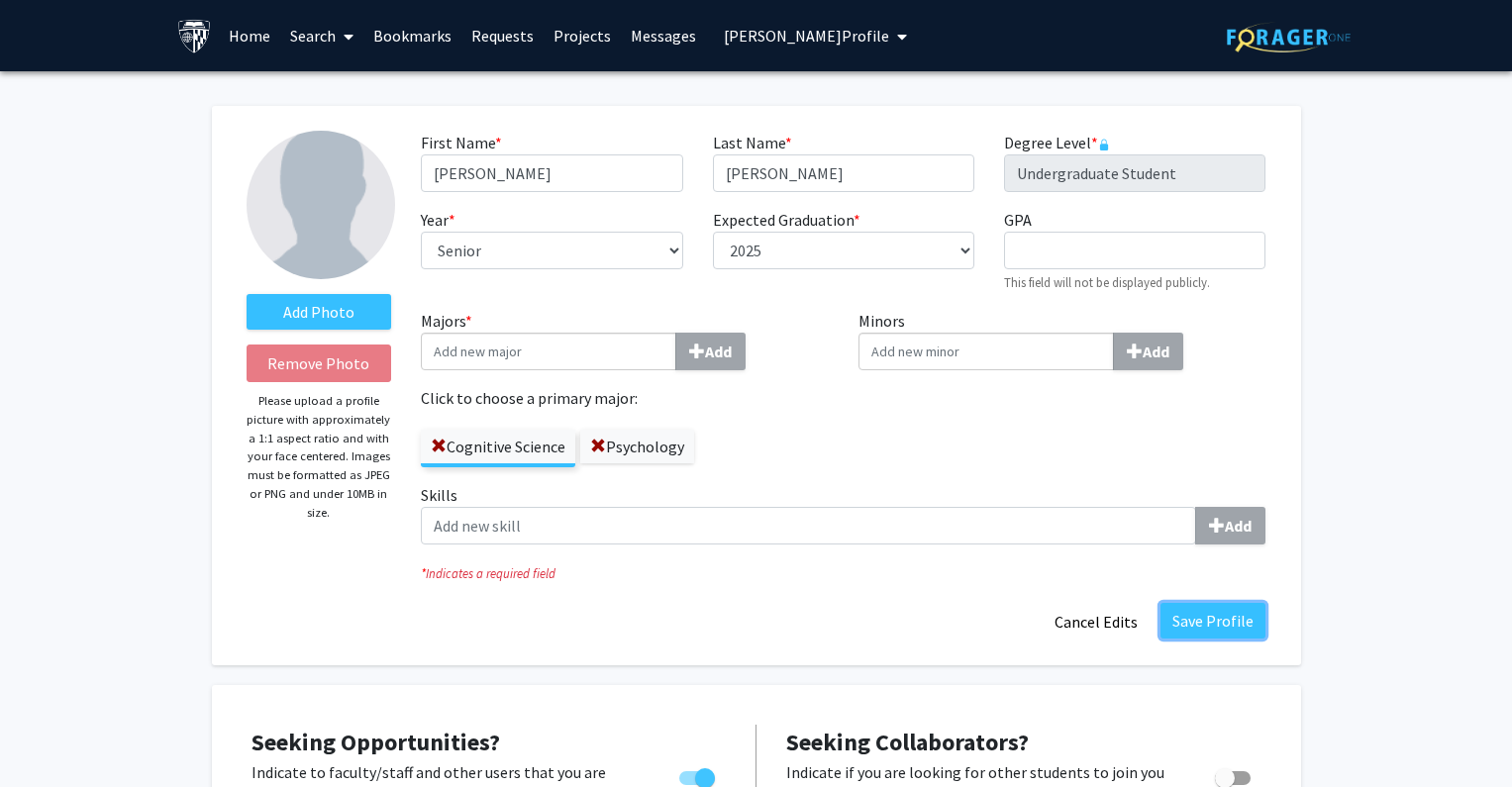 click on "Save Profile" 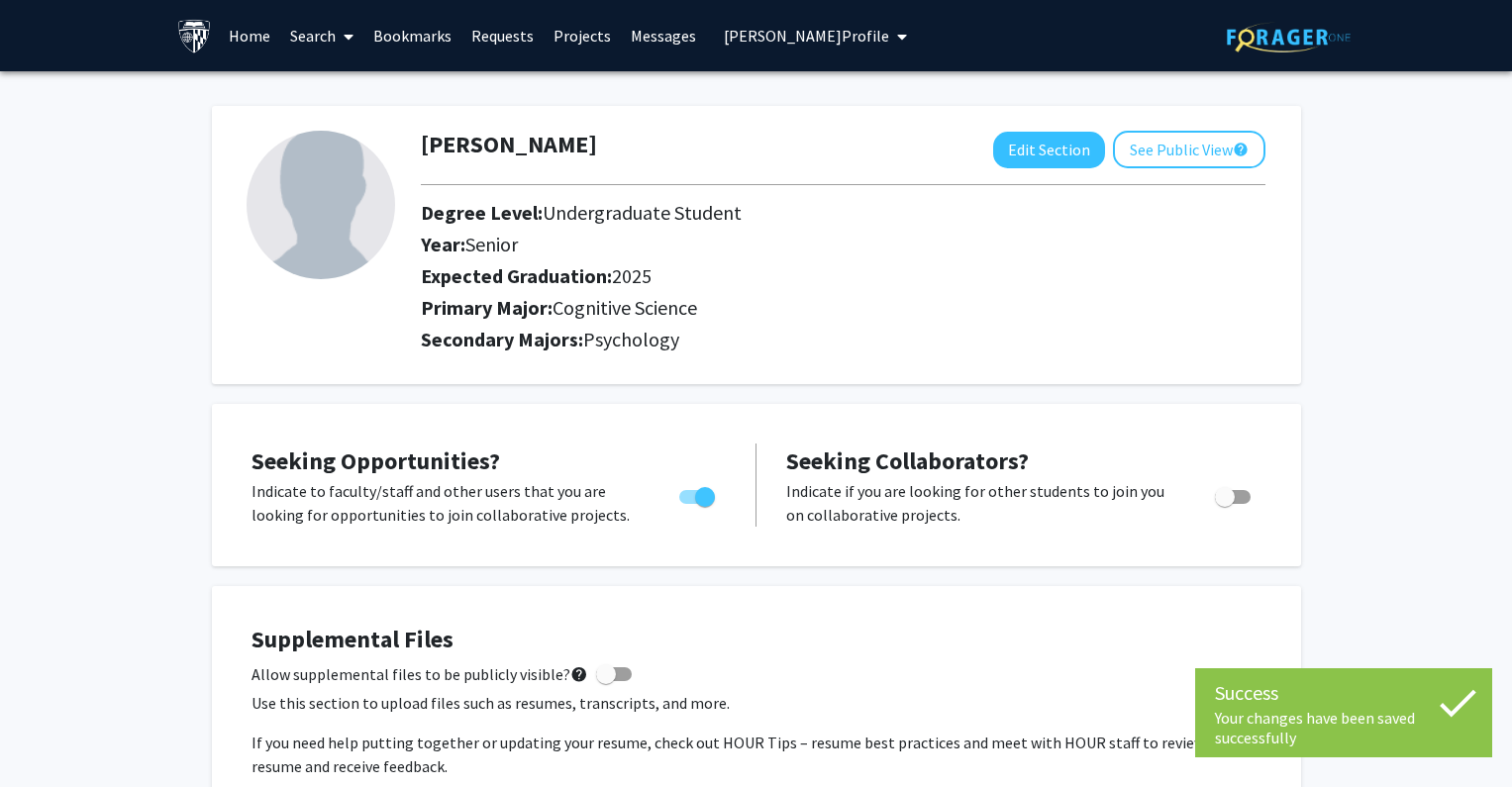 click on "[PERSON_NAME]   Profile" at bounding box center (806, 36) 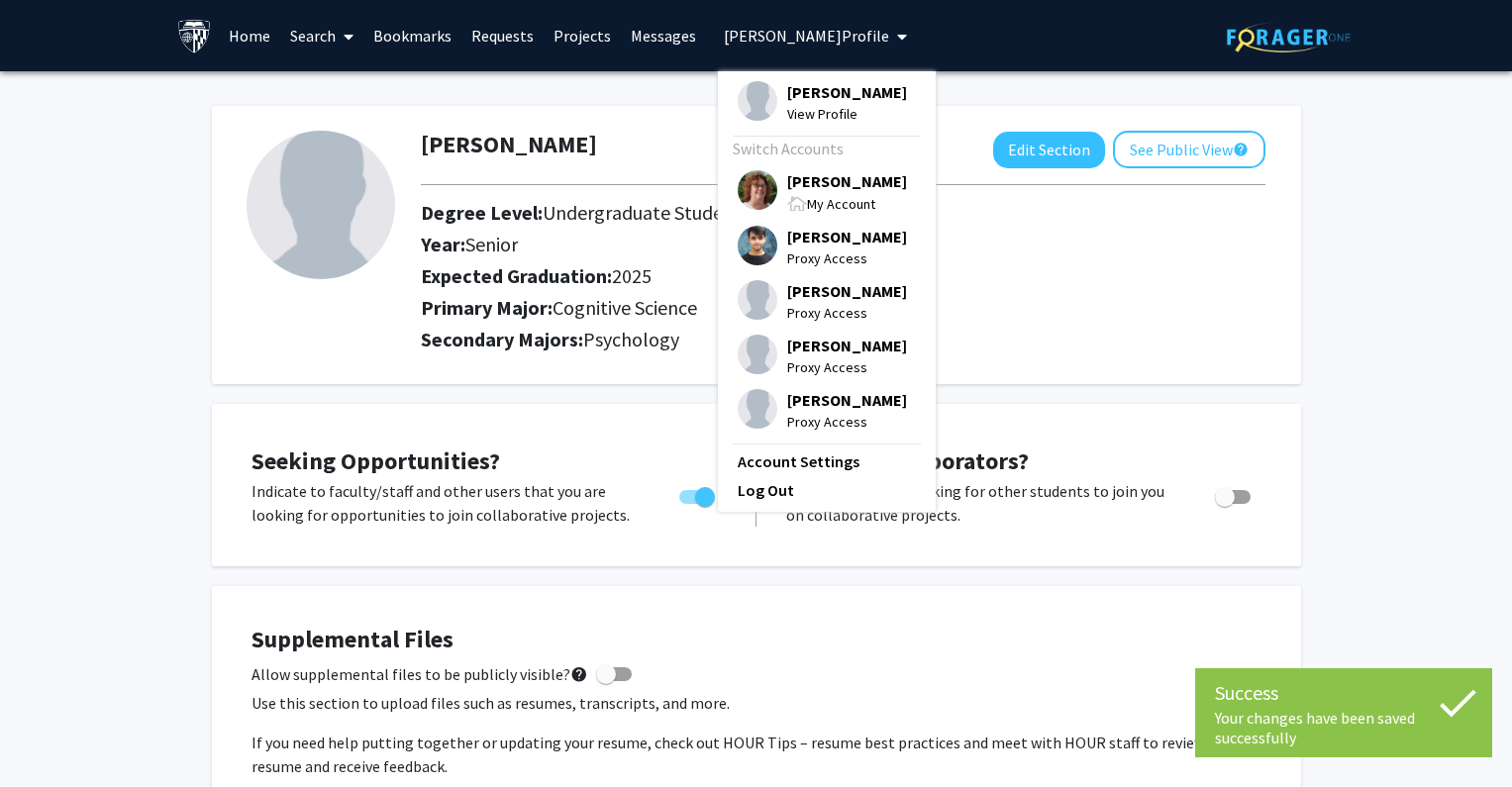 click on "My Account" at bounding box center [847, 203] 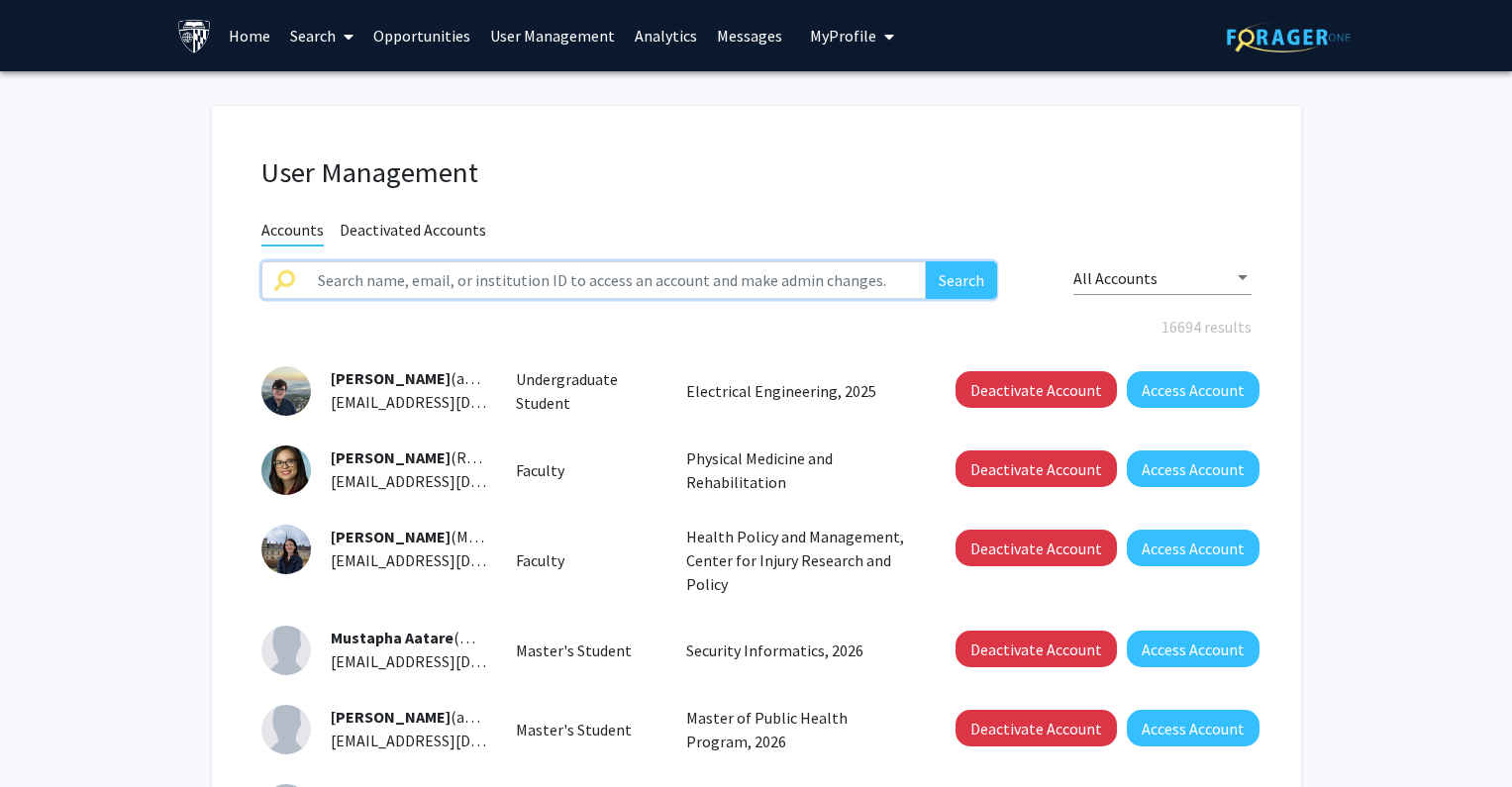 click 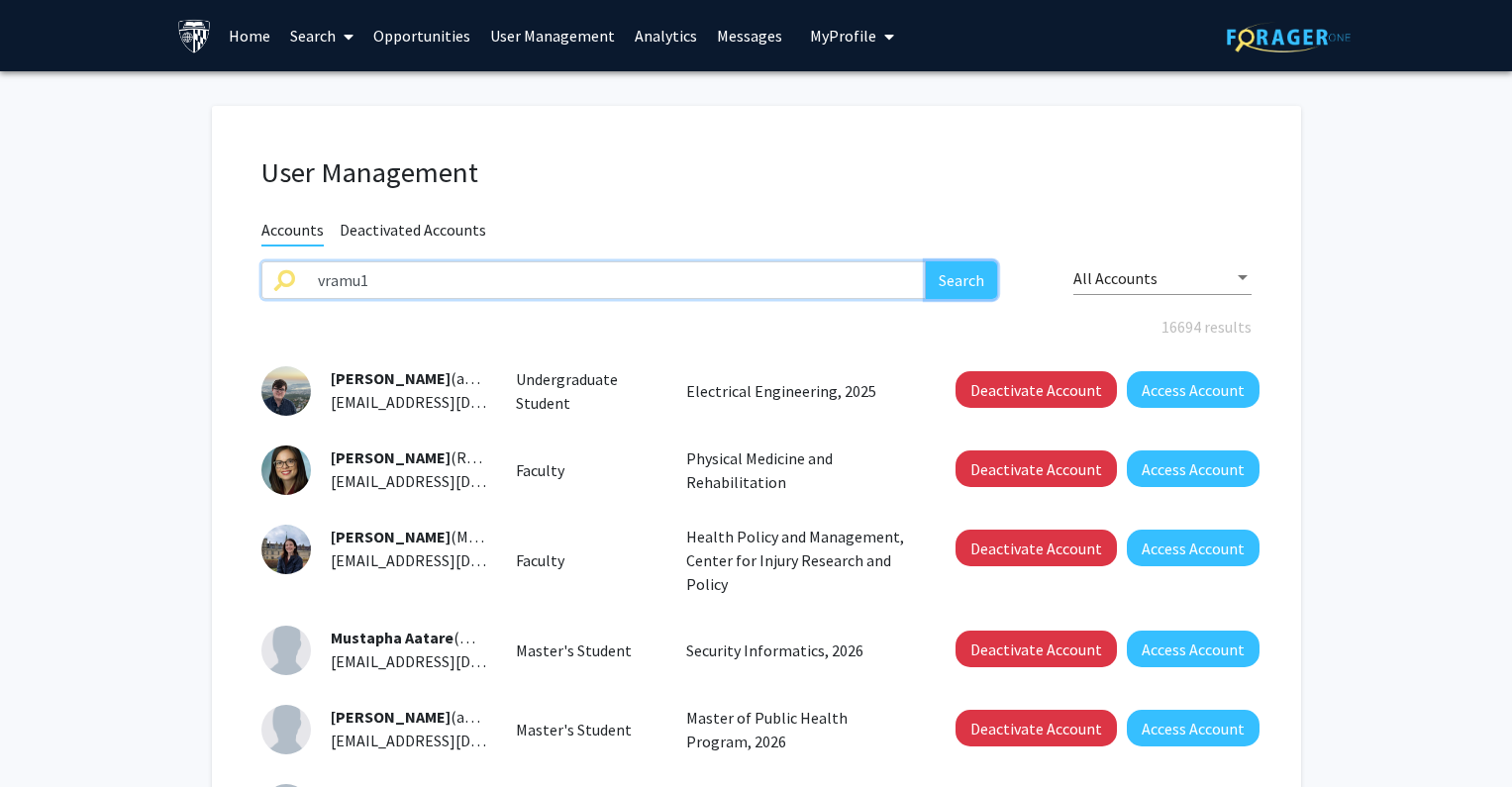 click on "Search" 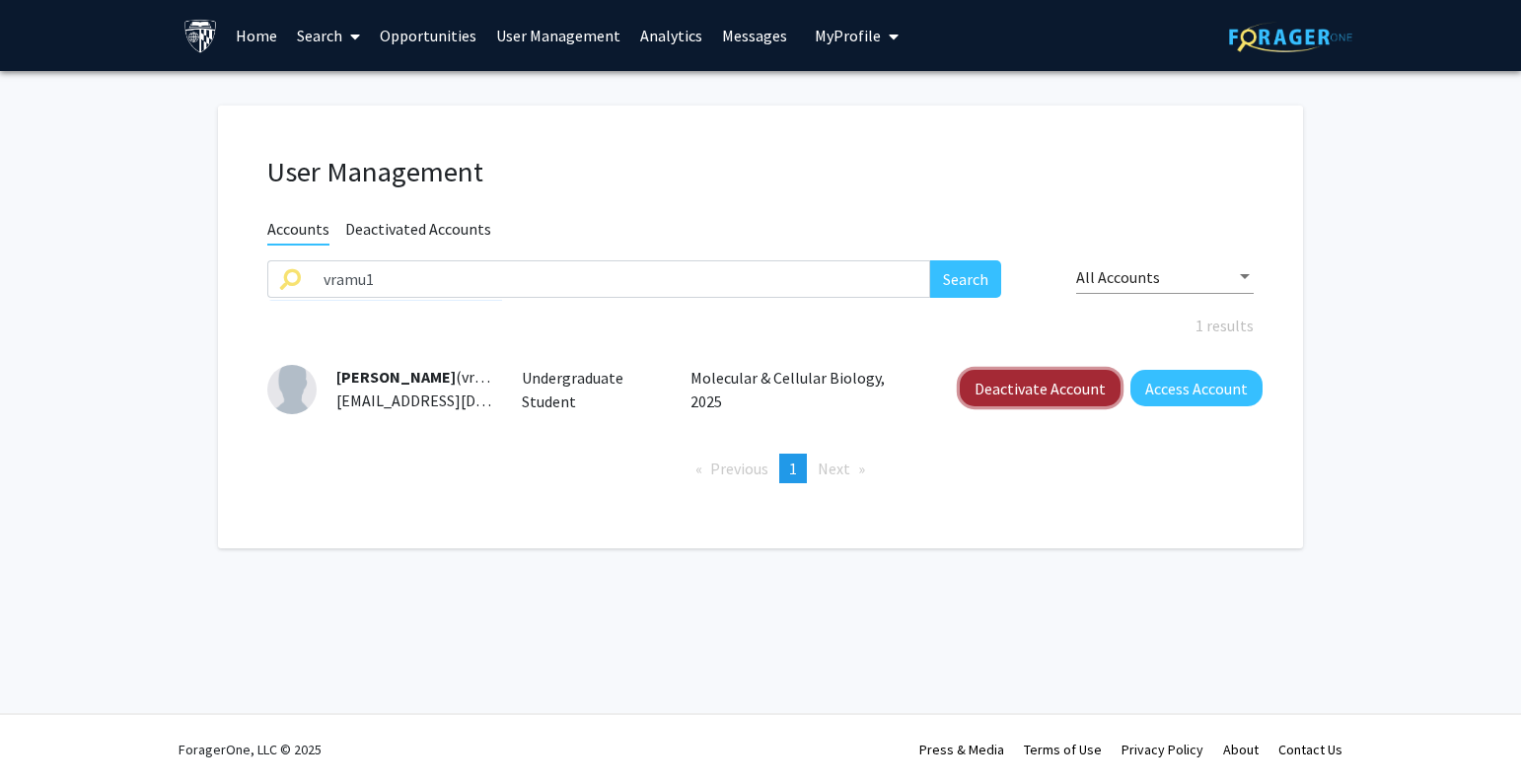 click on "Deactivate Account" 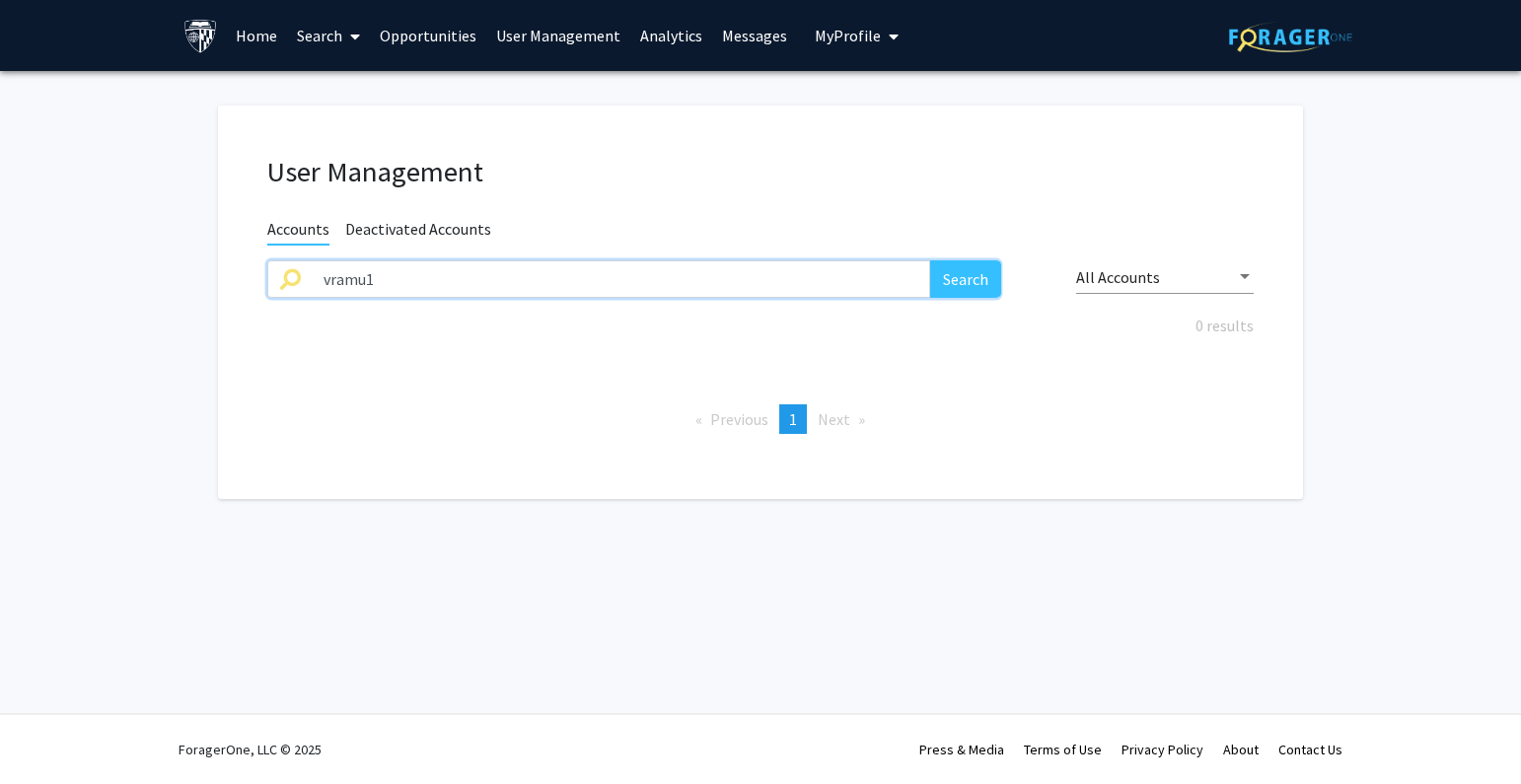 drag, startPoint x: 763, startPoint y: 296, endPoint x: 176, endPoint y: 312, distance: 587.218 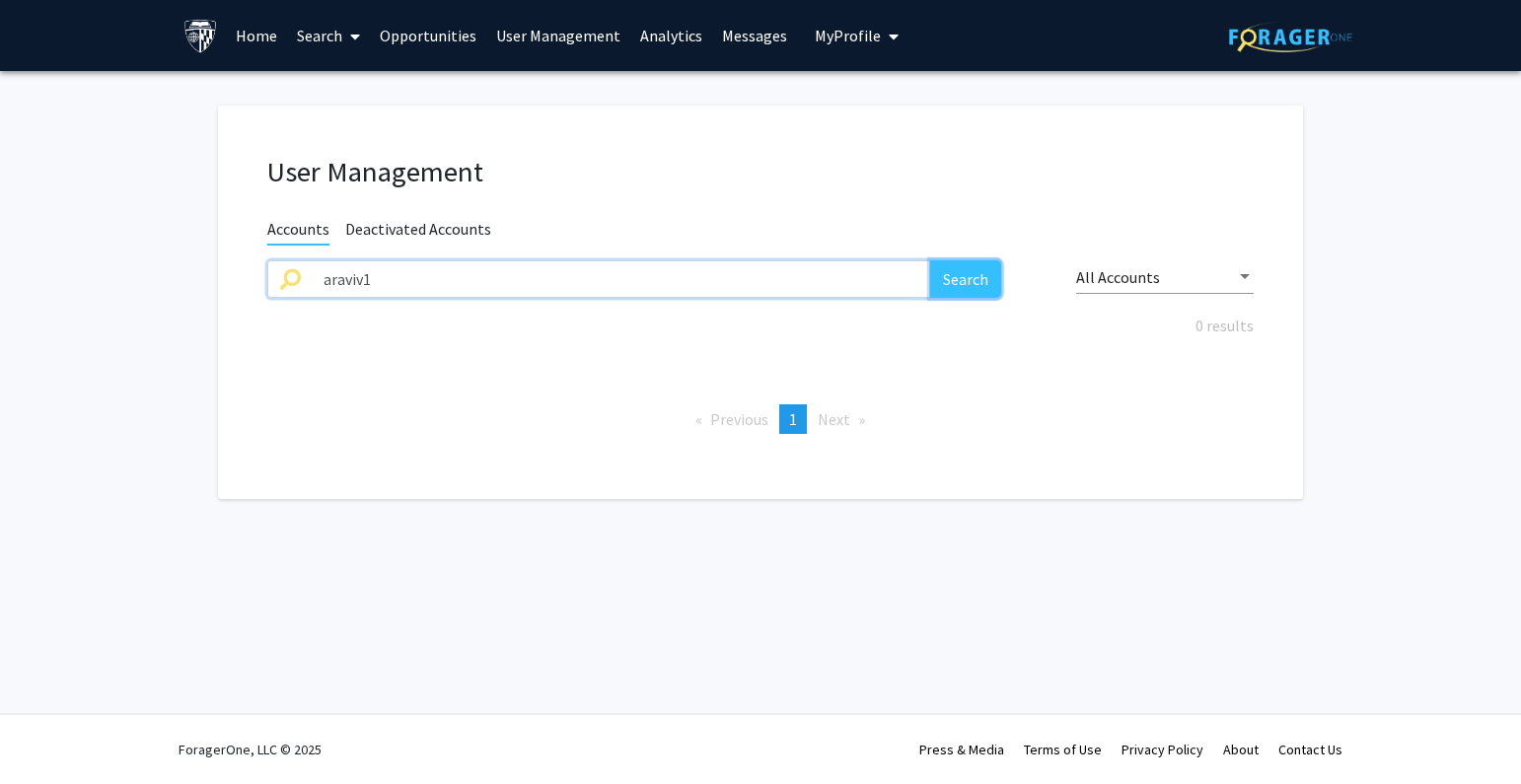 click on "Search" 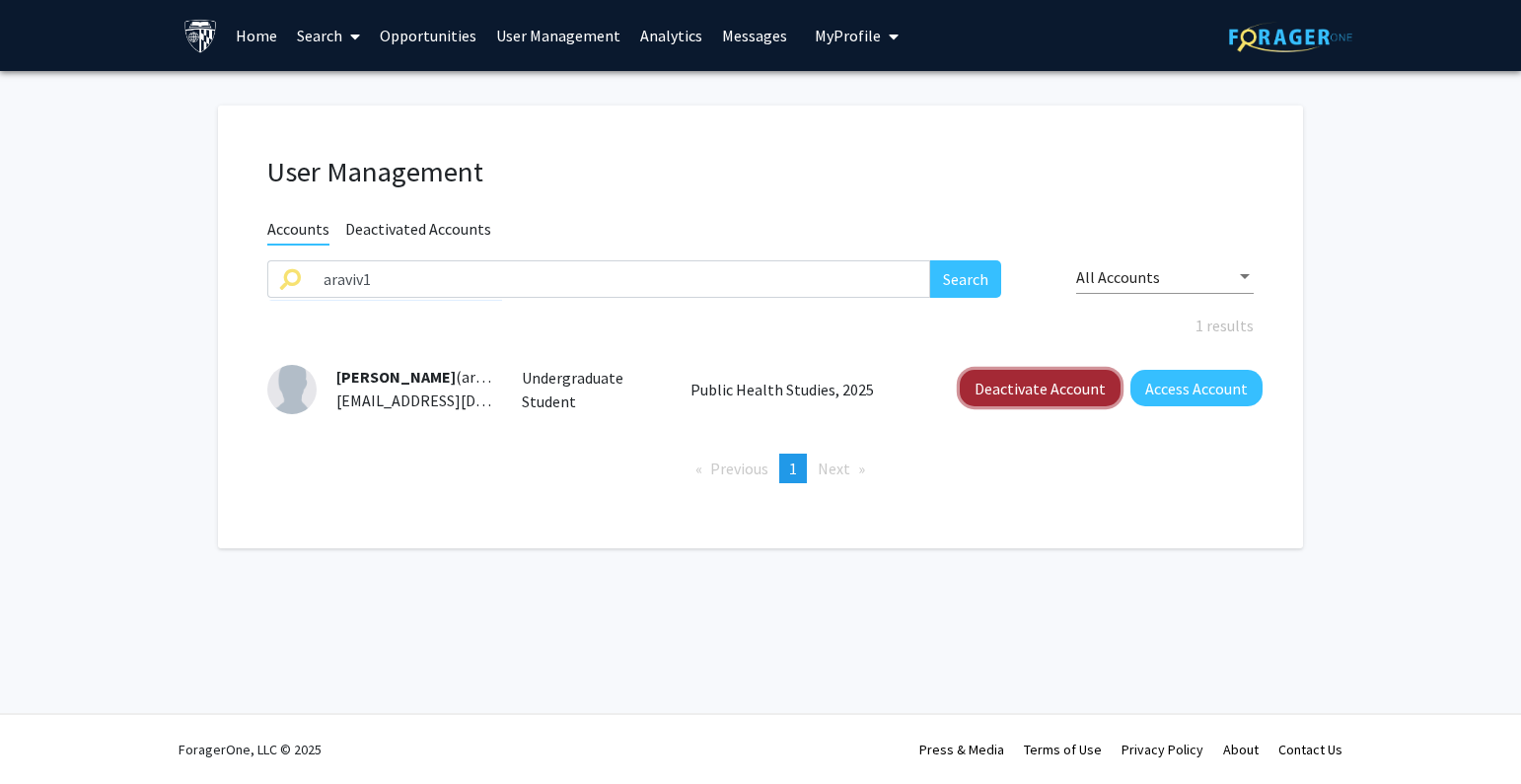 click on "Deactivate Account" 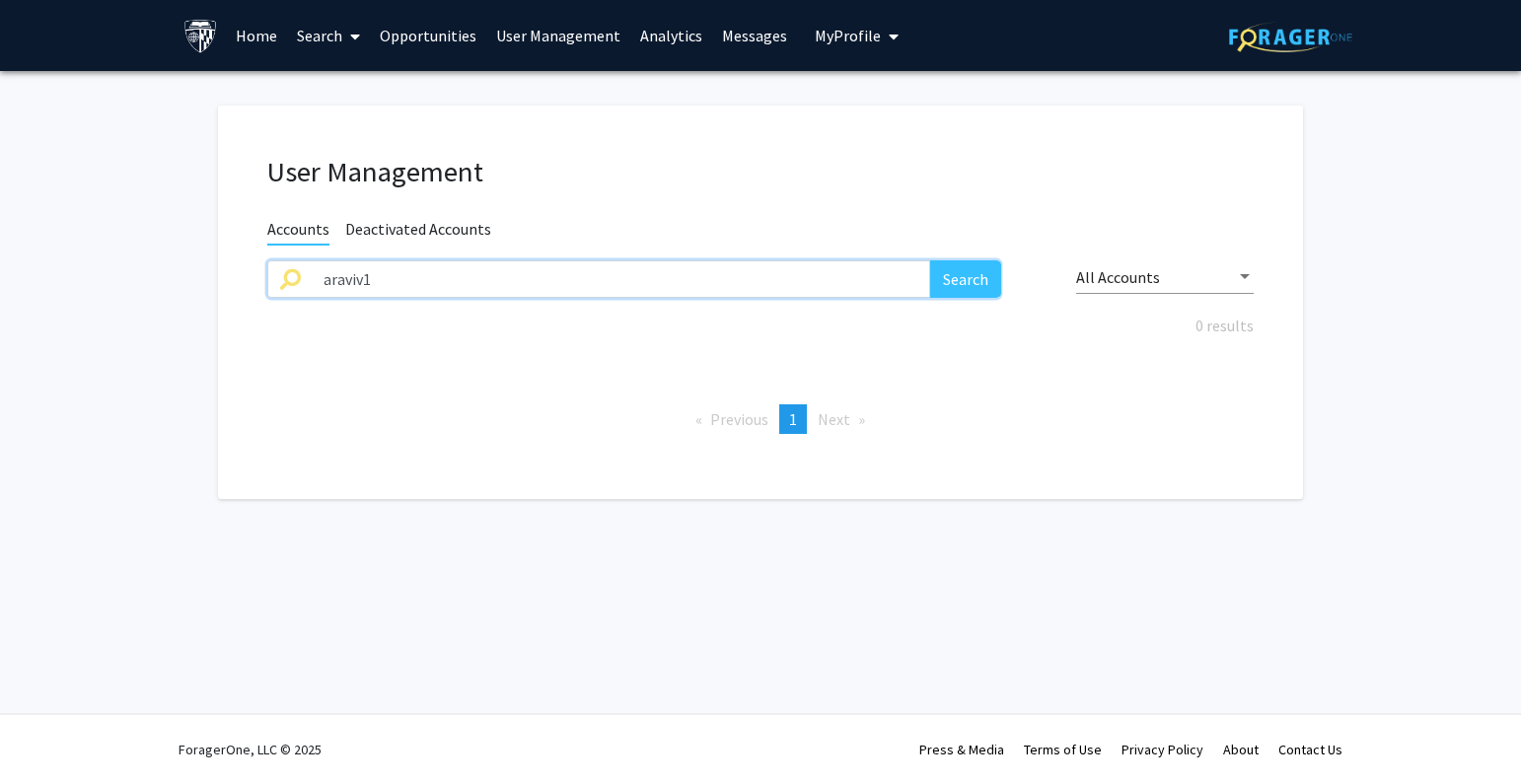paste on "sray34" 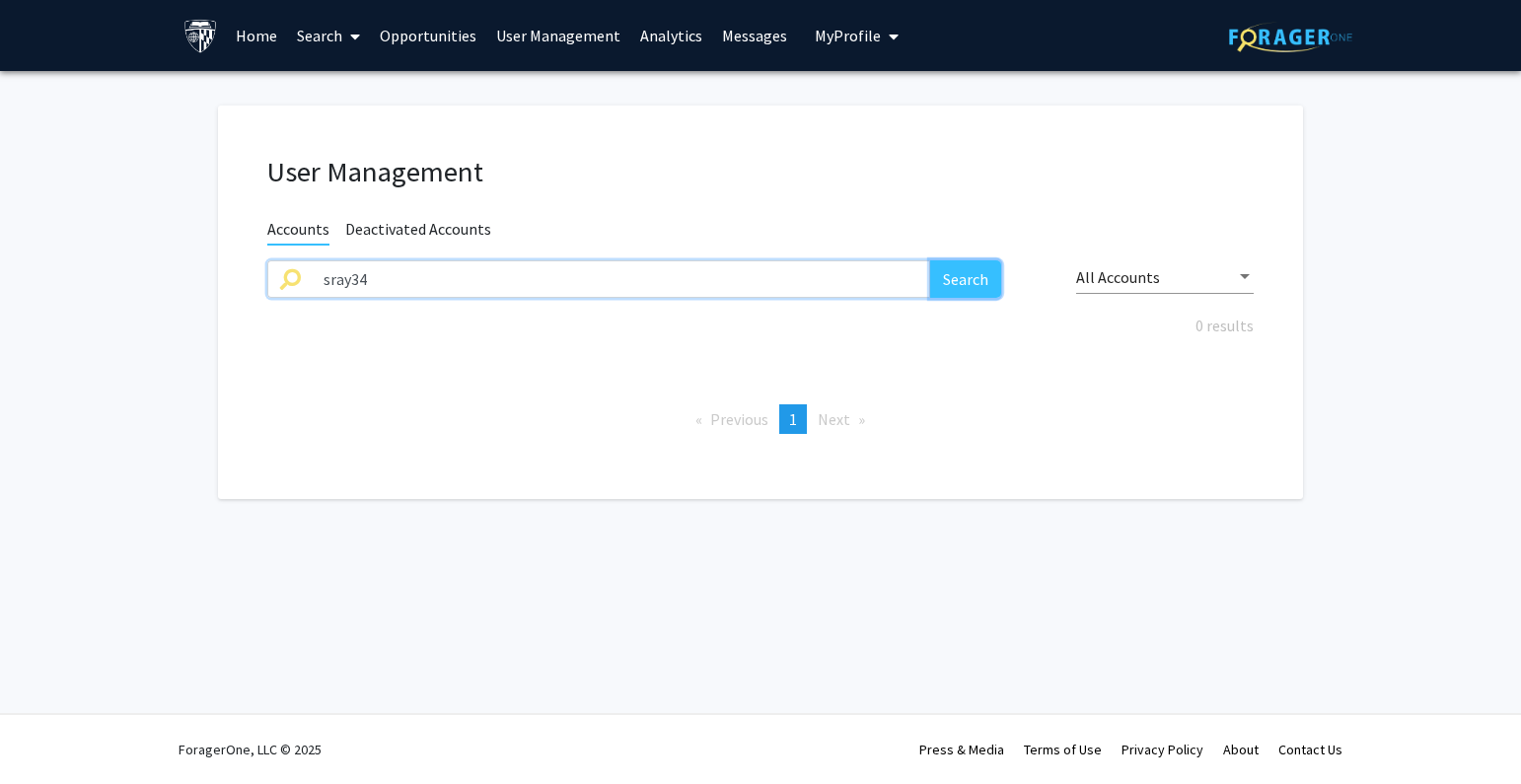 click on "Search" 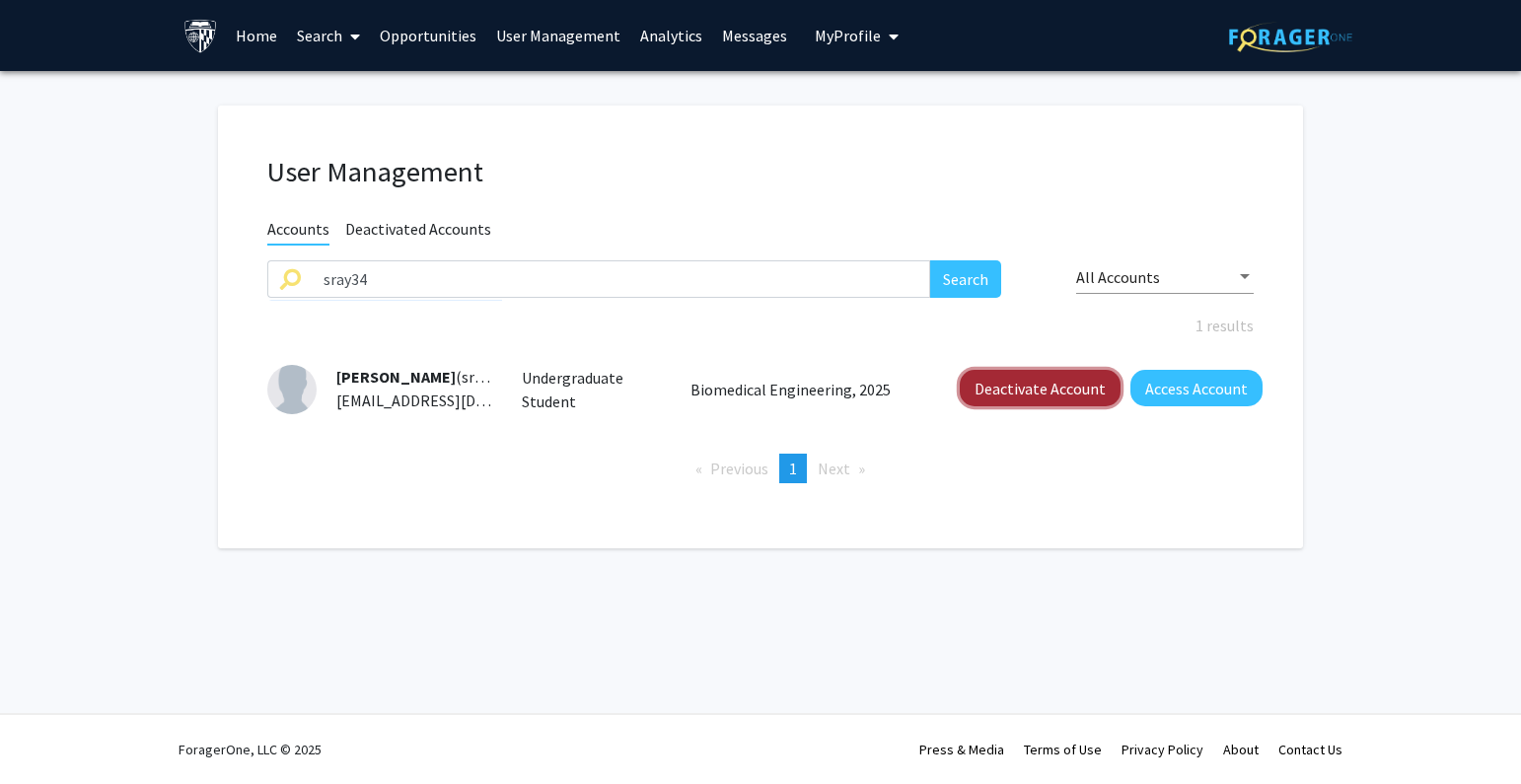 click on "Deactivate Account" 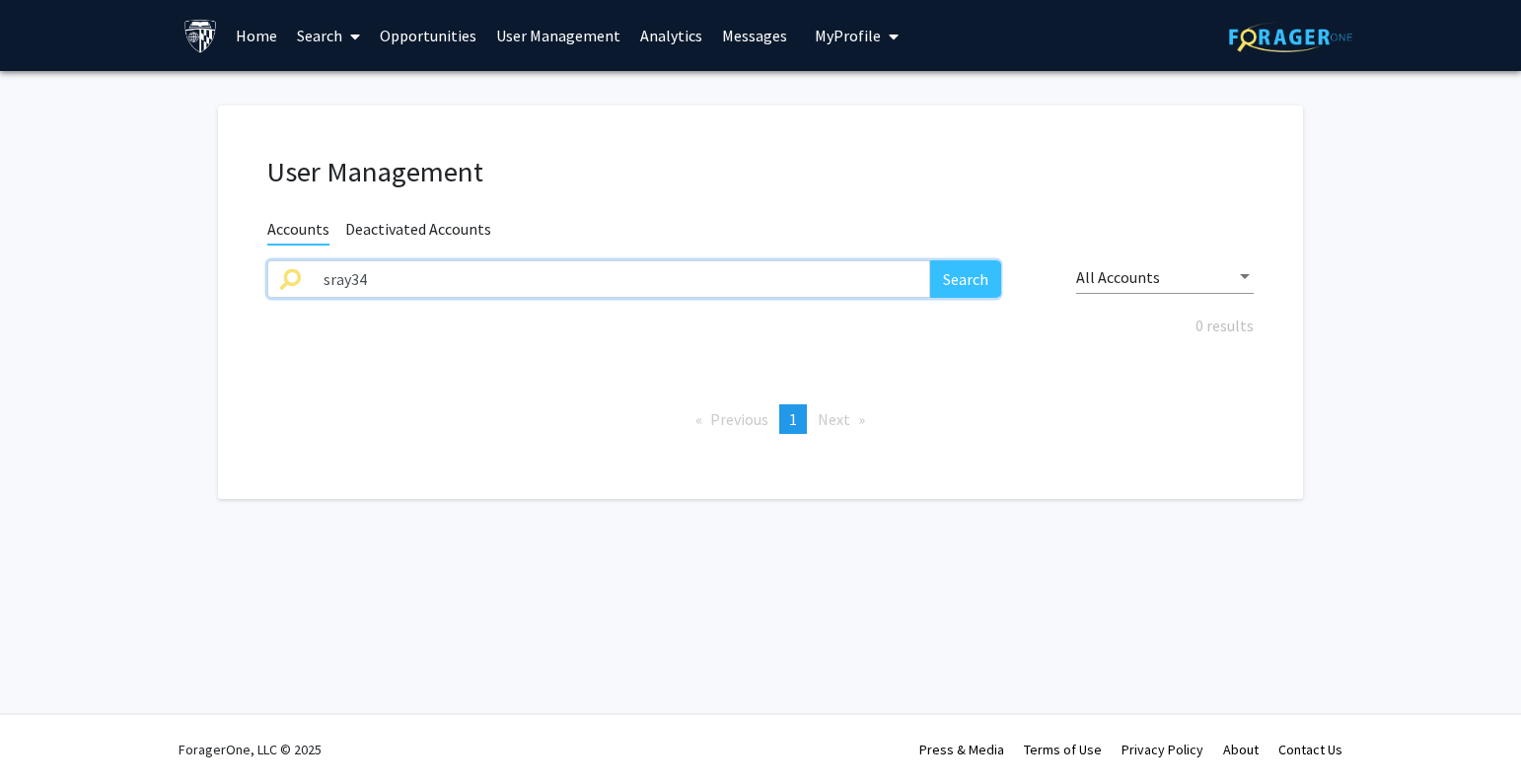 paste on "oreed2" 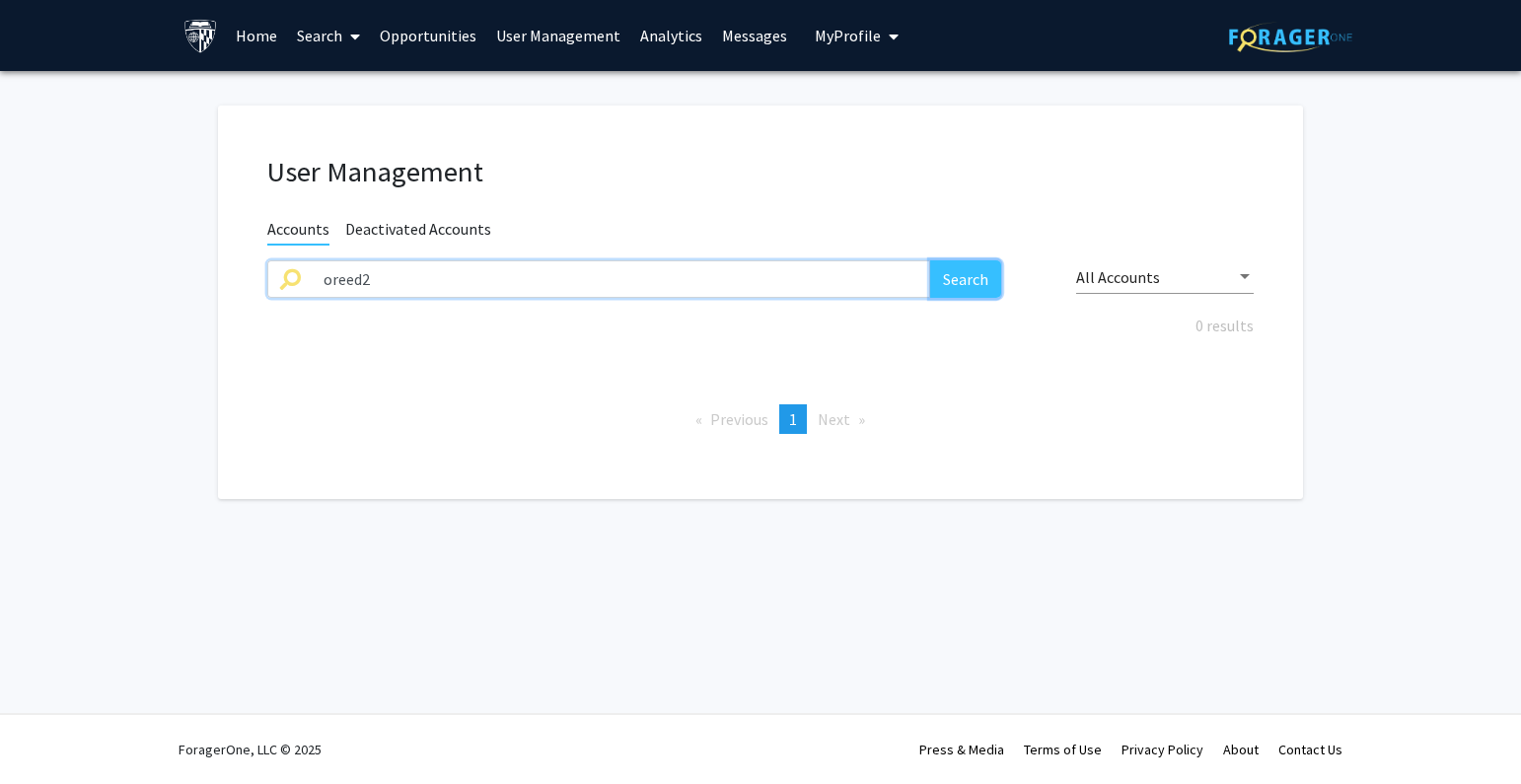 click on "Search" 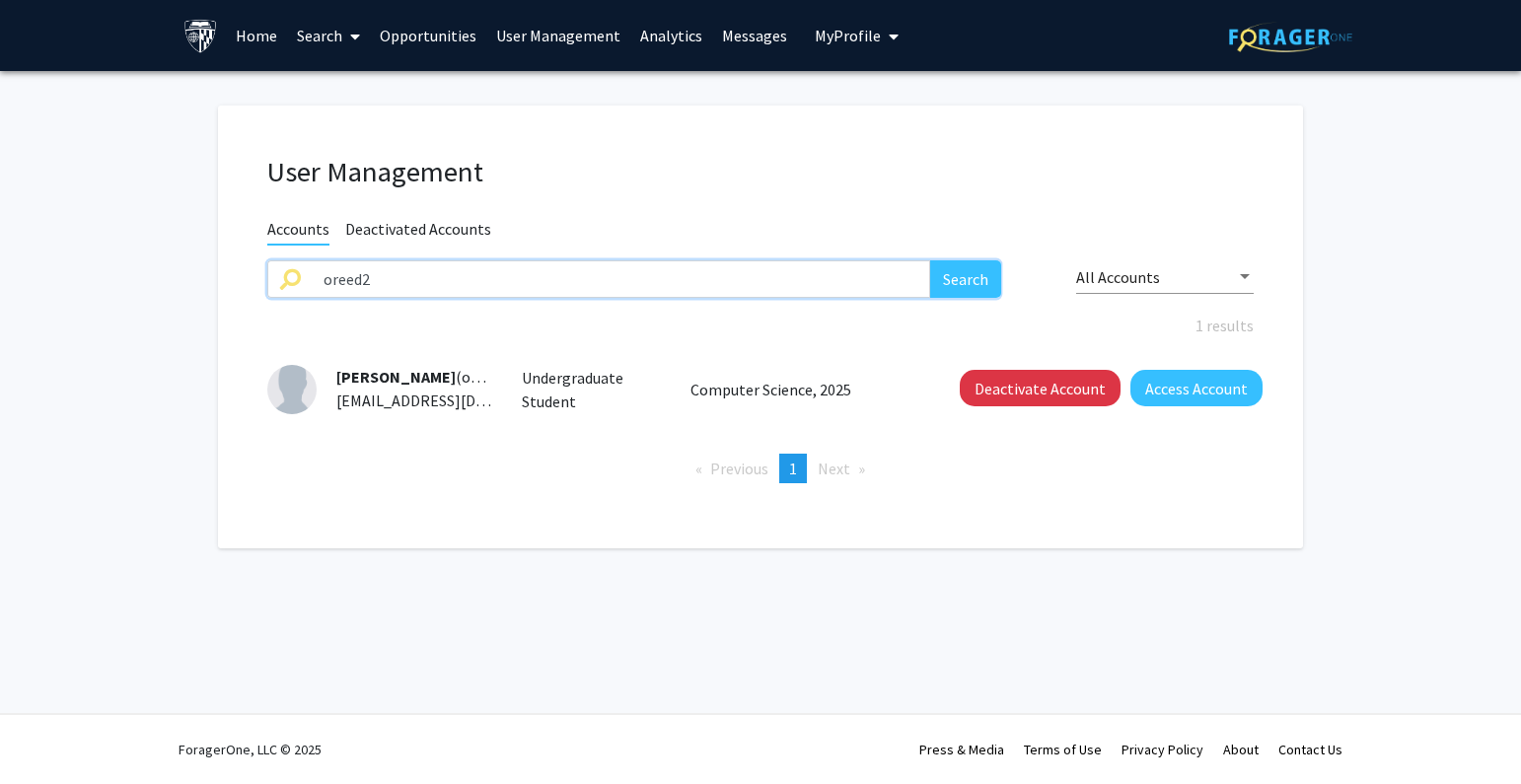 drag, startPoint x: 466, startPoint y: 272, endPoint x: 269, endPoint y: 291, distance: 197.91412 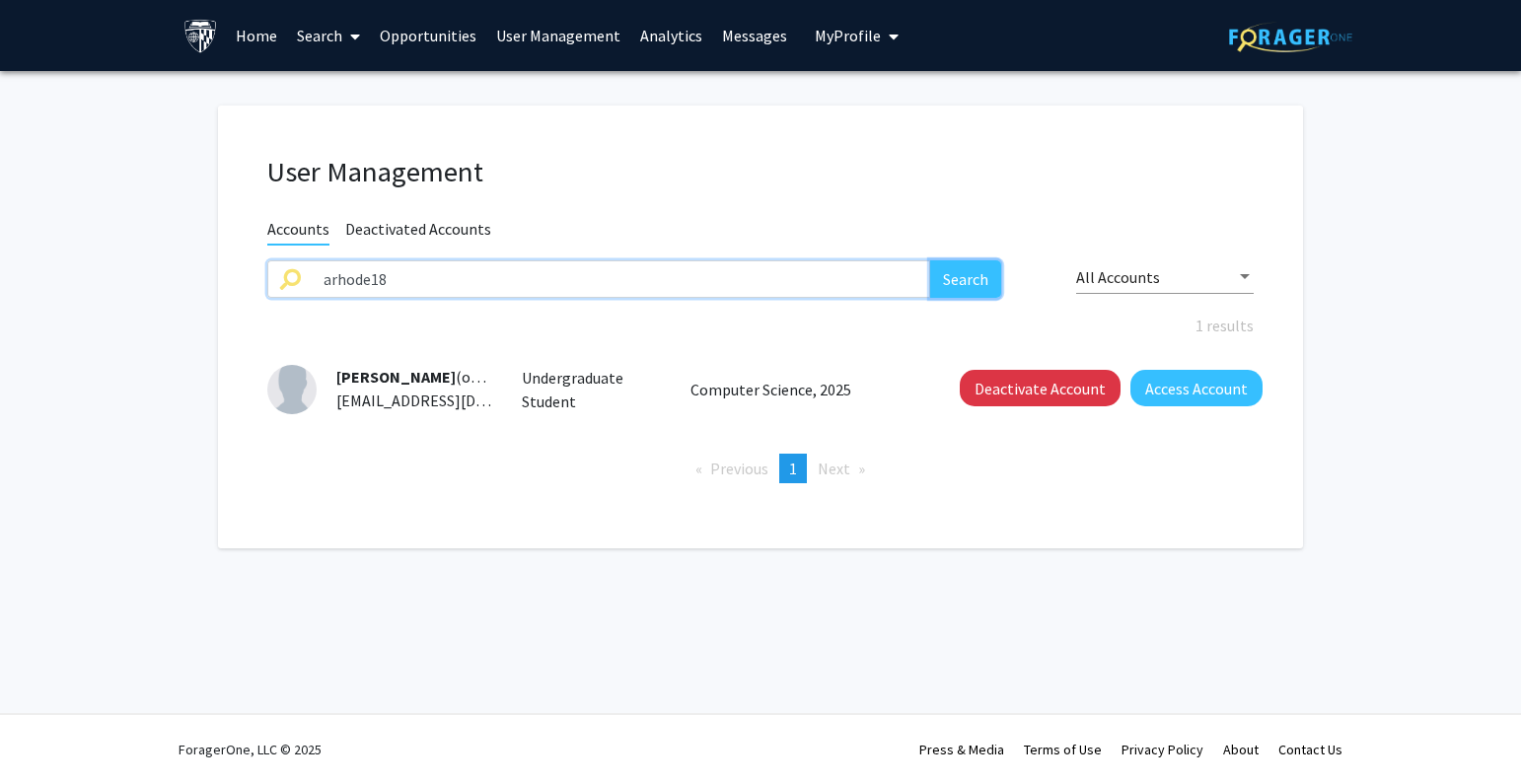 click on "Search" 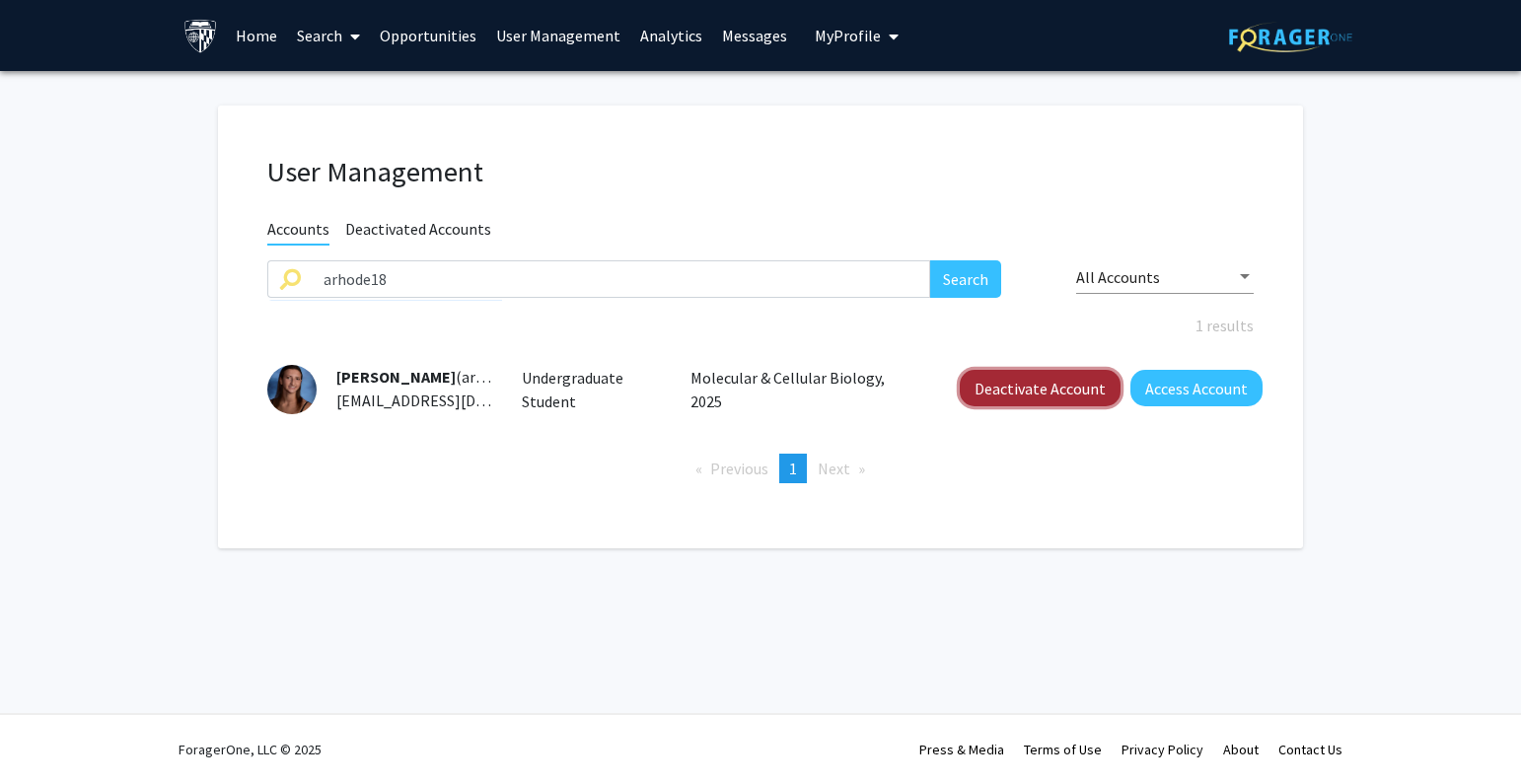 click on "Deactivate Account" 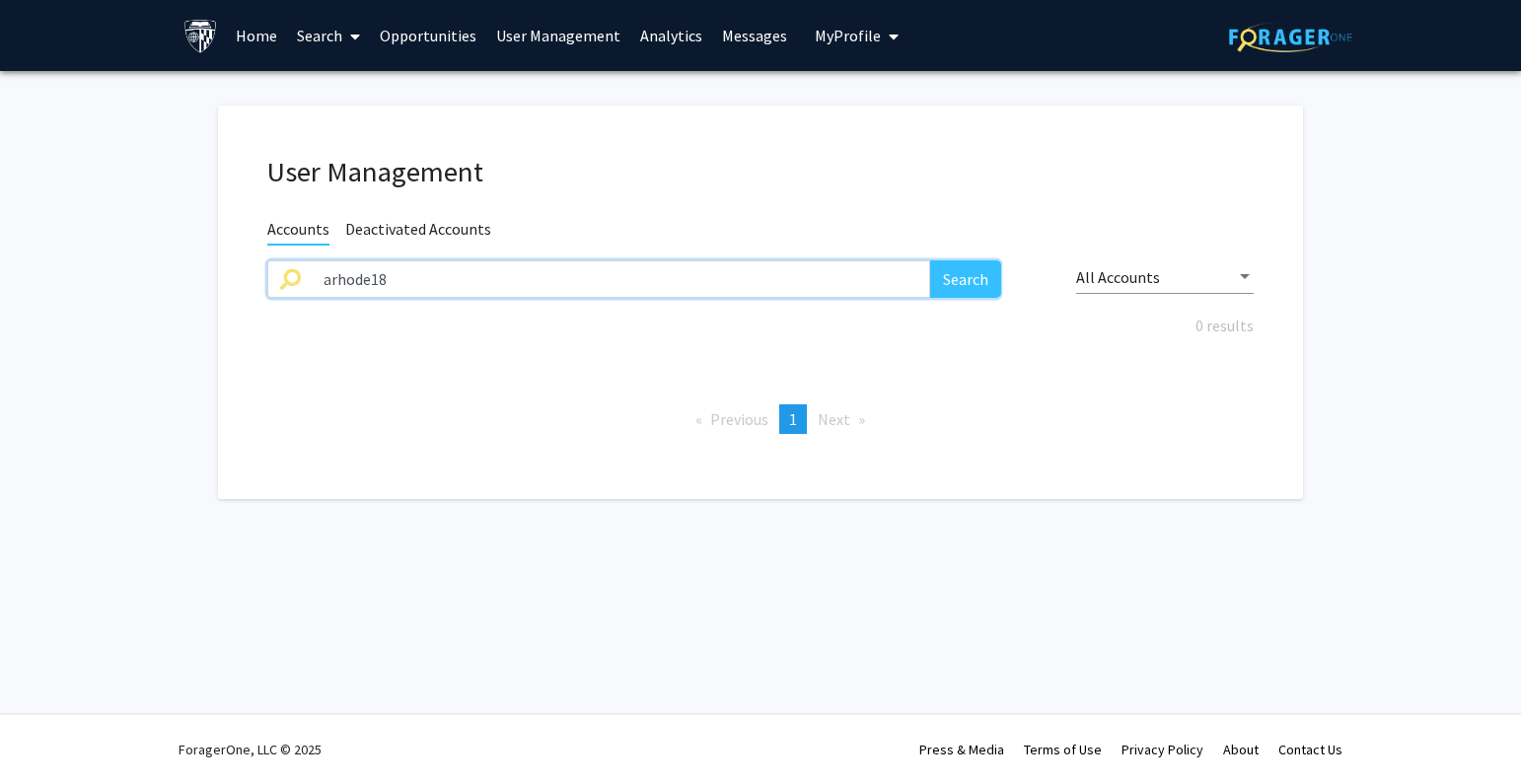 drag, startPoint x: 236, startPoint y: 278, endPoint x: 304, endPoint y: 281, distance: 68.066144 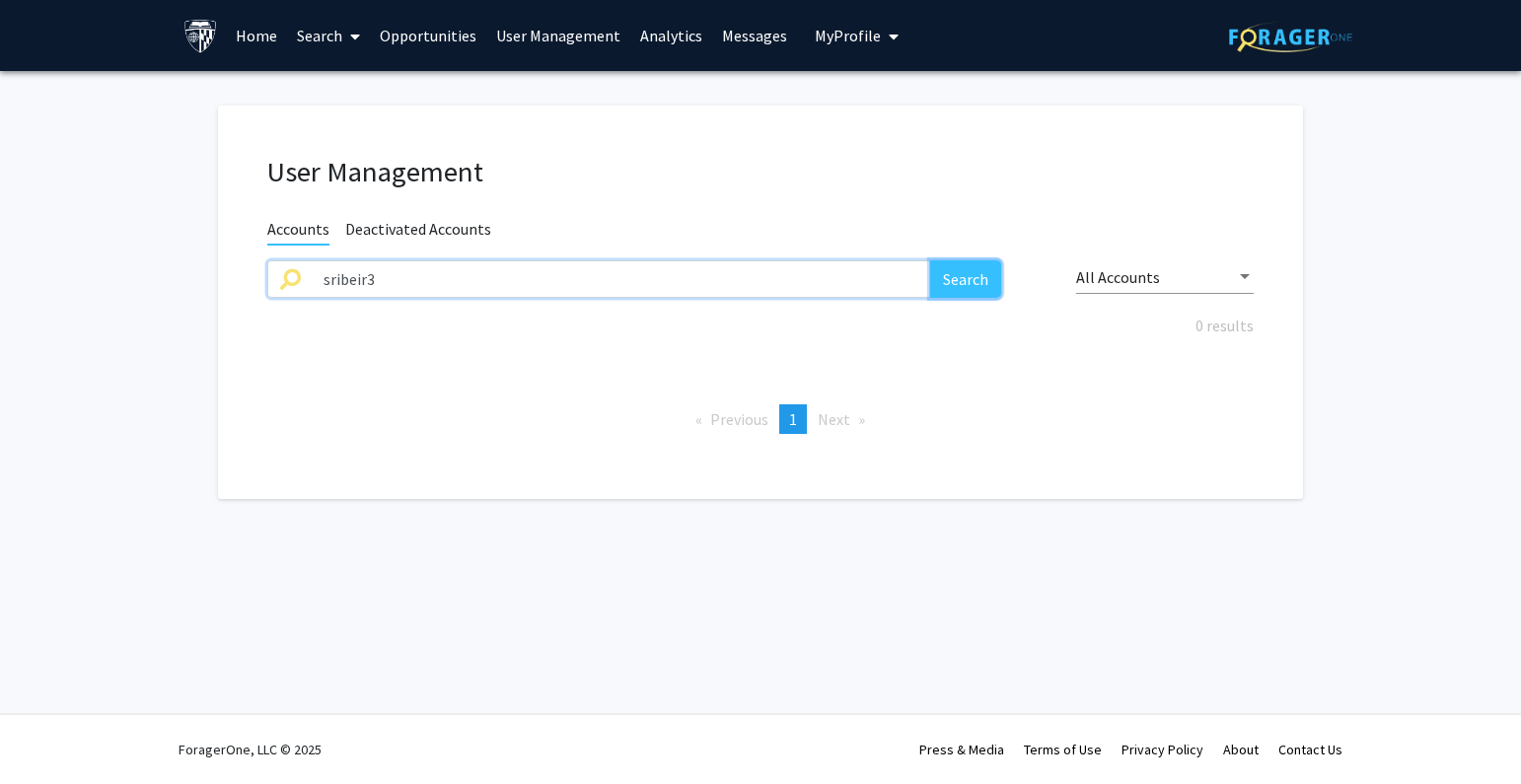 click on "Search" 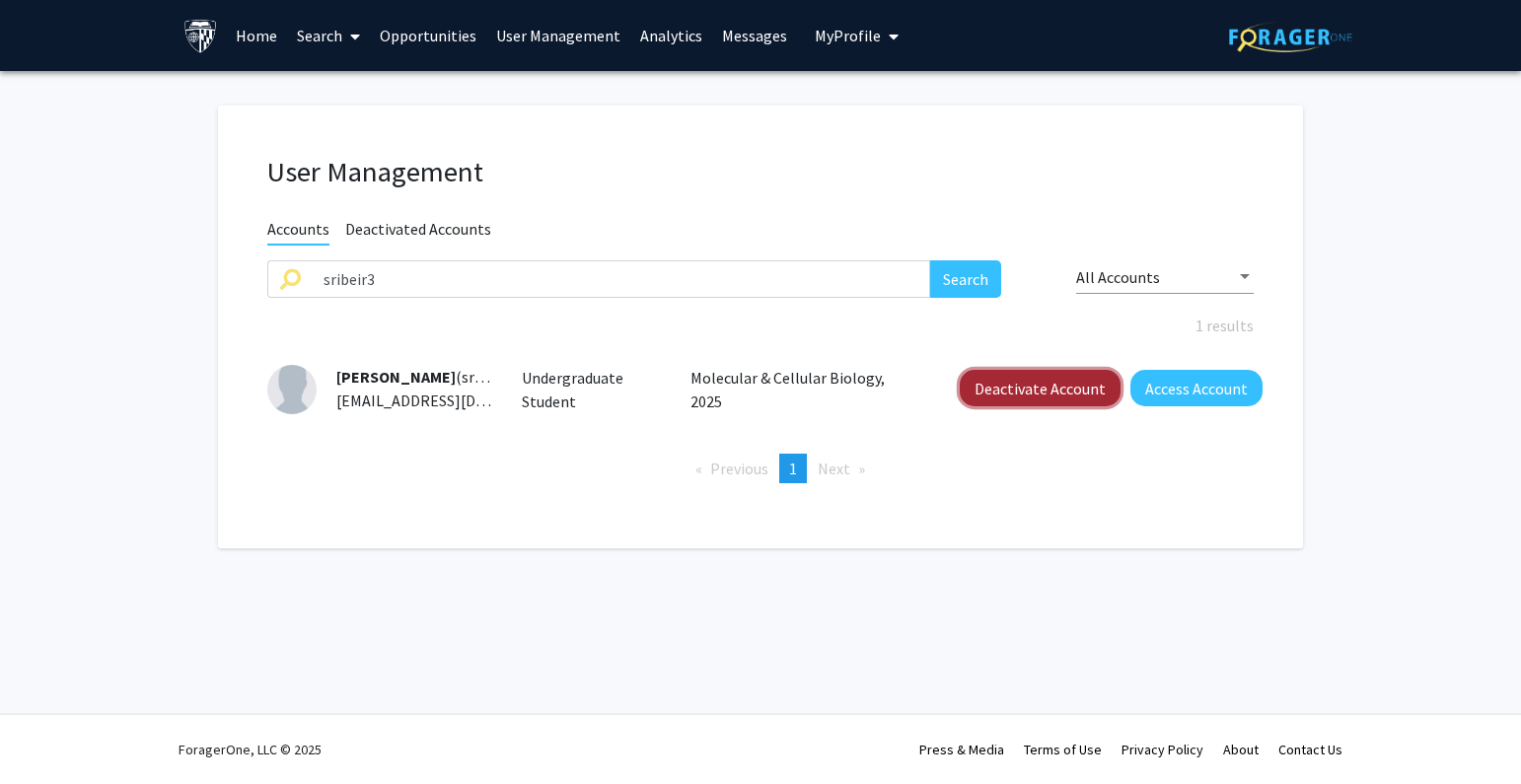 click on "Deactivate Account" 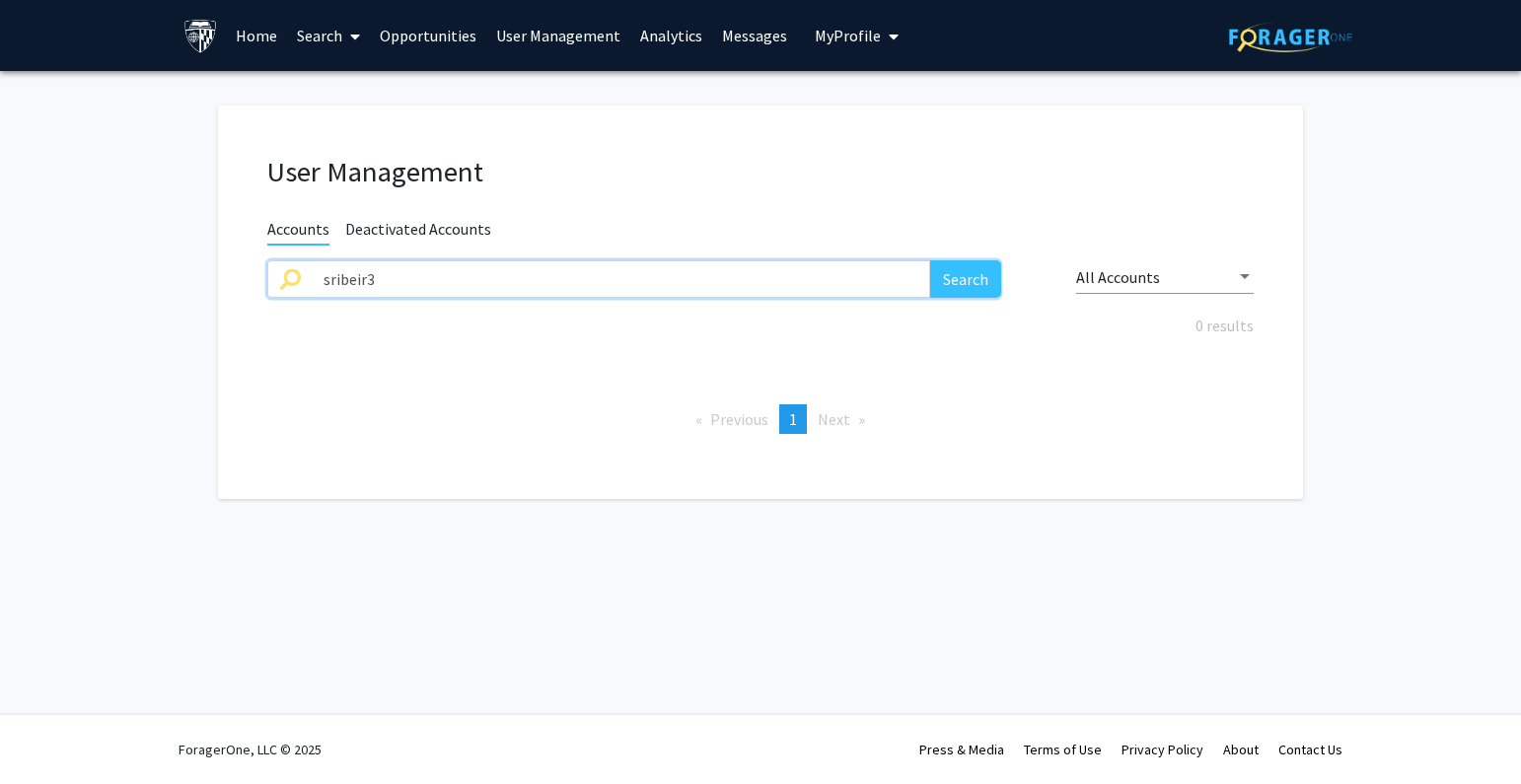 drag, startPoint x: 408, startPoint y: 274, endPoint x: 267, endPoint y: 279, distance: 141.08862 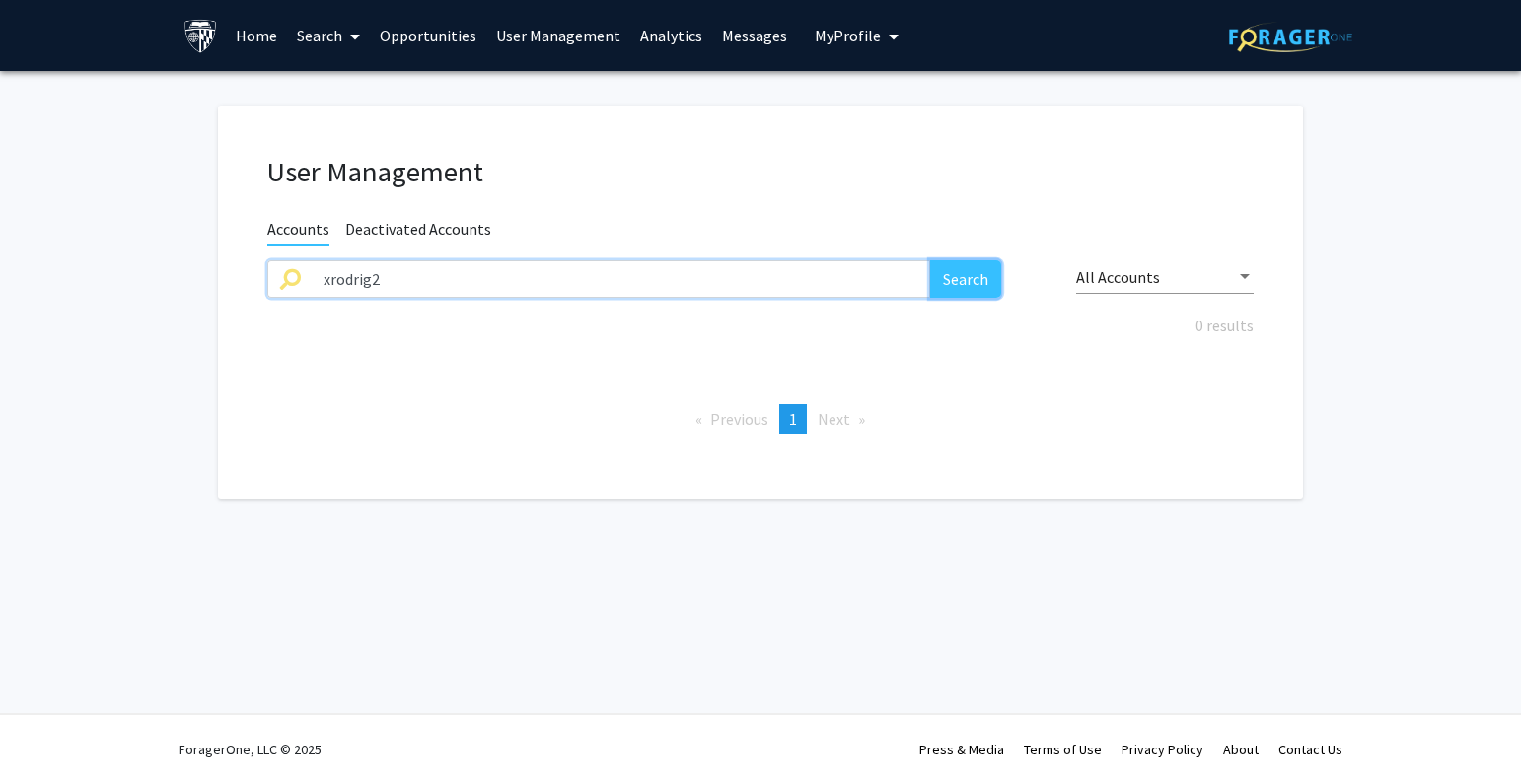 click on "Search" 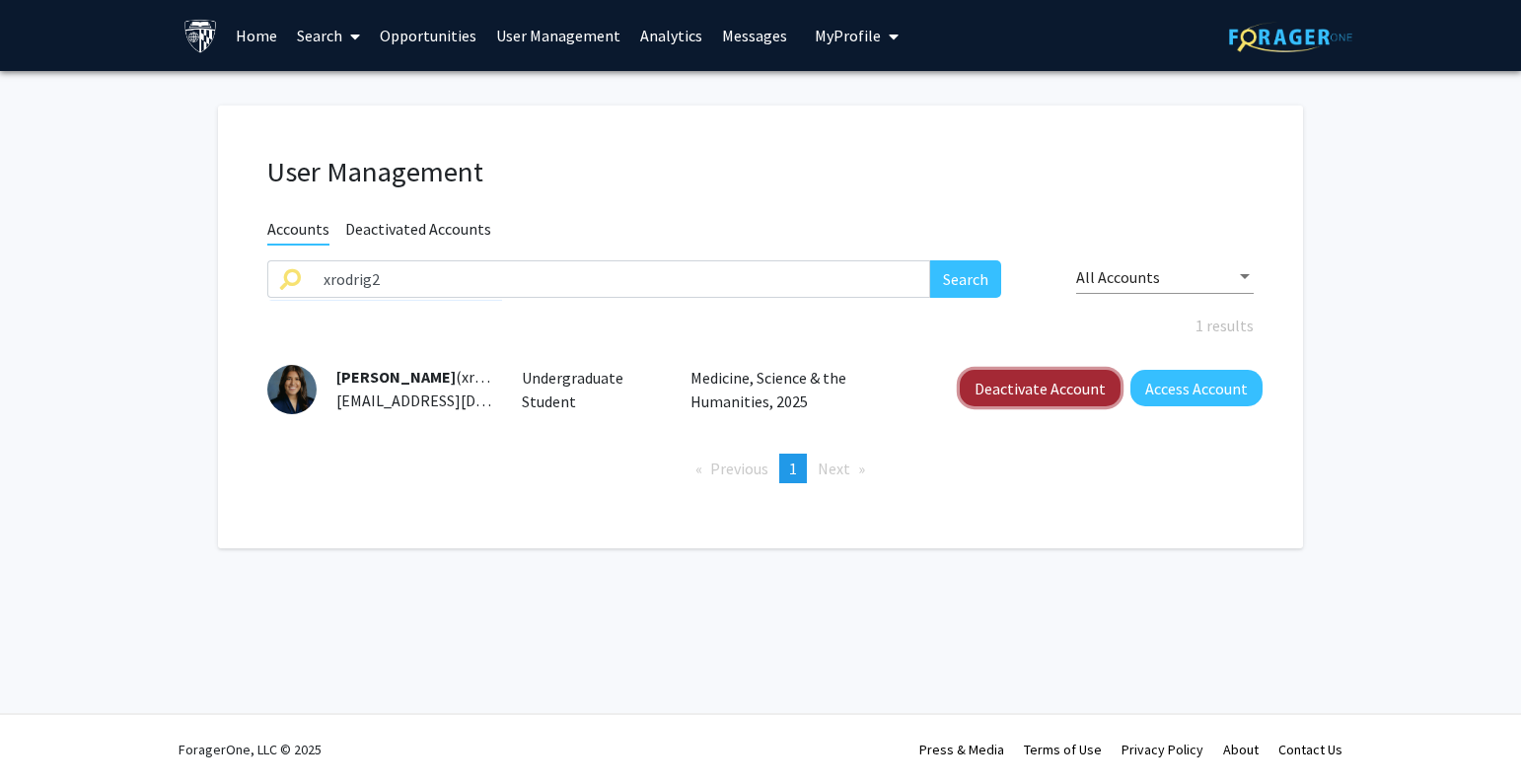 click on "Deactivate Account" 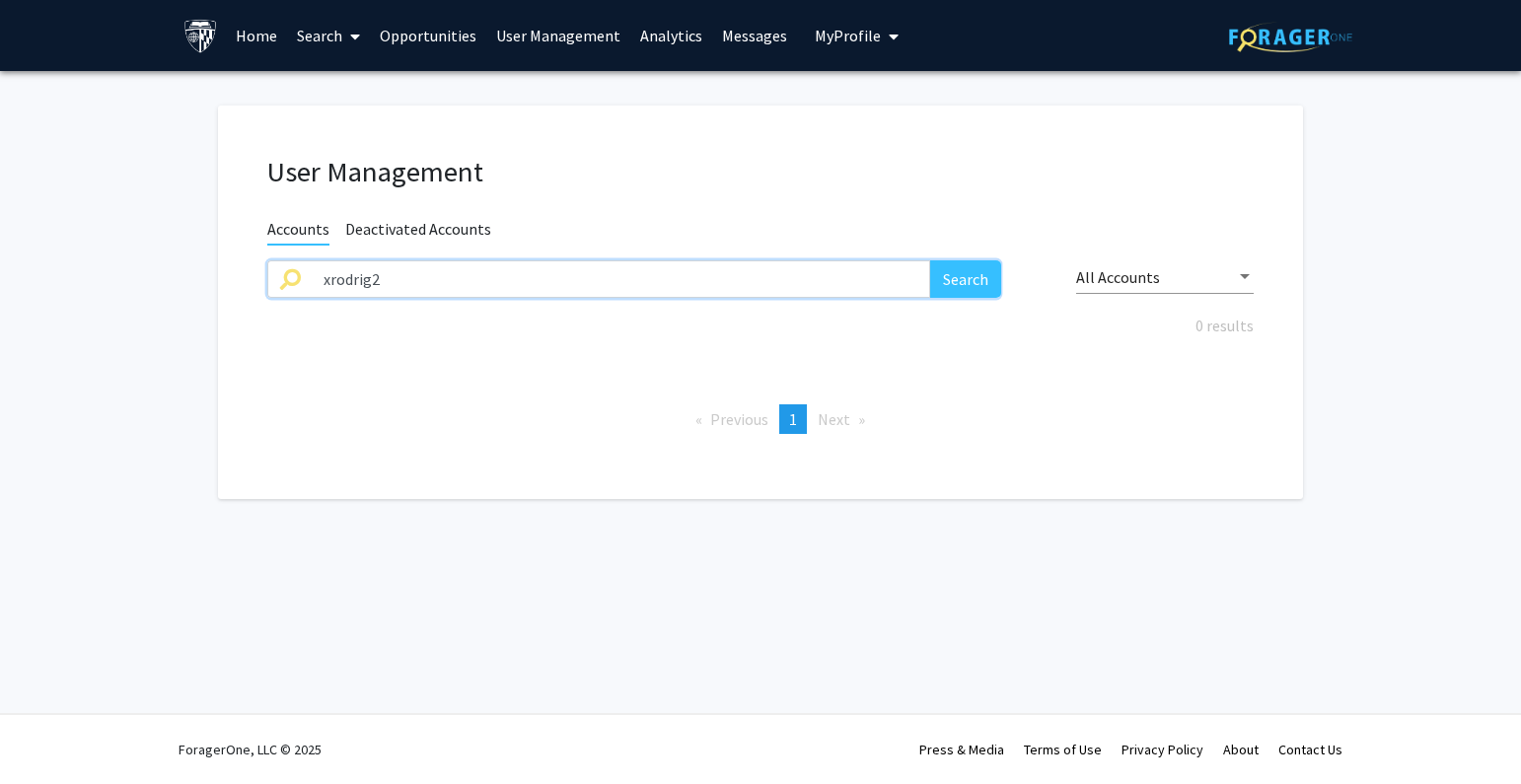 drag, startPoint x: 467, startPoint y: 292, endPoint x: 593, endPoint y: 285, distance: 126.19429 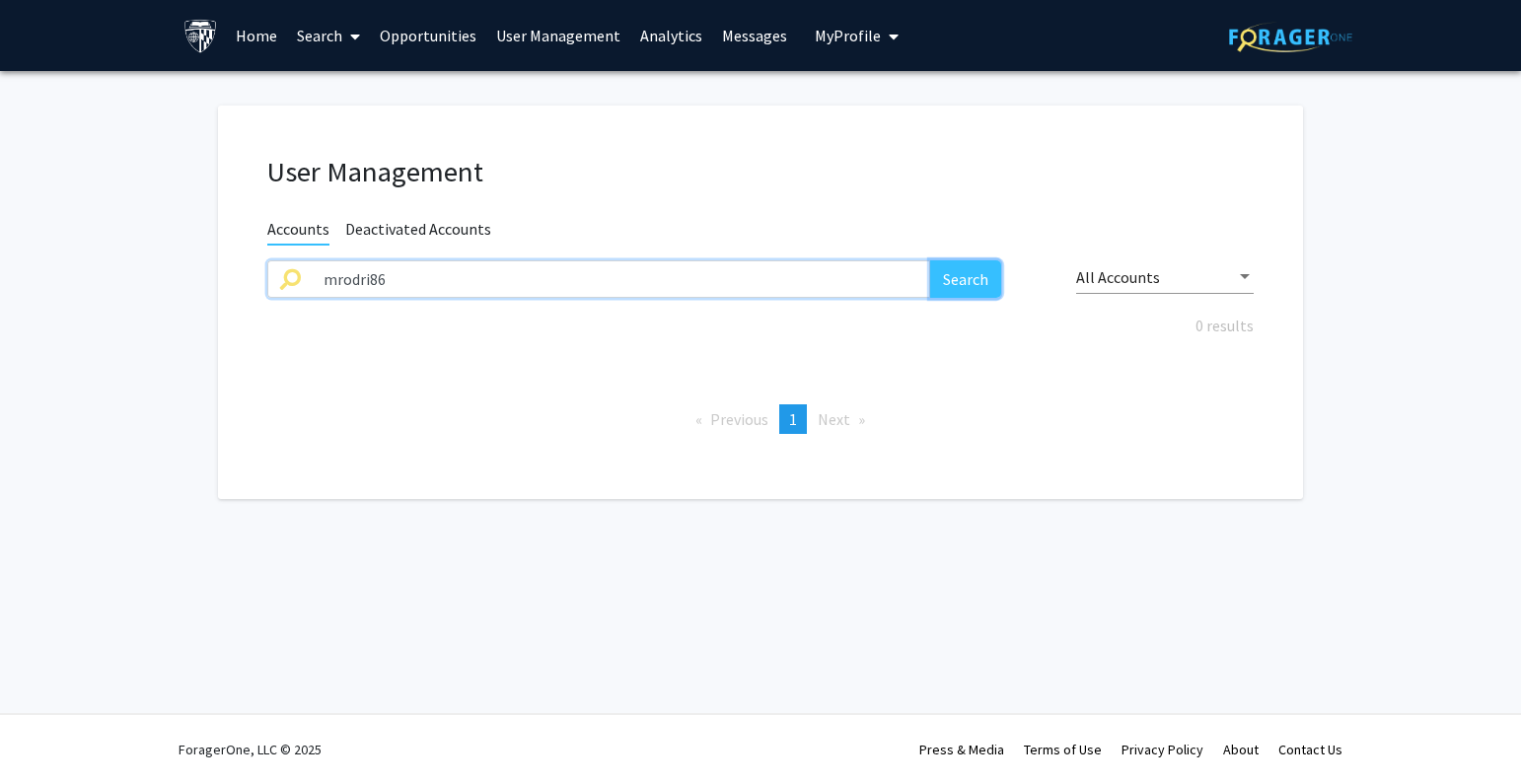click on "Search" 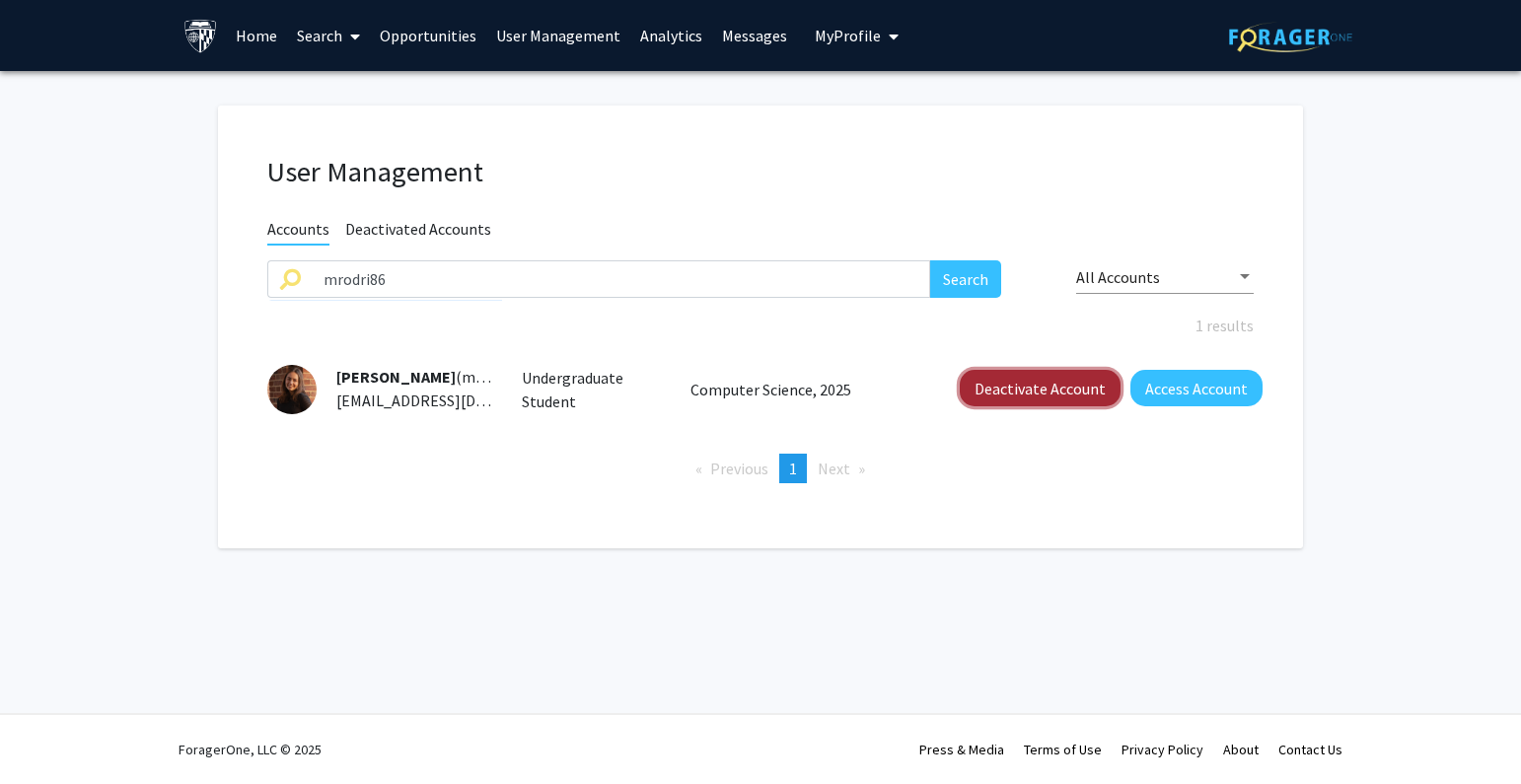click on "Deactivate Account" 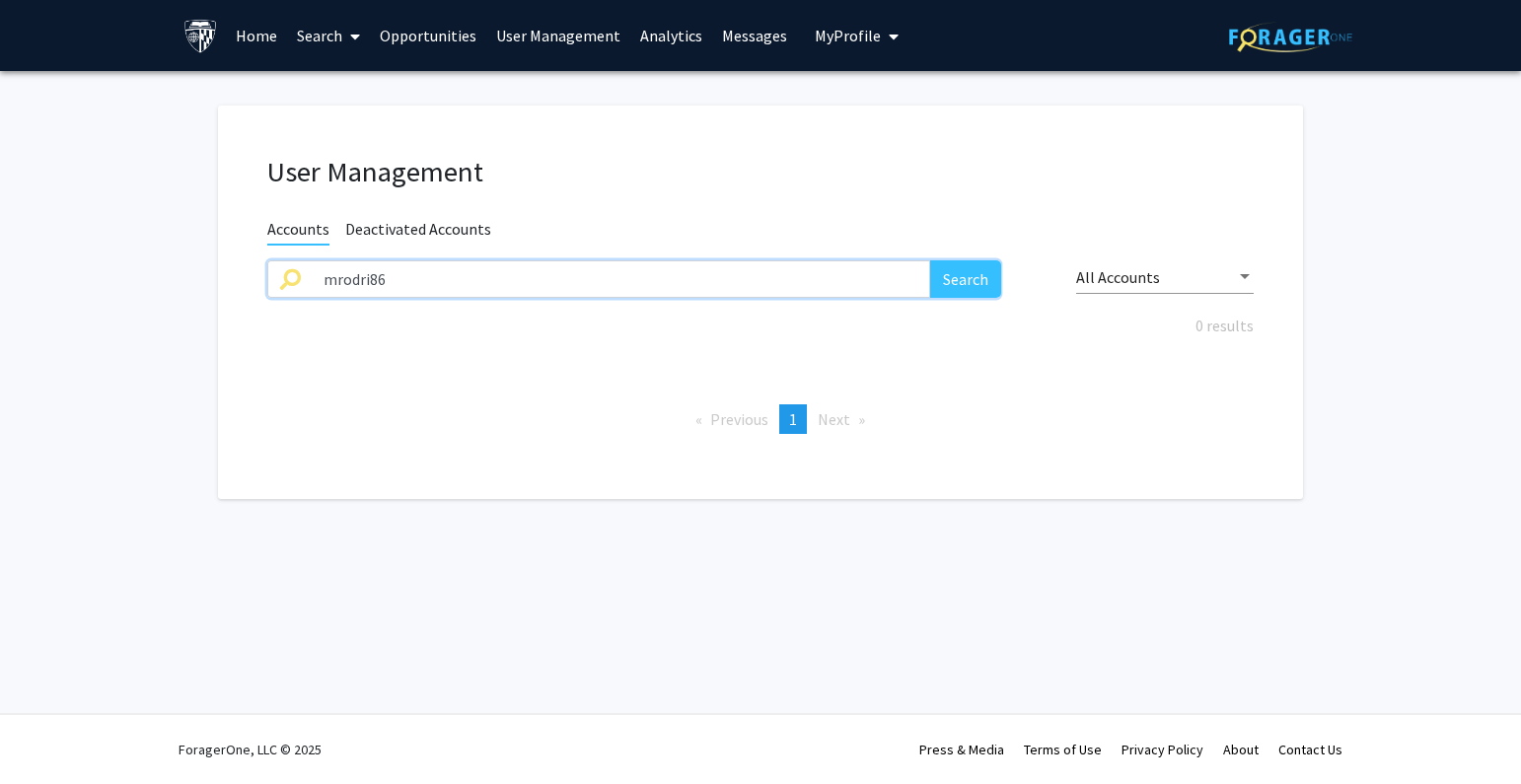 paste on "ksaad1" 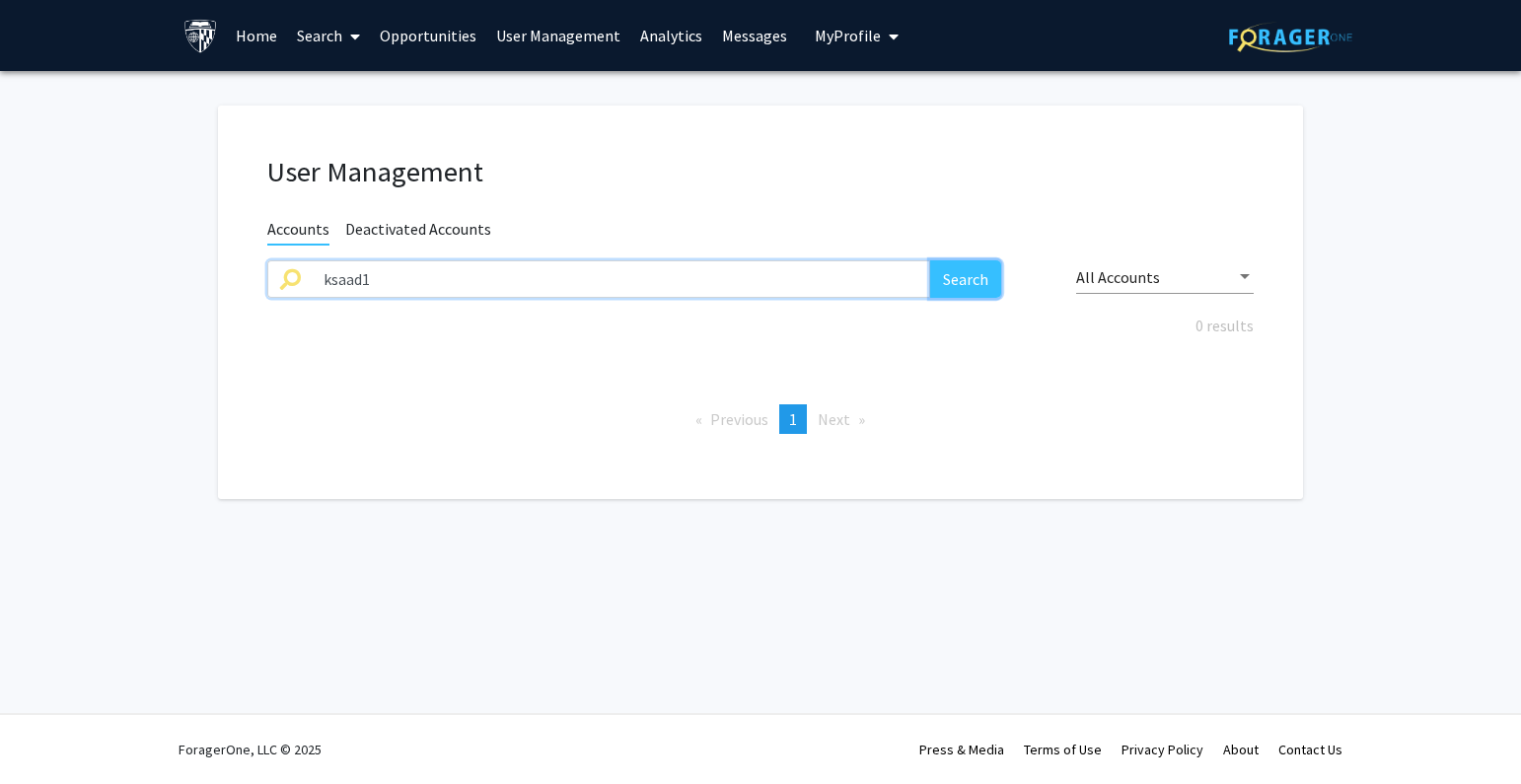 click on "Search" 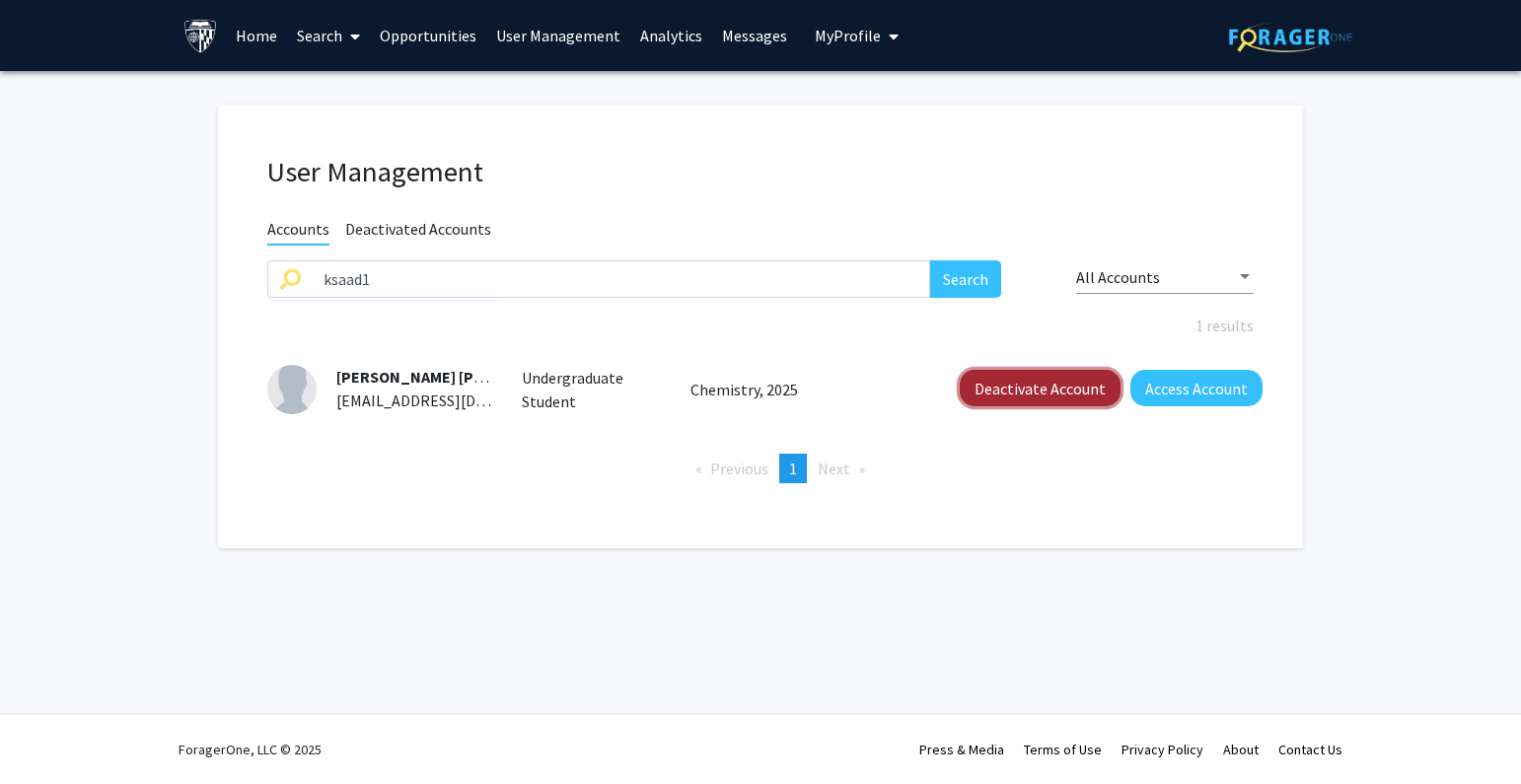 click on "Deactivate Account" 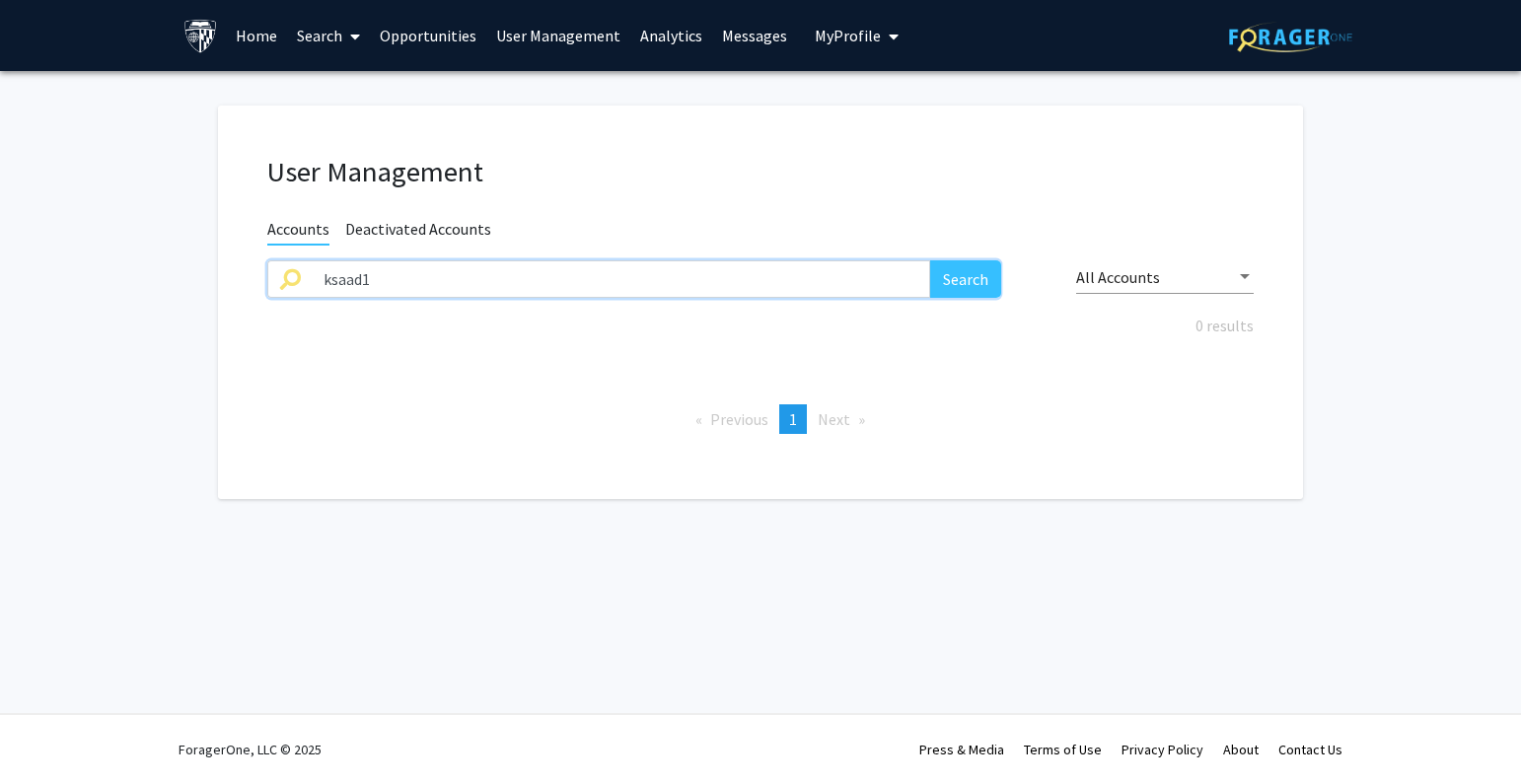 paste on "asaad7" 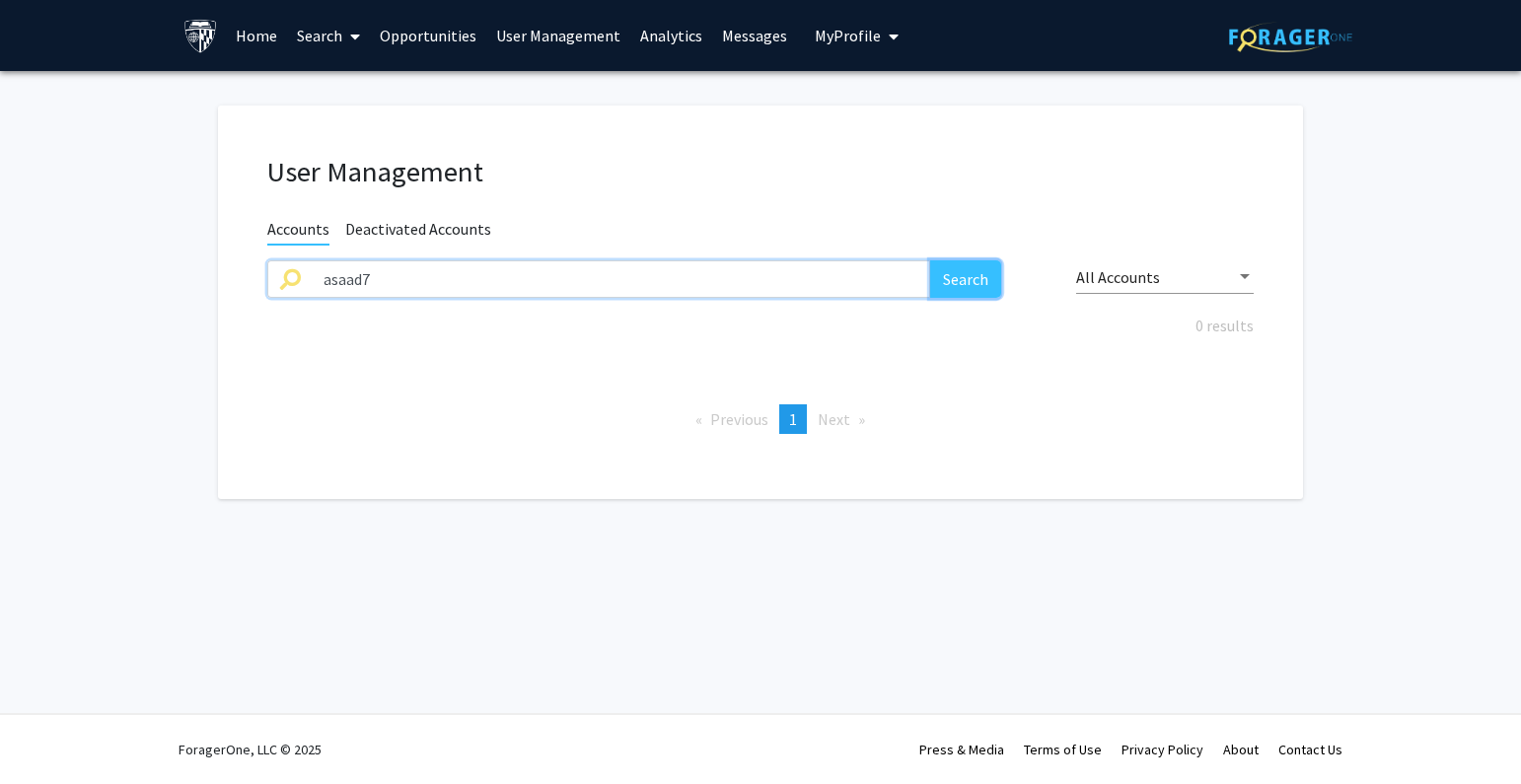 click on "Search" 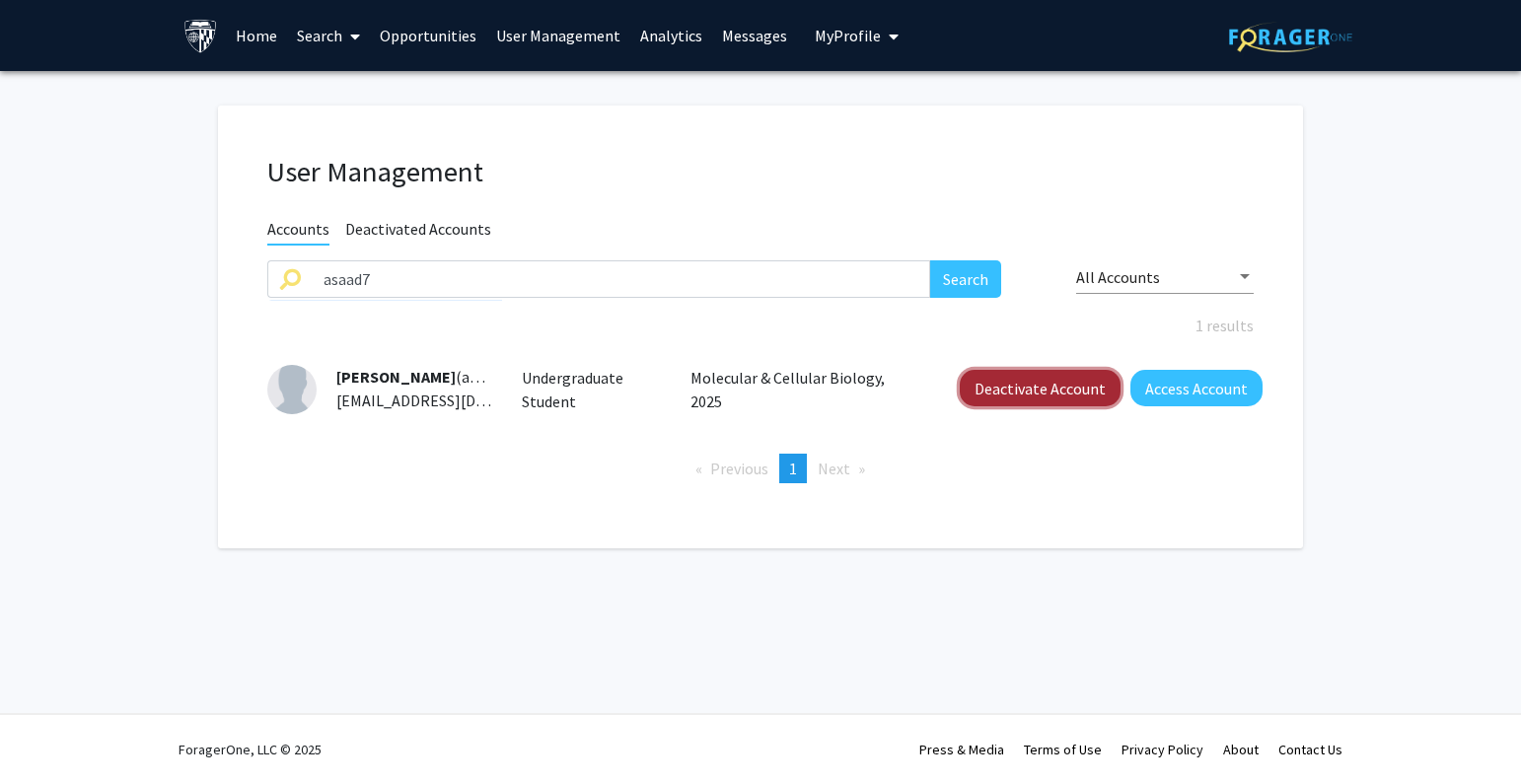 click on "Deactivate Account" 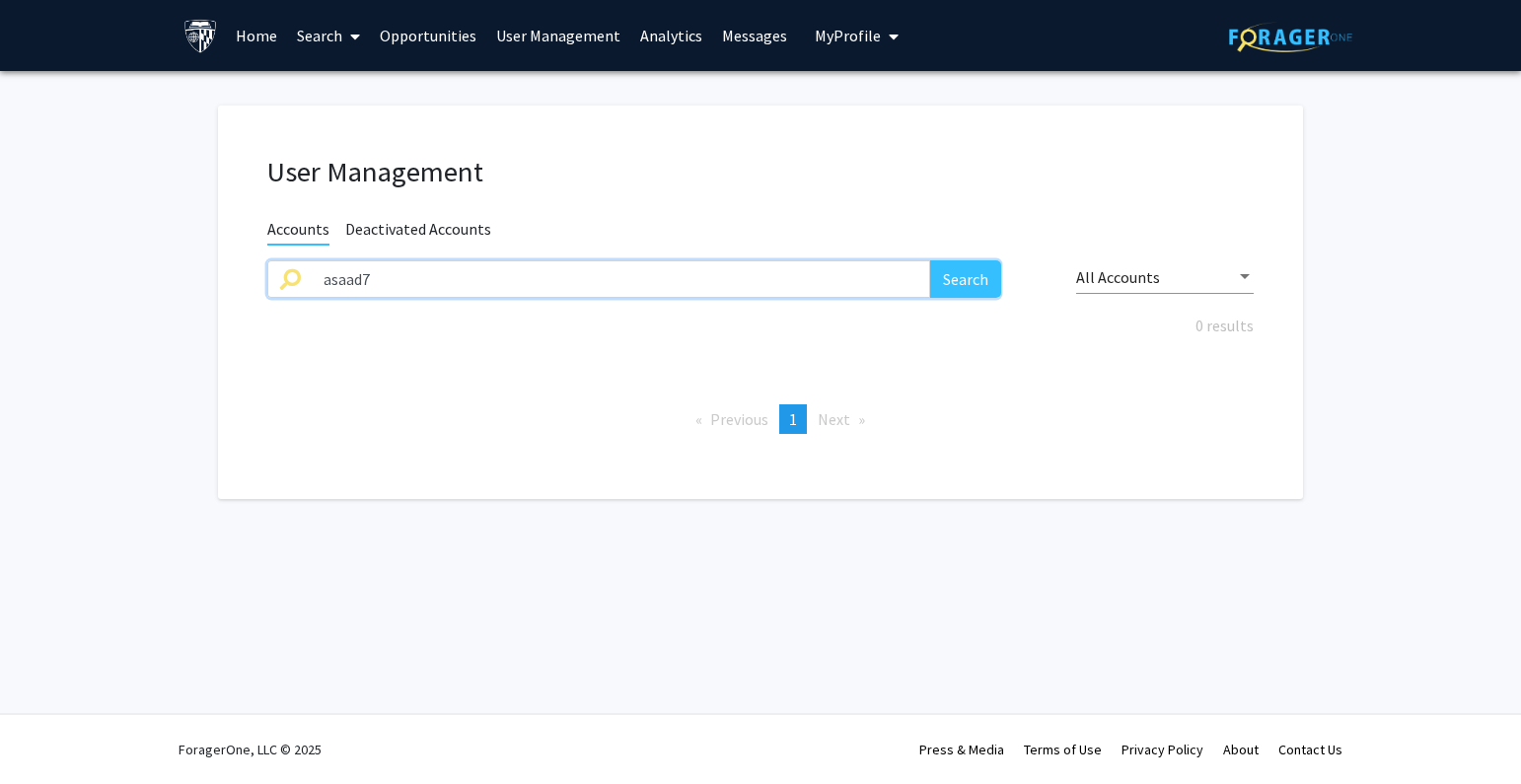 drag, startPoint x: 441, startPoint y: 272, endPoint x: 222, endPoint y: 290, distance: 219.73848 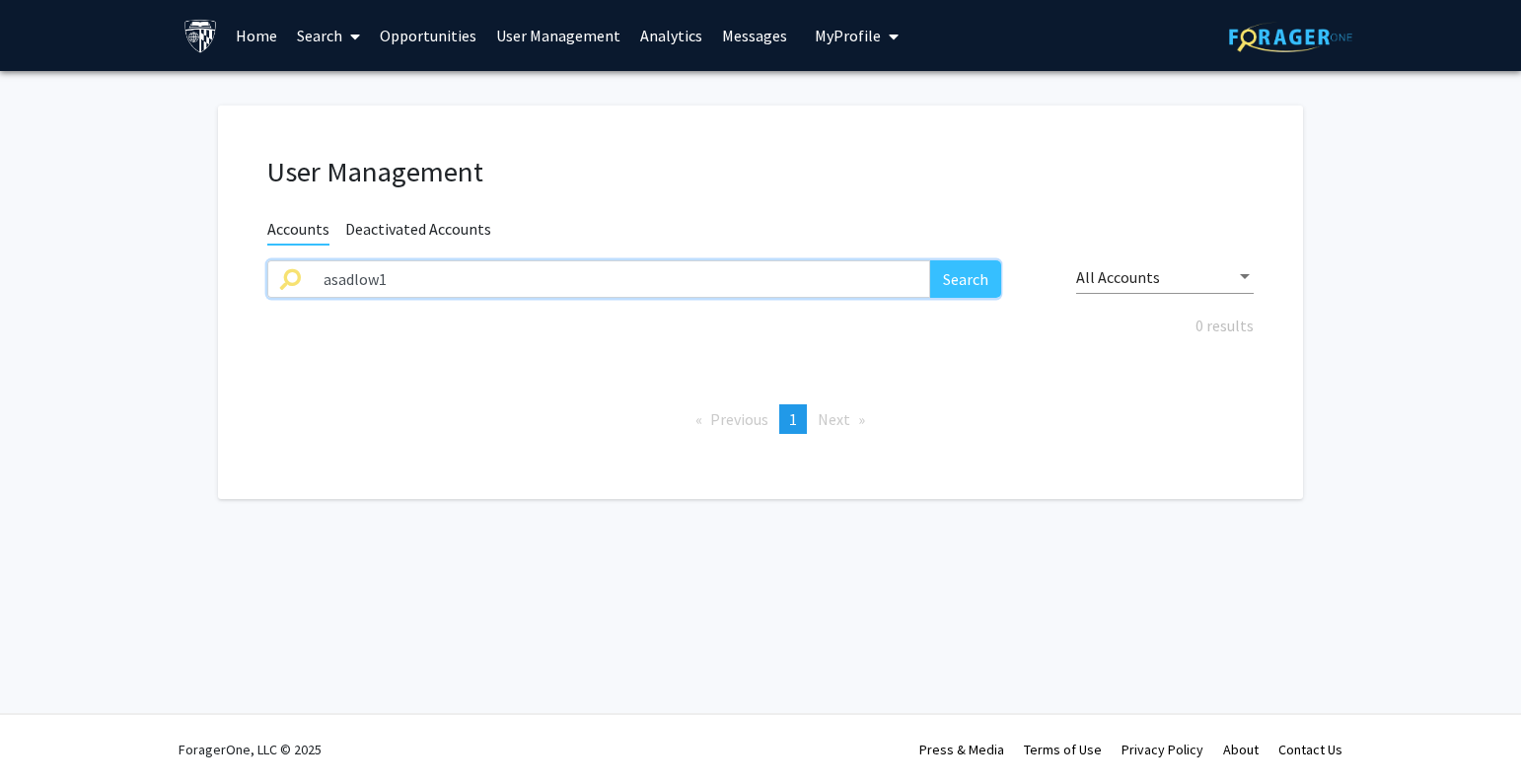 type on "asadlow1" 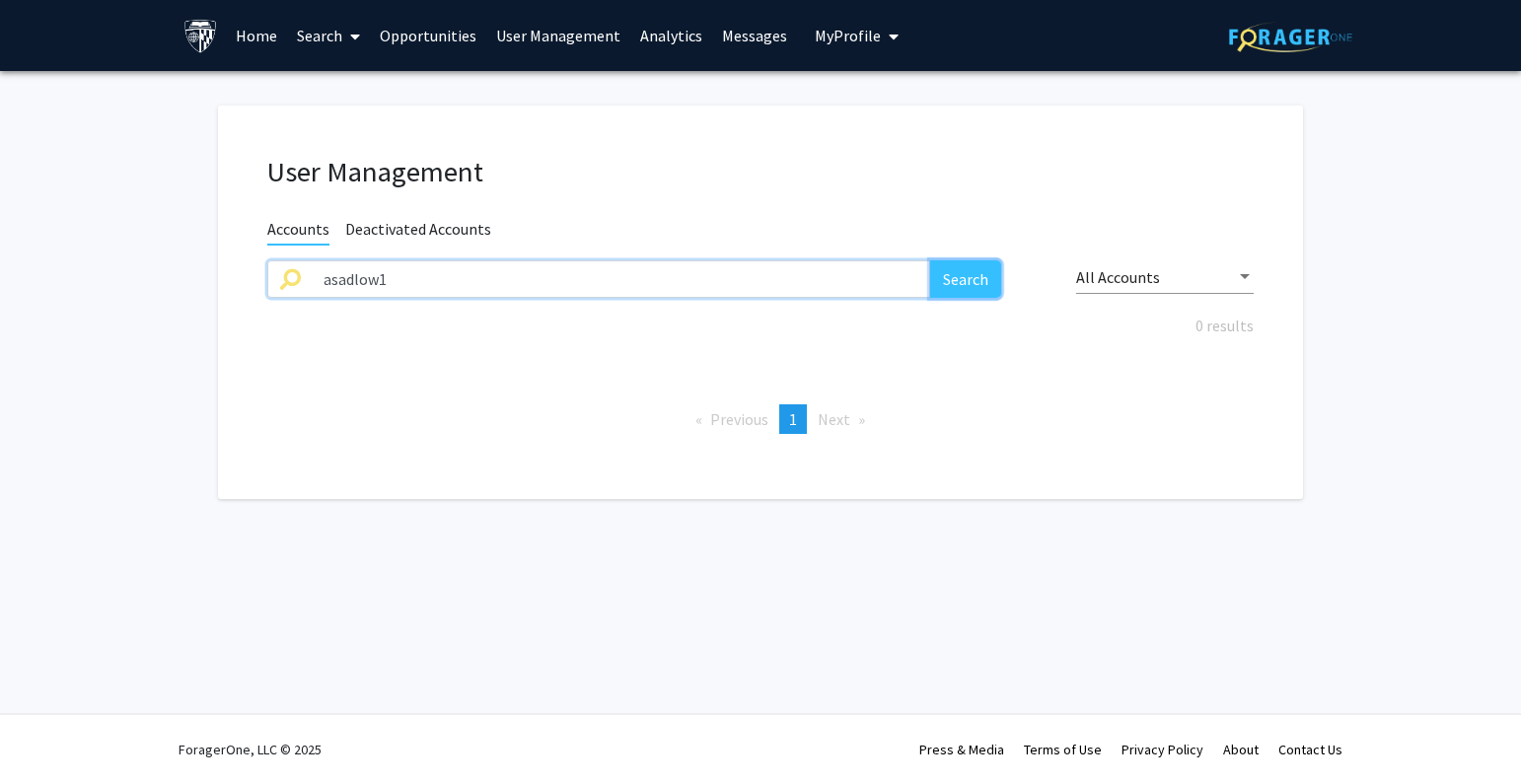 click on "Search" 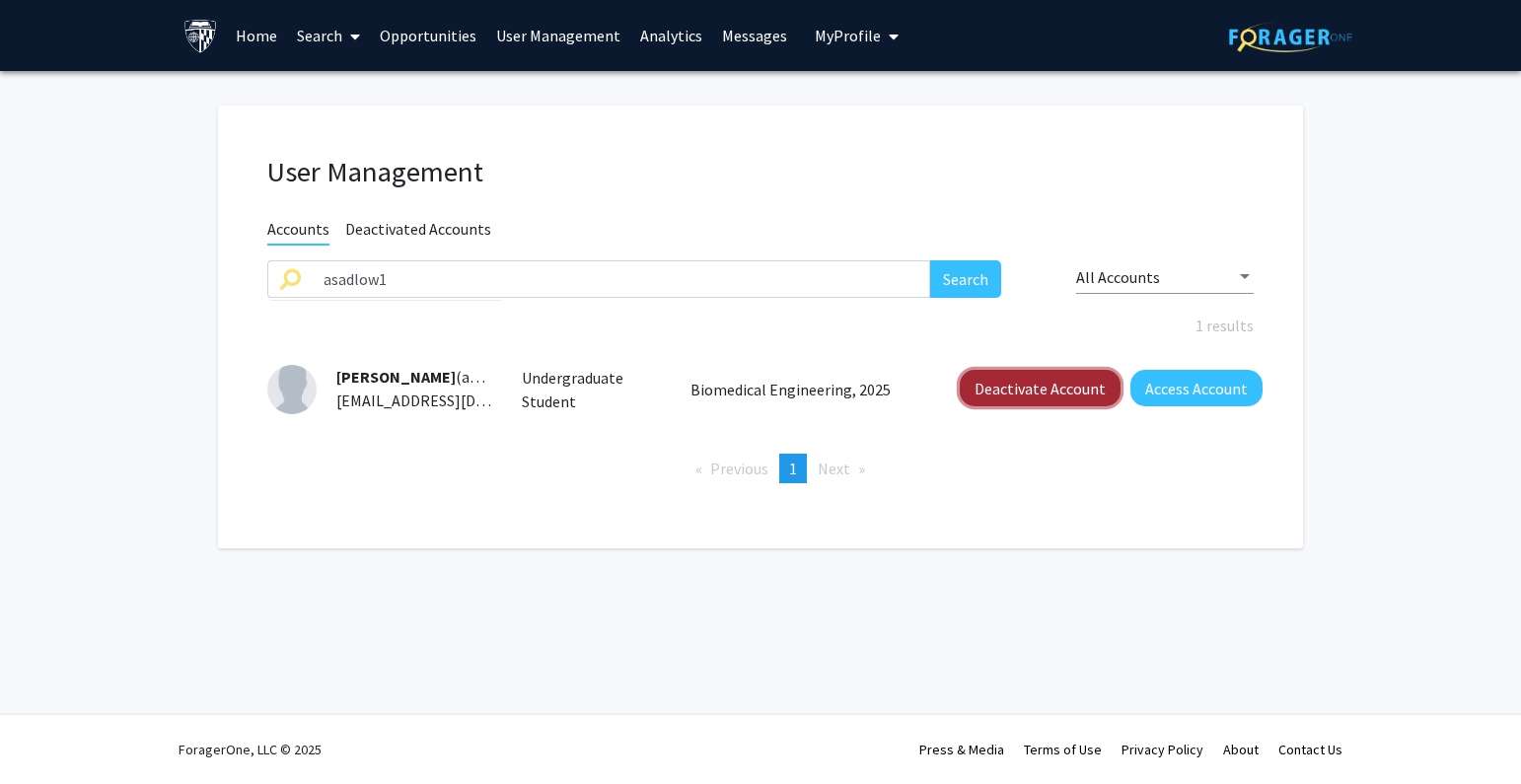 click on "Deactivate Account" 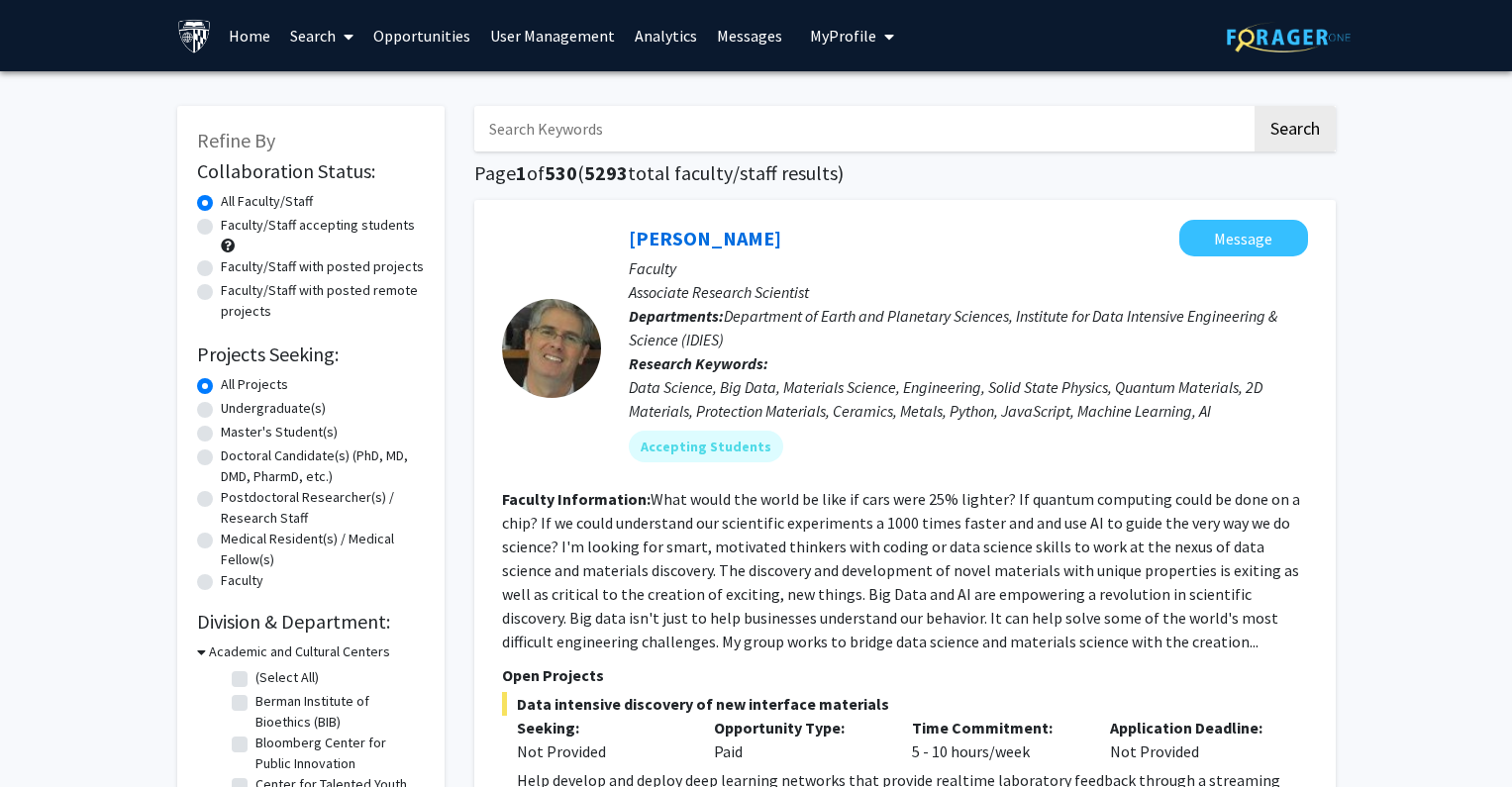 scroll, scrollTop: 0, scrollLeft: 0, axis: both 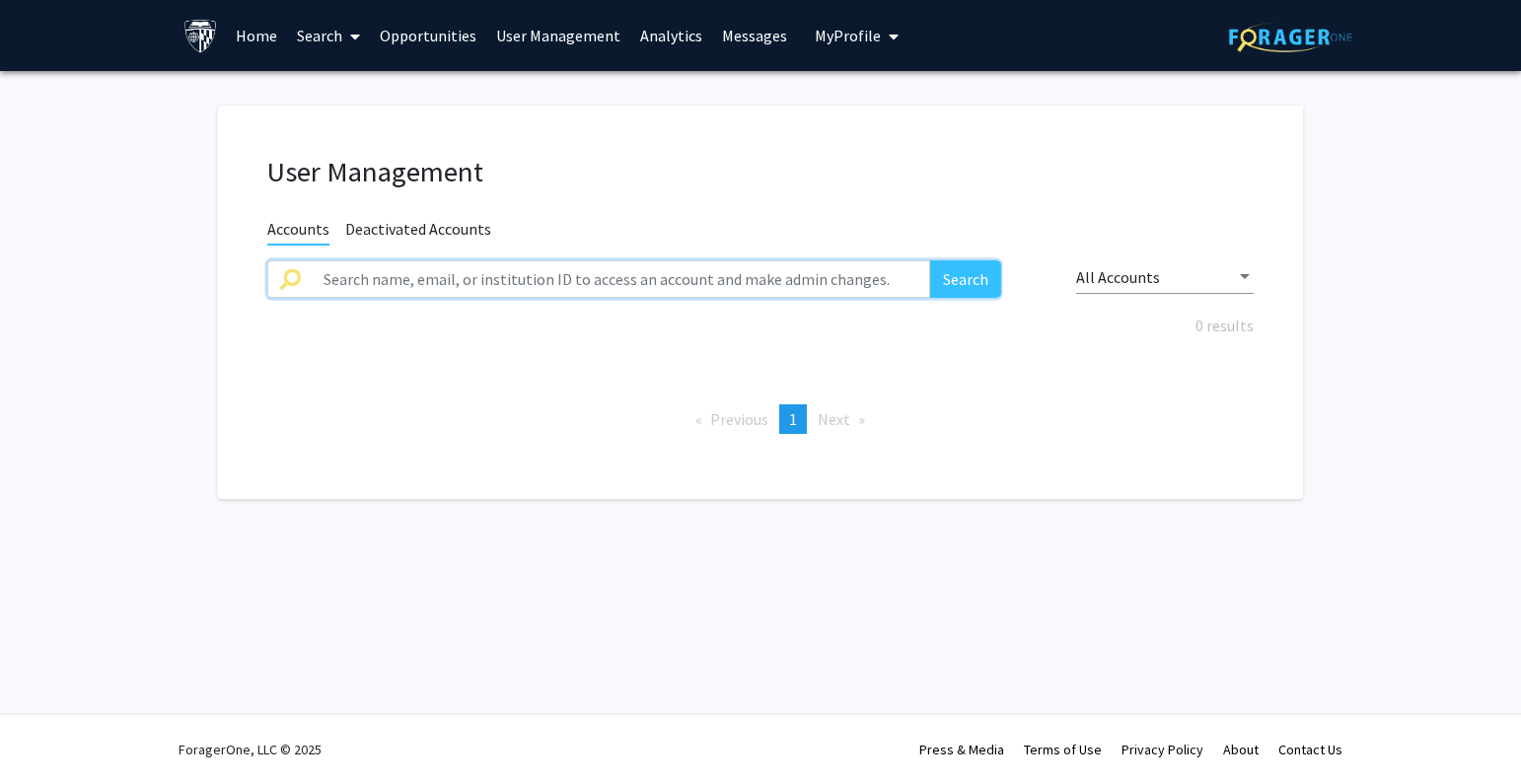 click 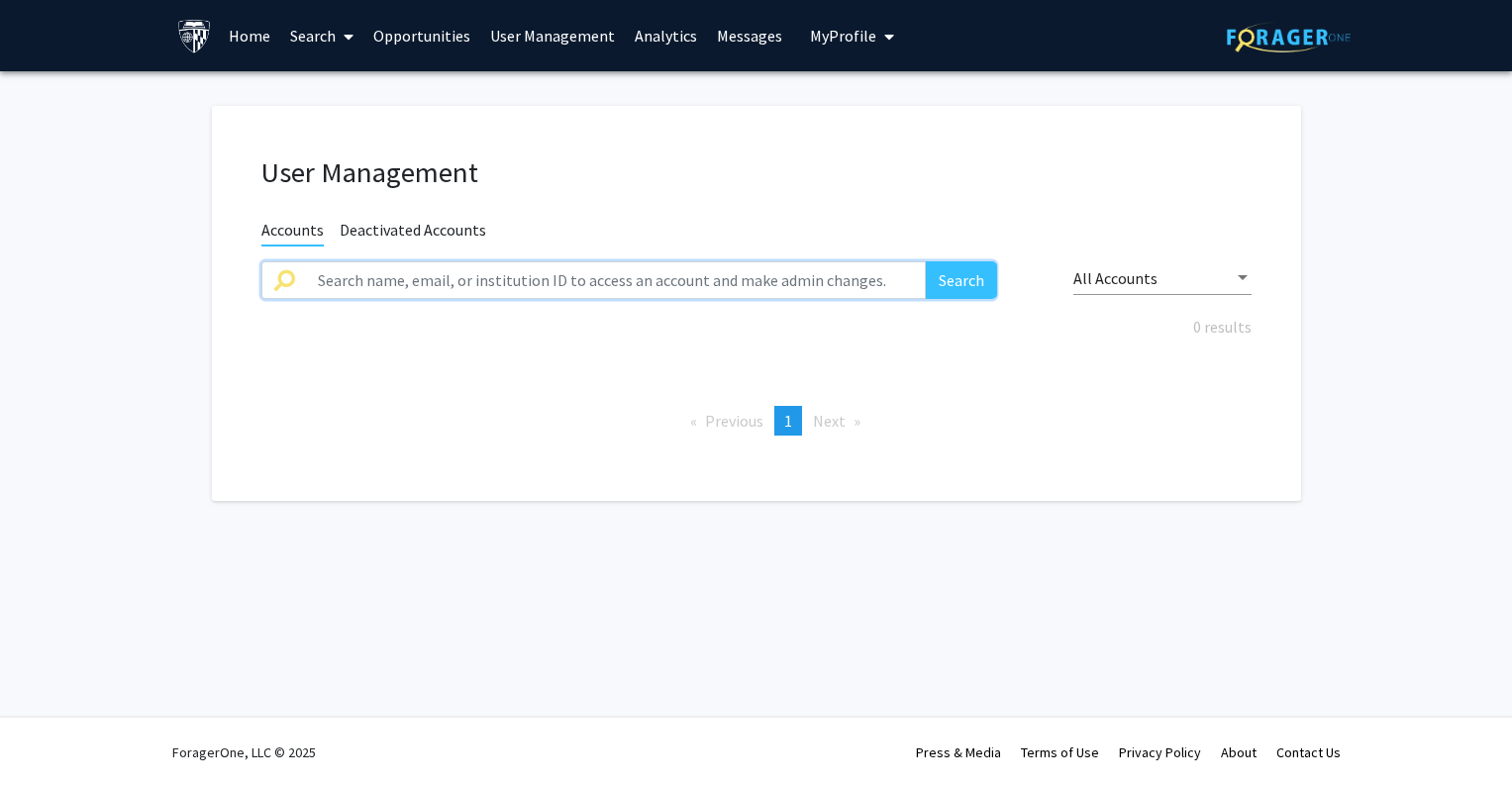 paste on "ssanch26" 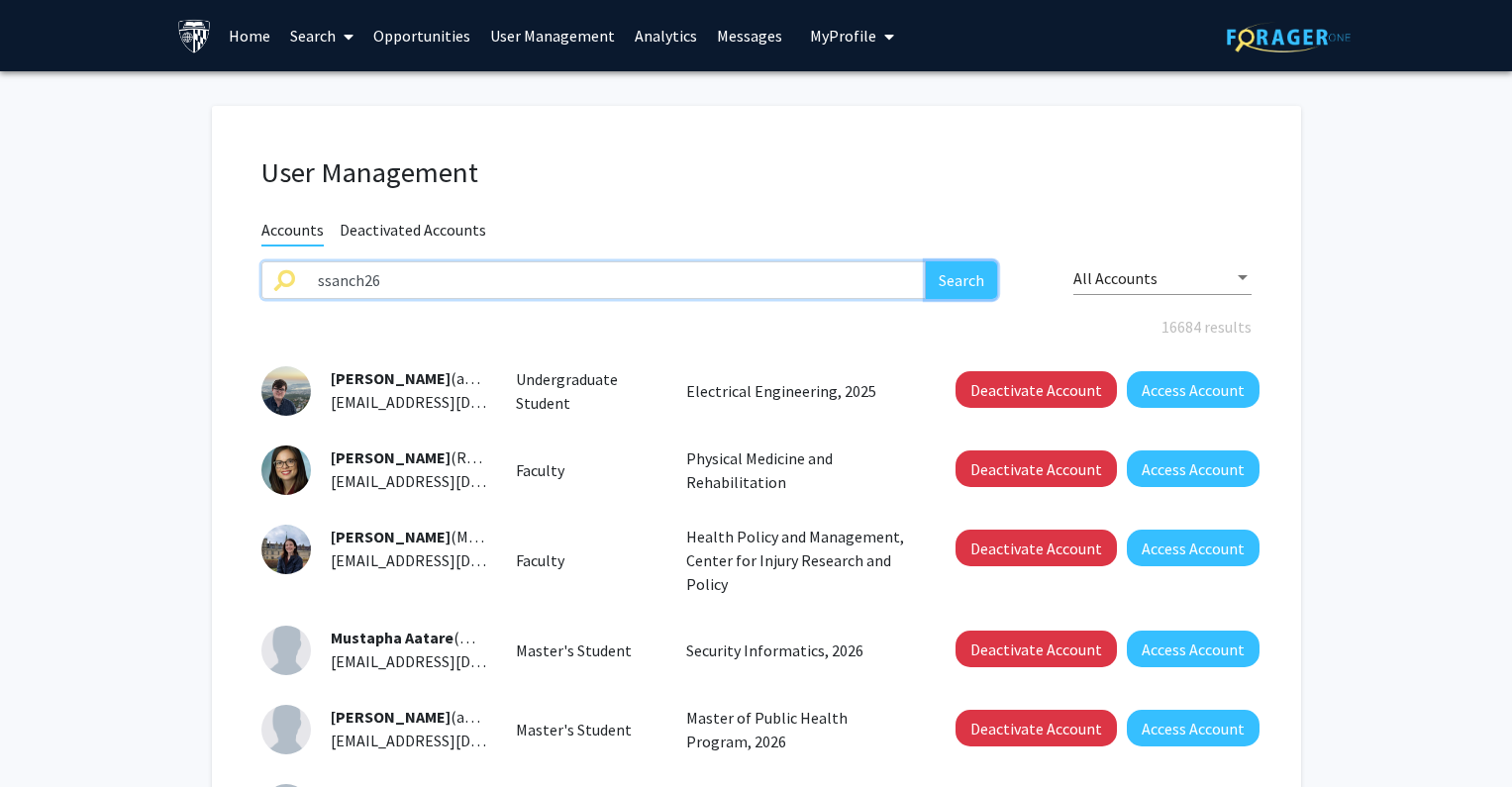 click on "Search" 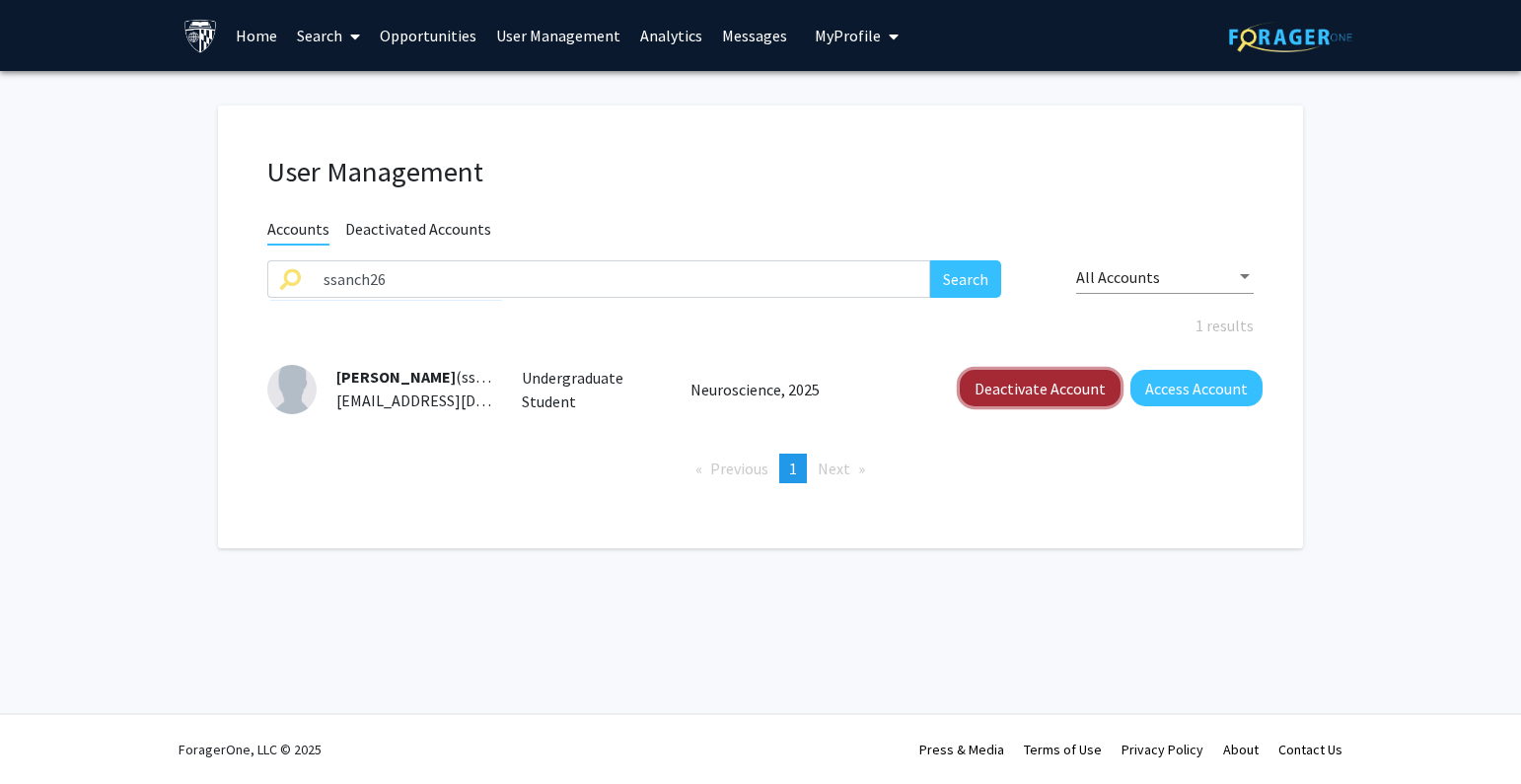 click on "Deactivate Account" 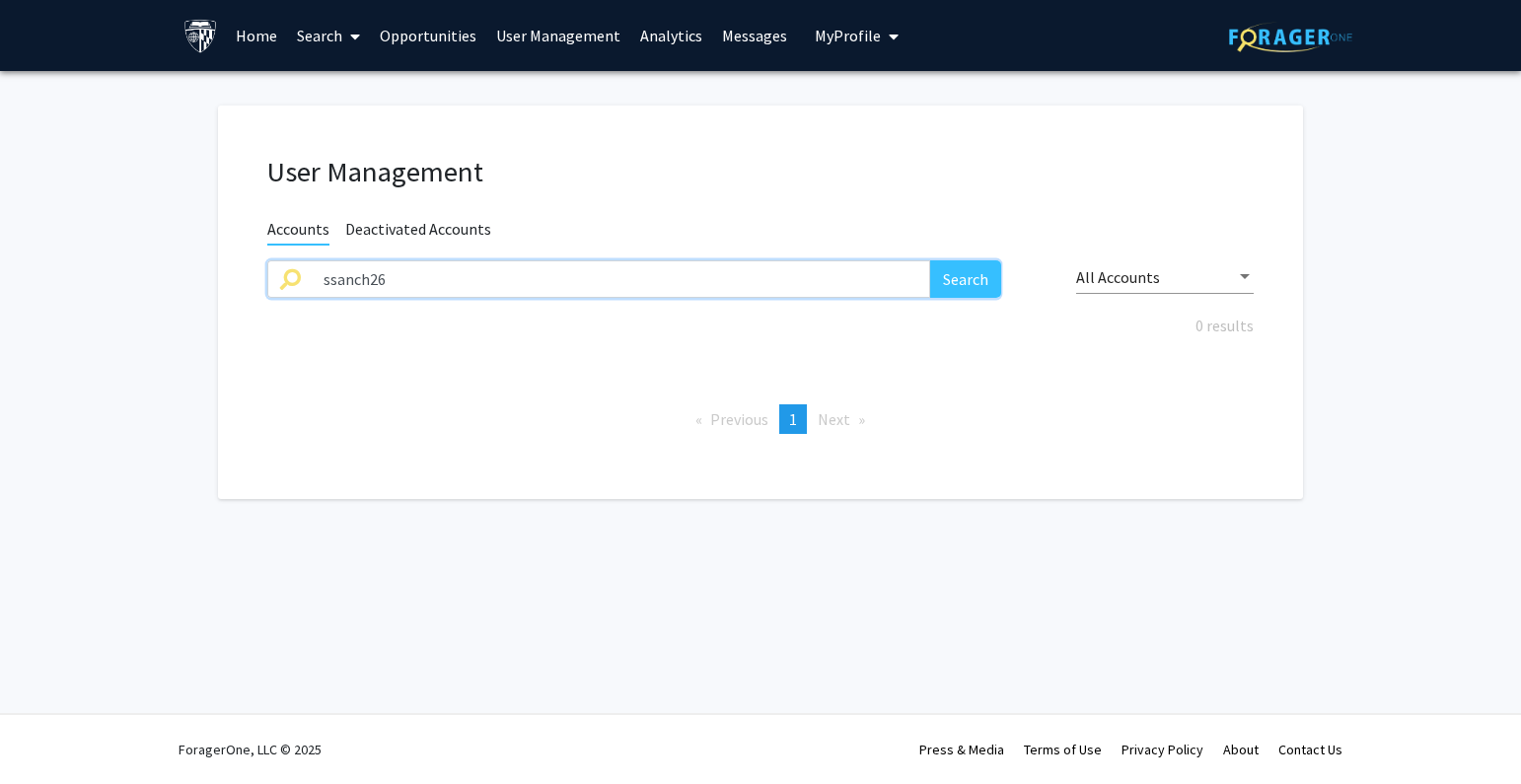 click on "ssanch26" 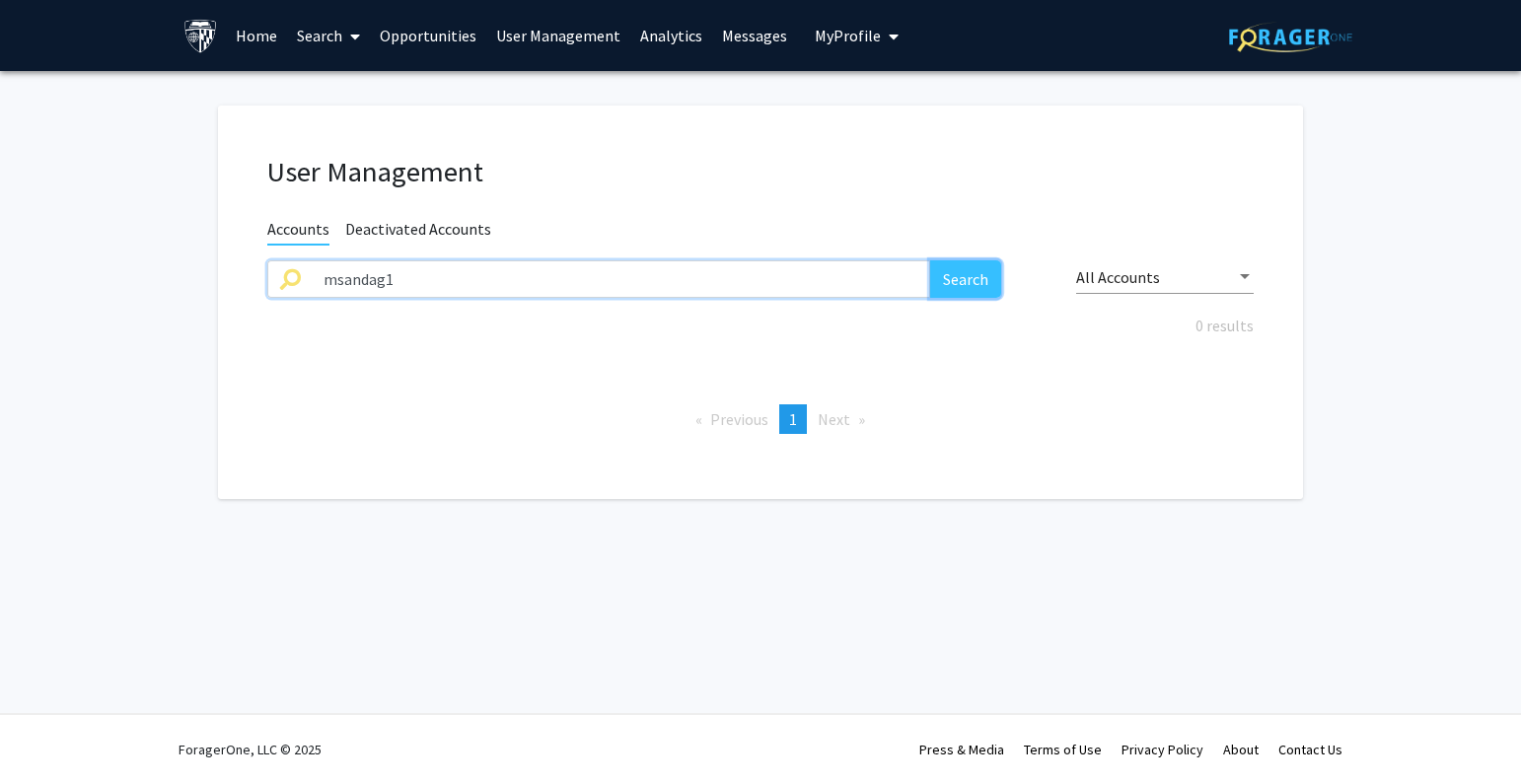 drag, startPoint x: 969, startPoint y: 271, endPoint x: 1037, endPoint y: 177, distance: 116.01724 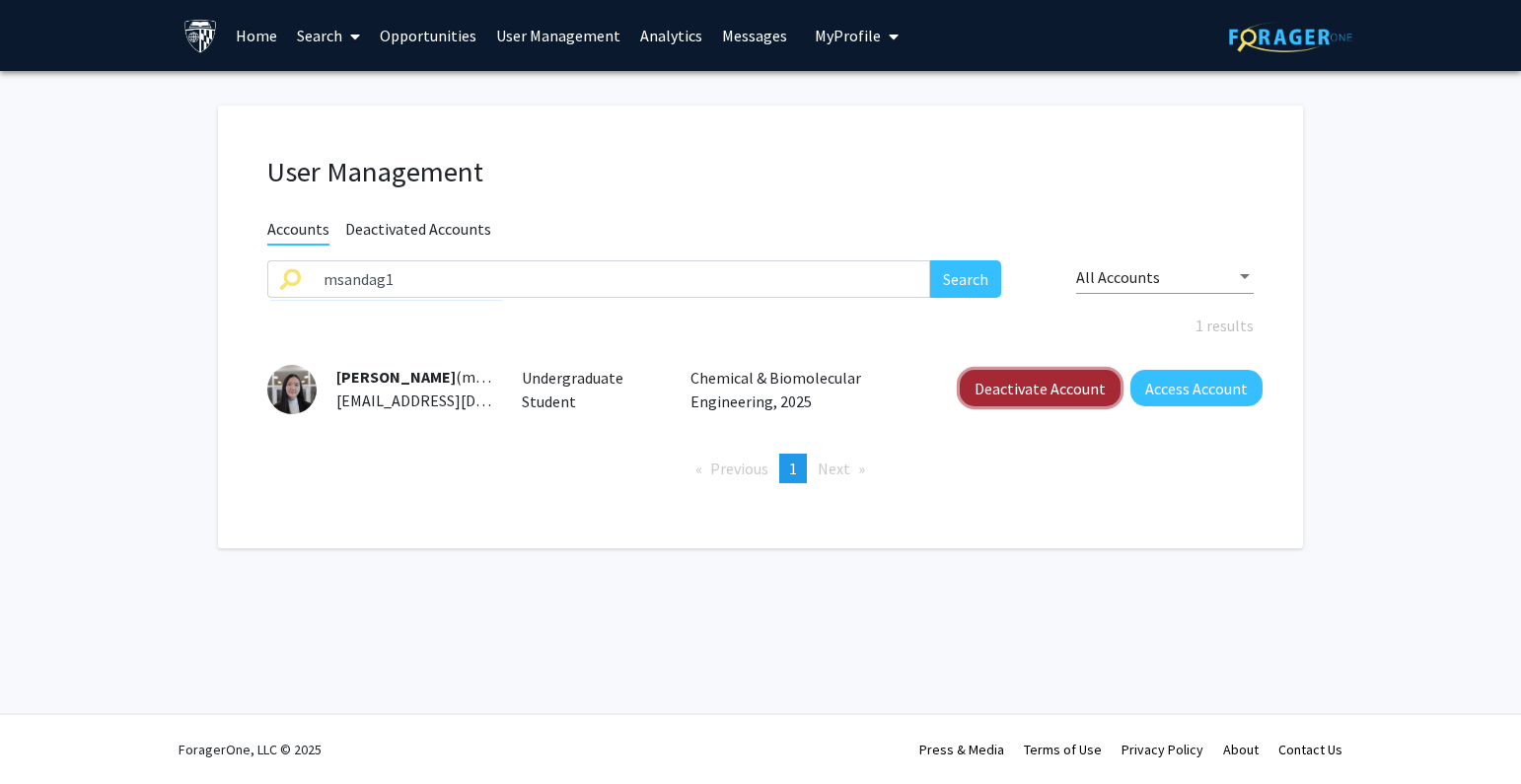 click on "Deactivate Account" 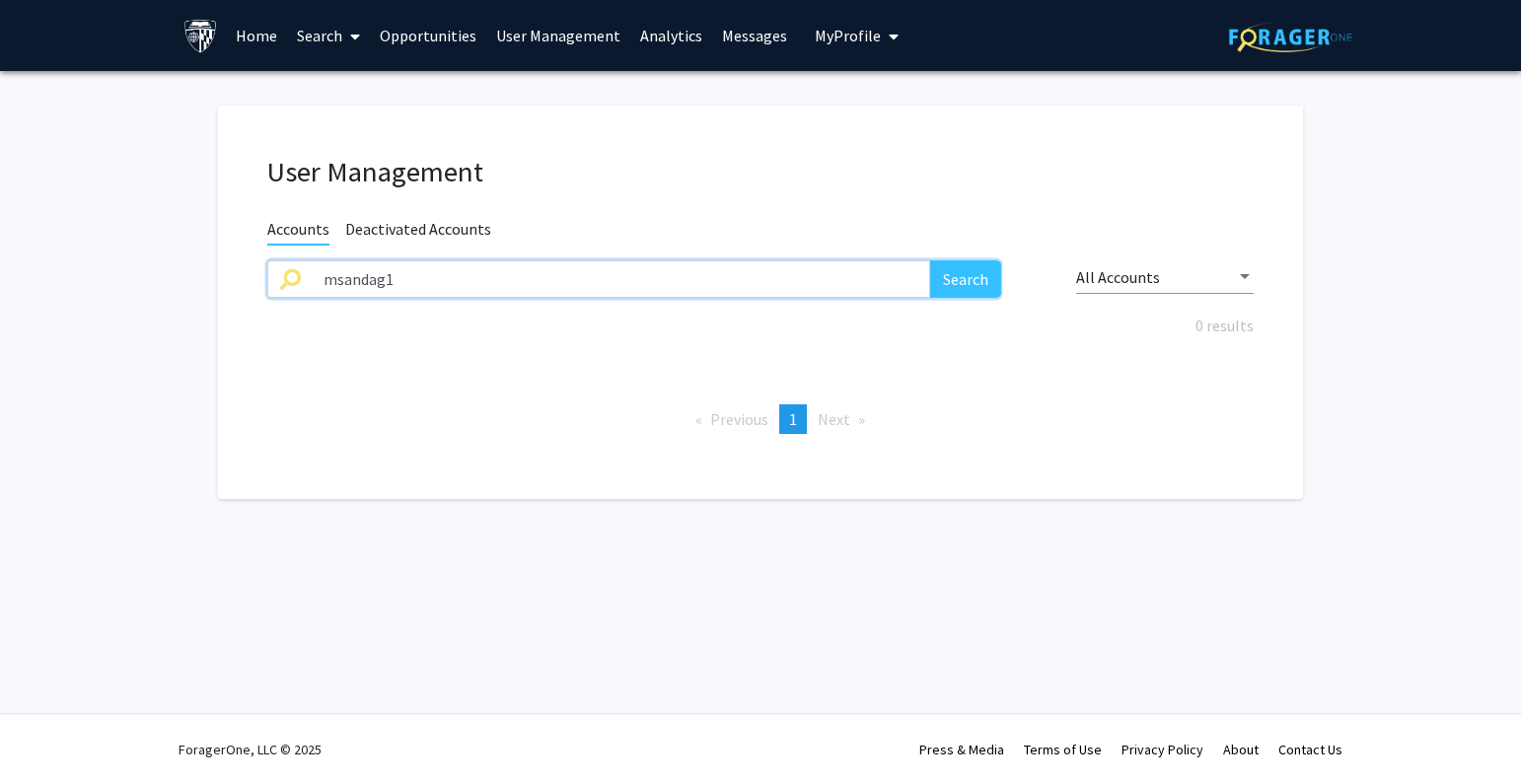 drag, startPoint x: 765, startPoint y: 264, endPoint x: 221, endPoint y: 272, distance: 544.059 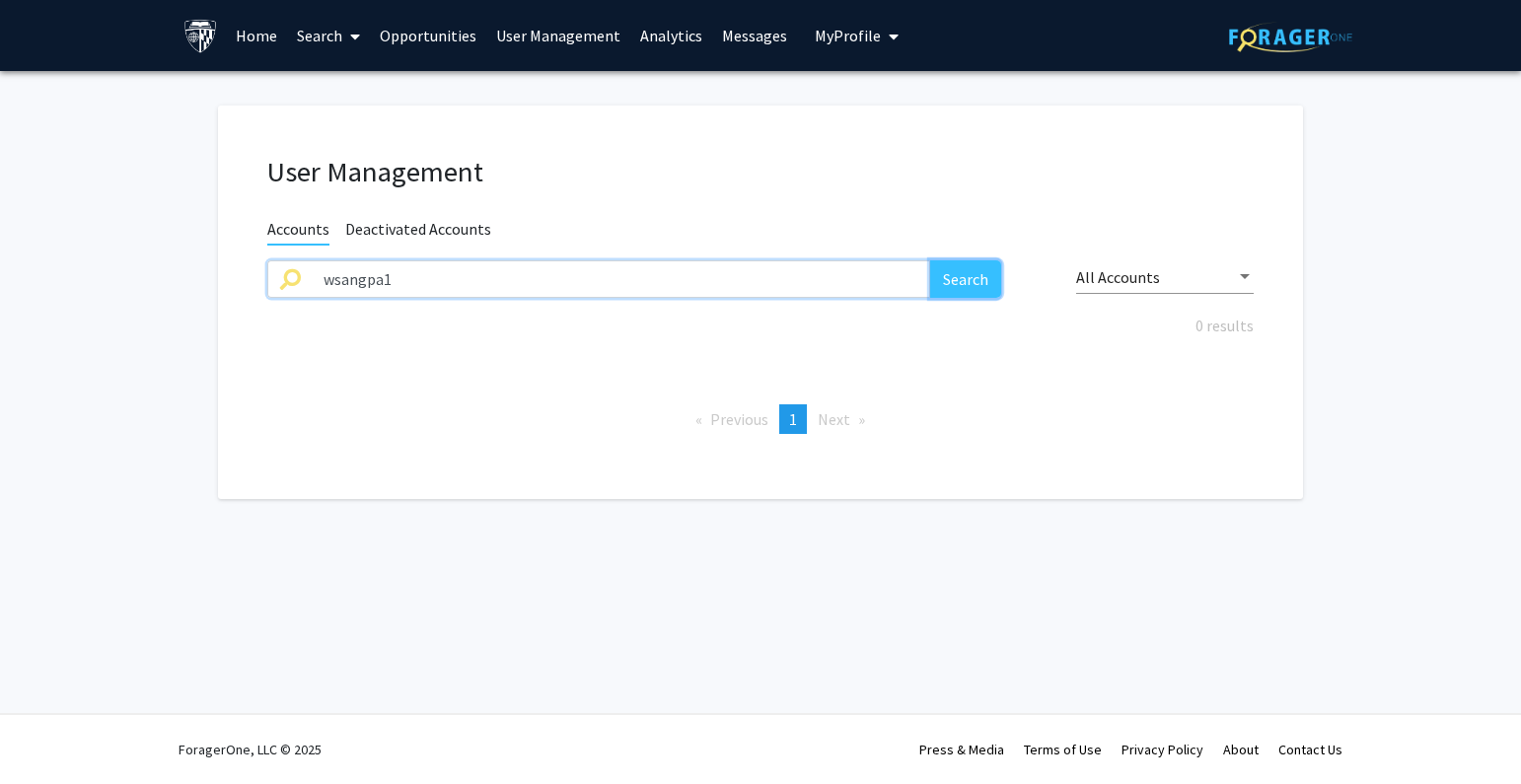 click on "Search" 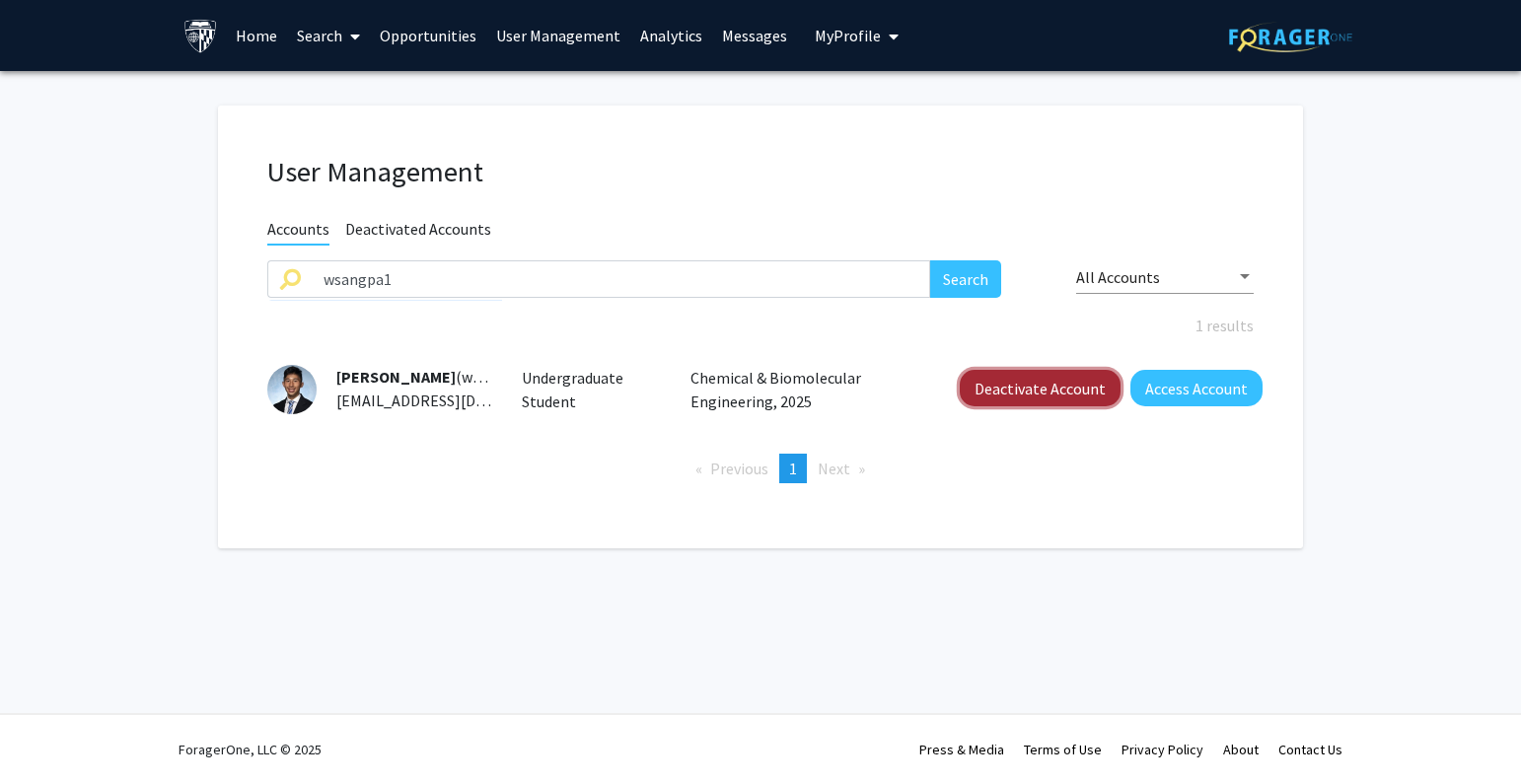 click on "Deactivate Account" 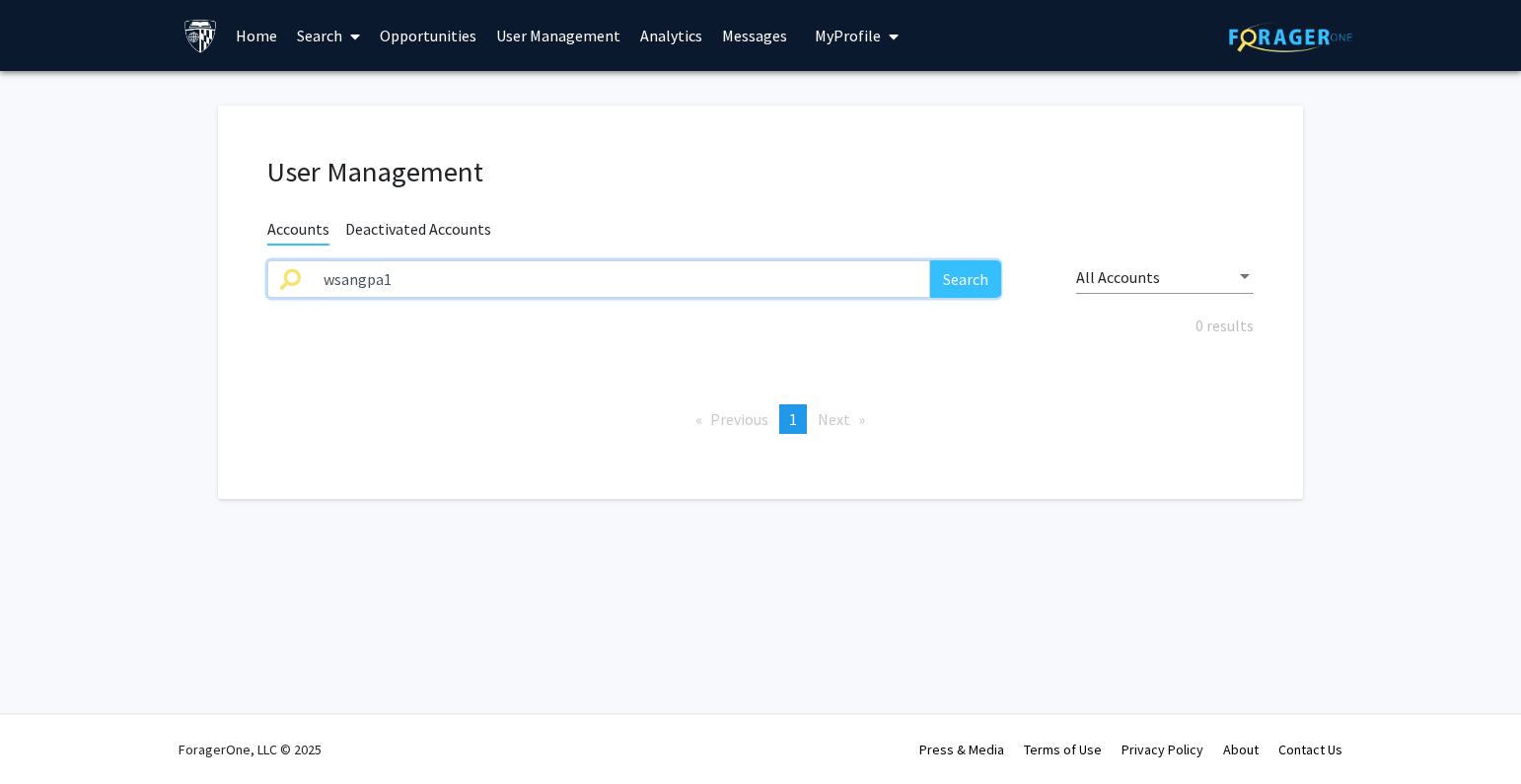 drag, startPoint x: 434, startPoint y: 269, endPoint x: 144, endPoint y: 281, distance: 290.24817 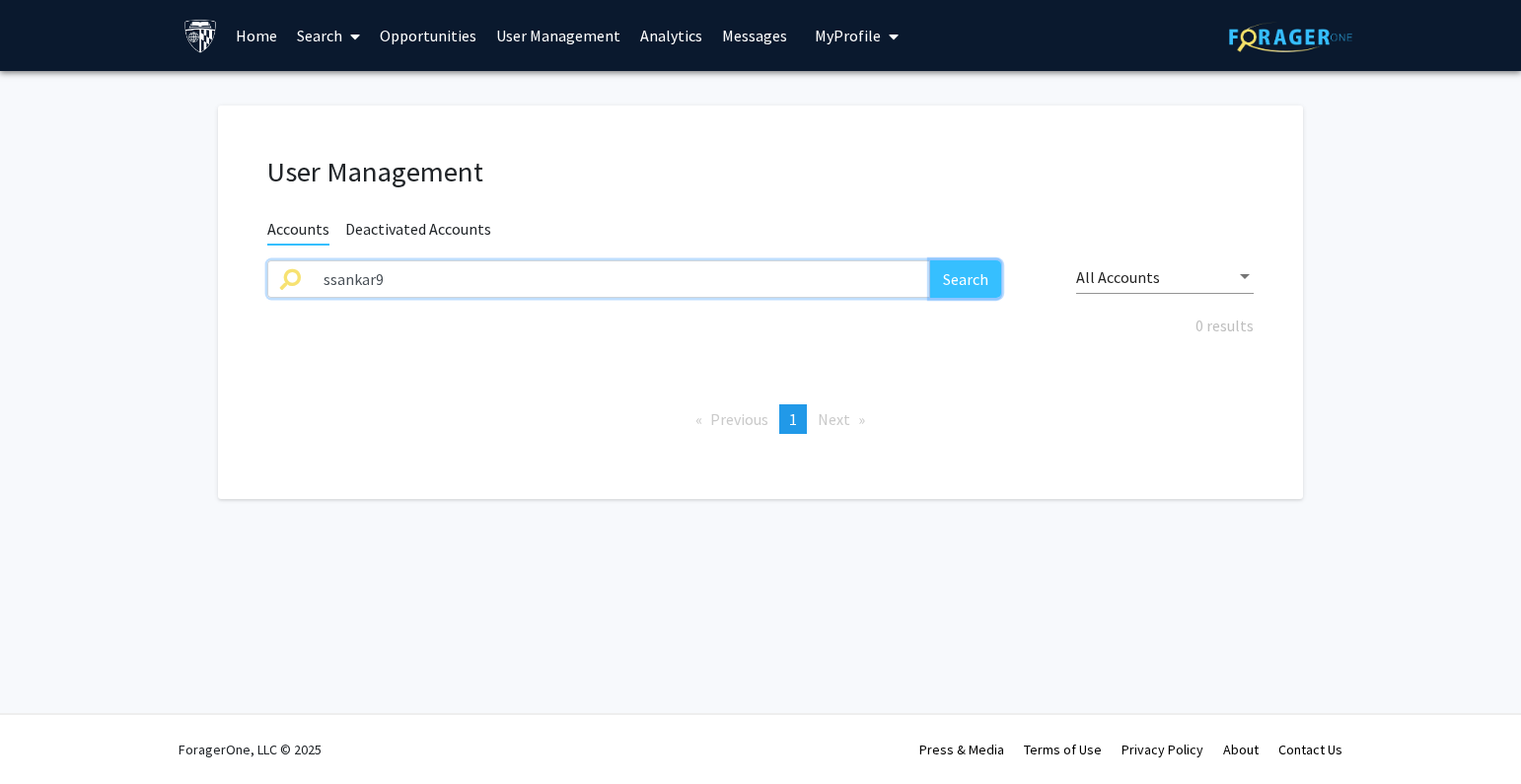 click on "Search" 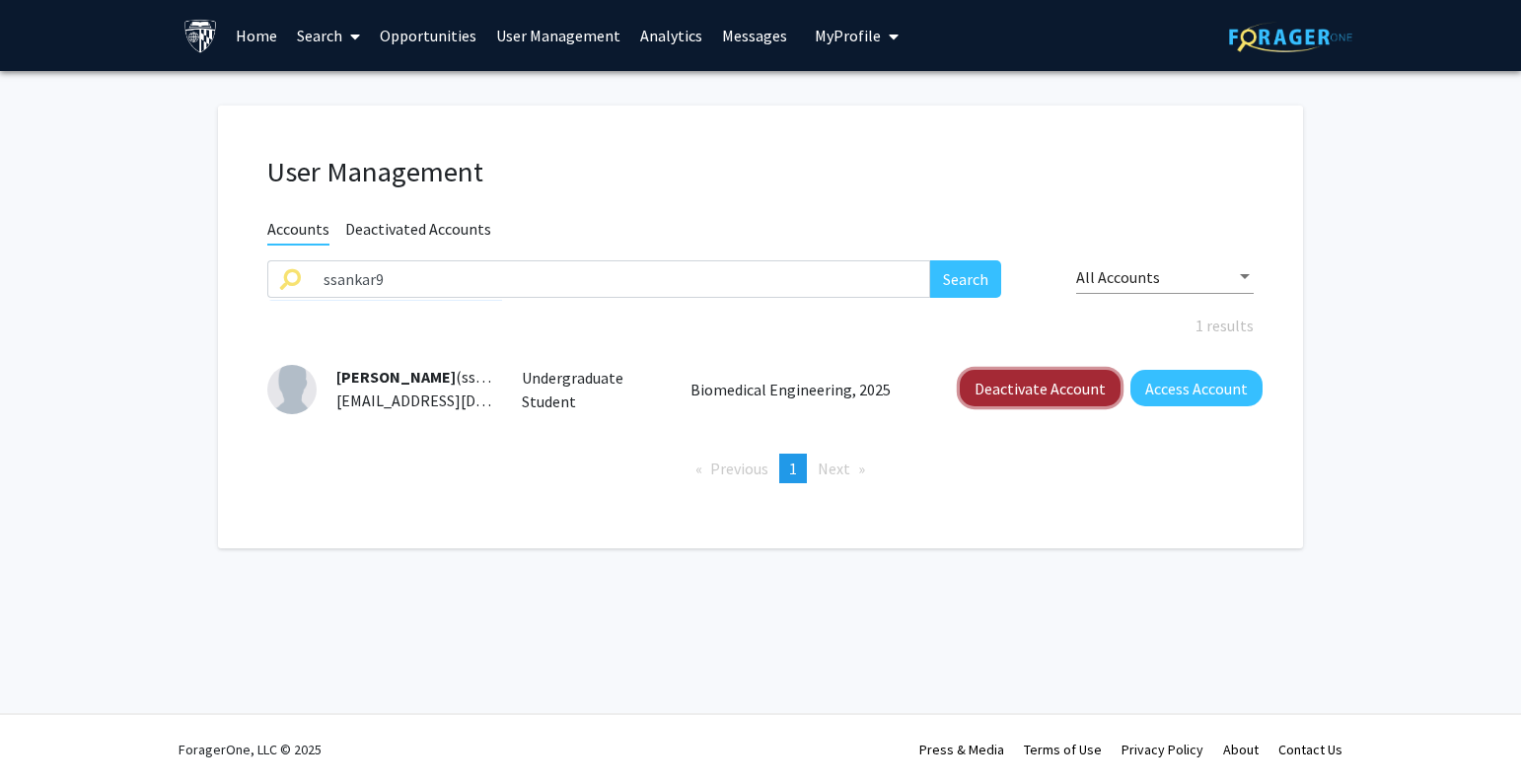 click on "Deactivate Account" 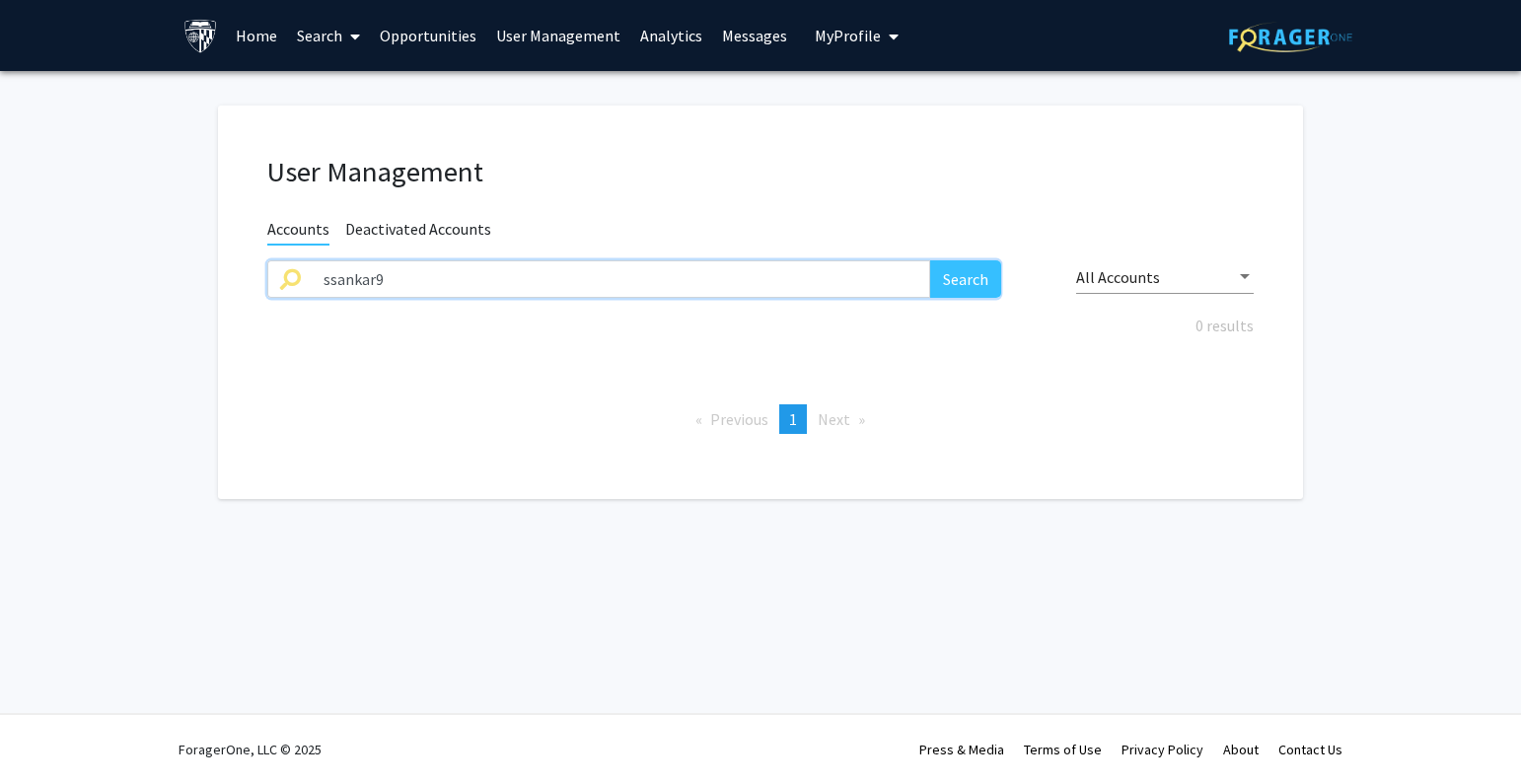 drag, startPoint x: 456, startPoint y: 275, endPoint x: 89, endPoint y: 282, distance: 367.06675 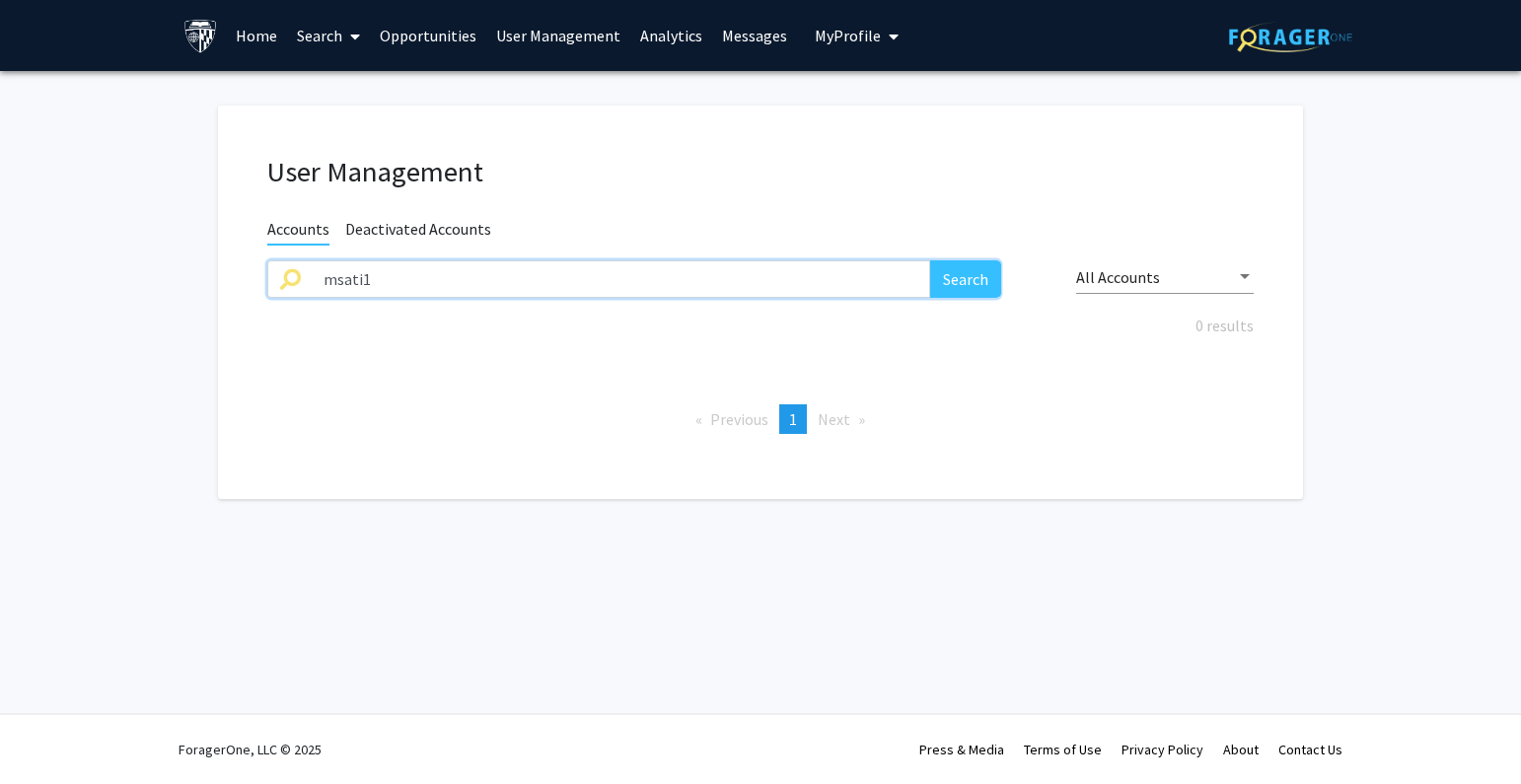 type on "msati1" 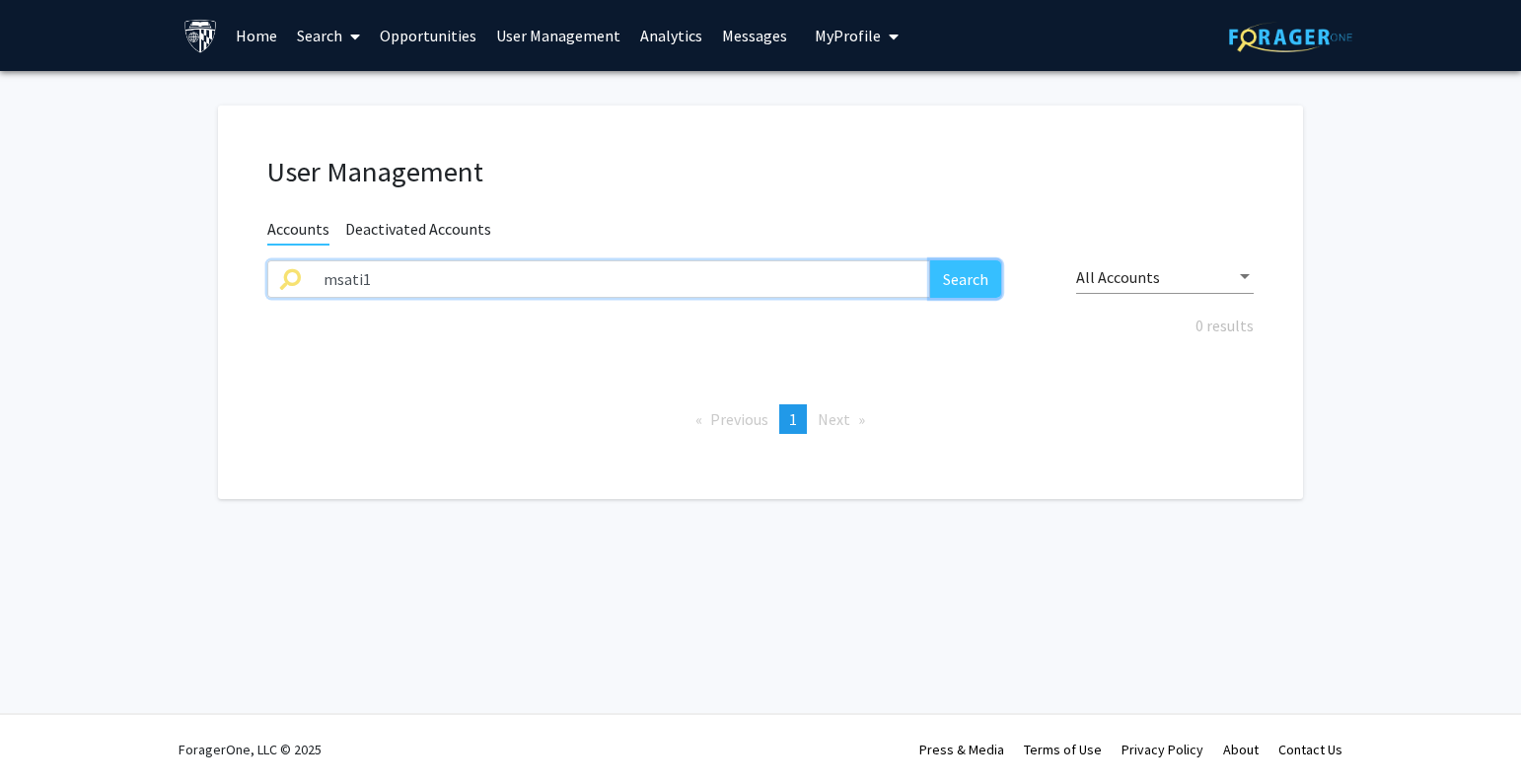 click on "Search" 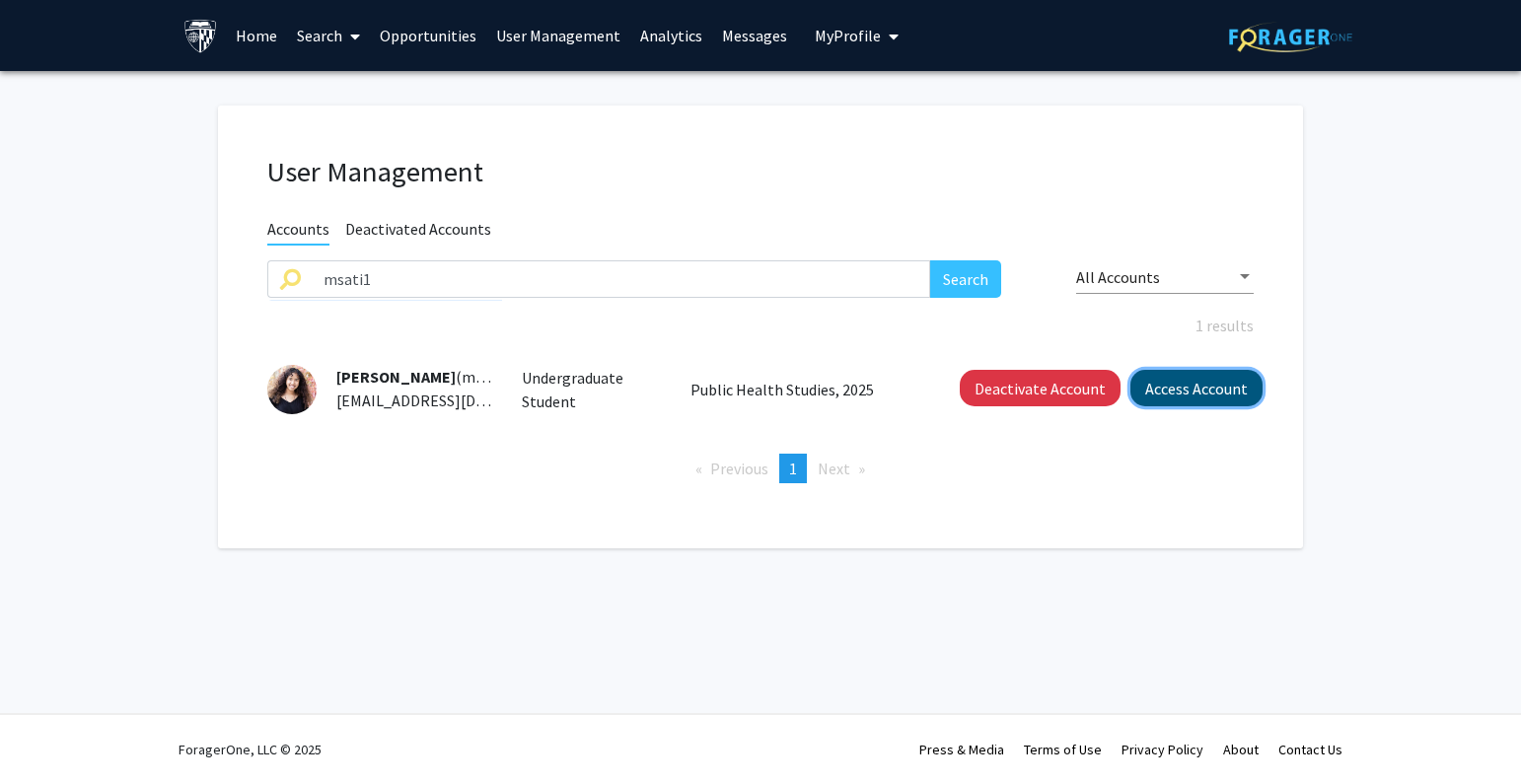 click on "Access Account" 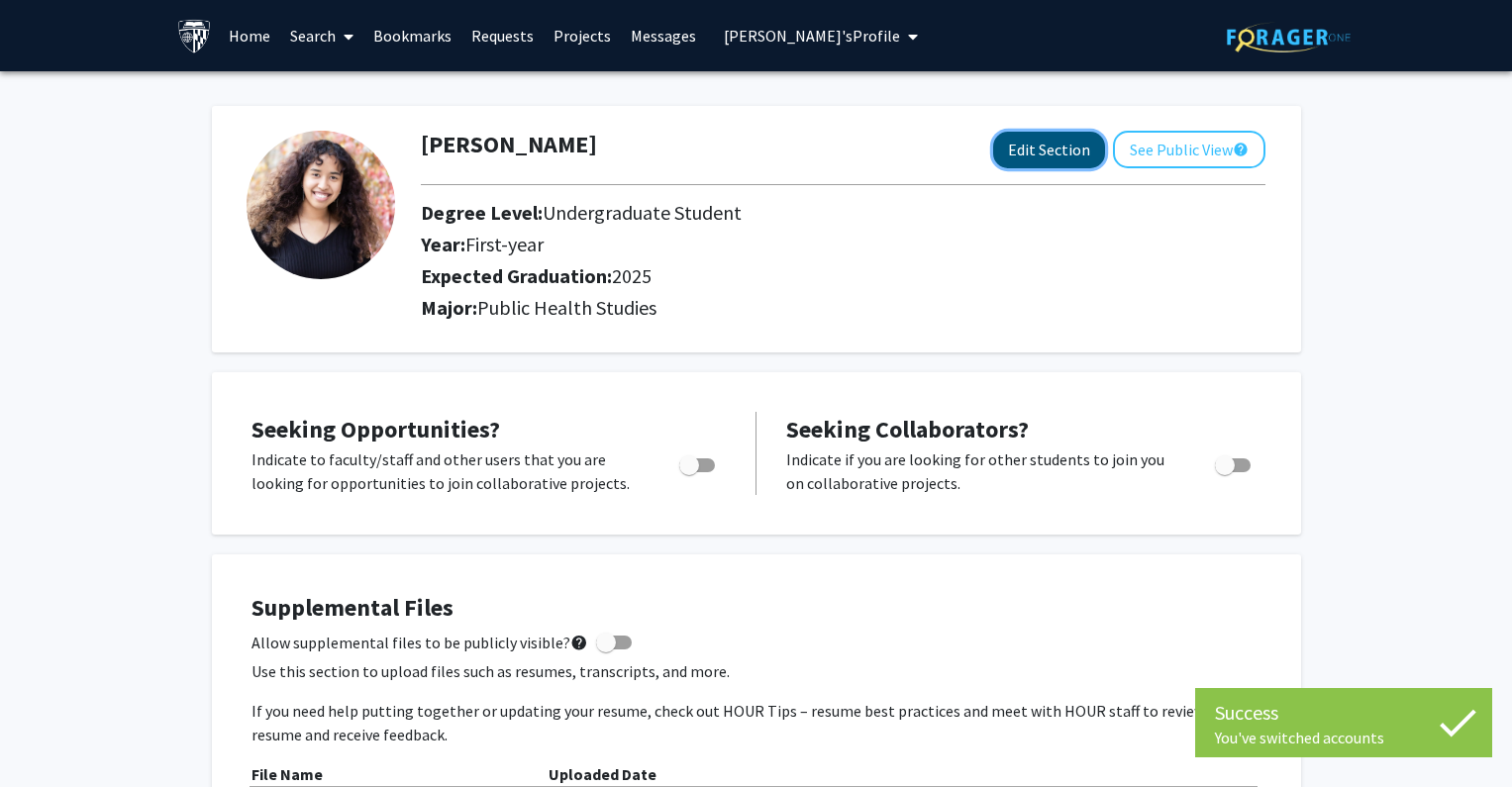 click on "Edit Section" 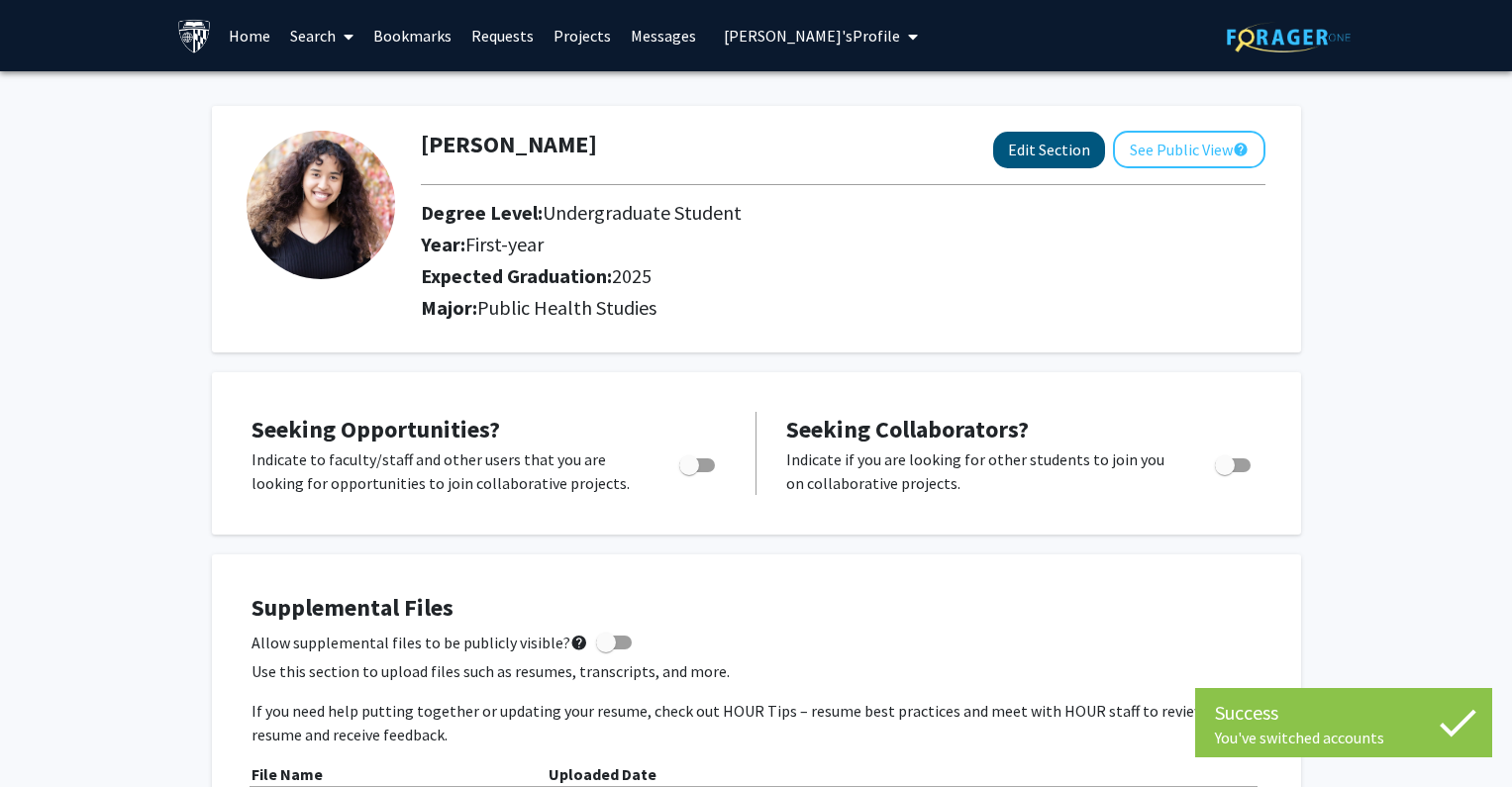 select on "first-year" 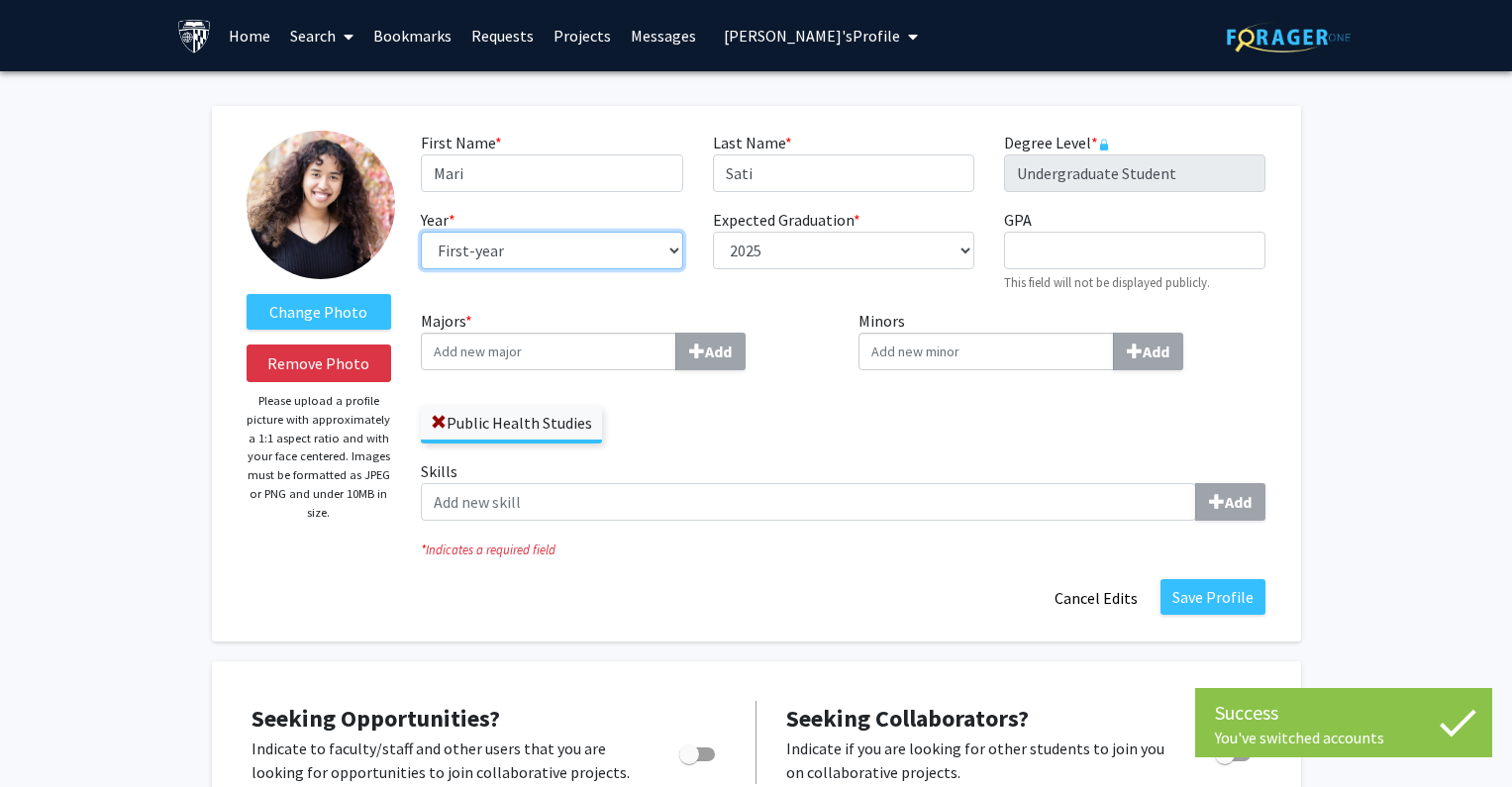 click on "---  First-year   Sophomore   Junior   Senior   Postbaccalaureate Certificate" at bounding box center (552, 250) 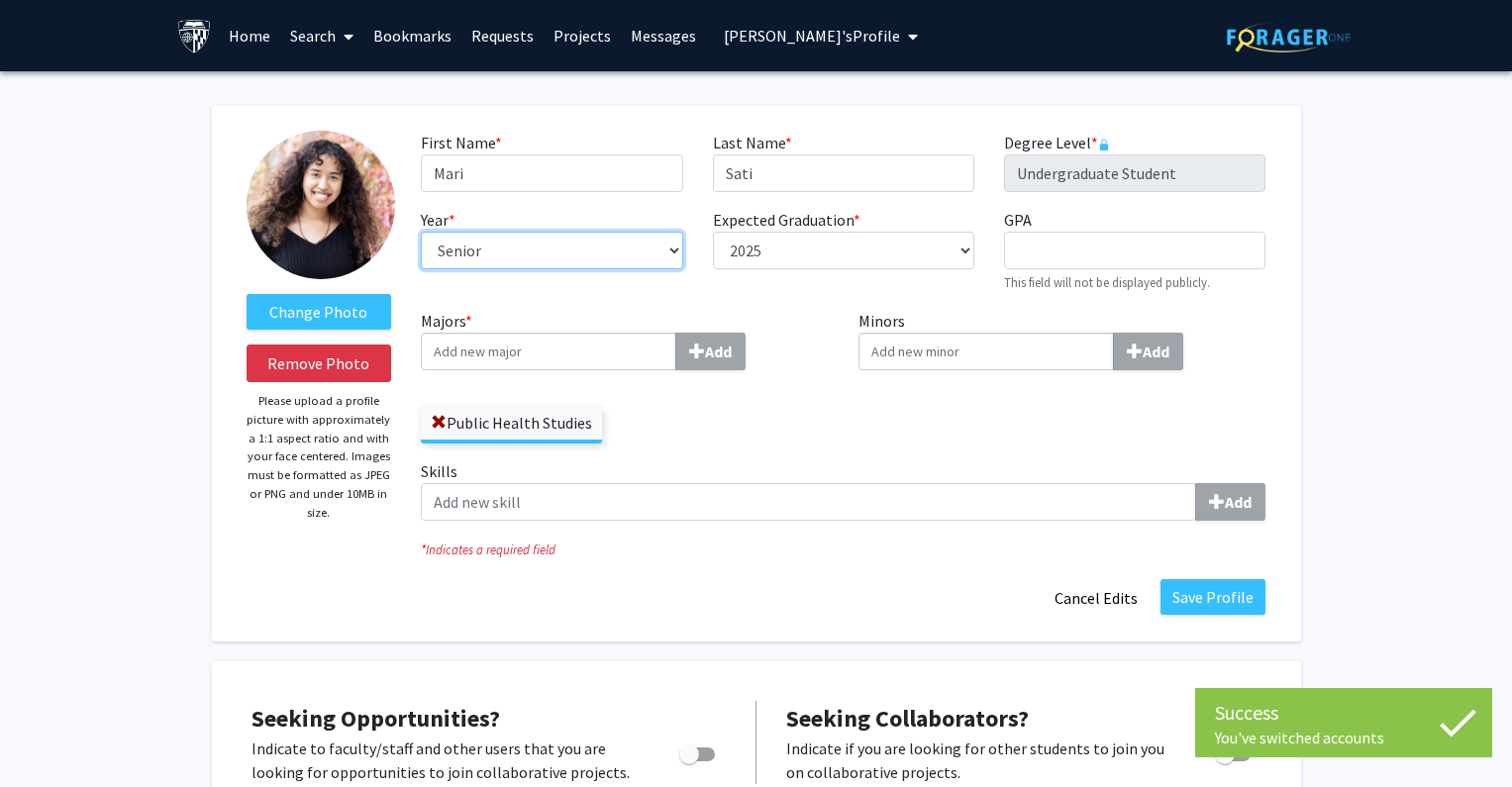 click on "---  First-year   Sophomore   Junior   Senior   Postbaccalaureate Certificate" at bounding box center (552, 250) 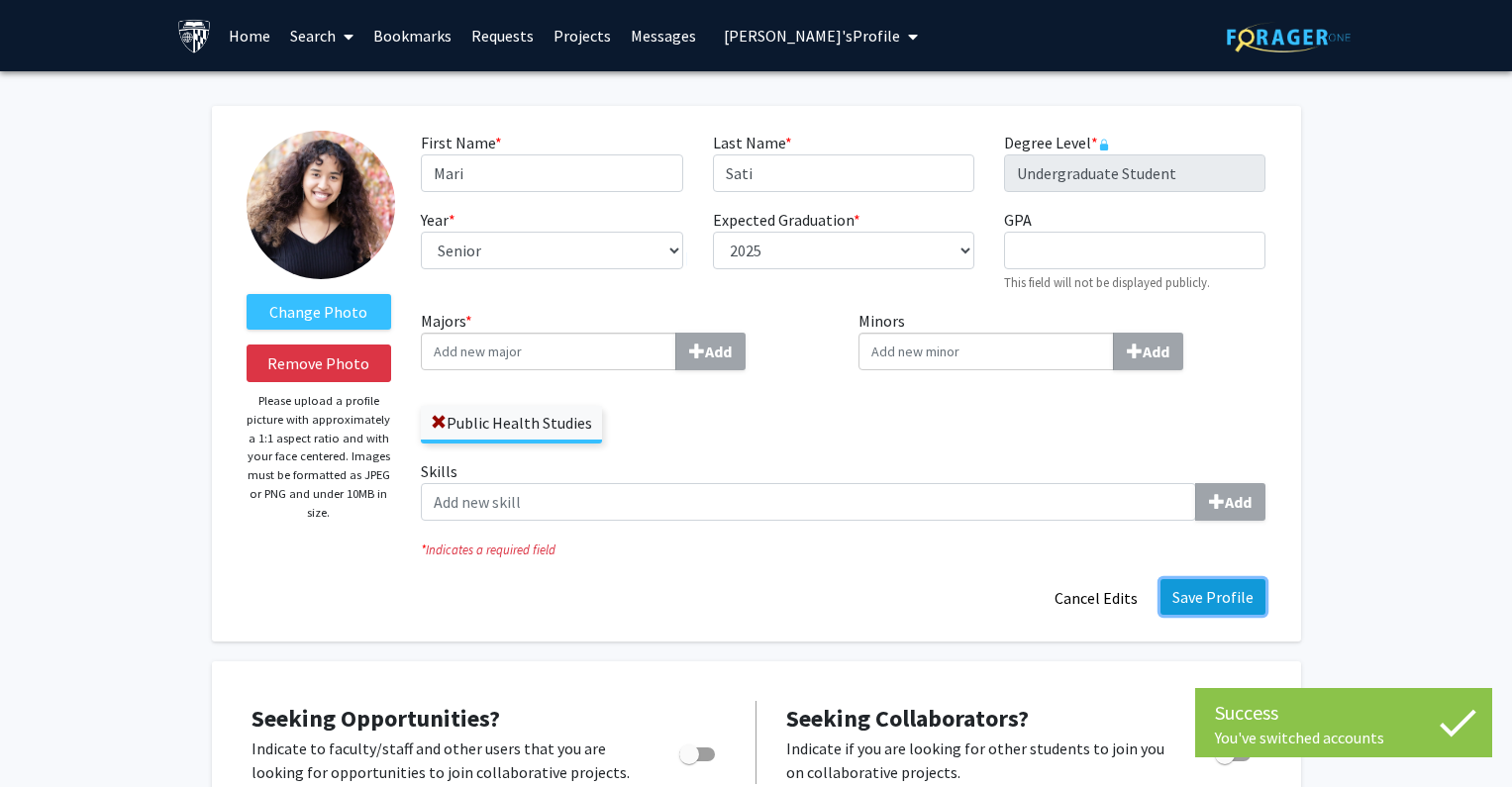 click on "Save Profile" 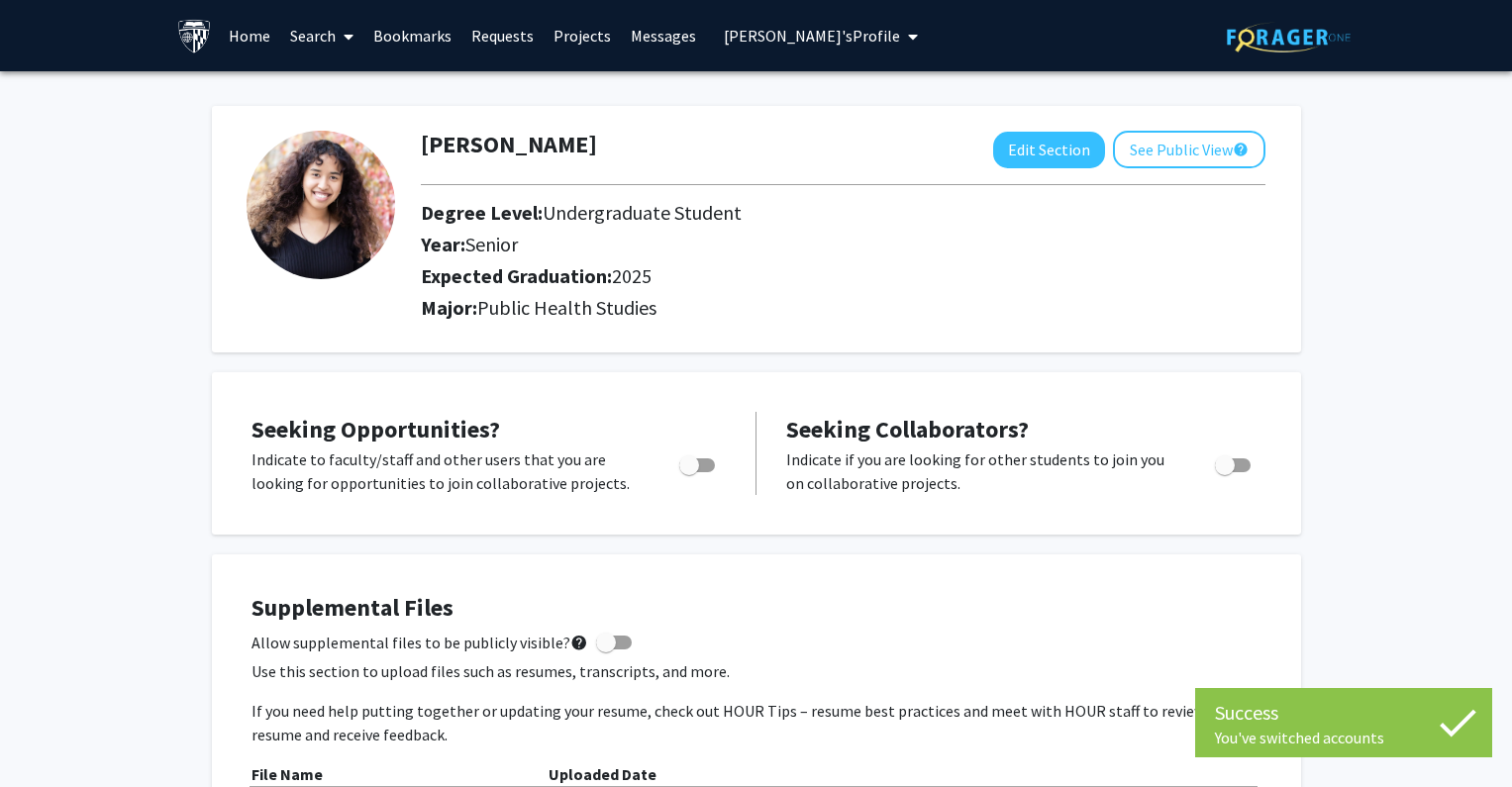 click on "Mari Sati's   Profile" at bounding box center [812, 36] 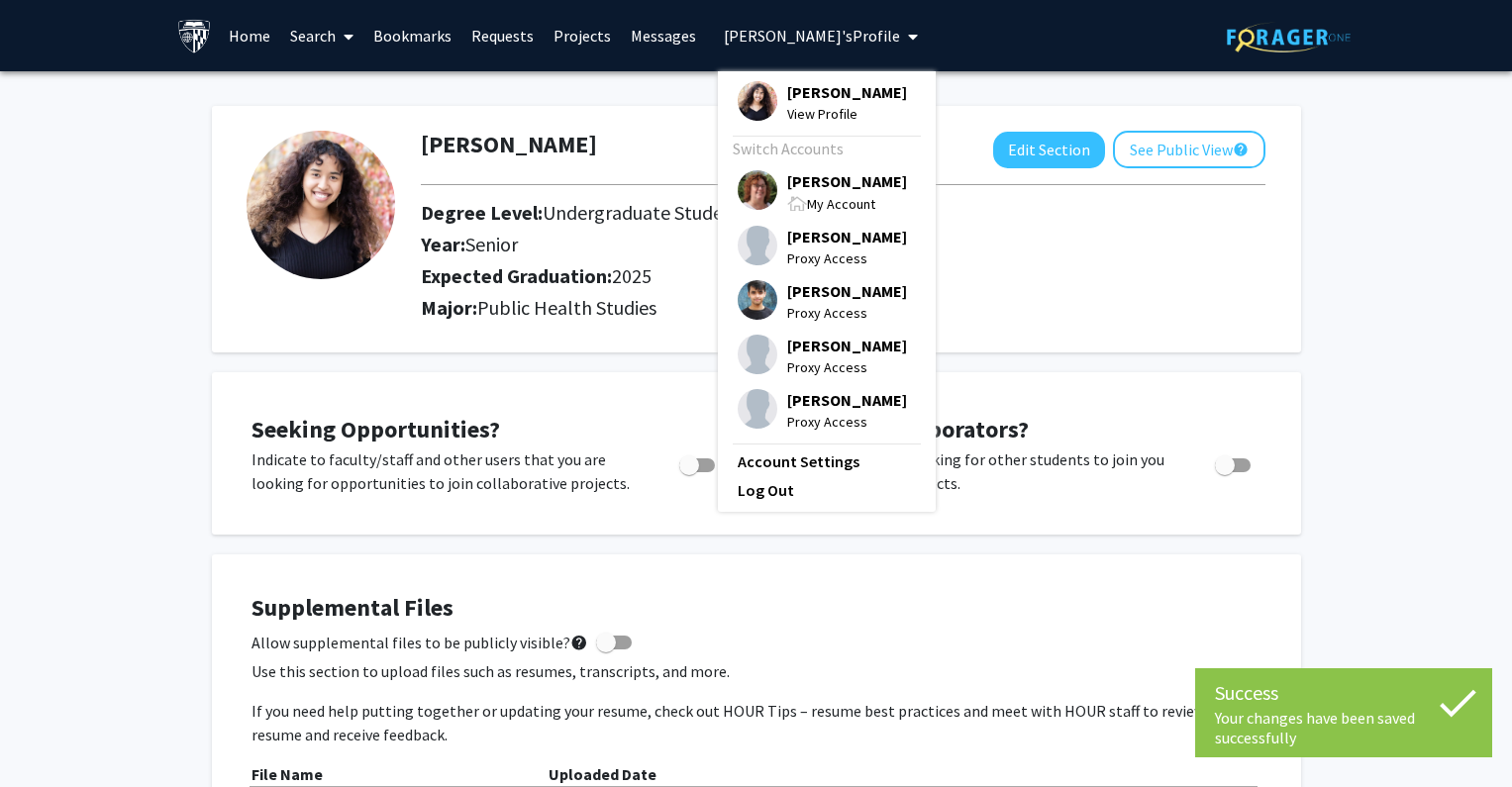 click on "[PERSON_NAME]" at bounding box center (847, 181) 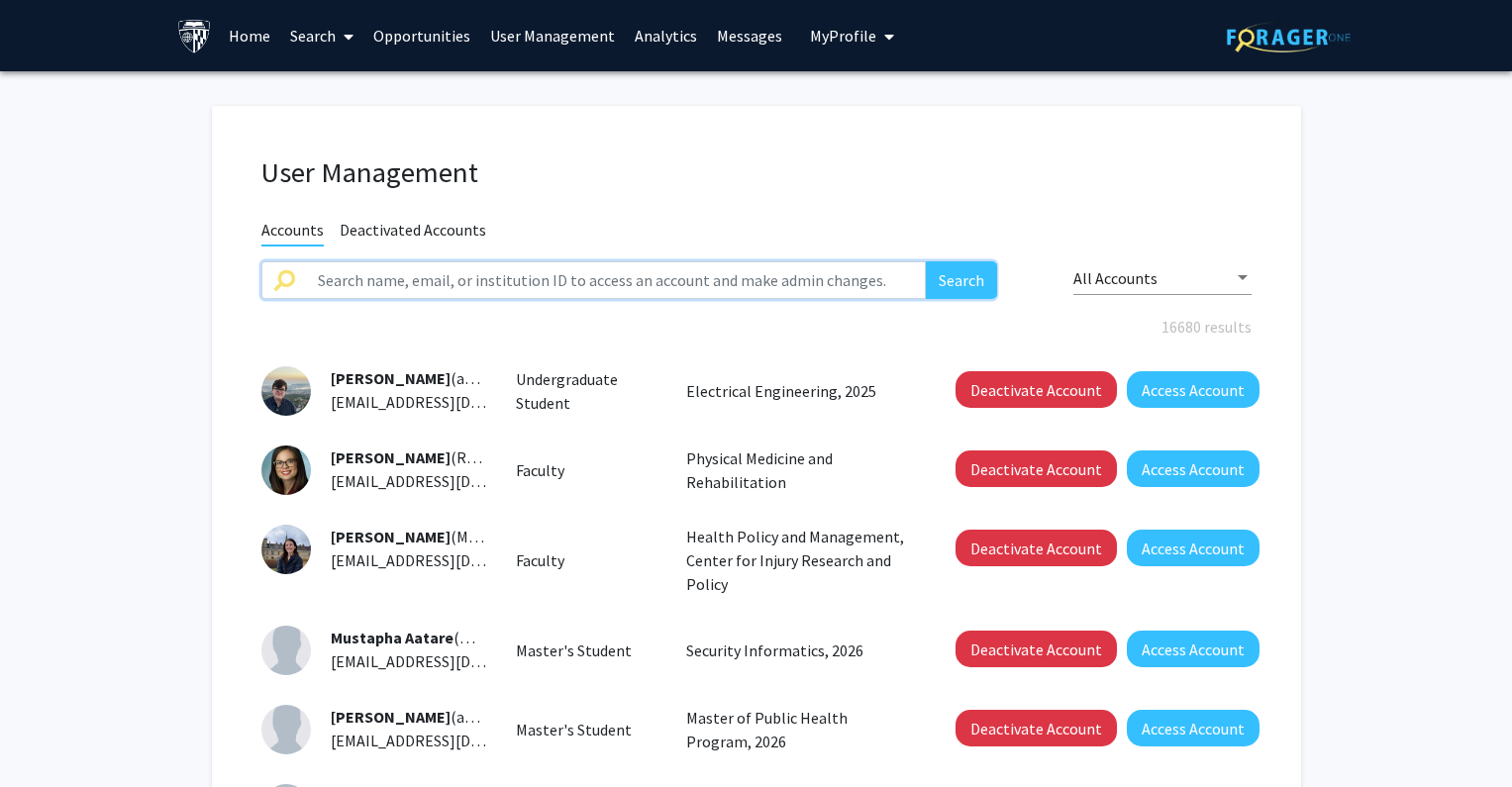 click 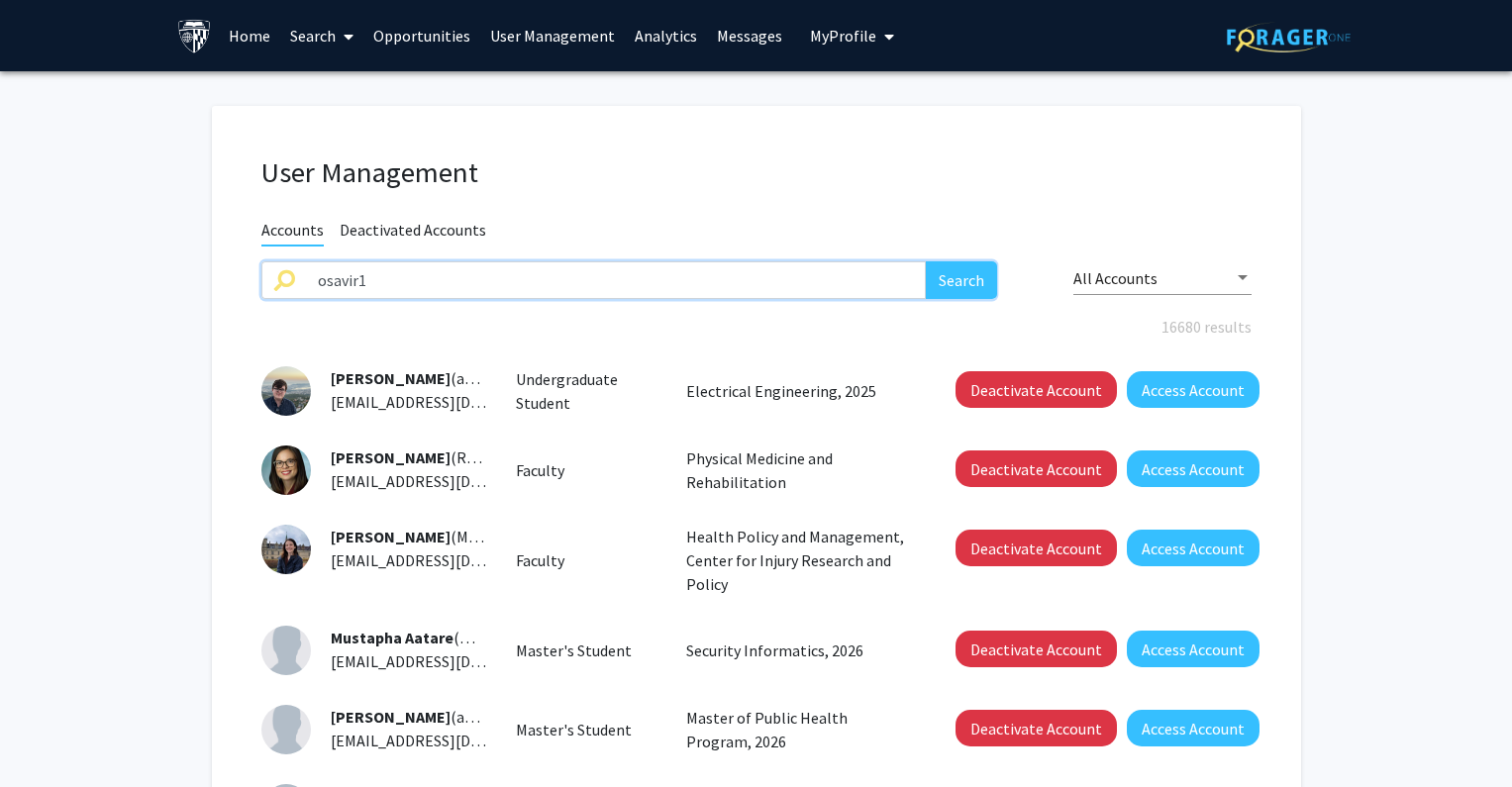 click on "osavir1" 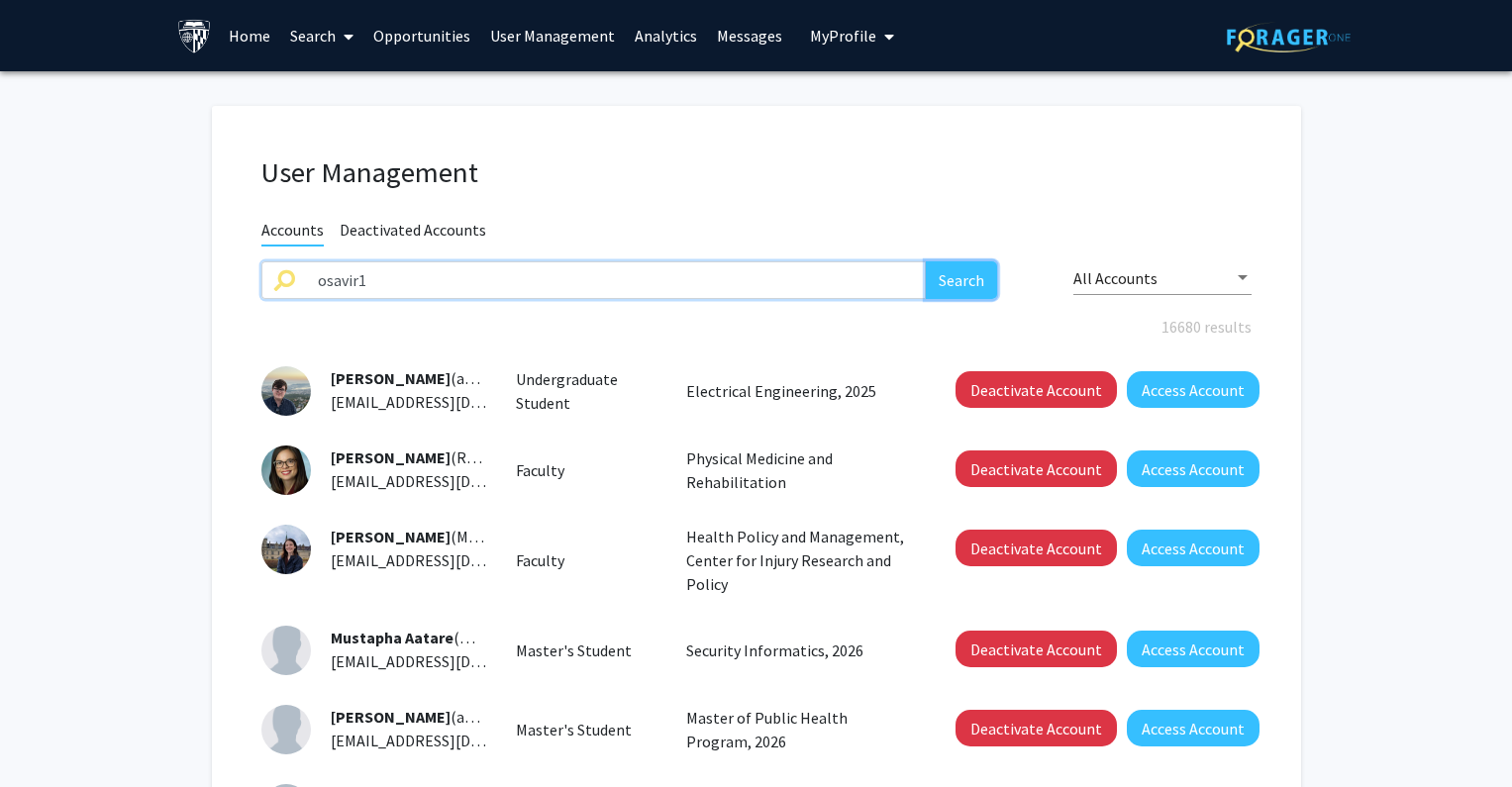 click on "Search" 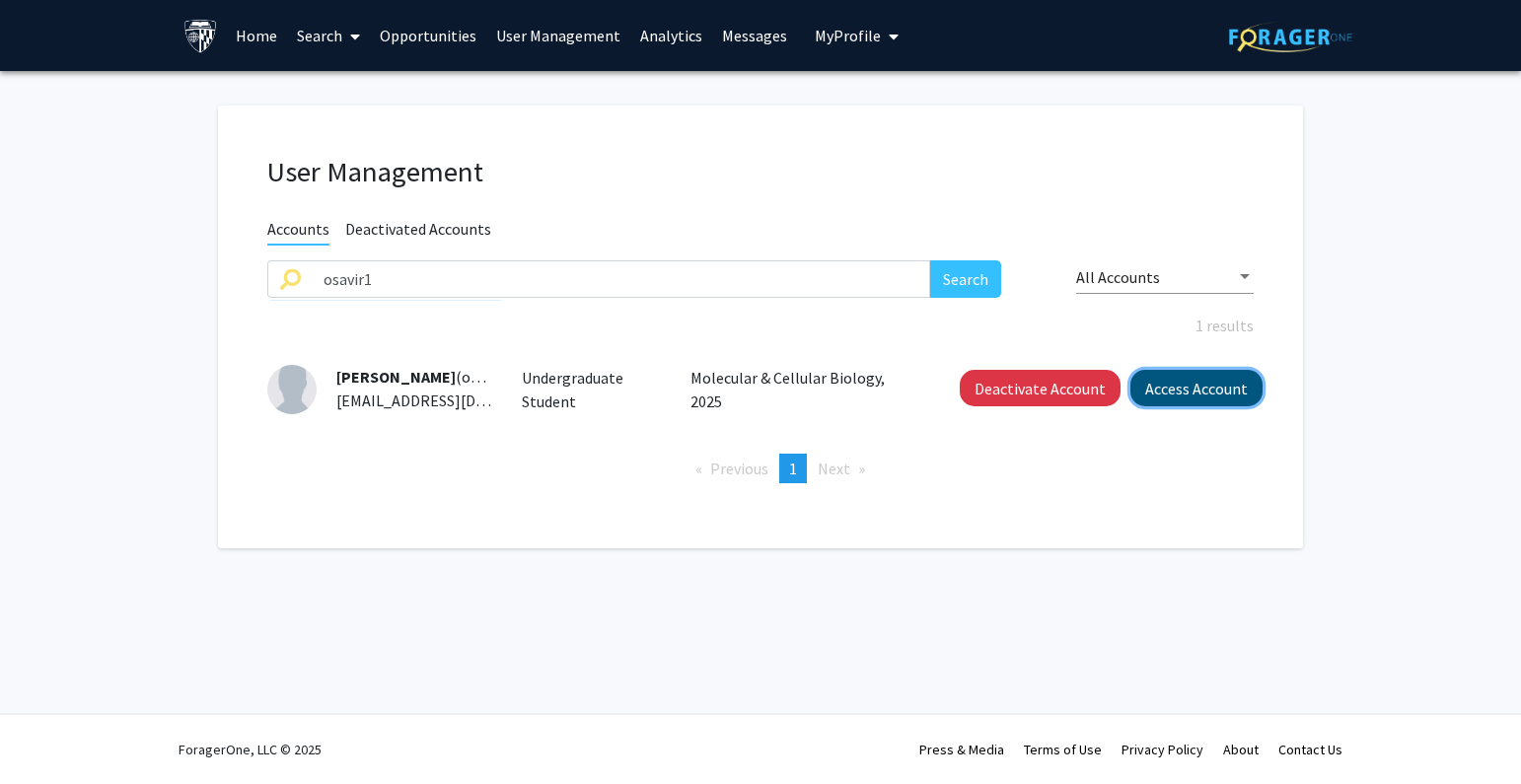 click on "Access Account" 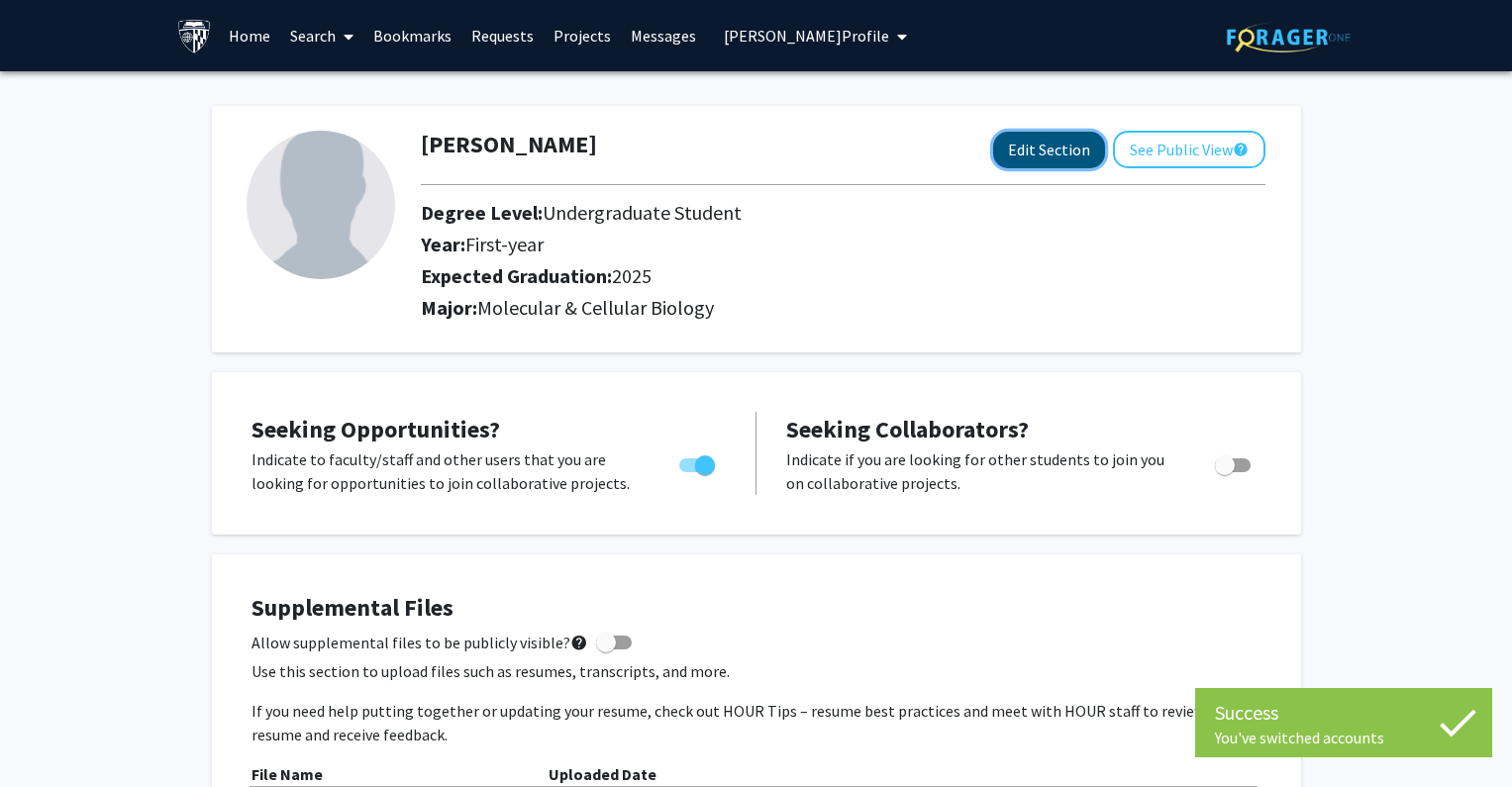 click on "Edit Section" 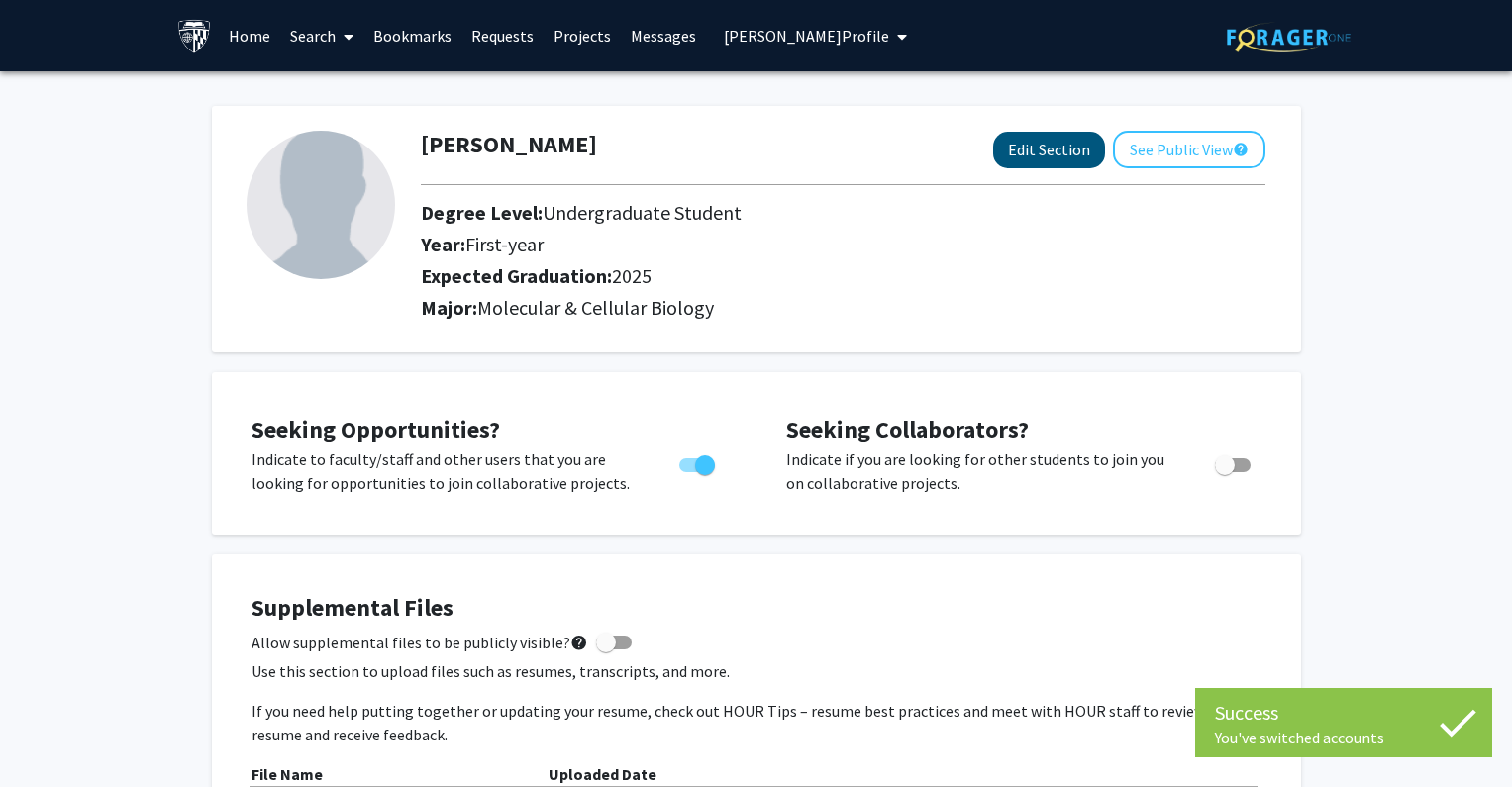 select on "first-year" 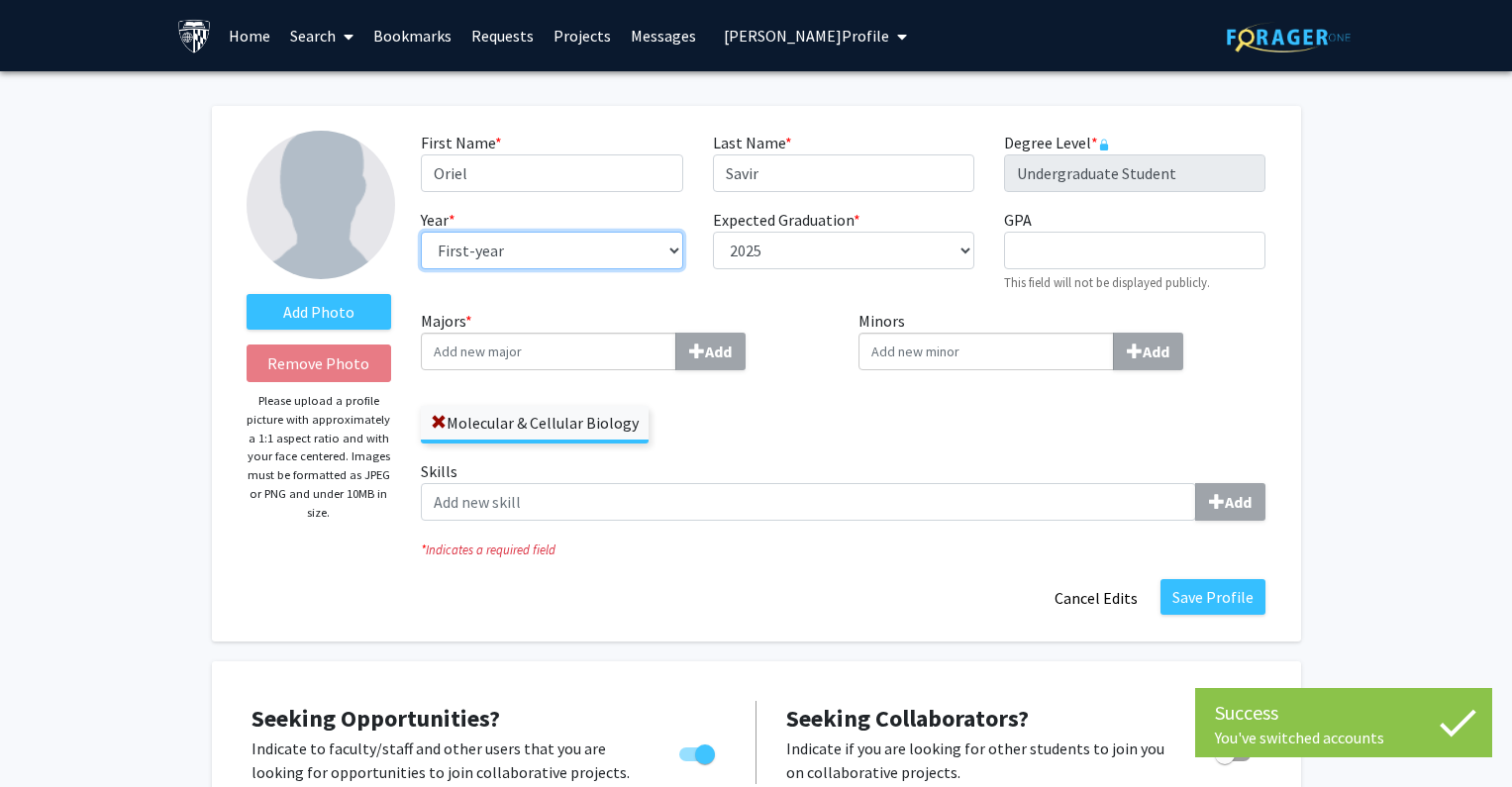 click on "---  First-year   Sophomore   Junior   Senior   Postbaccalaureate Certificate" at bounding box center (552, 250) 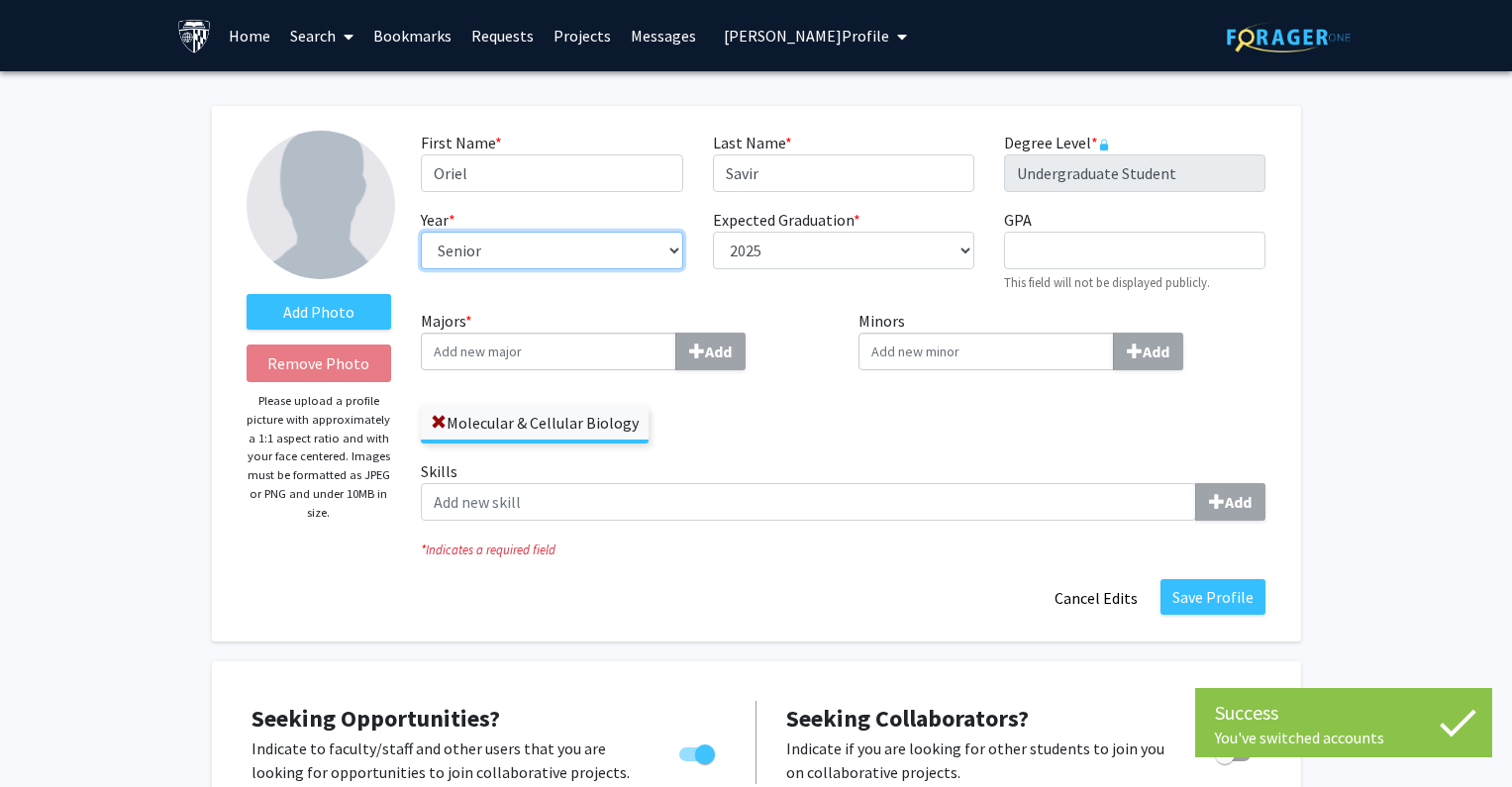 click on "---  First-year   Sophomore   Junior   Senior   Postbaccalaureate Certificate" at bounding box center [552, 250] 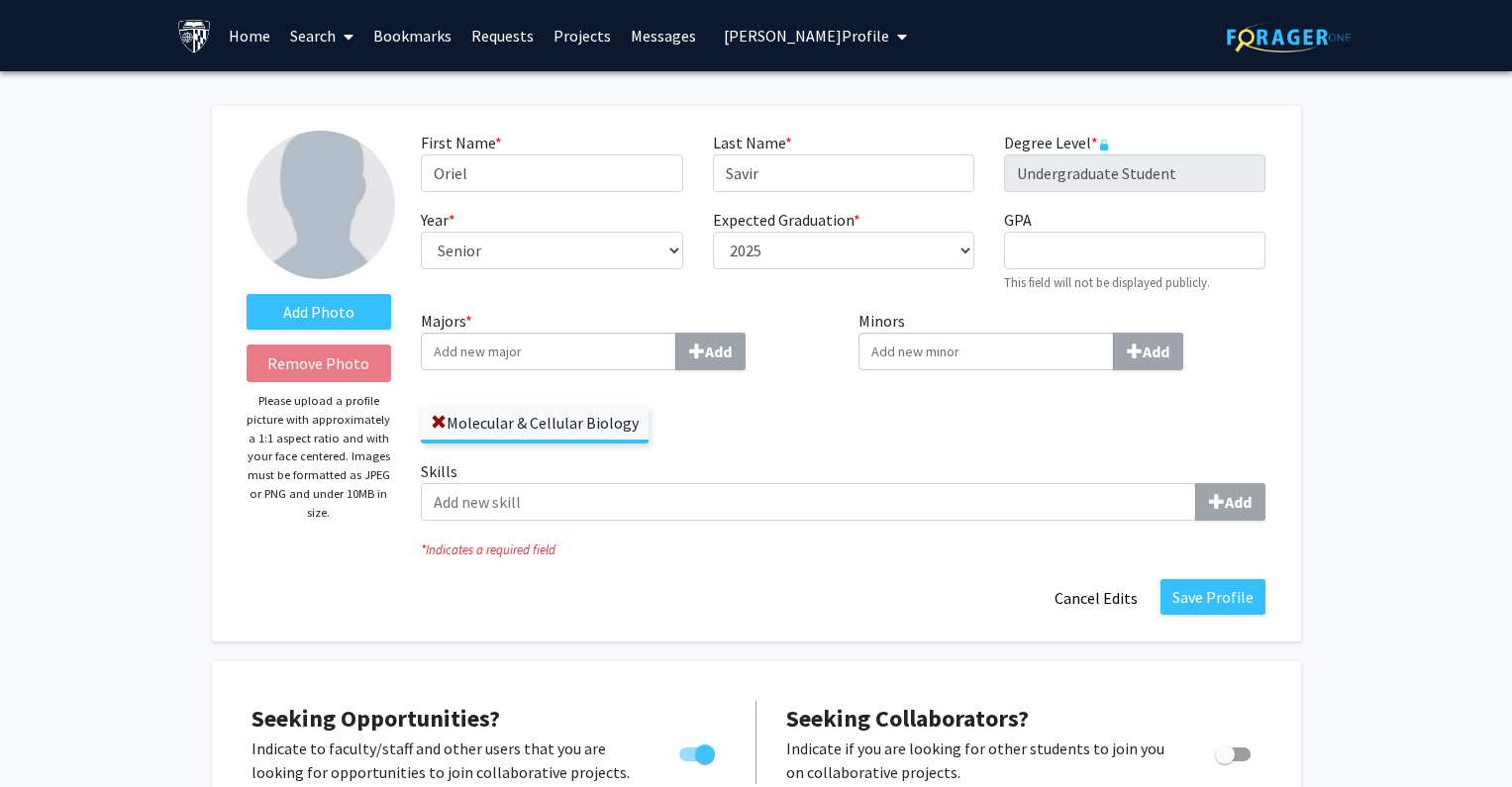 click on "Majors  * Add" at bounding box center [549, 351] 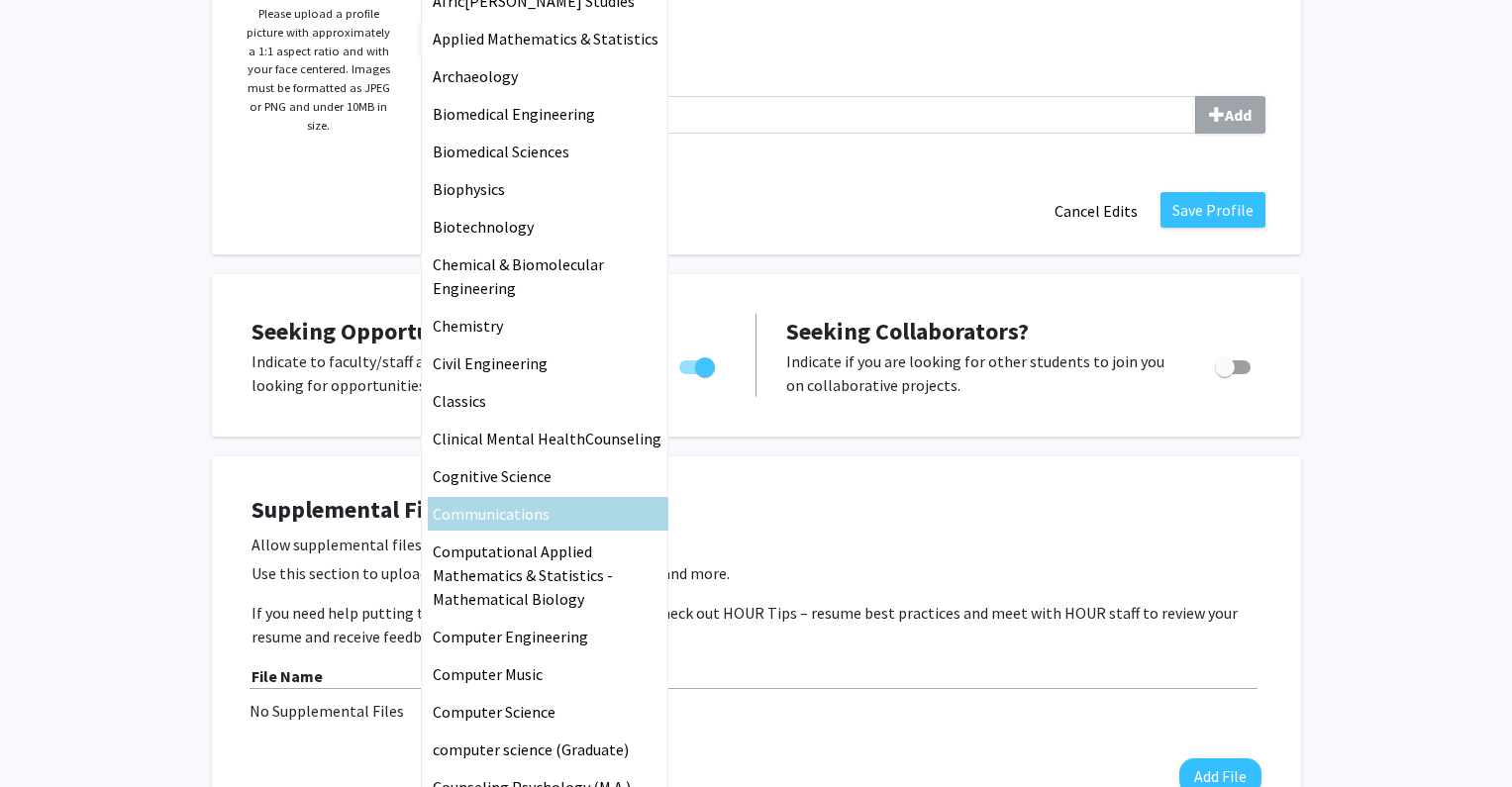 scroll, scrollTop: 396, scrollLeft: 0, axis: vertical 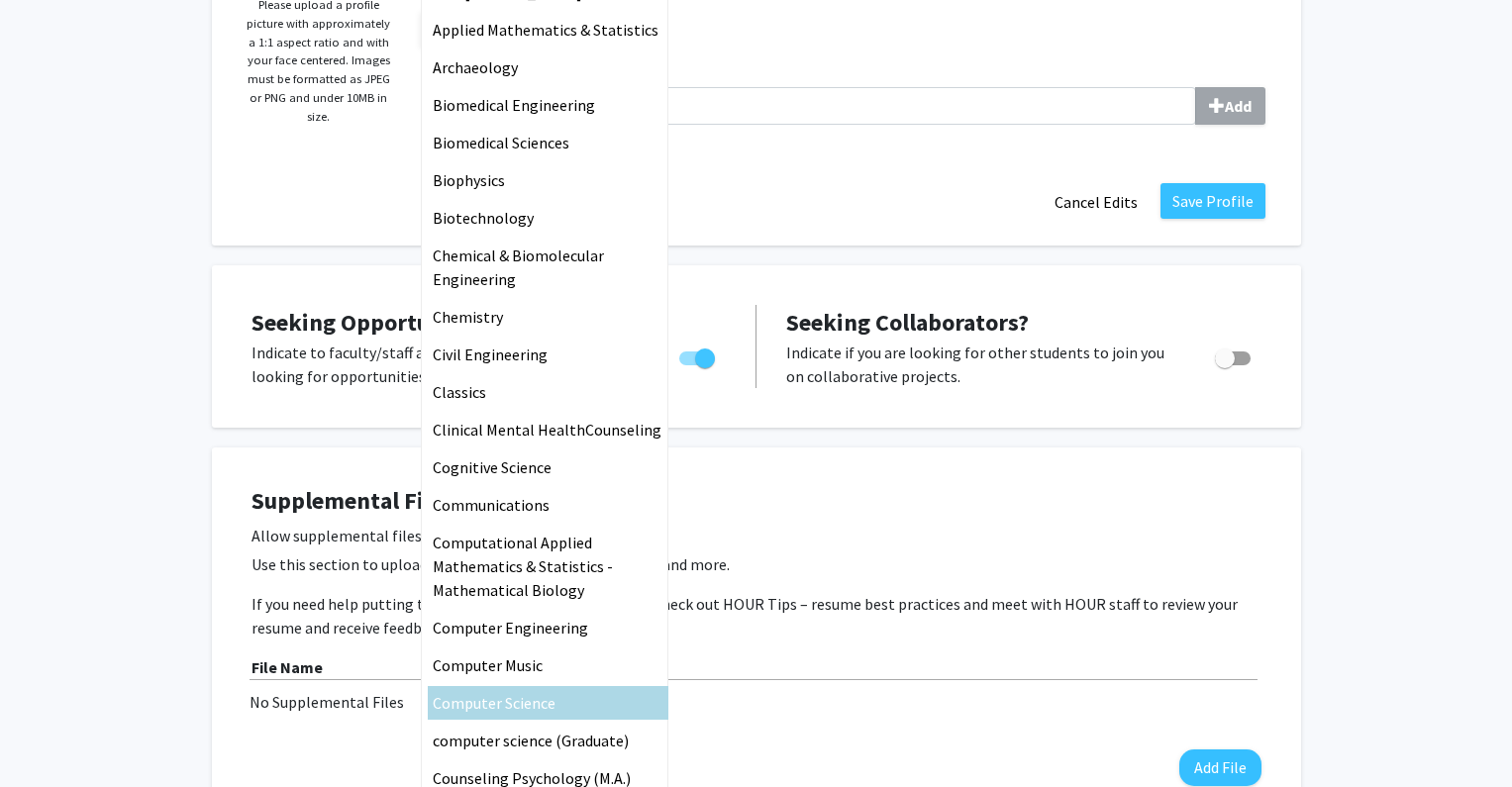 type on "c" 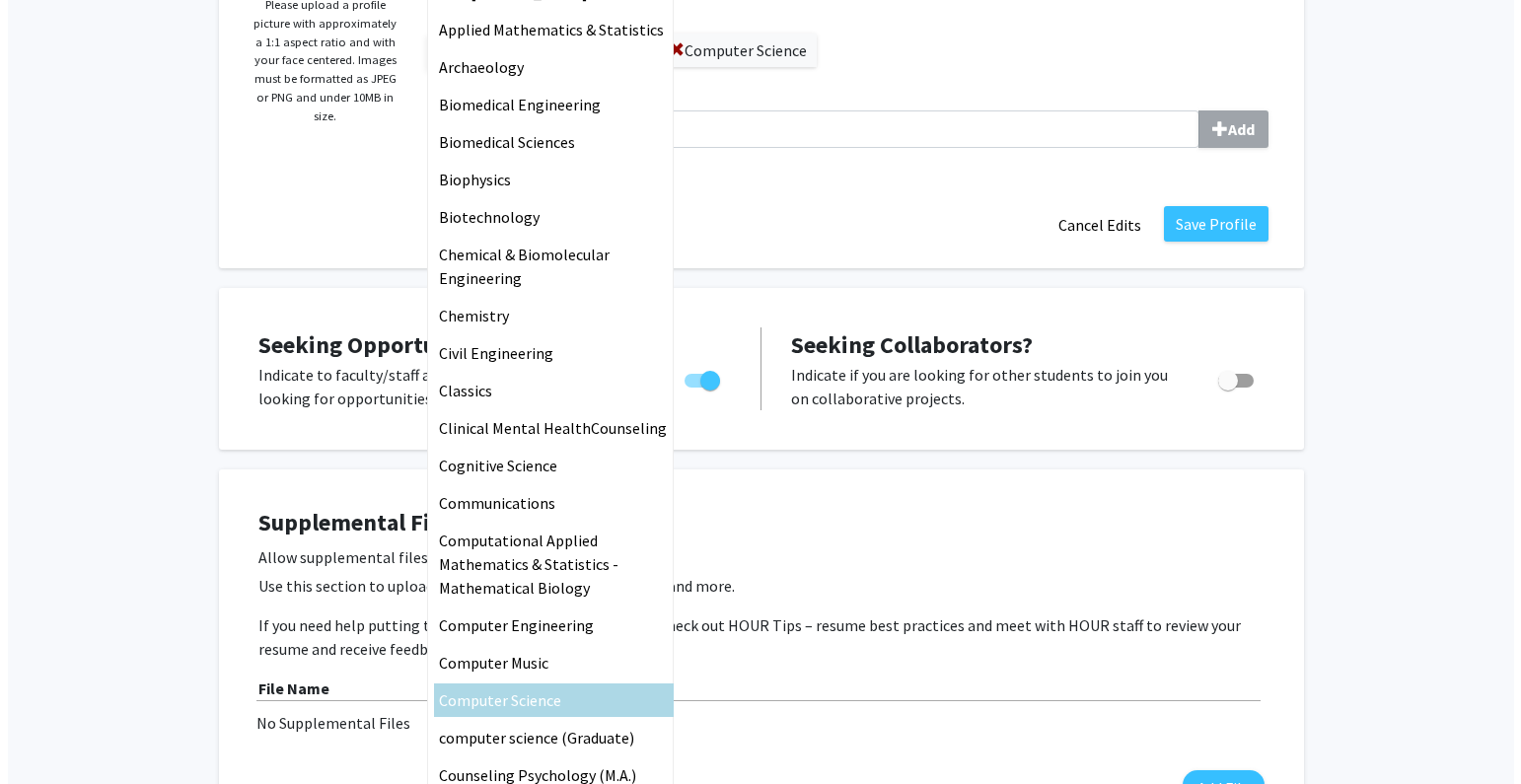 scroll, scrollTop: 0, scrollLeft: 0, axis: both 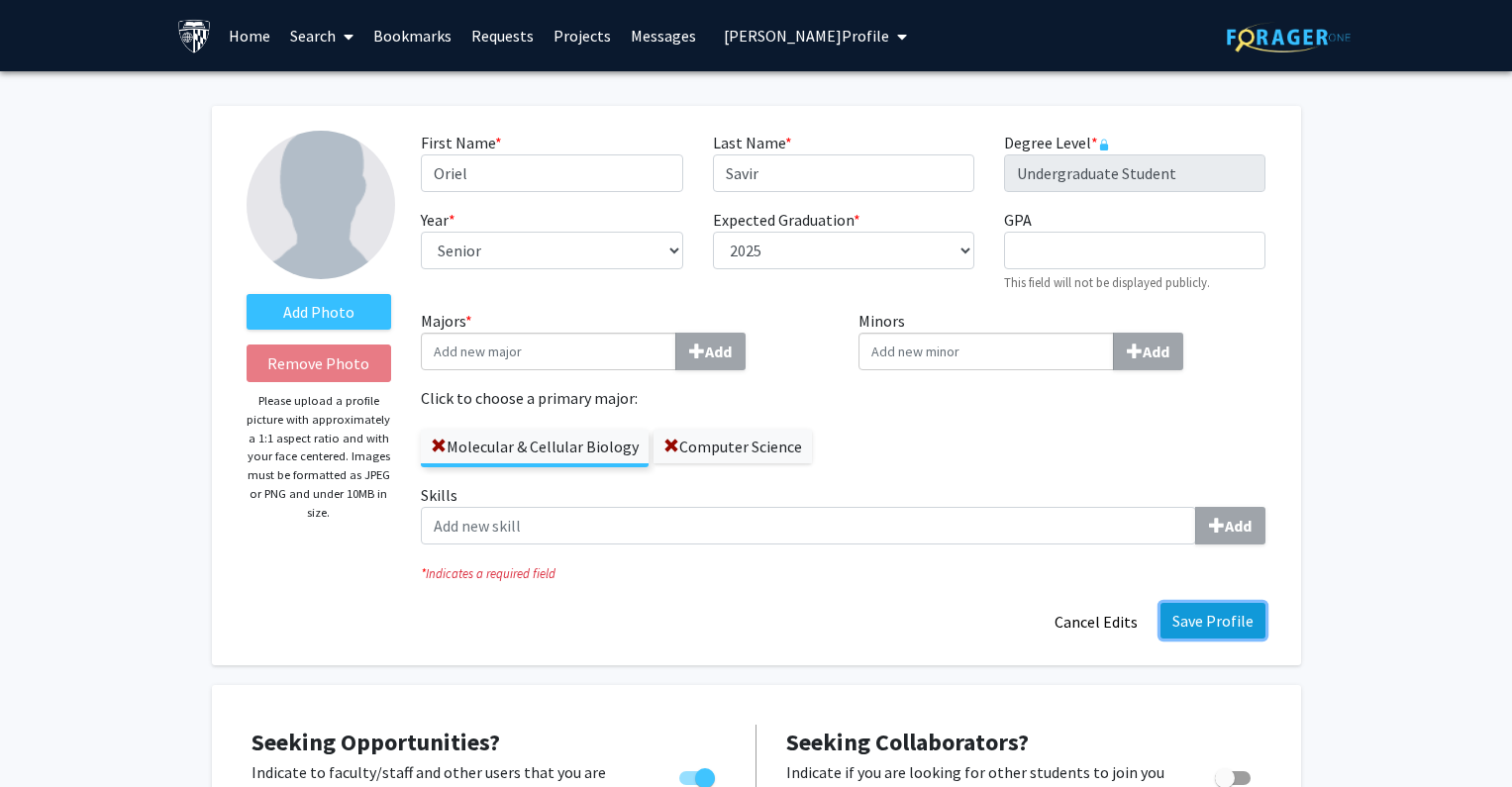 click on "Save Profile" 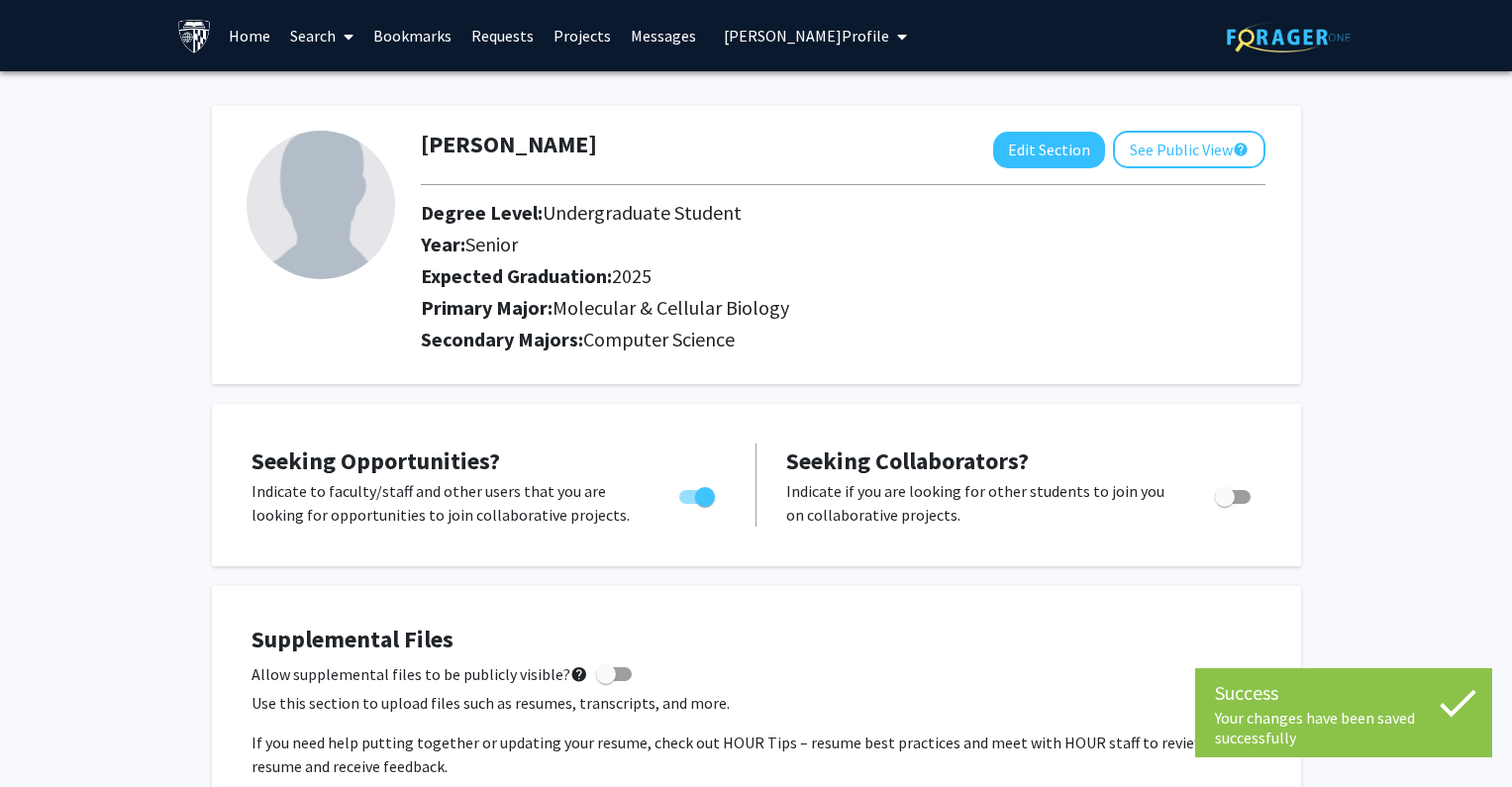 click on "Oriel Savir's   Profile" at bounding box center [806, 36] 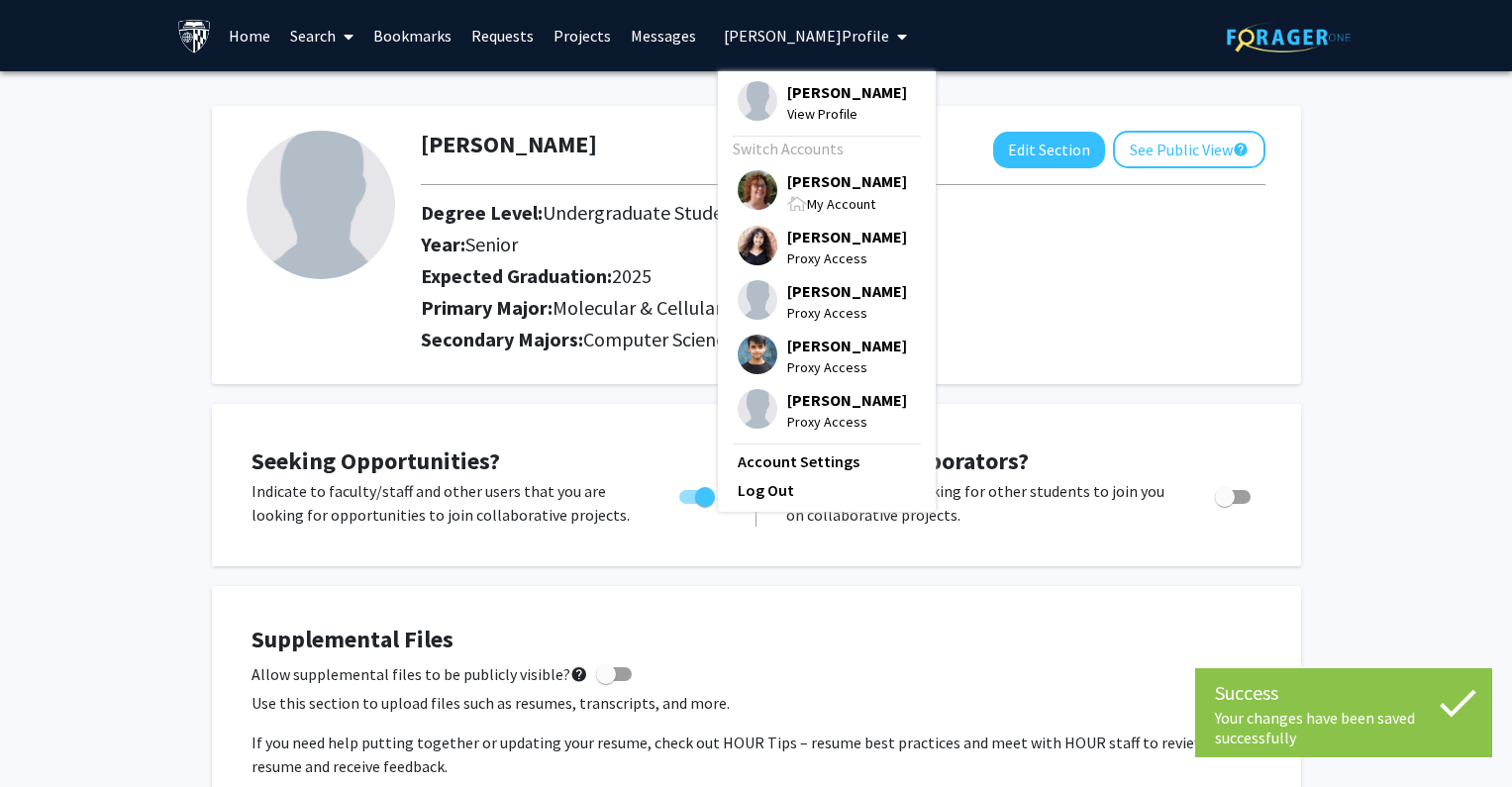 click on "[PERSON_NAME]" at bounding box center [847, 181] 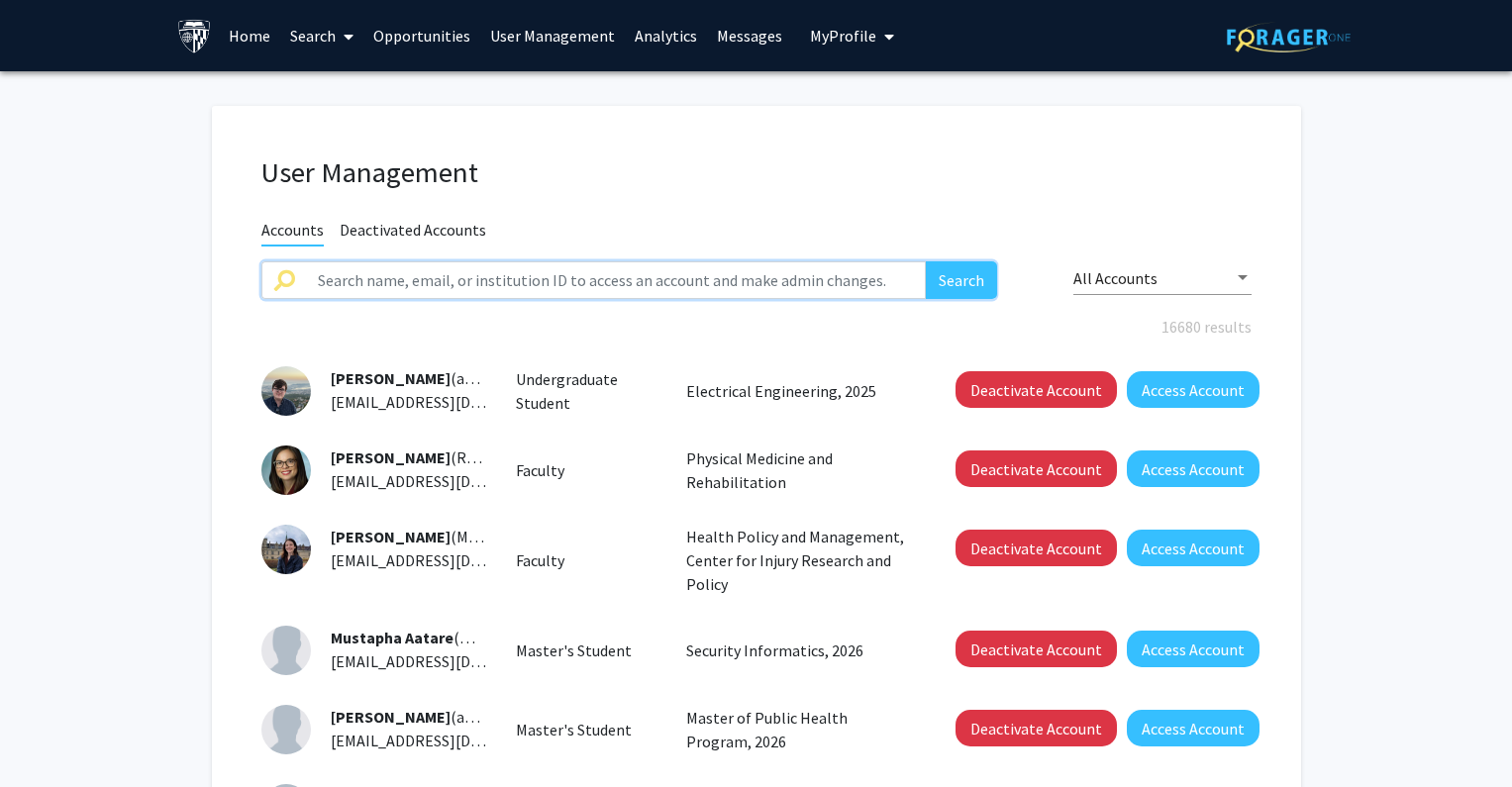 click 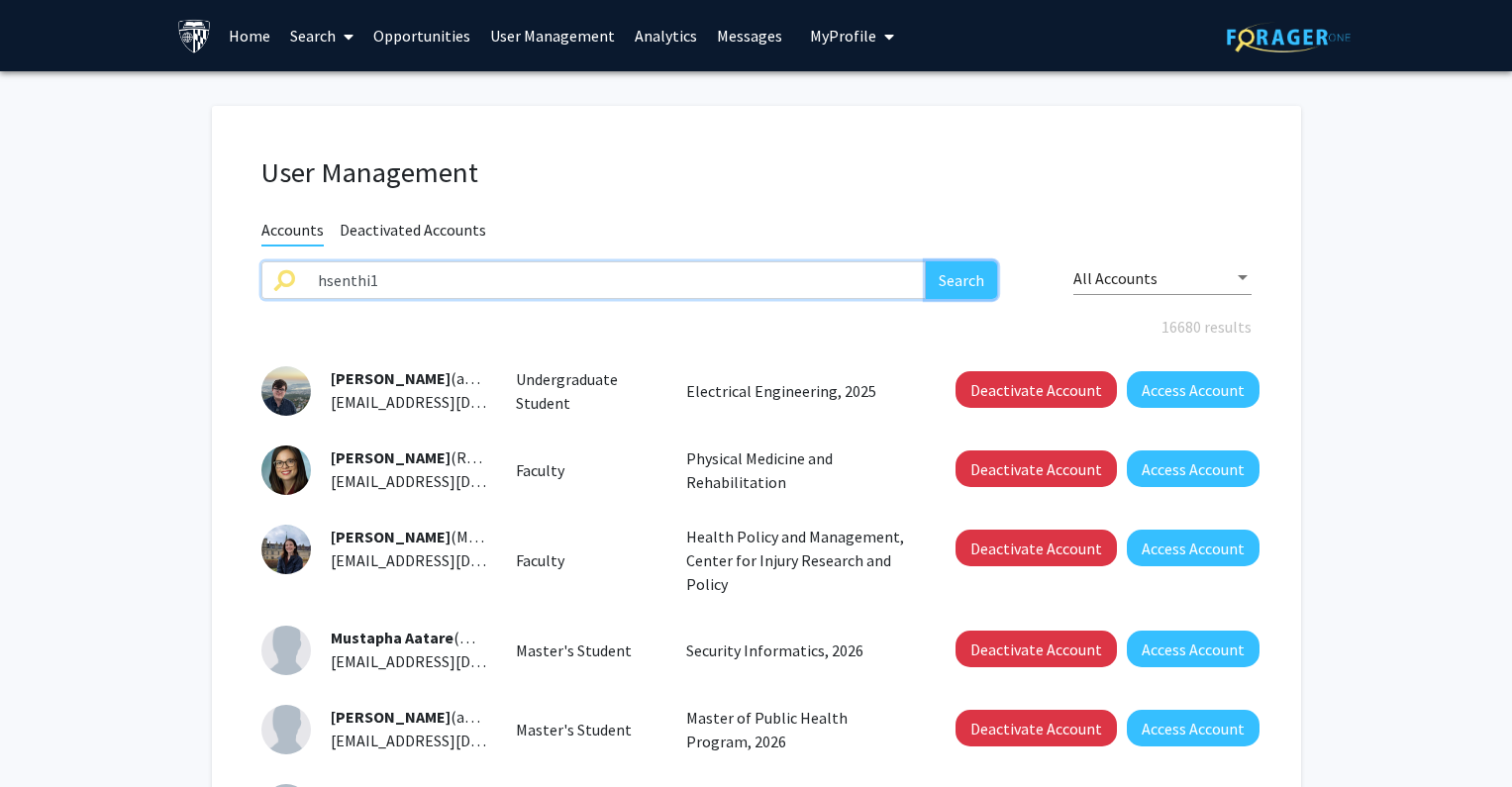click on "Search" 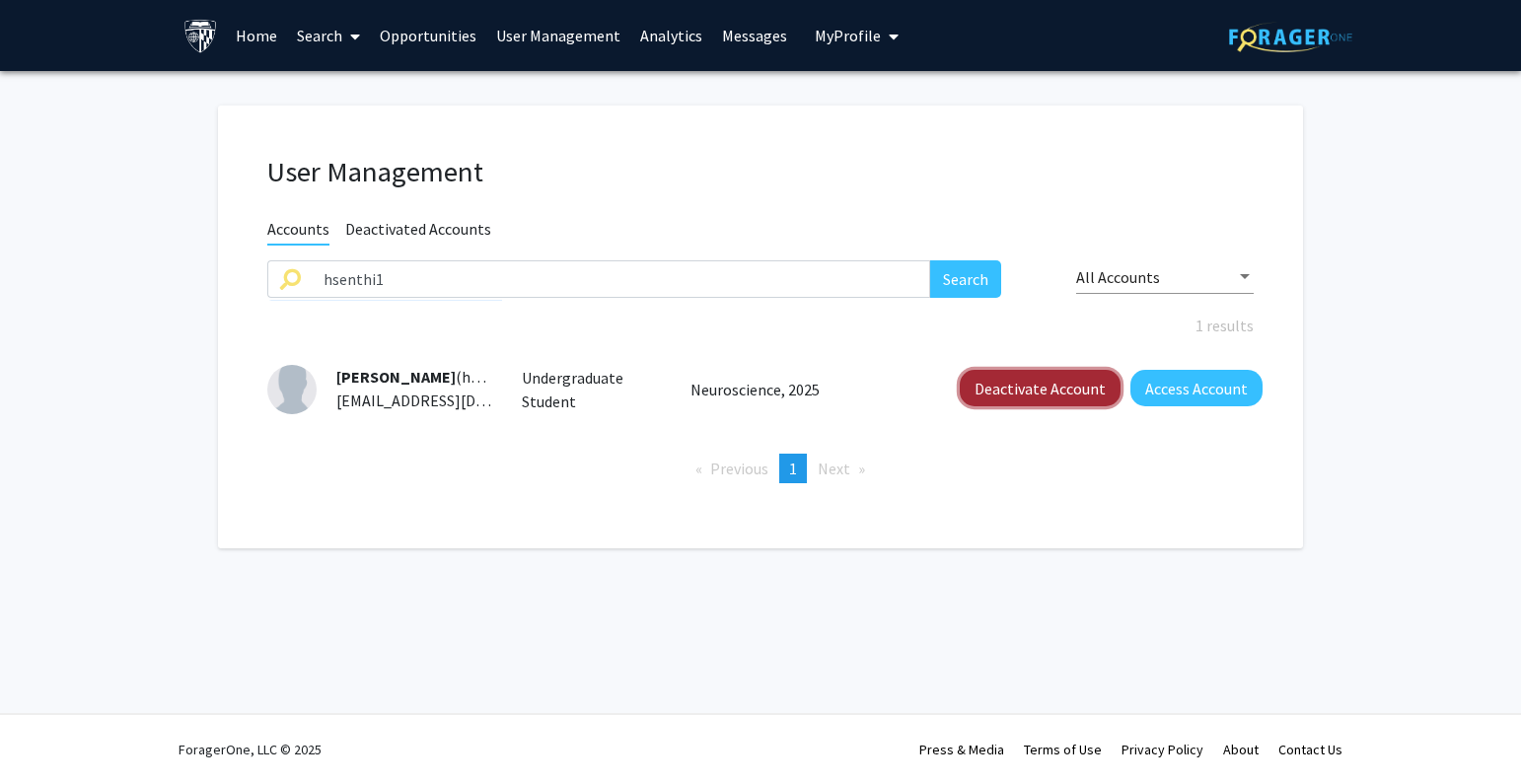 click on "Deactivate Account" 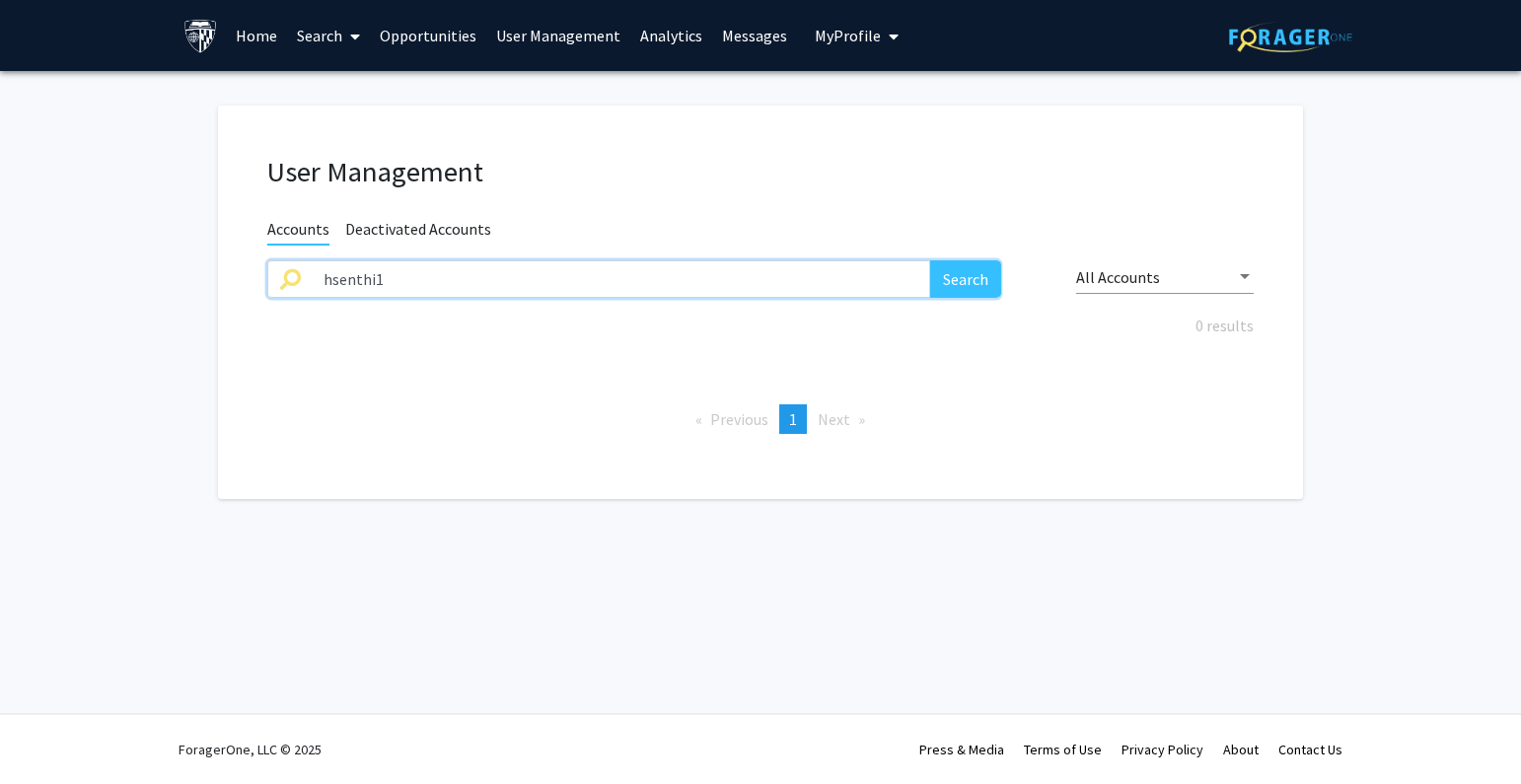 drag, startPoint x: 555, startPoint y: 287, endPoint x: 211, endPoint y: 289, distance: 344.00581 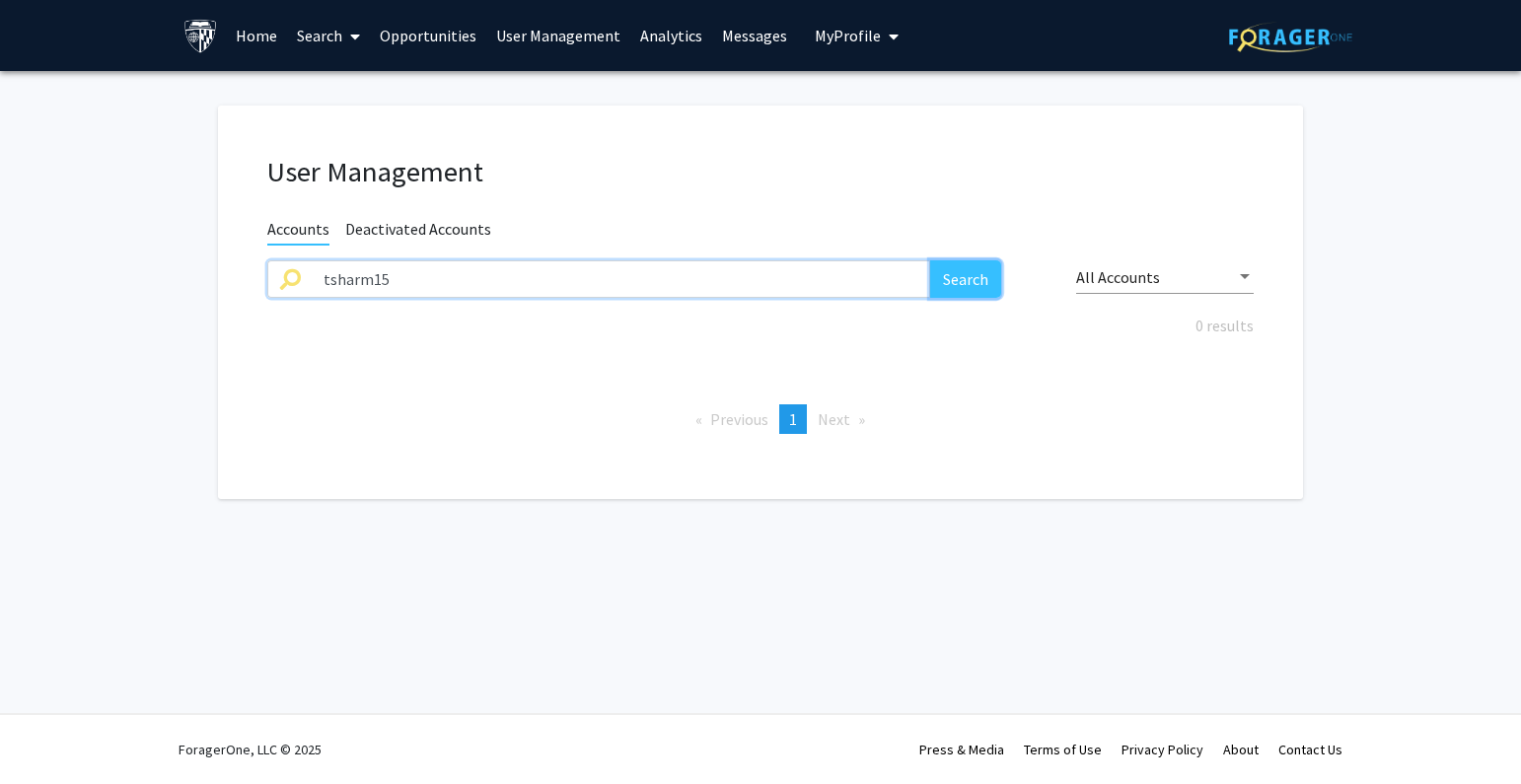 click on "Search" 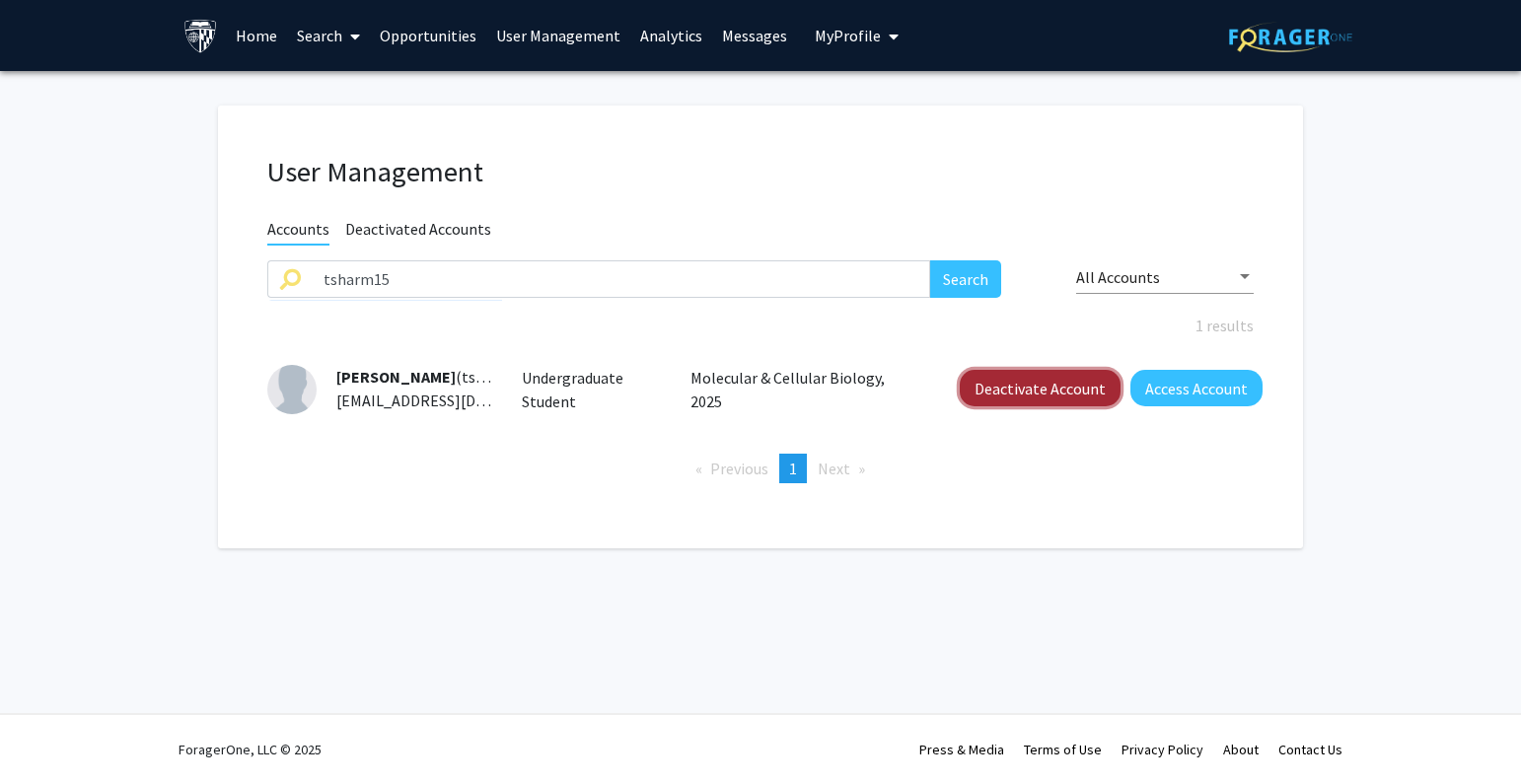 click on "Deactivate Account" 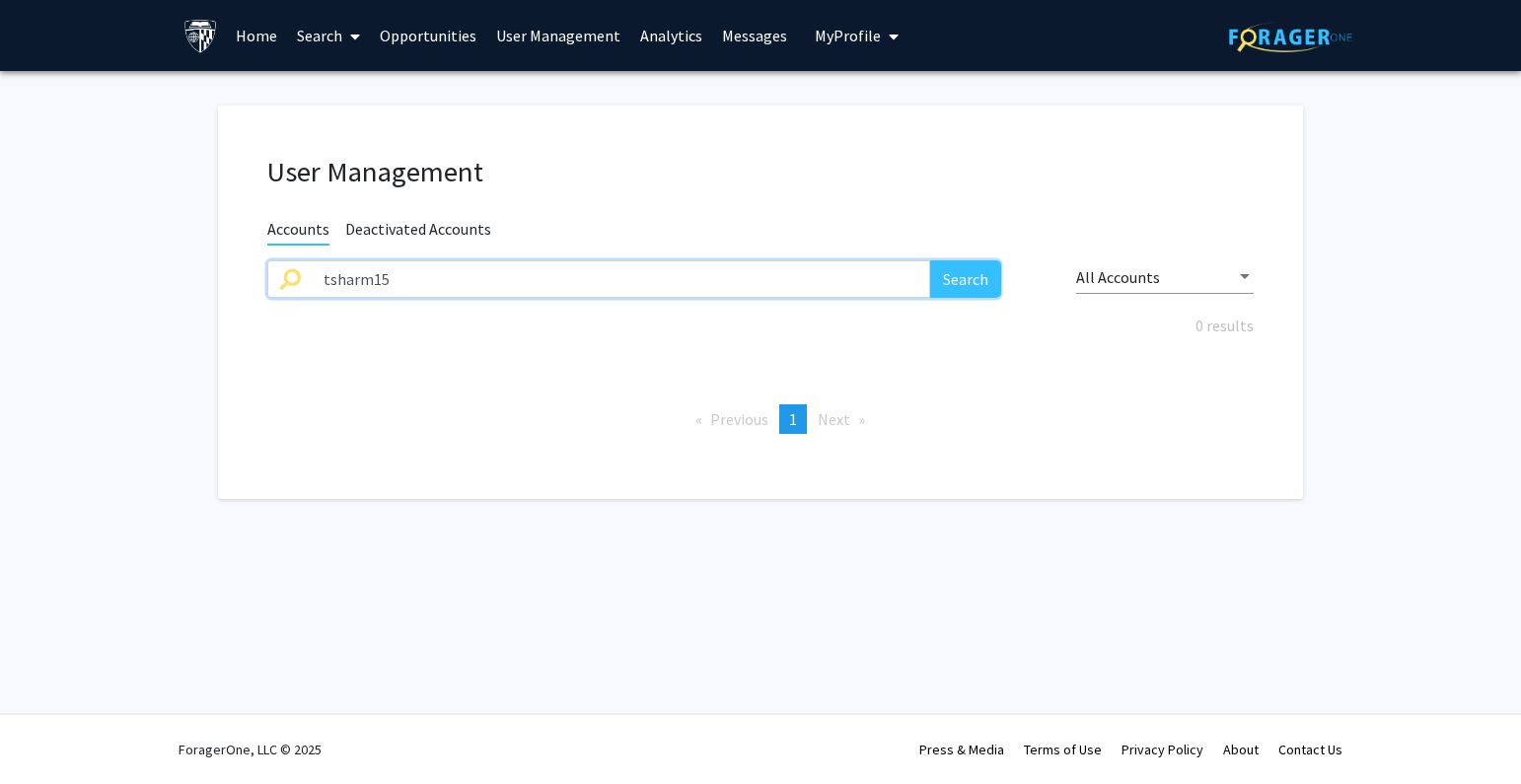 drag, startPoint x: 404, startPoint y: 270, endPoint x: 227, endPoint y: 266, distance: 177.04519 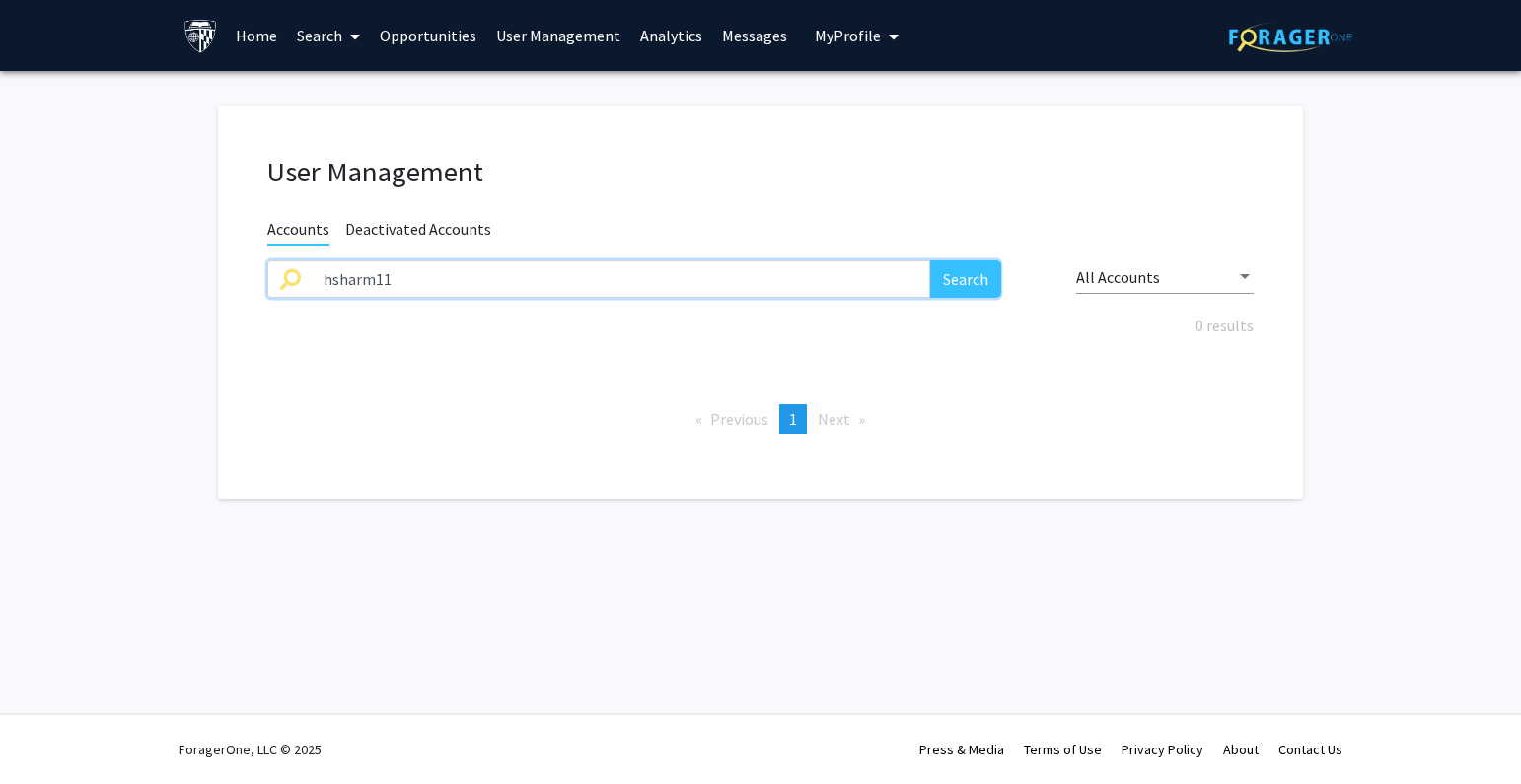 type on "hsharm11" 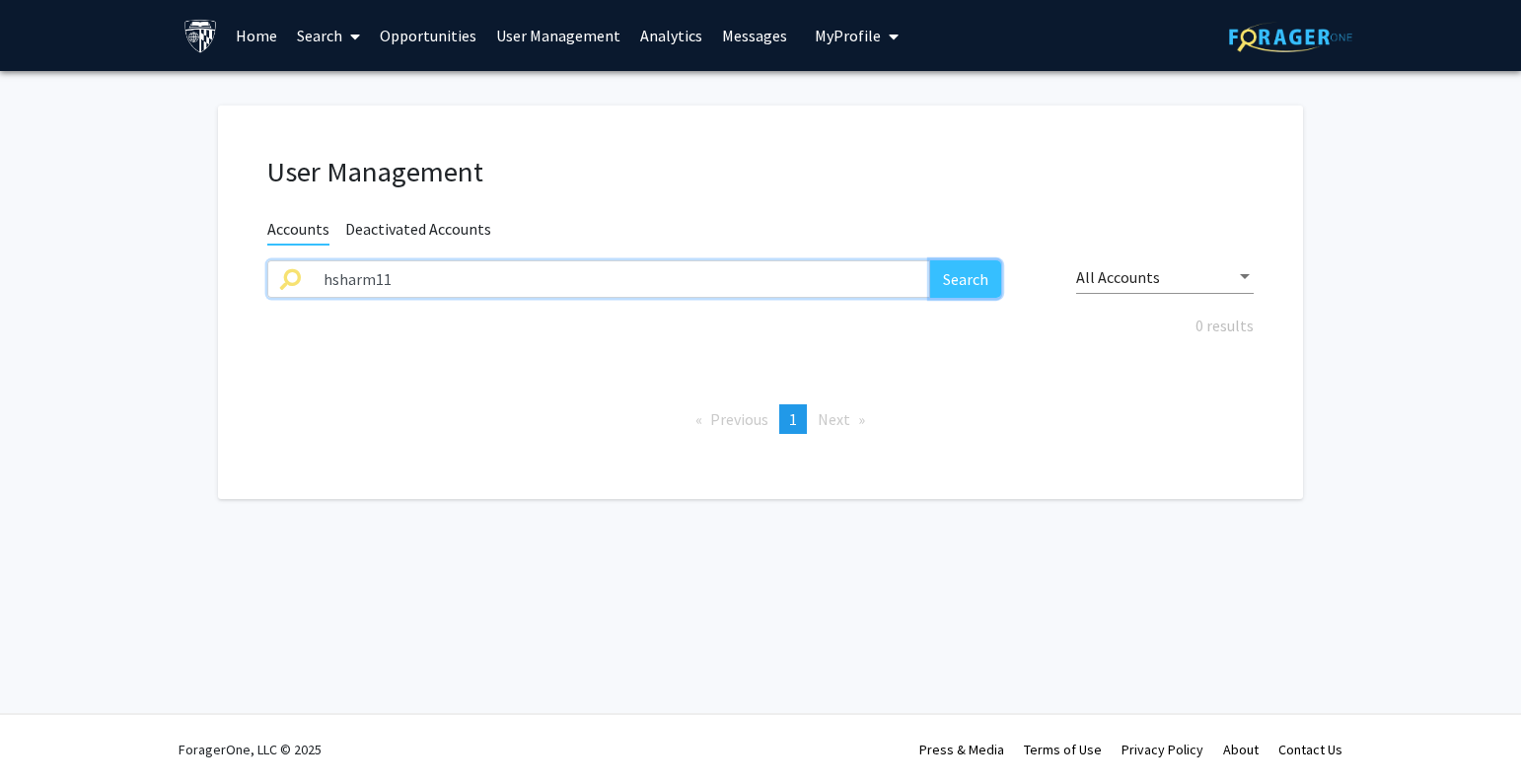 click on "Search" 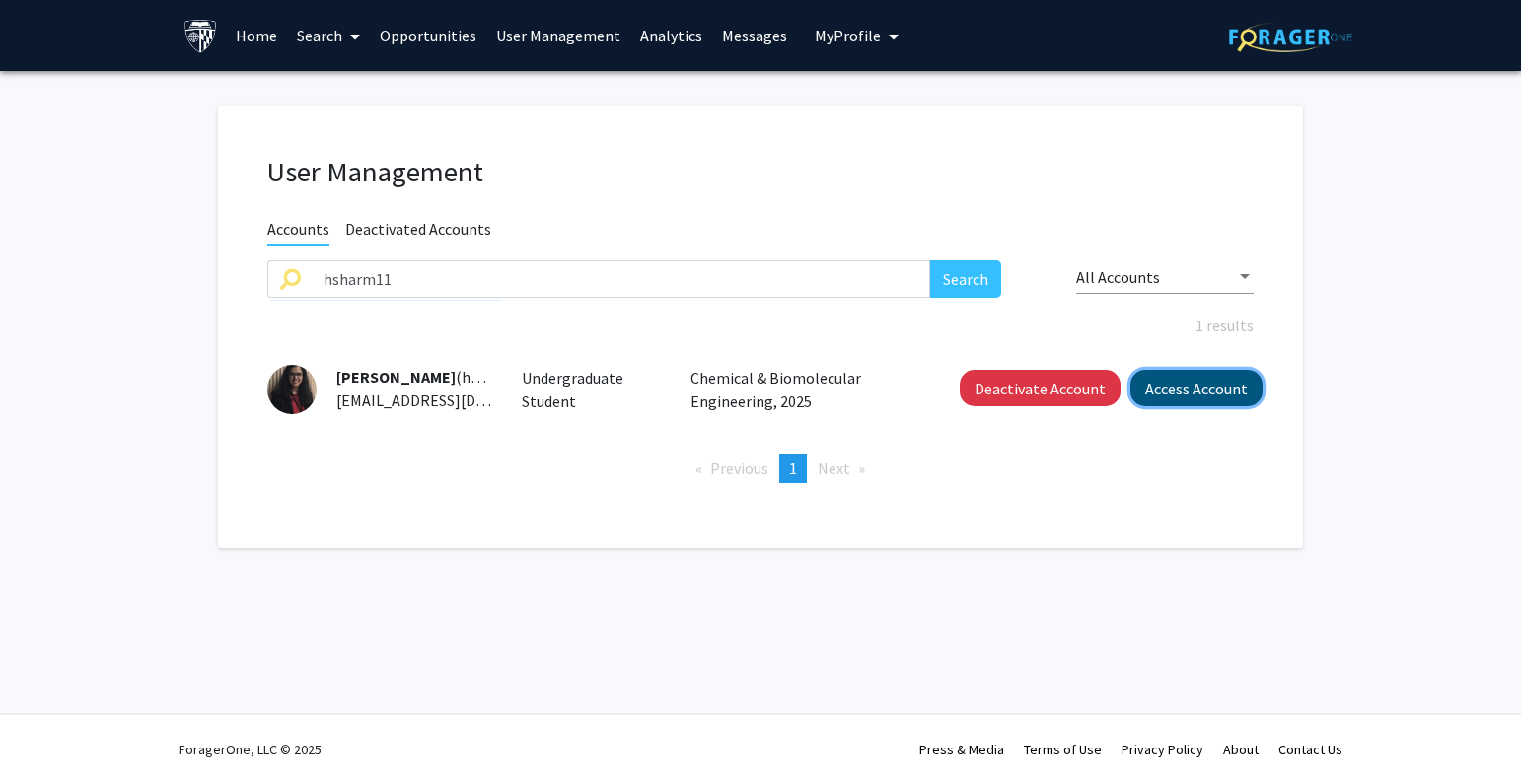click on "Access Account" 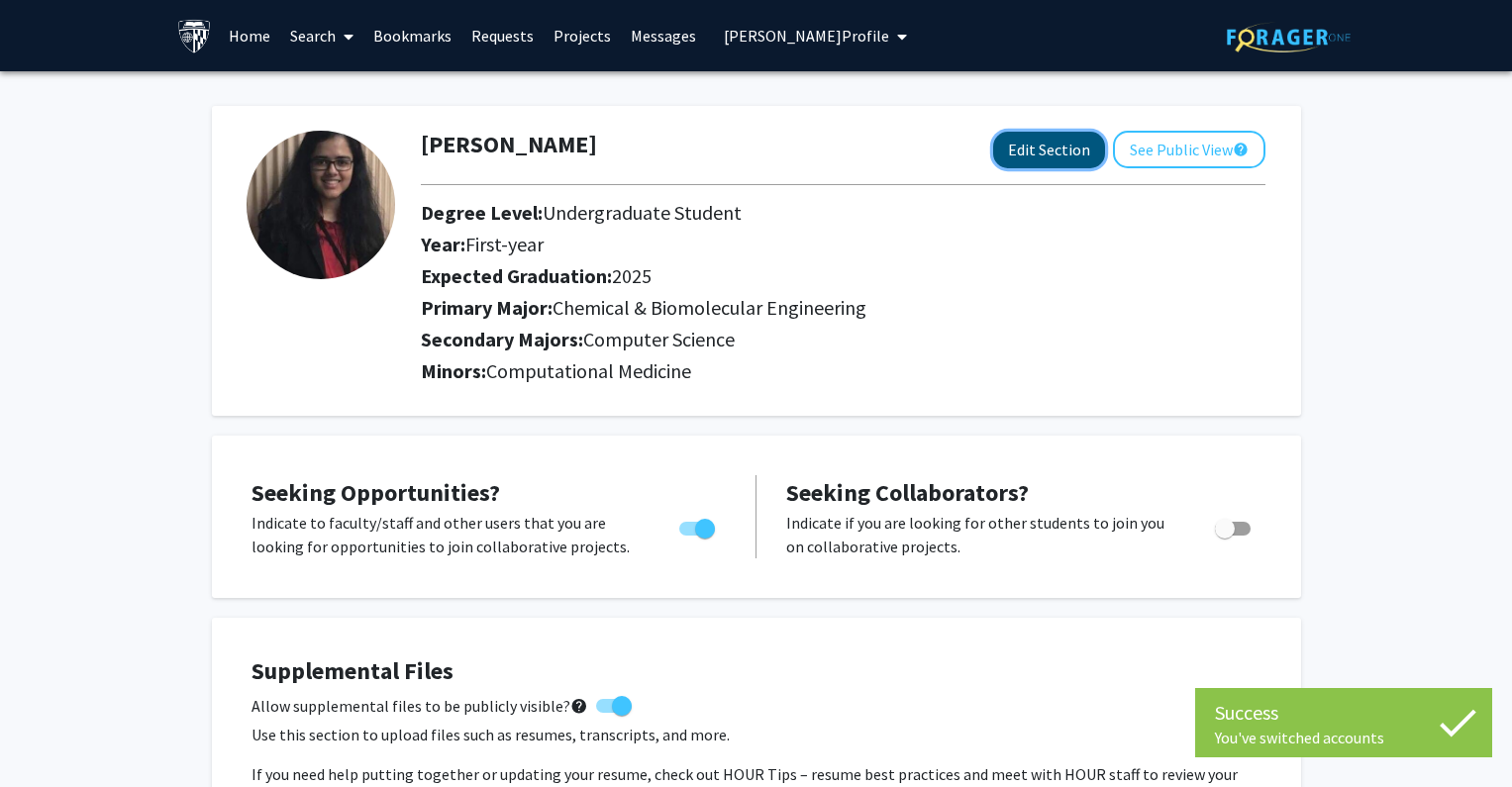 click on "Edit Section" 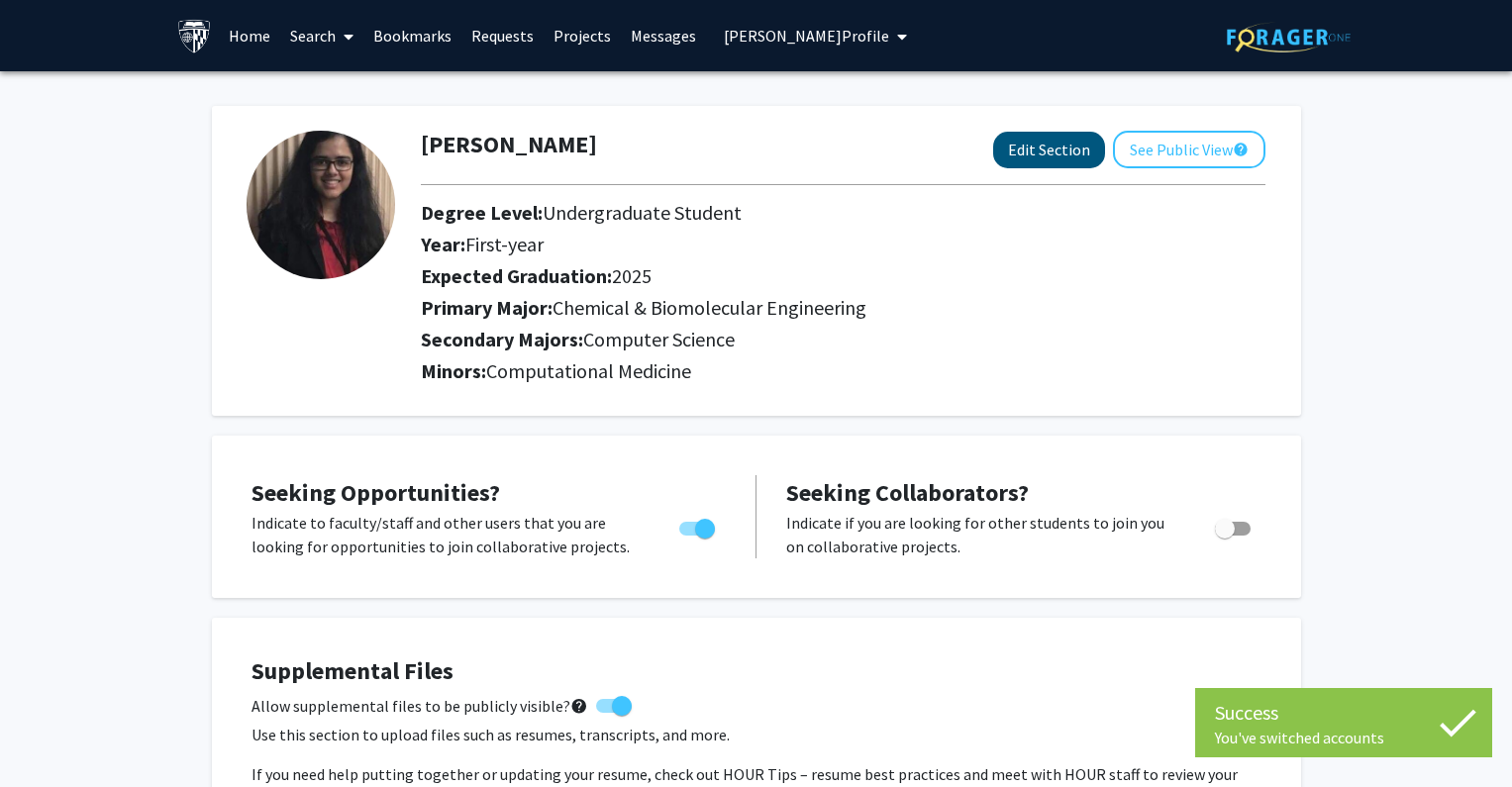 select on "first-year" 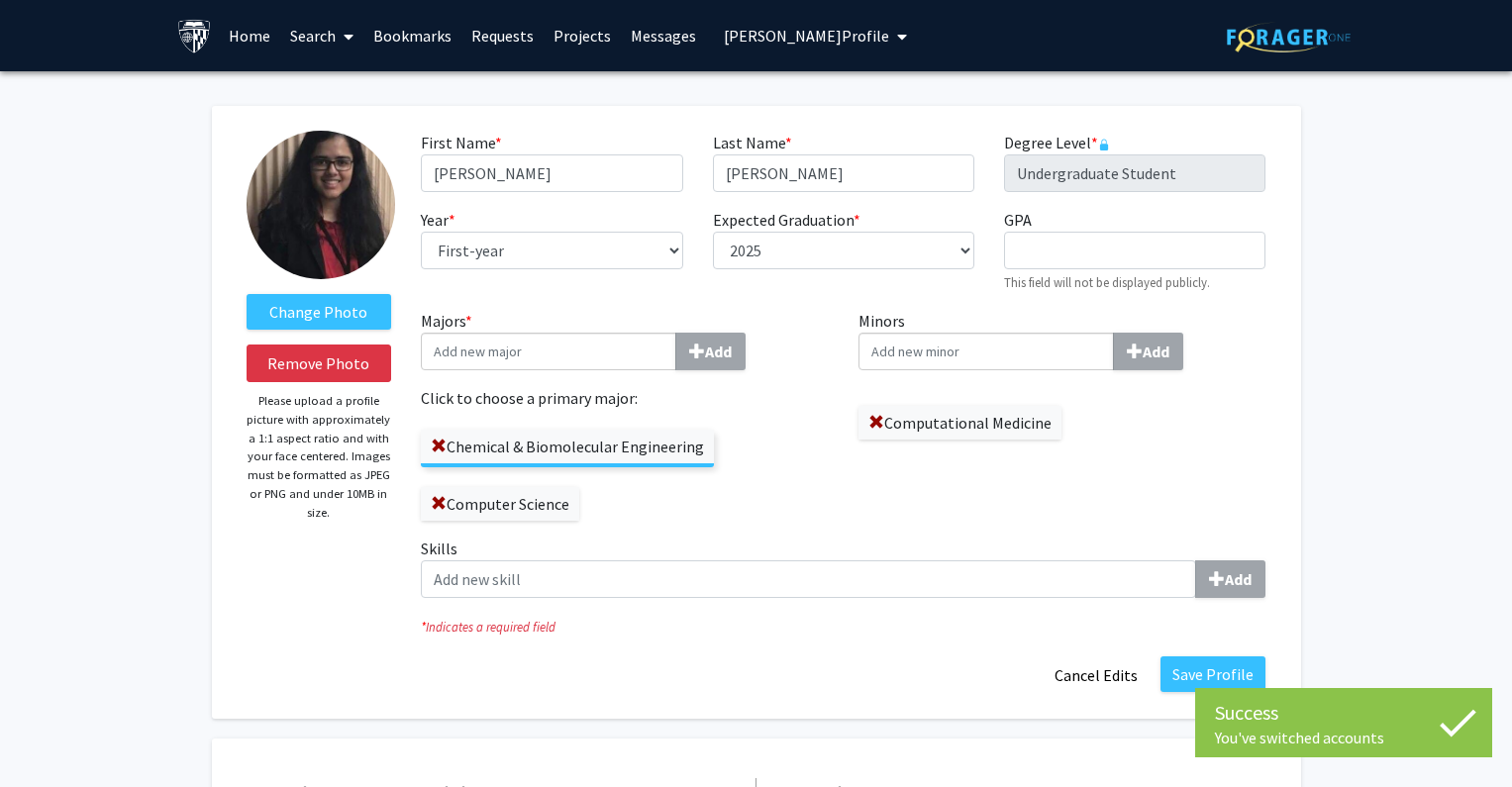 click on "Year  * required ---  First-year   Sophomore   Junior   Senior   Postbaccalaureate Certificate" 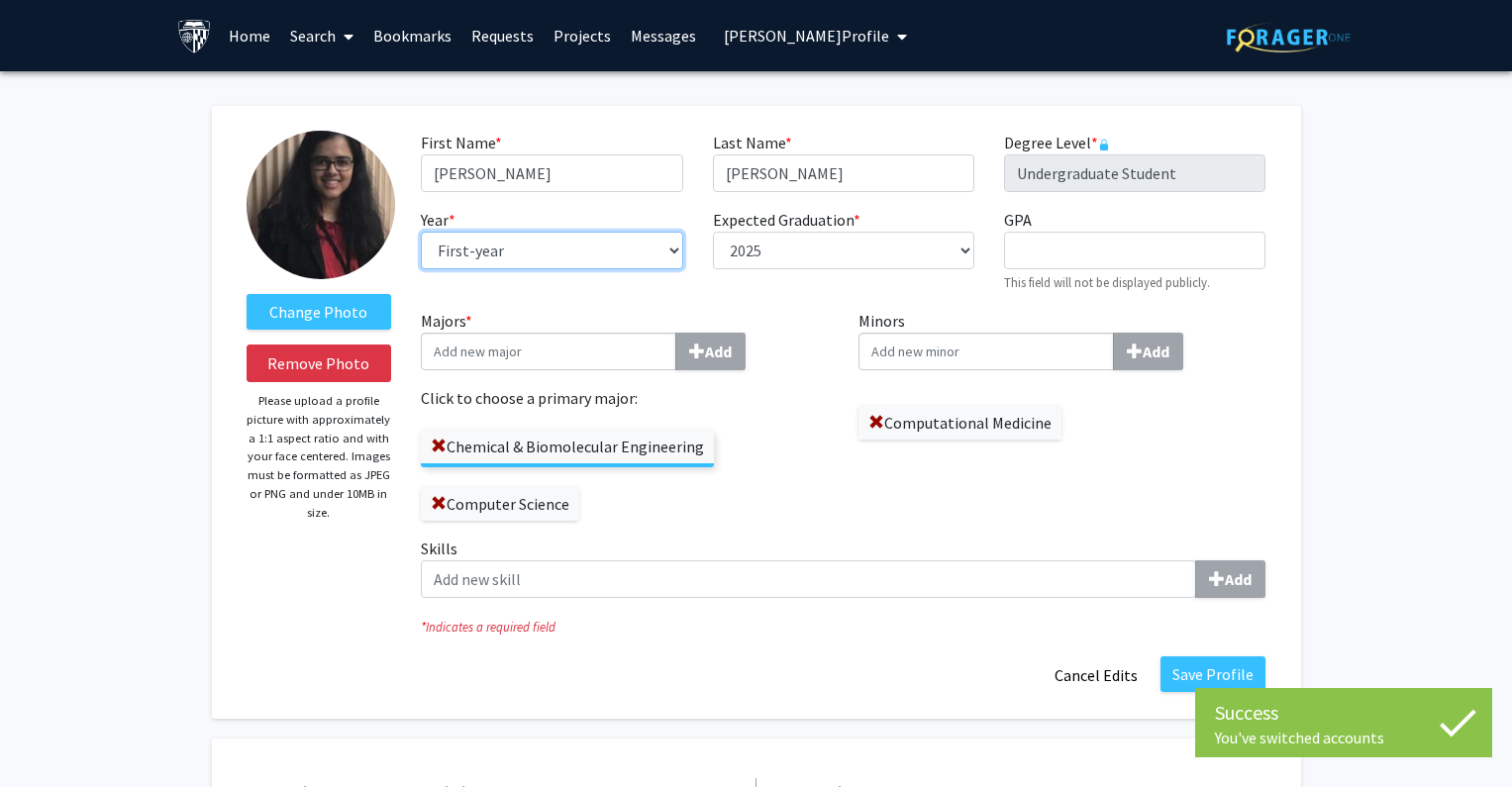 click on "---  First-year   Sophomore   Junior   Senior   Postbaccalaureate Certificate" at bounding box center [552, 250] 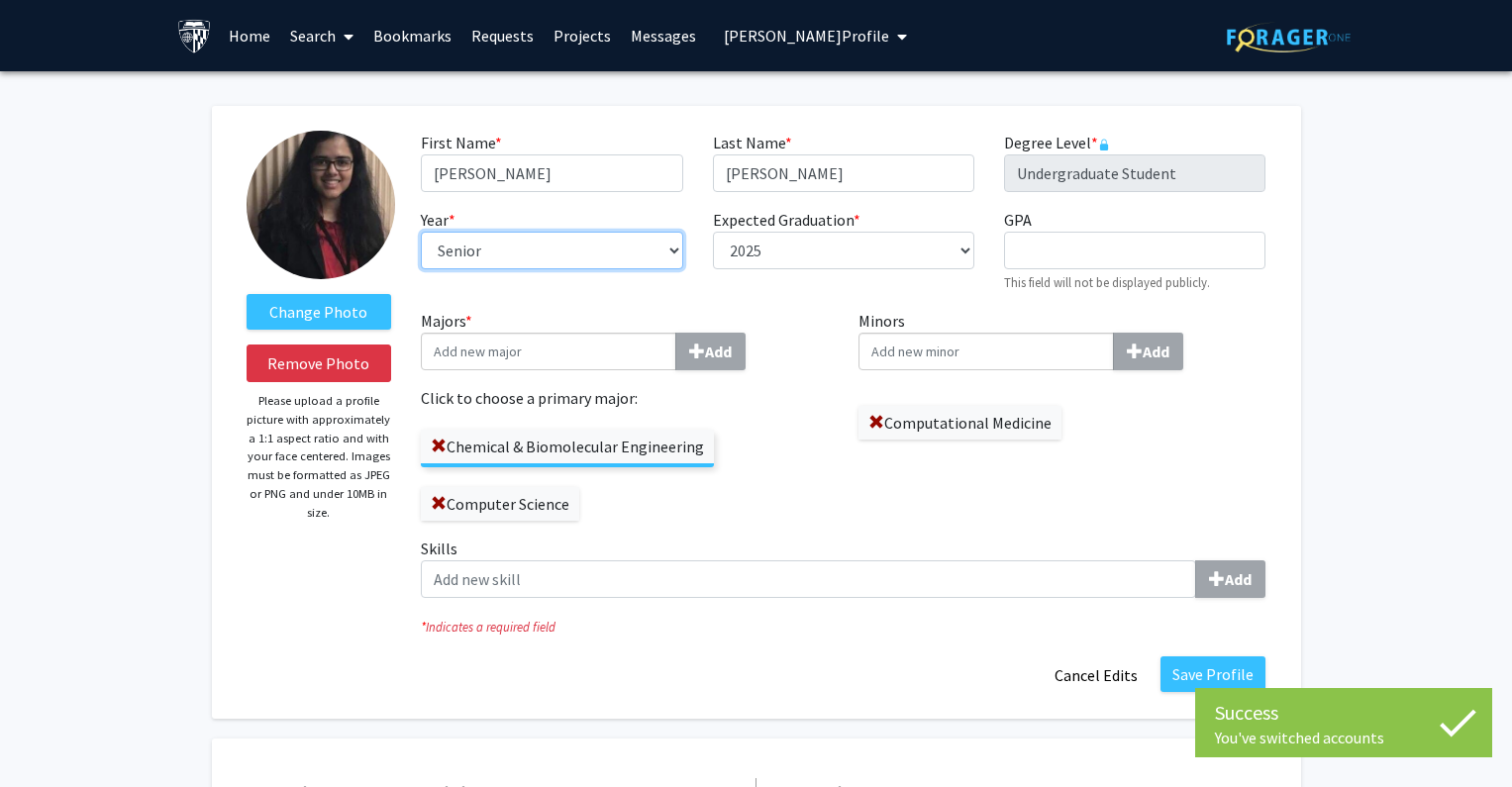 click on "---  First-year   Sophomore   Junior   Senior   Postbaccalaureate Certificate" at bounding box center [552, 250] 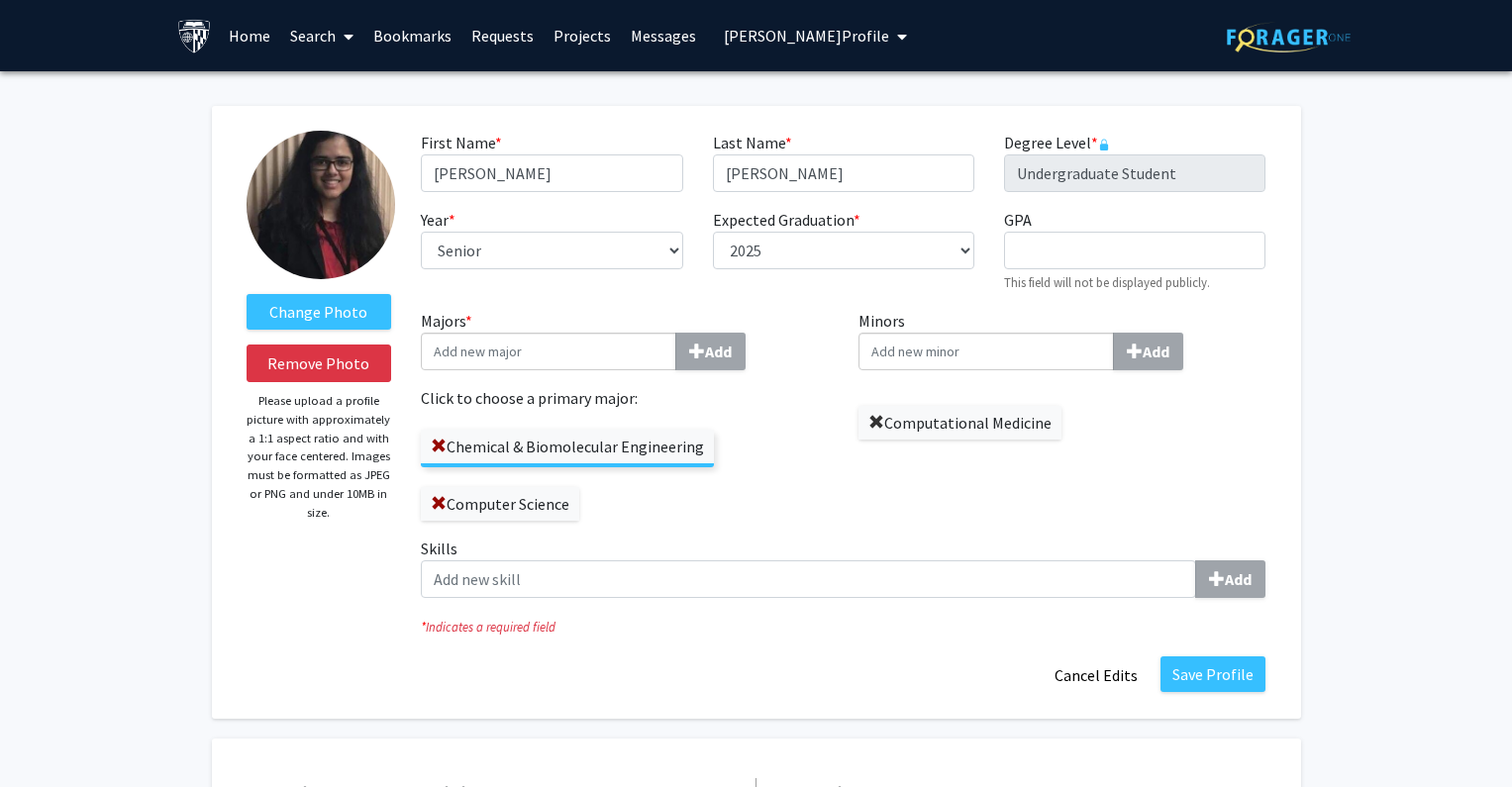 click 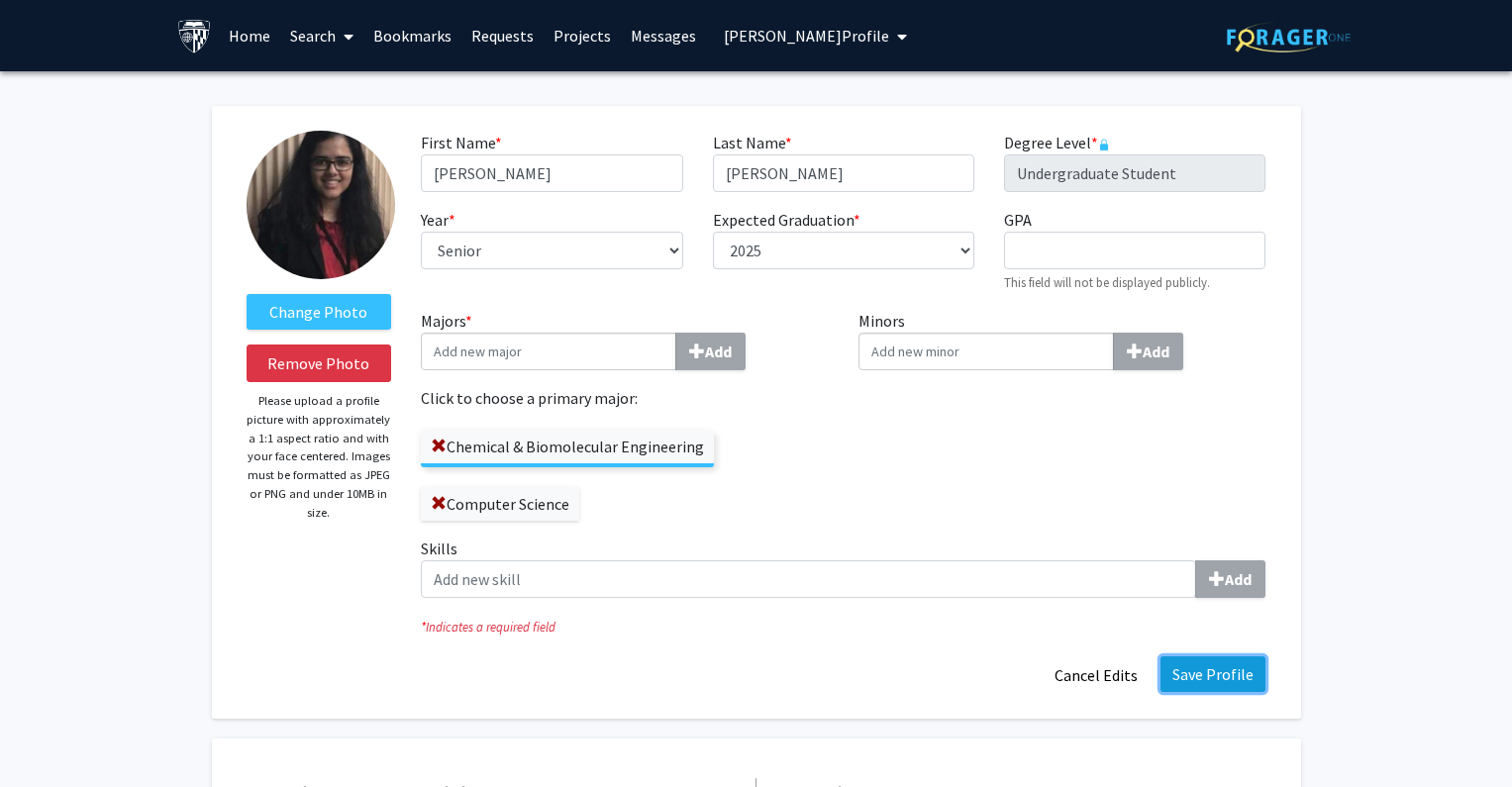 click on "Save Profile" 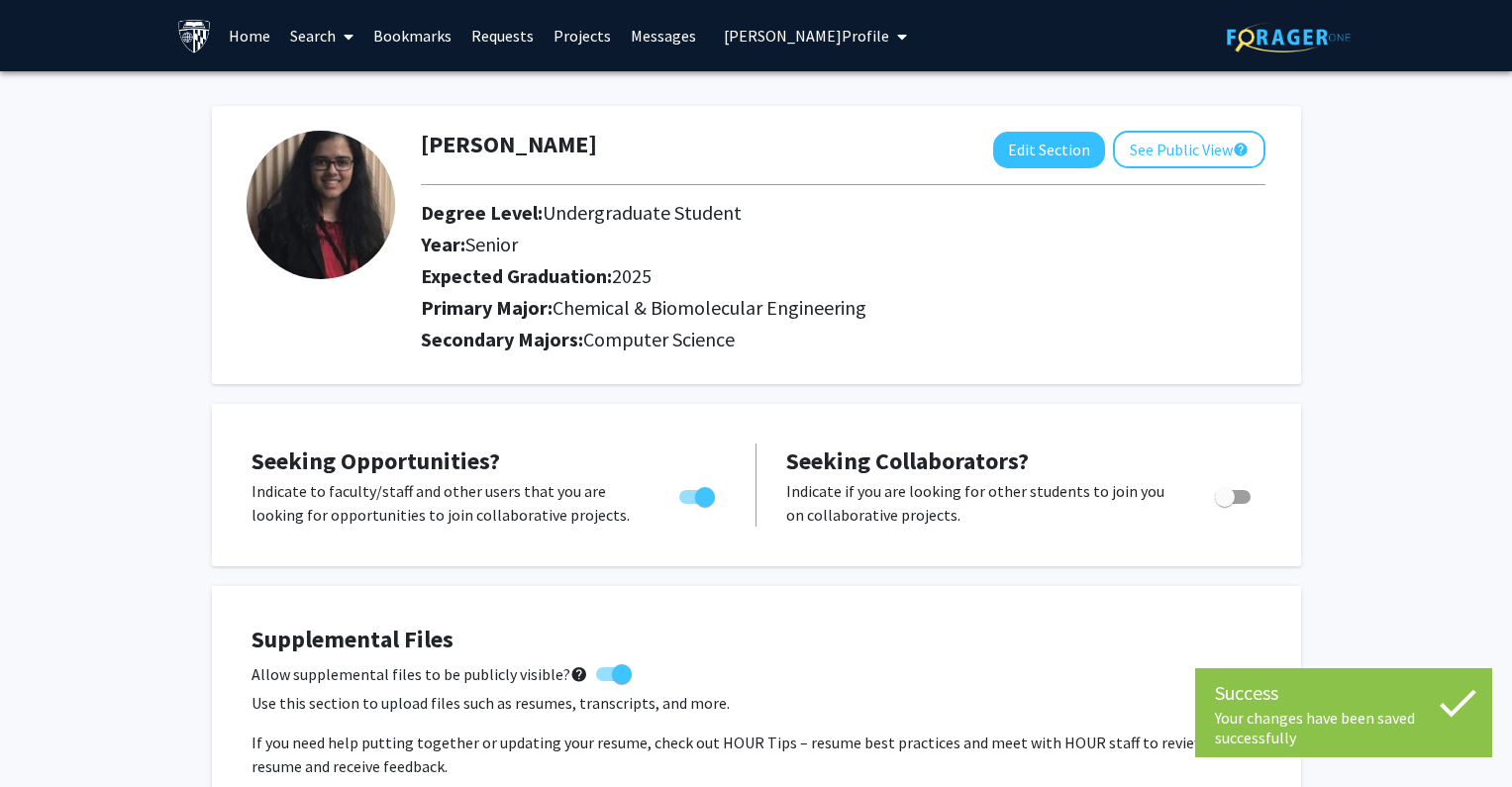 click on "Himanshi Sharma's   Profile" at bounding box center [806, 36] 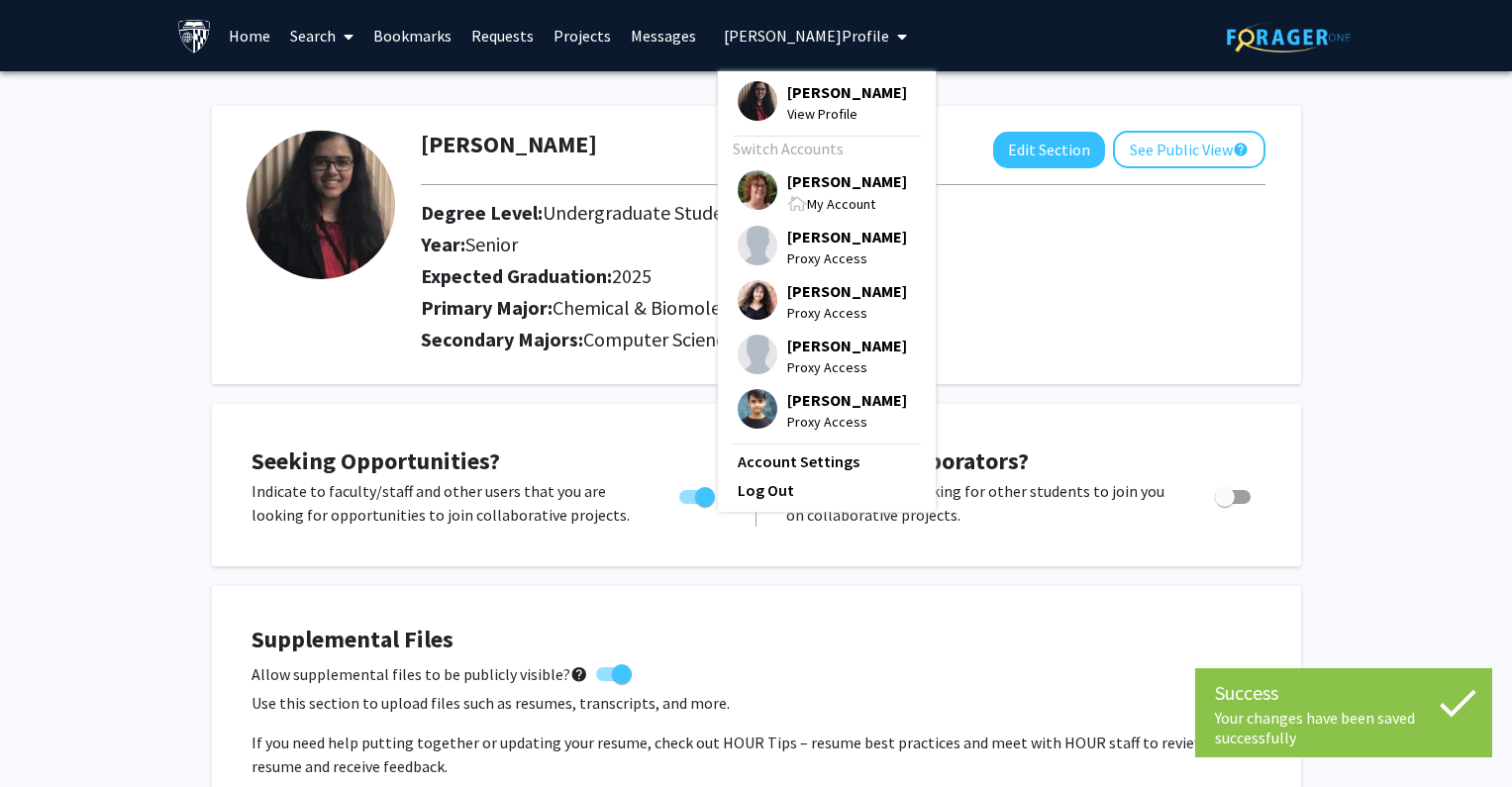 click on "[PERSON_NAME]" at bounding box center (847, 181) 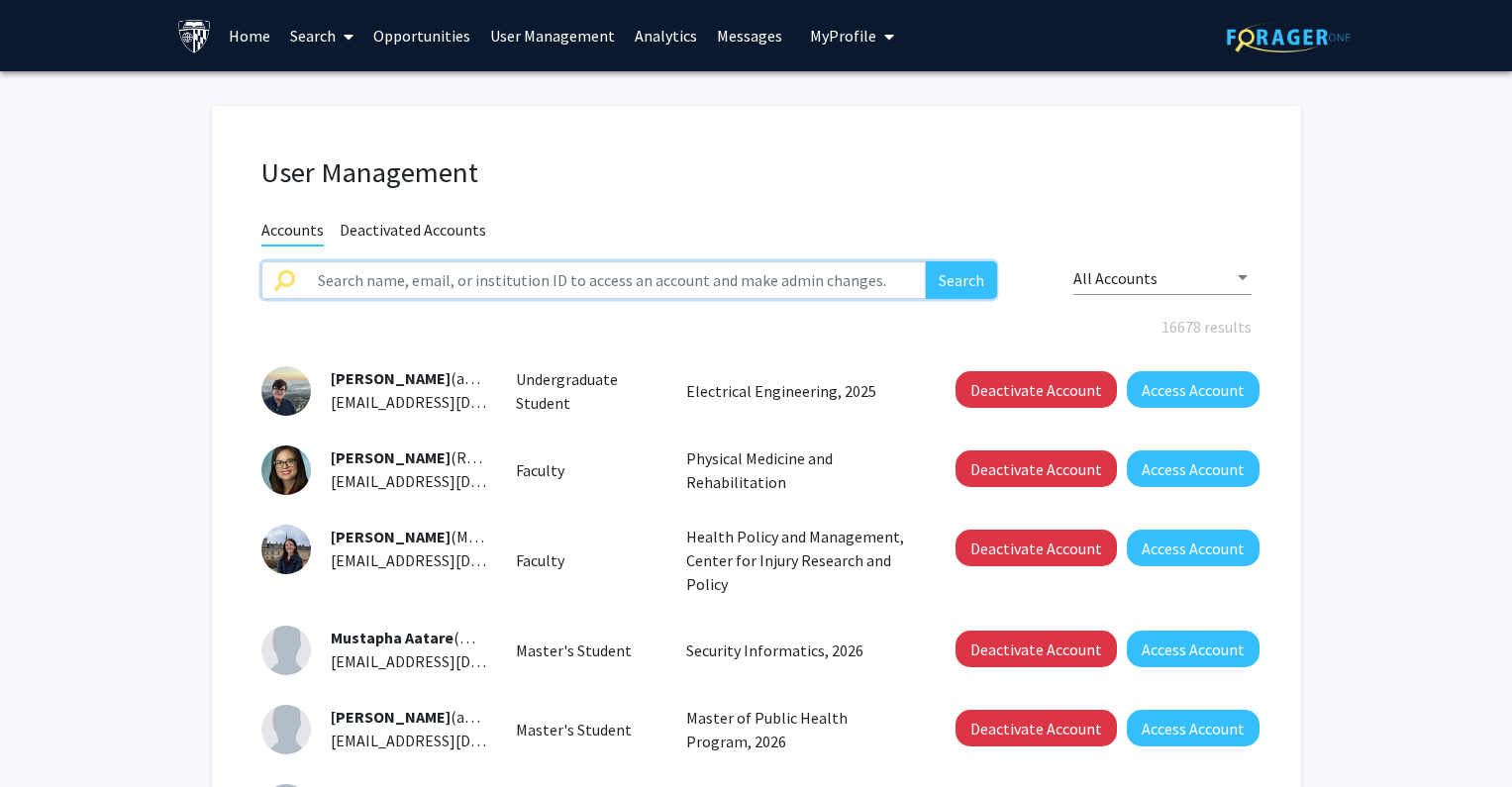 drag, startPoint x: 466, startPoint y: 290, endPoint x: 521, endPoint y: 280, distance: 55.9017 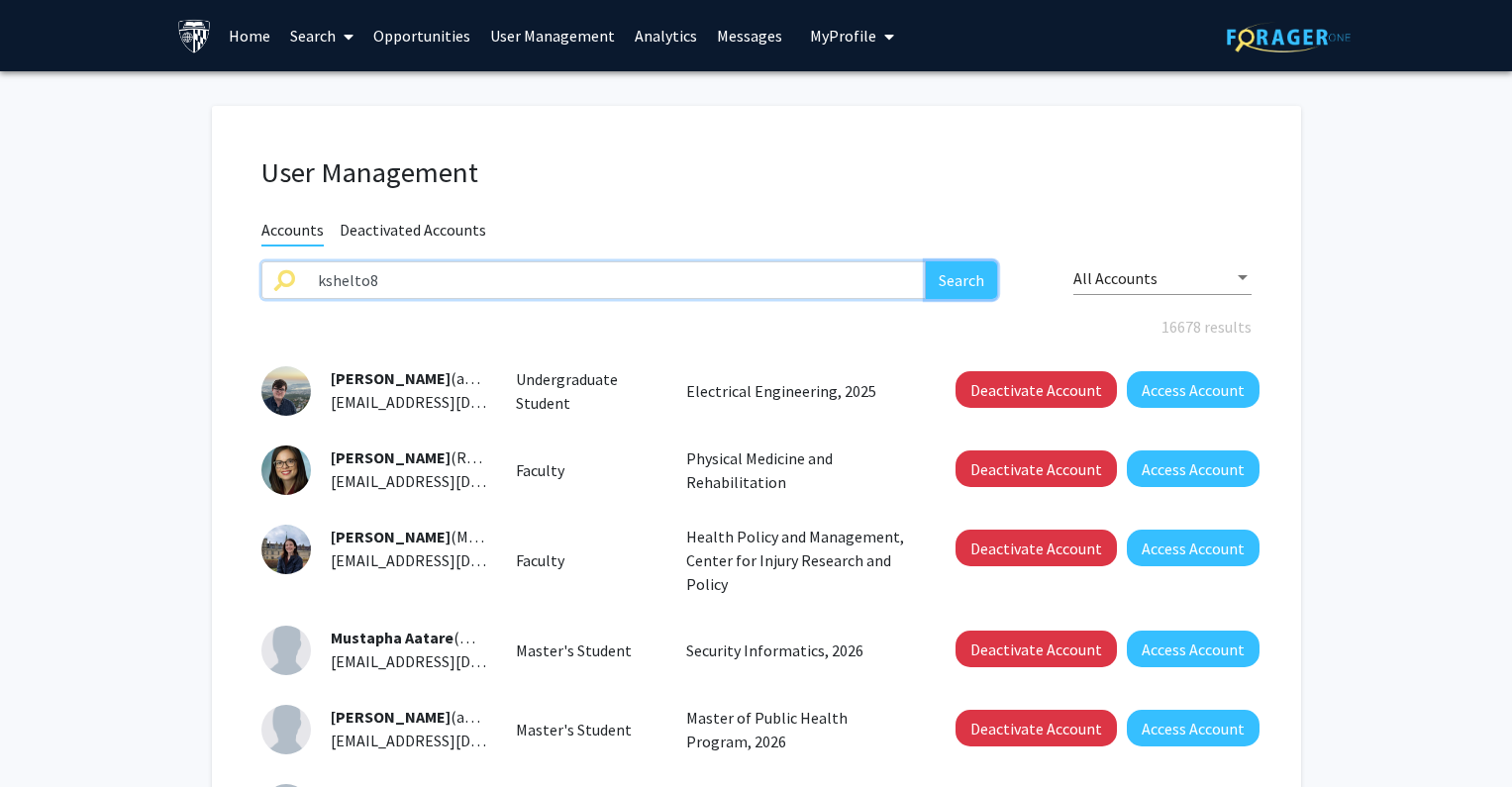 click on "Search" 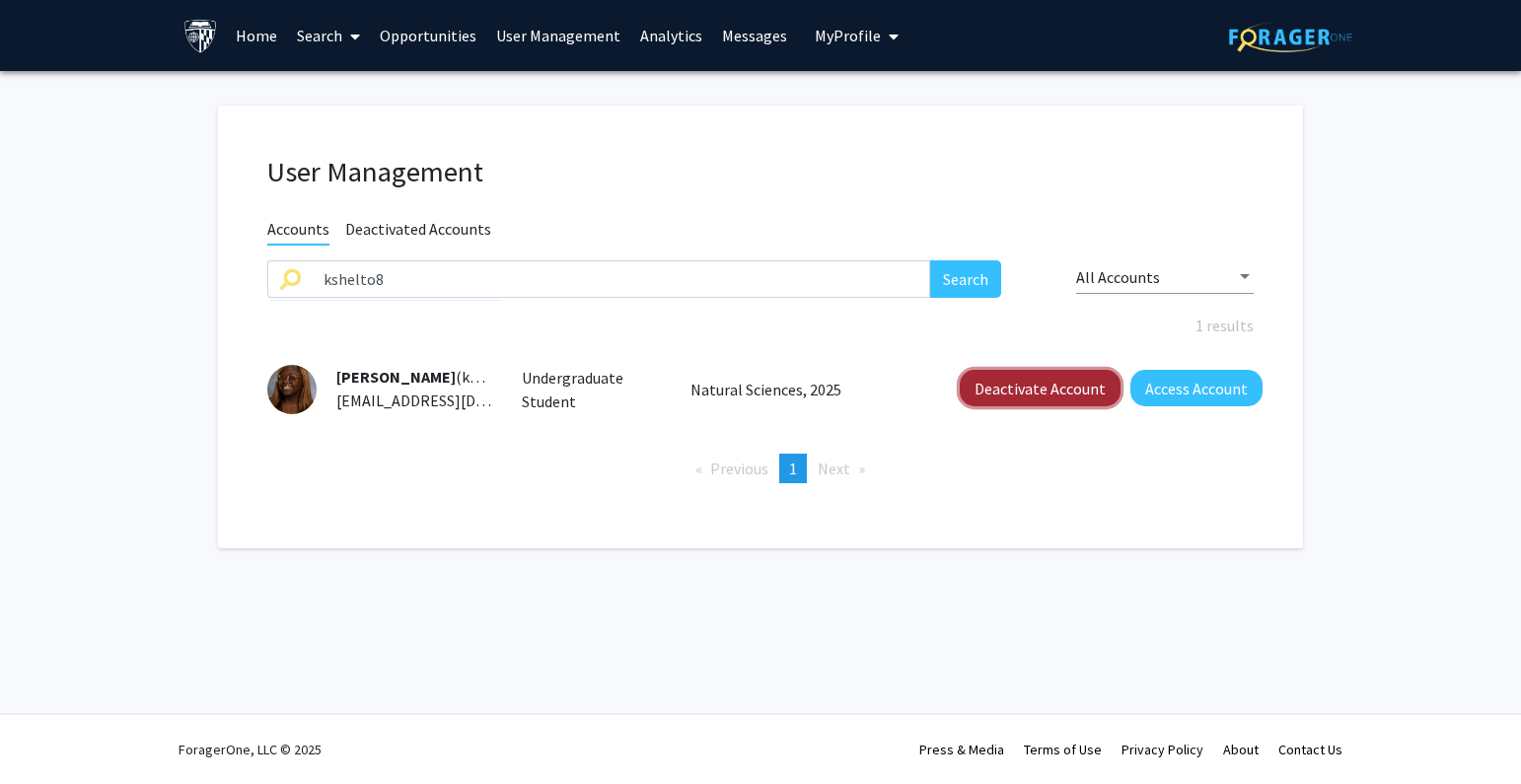 click on "Deactivate Account" 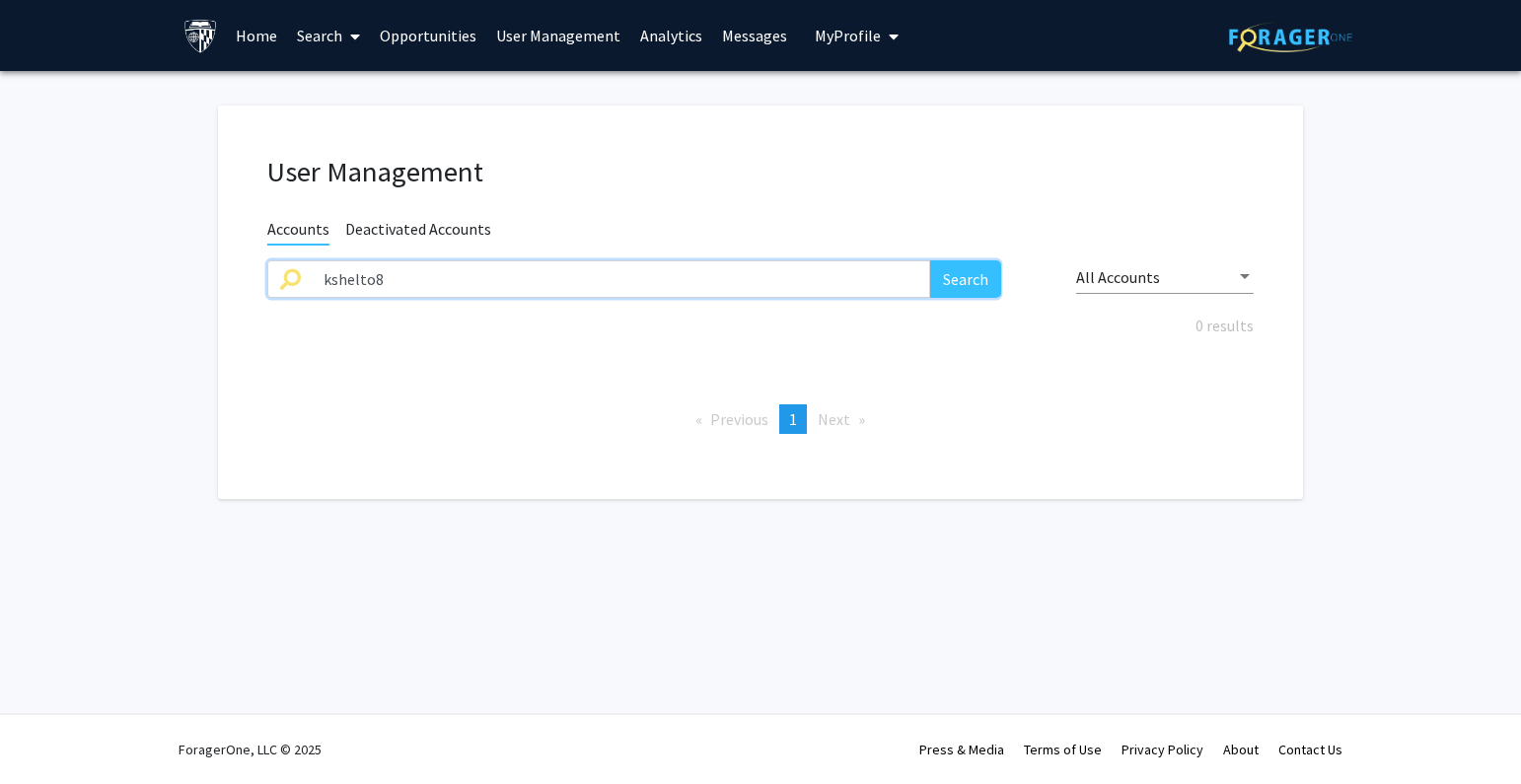 drag, startPoint x: 616, startPoint y: 295, endPoint x: 269, endPoint y: 300, distance: 347.03602 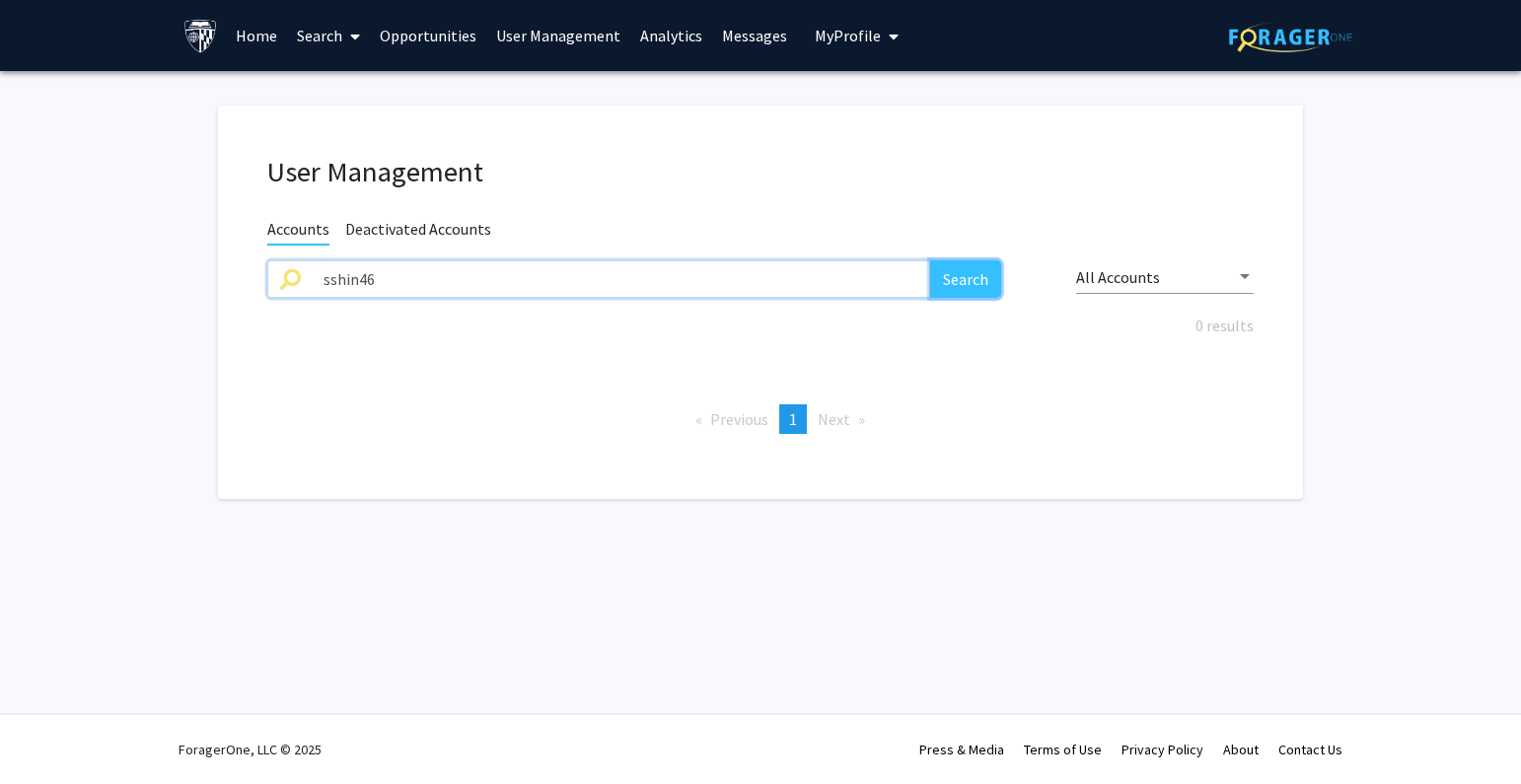 click on "Search" 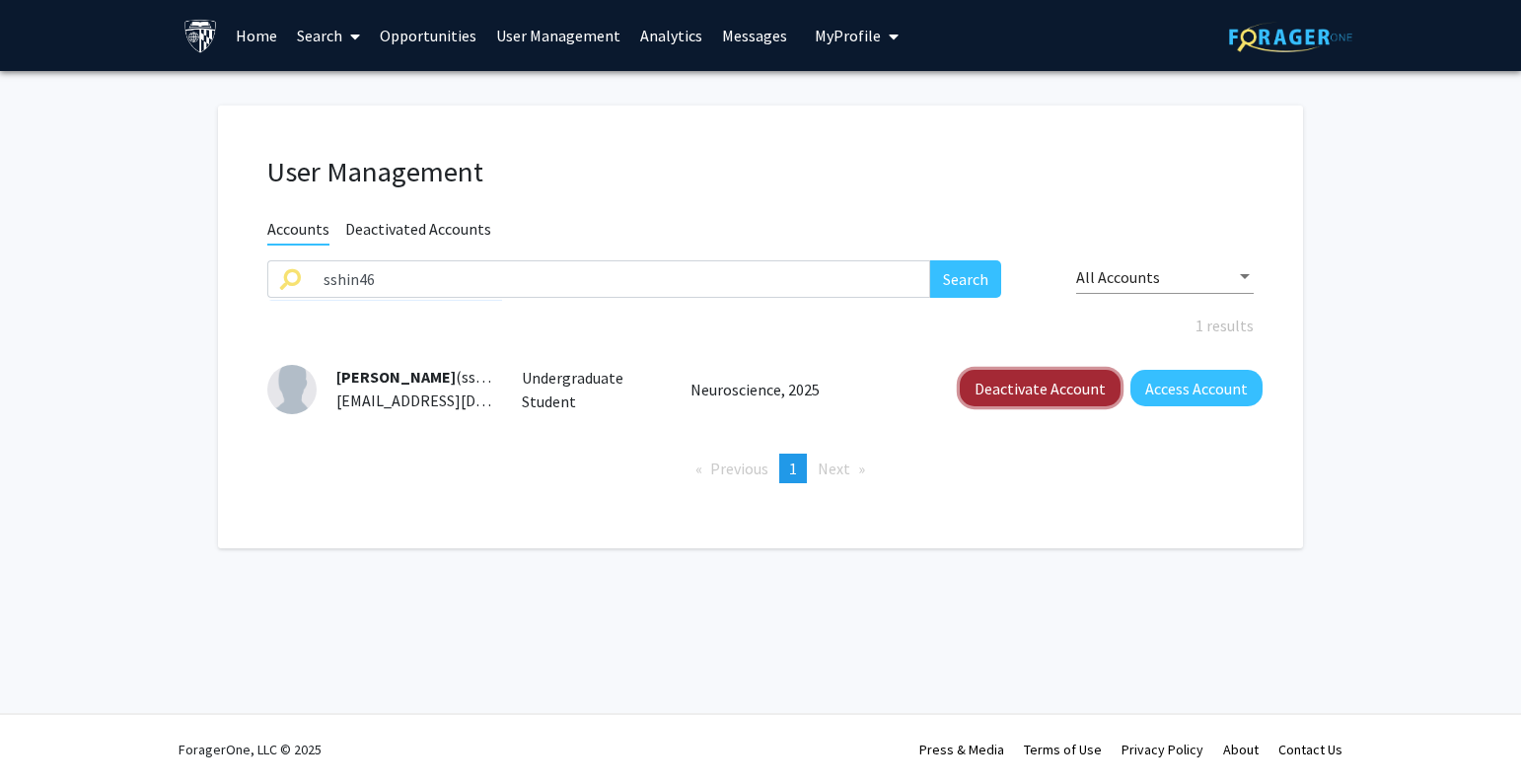 click on "Deactivate Account" 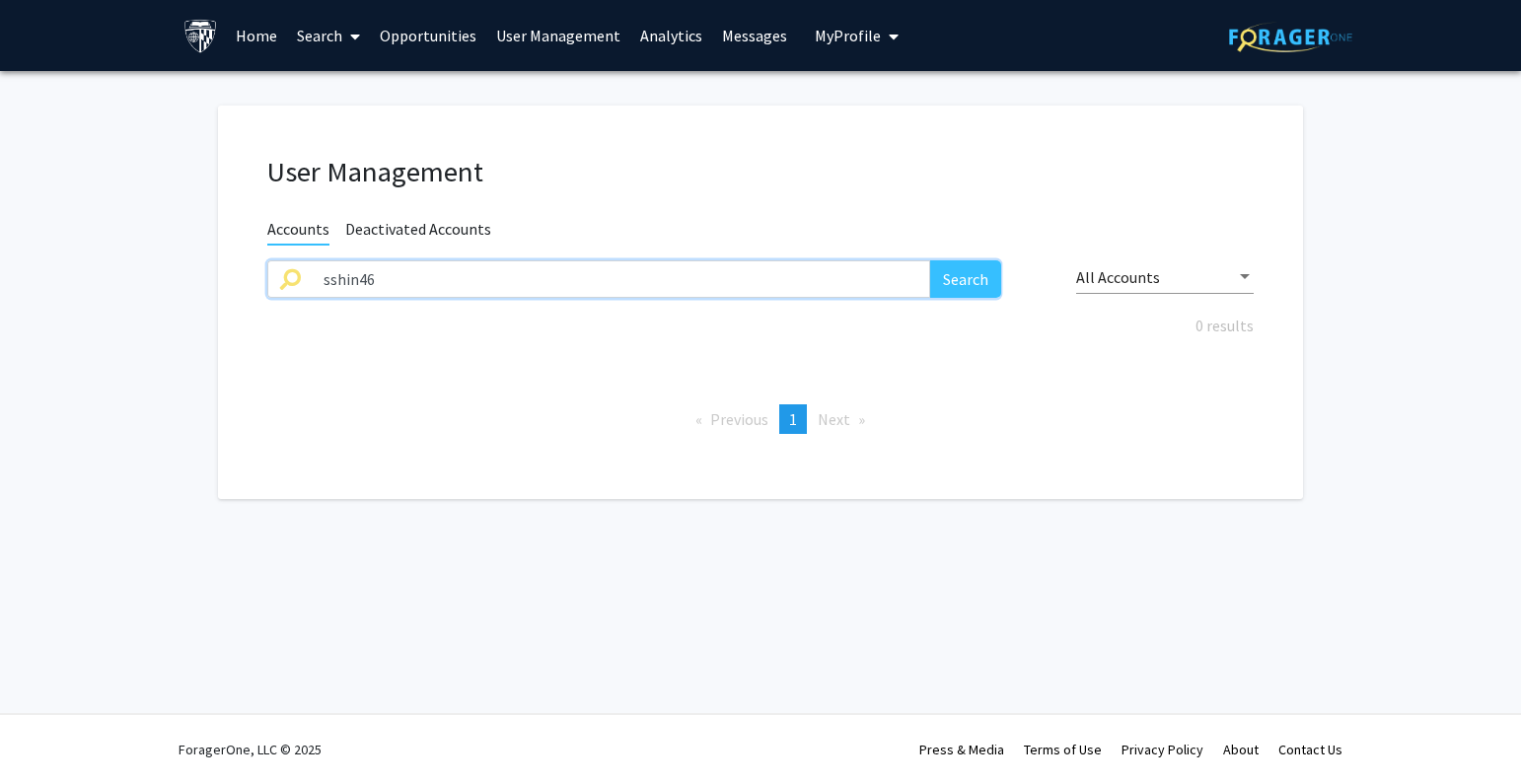 drag, startPoint x: 629, startPoint y: 289, endPoint x: 332, endPoint y: 289, distance: 297 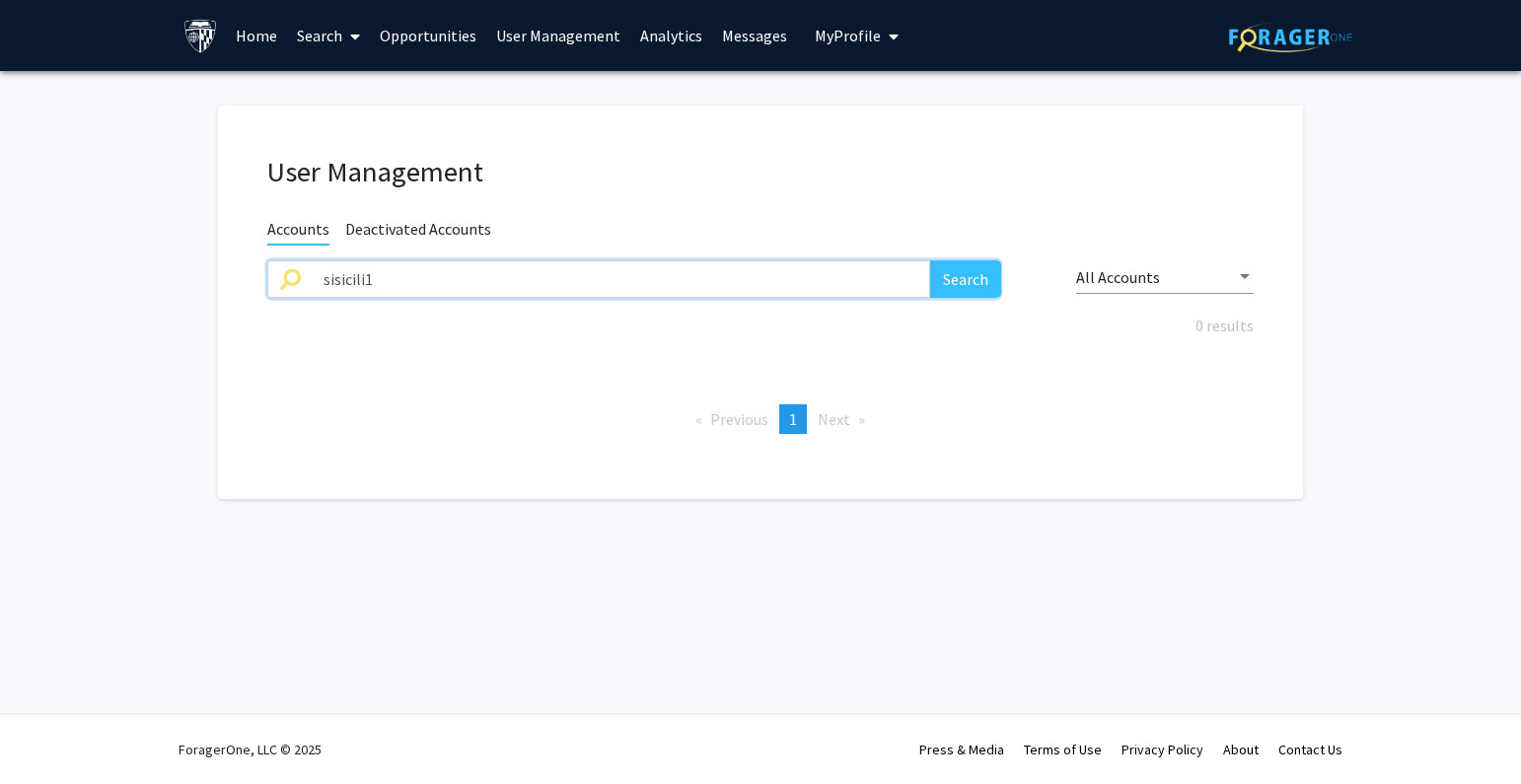 paste 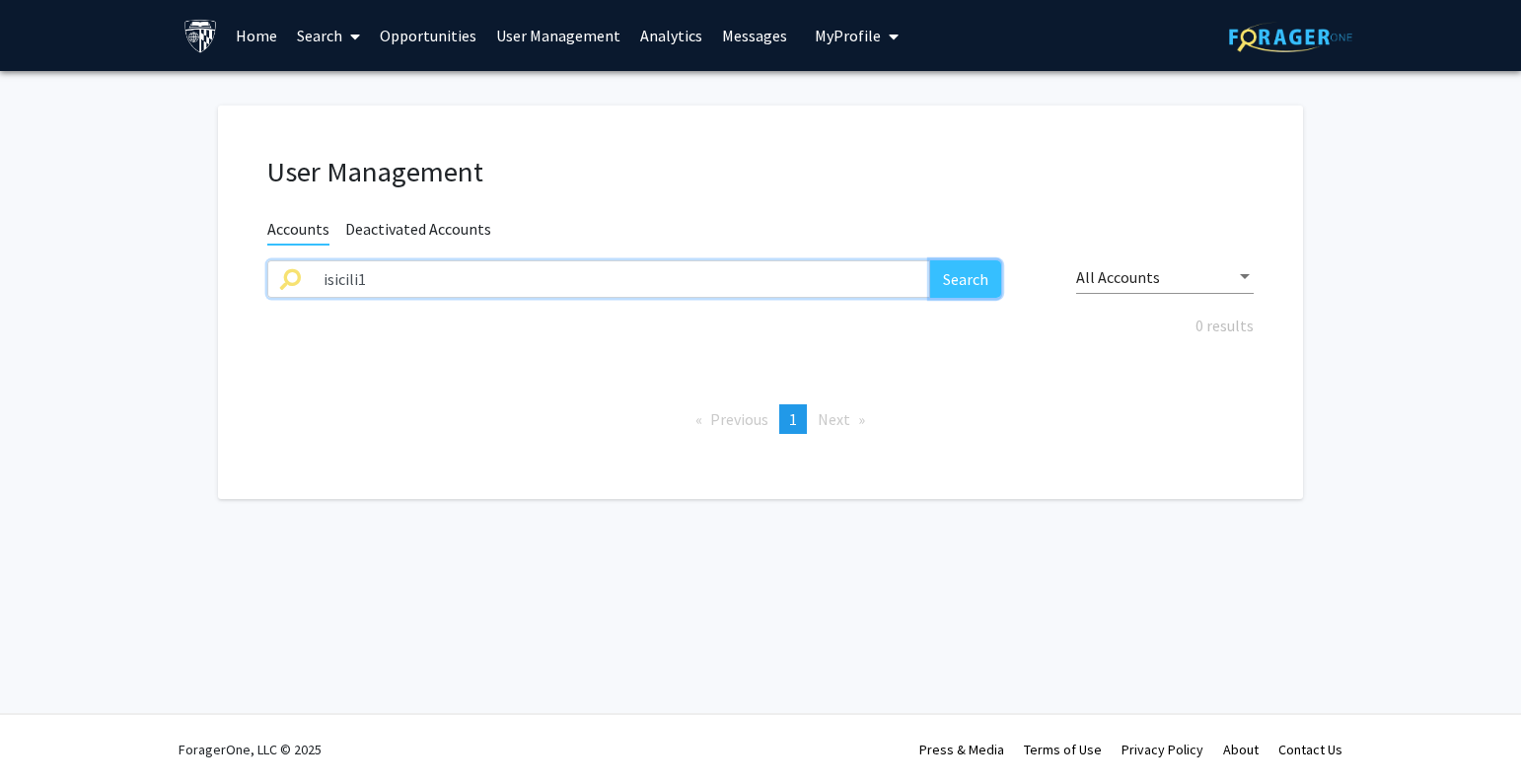 click on "Search" 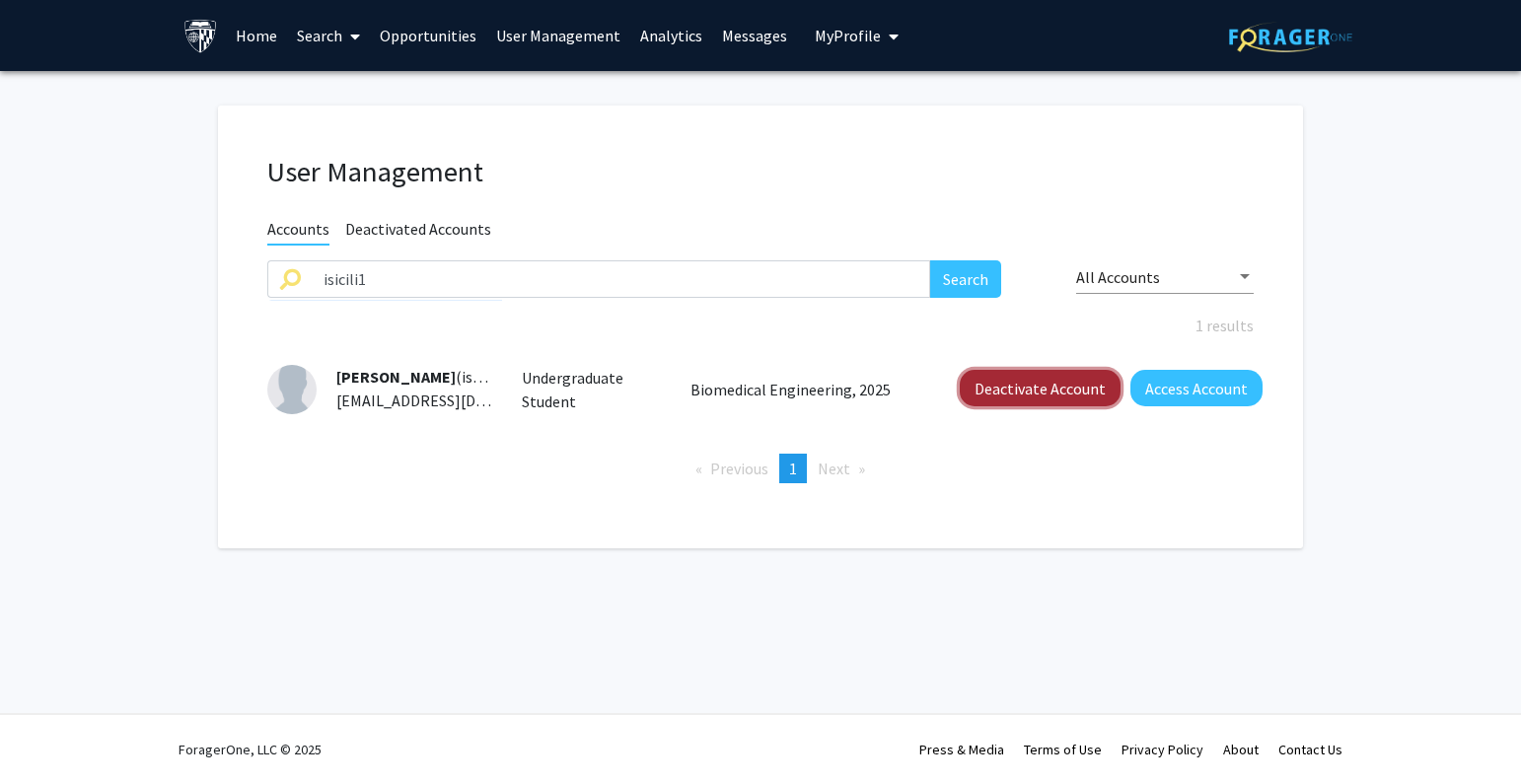 click on "Deactivate Account" 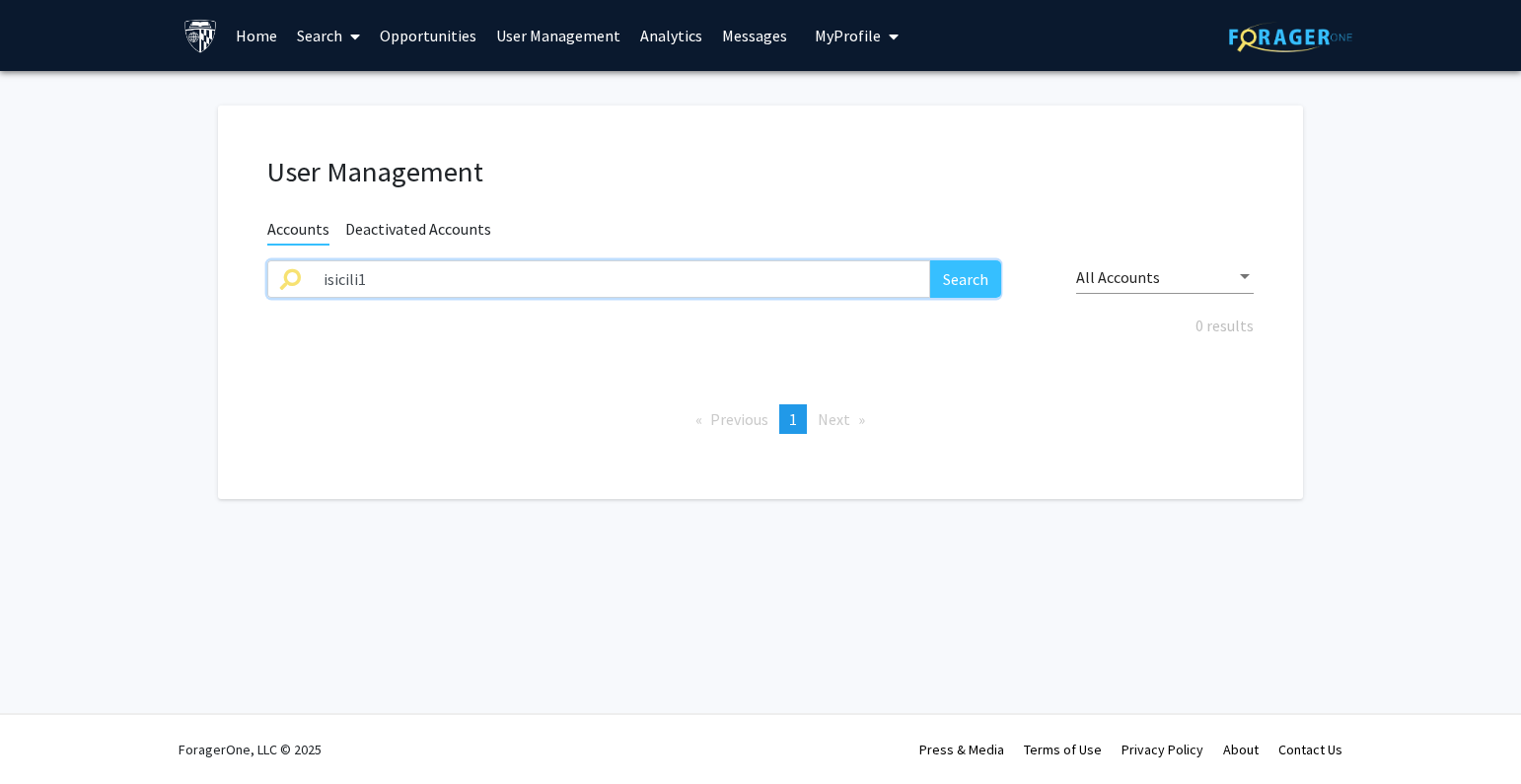 drag, startPoint x: 406, startPoint y: 270, endPoint x: 146, endPoint y: 271, distance: 260.0019 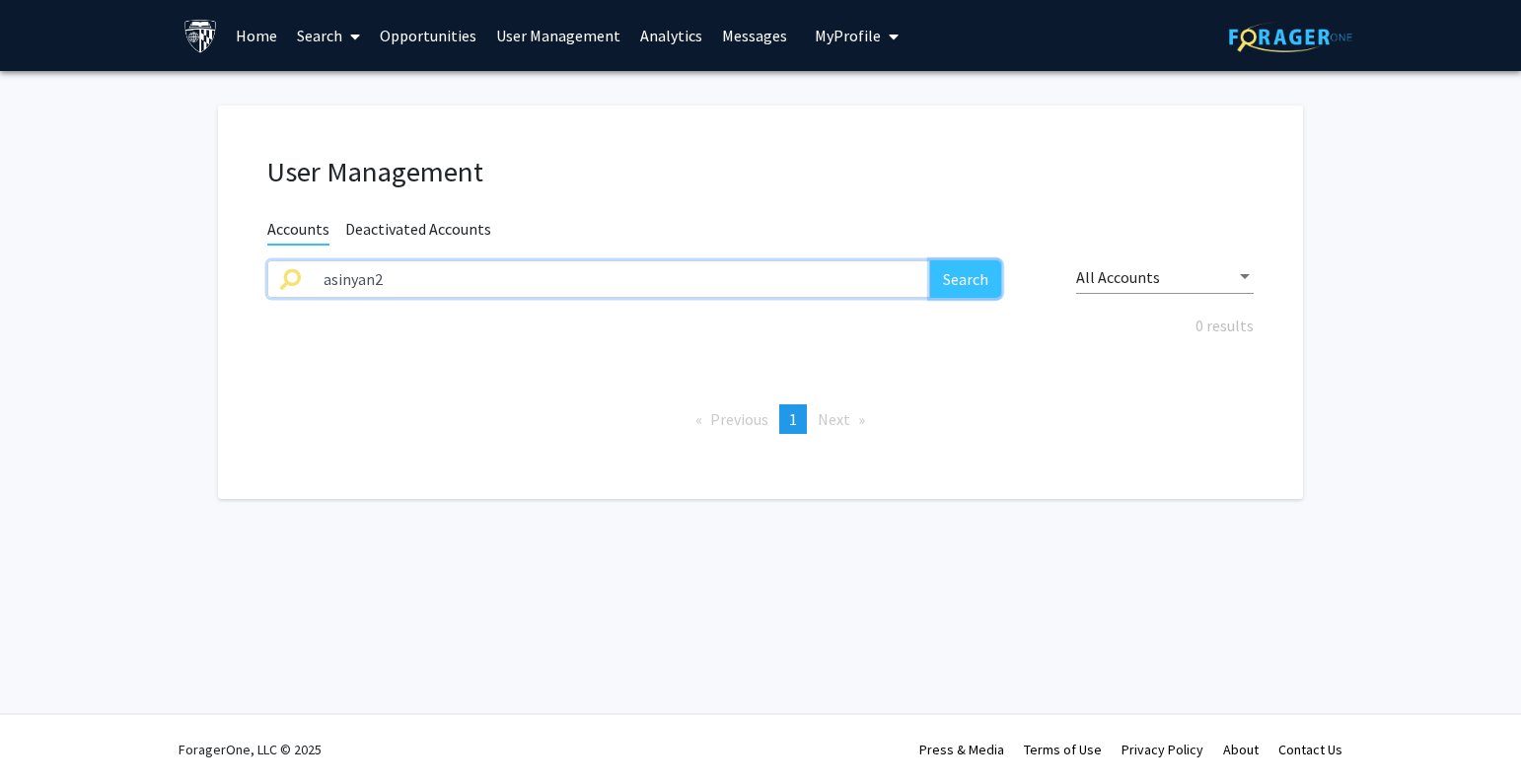 click on "Search" 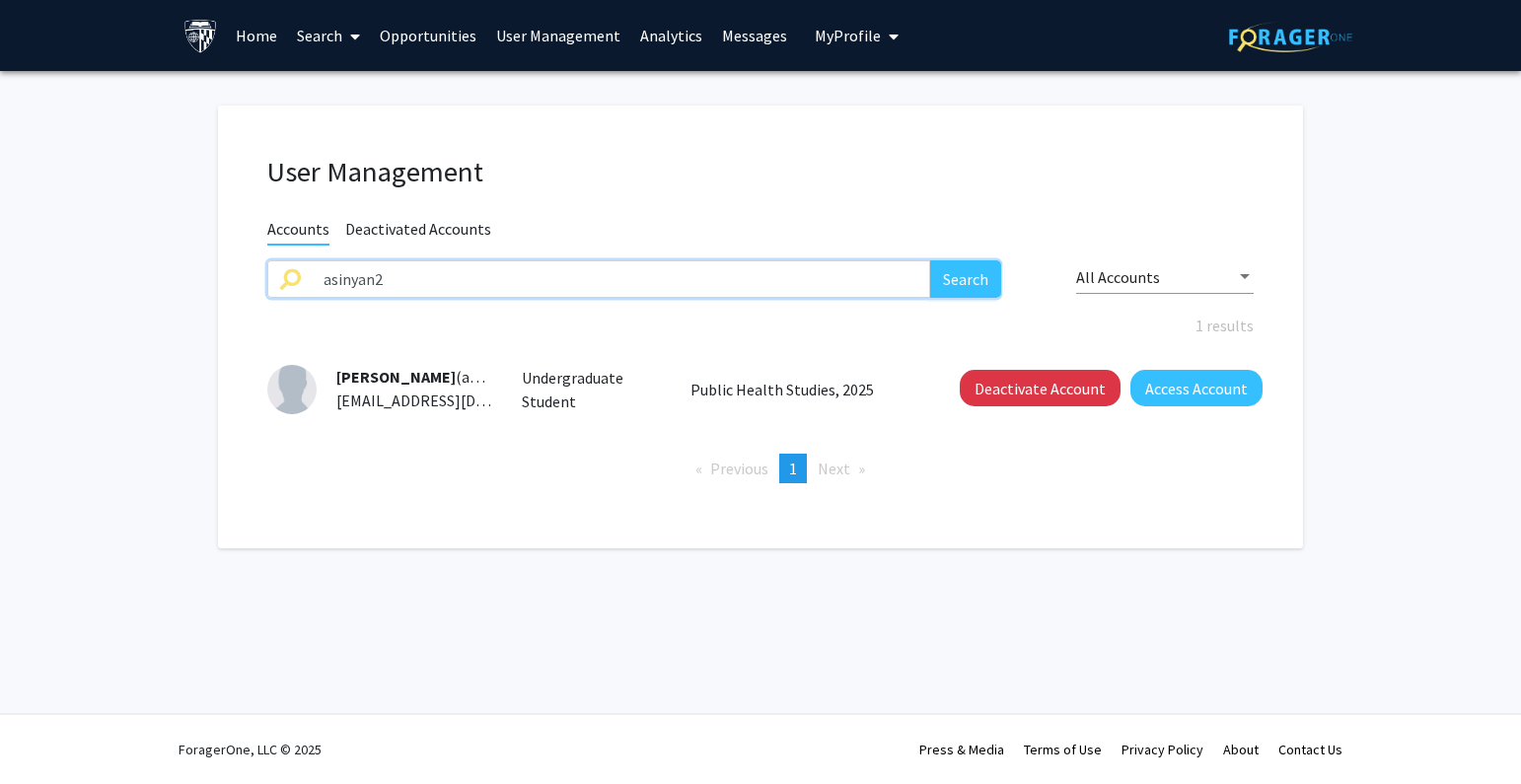 drag, startPoint x: 413, startPoint y: 281, endPoint x: 204, endPoint y: 285, distance: 209.03827 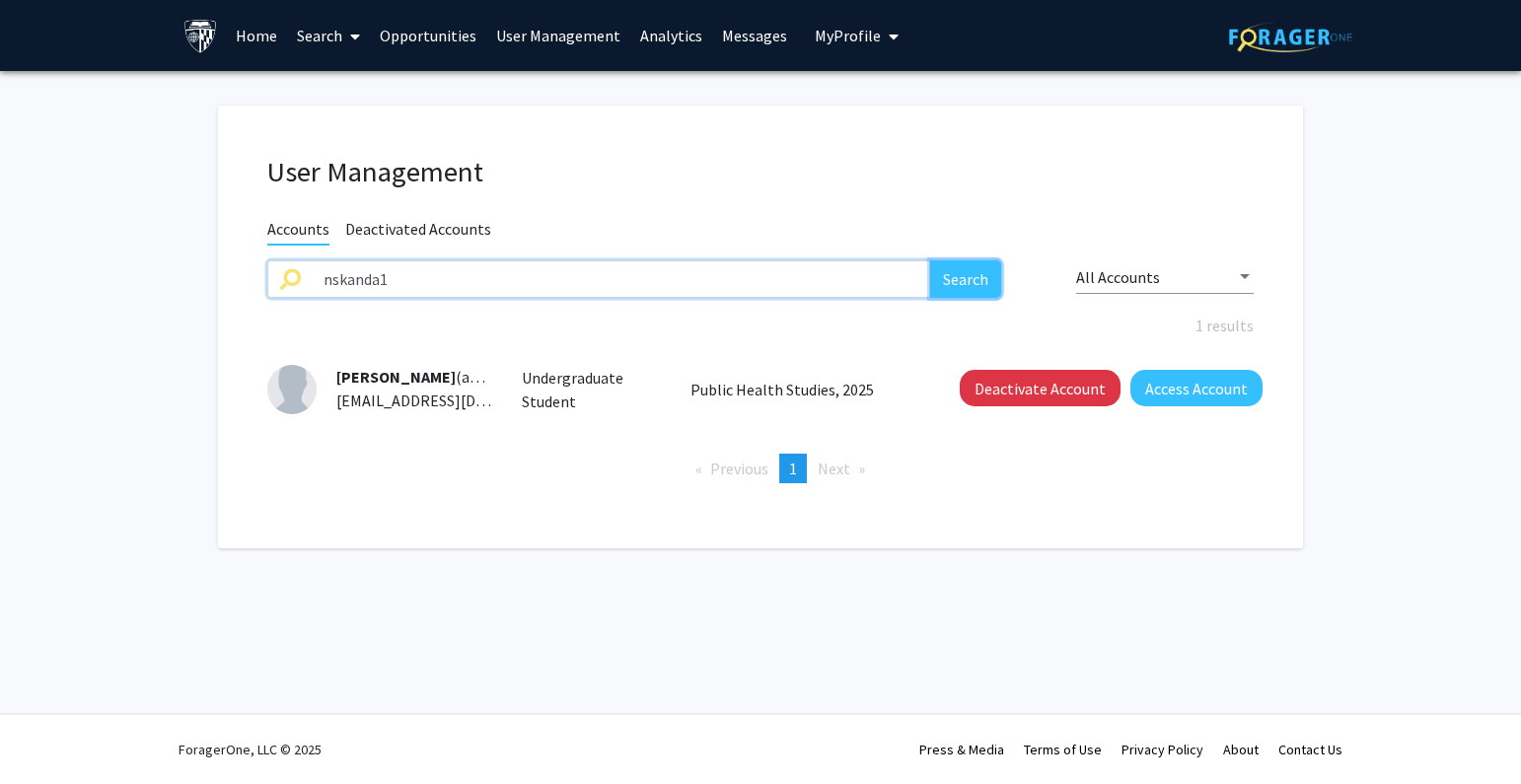 click on "Search" 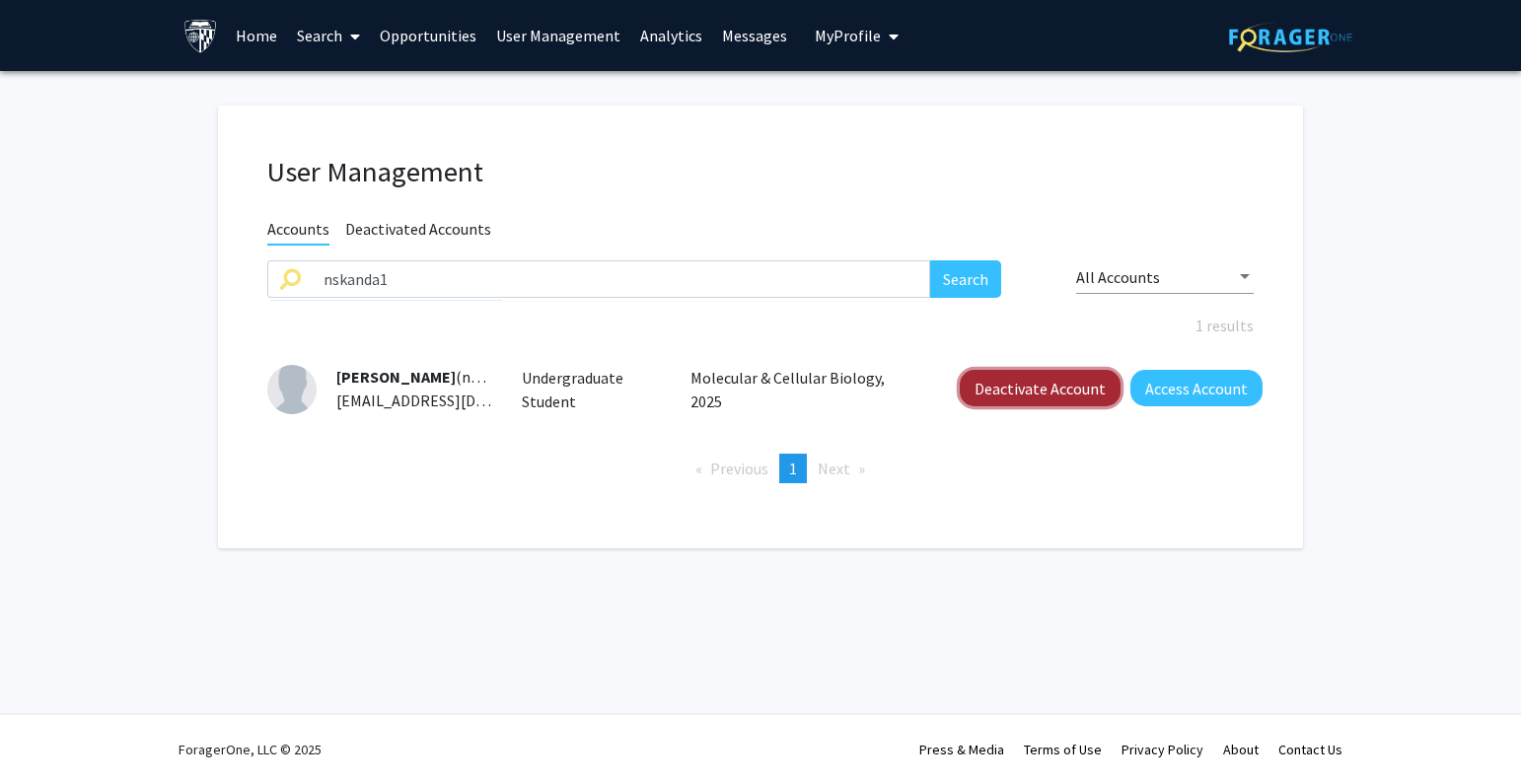 click on "Deactivate Account" 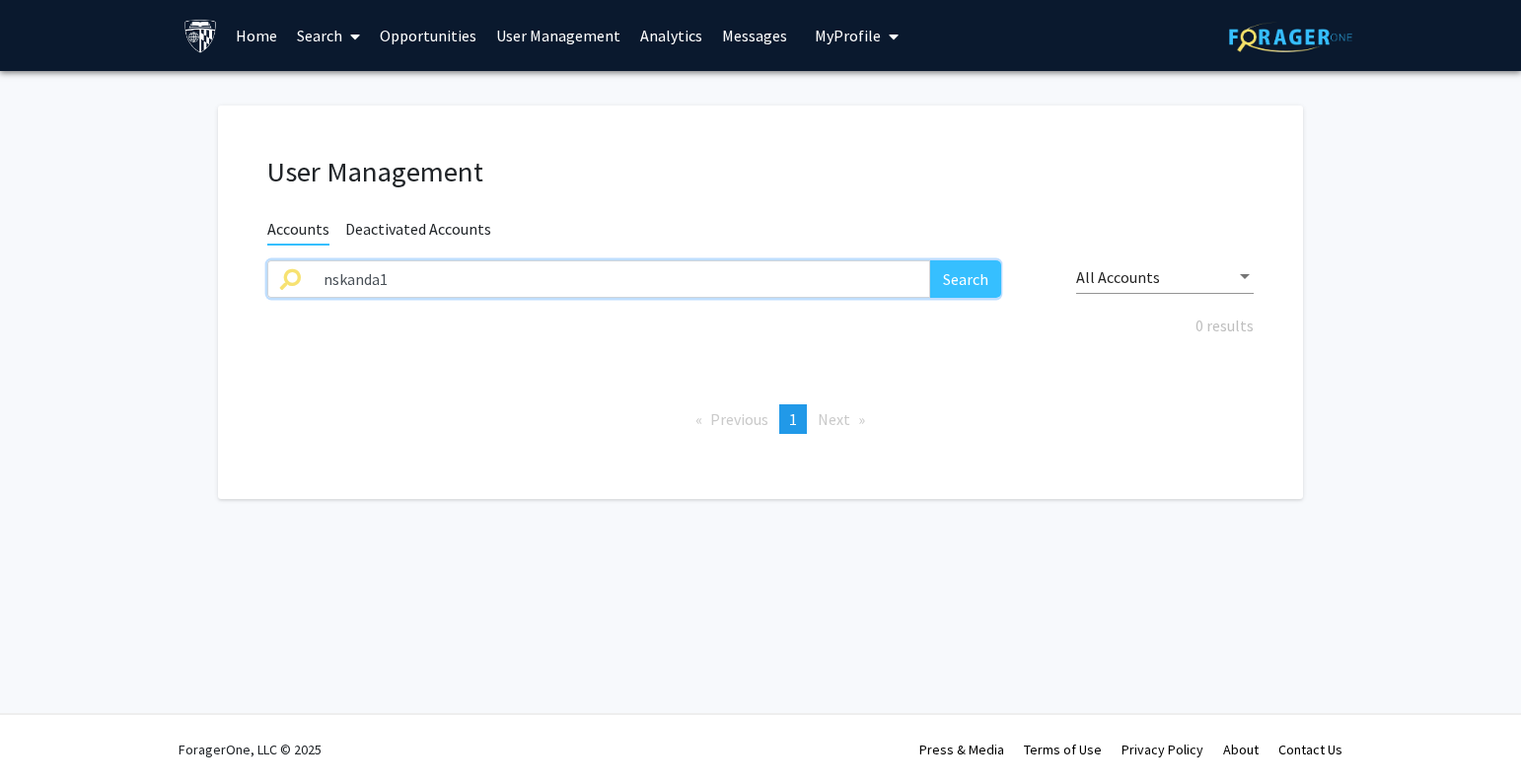 drag, startPoint x: 249, startPoint y: 285, endPoint x: 348, endPoint y: 280, distance: 99.12618 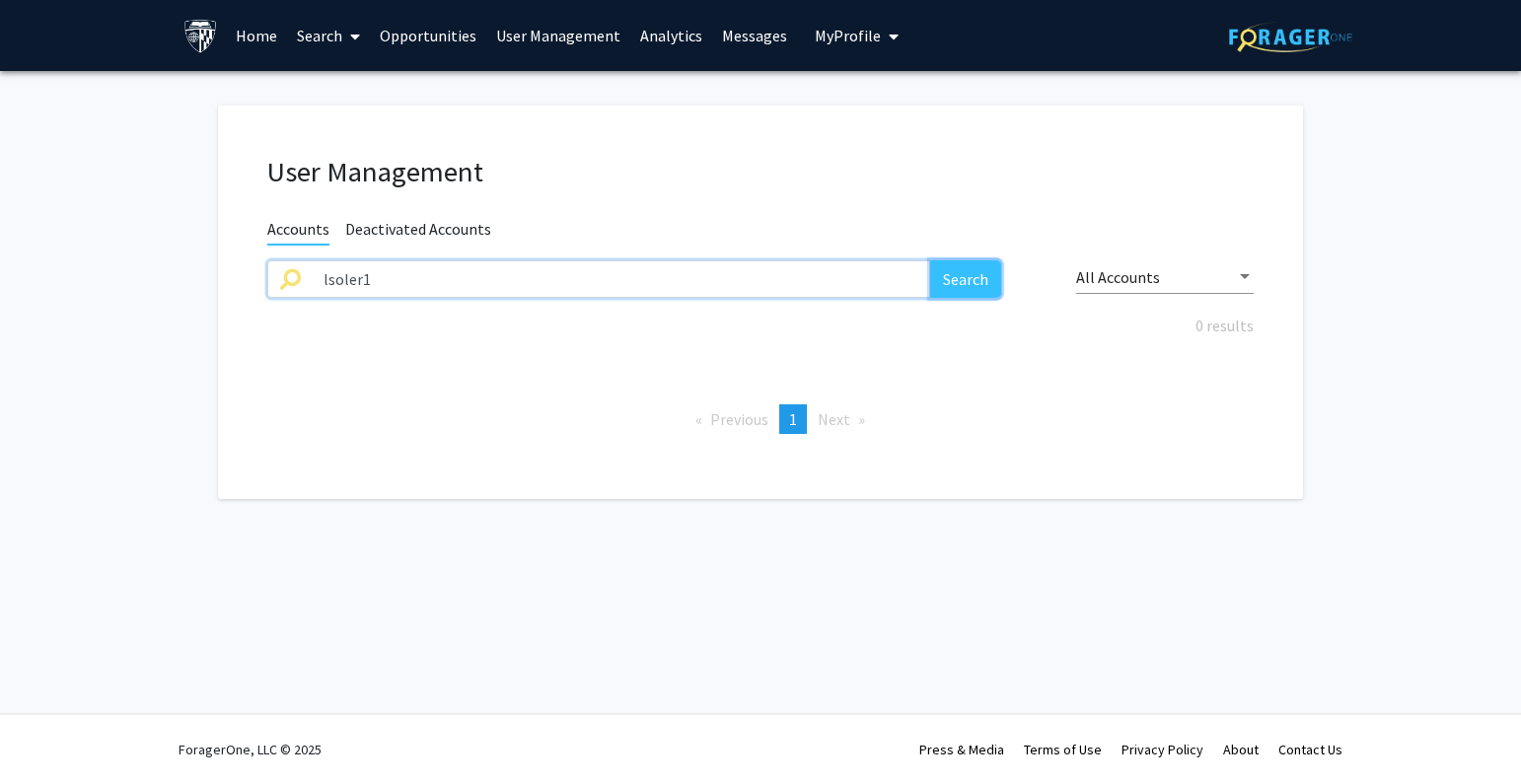 click on "Search" 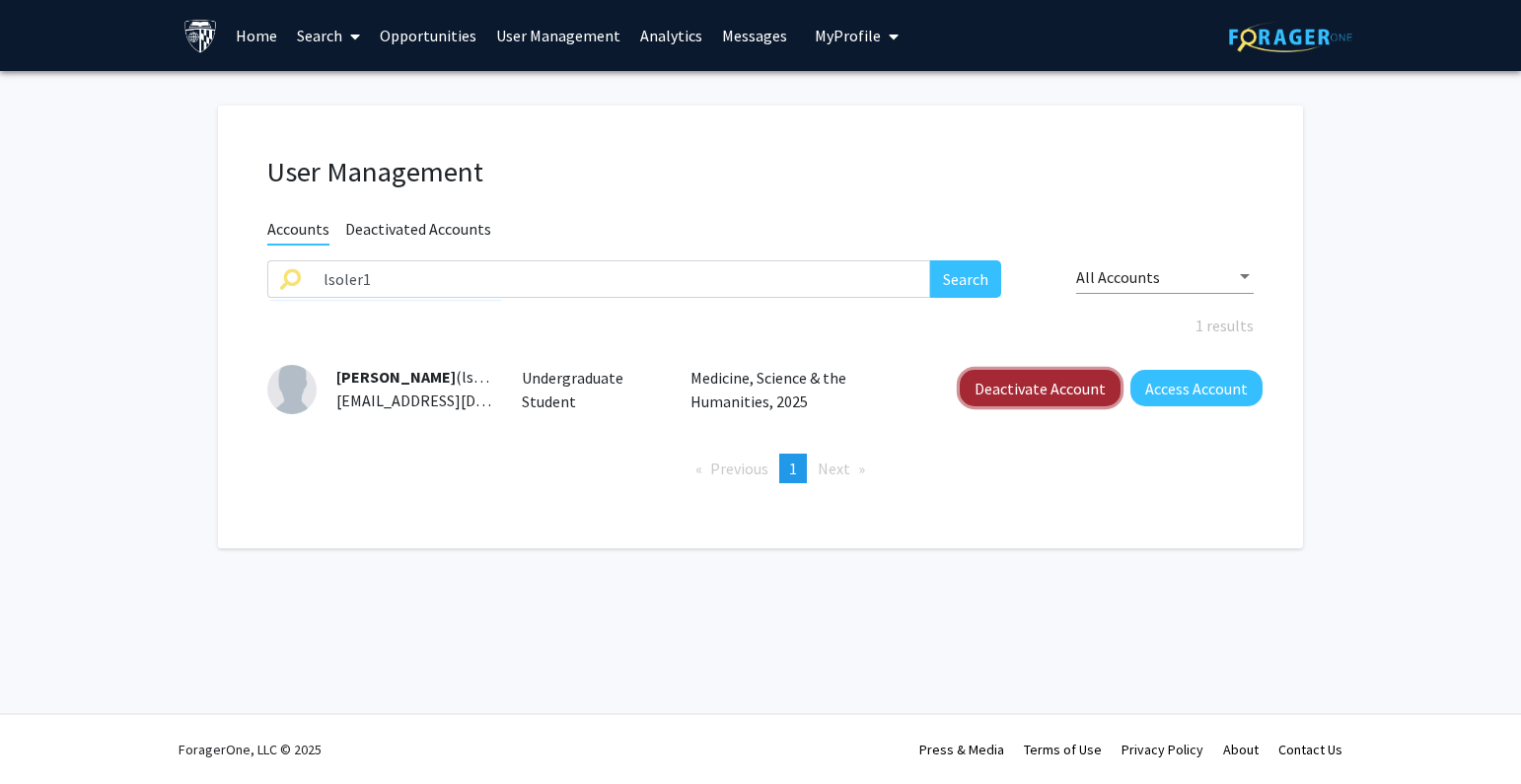 click on "Deactivate Account" 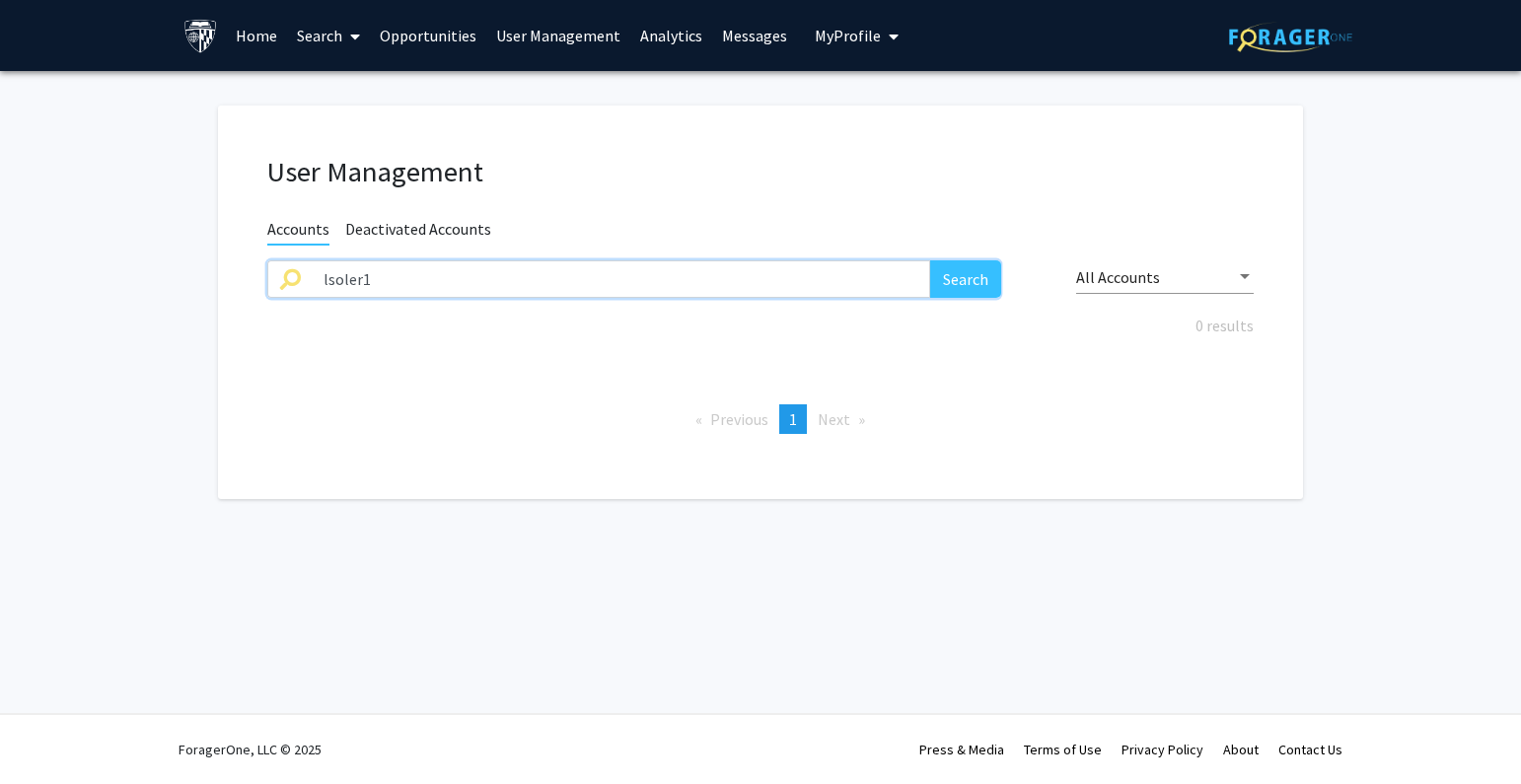 drag, startPoint x: 399, startPoint y: 278, endPoint x: 626, endPoint y: 281, distance: 227.01982 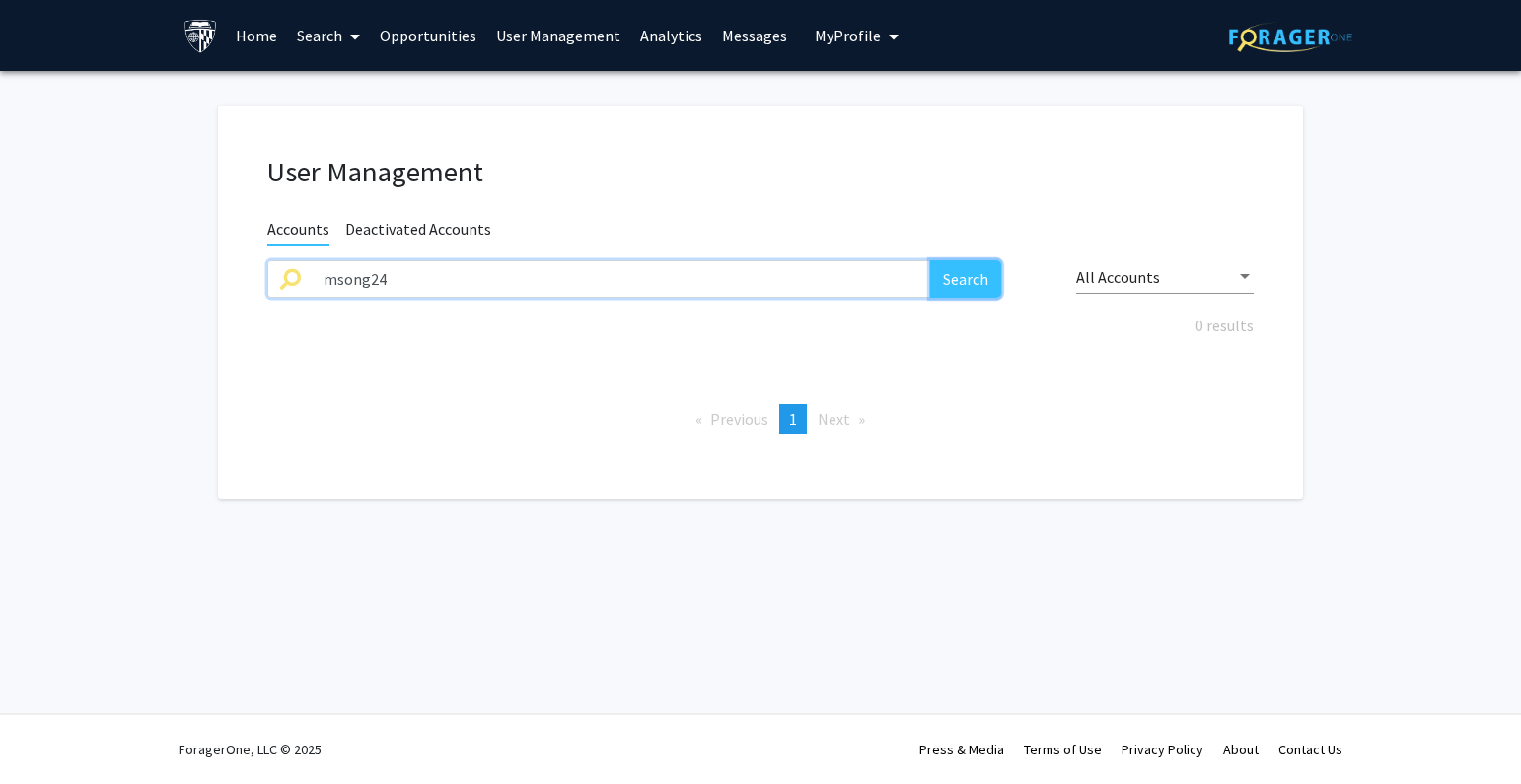 click on "Search" 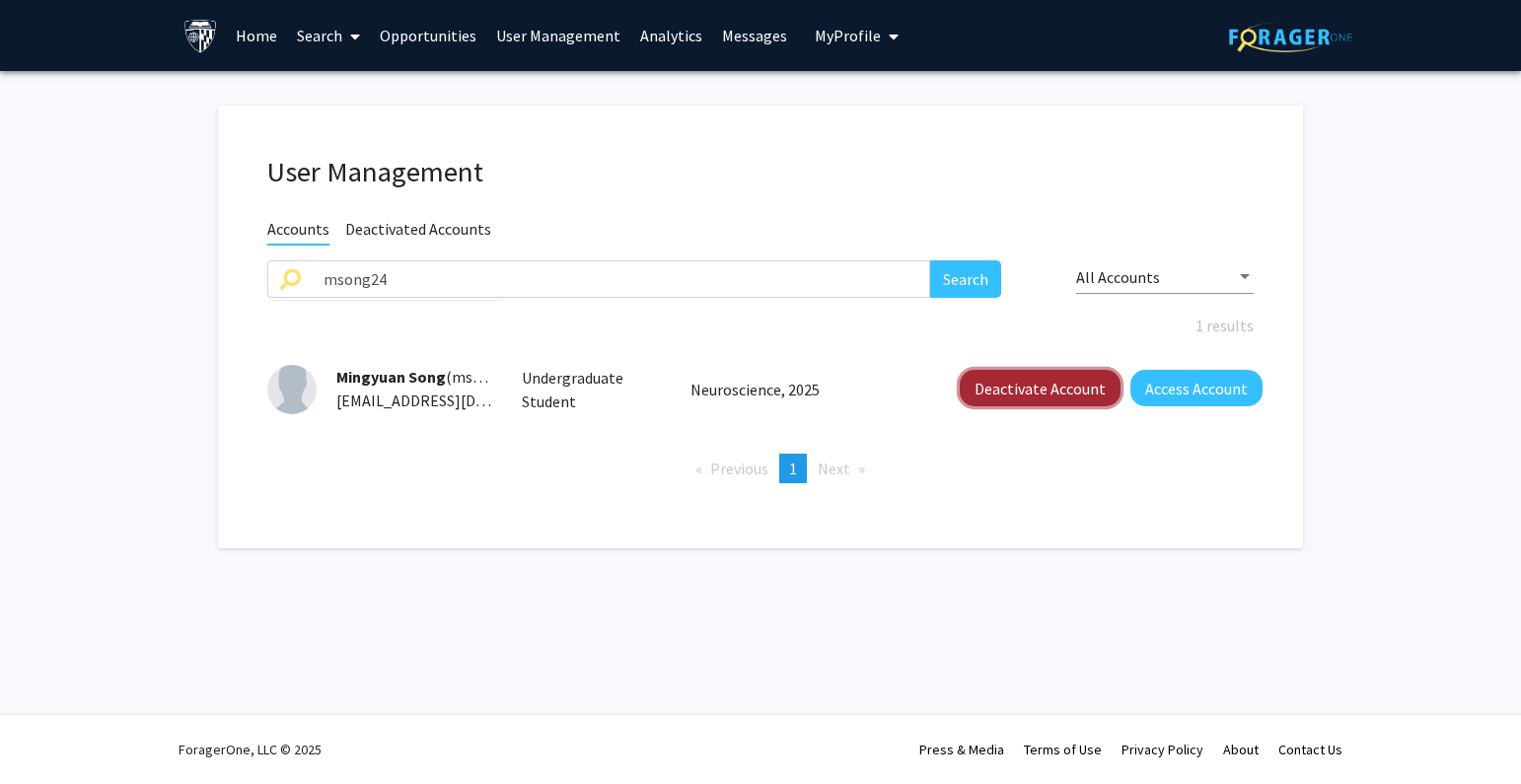 click on "Deactivate Account" 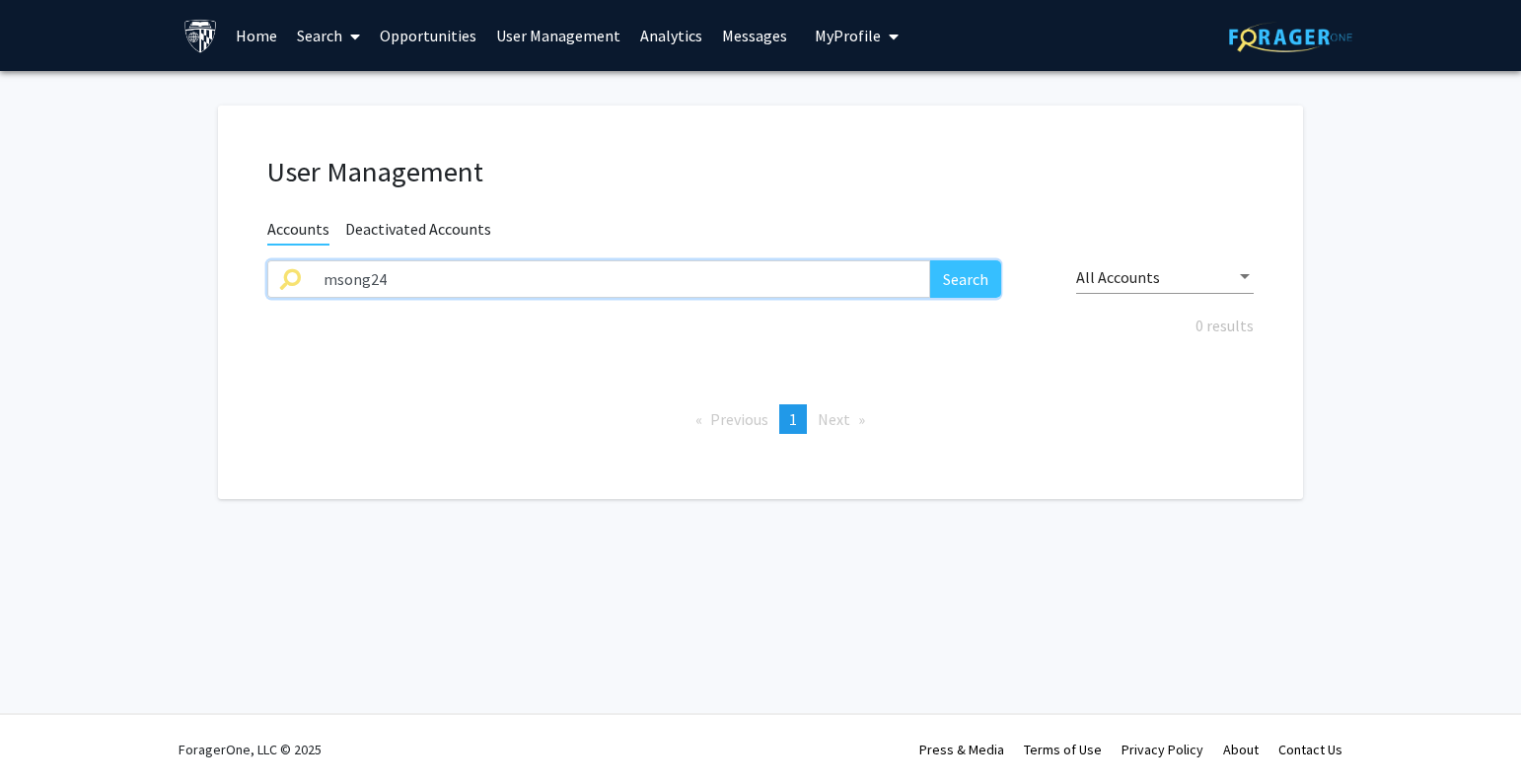 drag, startPoint x: 466, startPoint y: 286, endPoint x: 703, endPoint y: 270, distance: 237.53947 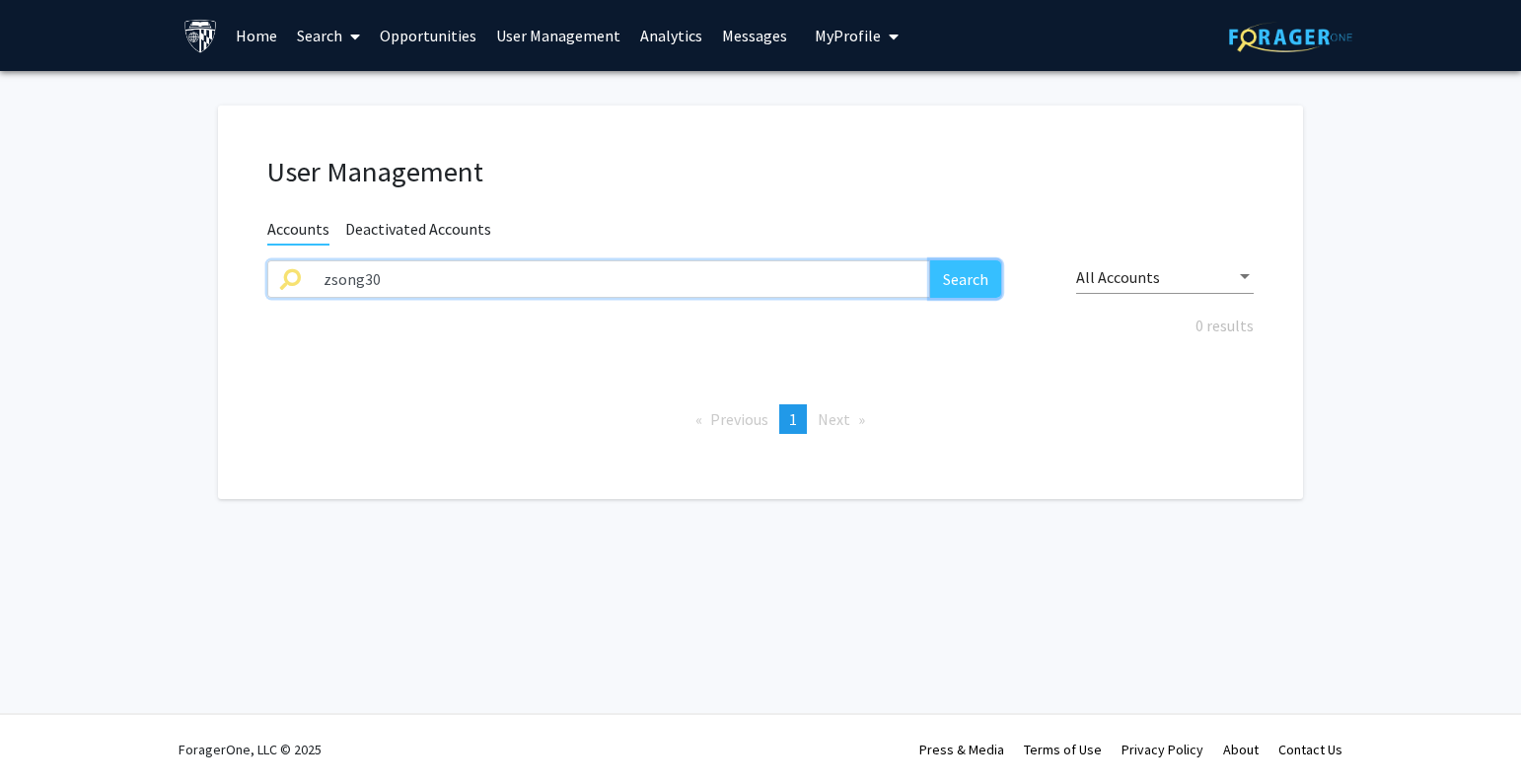 click on "Search" 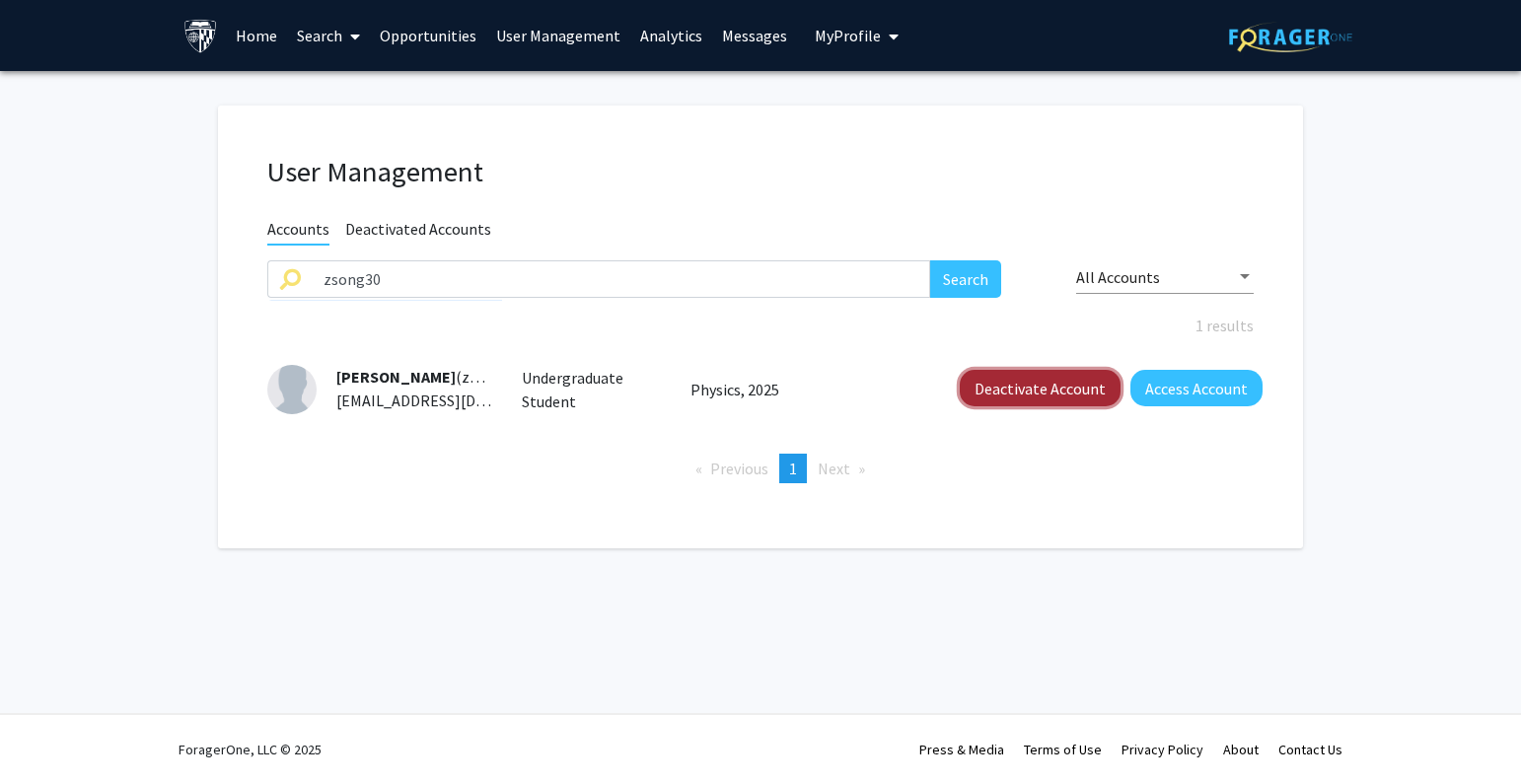 click on "Deactivate Account" 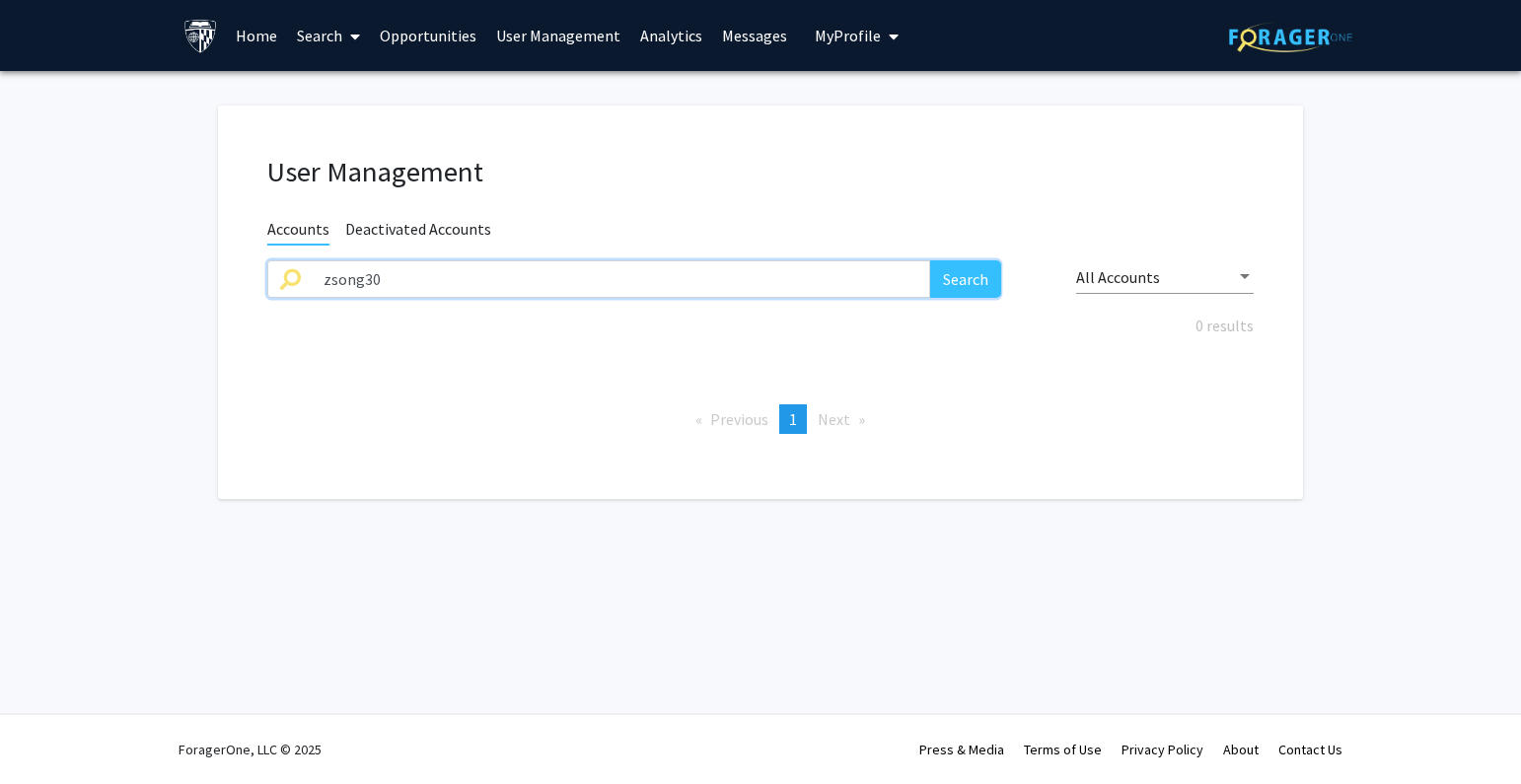 drag, startPoint x: 244, startPoint y: 281, endPoint x: 360, endPoint y: 281, distance: 116 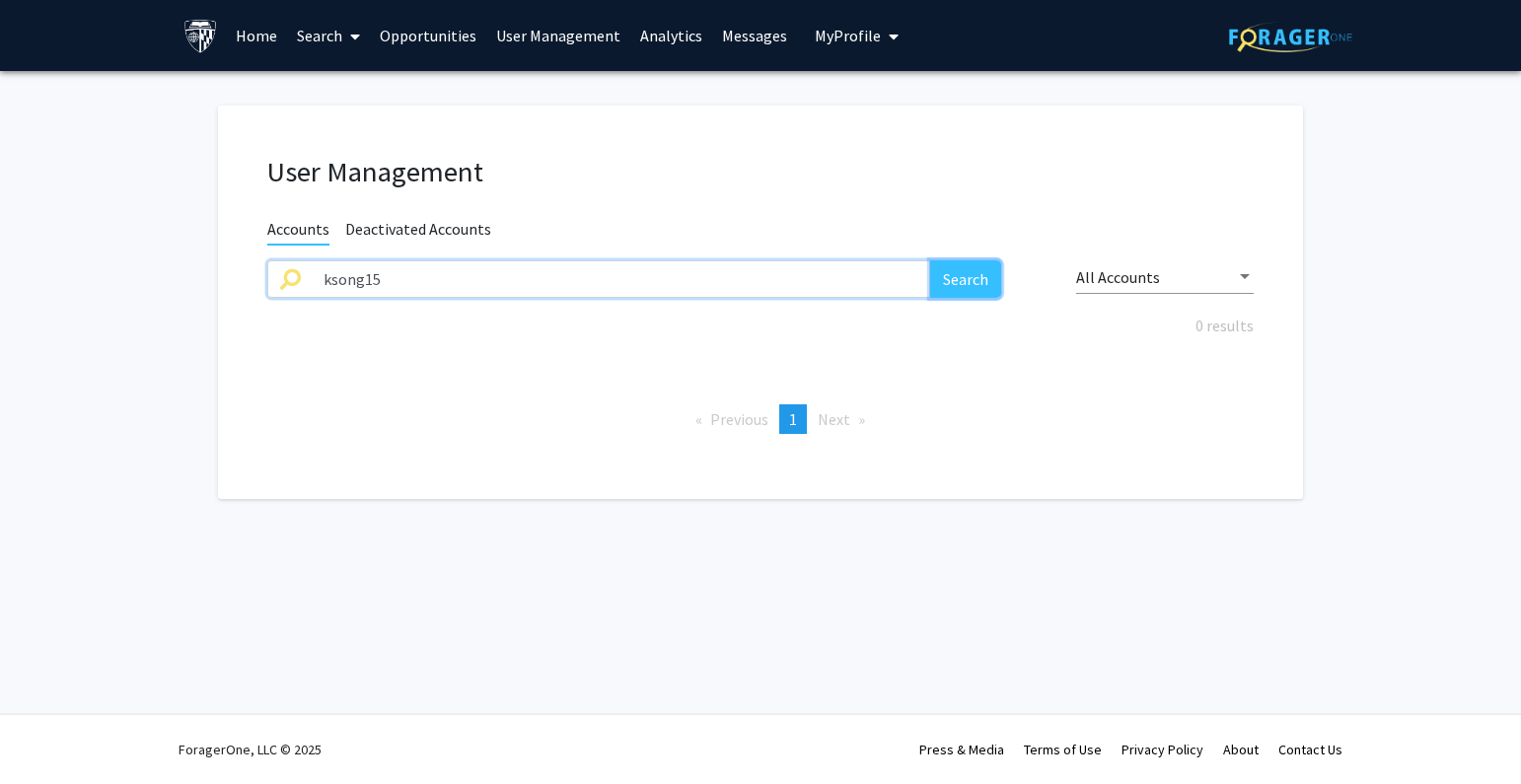click on "Search" 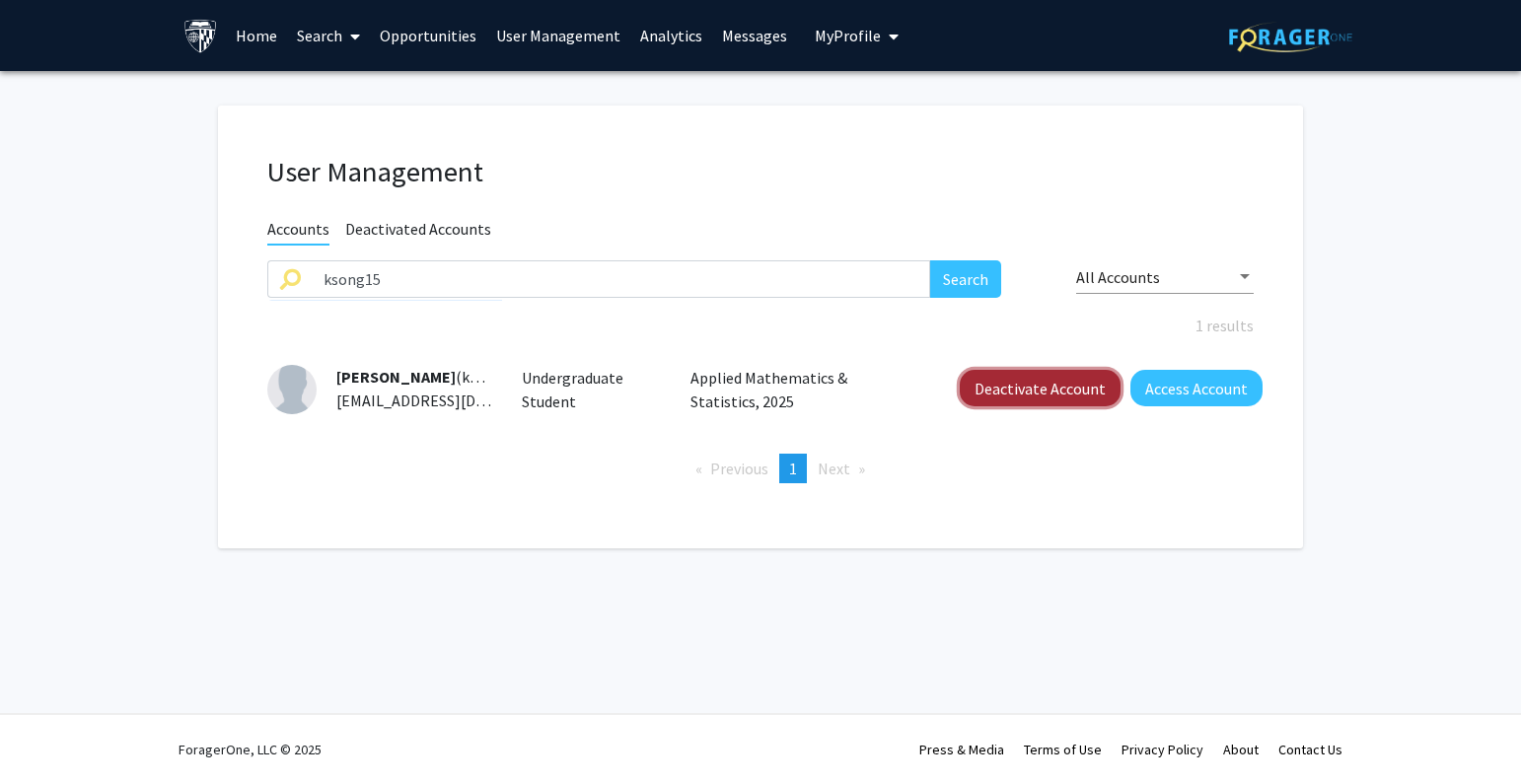 click on "Deactivate Account" 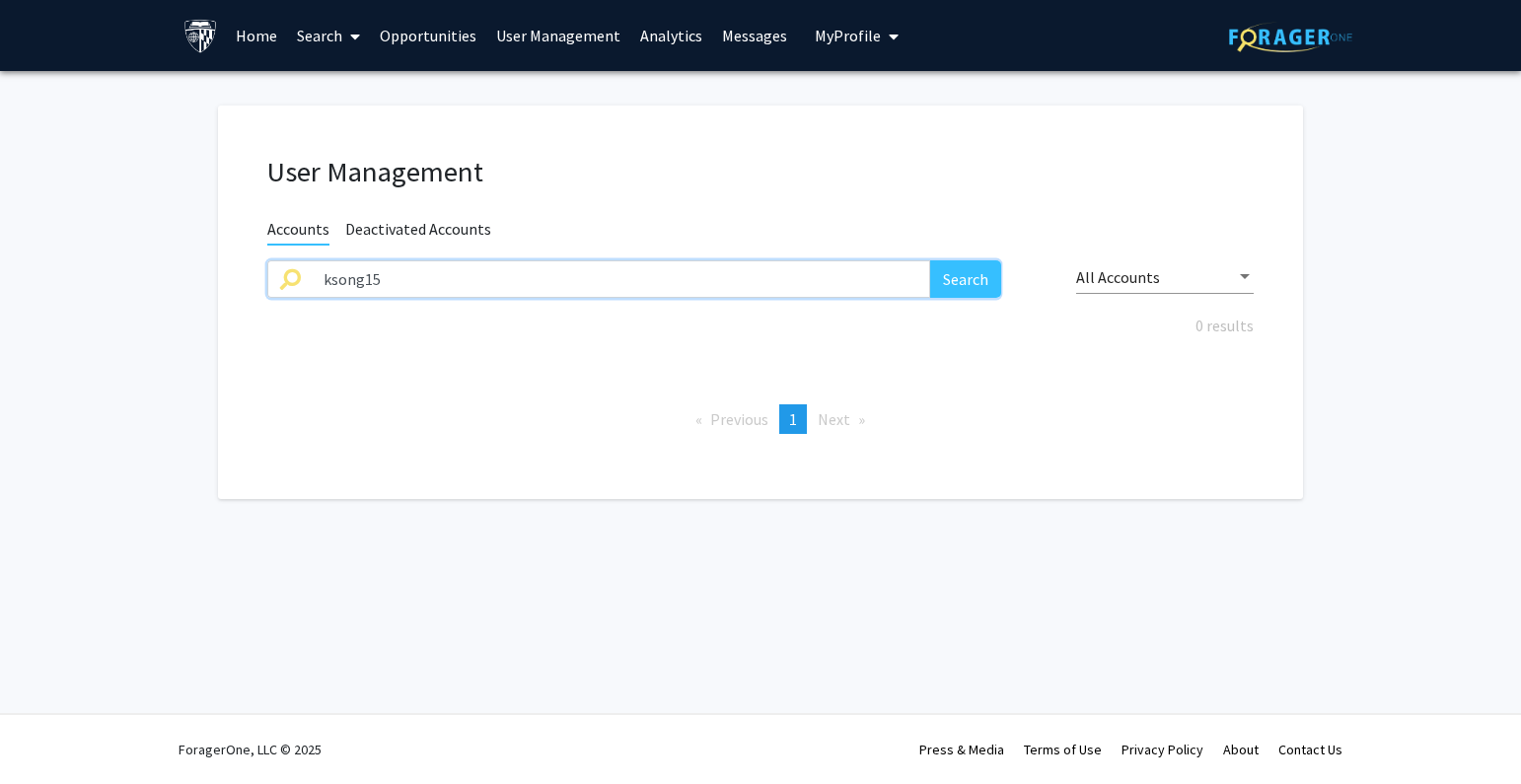 drag, startPoint x: 481, startPoint y: 264, endPoint x: 170, endPoint y: 275, distance: 311.1945 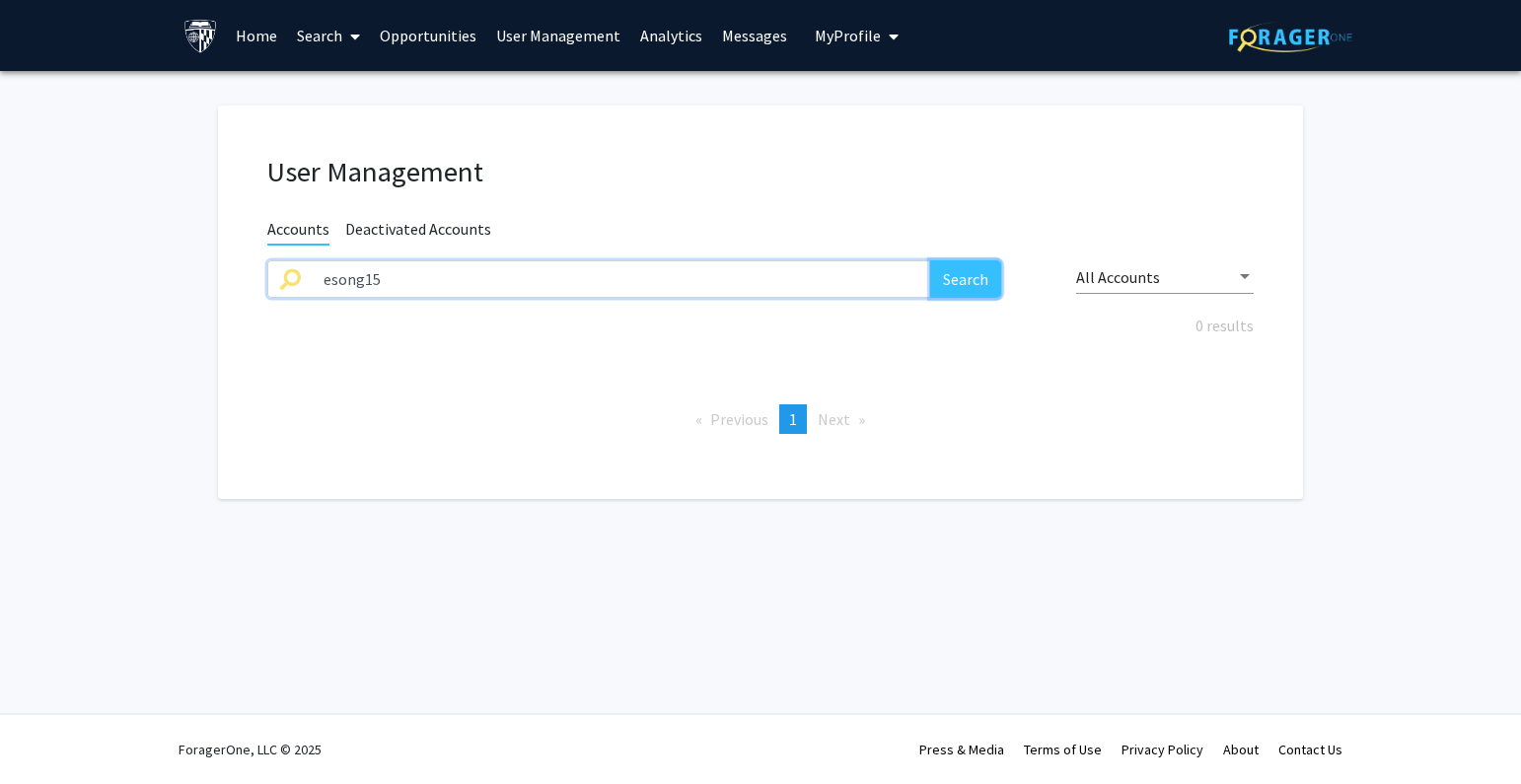 click on "Search" 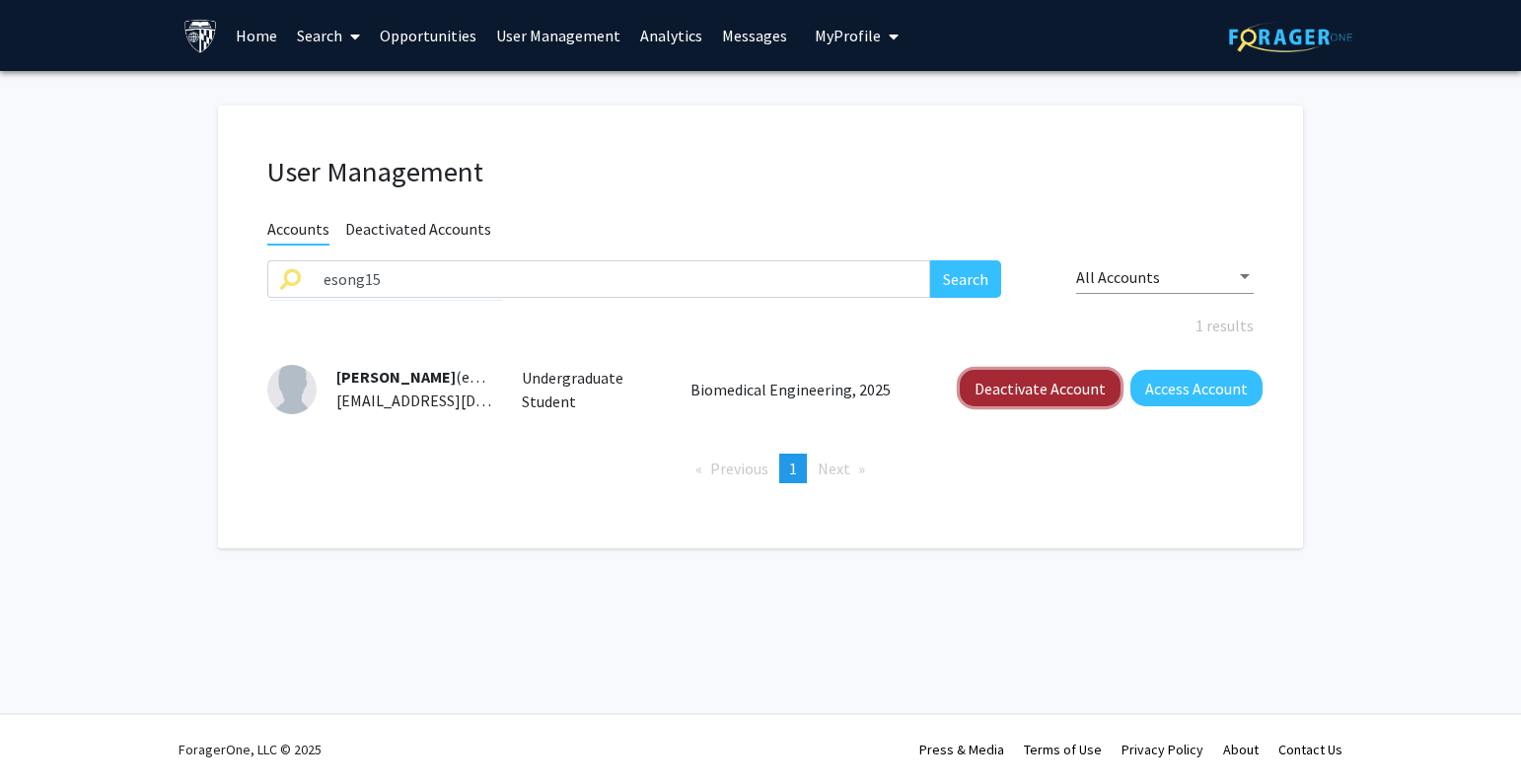 click on "Deactivate Account" 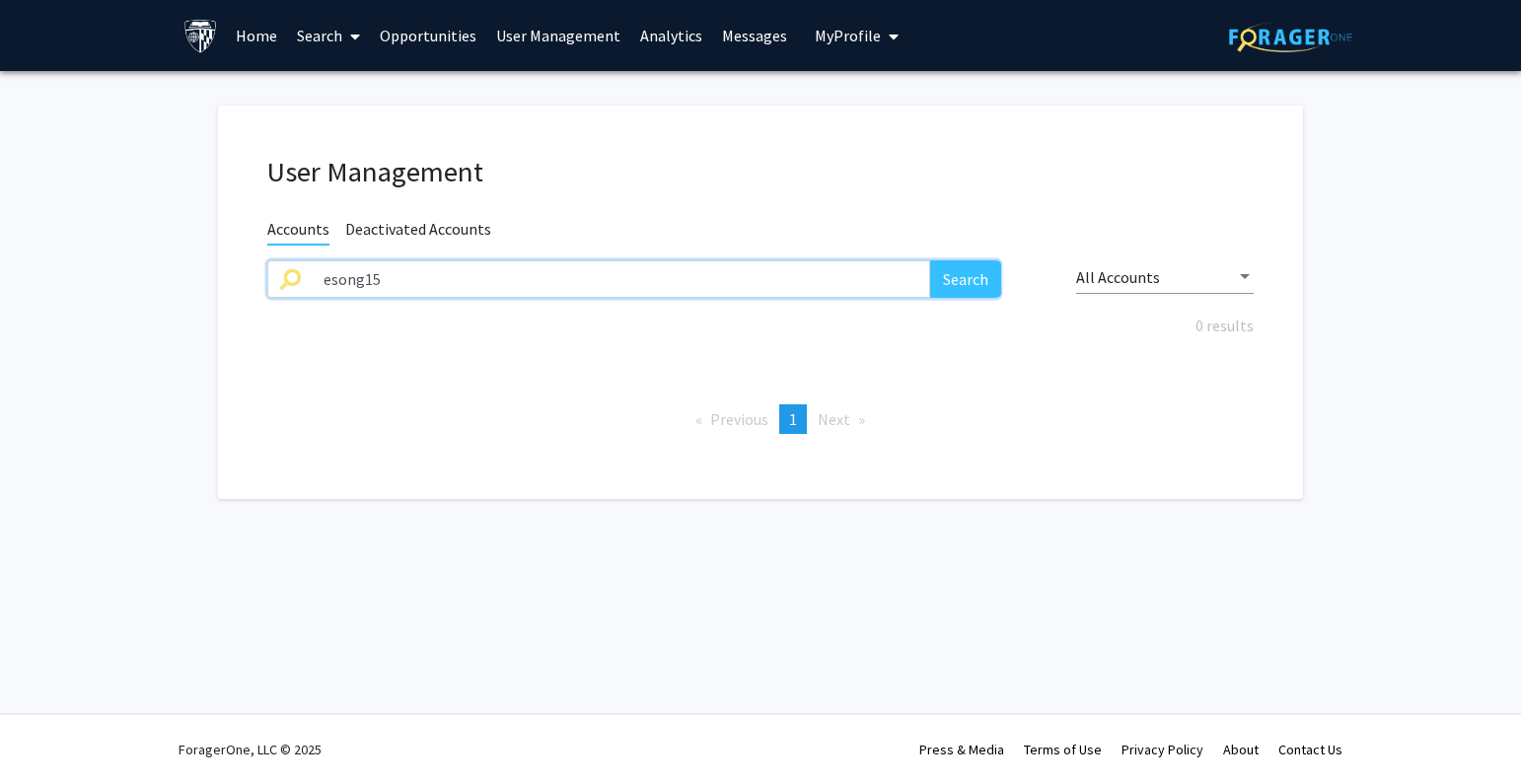 drag, startPoint x: 651, startPoint y: 278, endPoint x: 264, endPoint y: 278, distance: 387 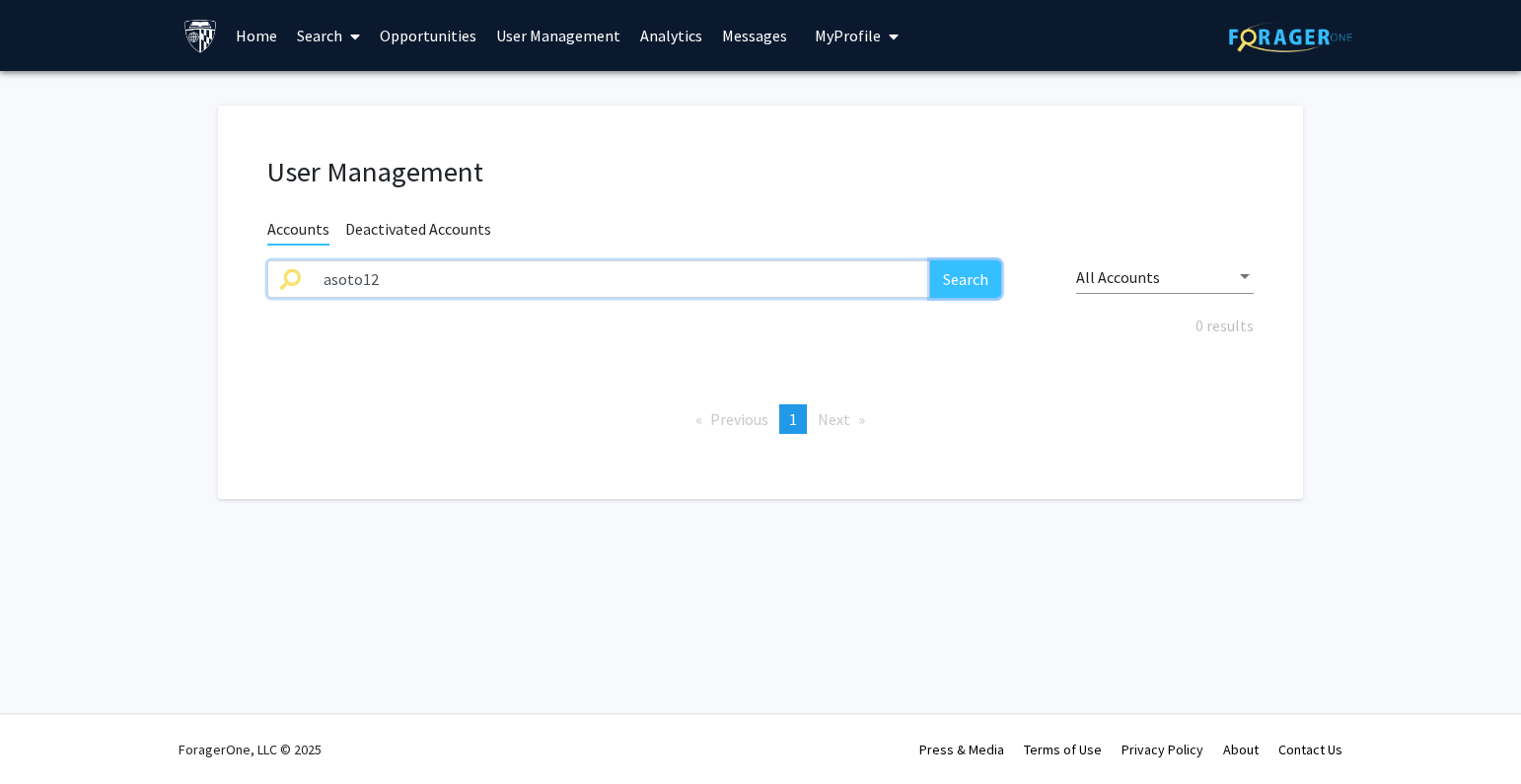 click on "Search" 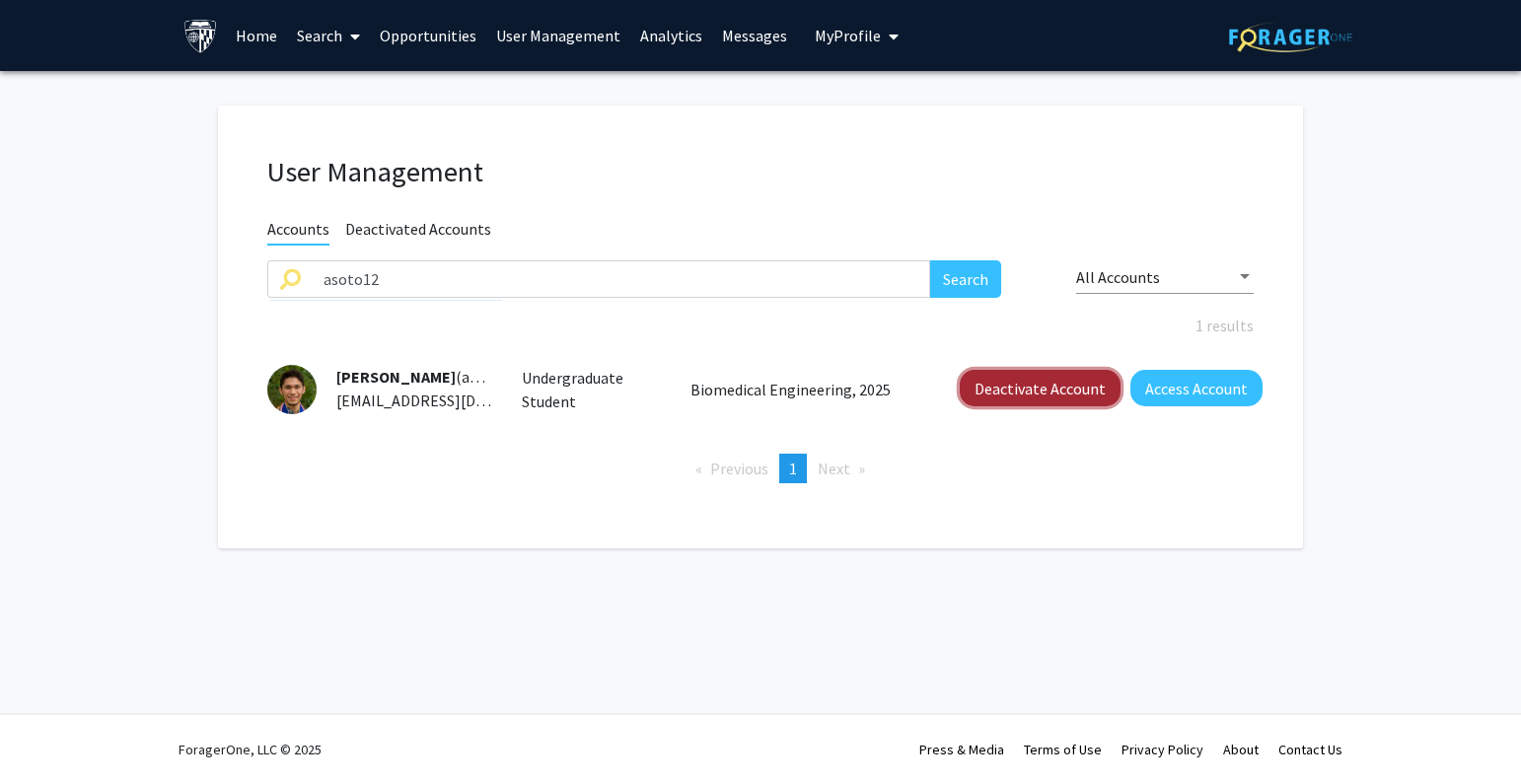 click on "Deactivate Account" 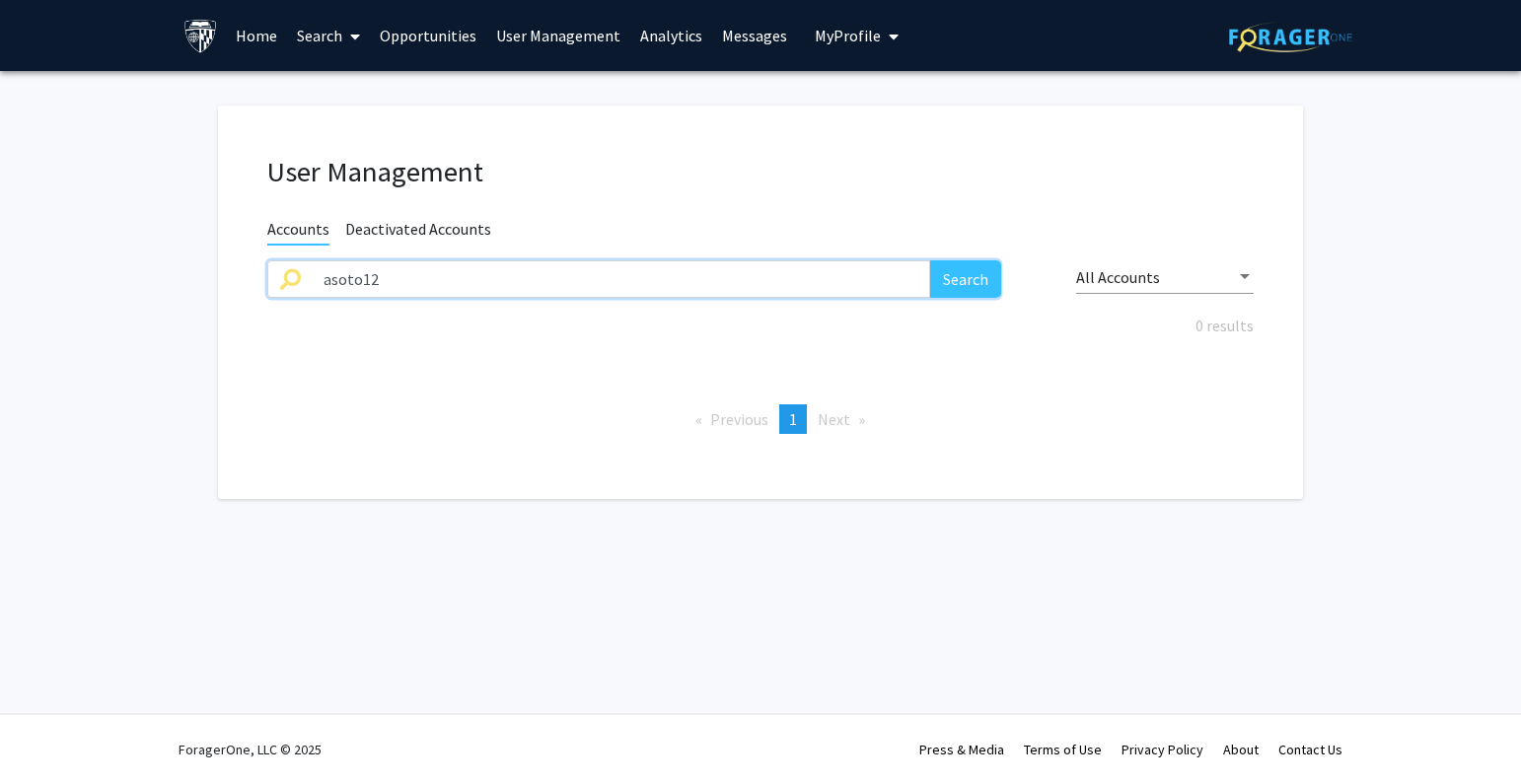 drag, startPoint x: 464, startPoint y: 293, endPoint x: 582, endPoint y: 293, distance: 118 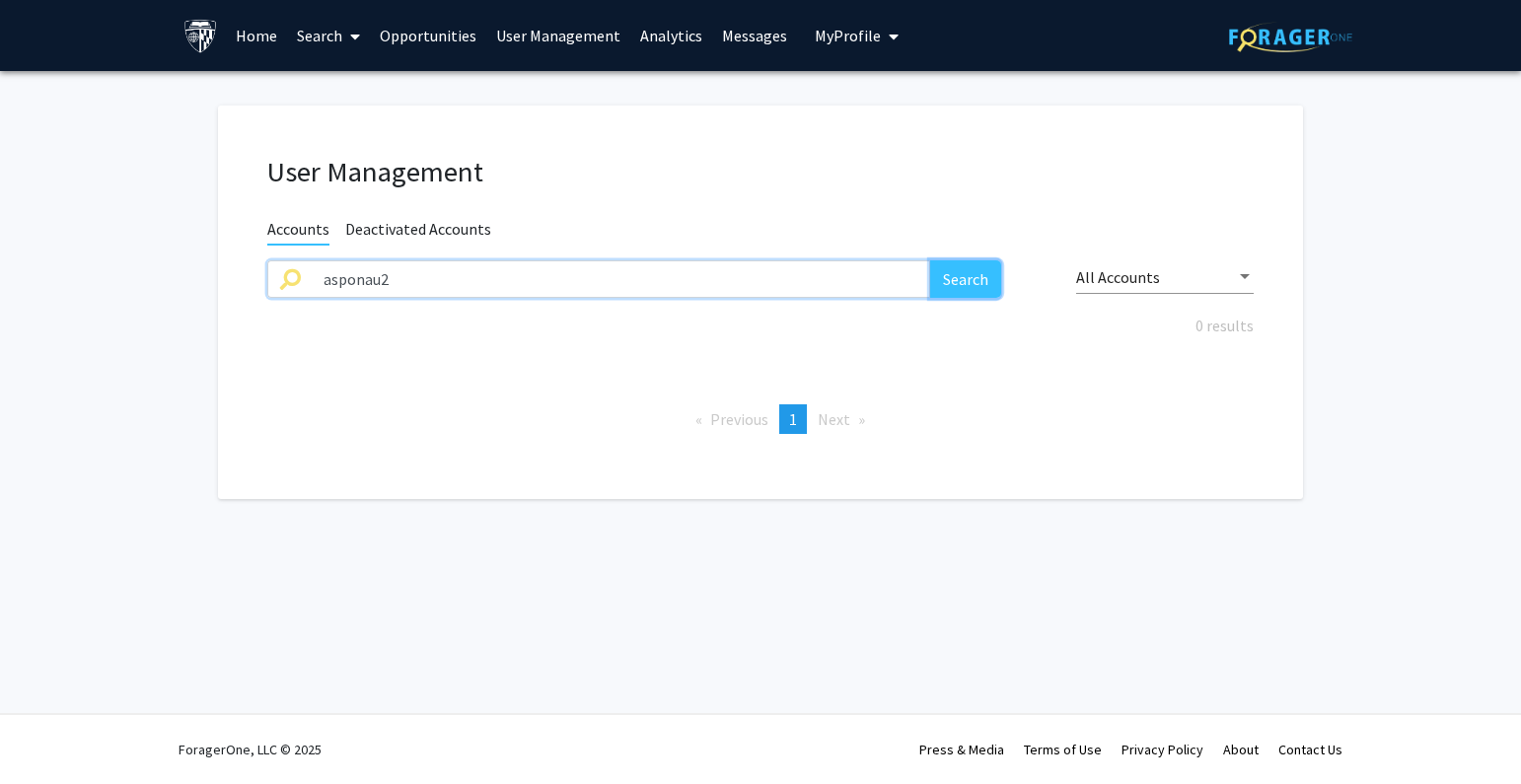 click on "Search" 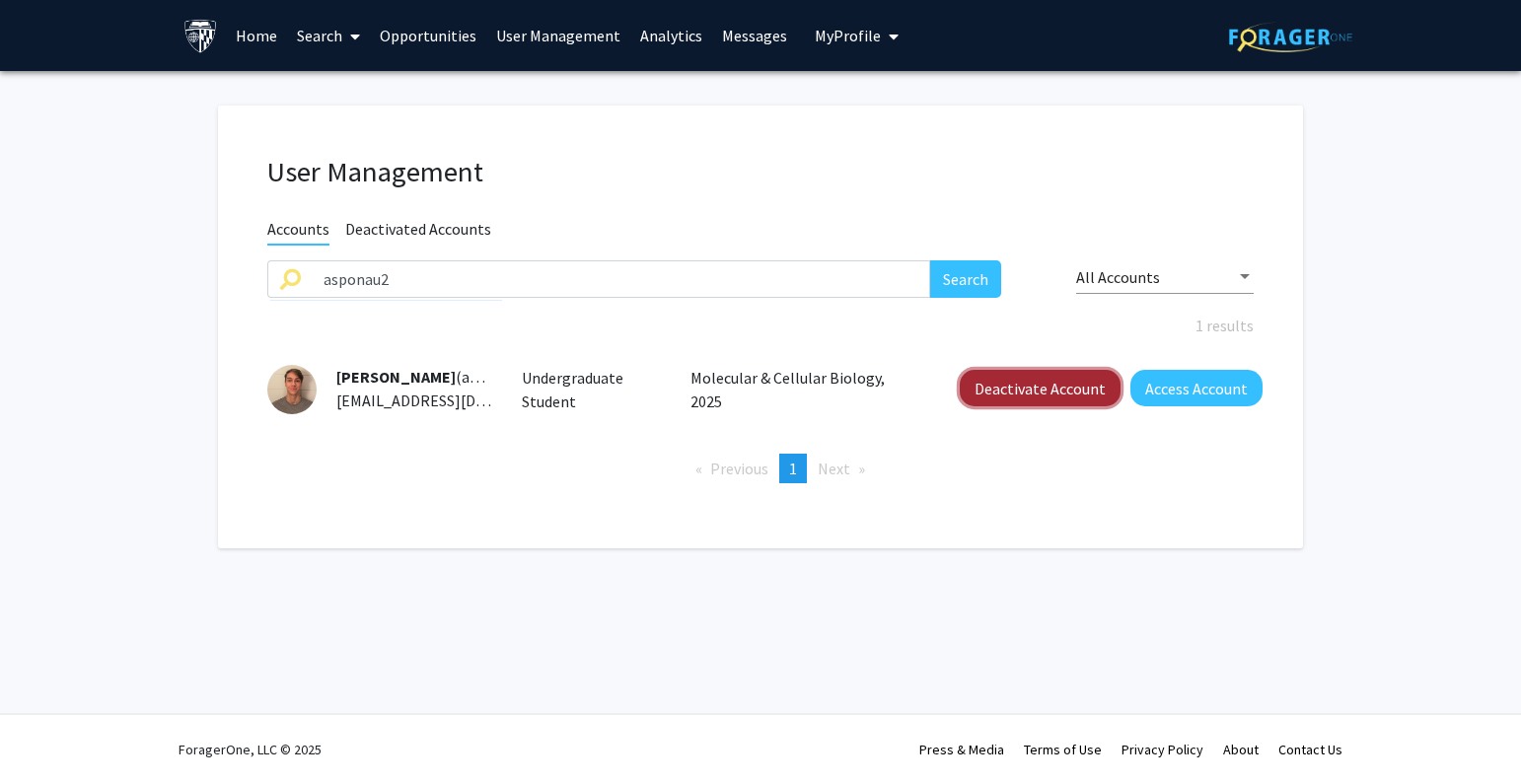 click on "Deactivate Account" 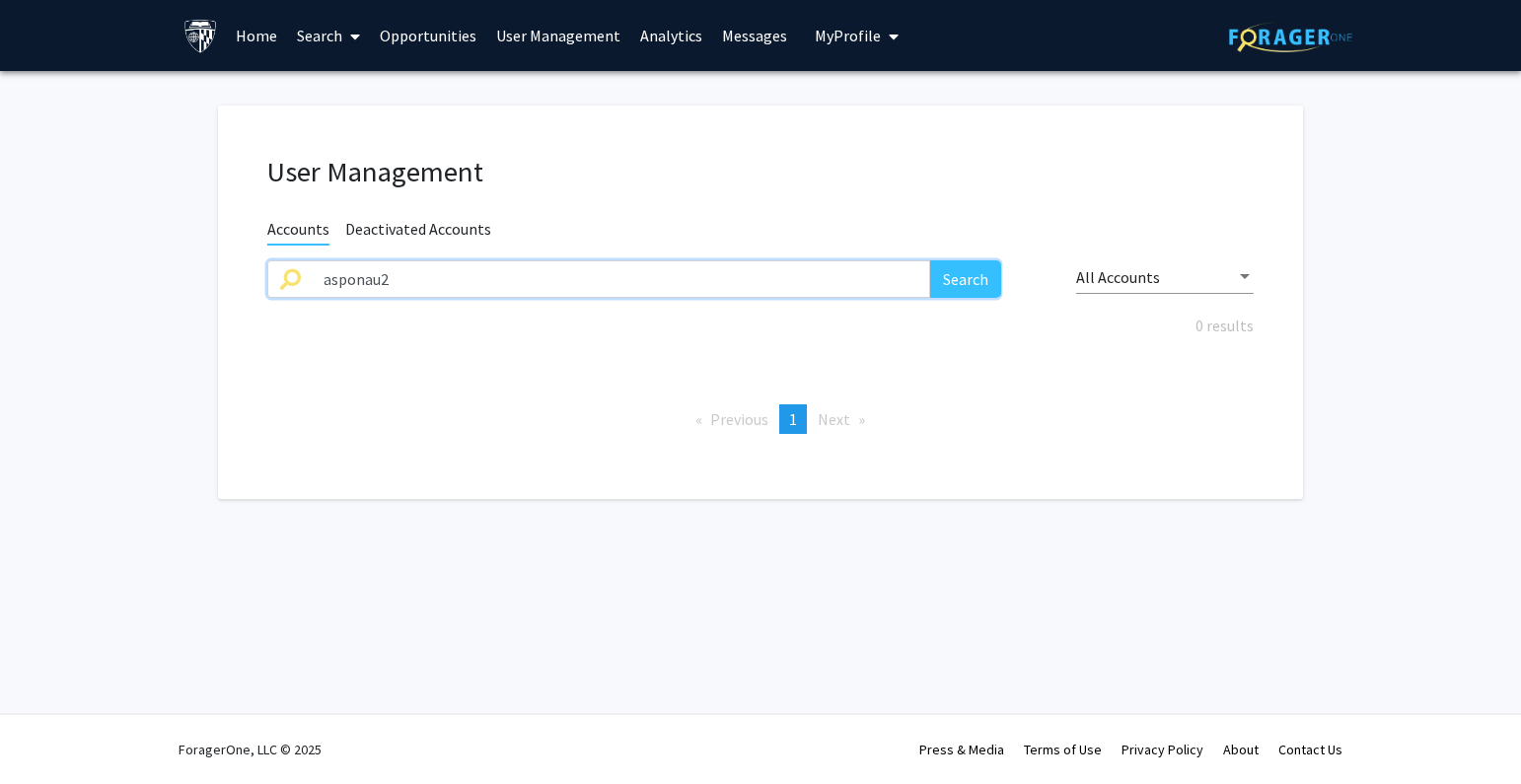 drag, startPoint x: 564, startPoint y: 278, endPoint x: 282, endPoint y: 282, distance: 282.02837 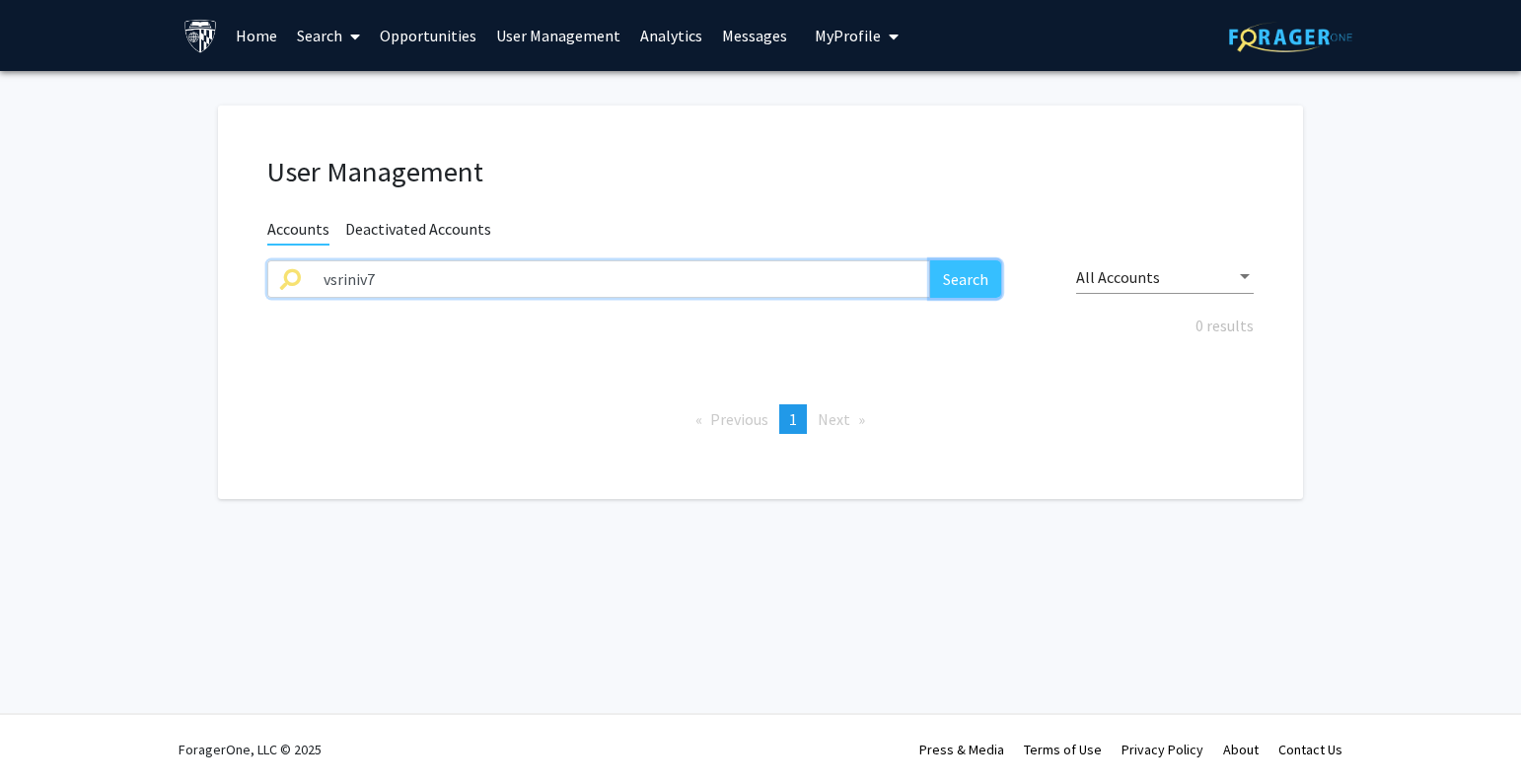click on "Search" 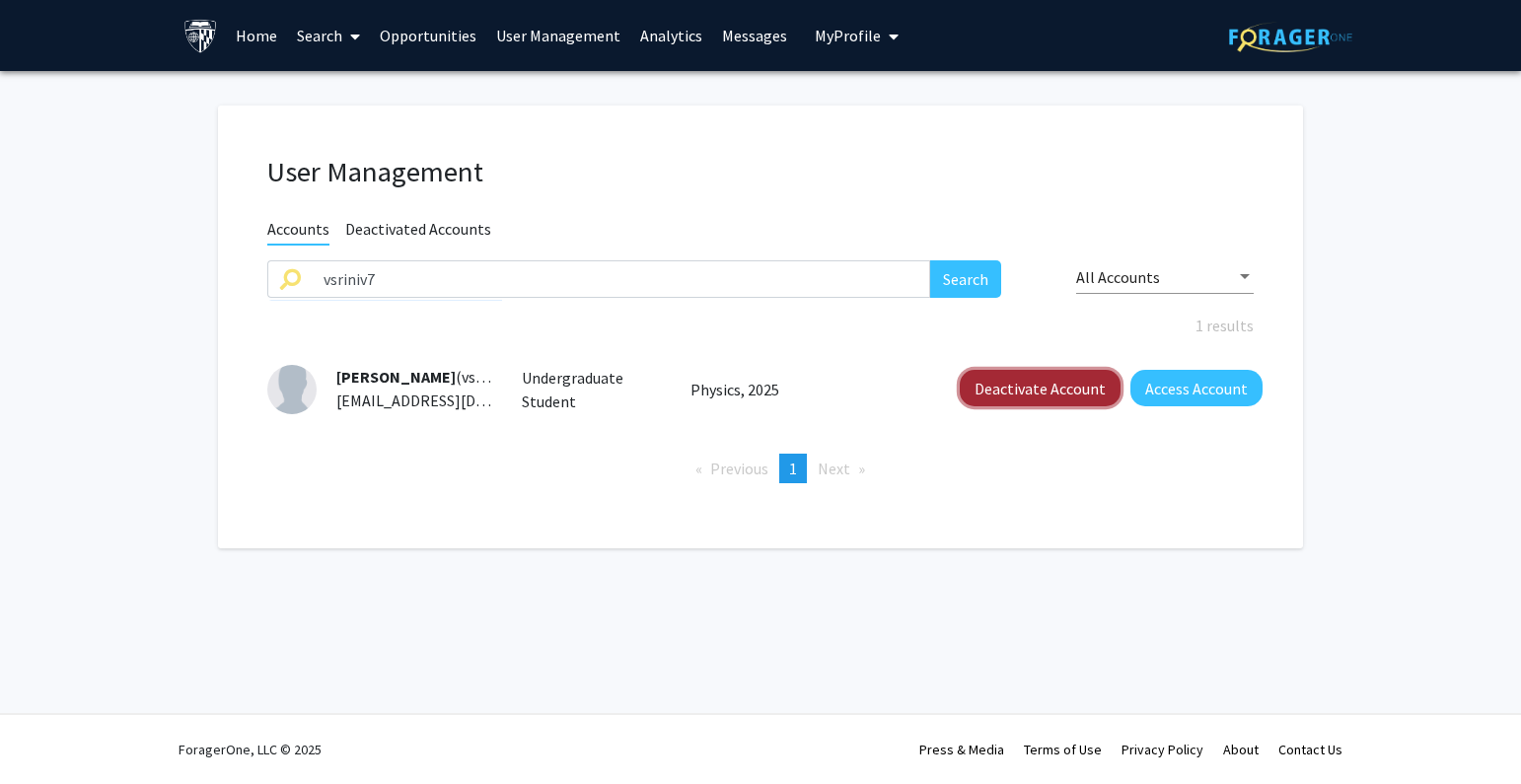 click on "Deactivate Account" 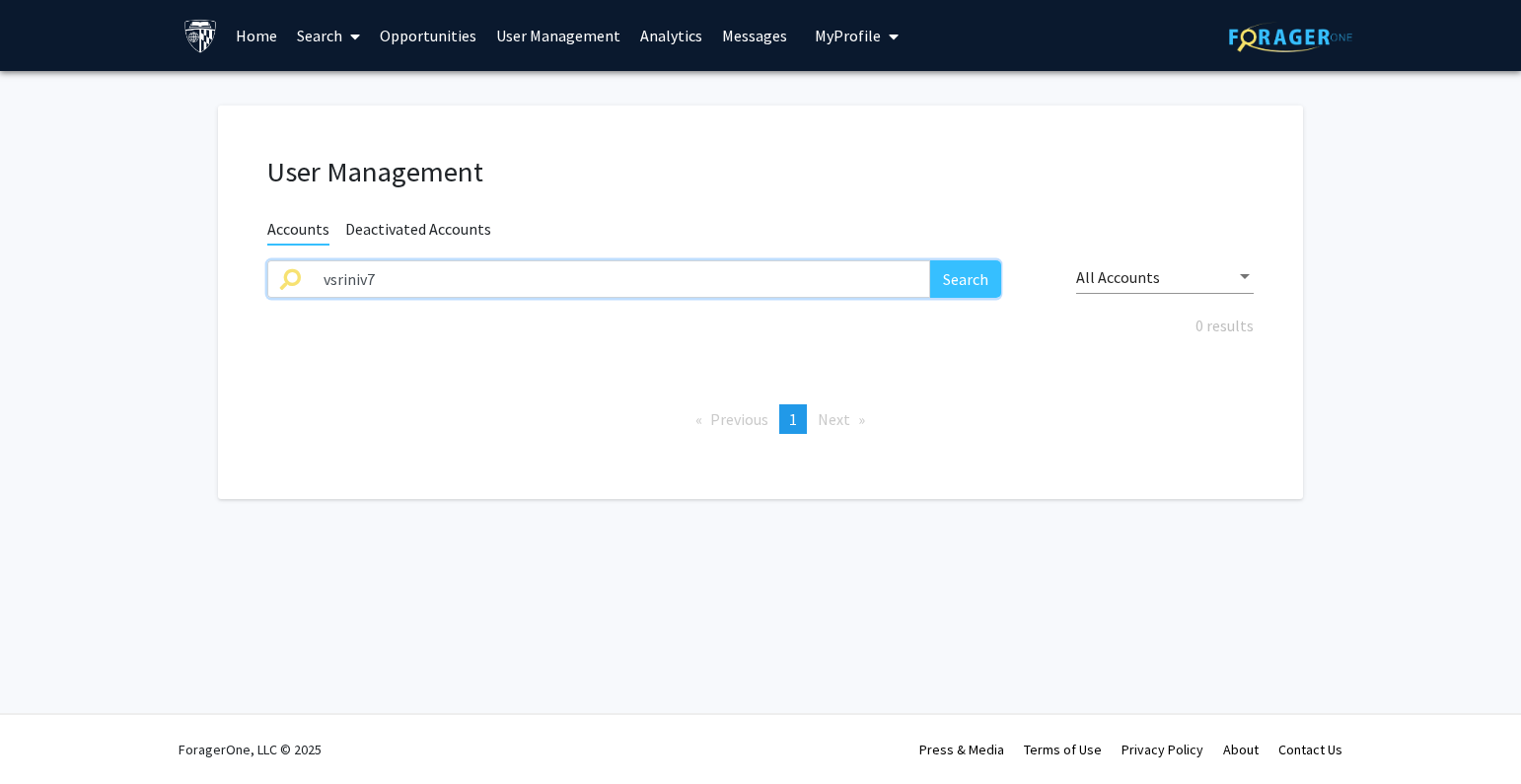 drag, startPoint x: 407, startPoint y: 268, endPoint x: 215, endPoint y: 282, distance: 192.50974 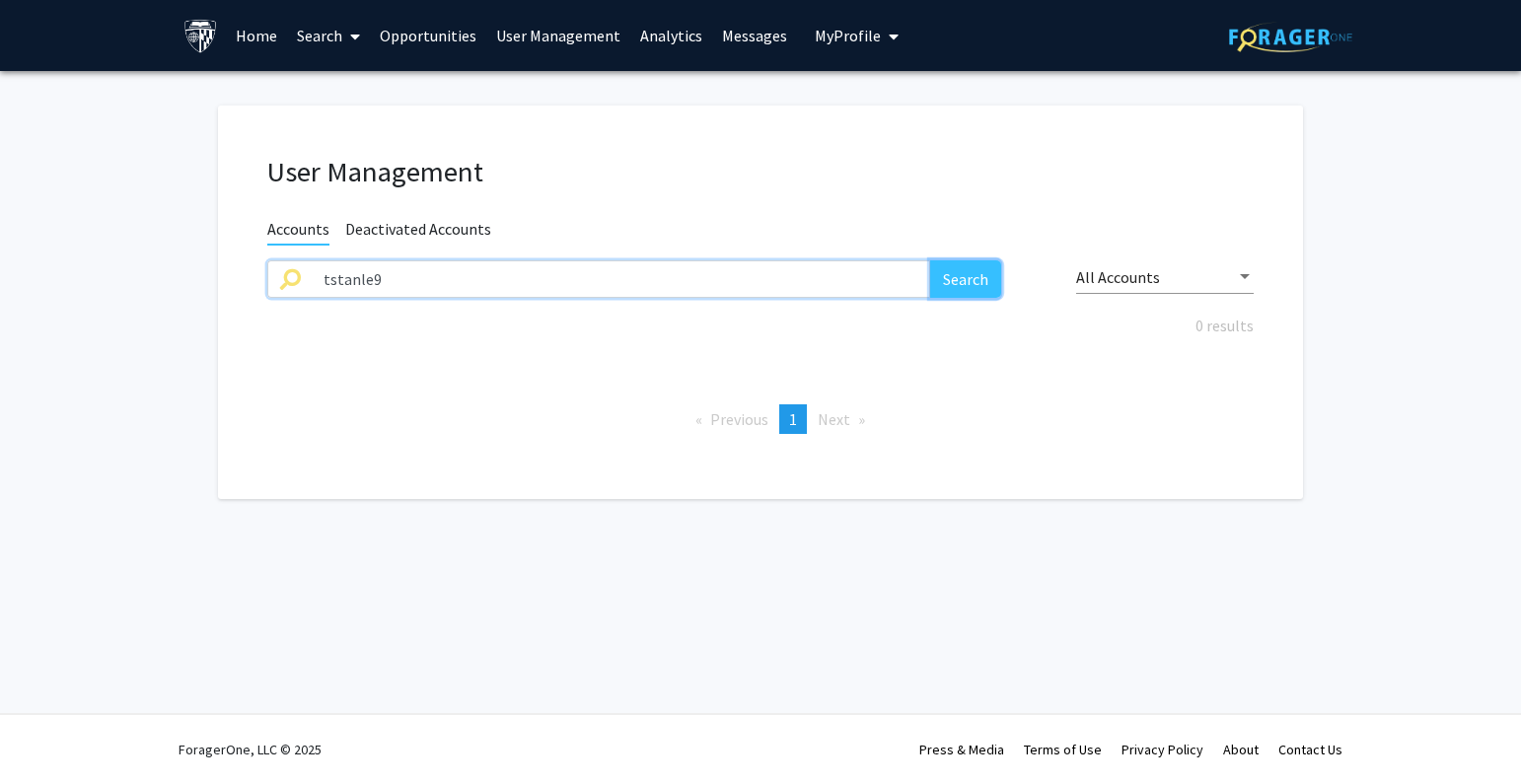 click on "Search" 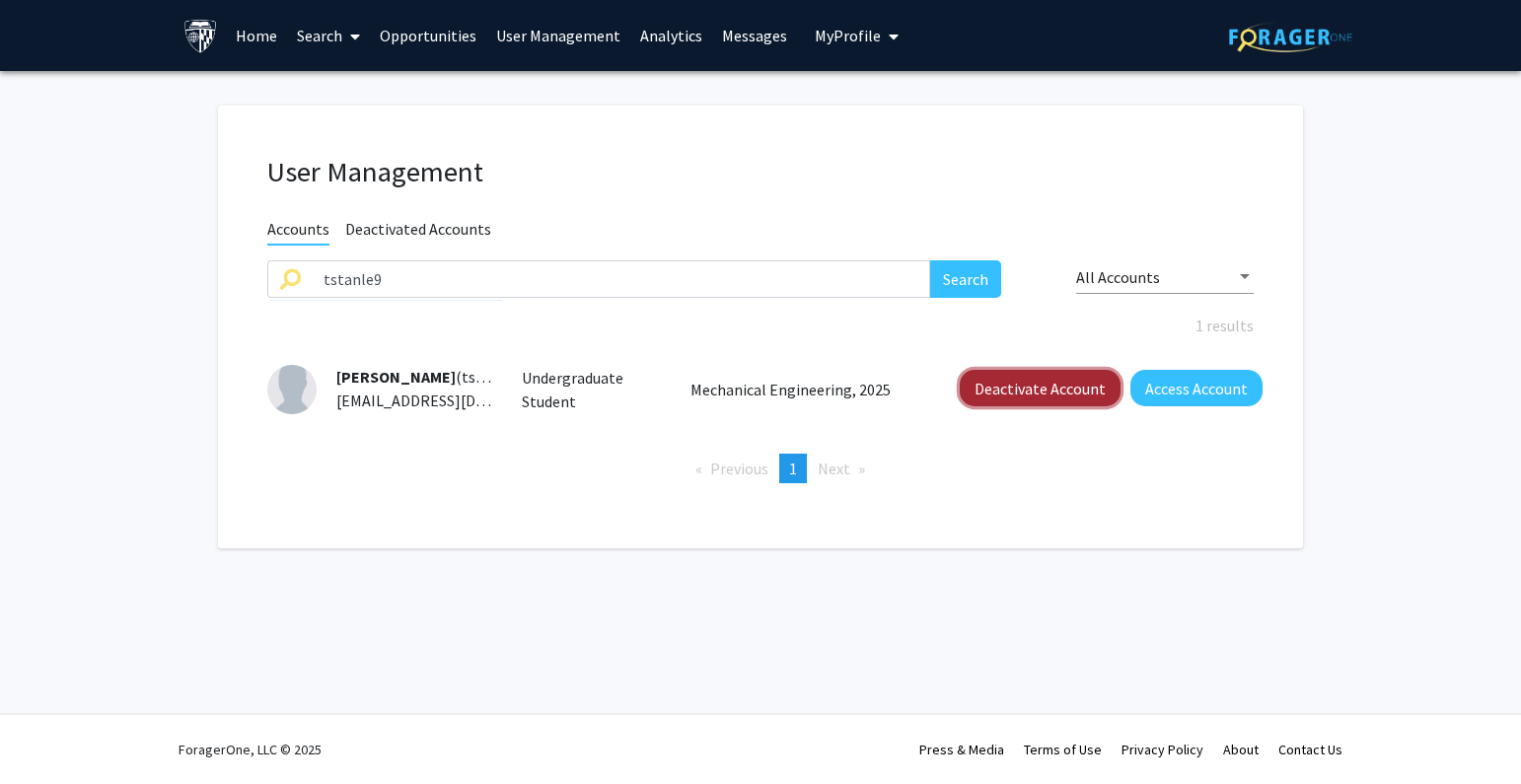 click on "Deactivate Account" 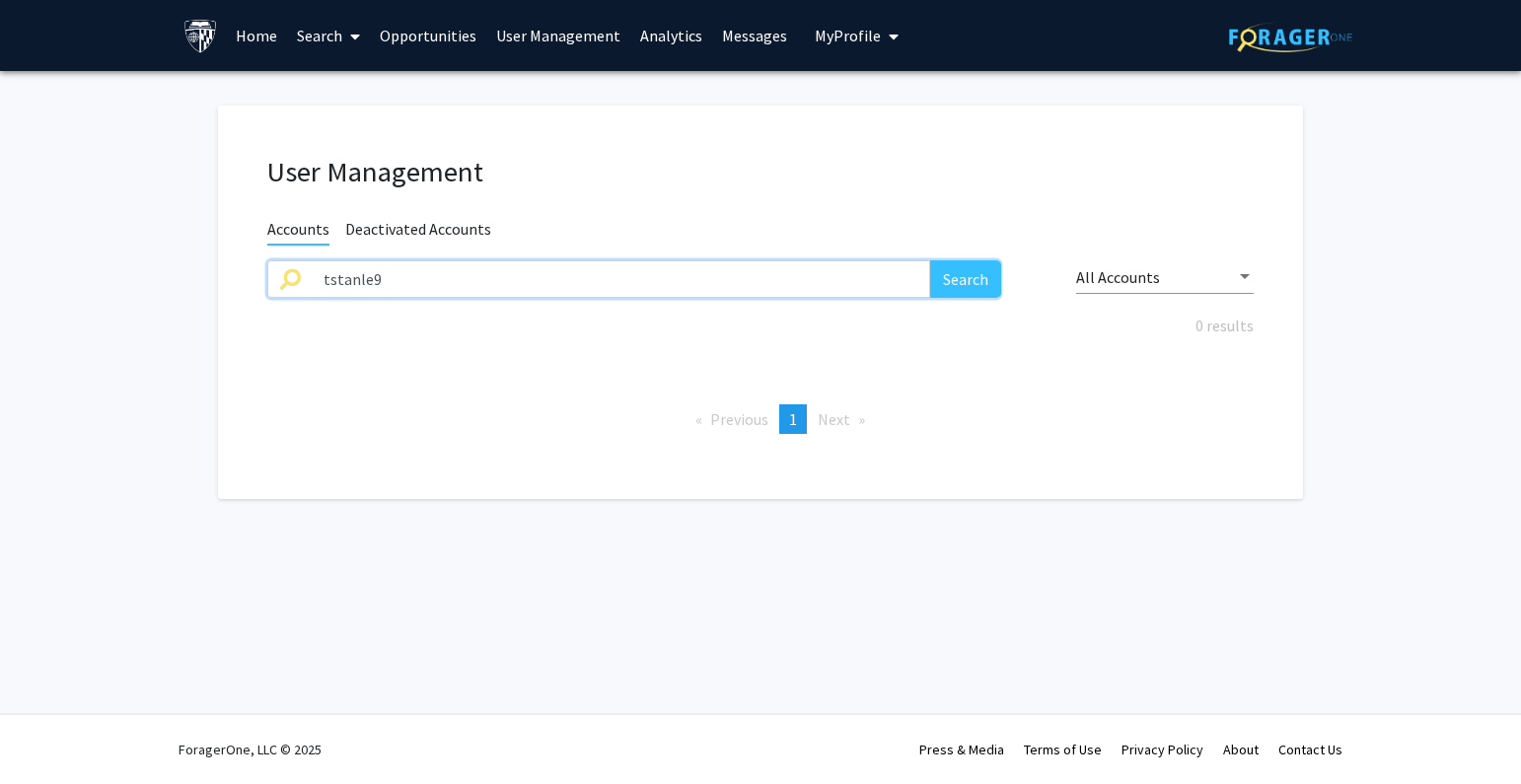 drag, startPoint x: 443, startPoint y: 272, endPoint x: 582, endPoint y: 286, distance: 139.70326 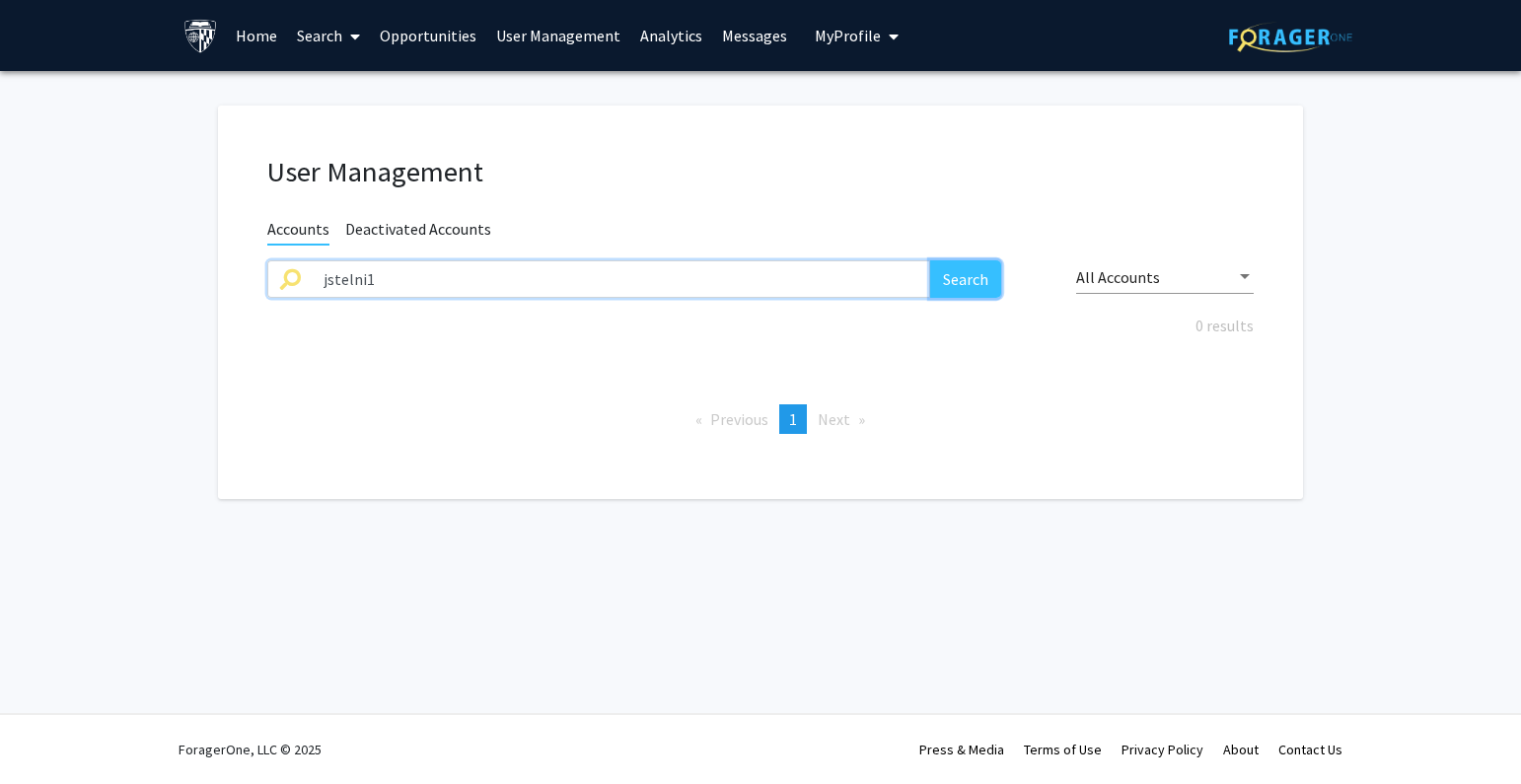 click on "Search" 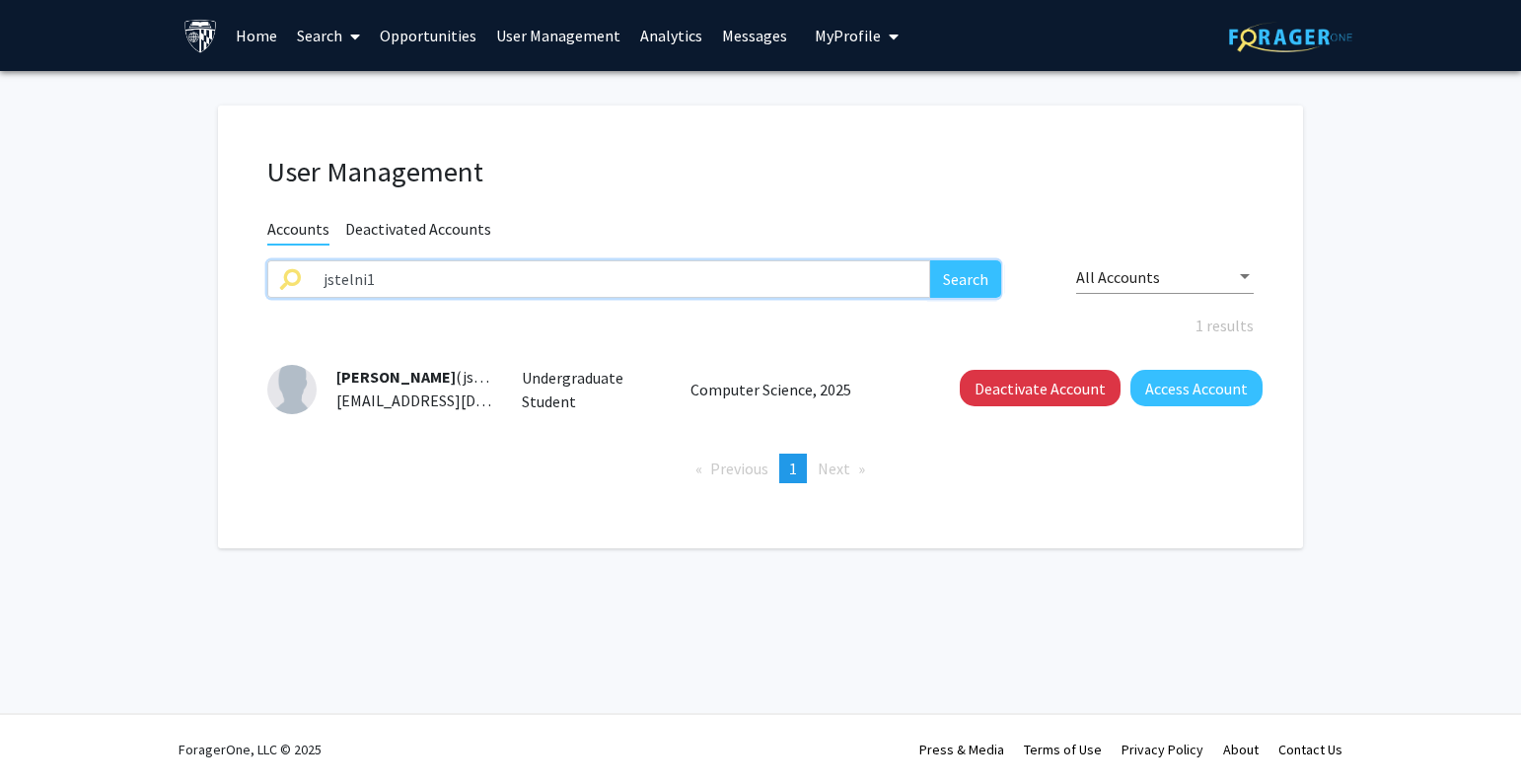 drag, startPoint x: 239, startPoint y: 301, endPoint x: 222, endPoint y: 301, distance: 17 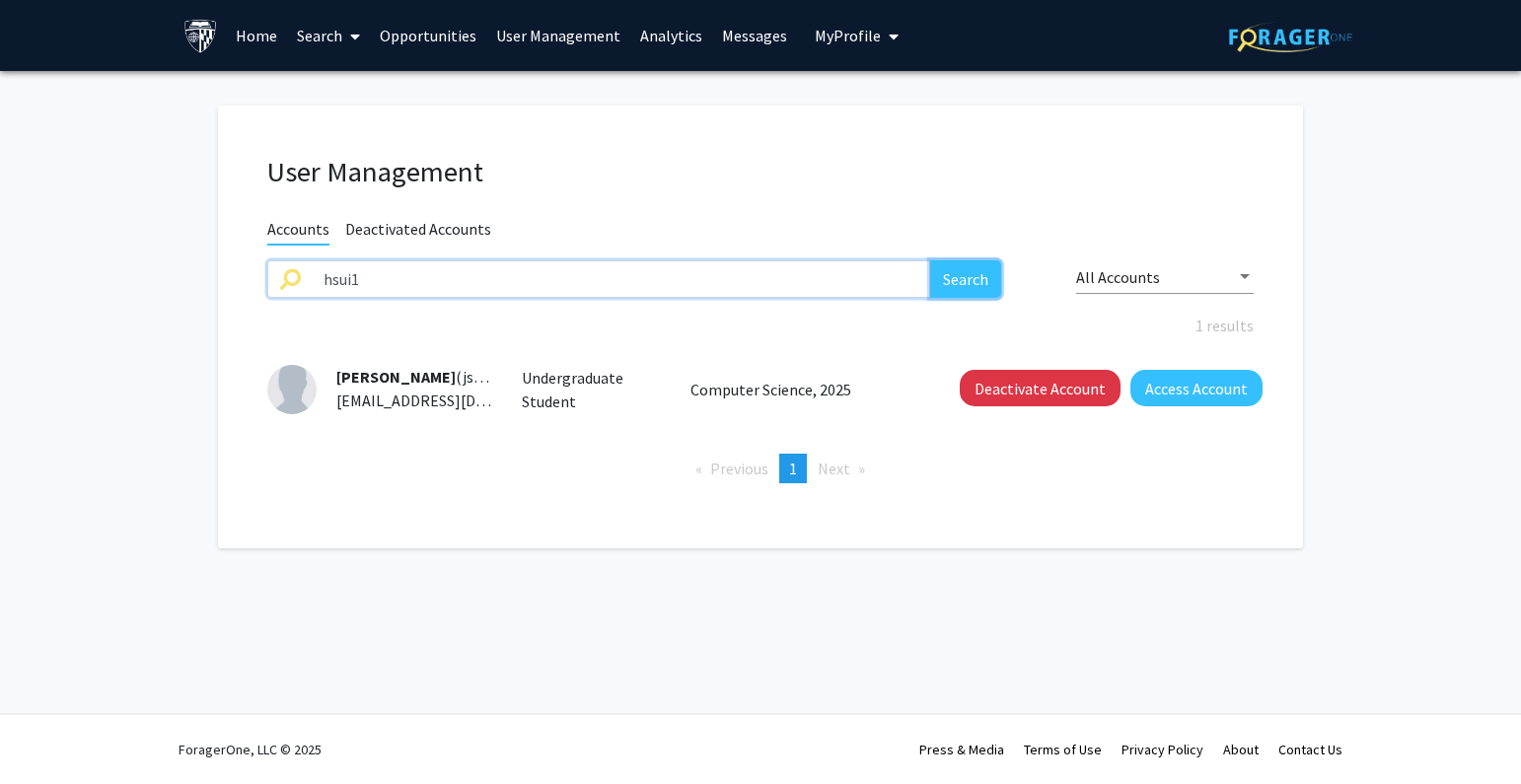 click on "Search" 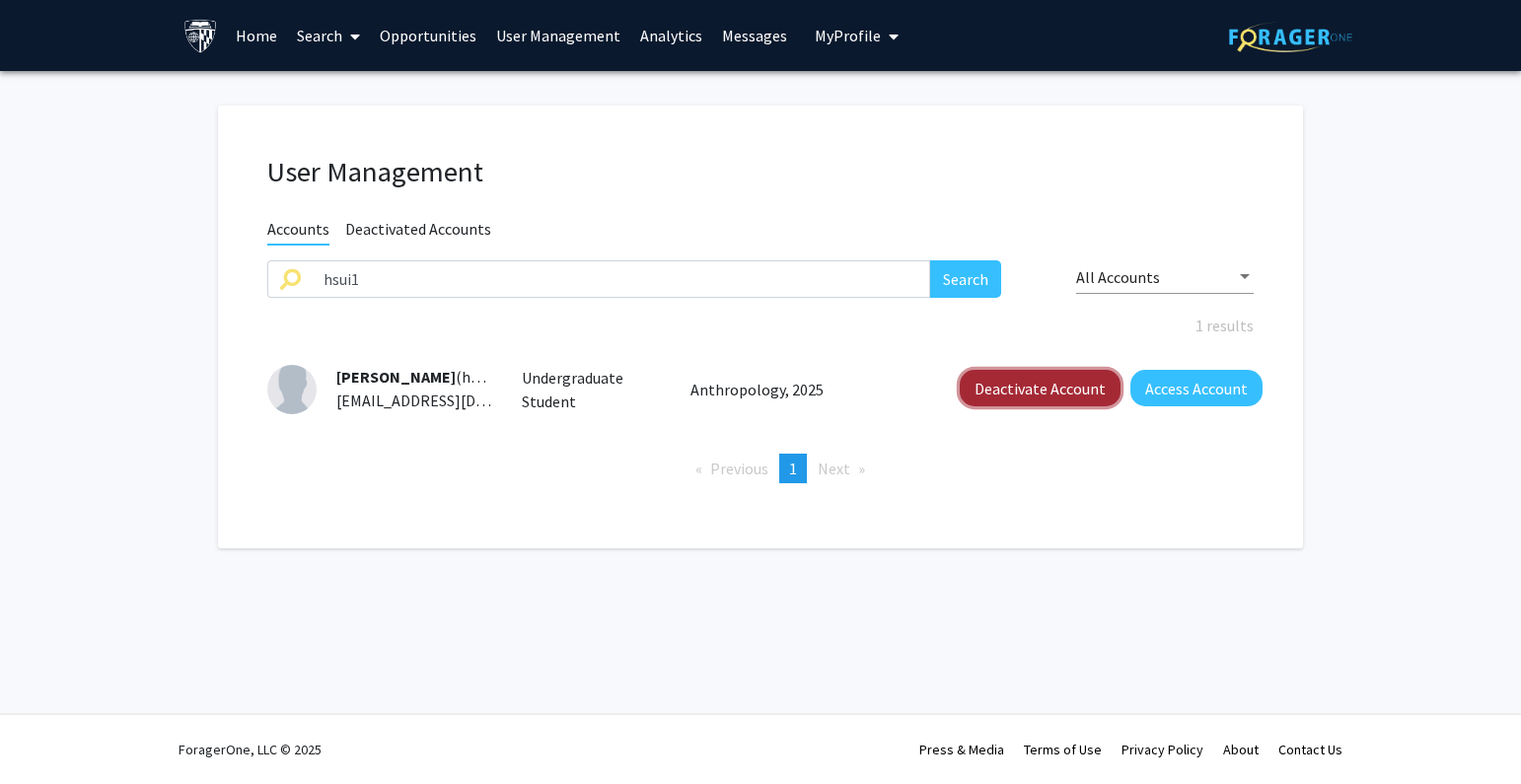click on "Deactivate Account" 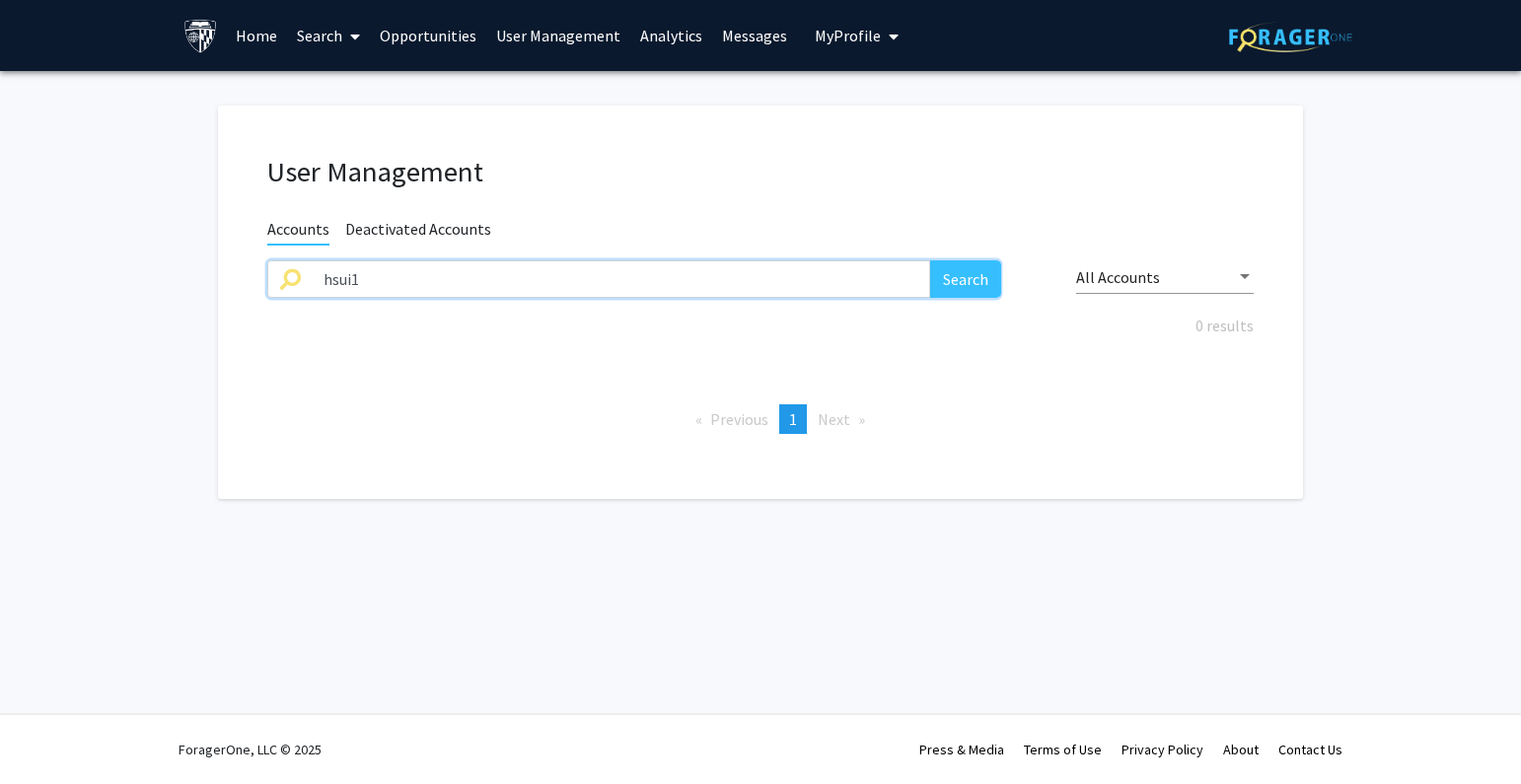 drag, startPoint x: 428, startPoint y: 275, endPoint x: 326, endPoint y: 282, distance: 102.23991 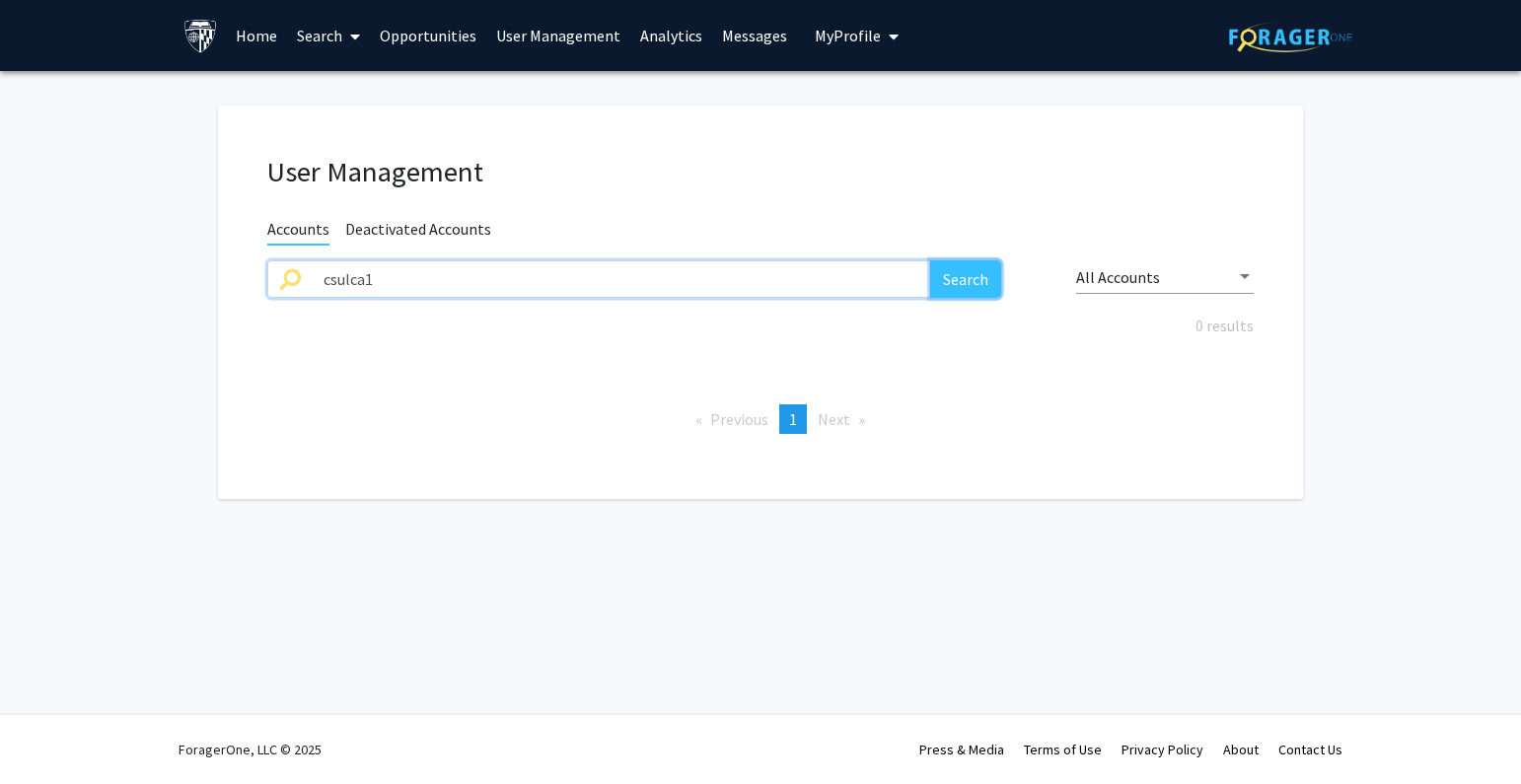 click on "Search" 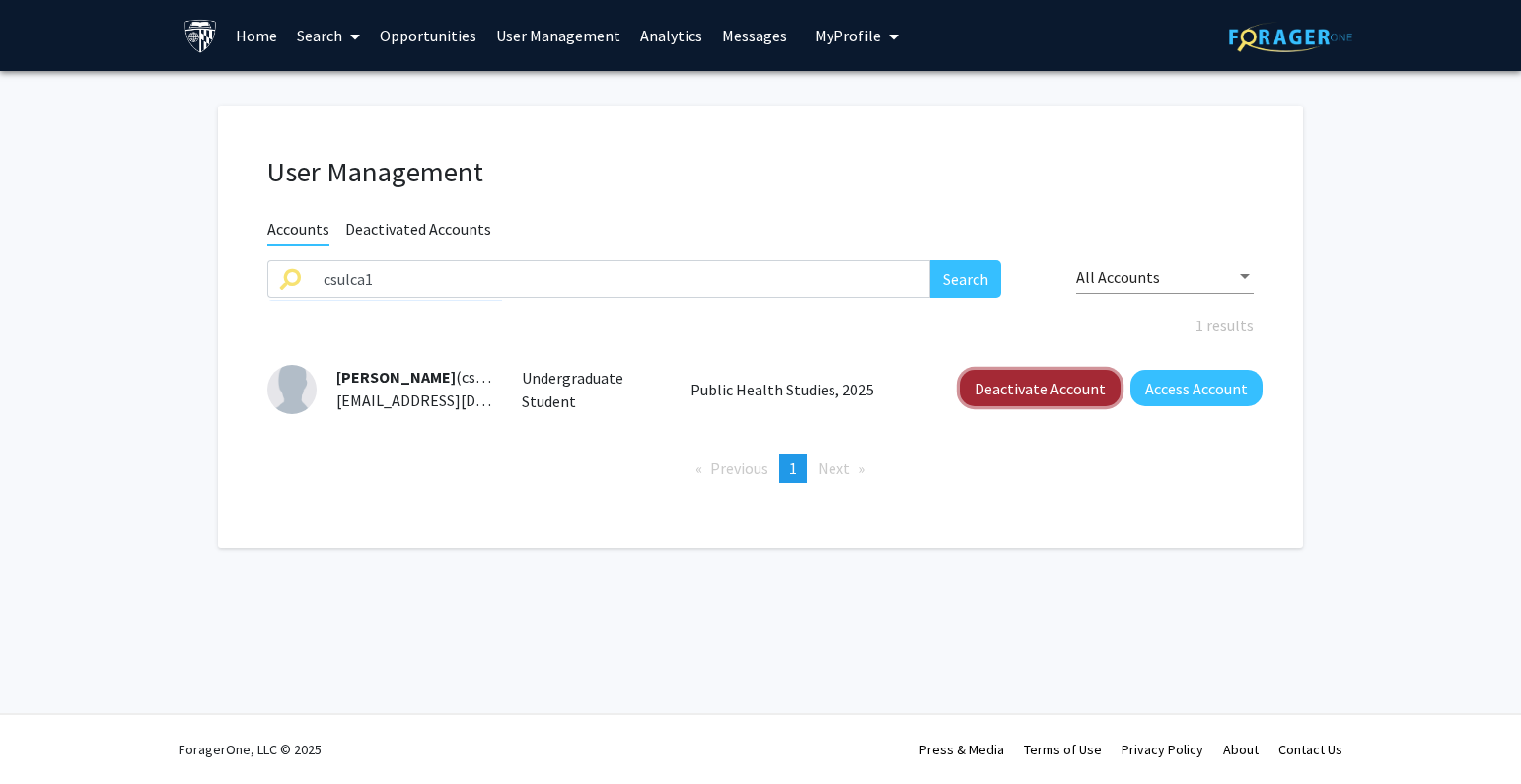 click on "Deactivate Account" 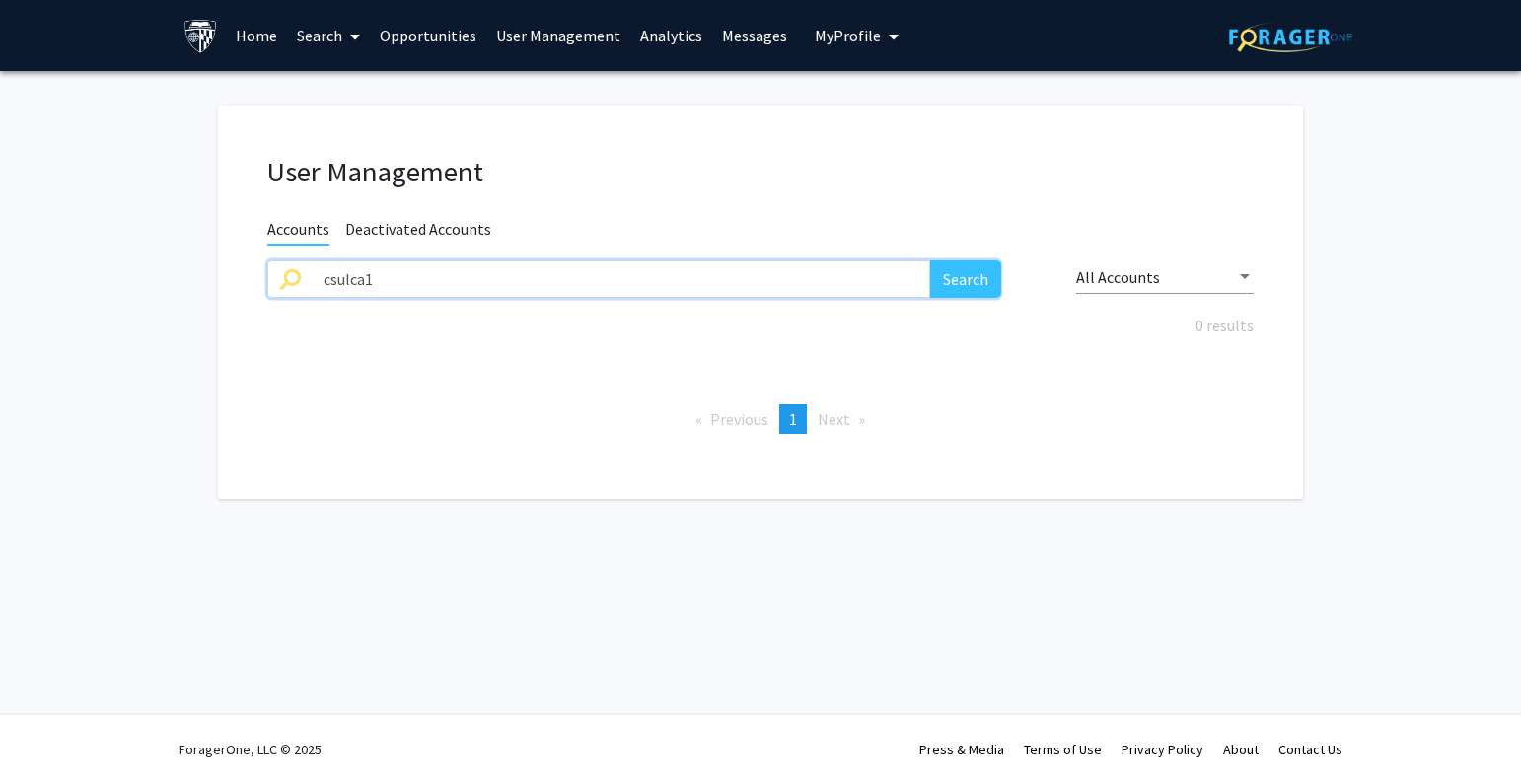 drag, startPoint x: 420, startPoint y: 287, endPoint x: 209, endPoint y: 289, distance: 211.00948 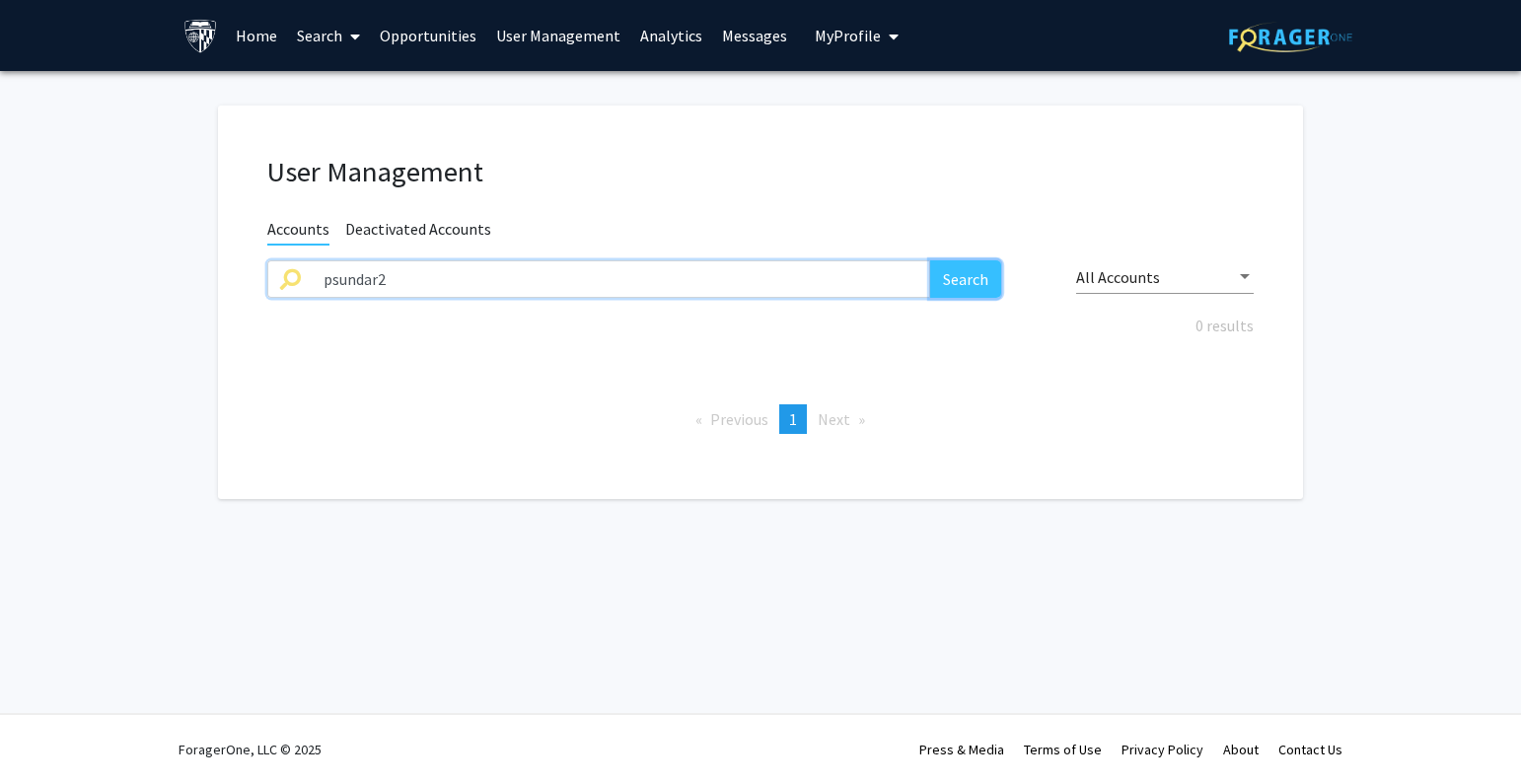 click on "Search" 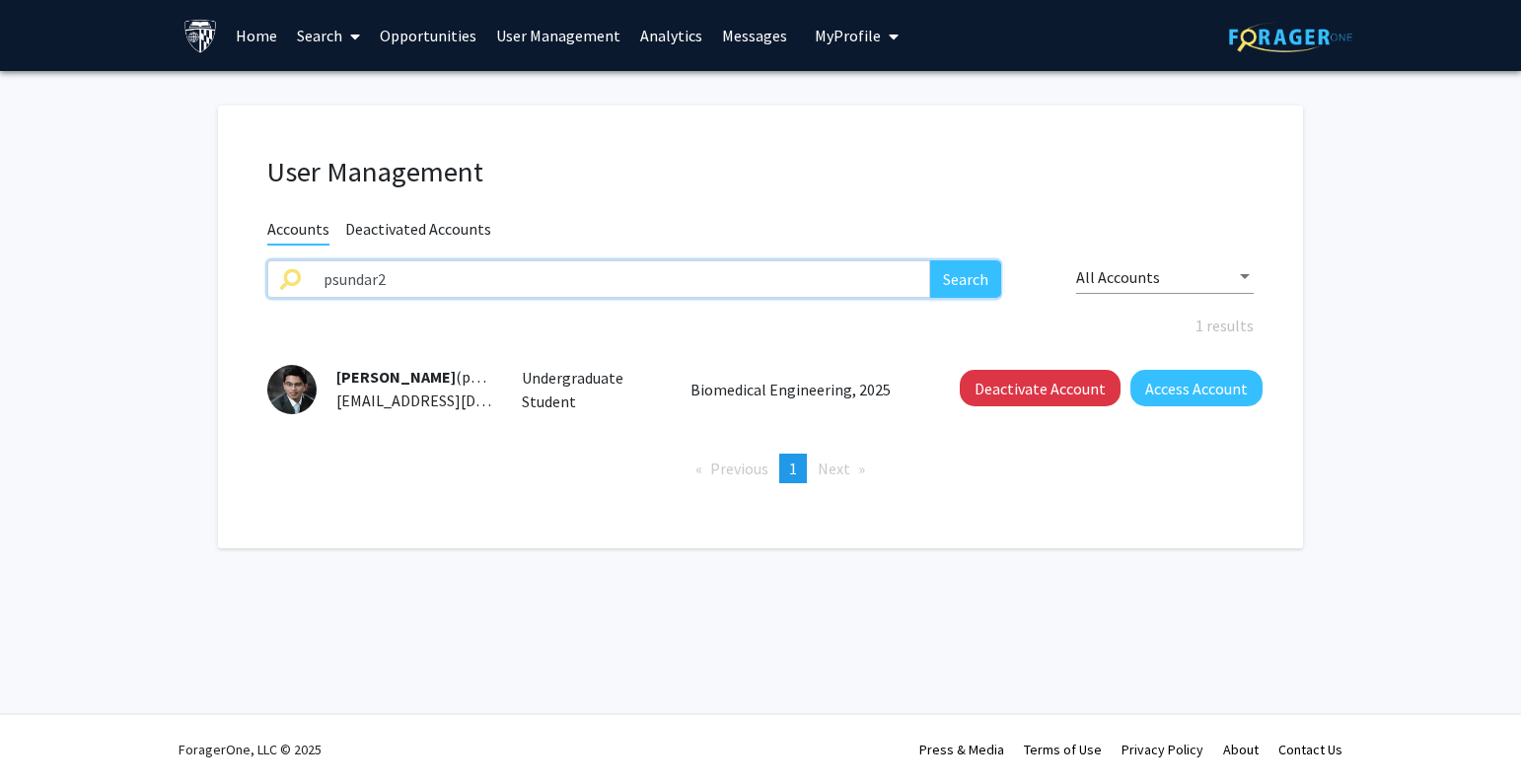 drag, startPoint x: 480, startPoint y: 283, endPoint x: 219, endPoint y: 298, distance: 261.4307 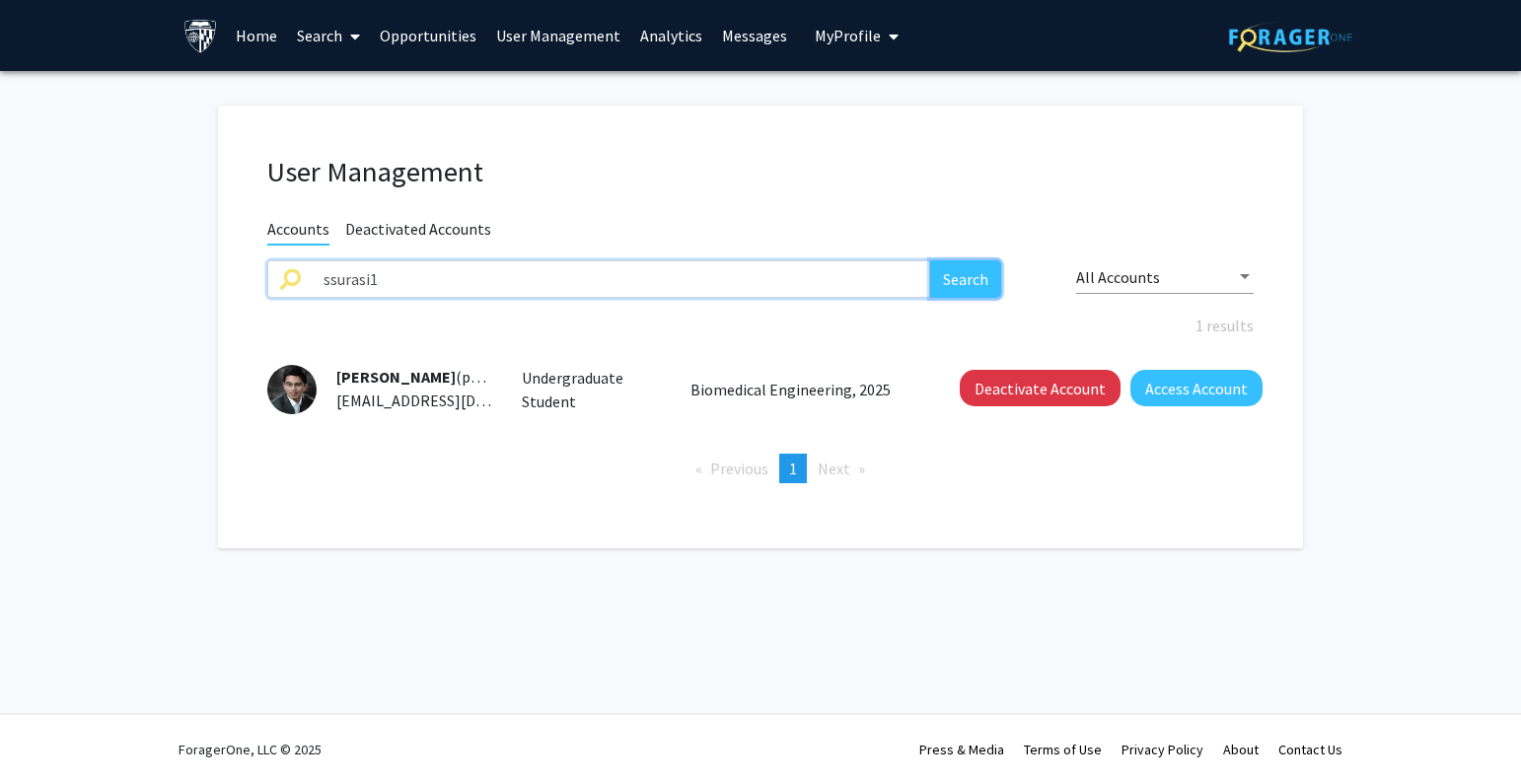 click on "Search" 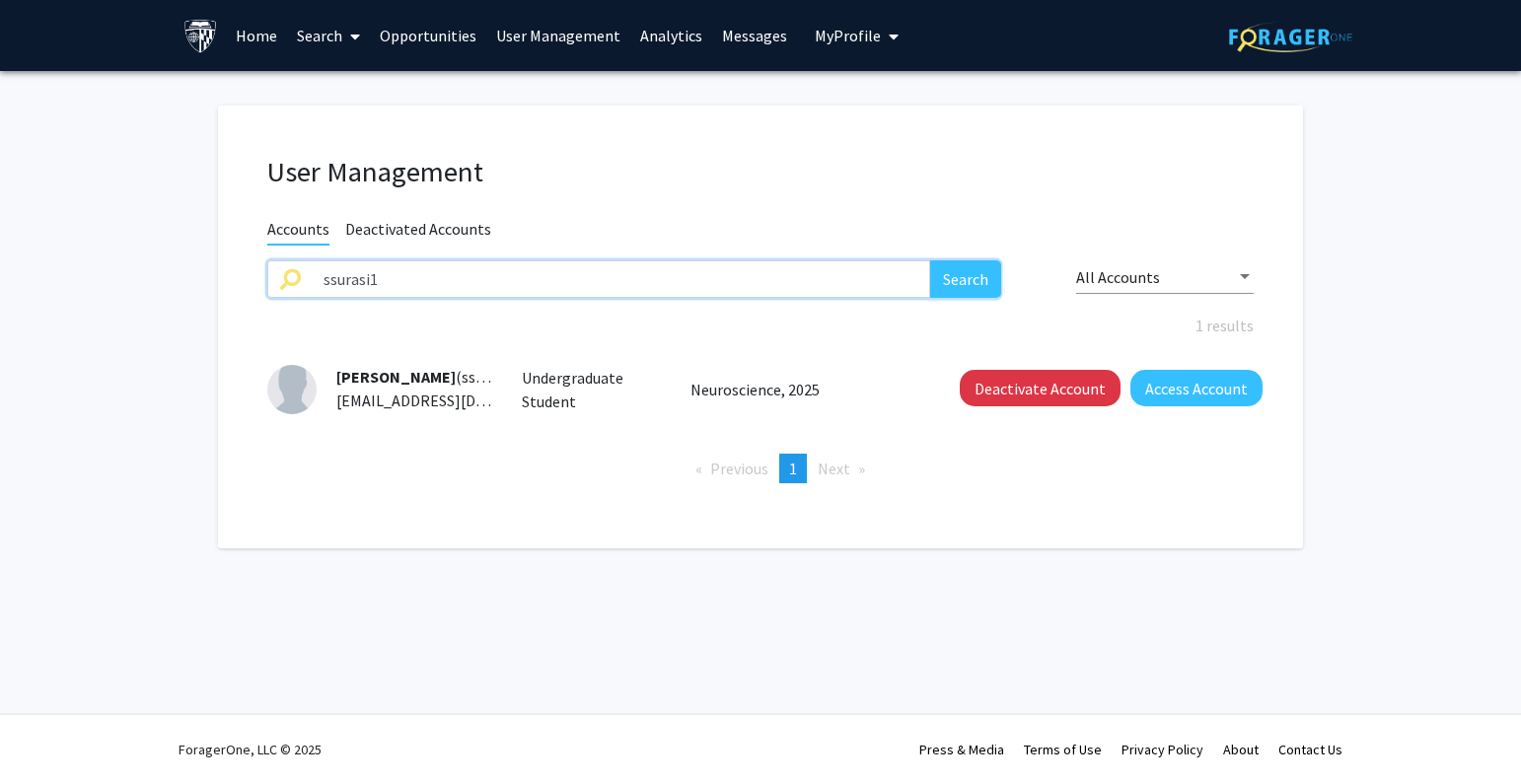 drag, startPoint x: 468, startPoint y: 277, endPoint x: 164, endPoint y: 281, distance: 304.02631 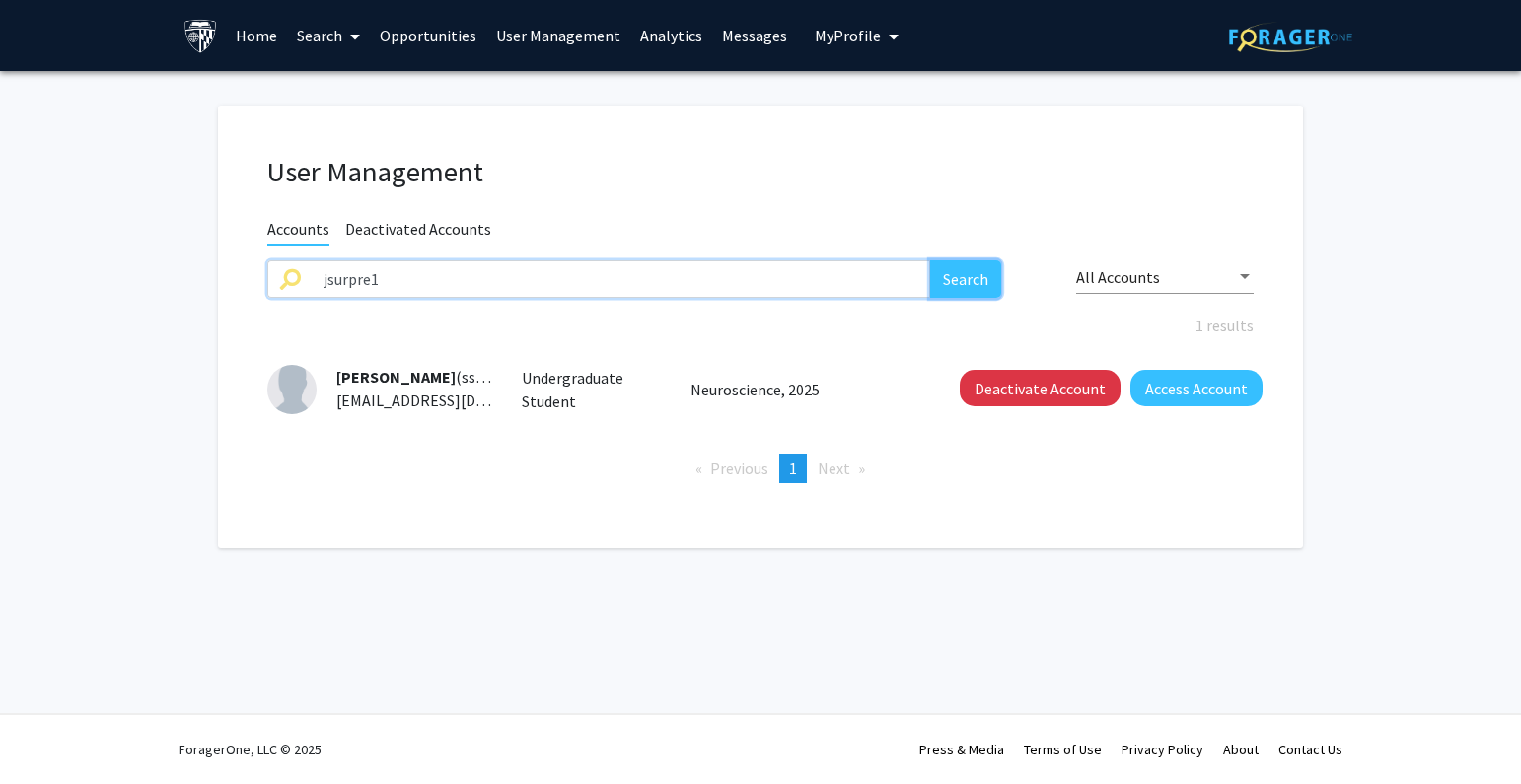 click on "Search" 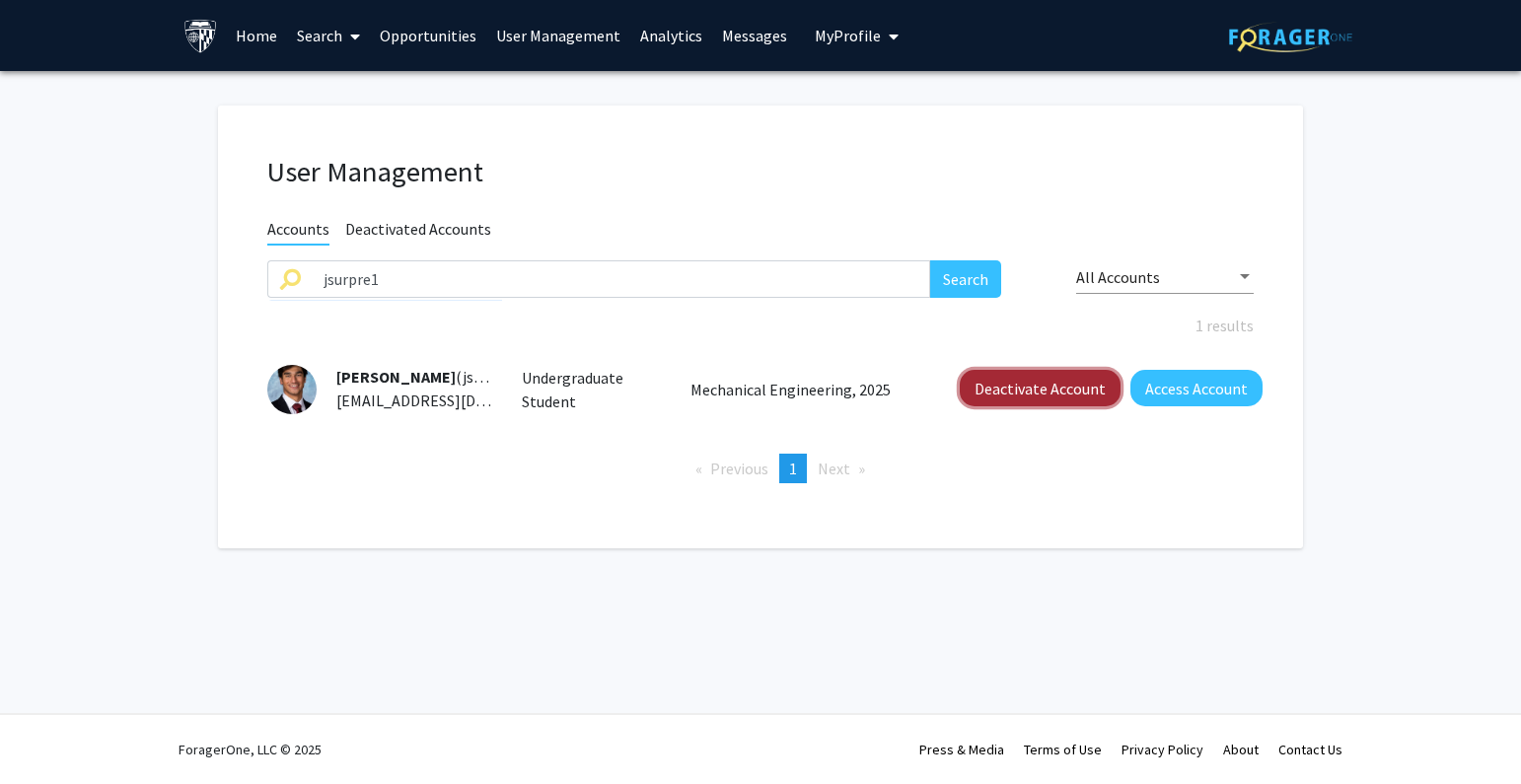 click on "Deactivate Account" 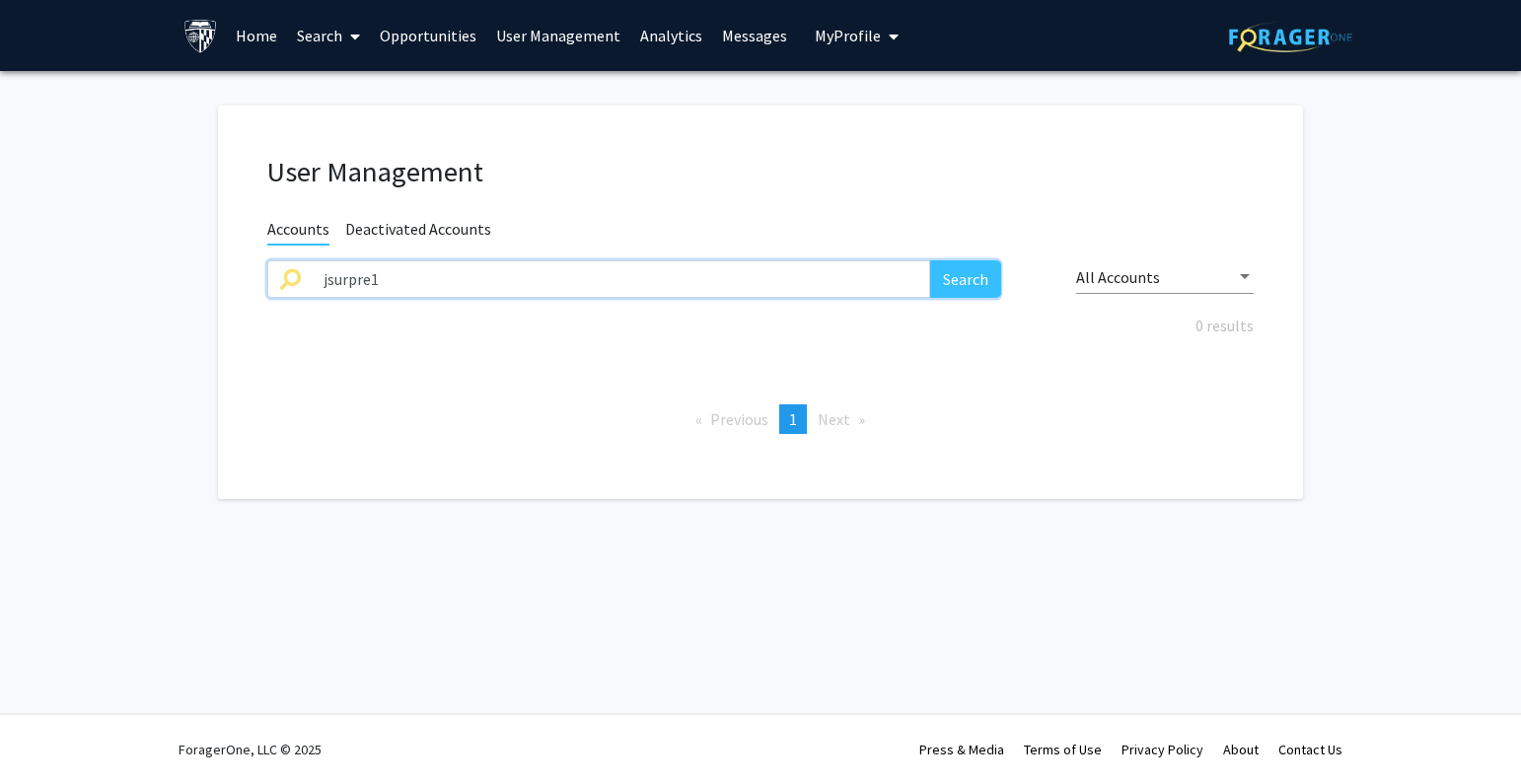 drag, startPoint x: 476, startPoint y: 271, endPoint x: 277, endPoint y: 273, distance: 199.01 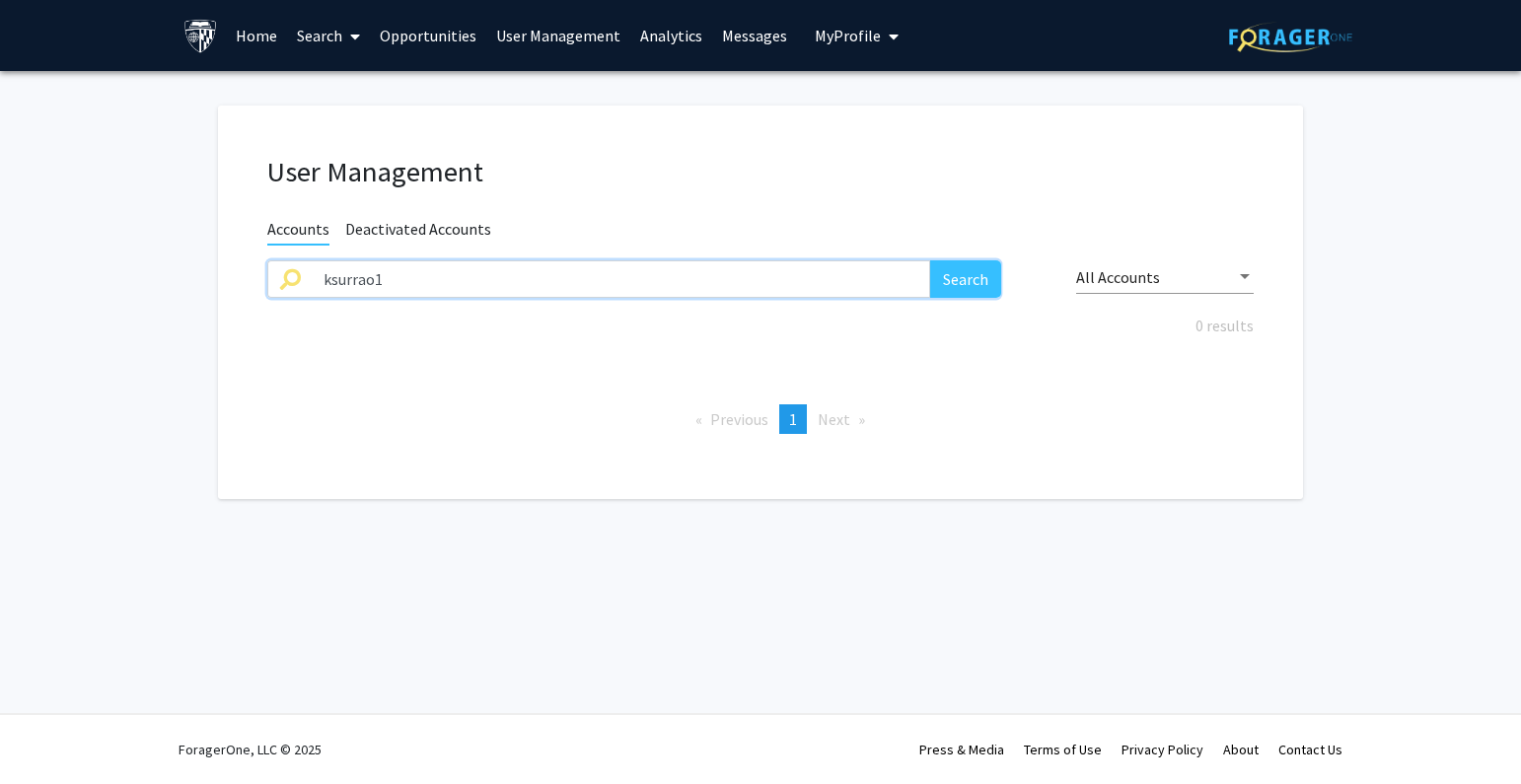 type on "ksurrao1" 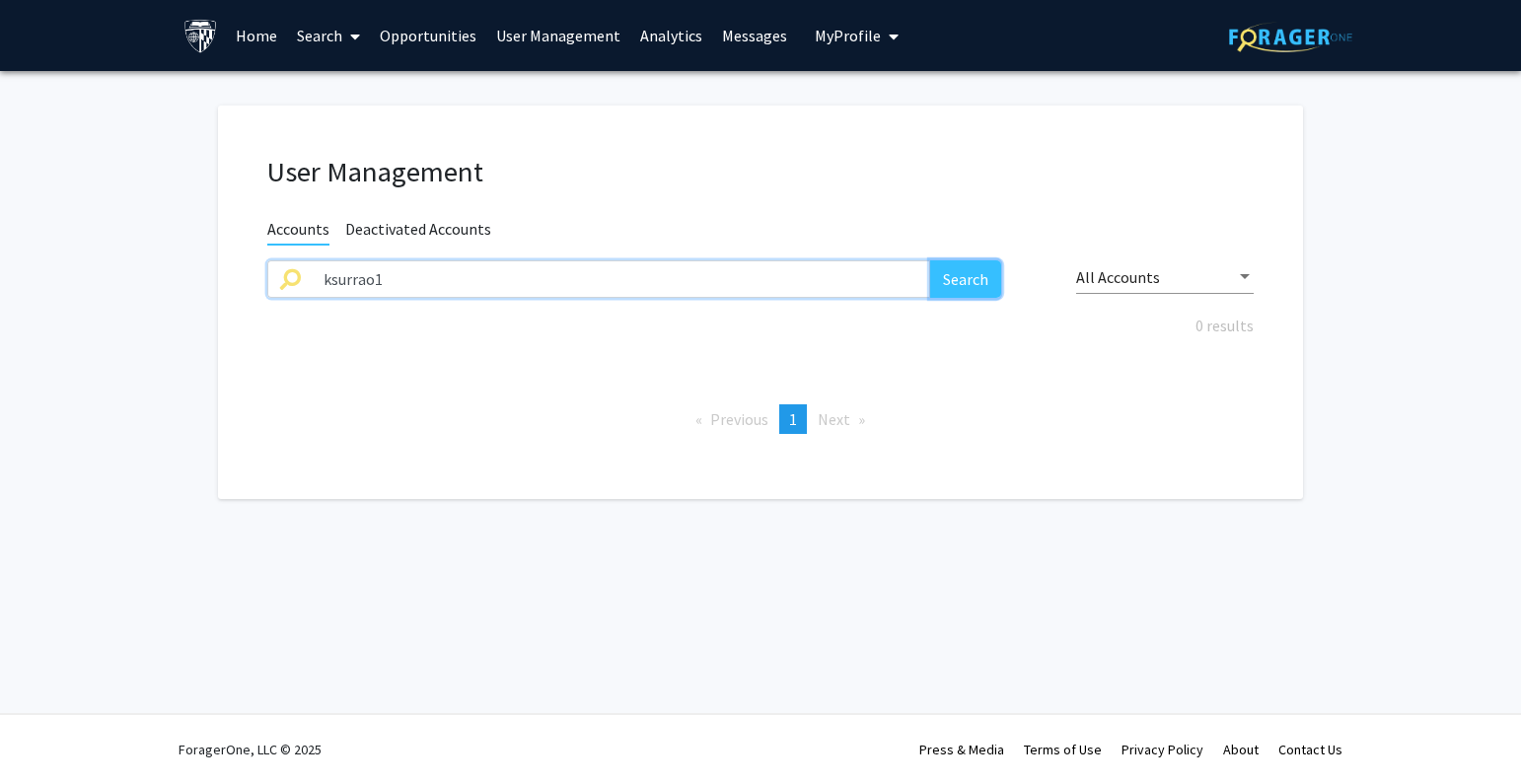 click on "Search" 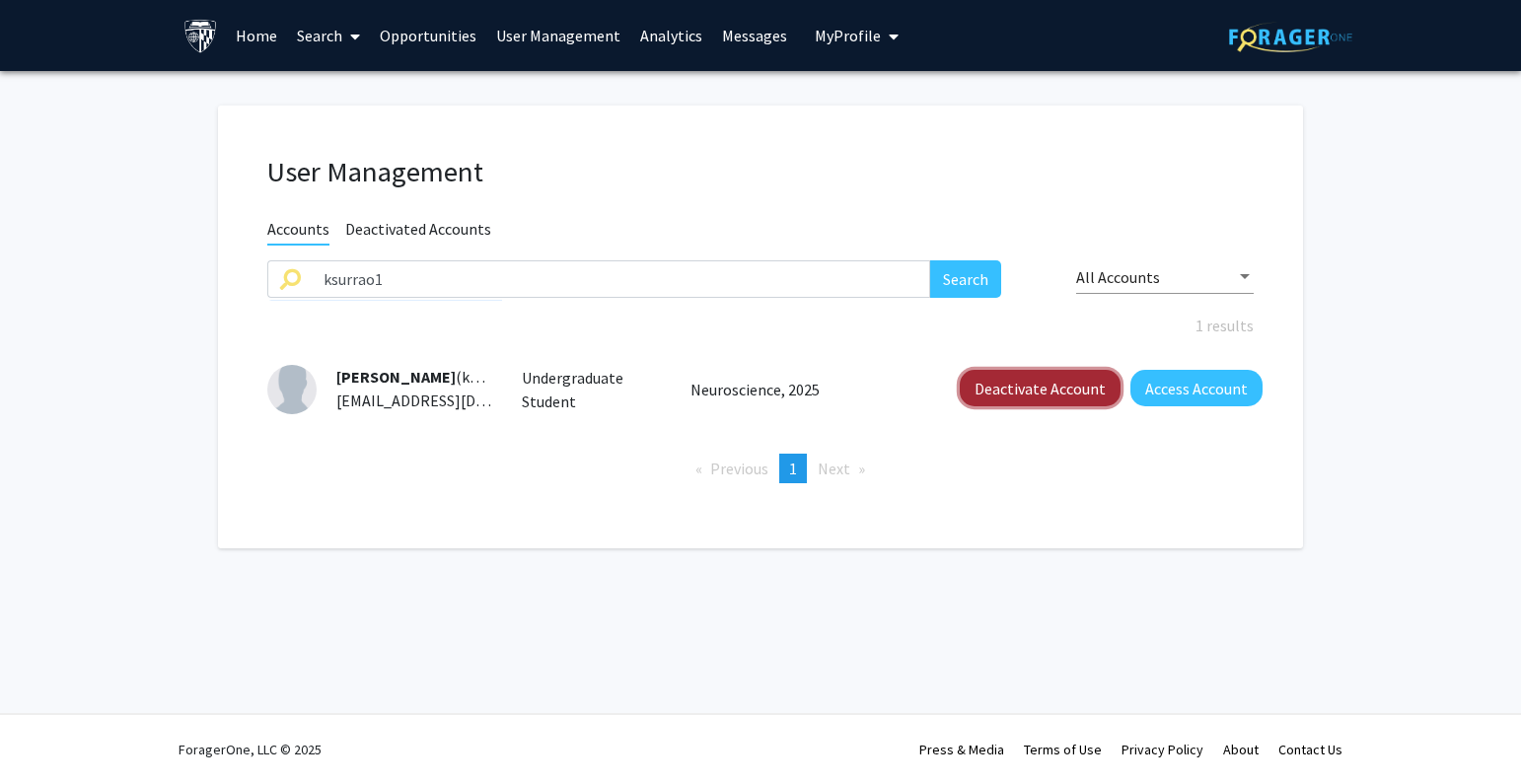 click on "Deactivate Account" 